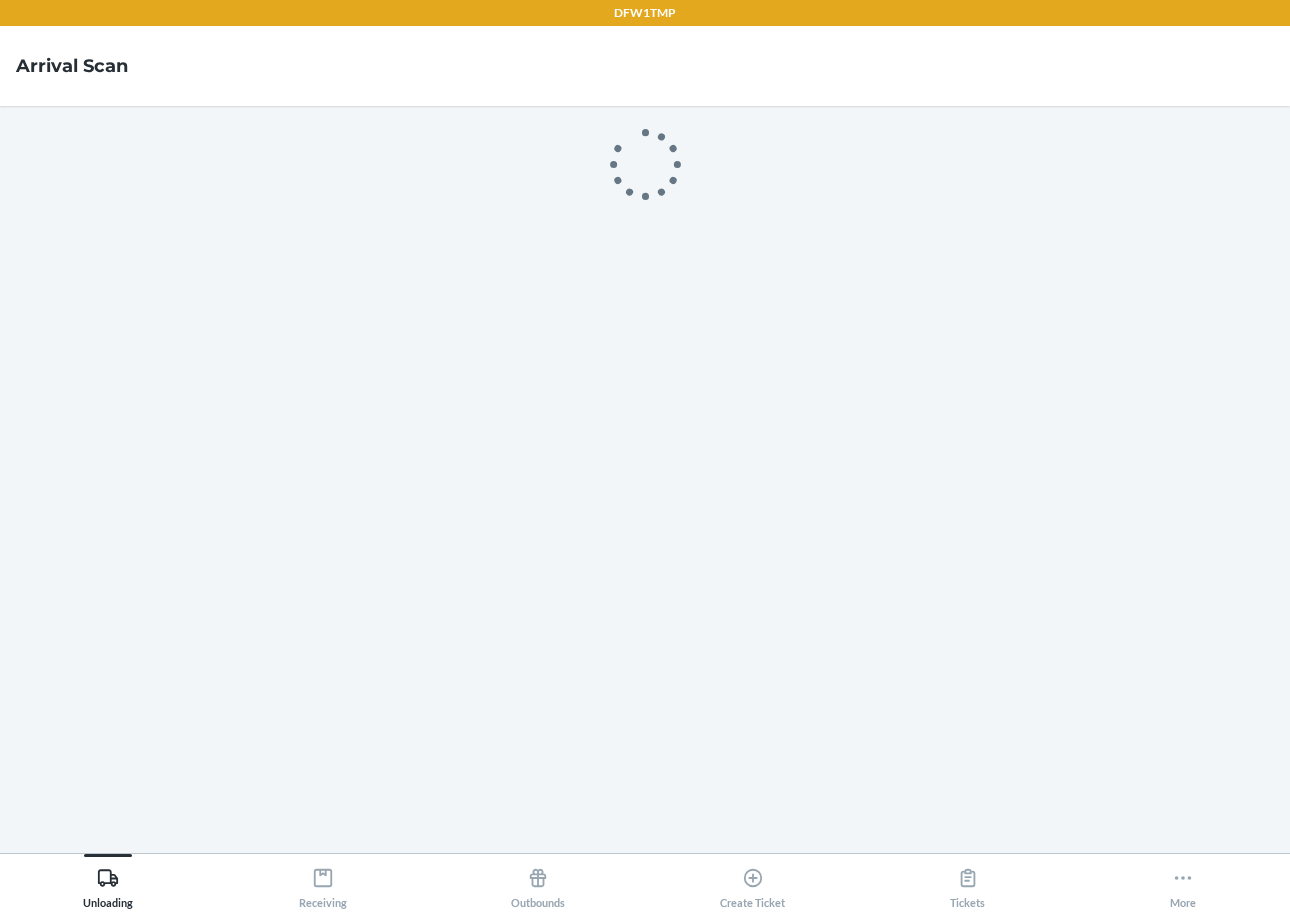 scroll, scrollTop: 0, scrollLeft: 0, axis: both 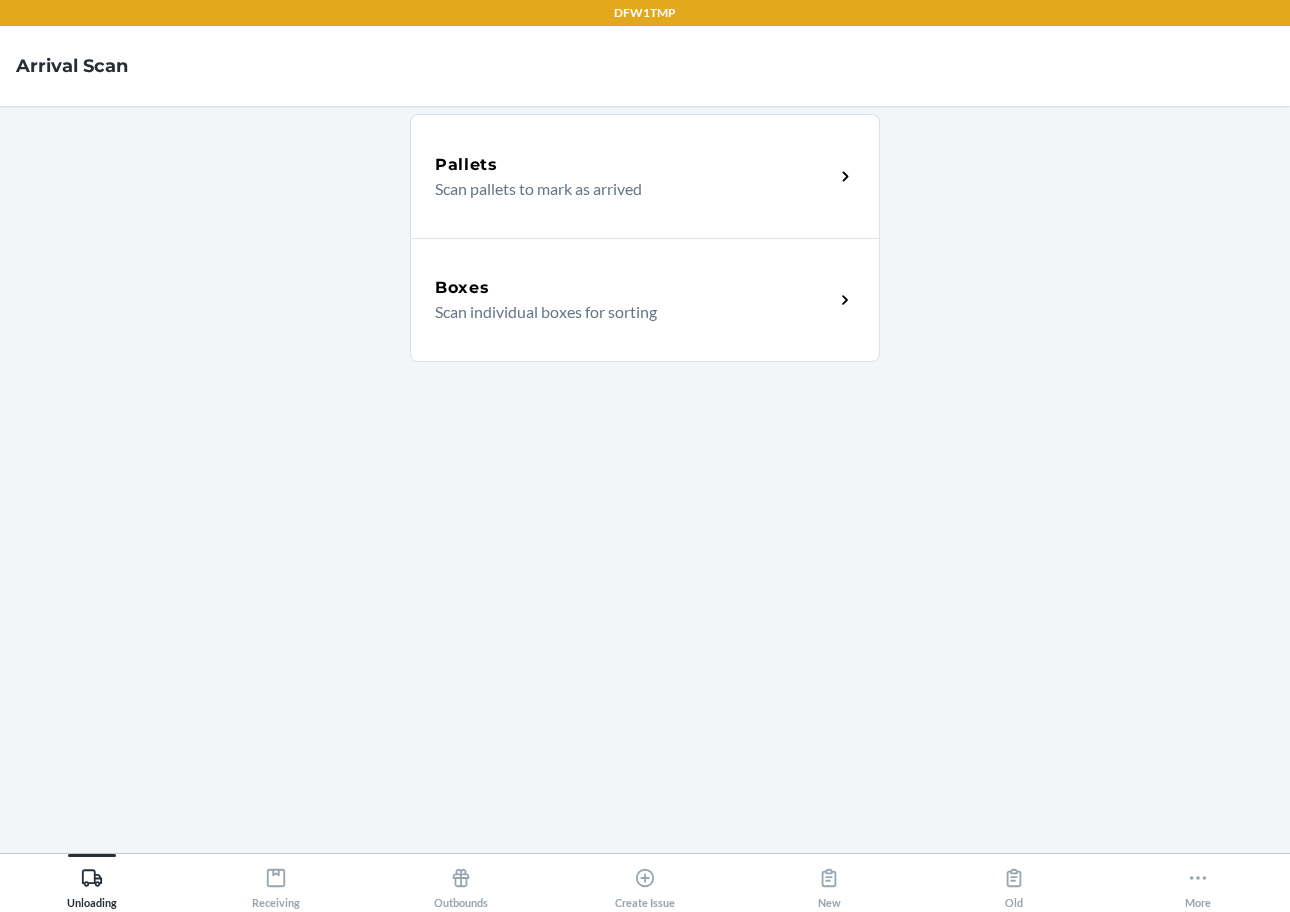 click on "Boxes" at bounding box center (634, 288) 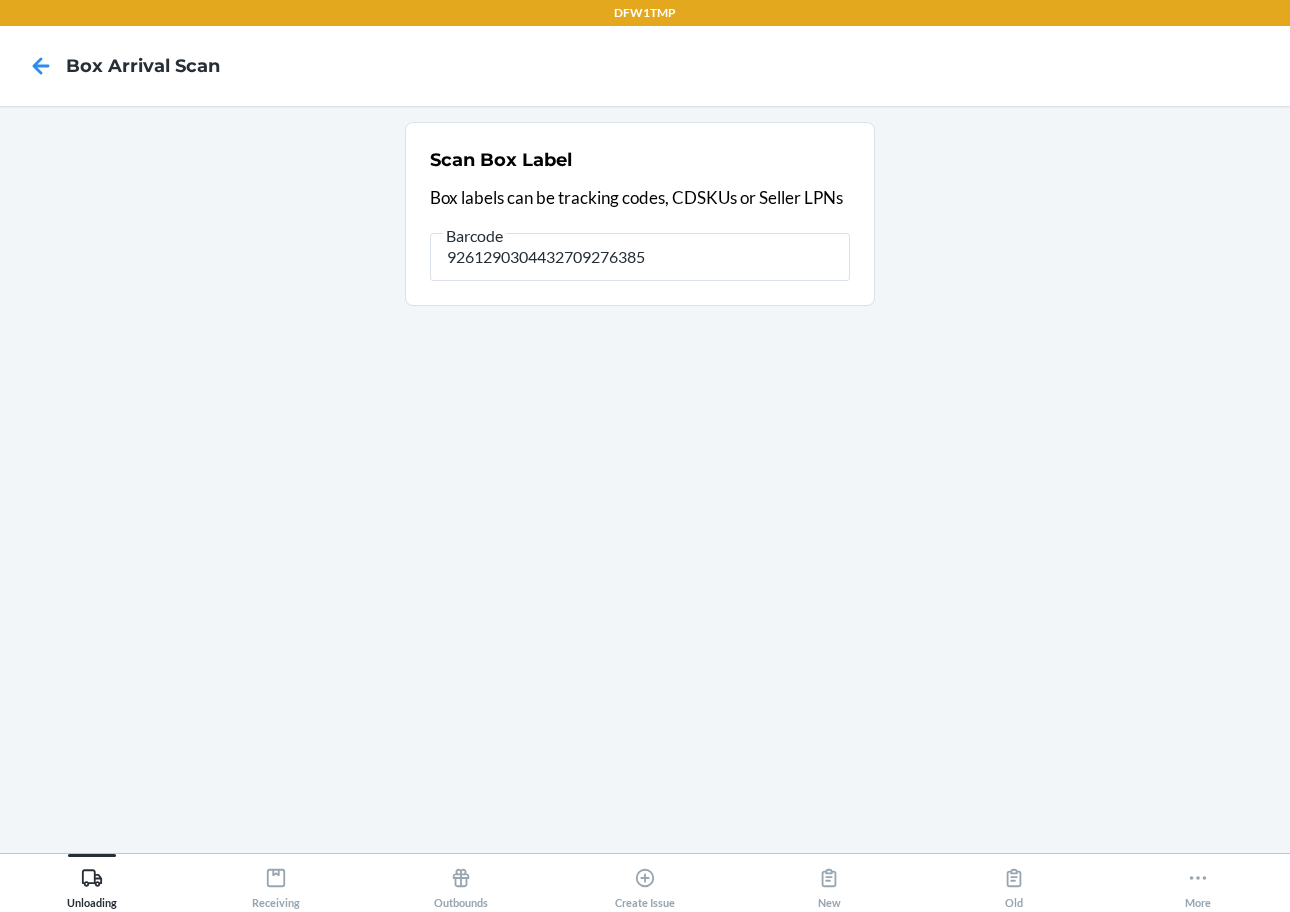 type on "9261290304432709276385" 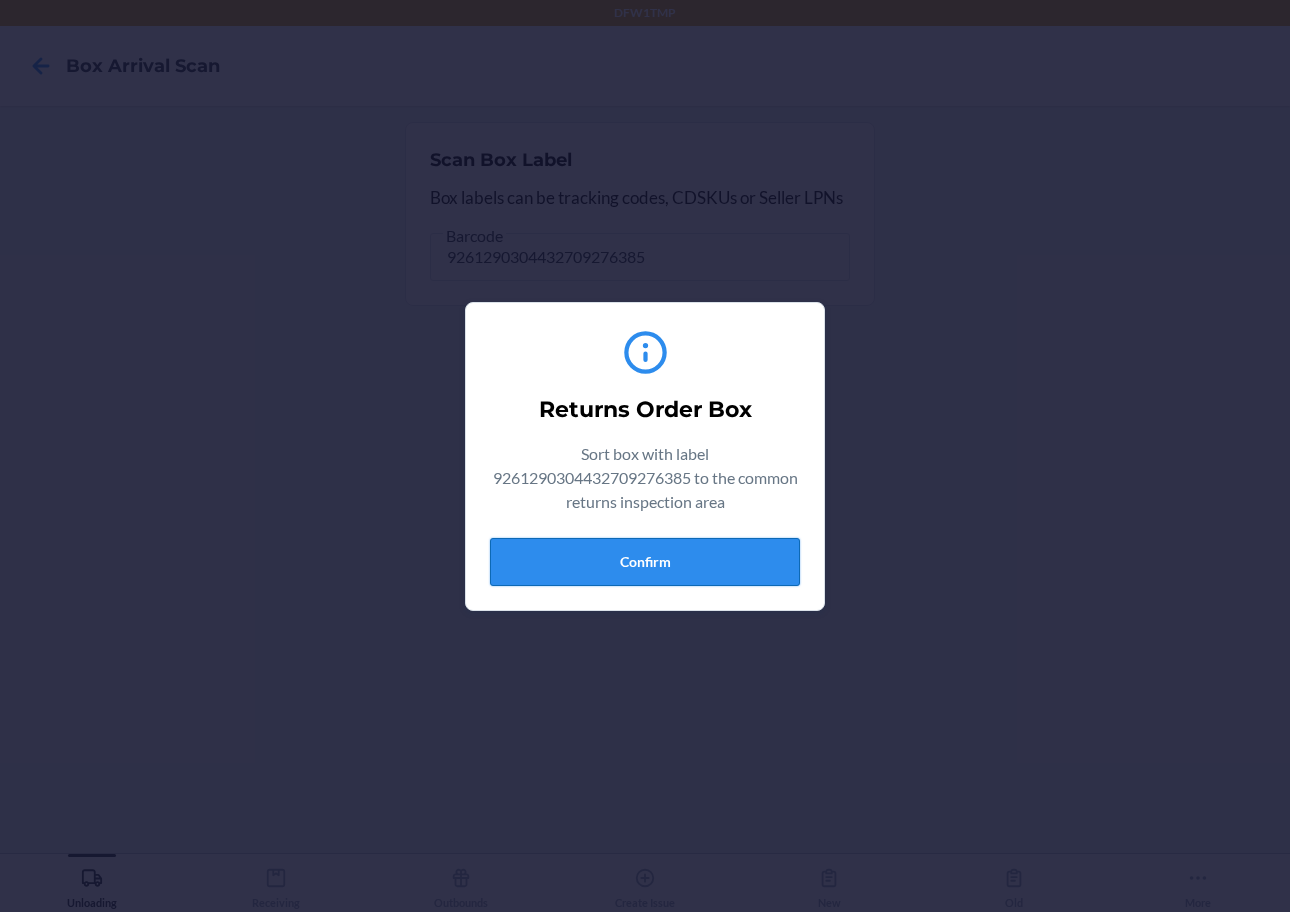 click on "Confirm" at bounding box center (645, 562) 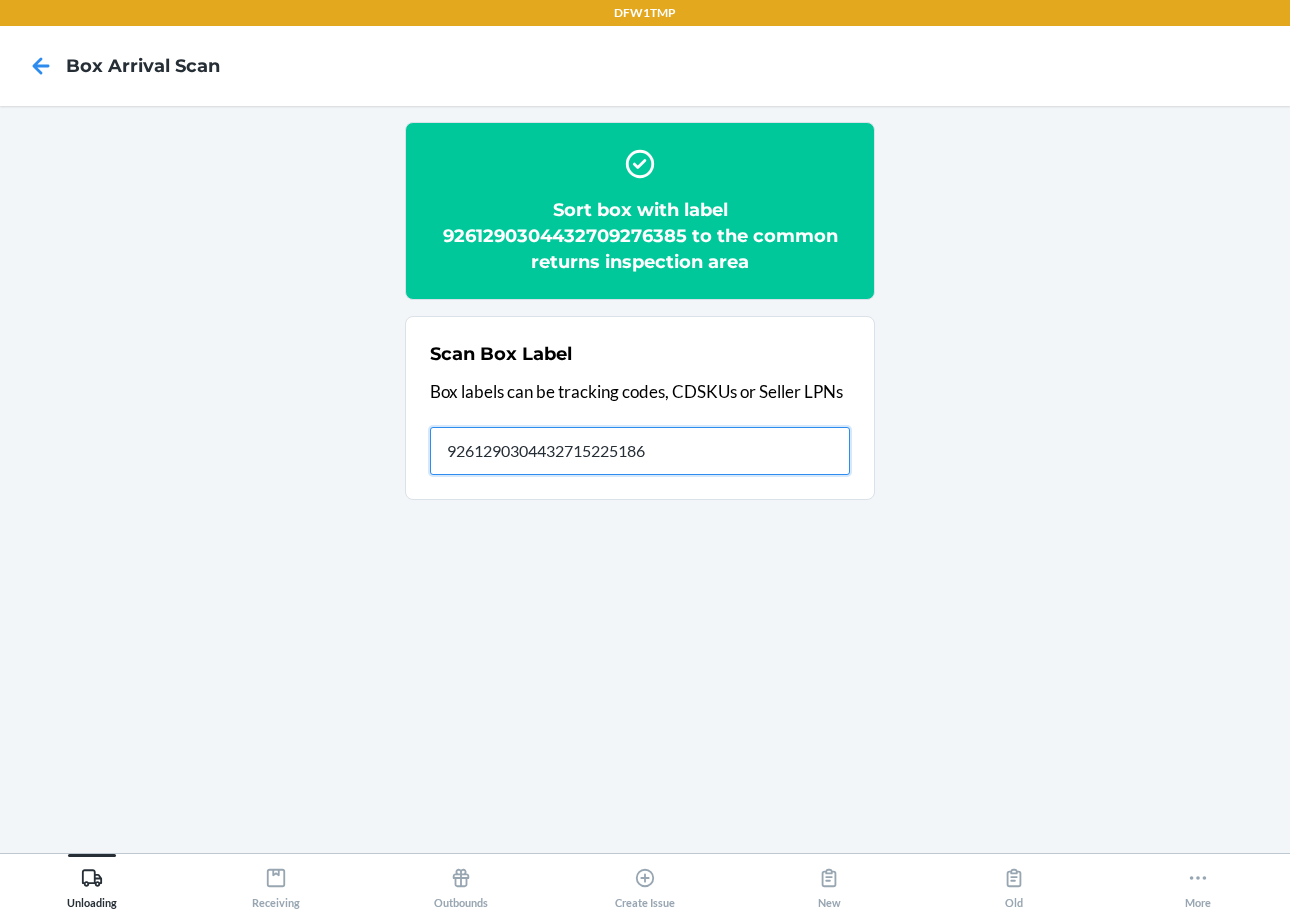 type on "9261290304432715225186" 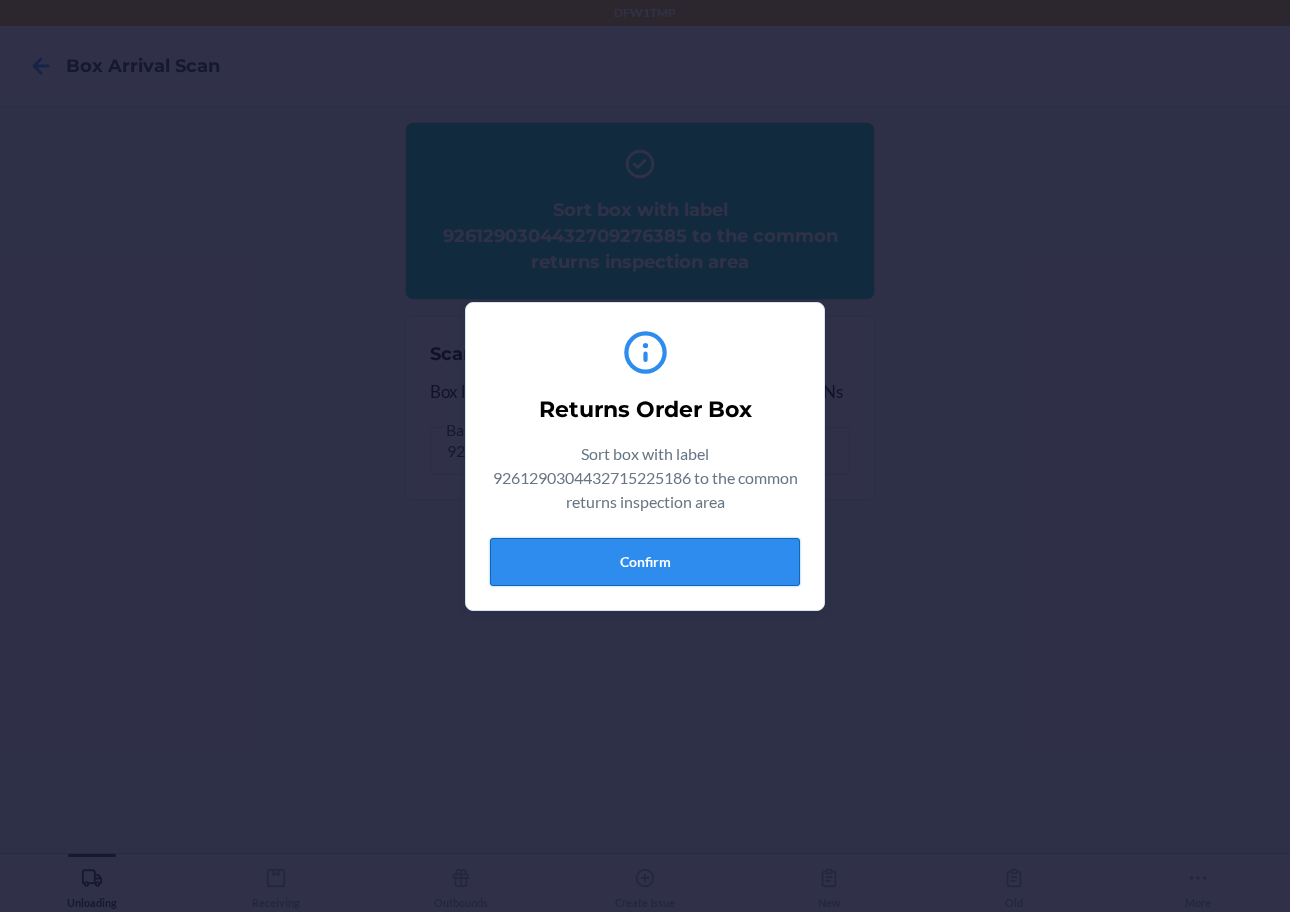 click on "Confirm" at bounding box center [645, 562] 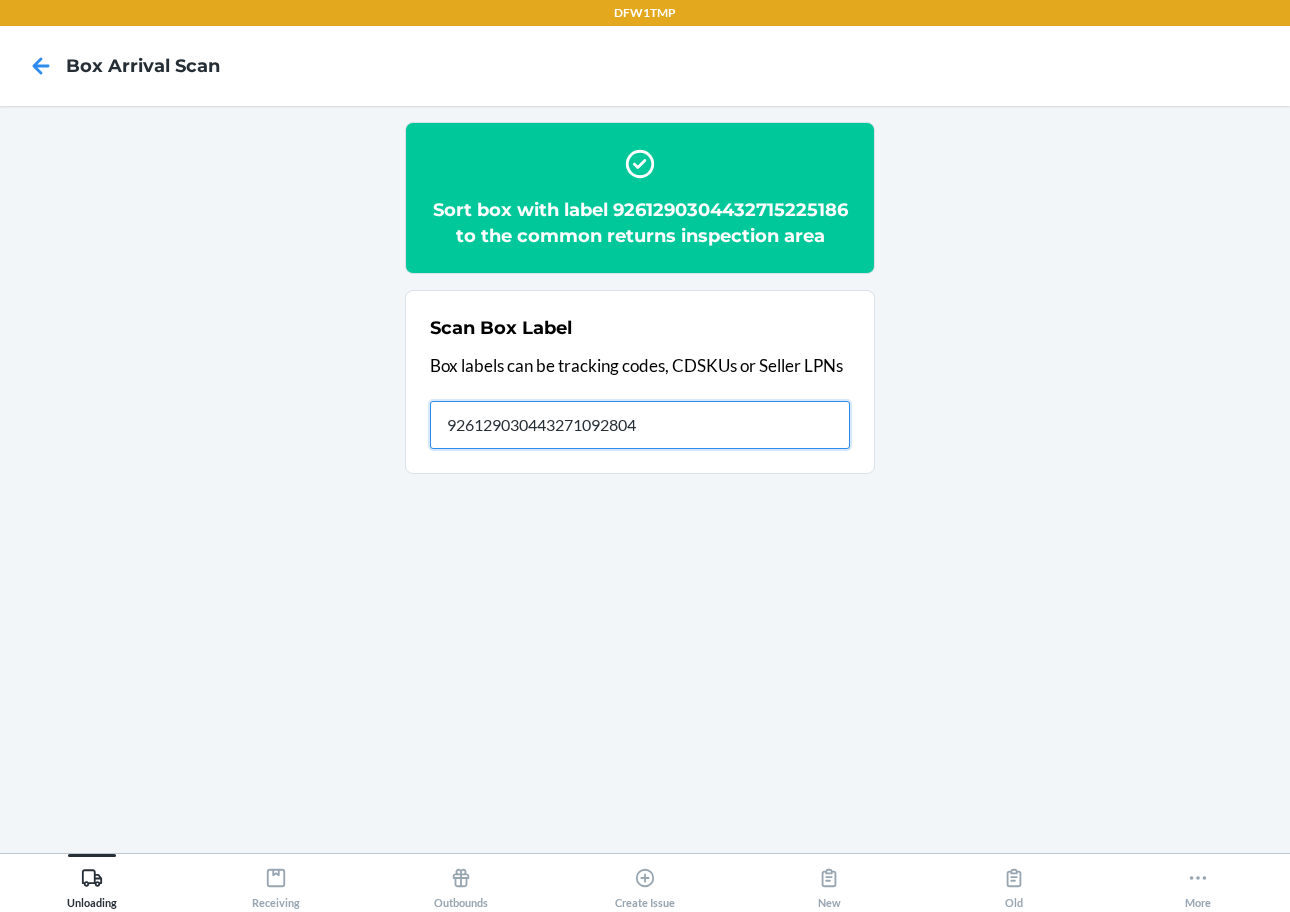 type on "9261290304432710928044" 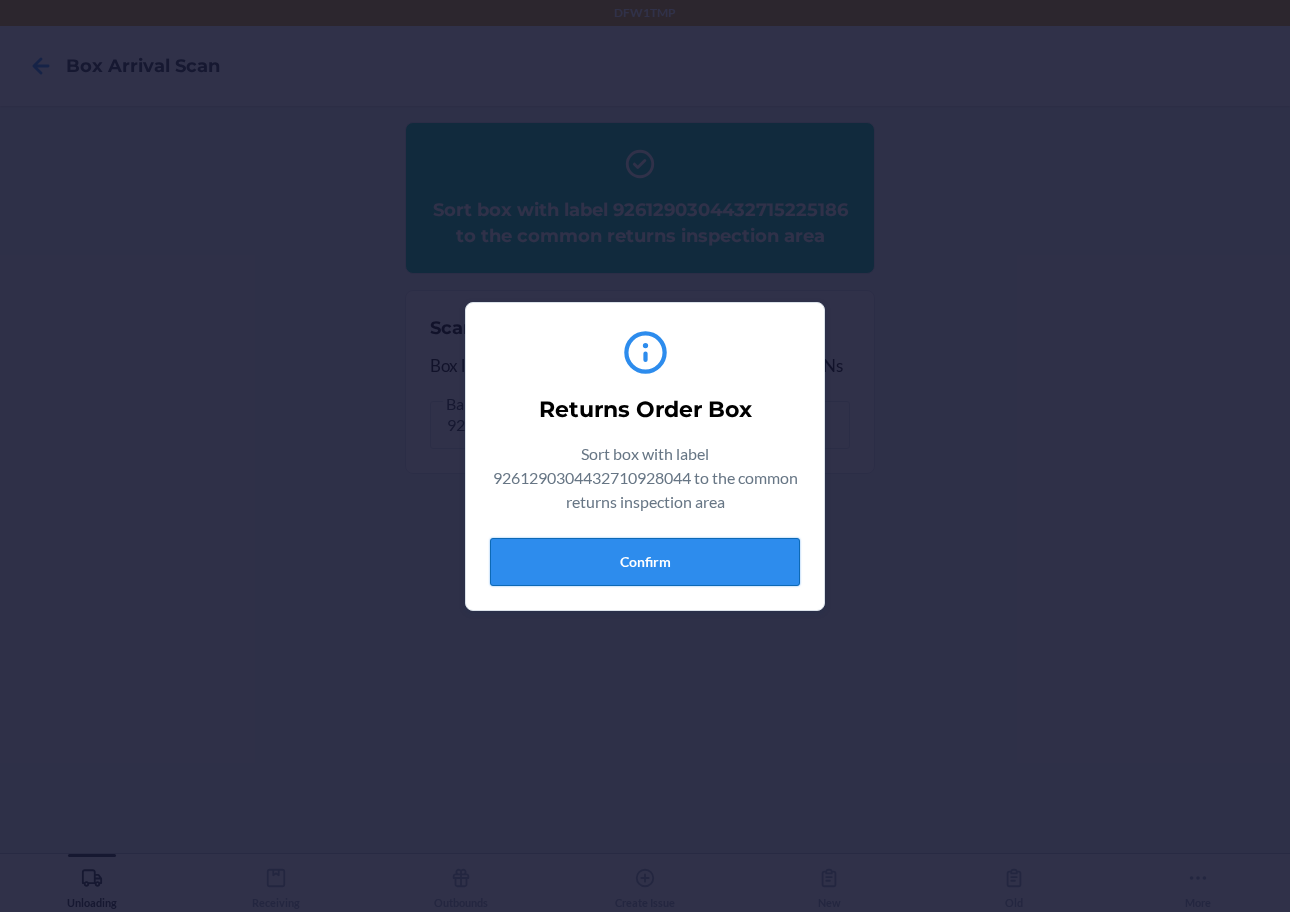 click on "Confirm" at bounding box center [645, 562] 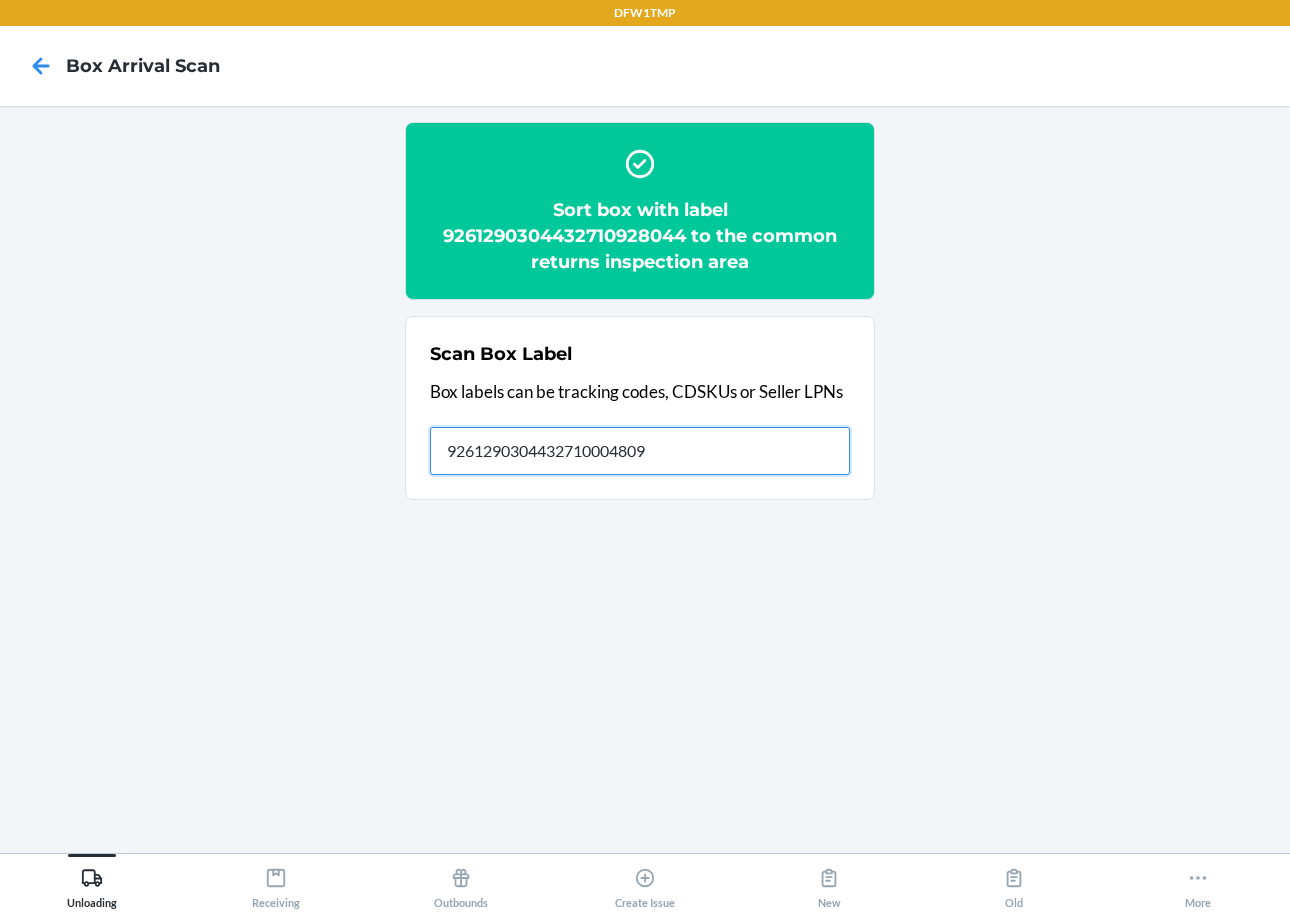 type on "9261290304432710004809" 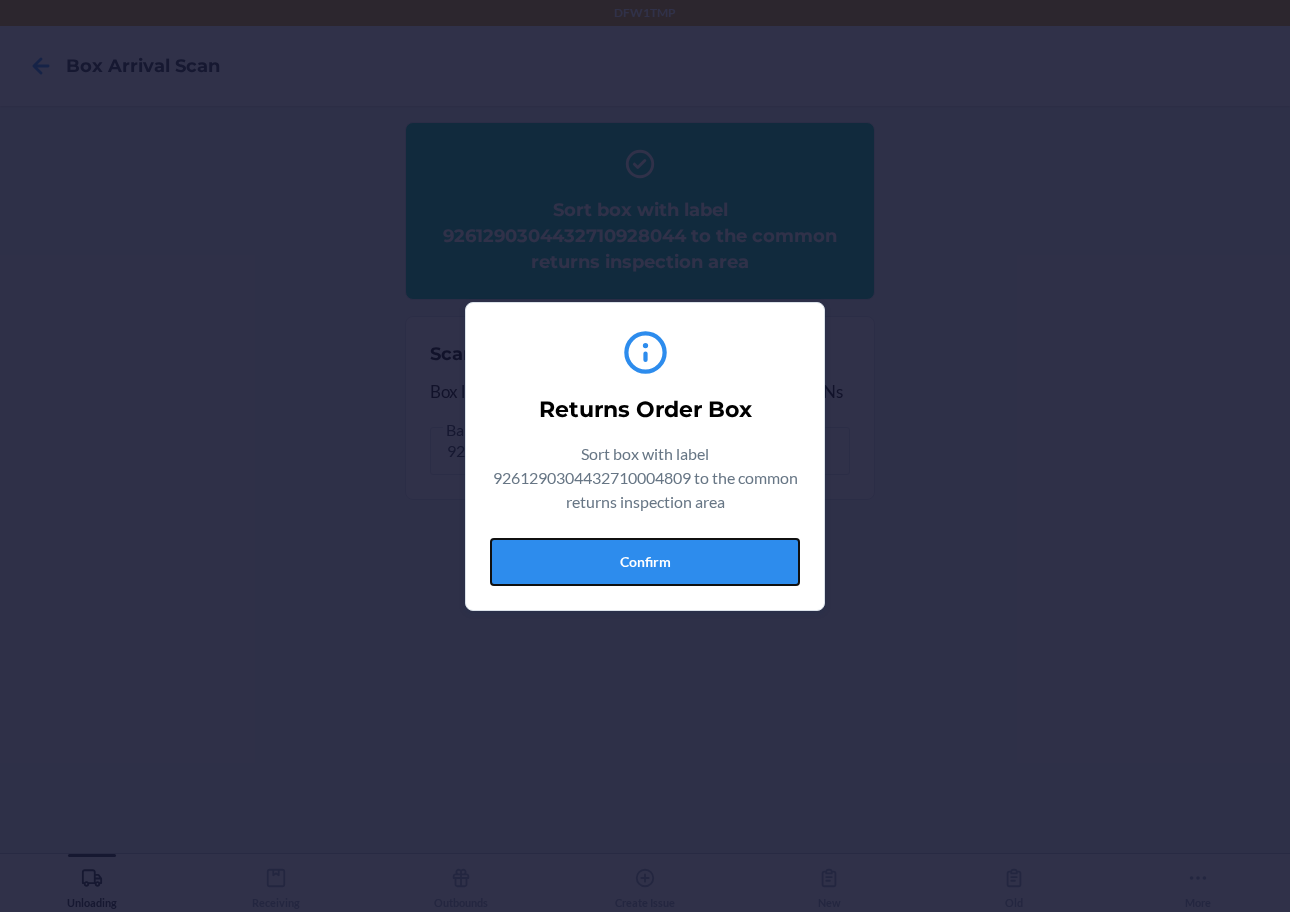 click on "Confirm" at bounding box center (645, 562) 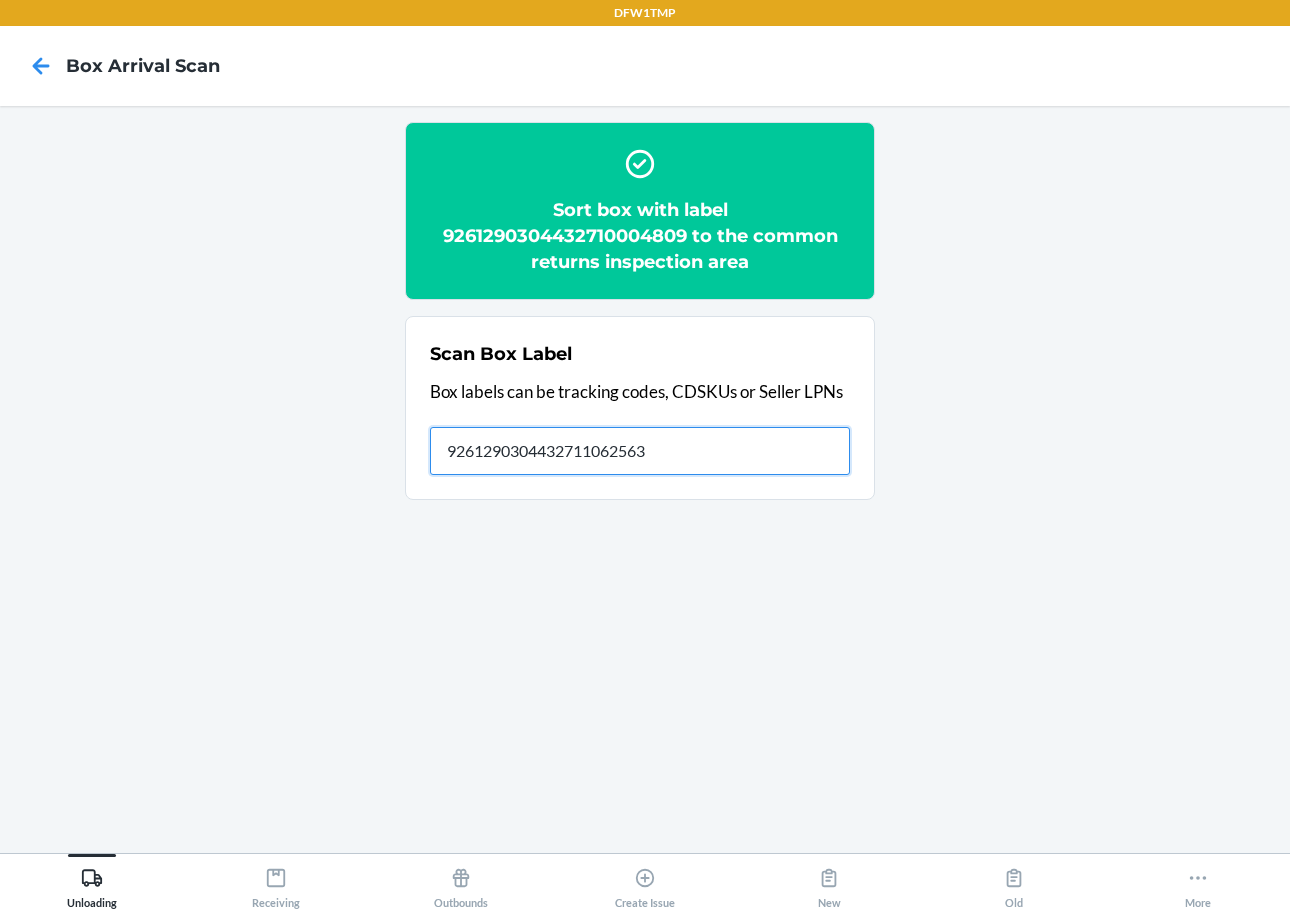 type on "9261290304432711062563" 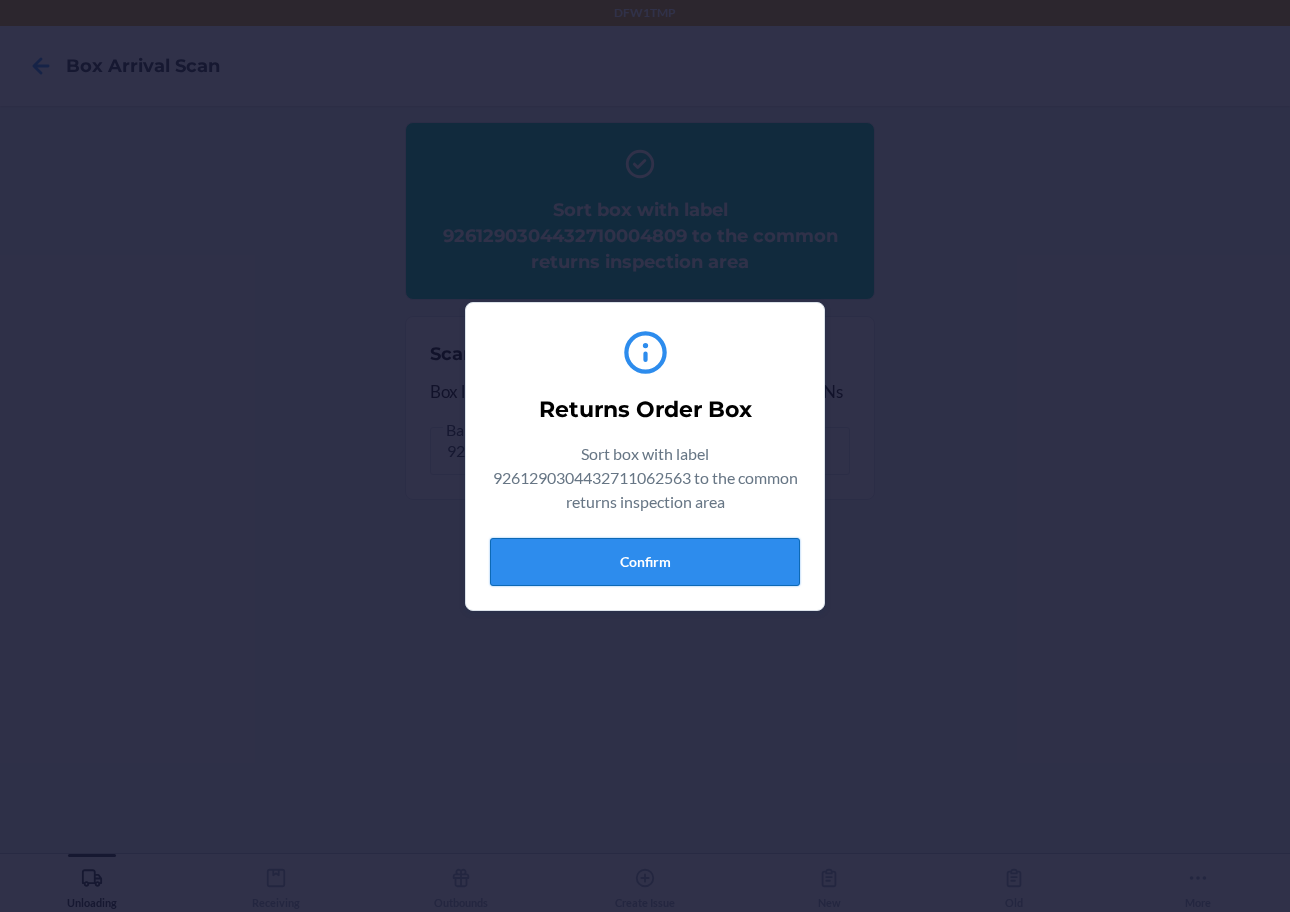 click on "Confirm" at bounding box center [645, 562] 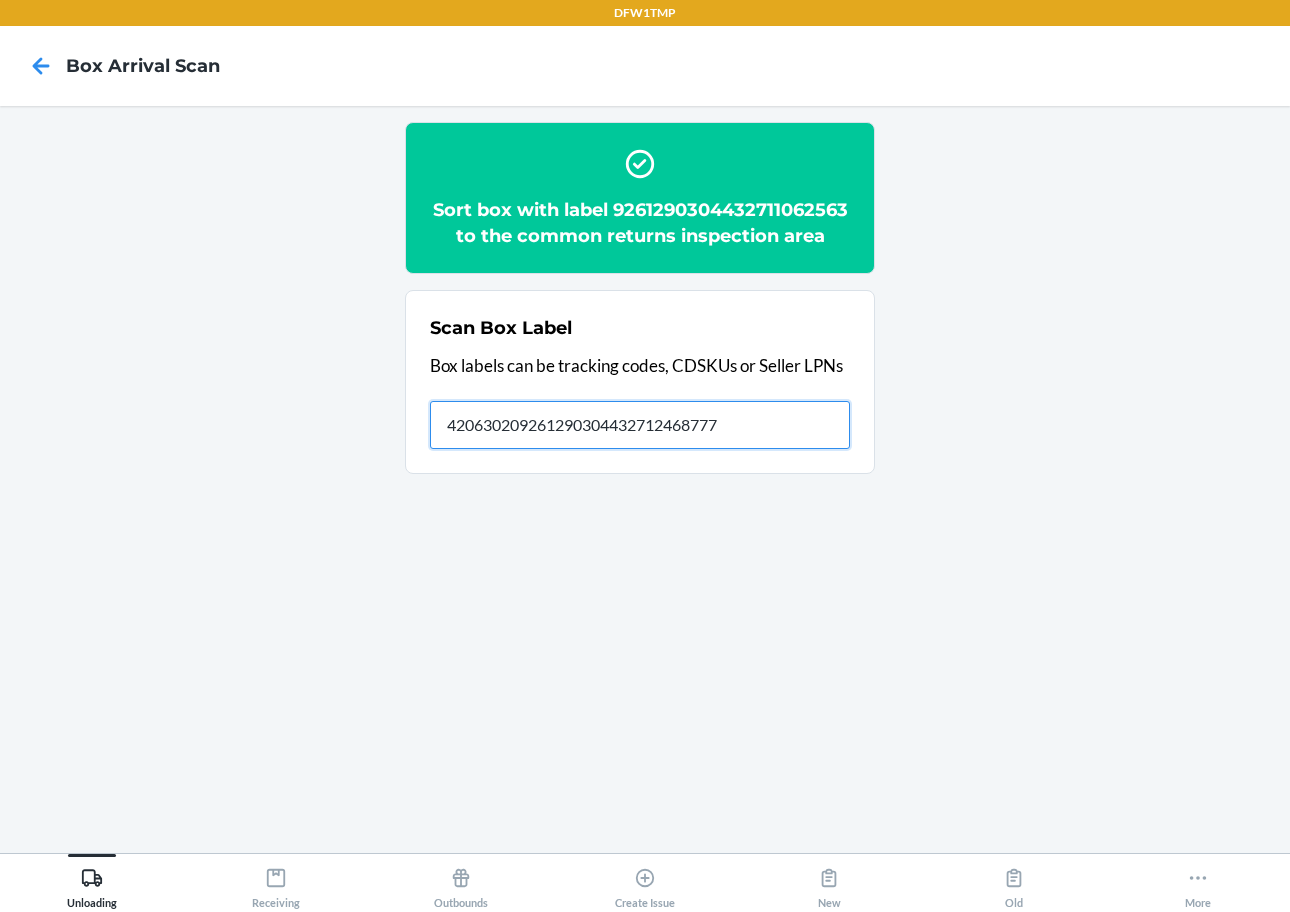type on "420630209261290304432712468777" 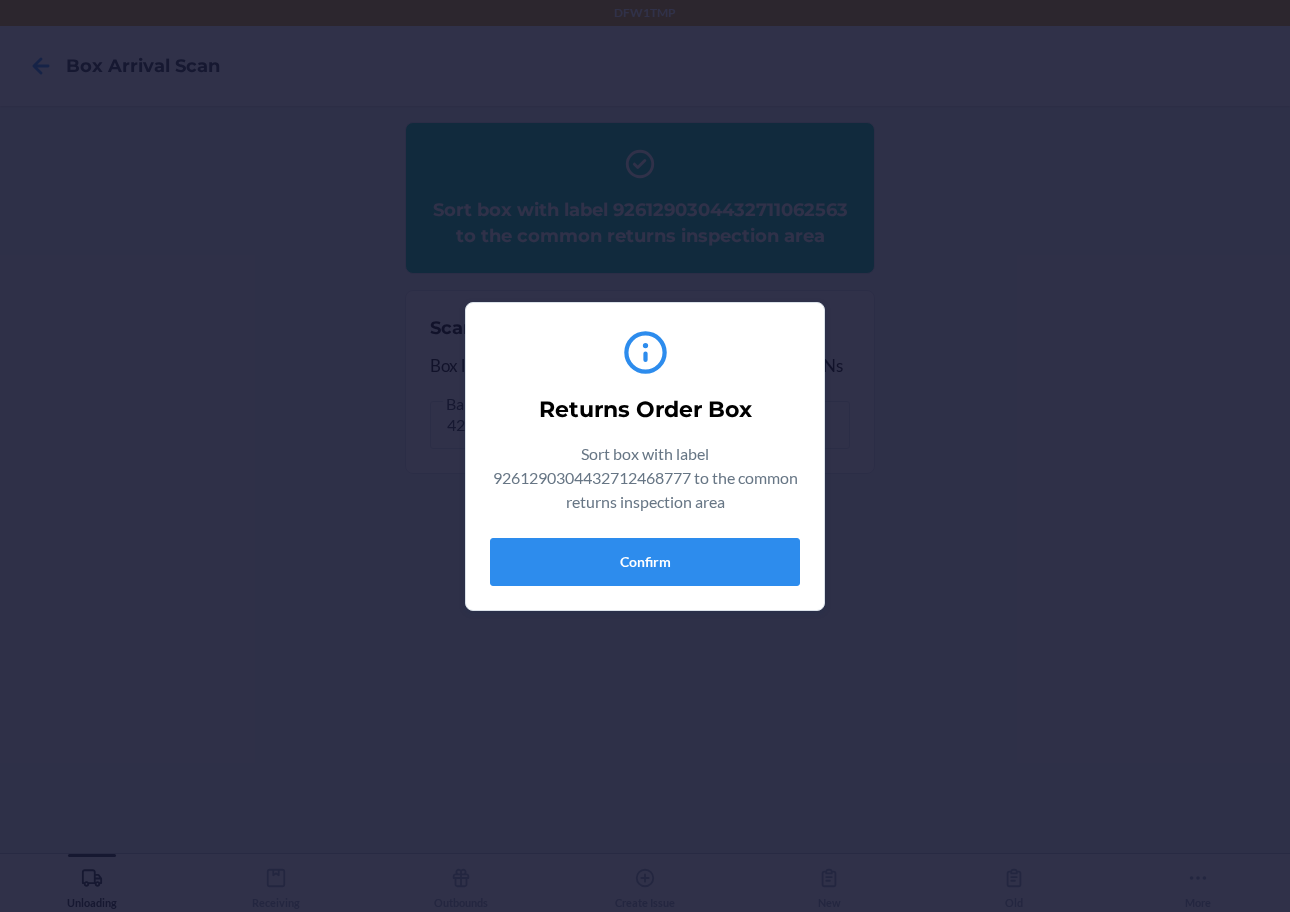 click on "Returns Order Box Sort box with label 9261290304432712468777 to the common returns inspection area Confirm" at bounding box center [645, 456] 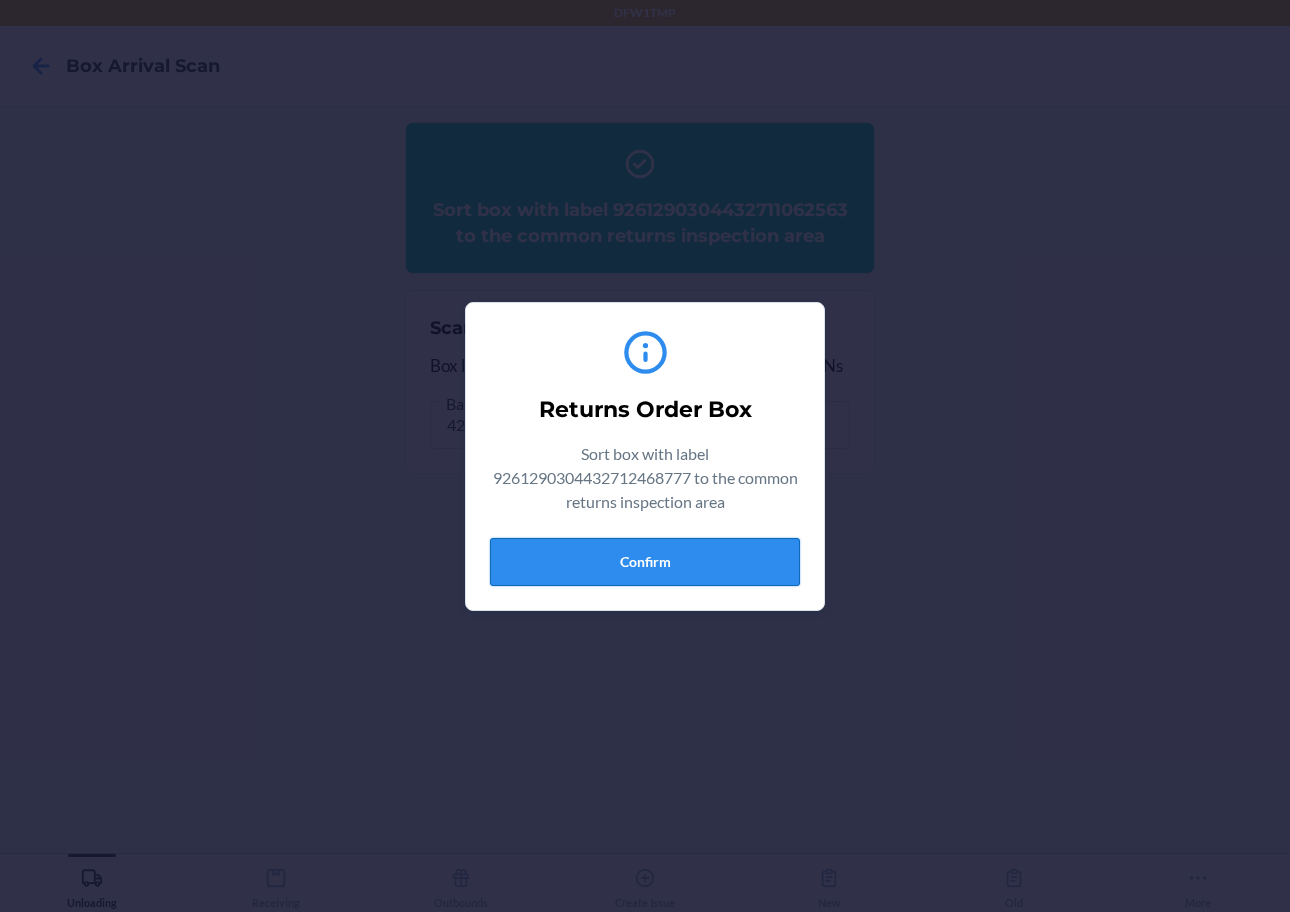 click on "Confirm" at bounding box center [645, 562] 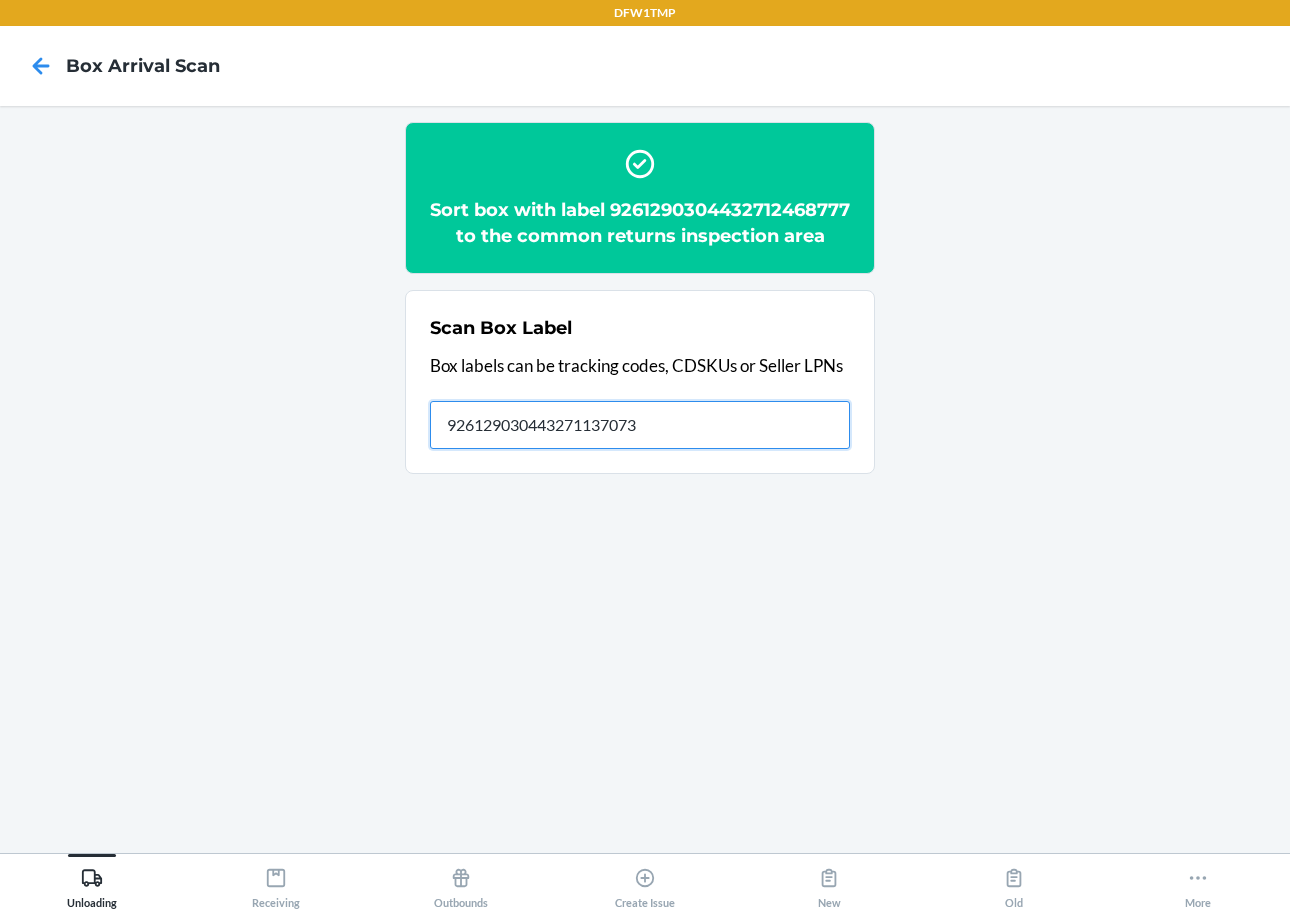 type on "9261290304432711370736" 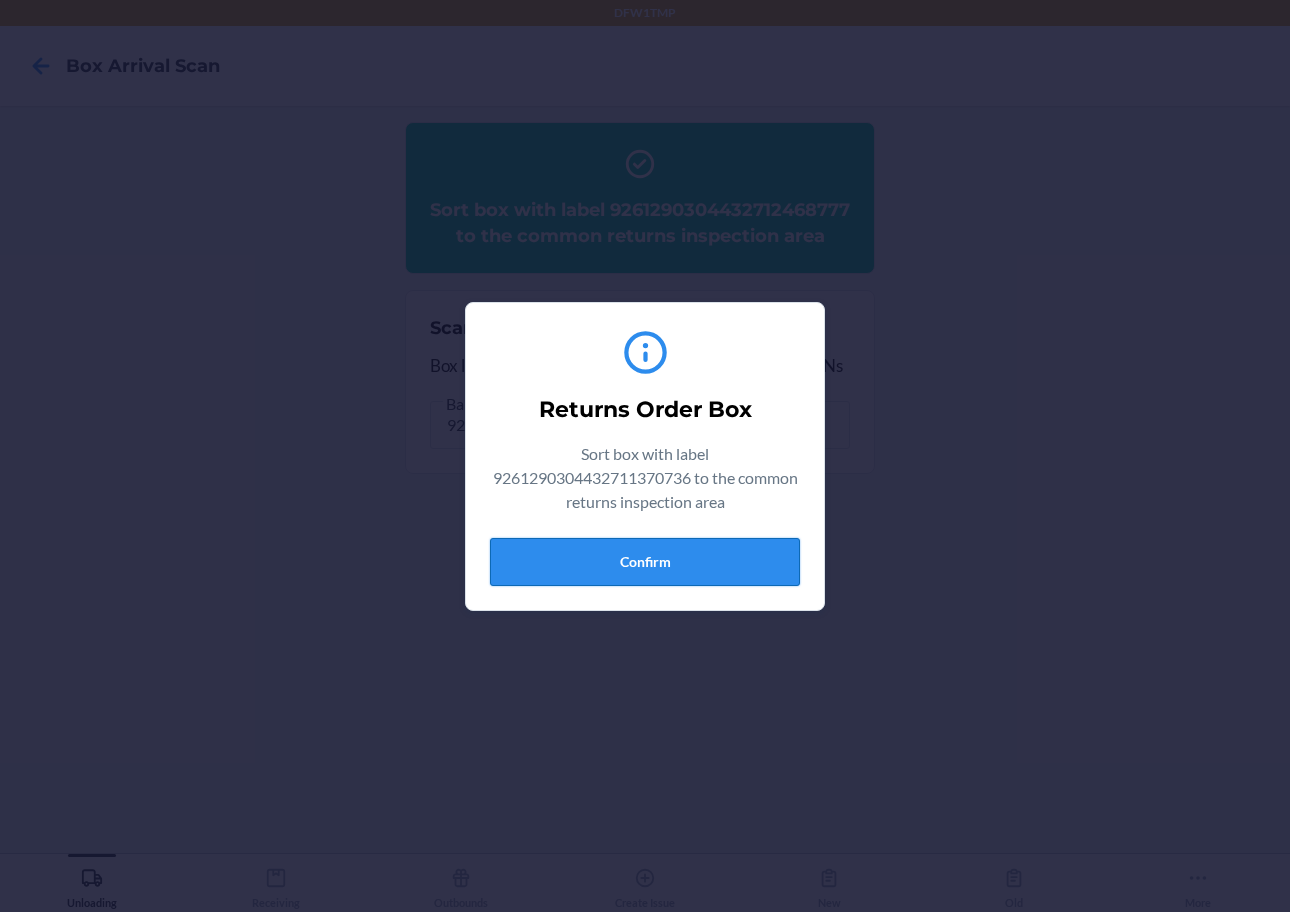 click on "Confirm" at bounding box center (645, 562) 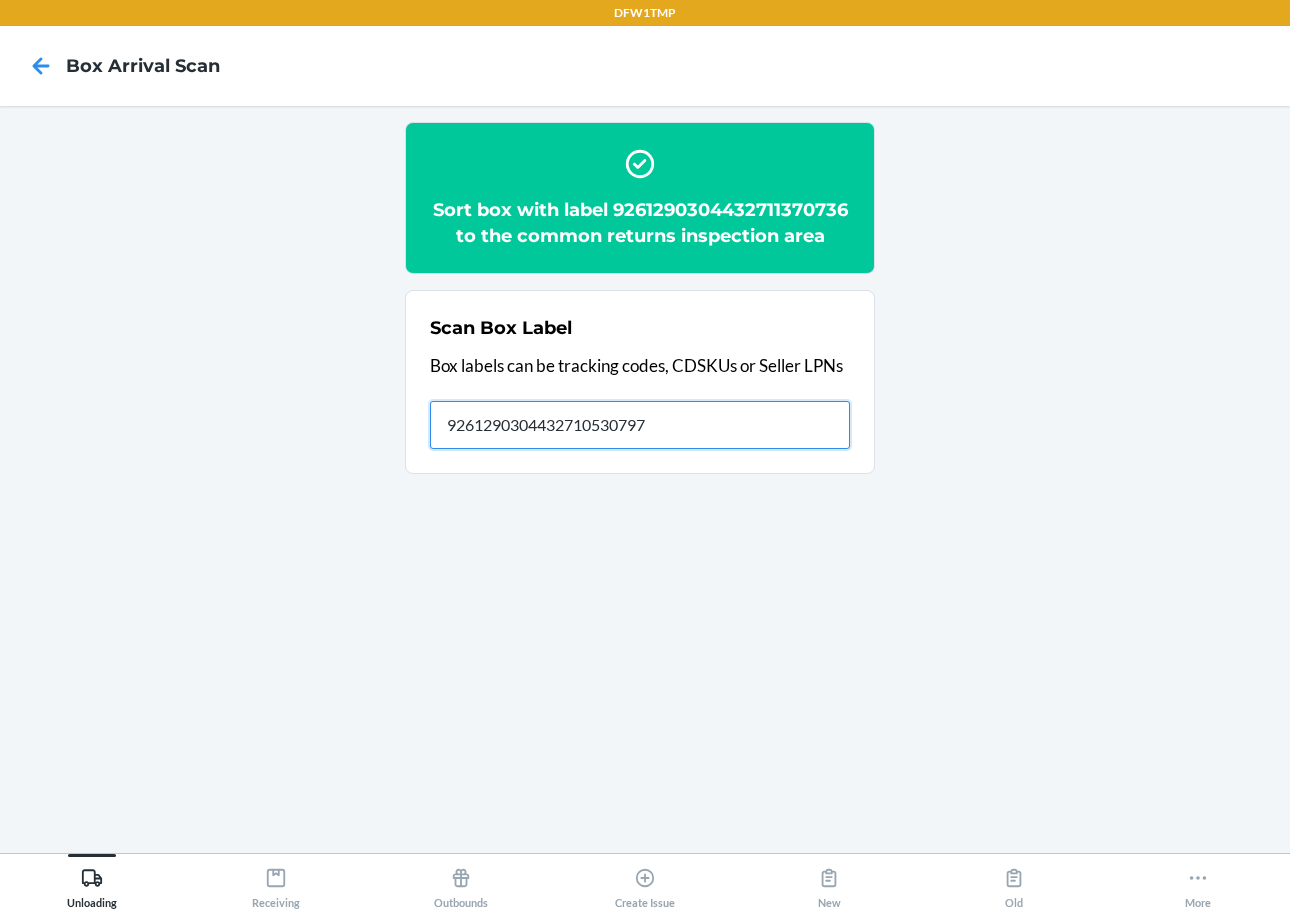 type on "9261290304432710530797" 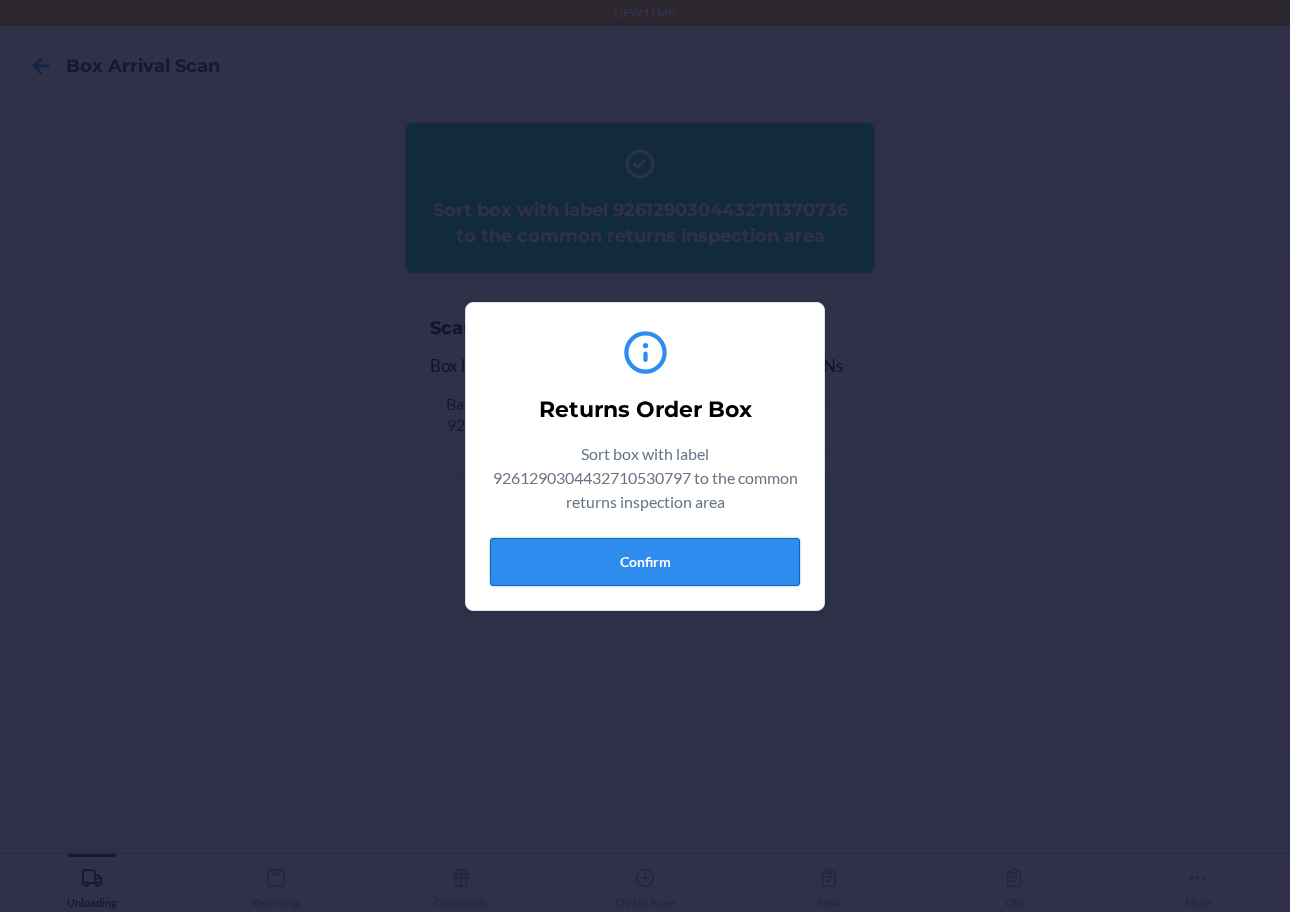 click on "Confirm" at bounding box center (645, 562) 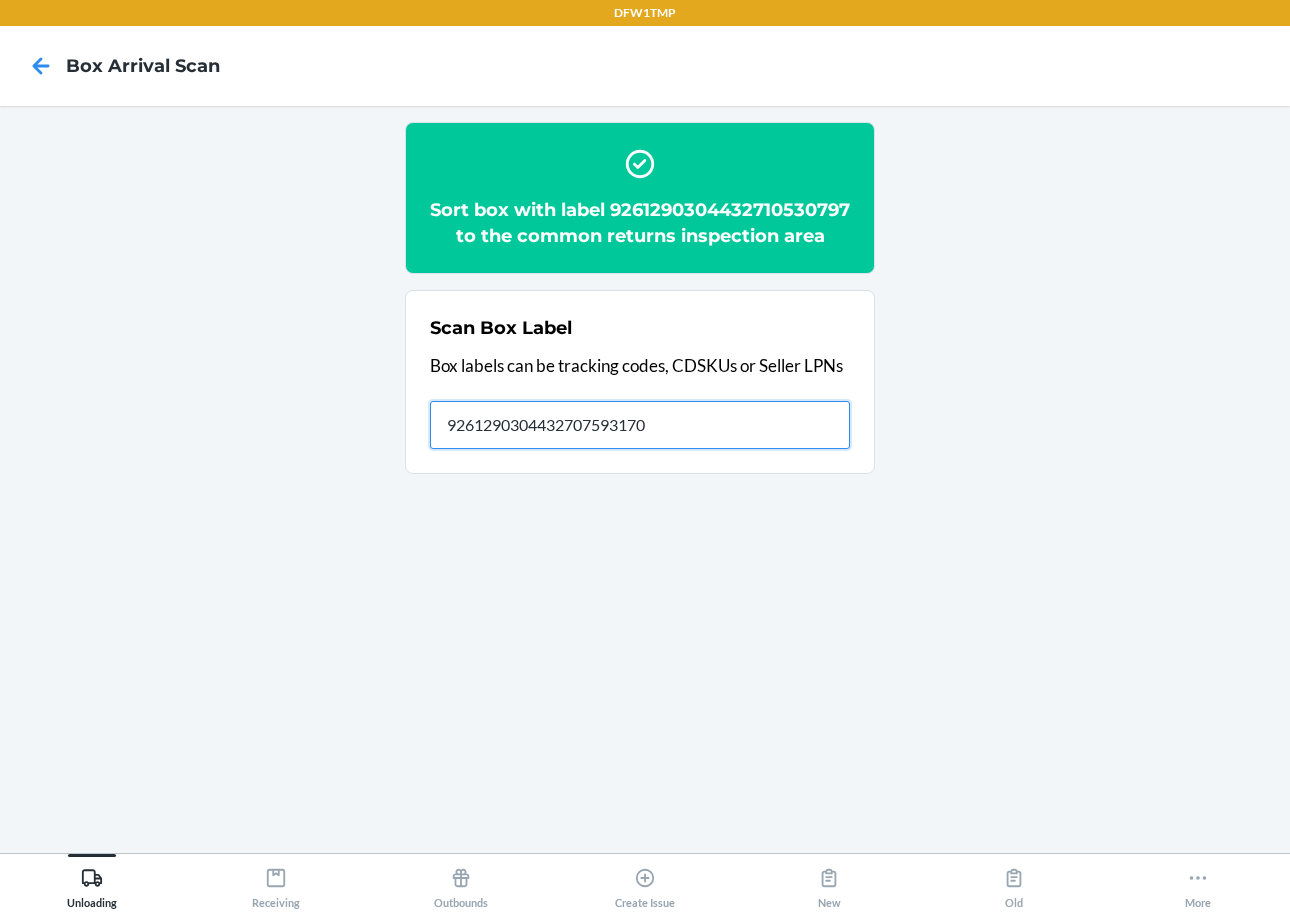 type on "9261290304432707593170" 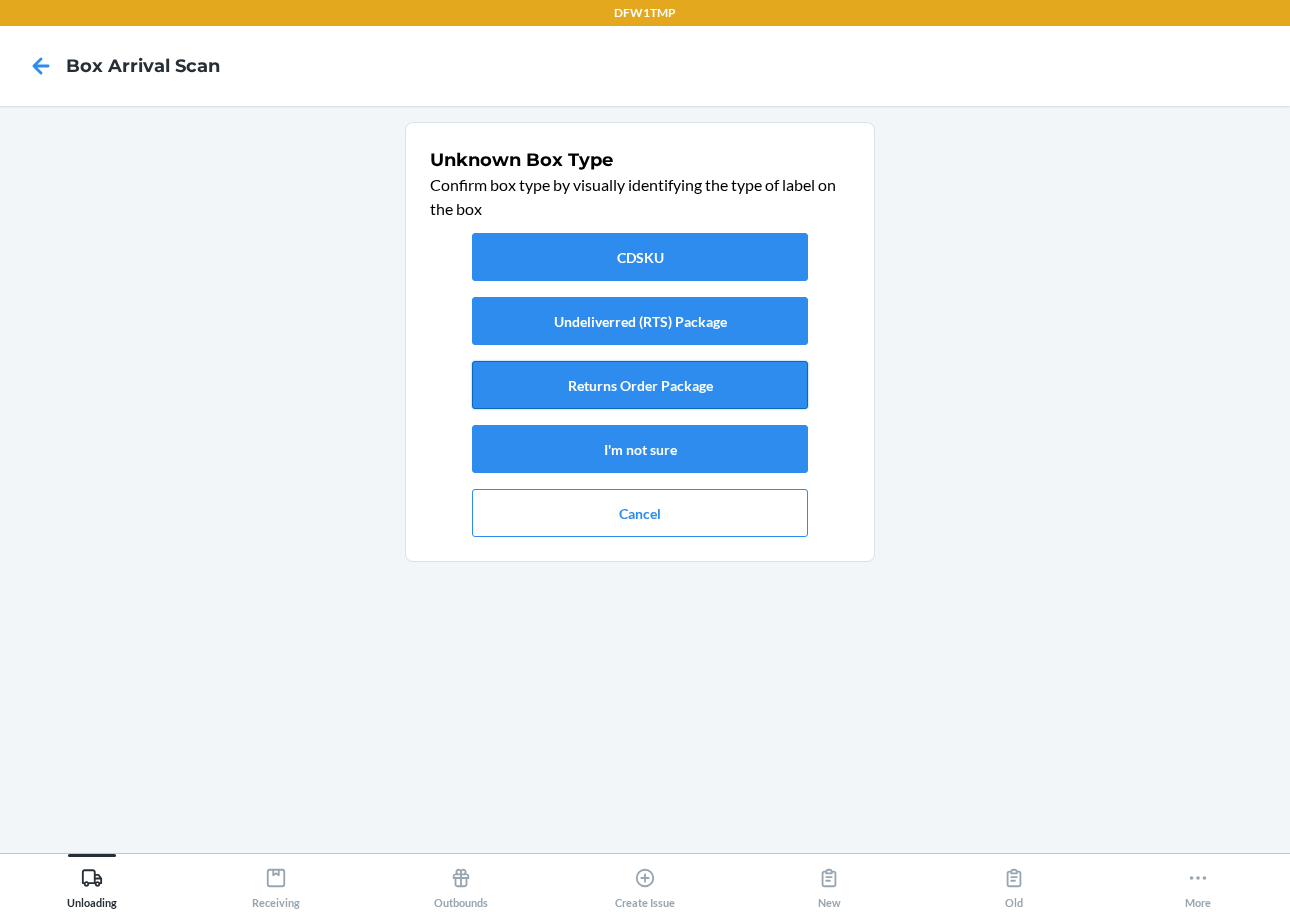 click on "Returns Order Package" at bounding box center (640, 385) 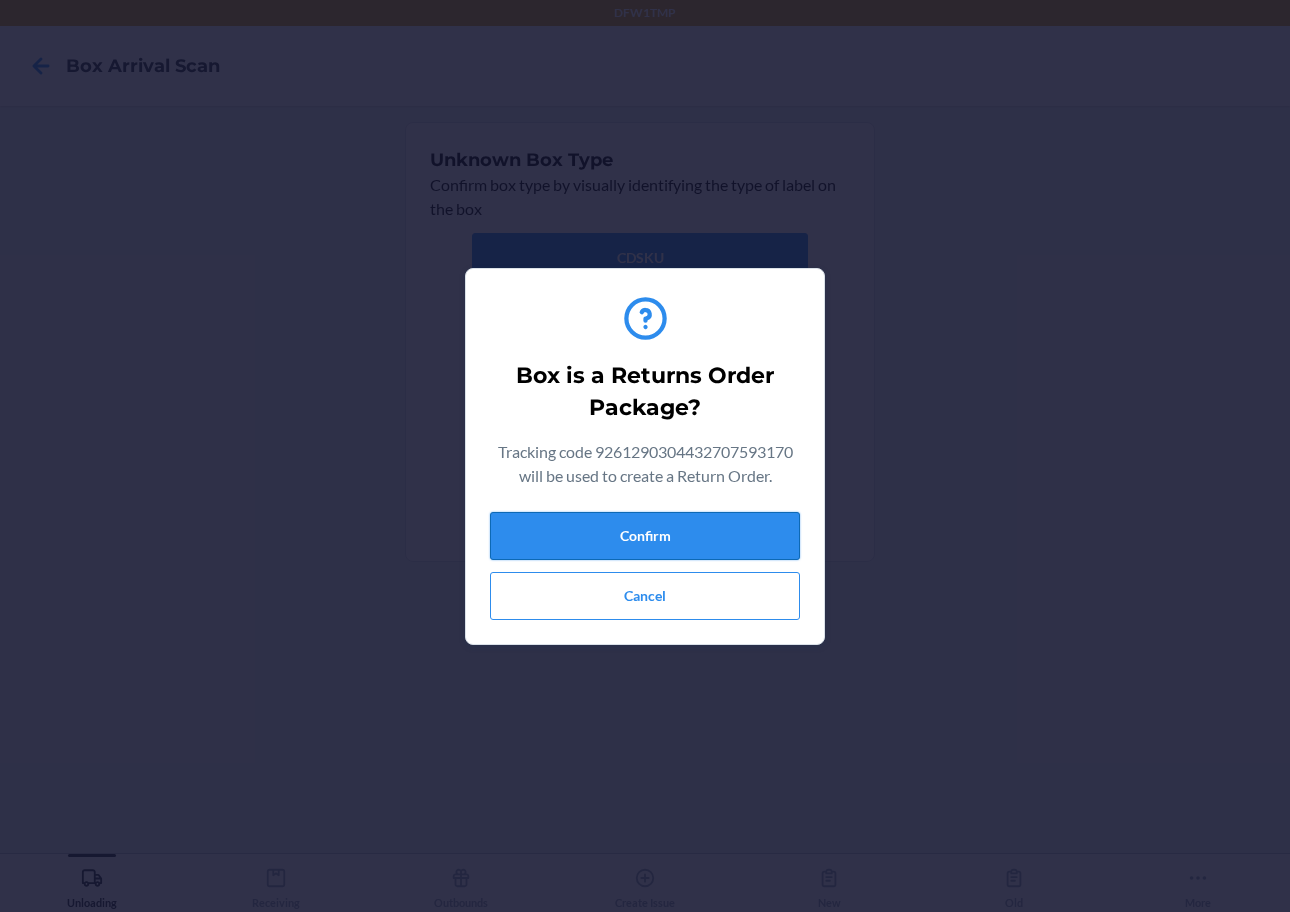 click on "Confirm" at bounding box center (645, 536) 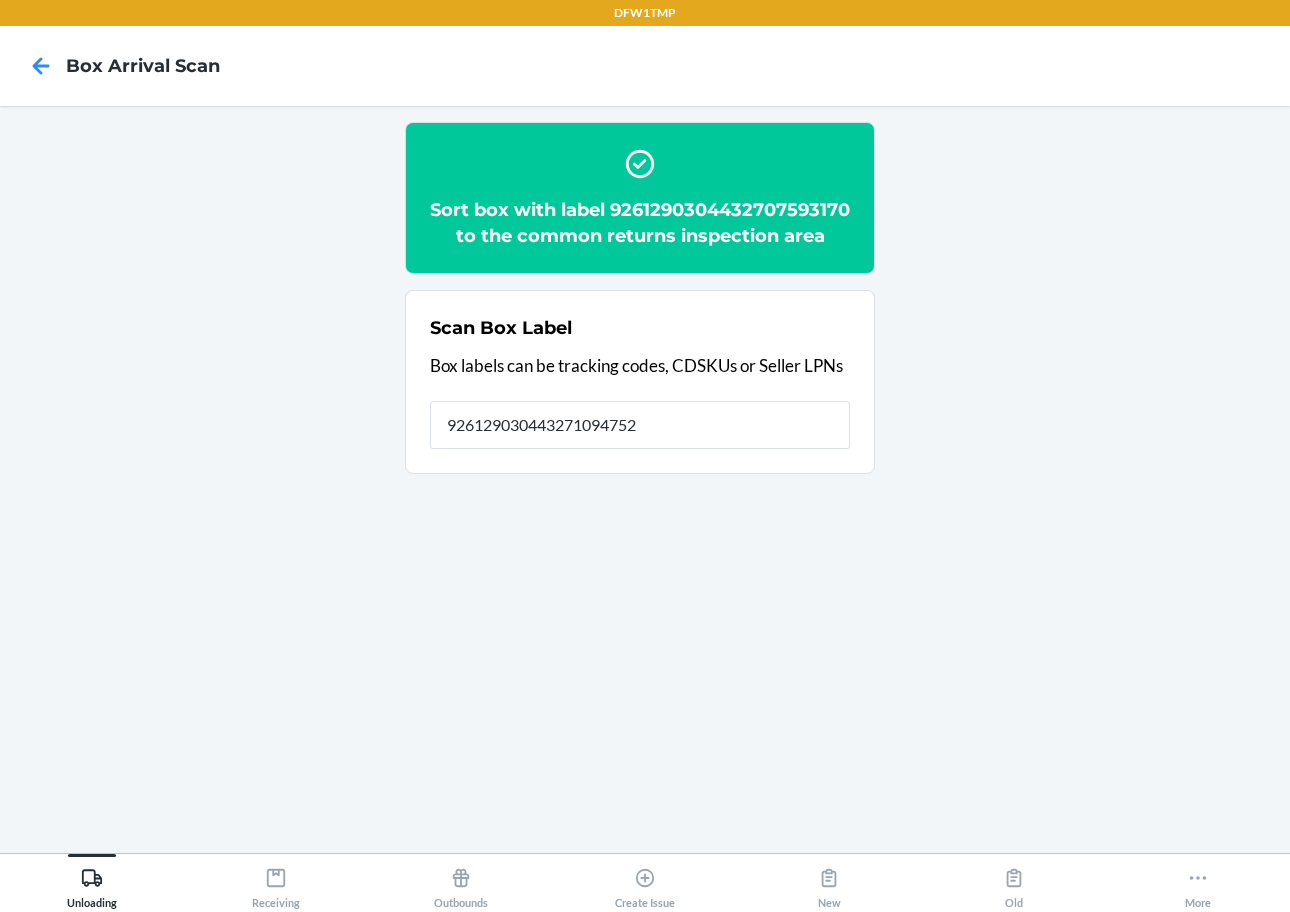 type on "9261290304432710947526" 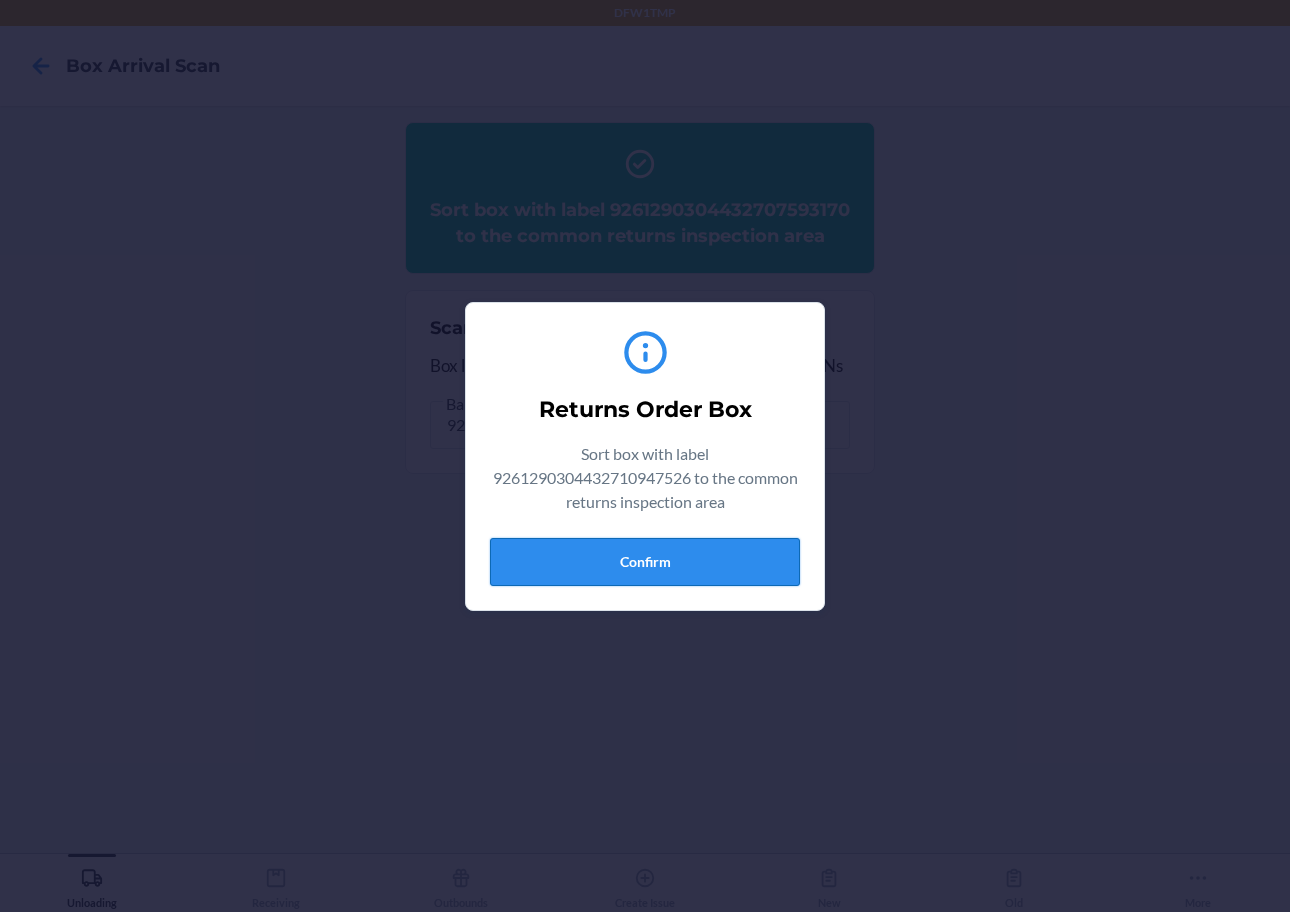 click on "Confirm" at bounding box center (645, 562) 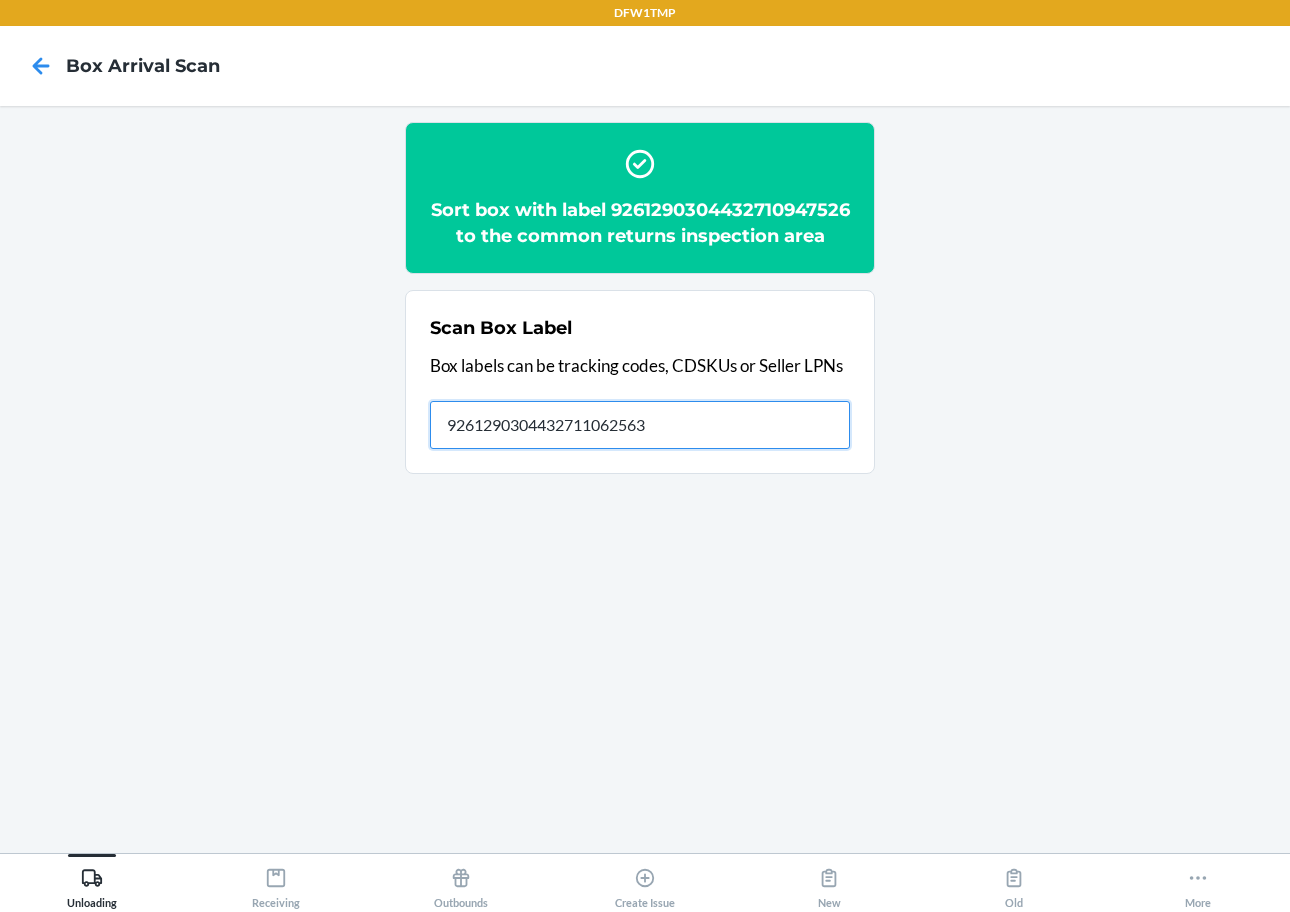 type on "9261290304432711062563" 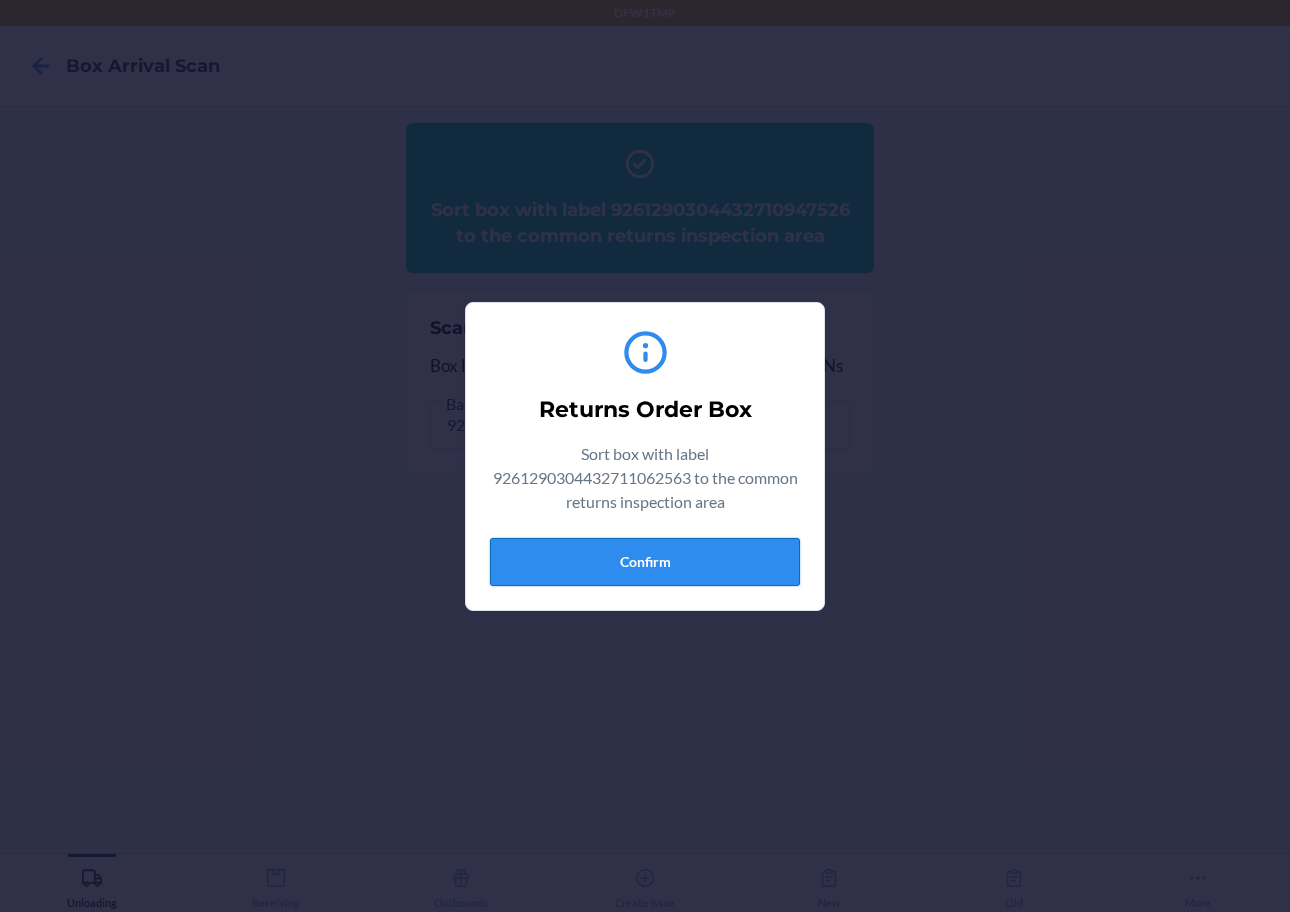 click on "Confirm" at bounding box center [645, 562] 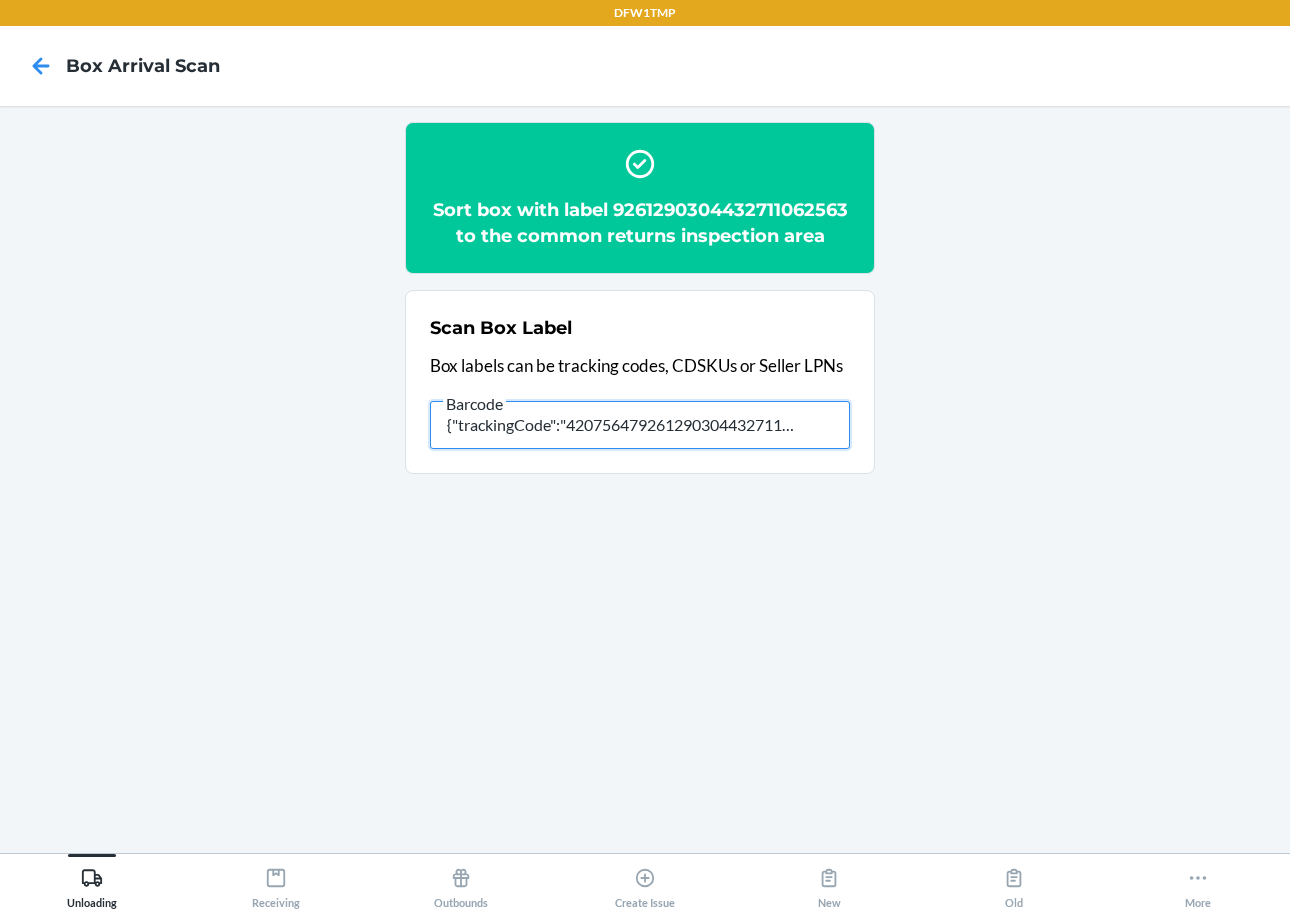 type on "{"trackingCode":"420756479261290304432711755861","sortCode":"DFW-D3"}" 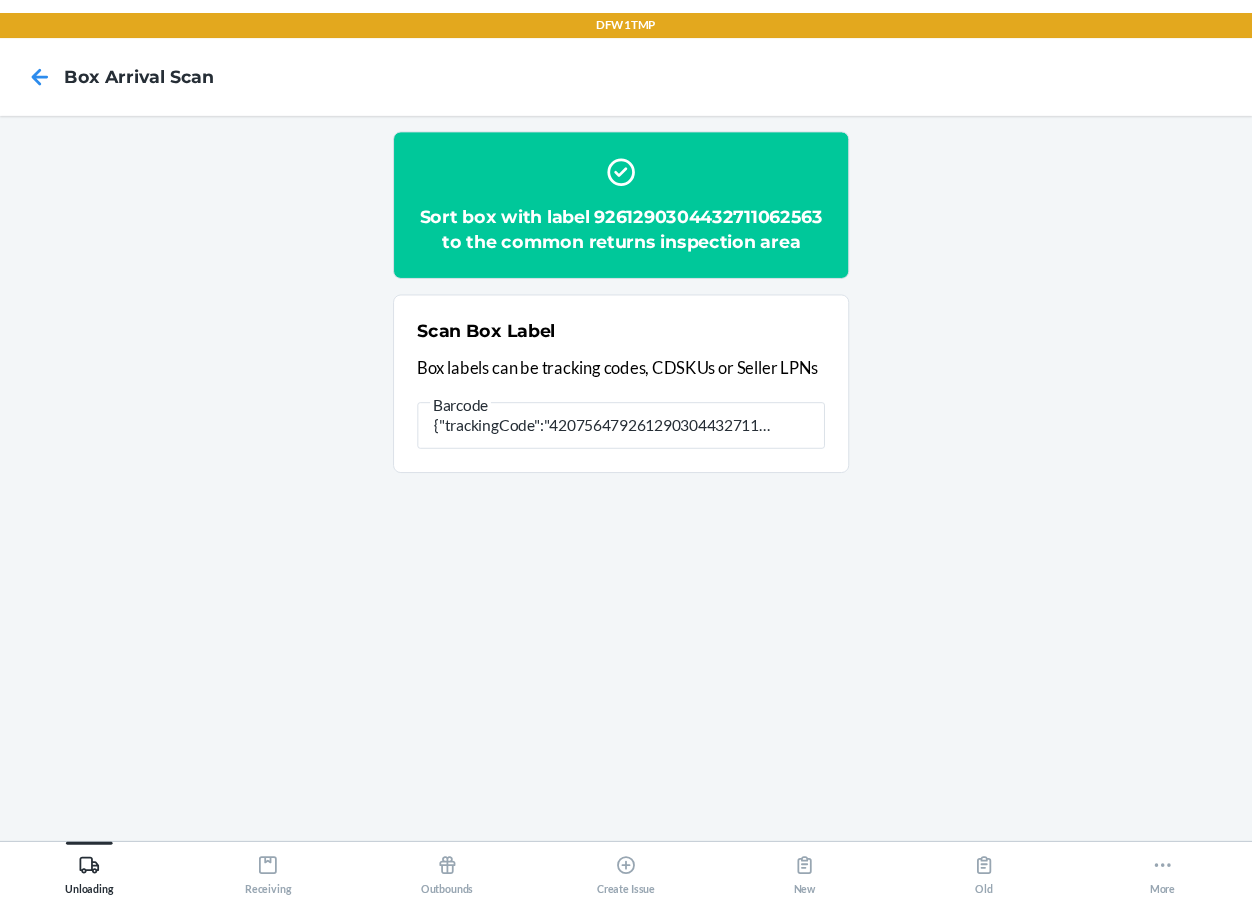 scroll, scrollTop: 0, scrollLeft: 0, axis: both 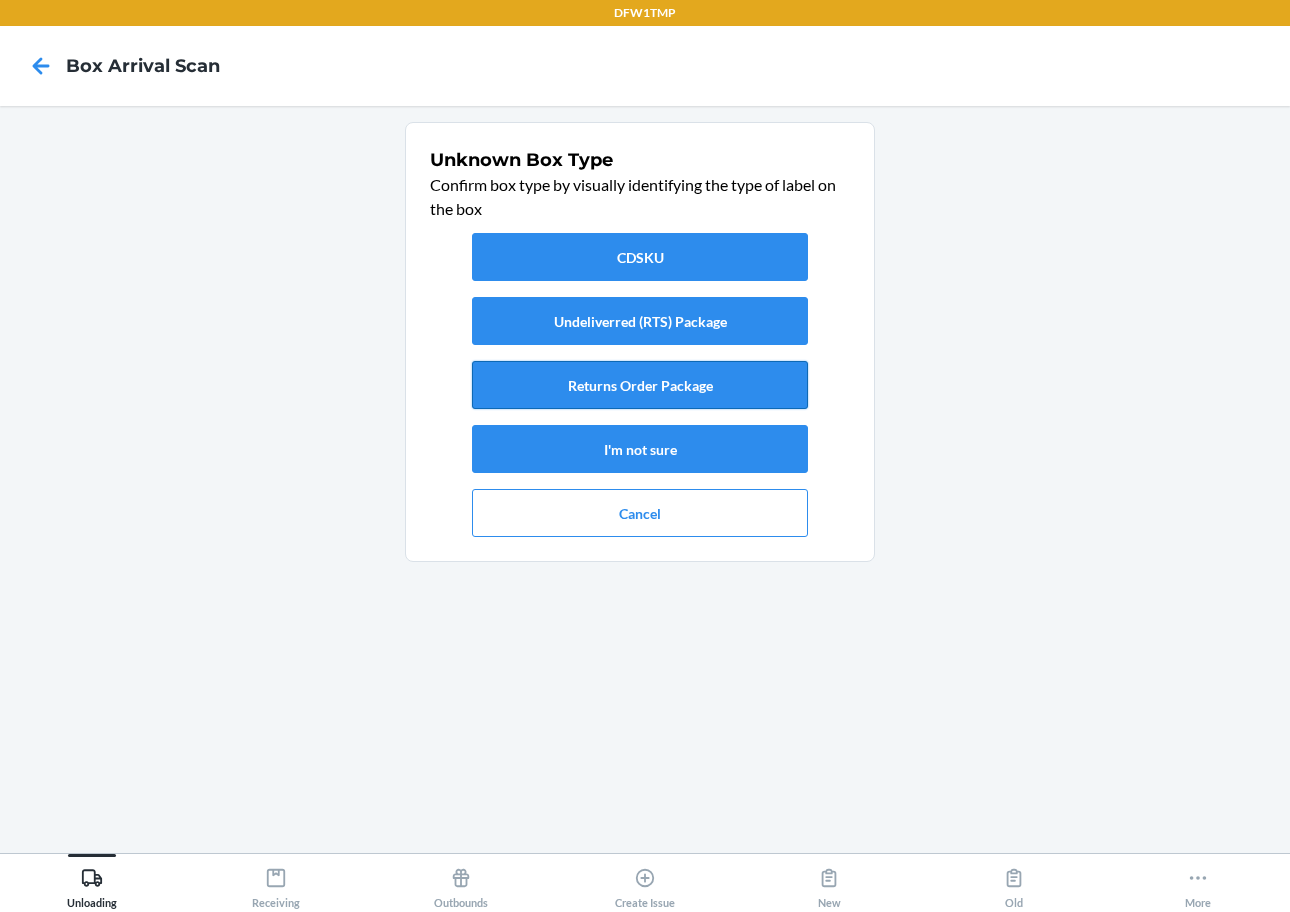 click on "Returns Order Package" at bounding box center (640, 385) 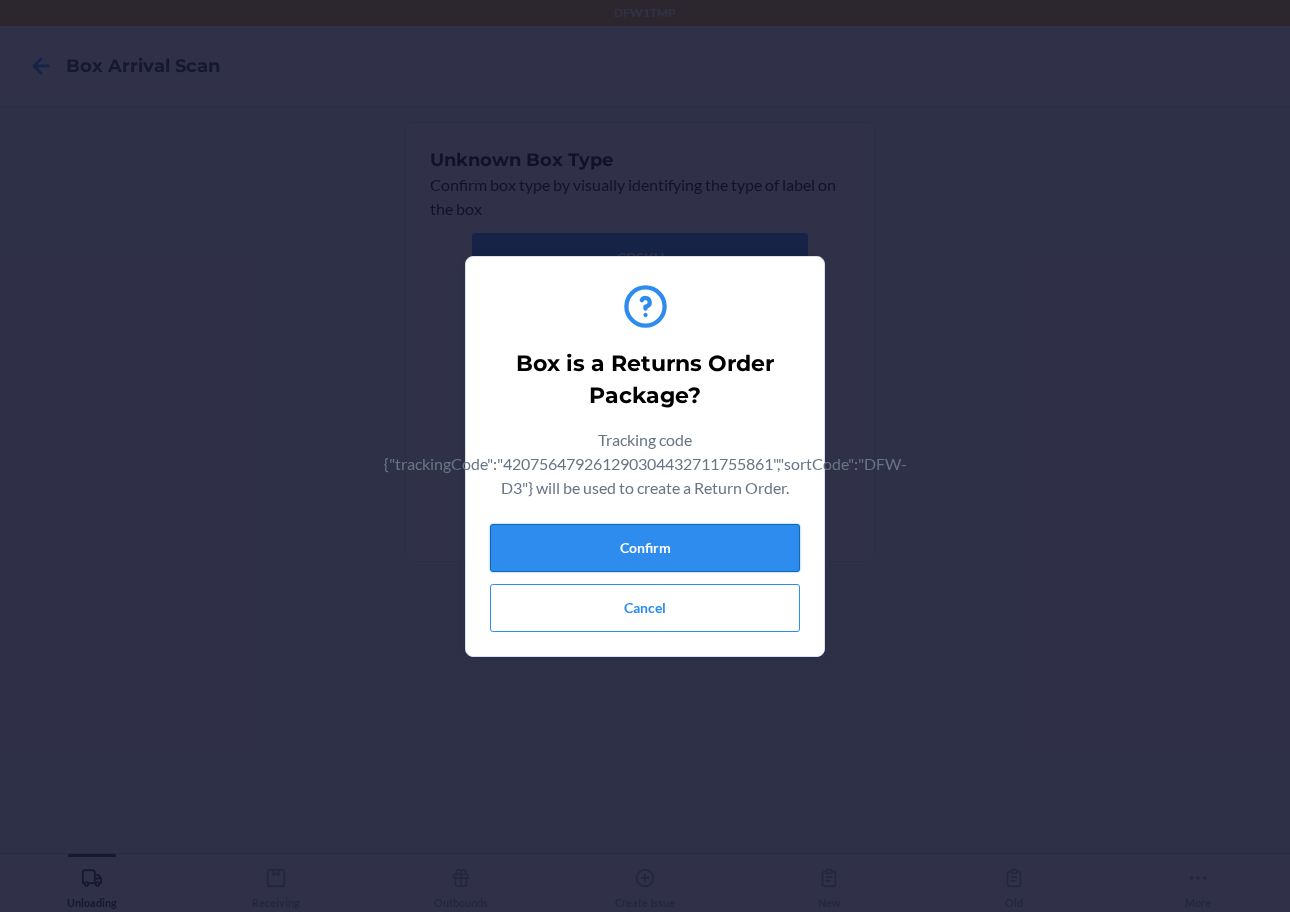click on "Confirm" at bounding box center [645, 548] 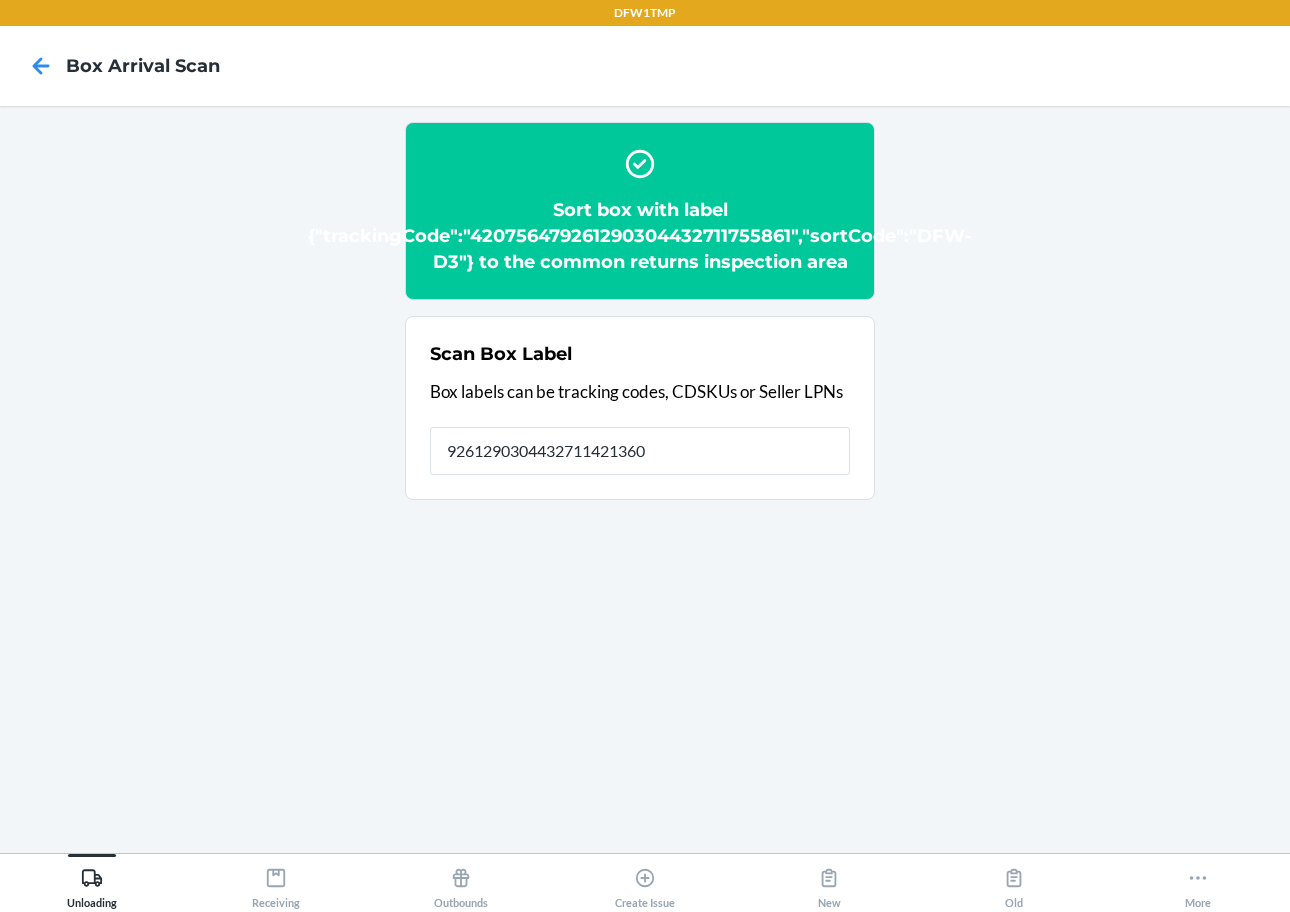 type on "9261290304432711421360" 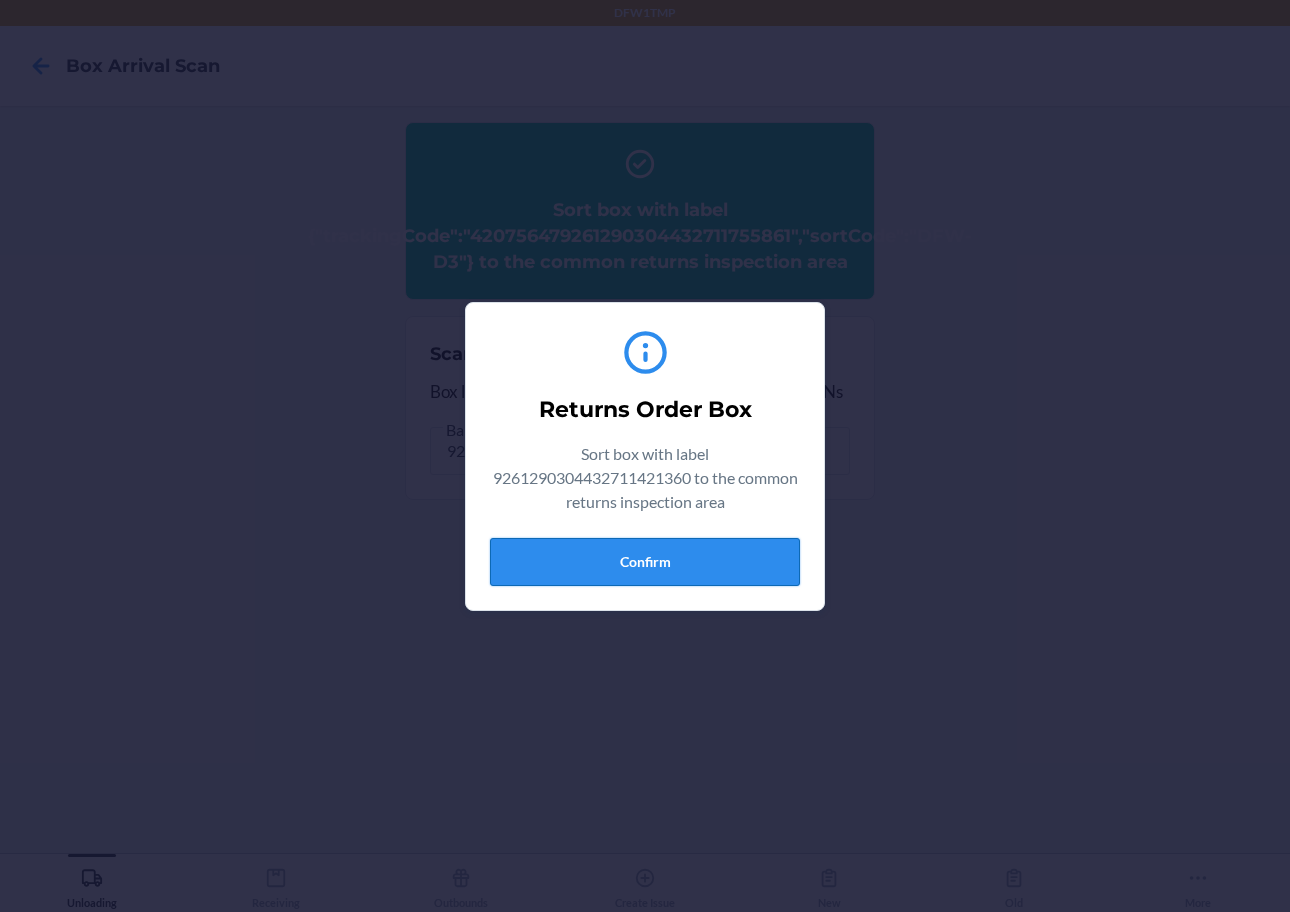 click on "Confirm" at bounding box center [645, 562] 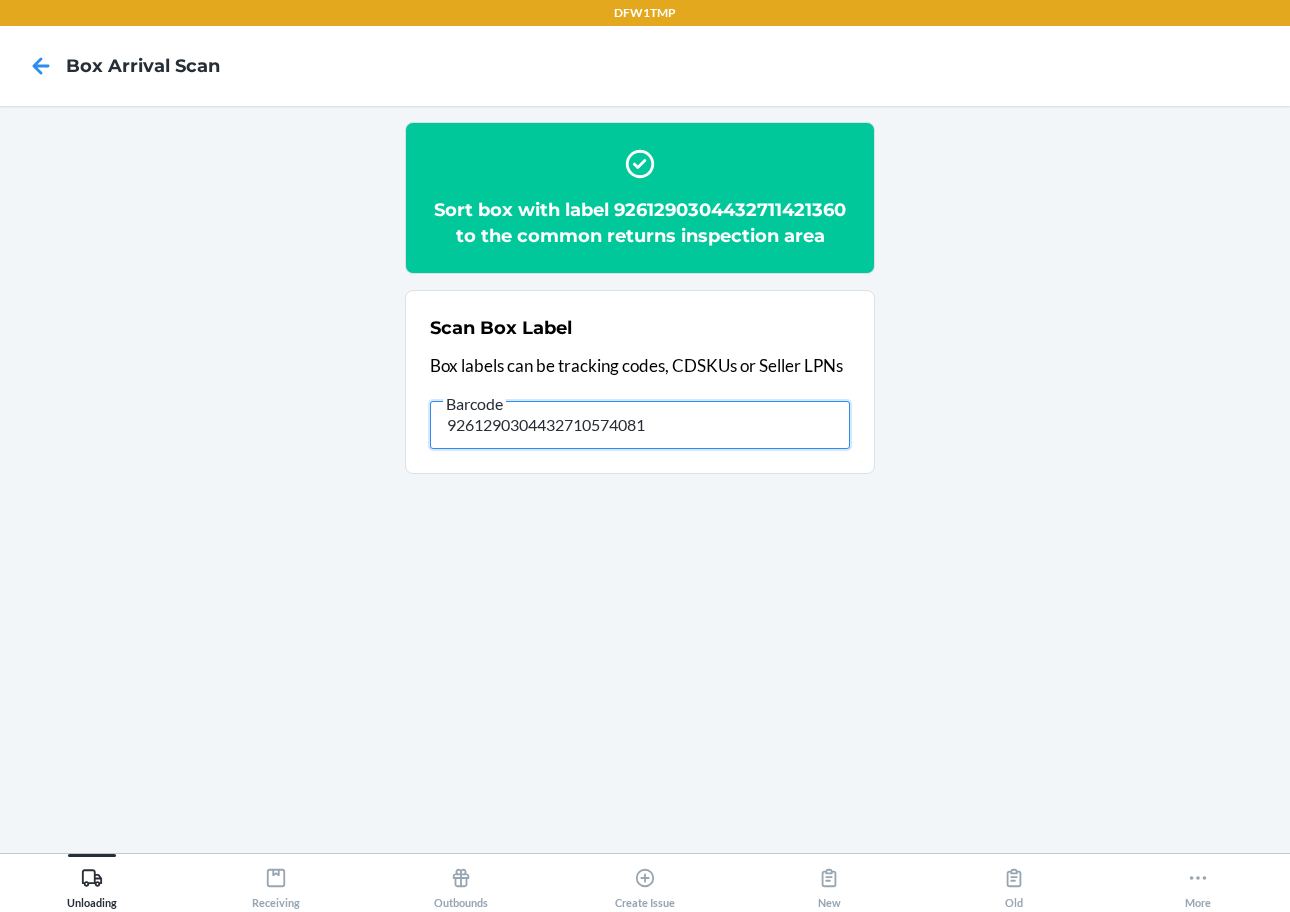 type on "9261290304432710574081" 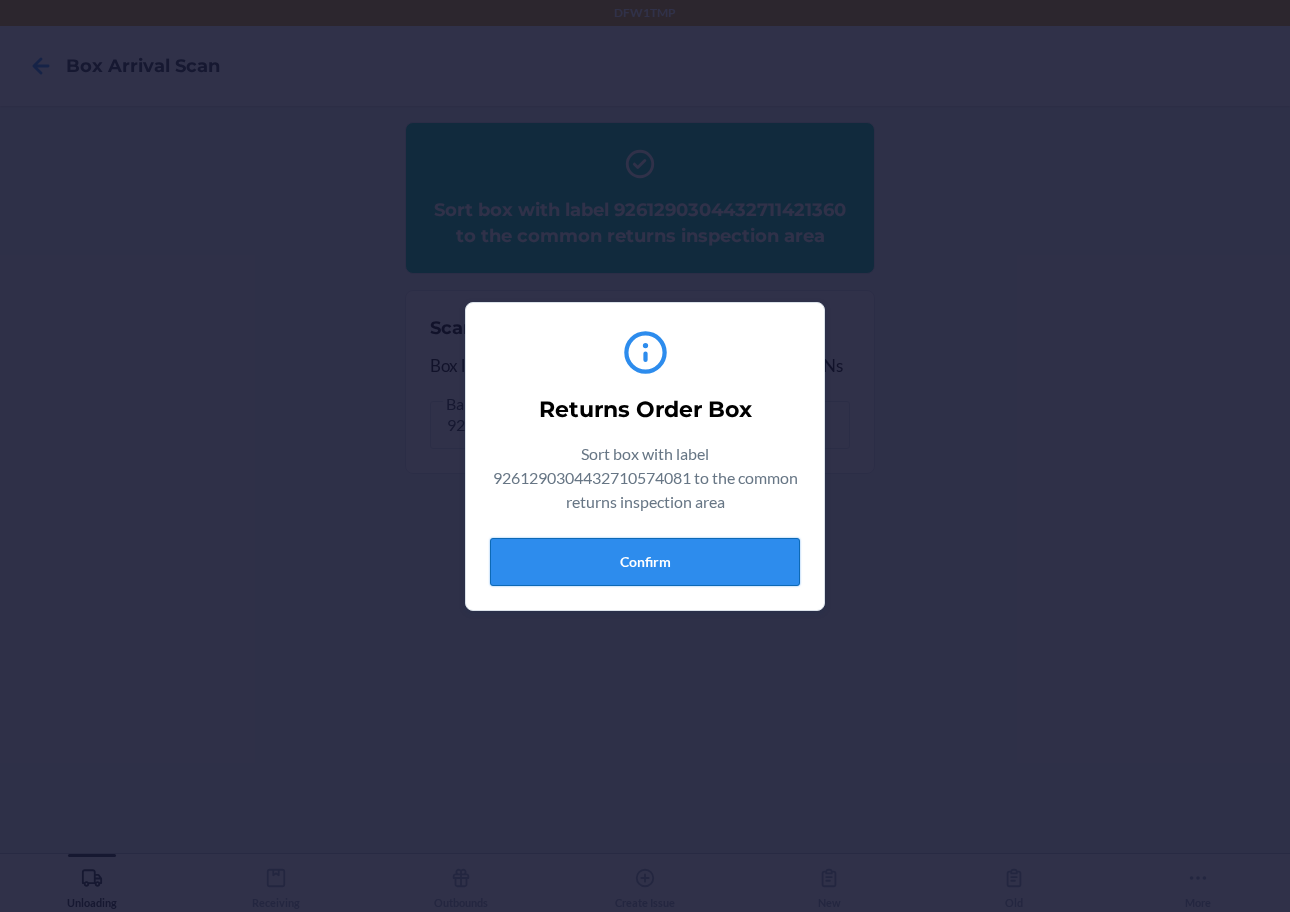 click on "Confirm" at bounding box center (645, 562) 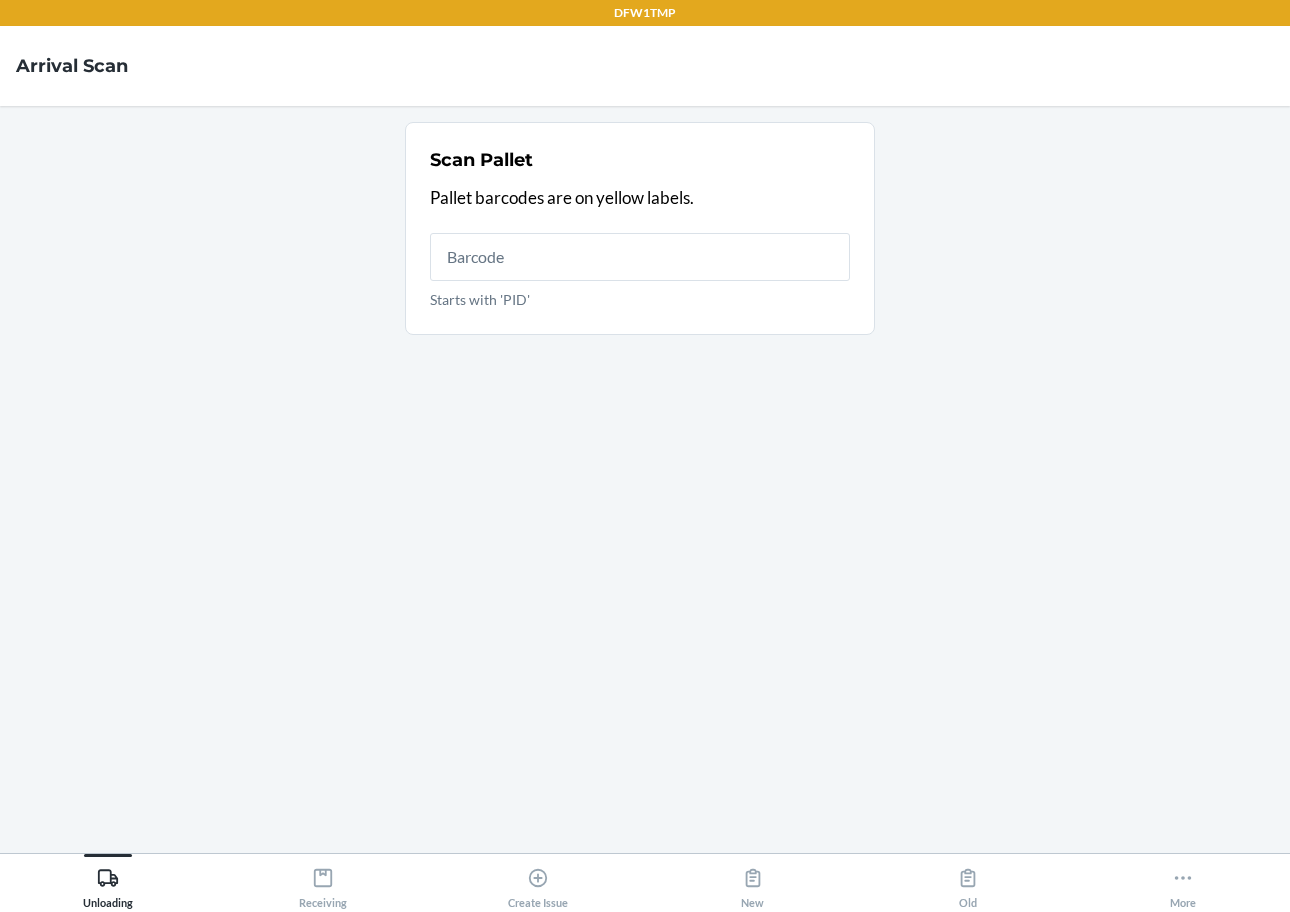 scroll, scrollTop: 0, scrollLeft: 0, axis: both 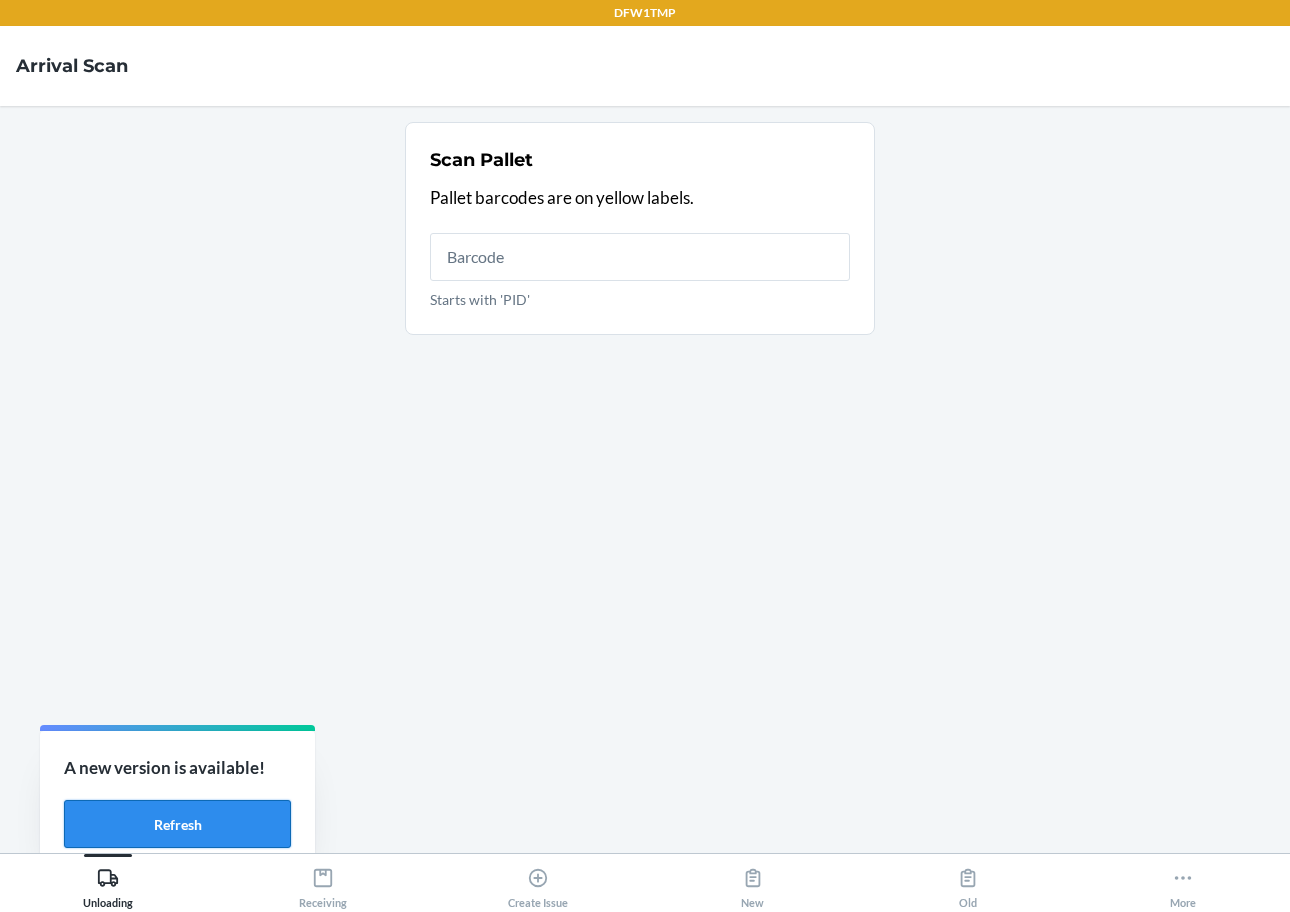 click on "Refresh" at bounding box center (177, 824) 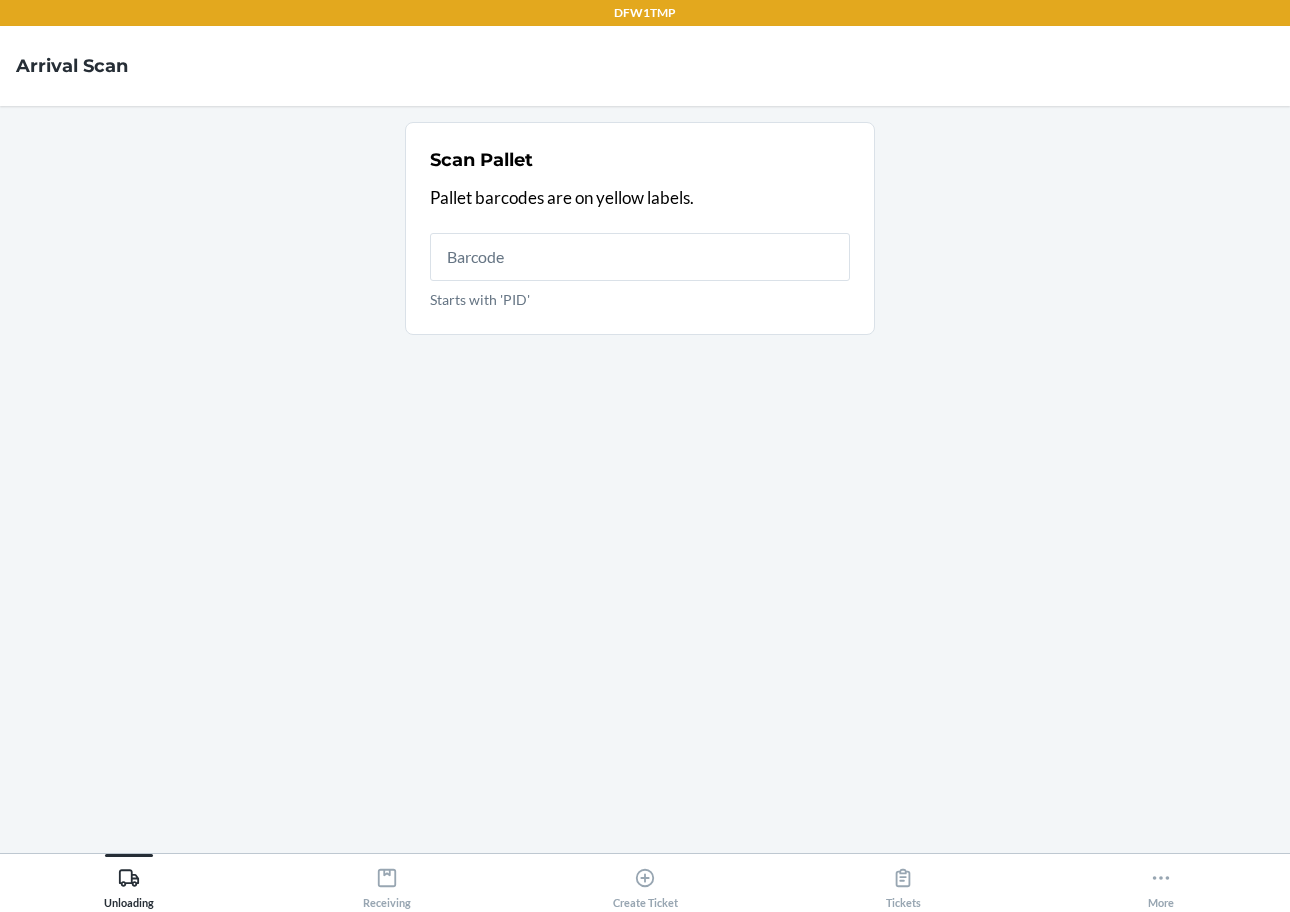 scroll, scrollTop: 0, scrollLeft: 0, axis: both 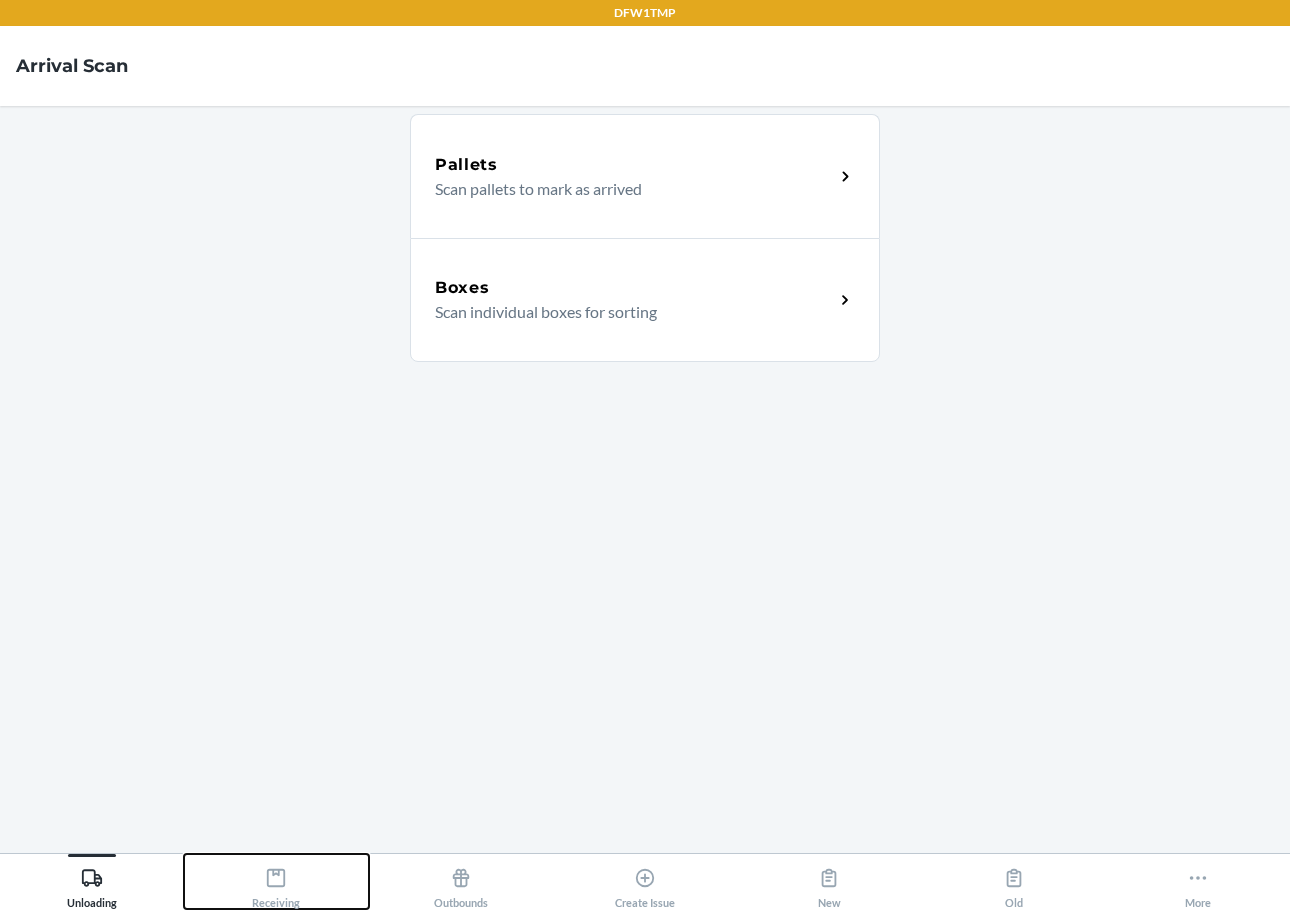 click 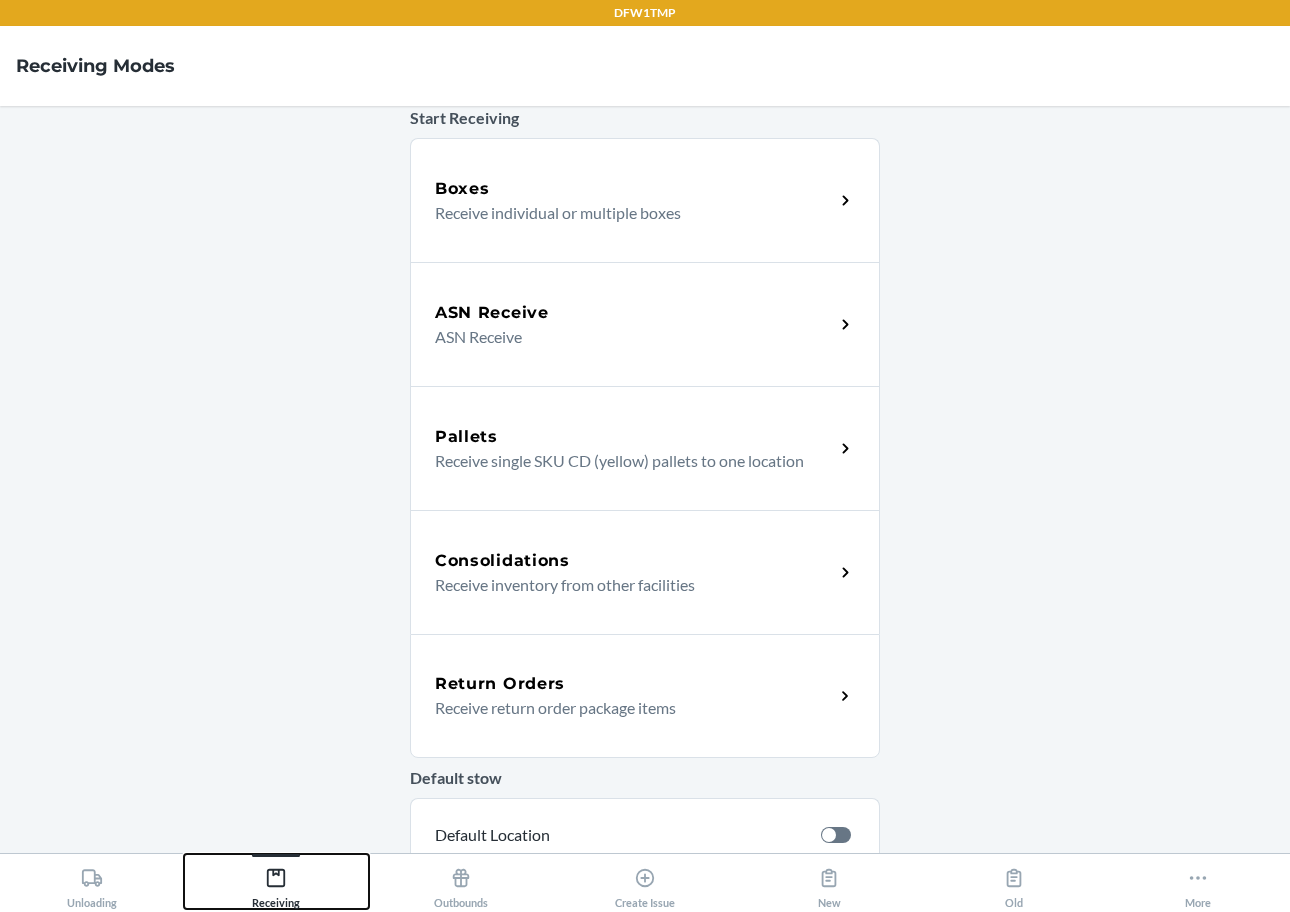 scroll, scrollTop: 200, scrollLeft: 0, axis: vertical 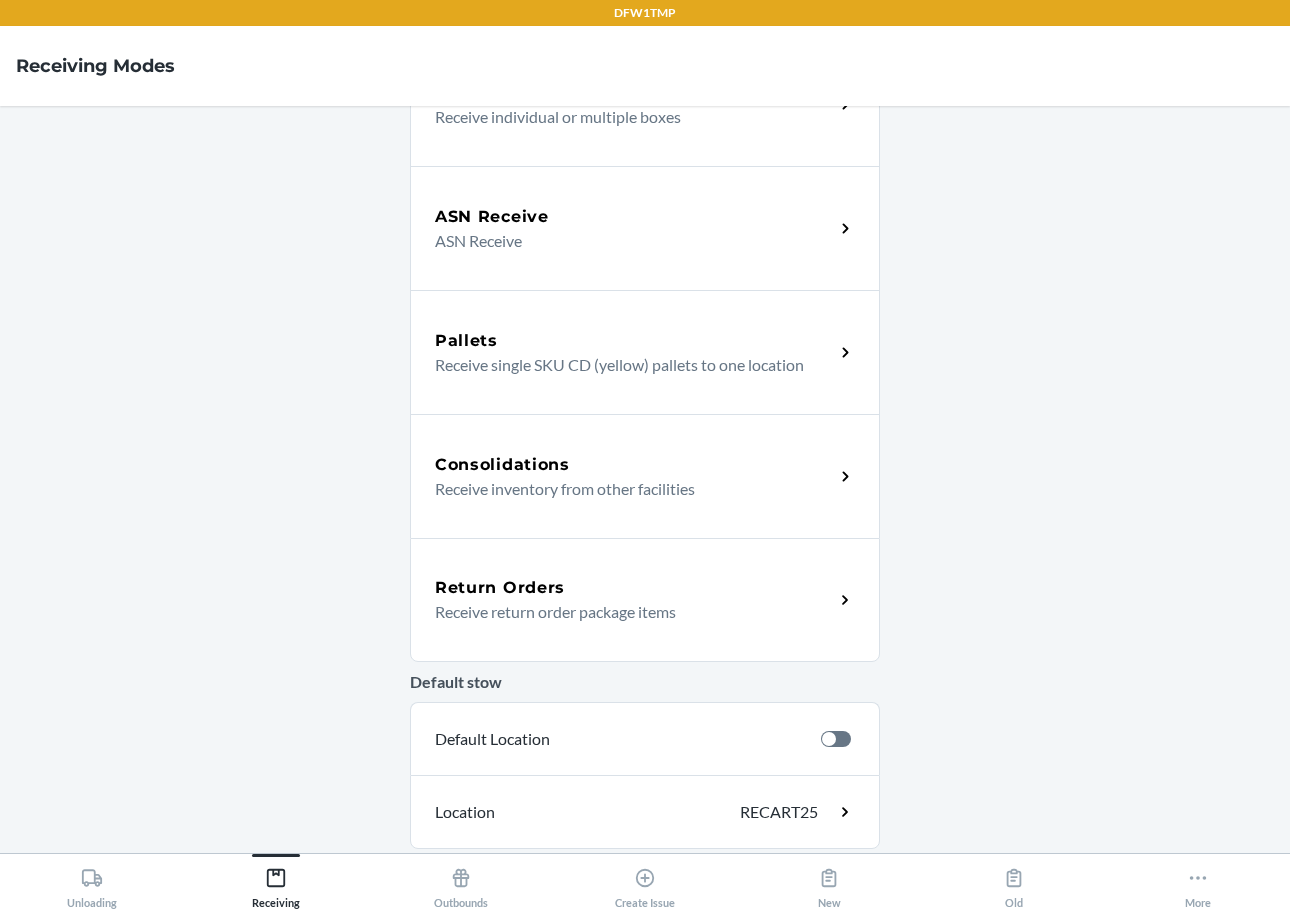 click on "Return Orders Receive return order package items" at bounding box center [645, 600] 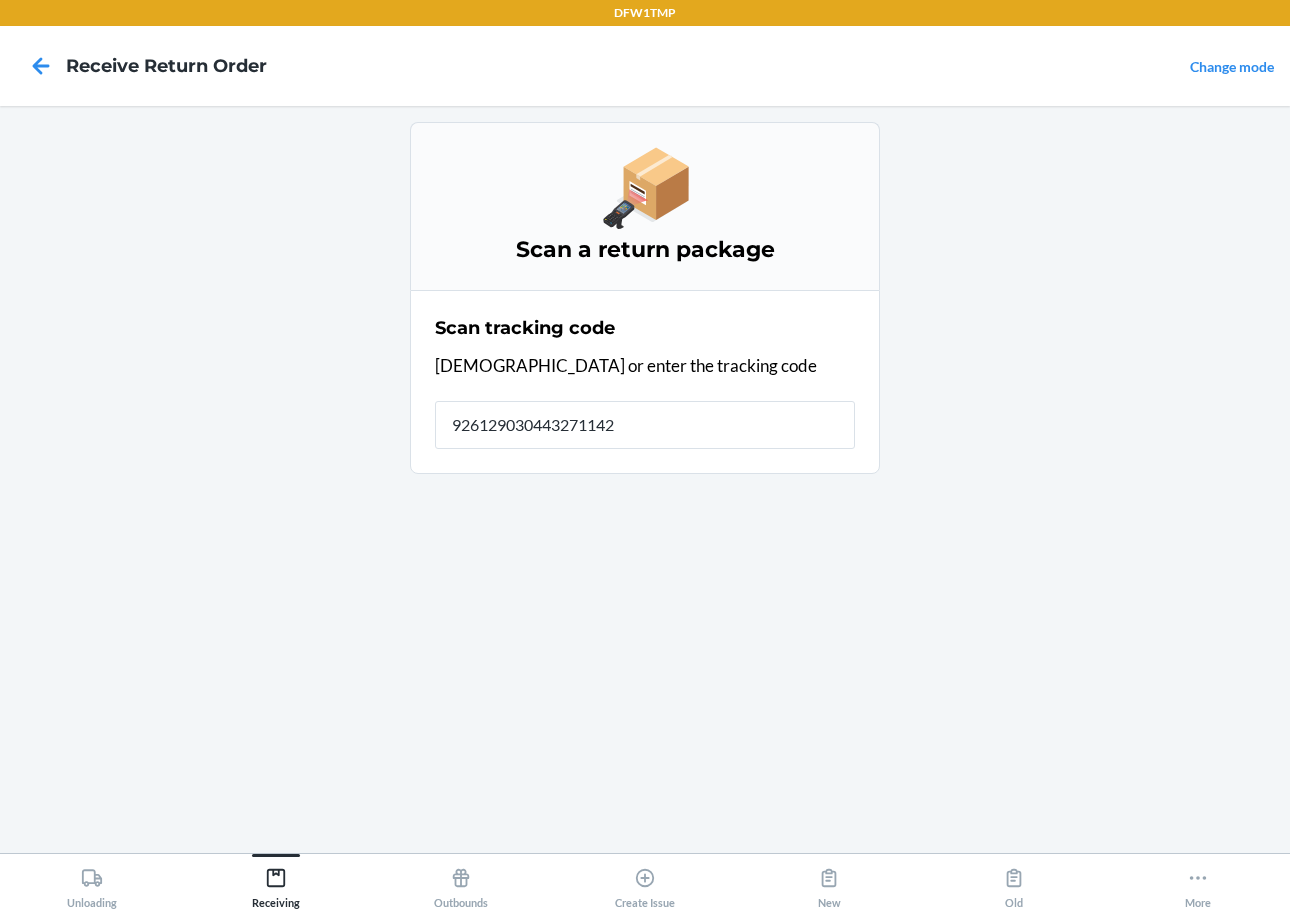 type on "9261290304432711421" 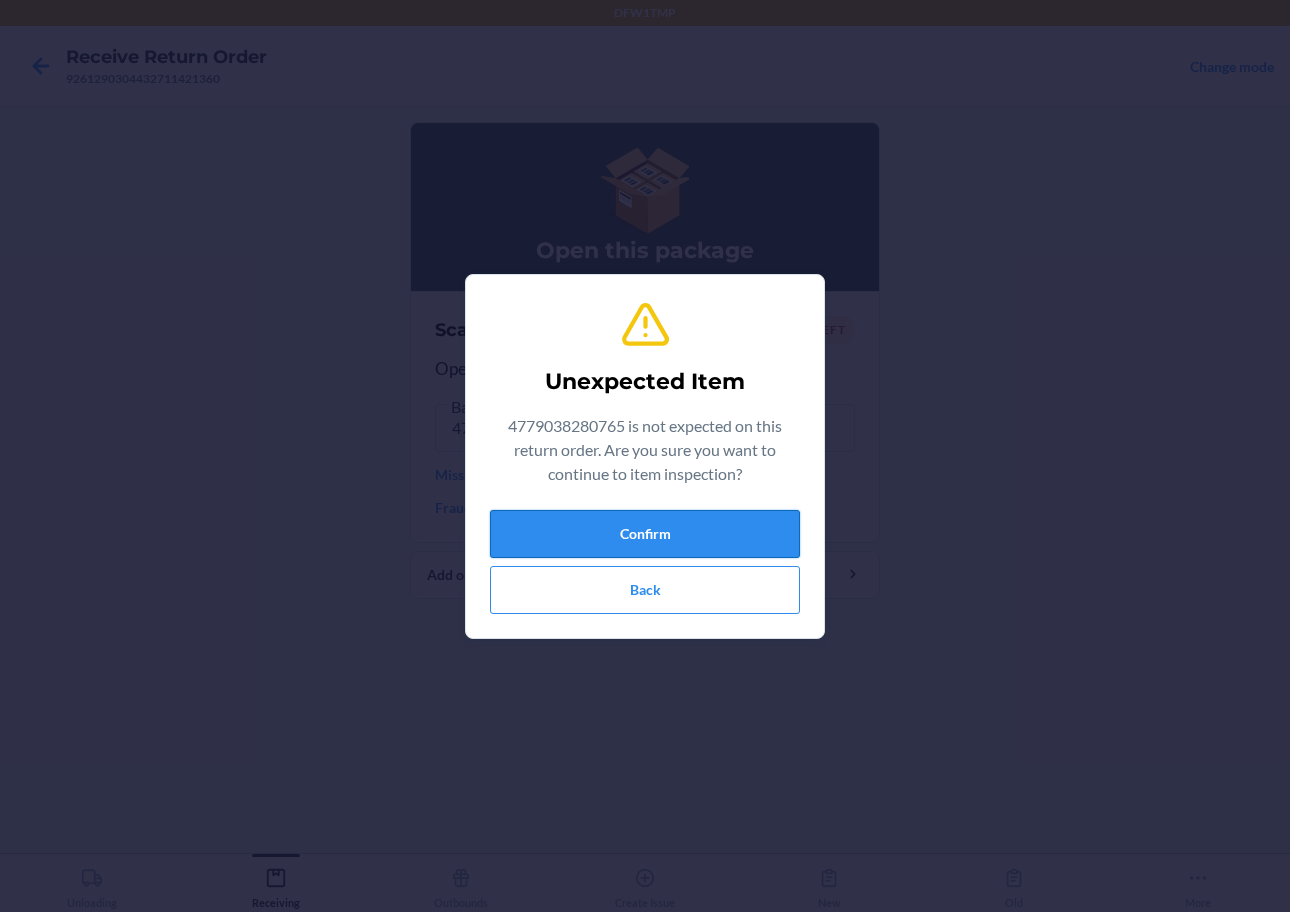 click on "Confirm" at bounding box center (645, 534) 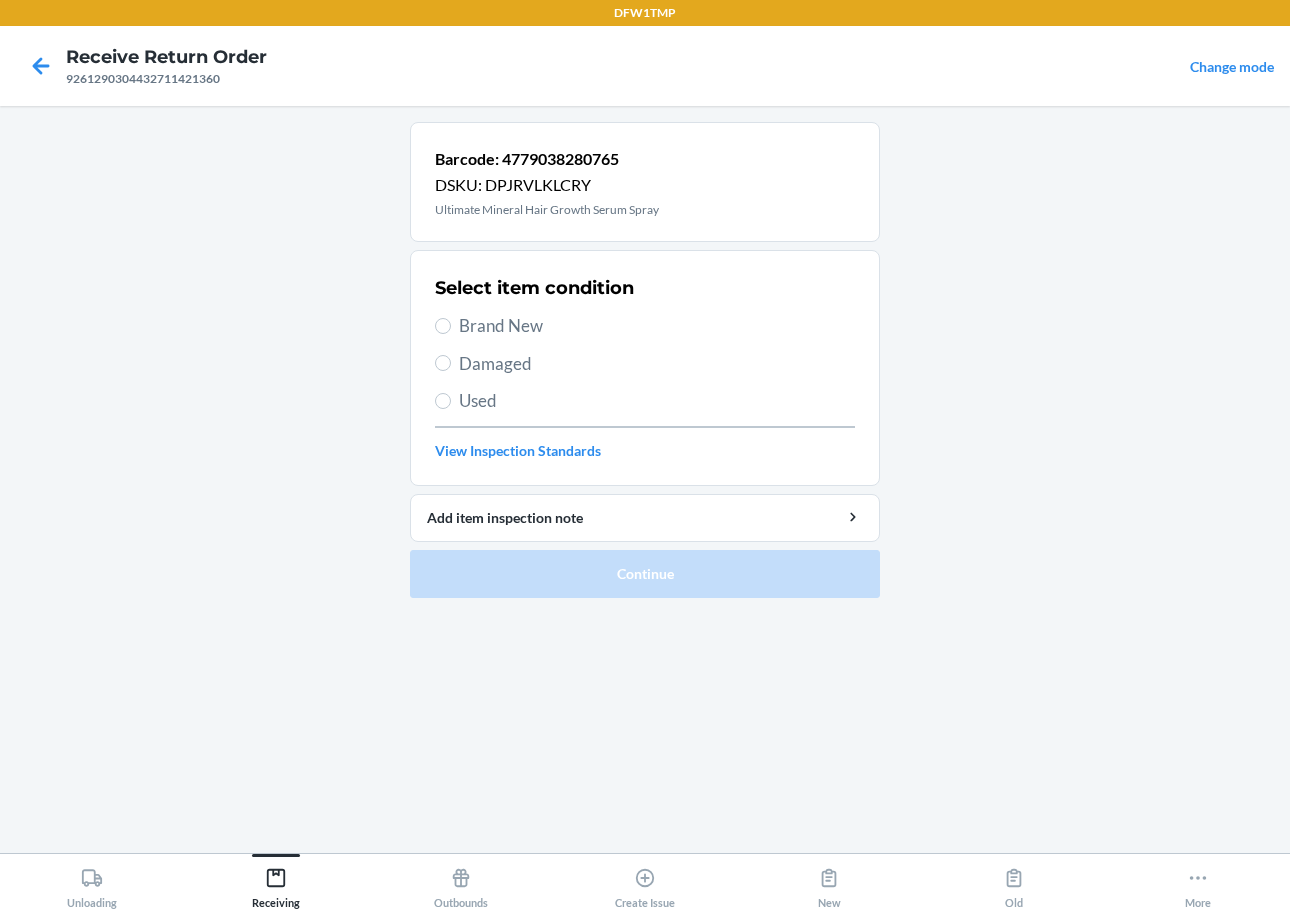 click on "Brand New" at bounding box center [657, 326] 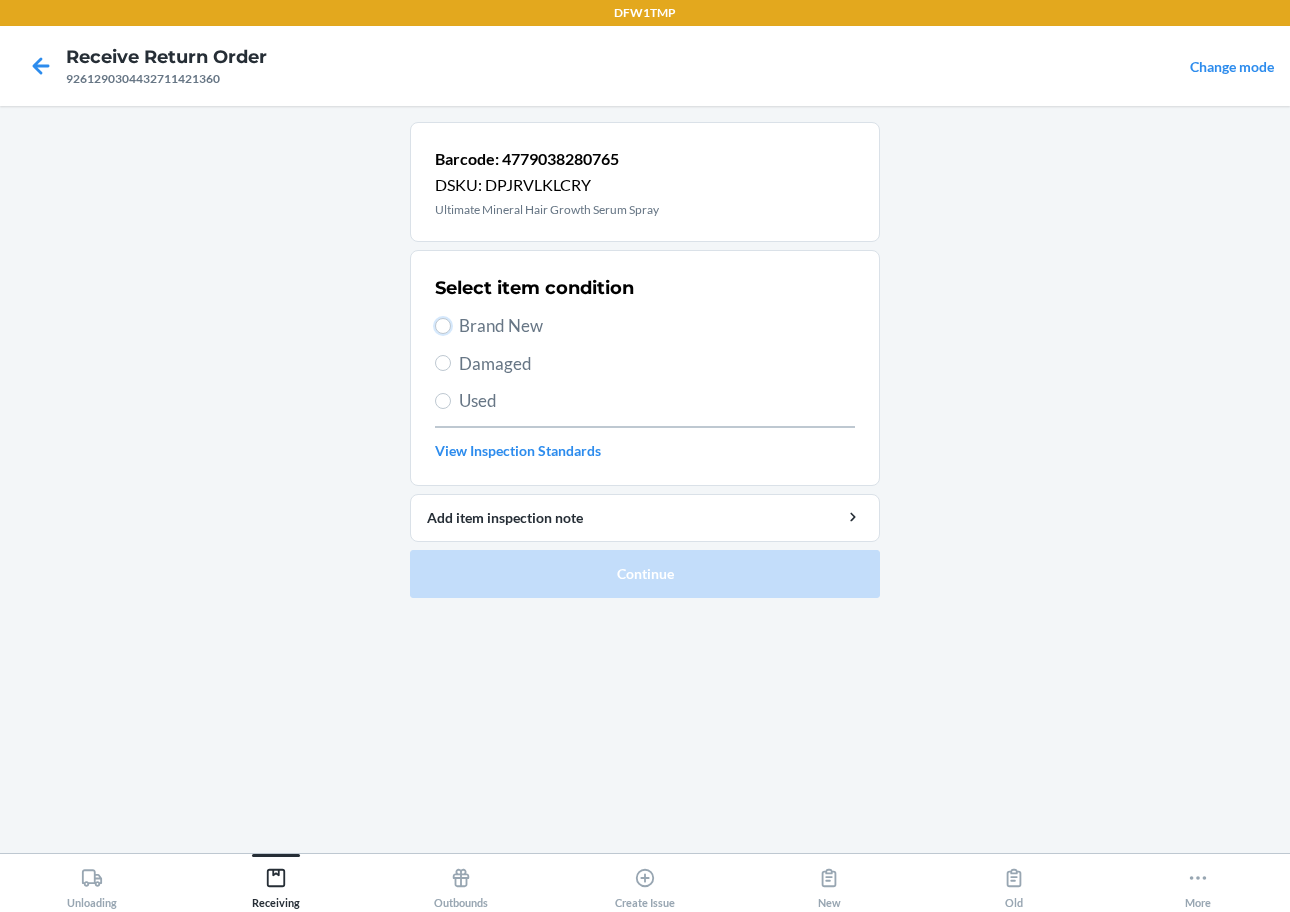 click on "Brand New" at bounding box center (443, 326) 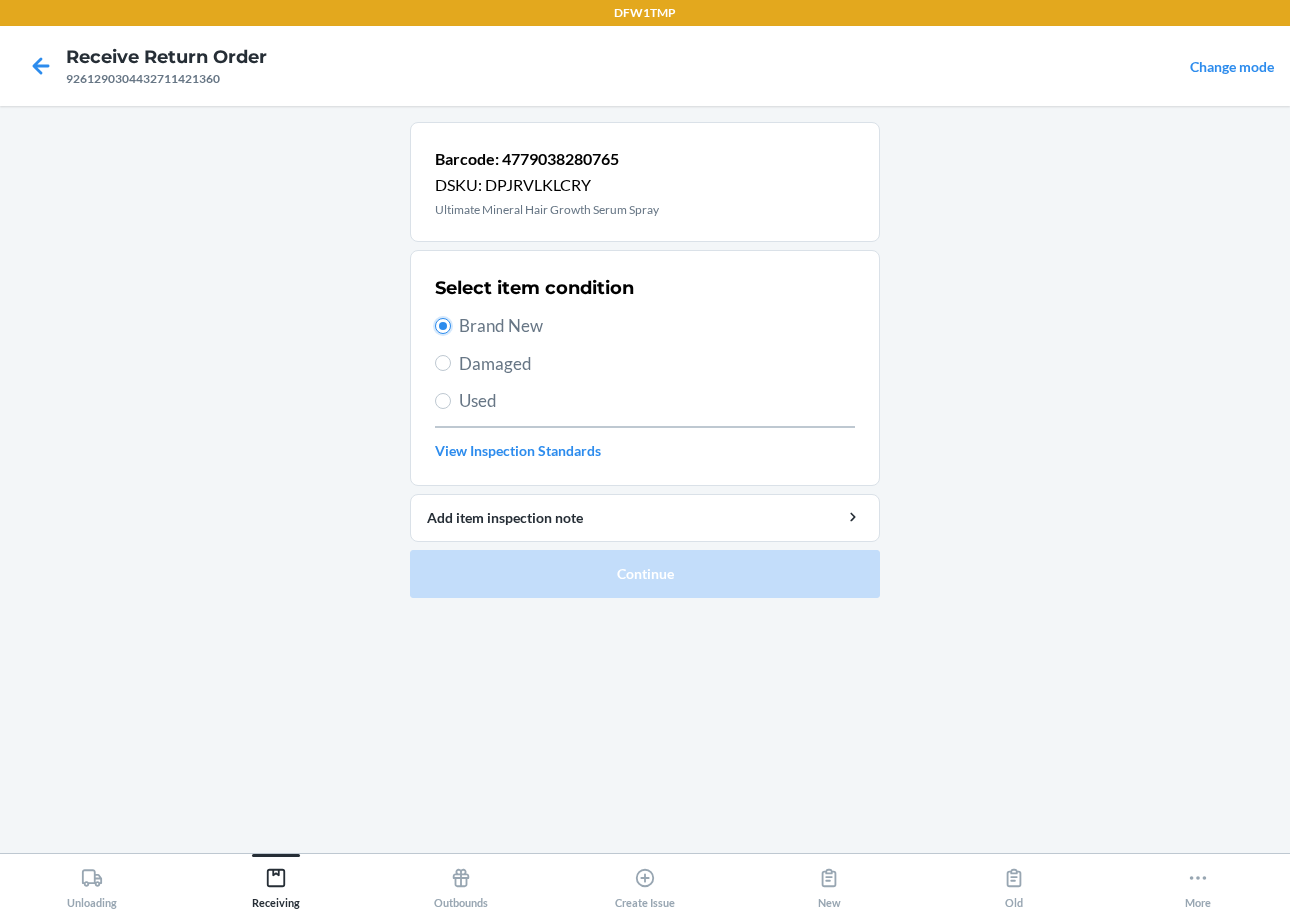 radio on "true" 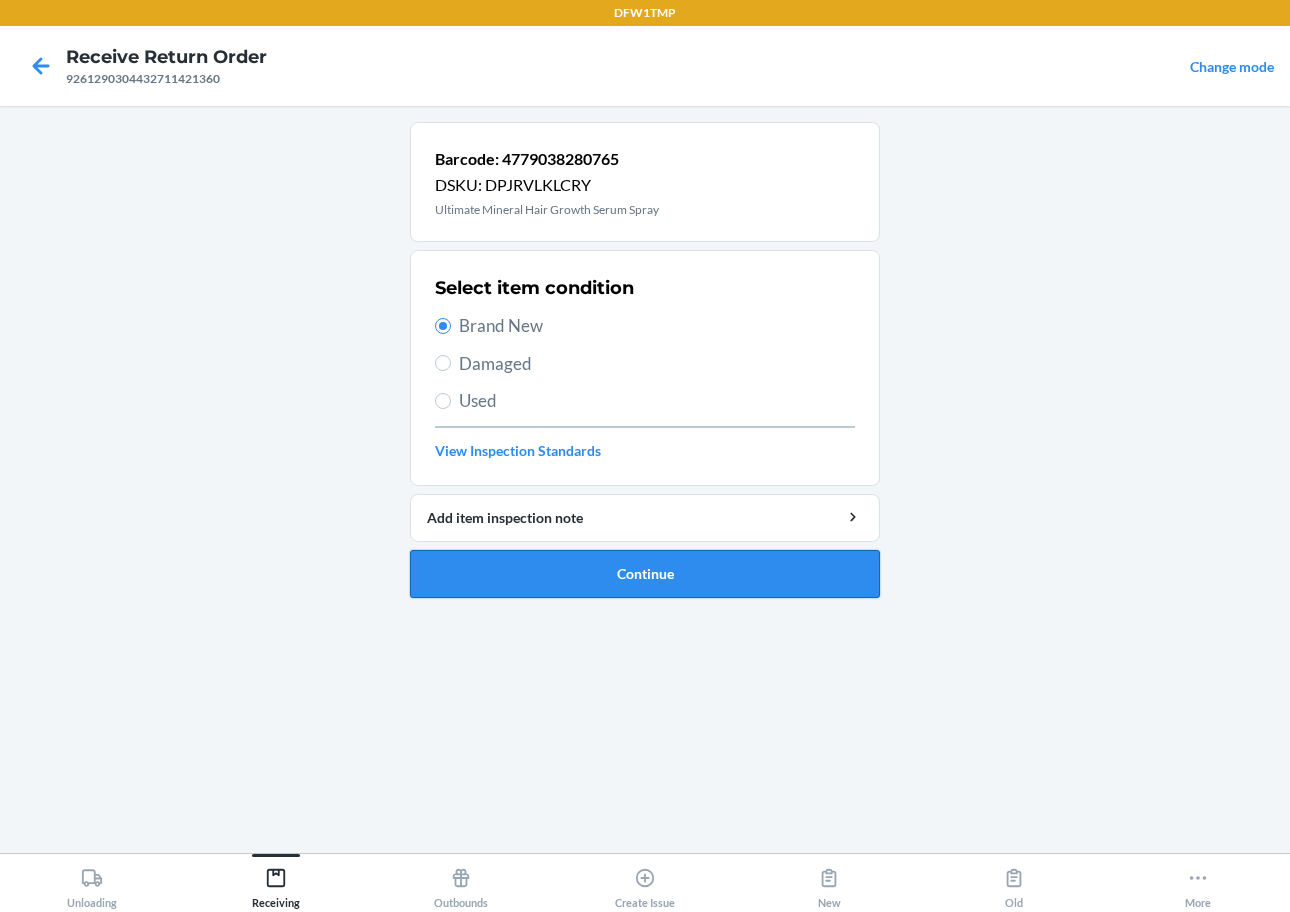 click on "Continue" at bounding box center (645, 574) 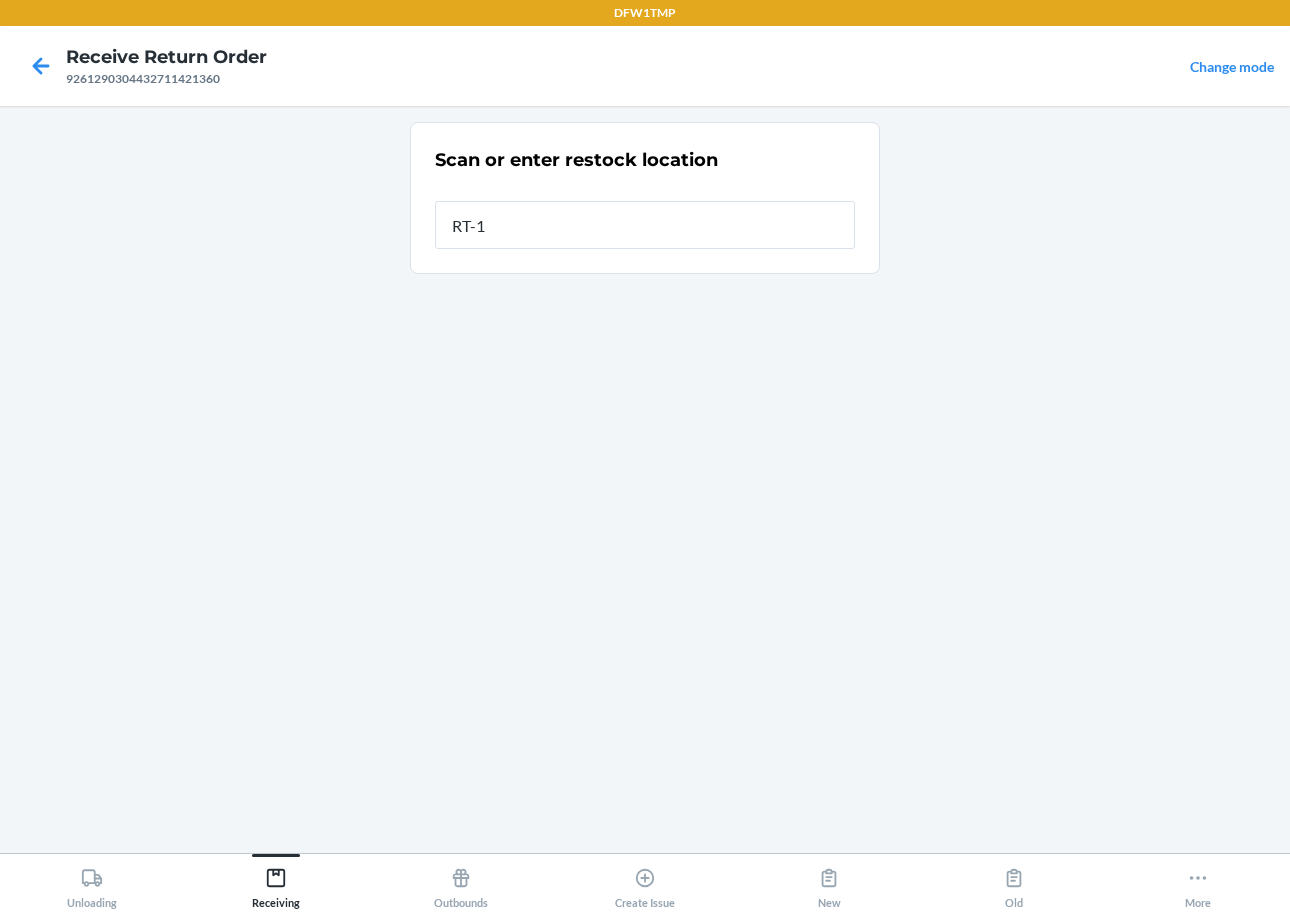 type on "RT-14" 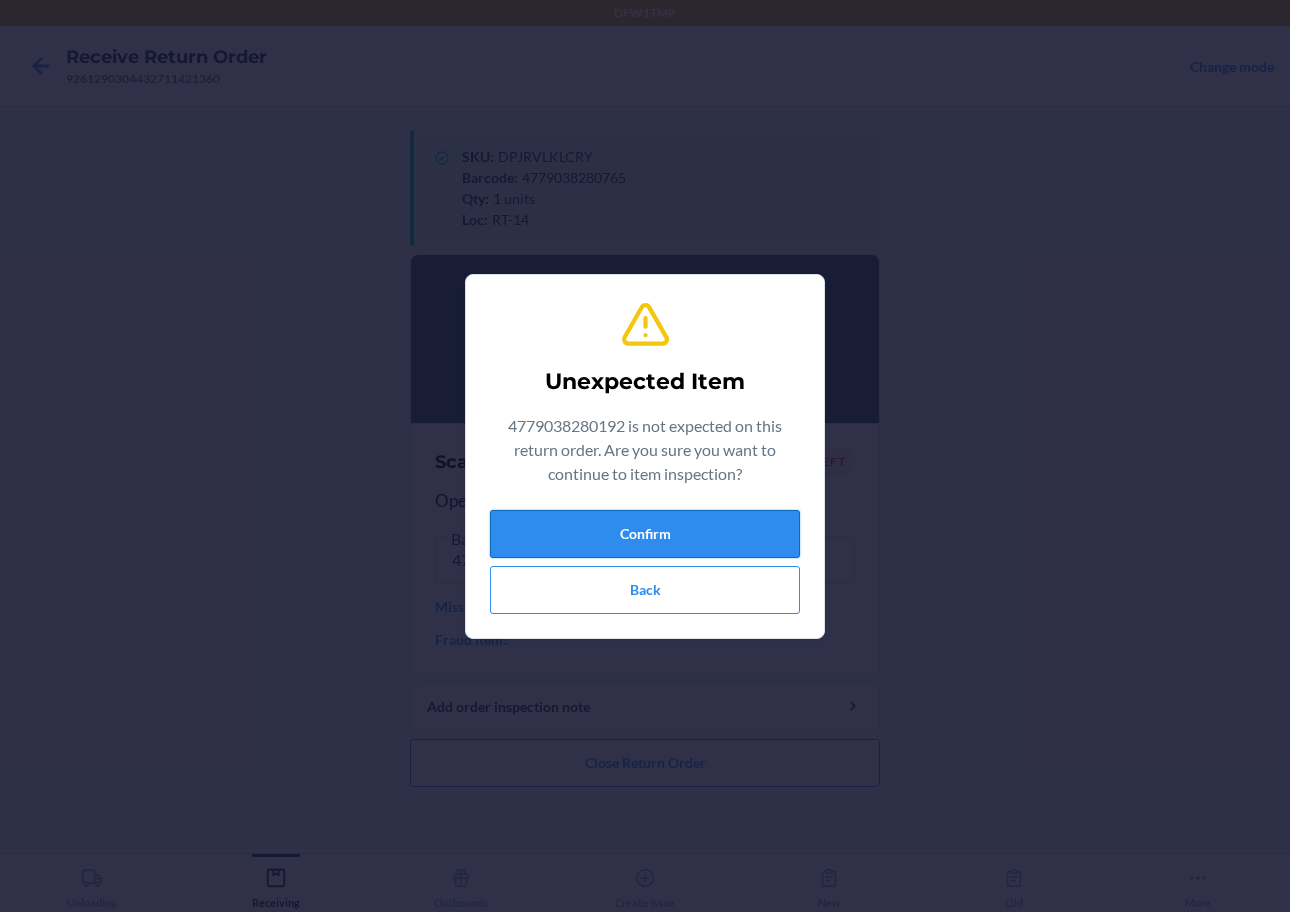 click on "Confirm" at bounding box center [645, 534] 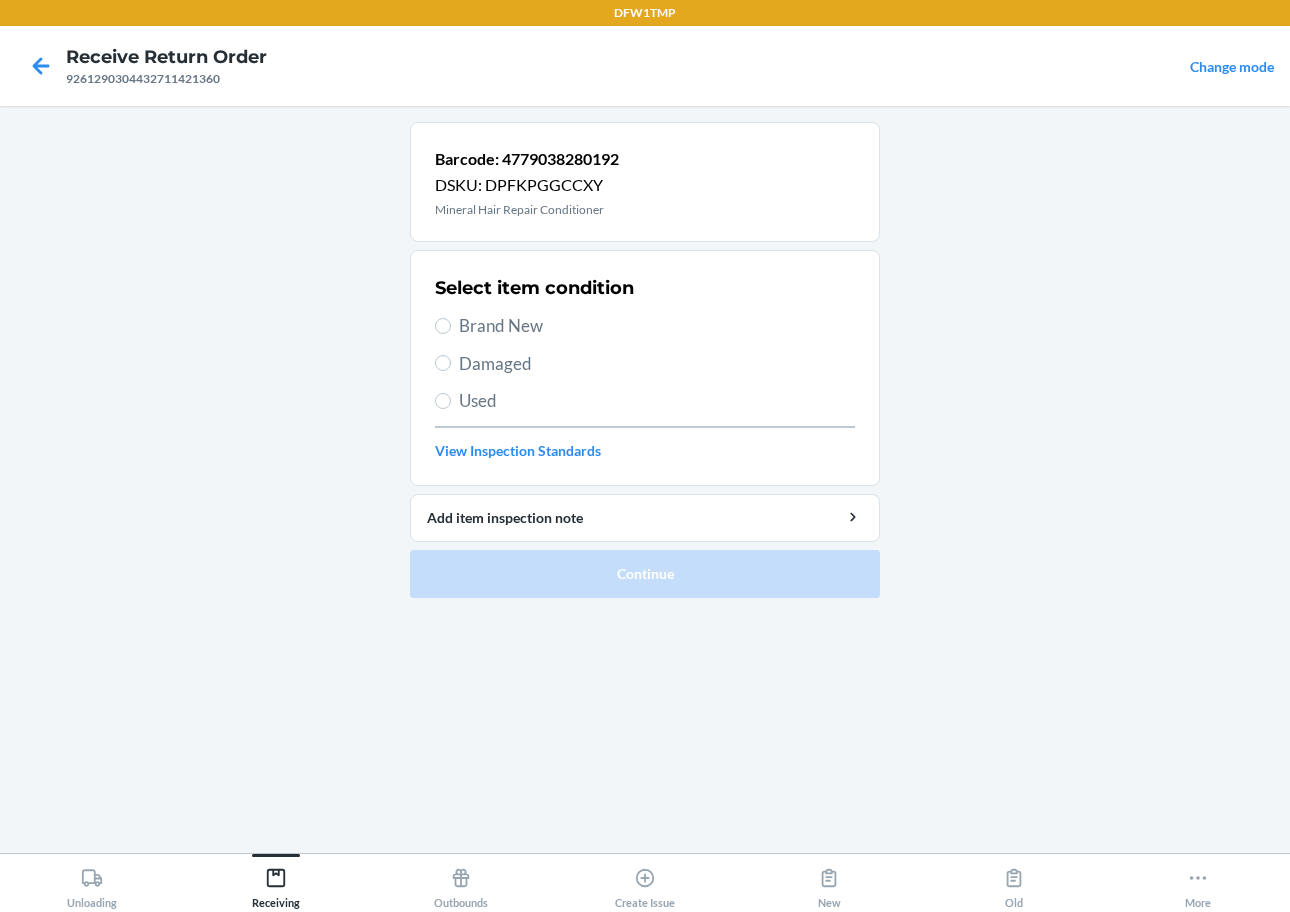 click on "Brand New" at bounding box center (657, 326) 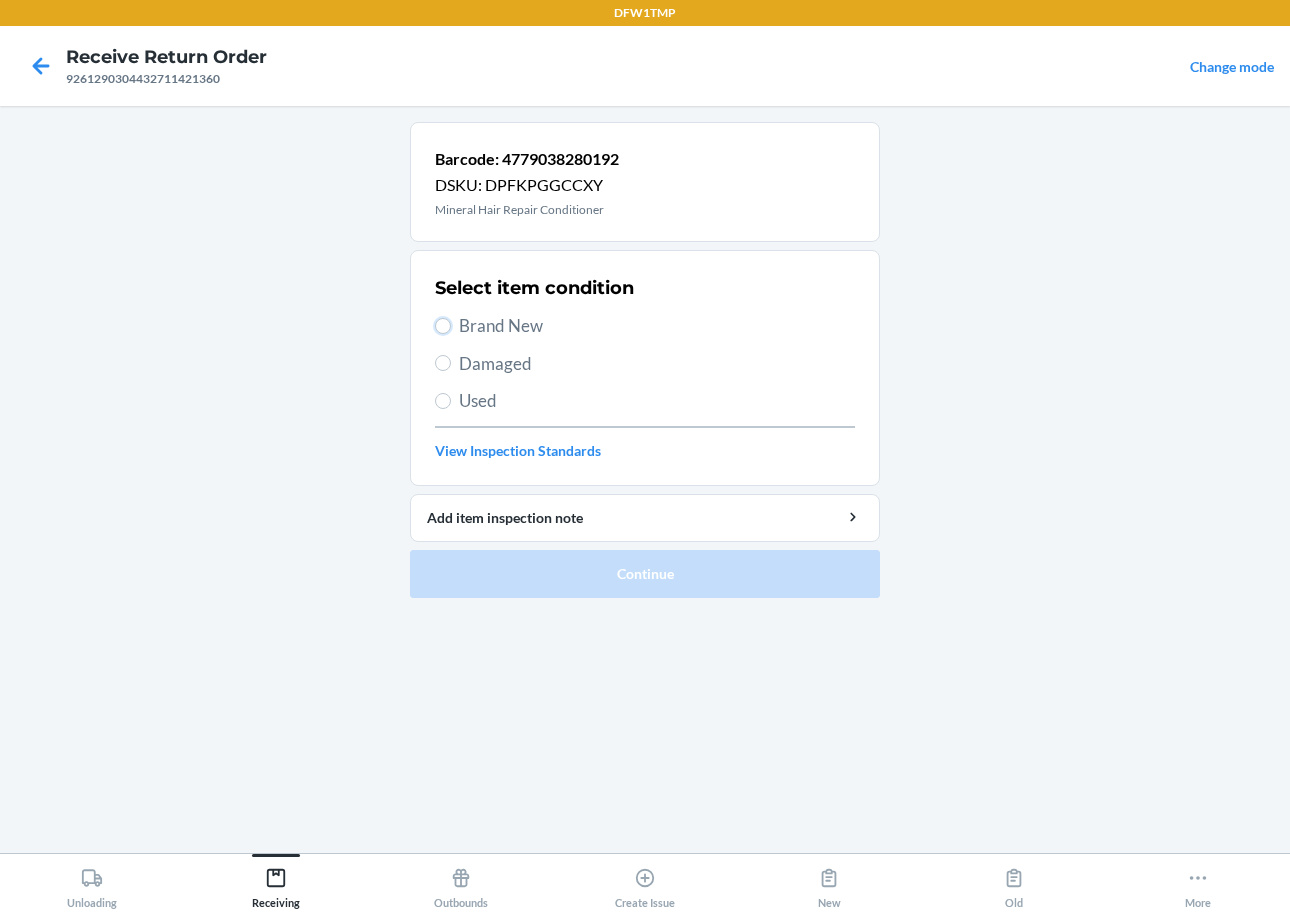 click on "Brand New" at bounding box center [443, 326] 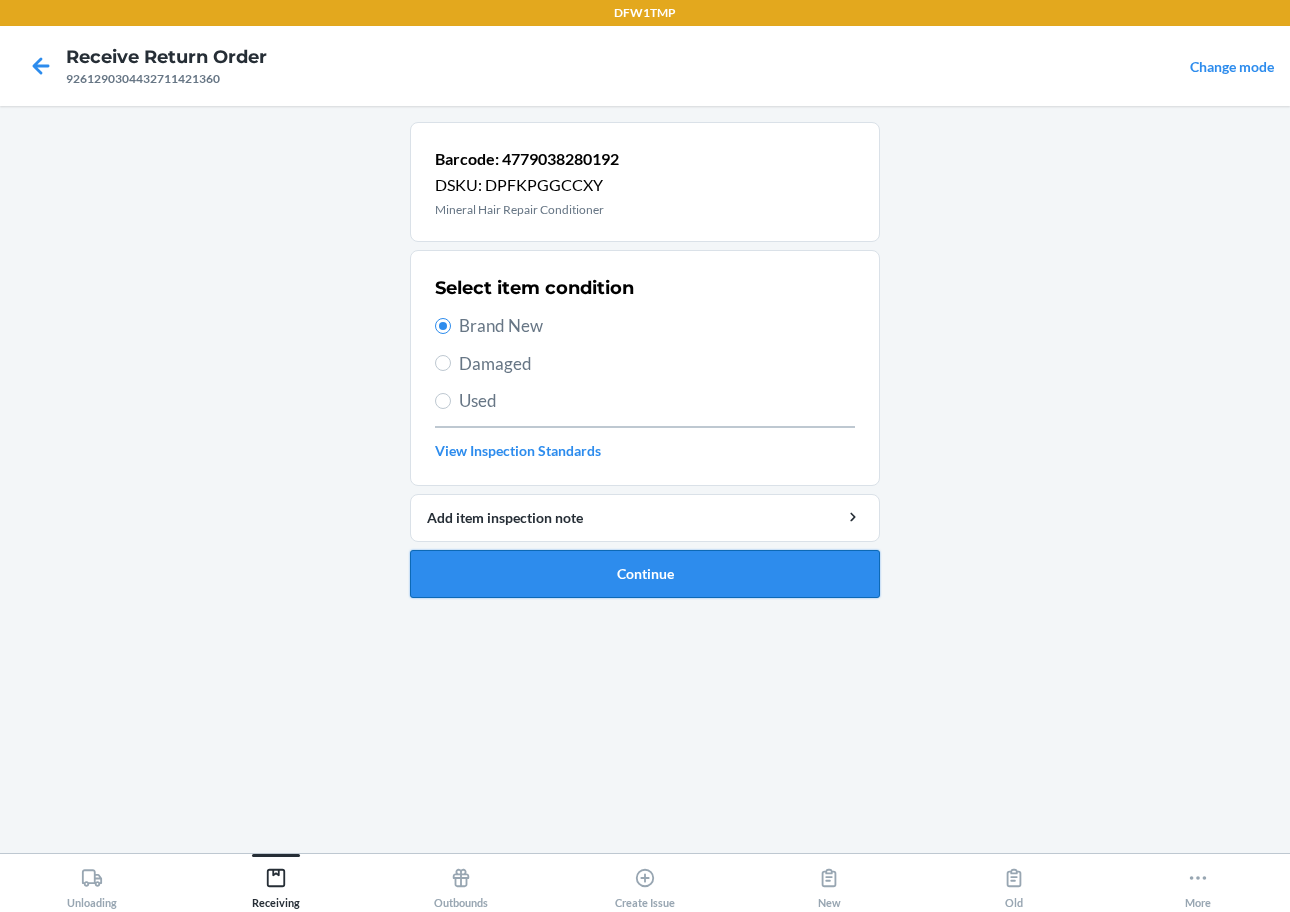 click on "Continue" at bounding box center (645, 574) 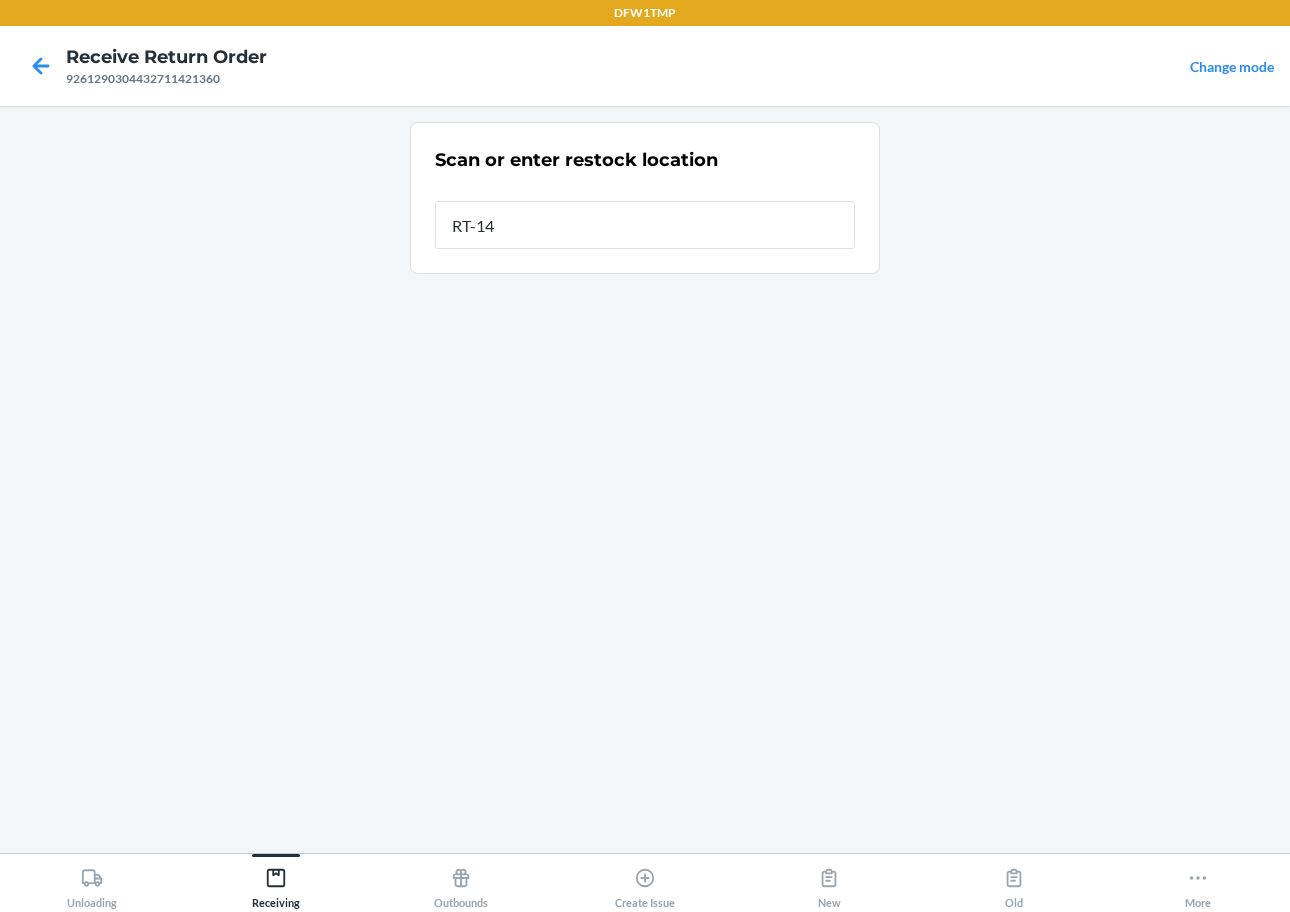 type on "RT-14" 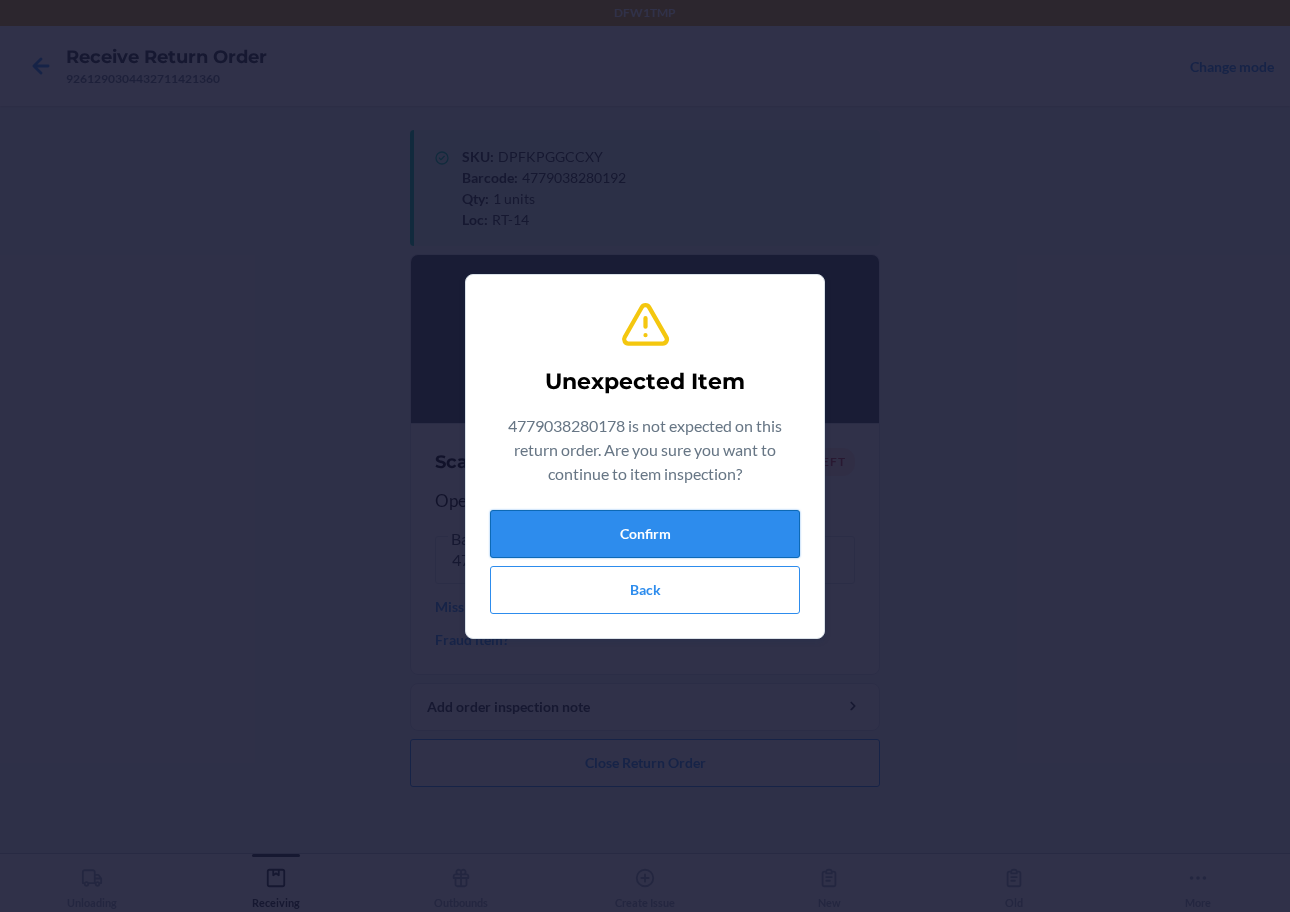click on "Confirm" at bounding box center (645, 534) 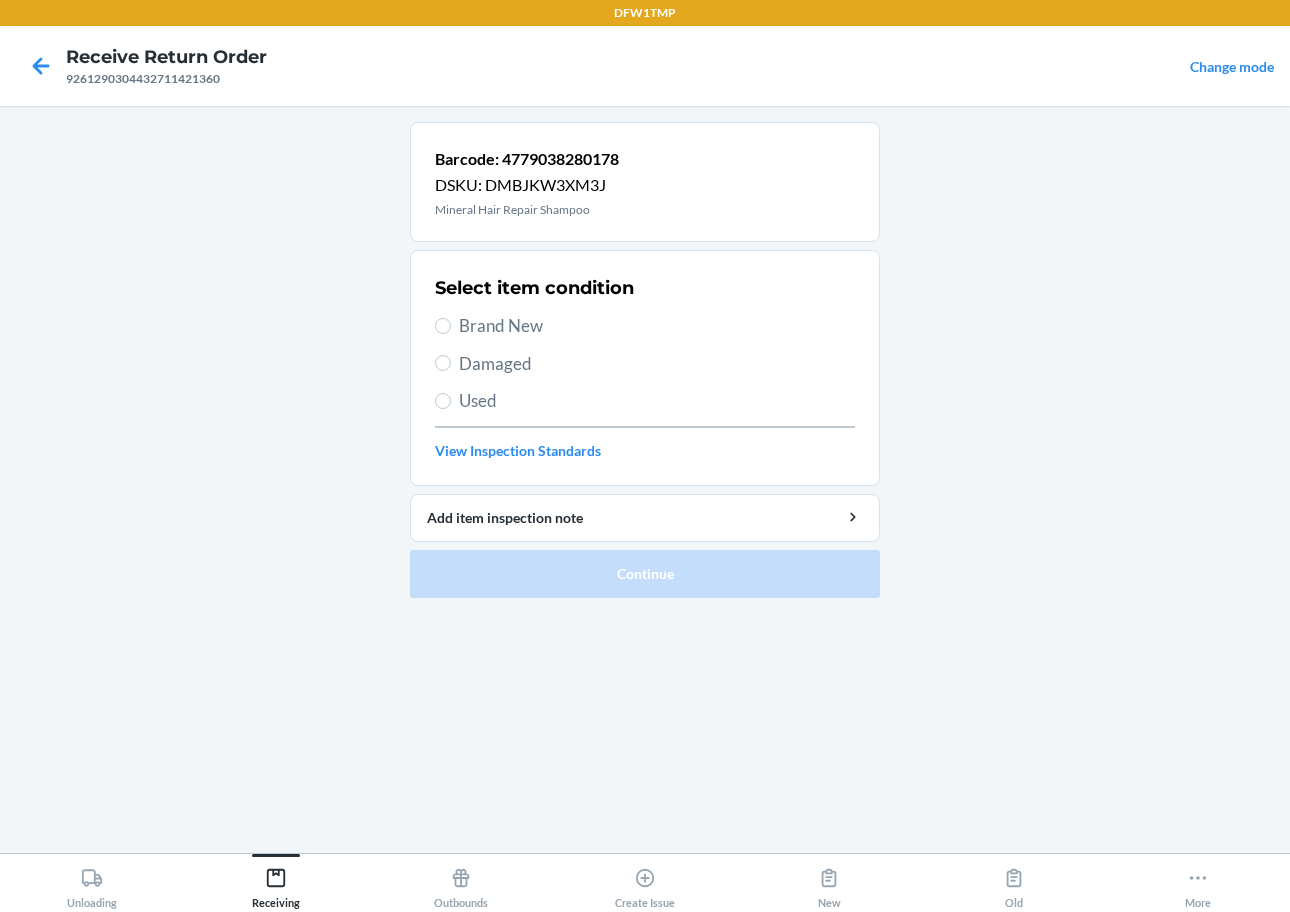 click on "Brand New" at bounding box center (657, 326) 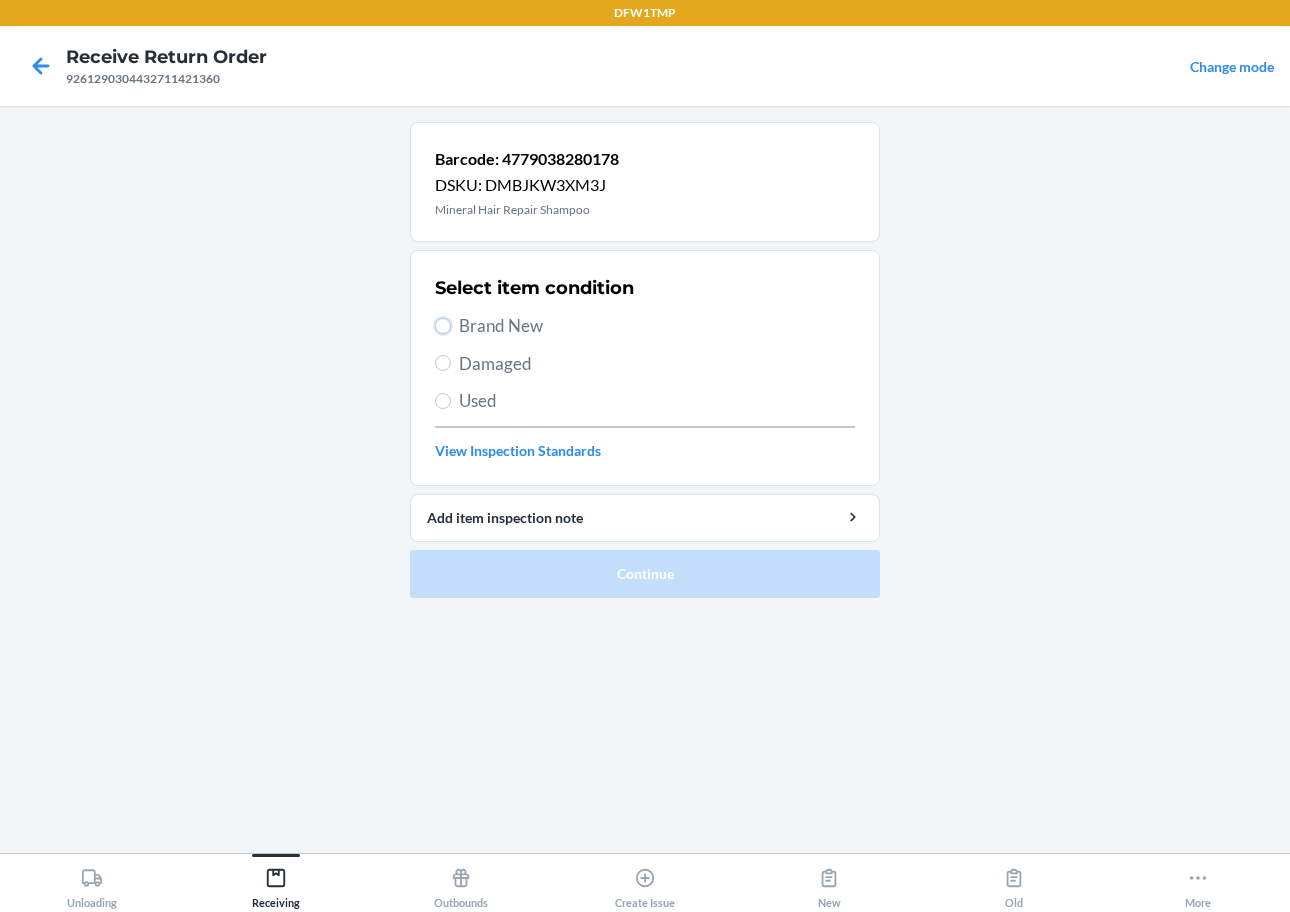 click on "Brand New" at bounding box center [443, 326] 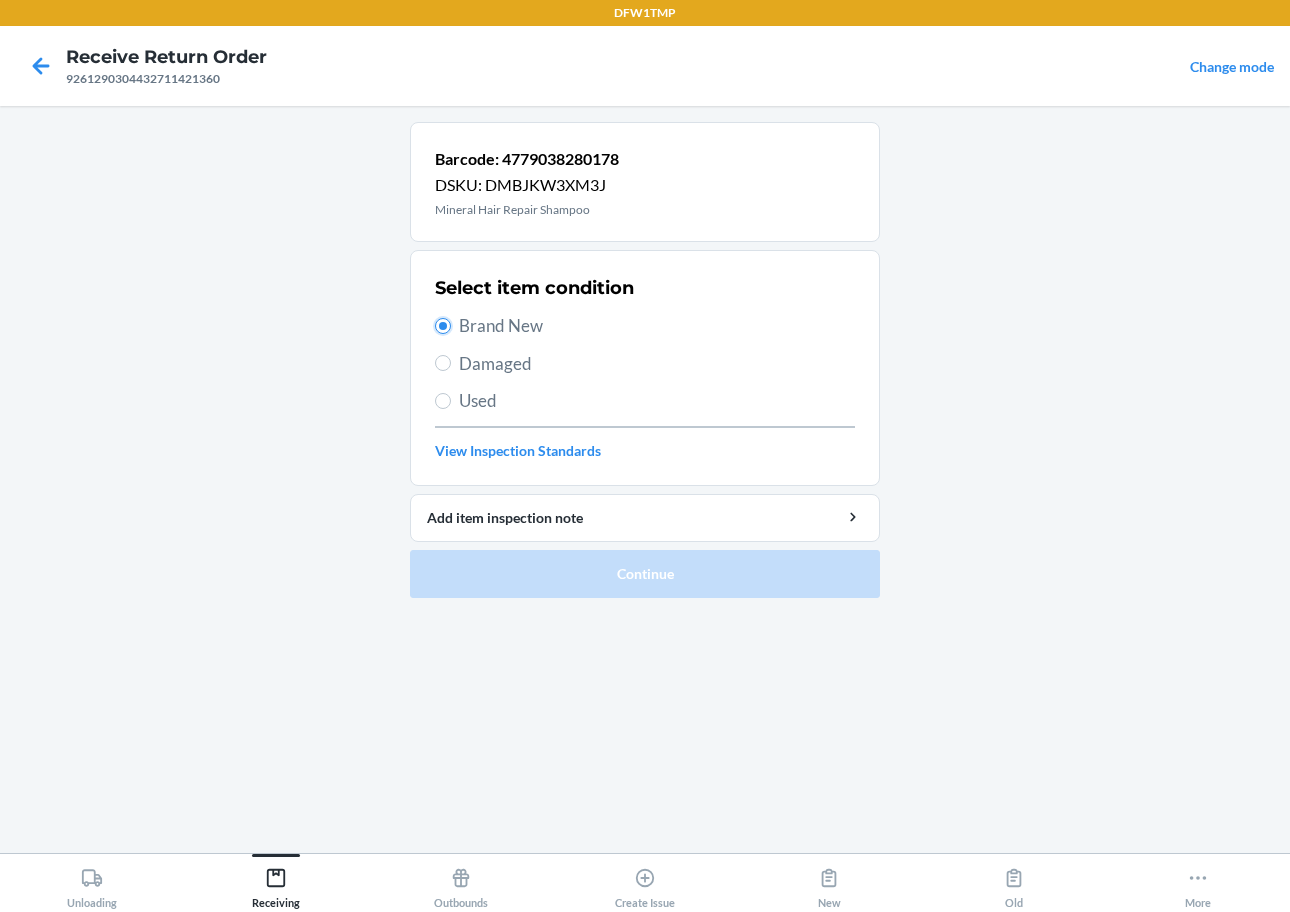 radio on "true" 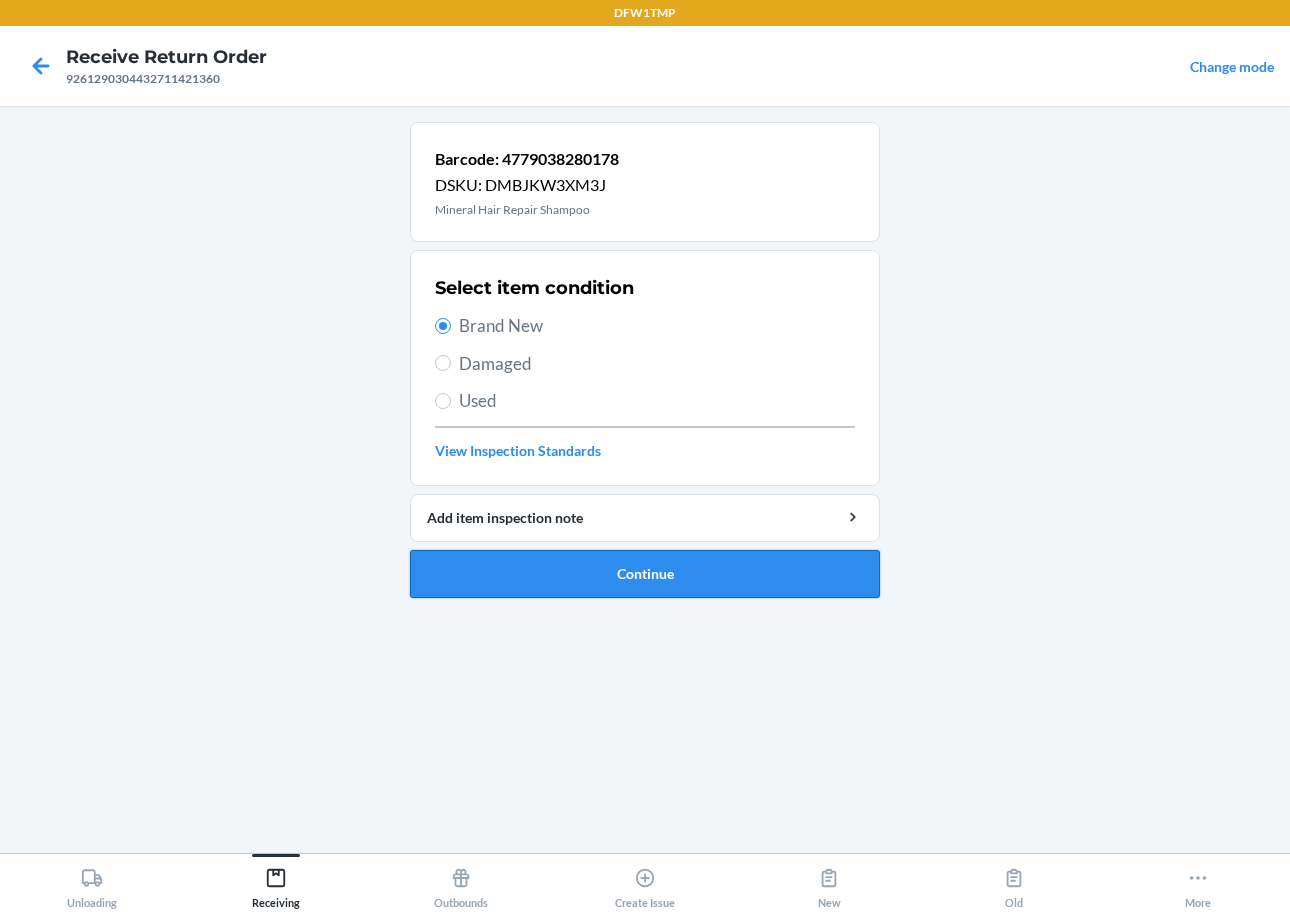 click on "Continue" at bounding box center (645, 574) 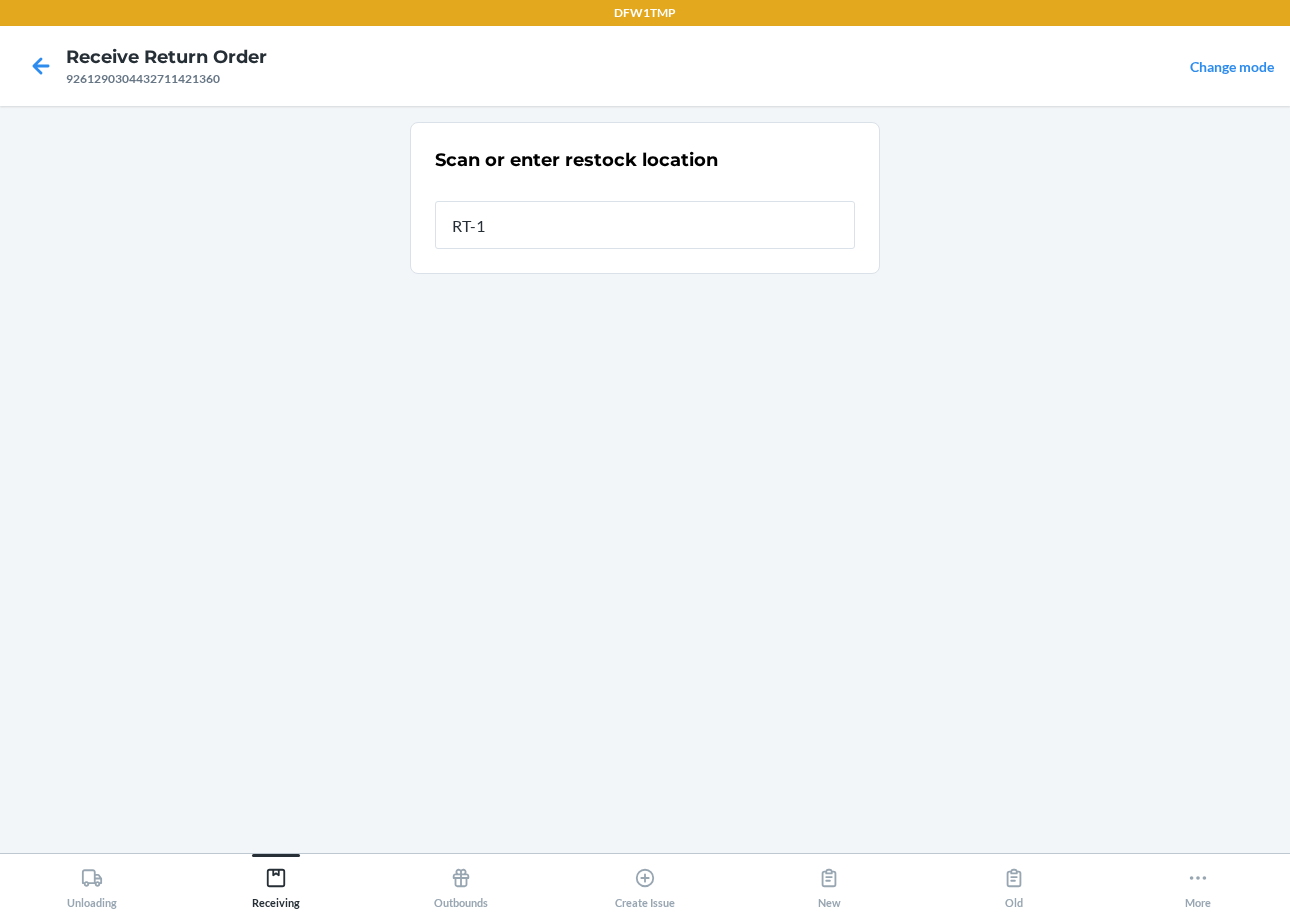type on "RT-14" 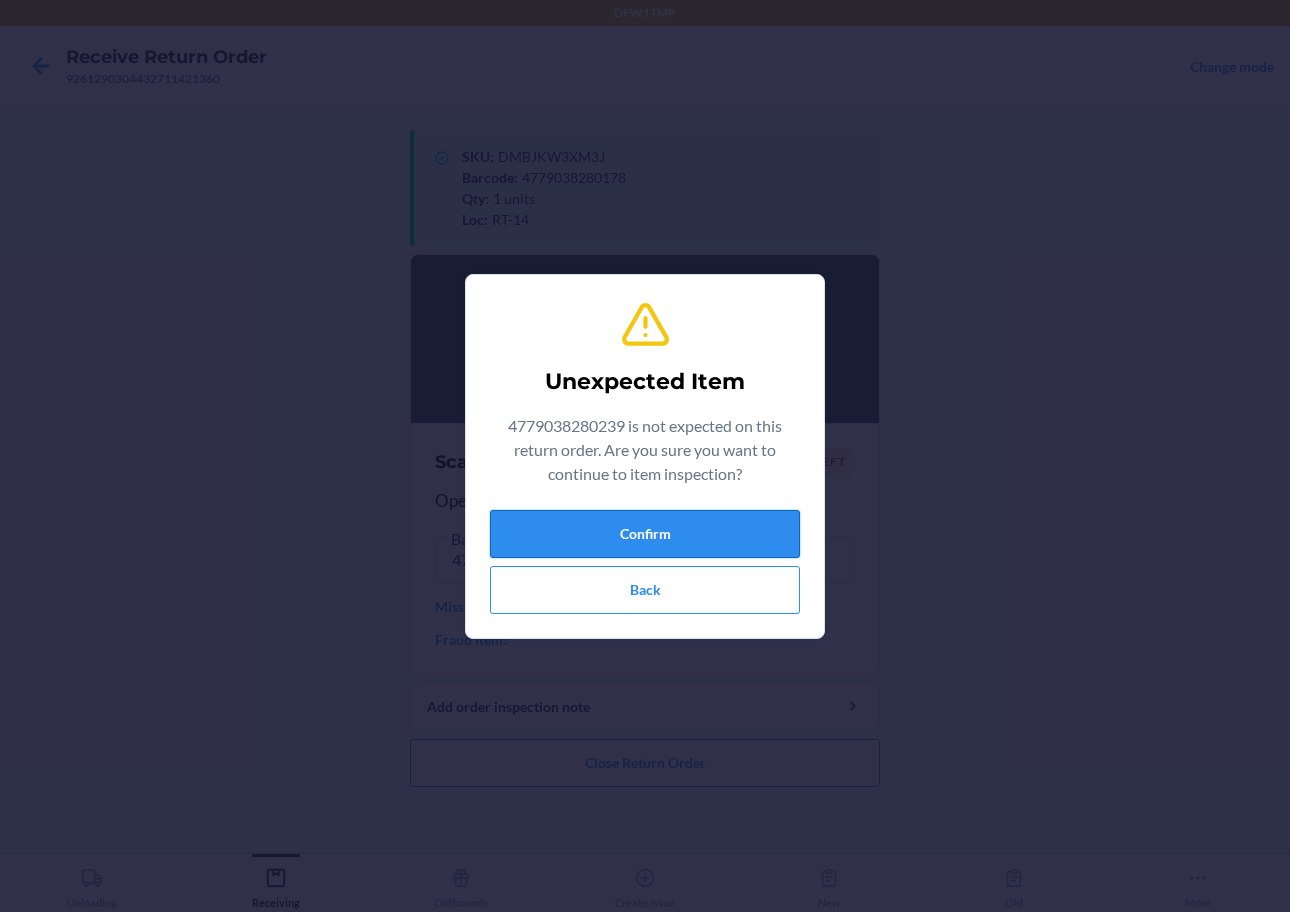 click on "Confirm" at bounding box center (645, 534) 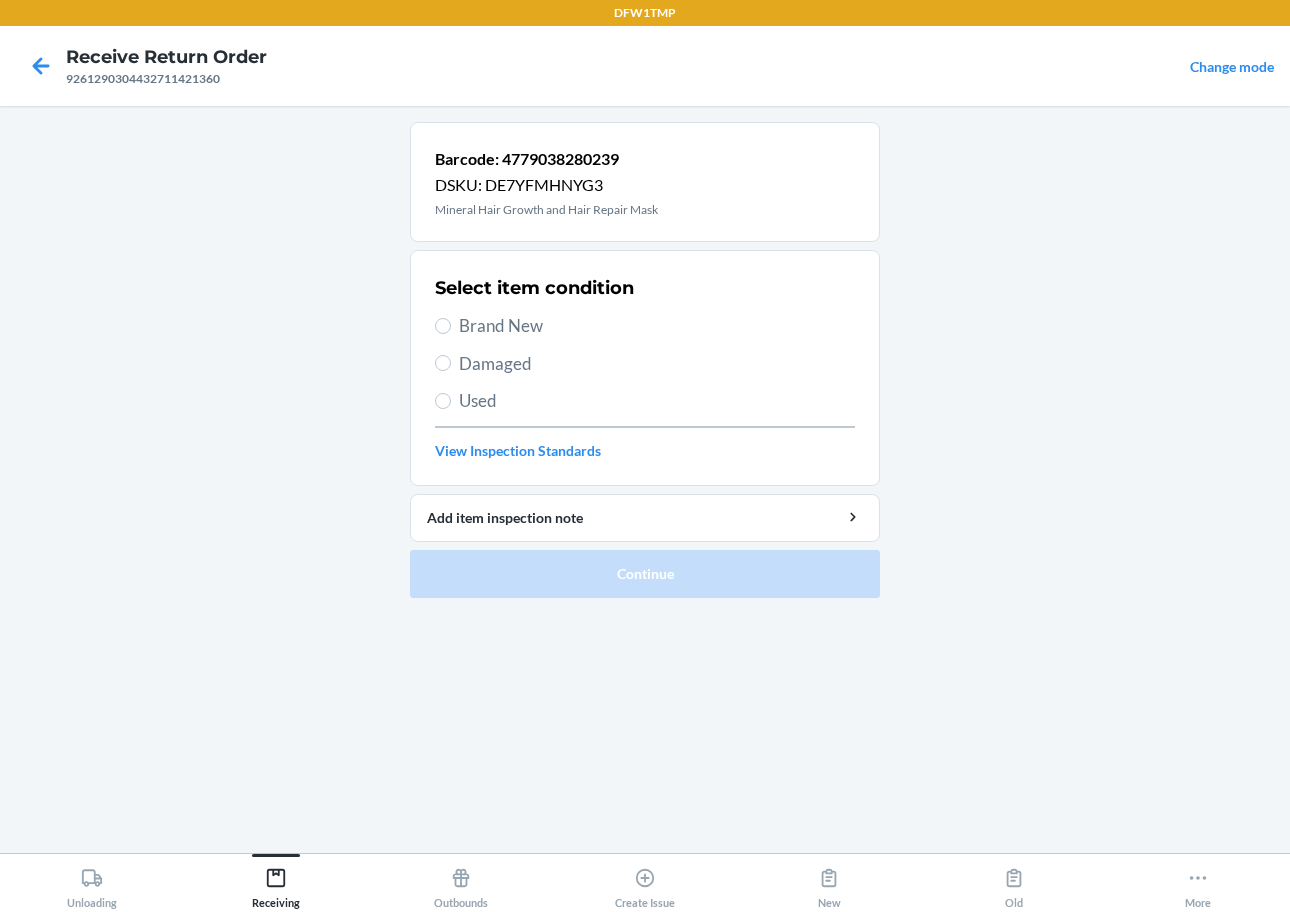 click on "Brand New" at bounding box center [657, 326] 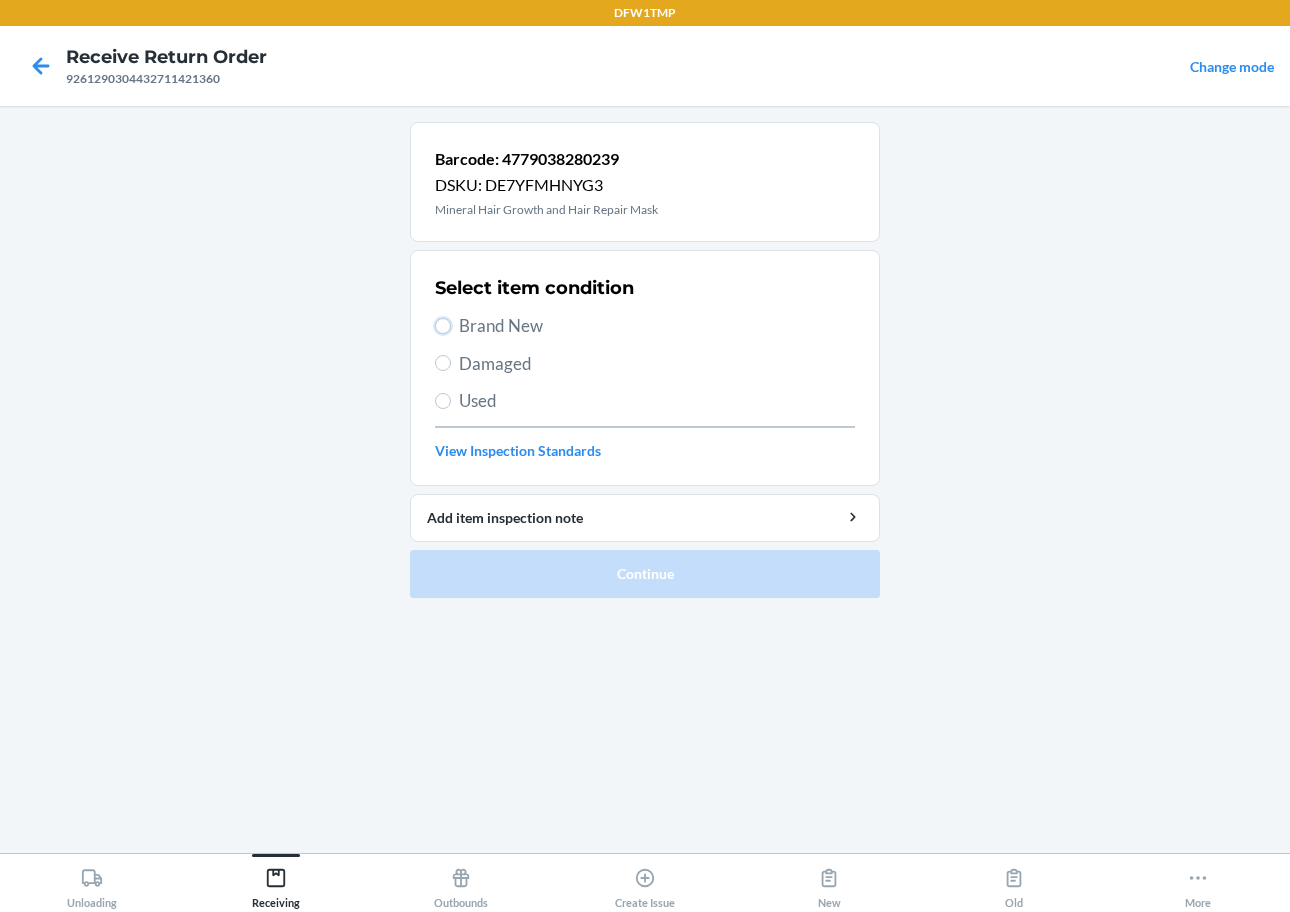 click on "Brand New" at bounding box center (443, 326) 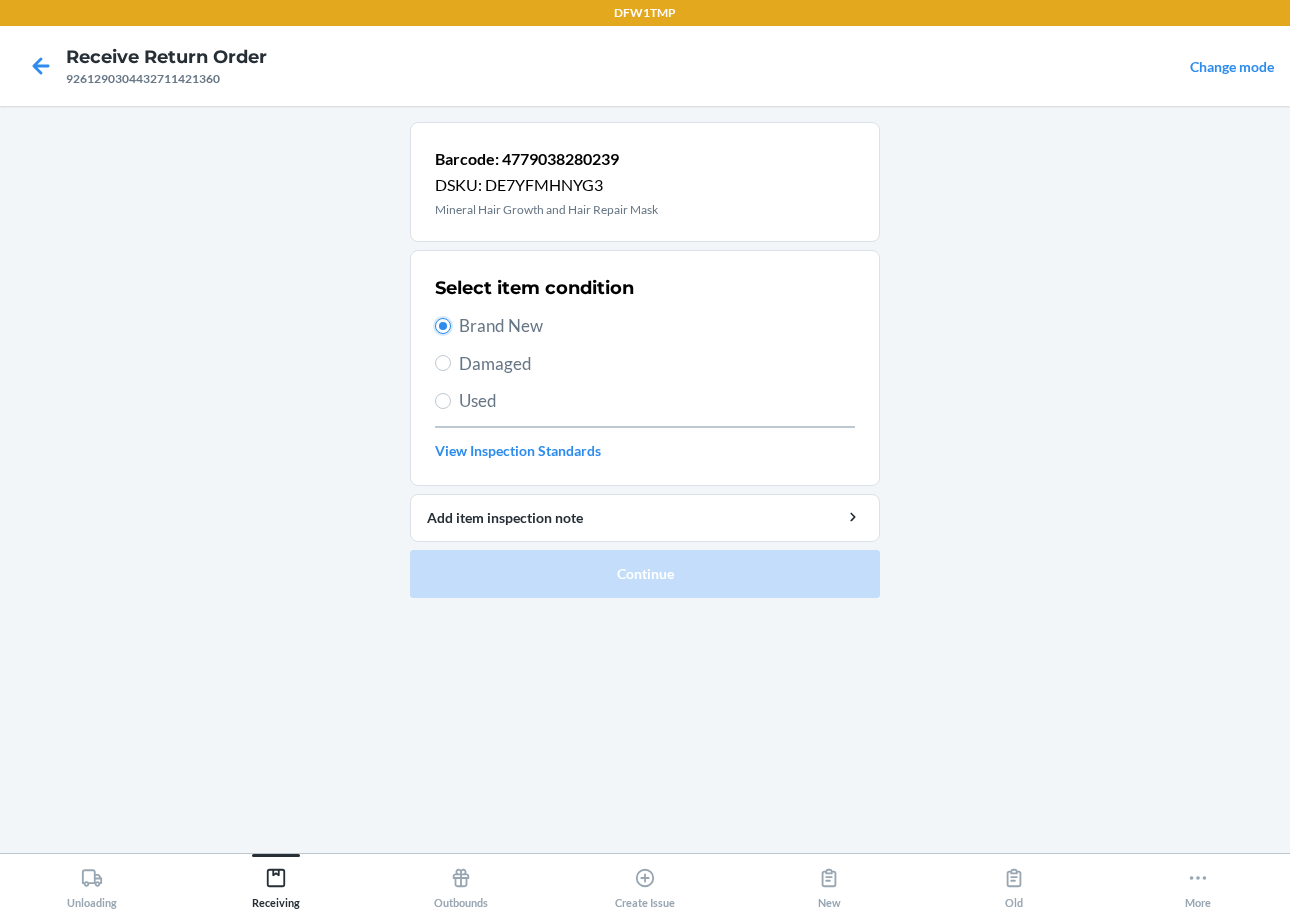 radio on "true" 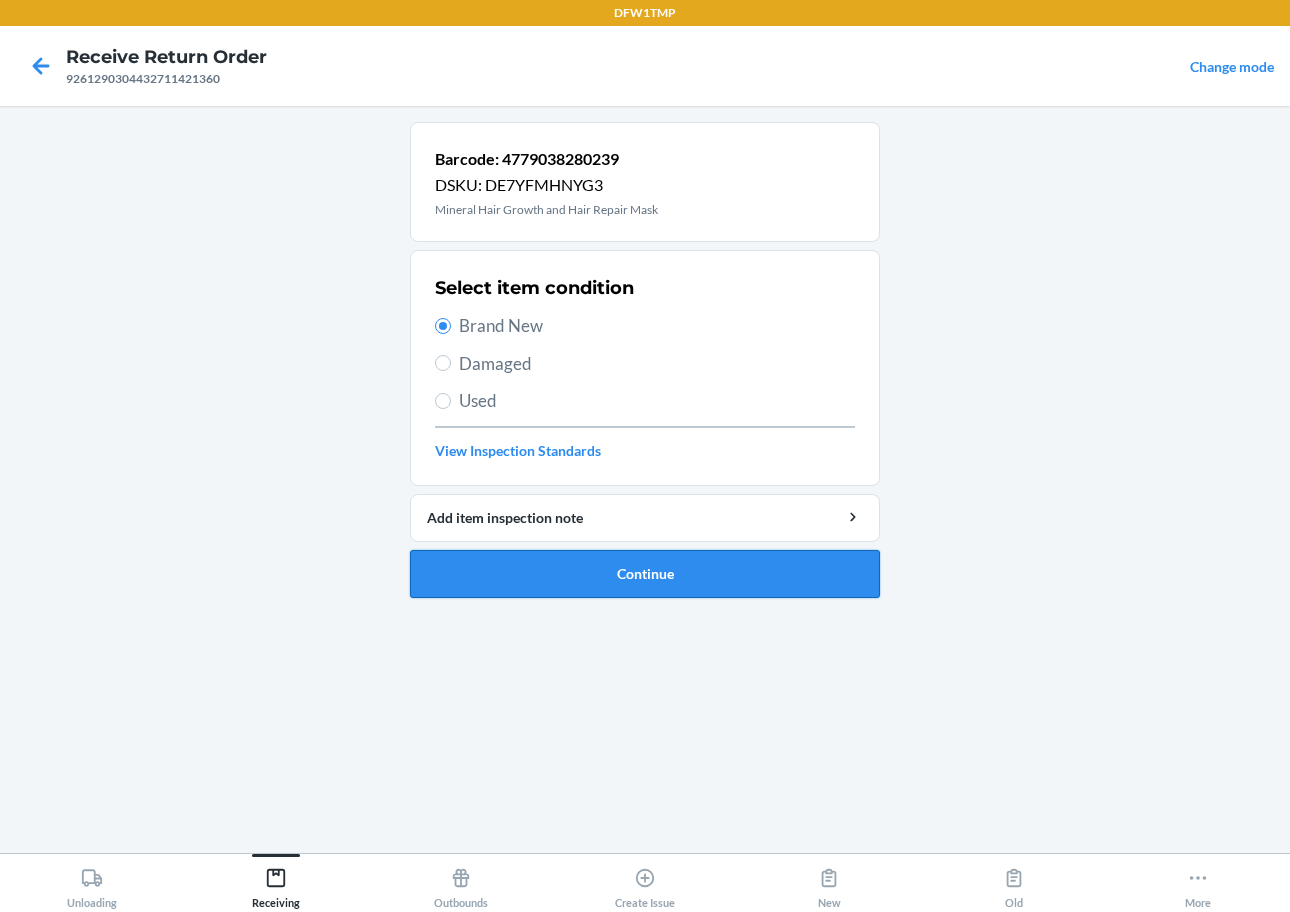 click on "Continue" at bounding box center (645, 574) 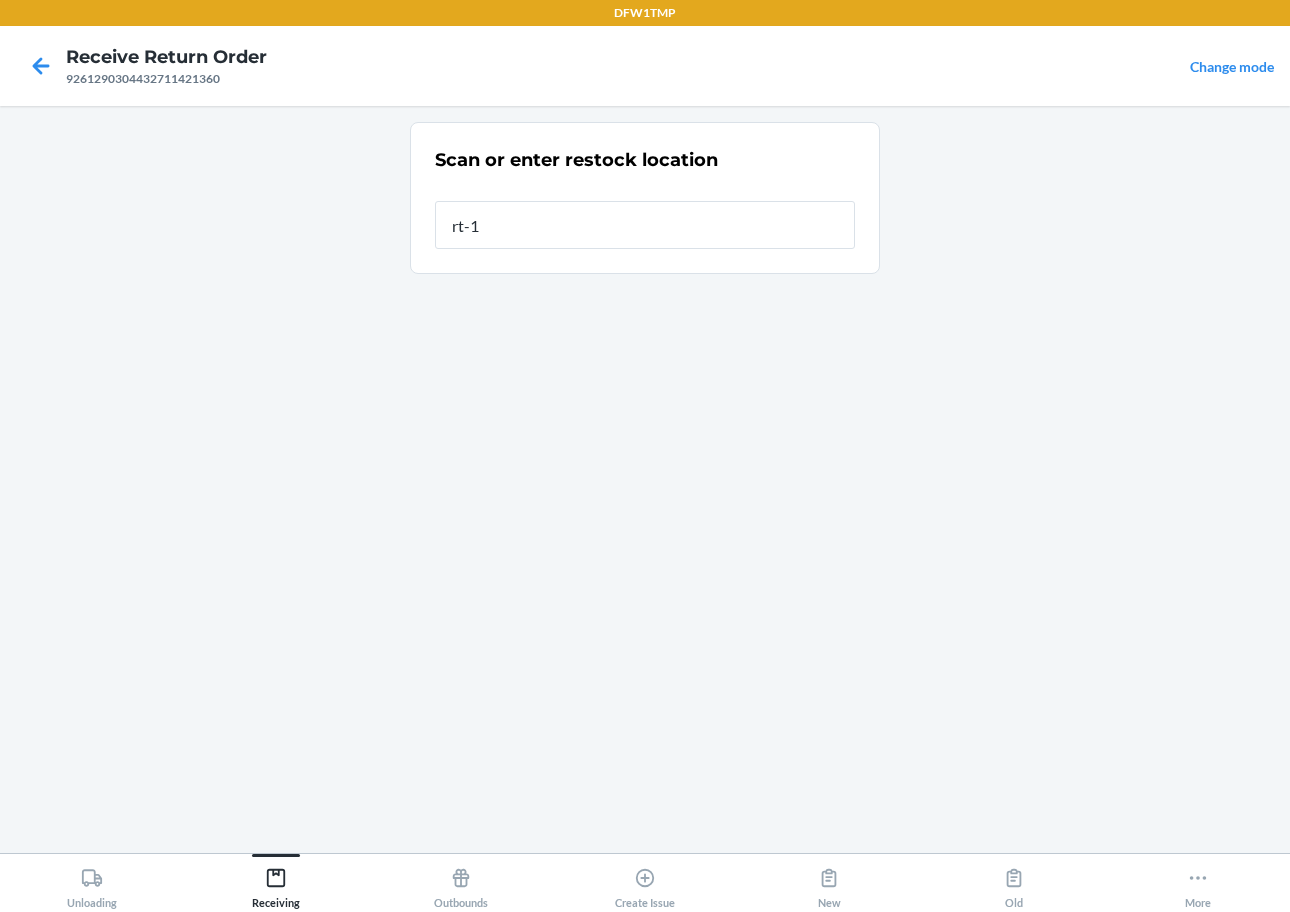 type on "rt-14" 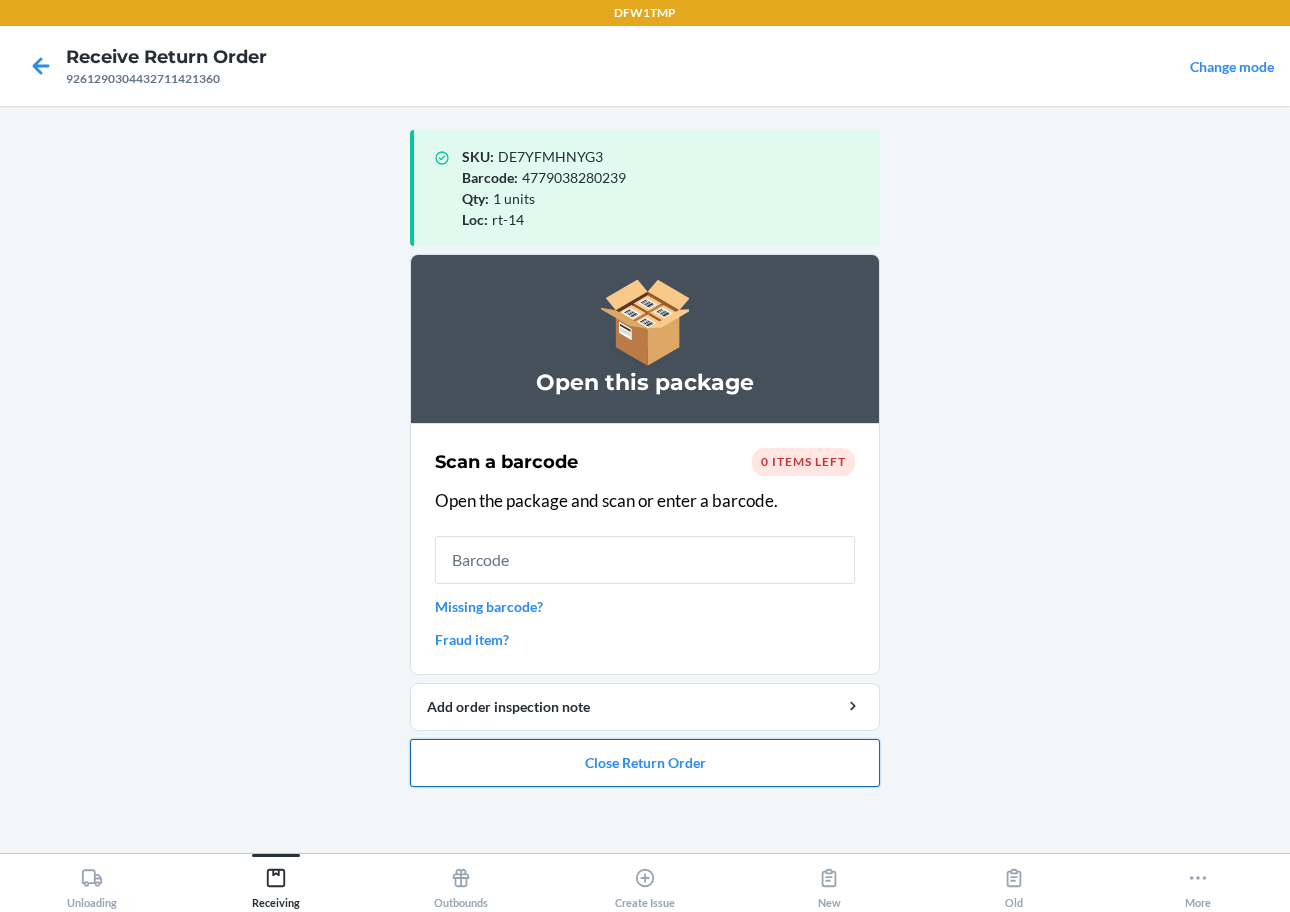 click on "Close Return Order" at bounding box center [645, 763] 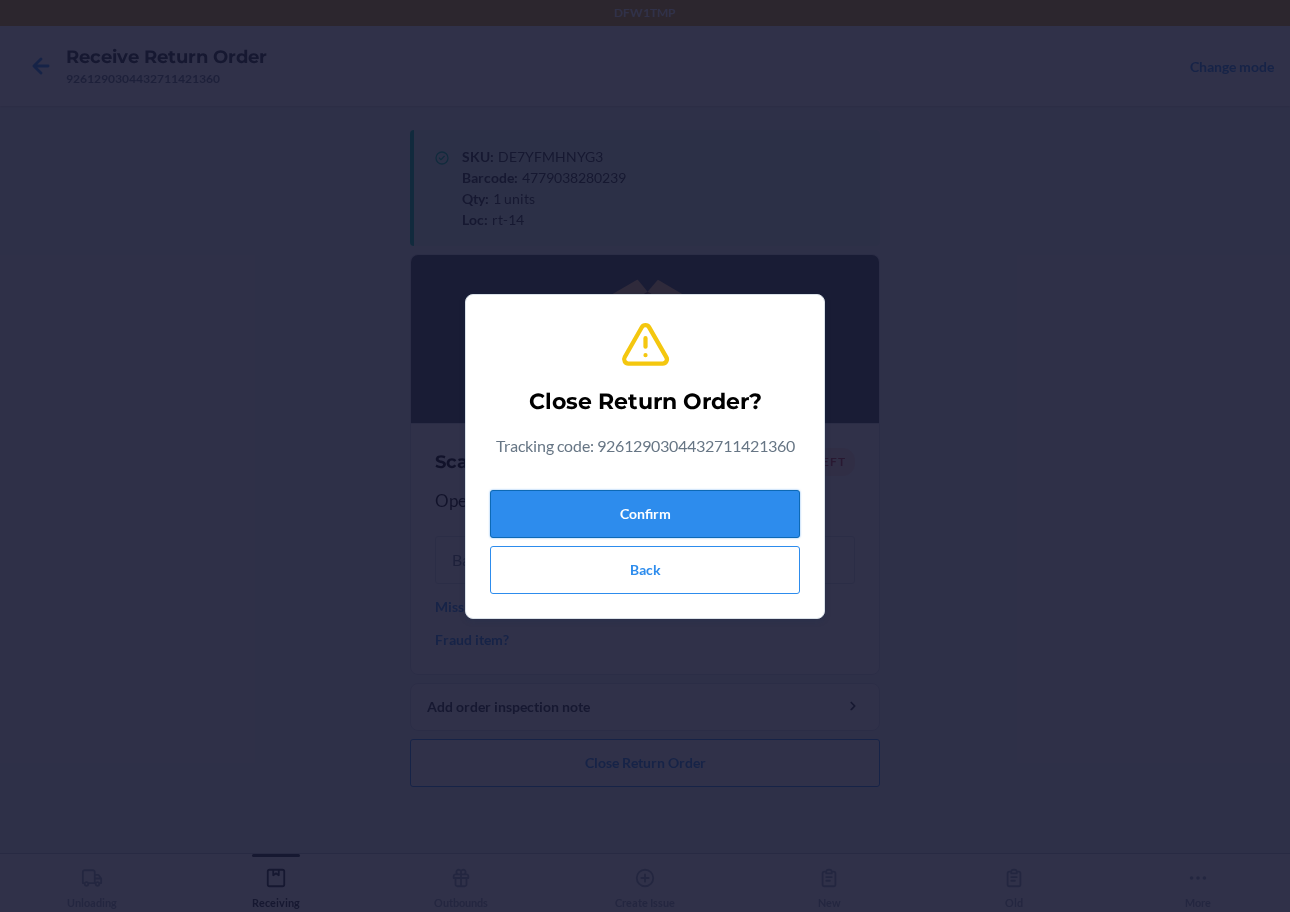 click on "Confirm" at bounding box center (645, 514) 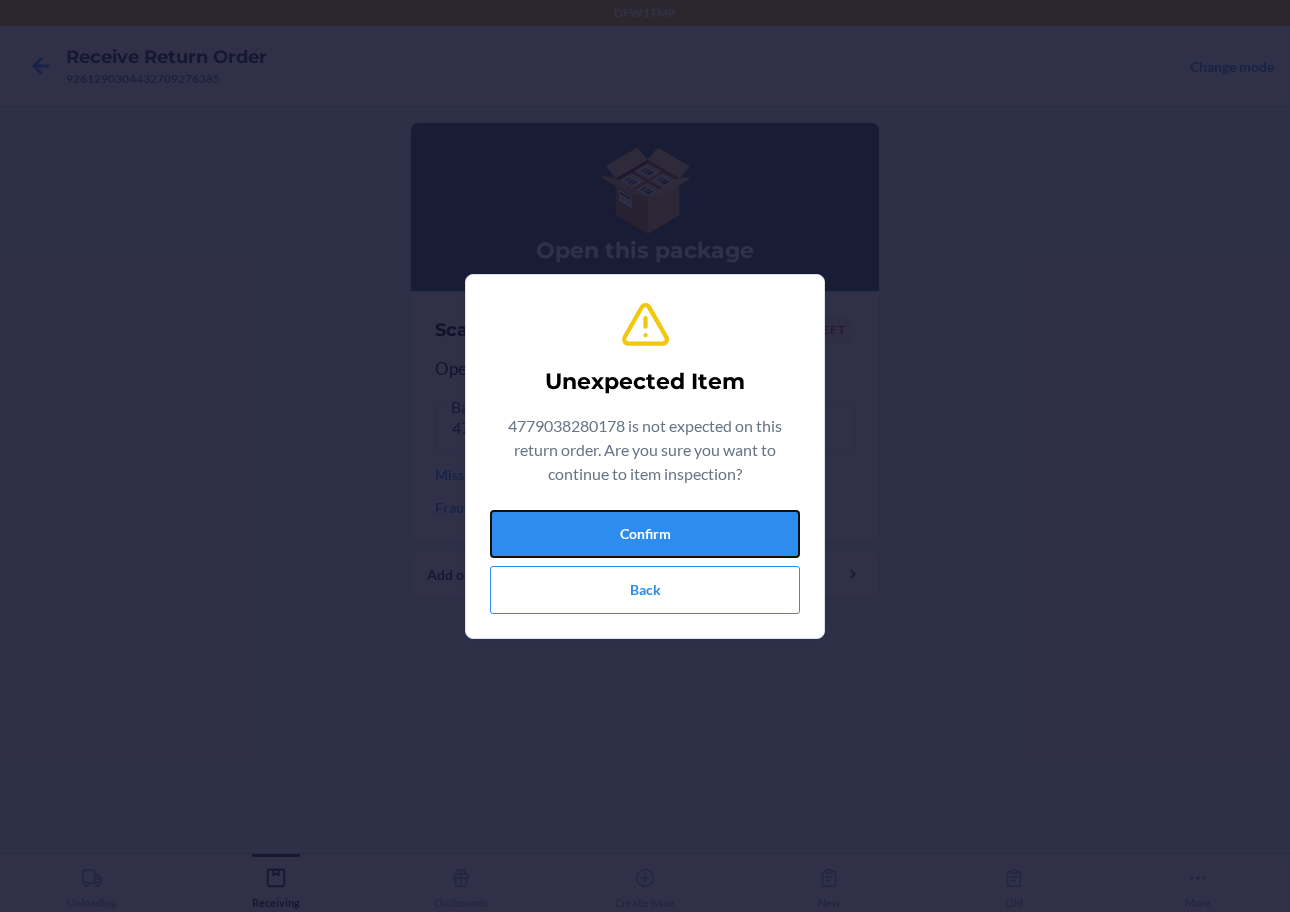 click on "Confirm" at bounding box center (645, 534) 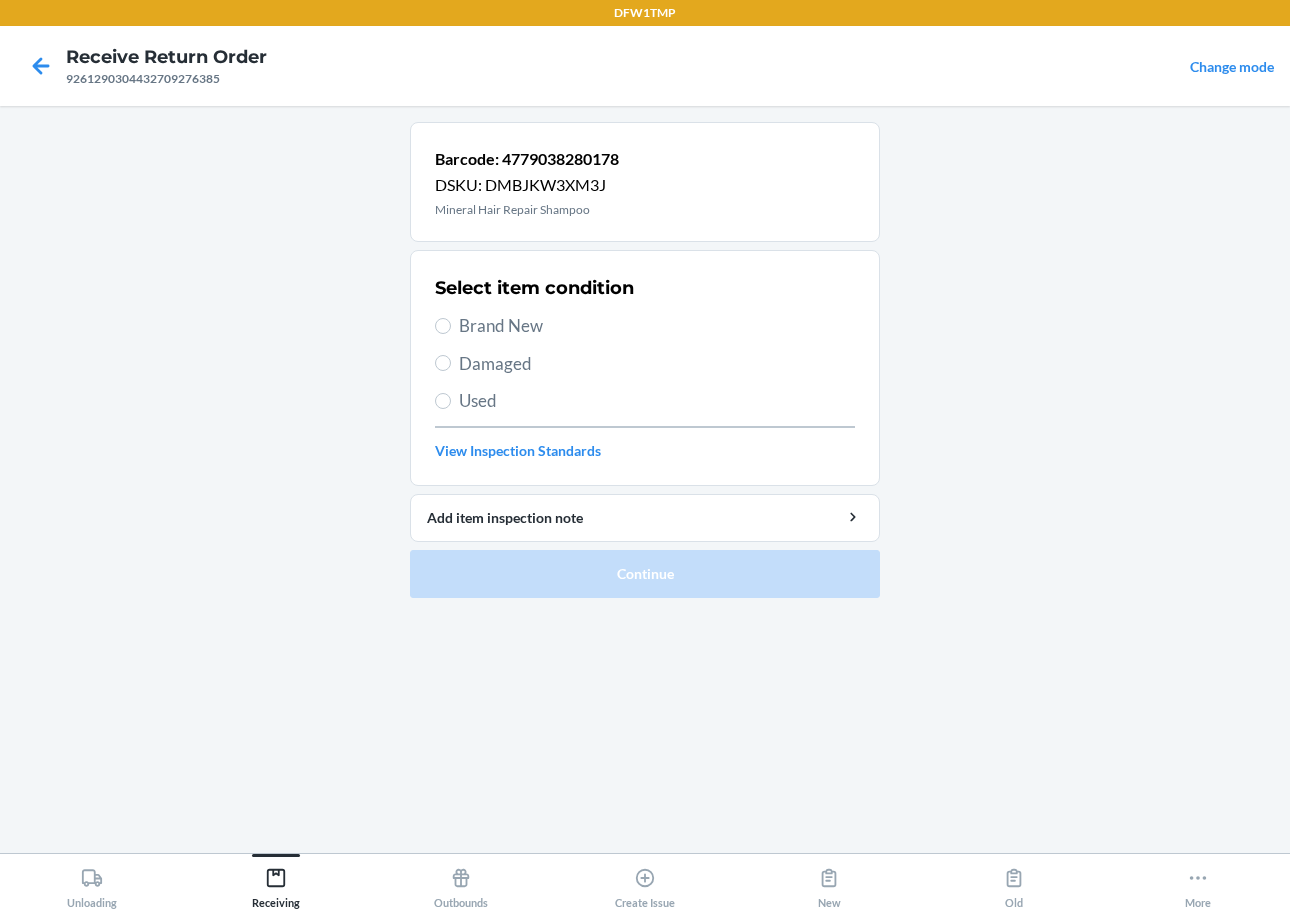 click on "Brand New" at bounding box center [657, 326] 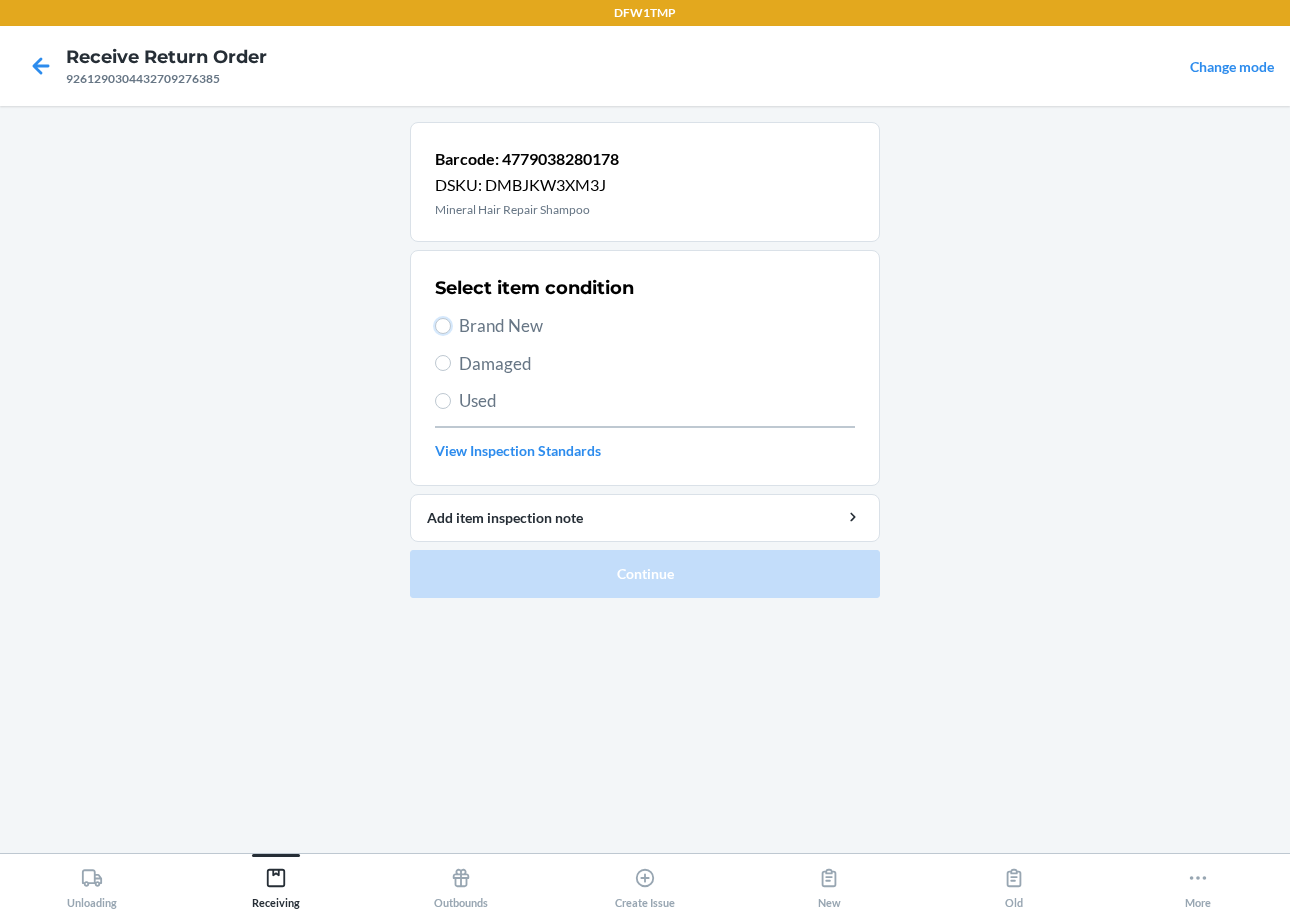 click on "Brand New" at bounding box center [443, 326] 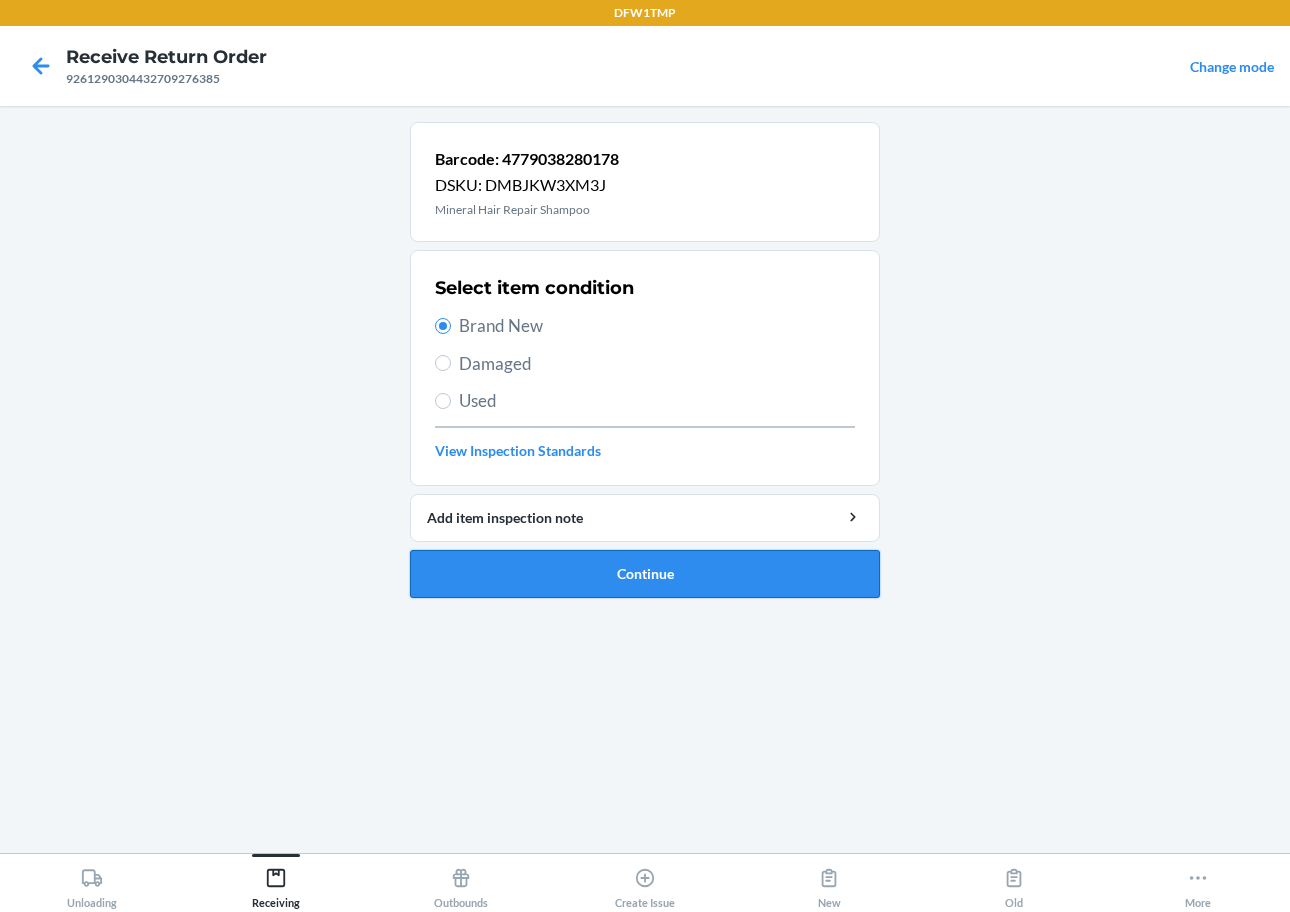 click on "Continue" at bounding box center [645, 574] 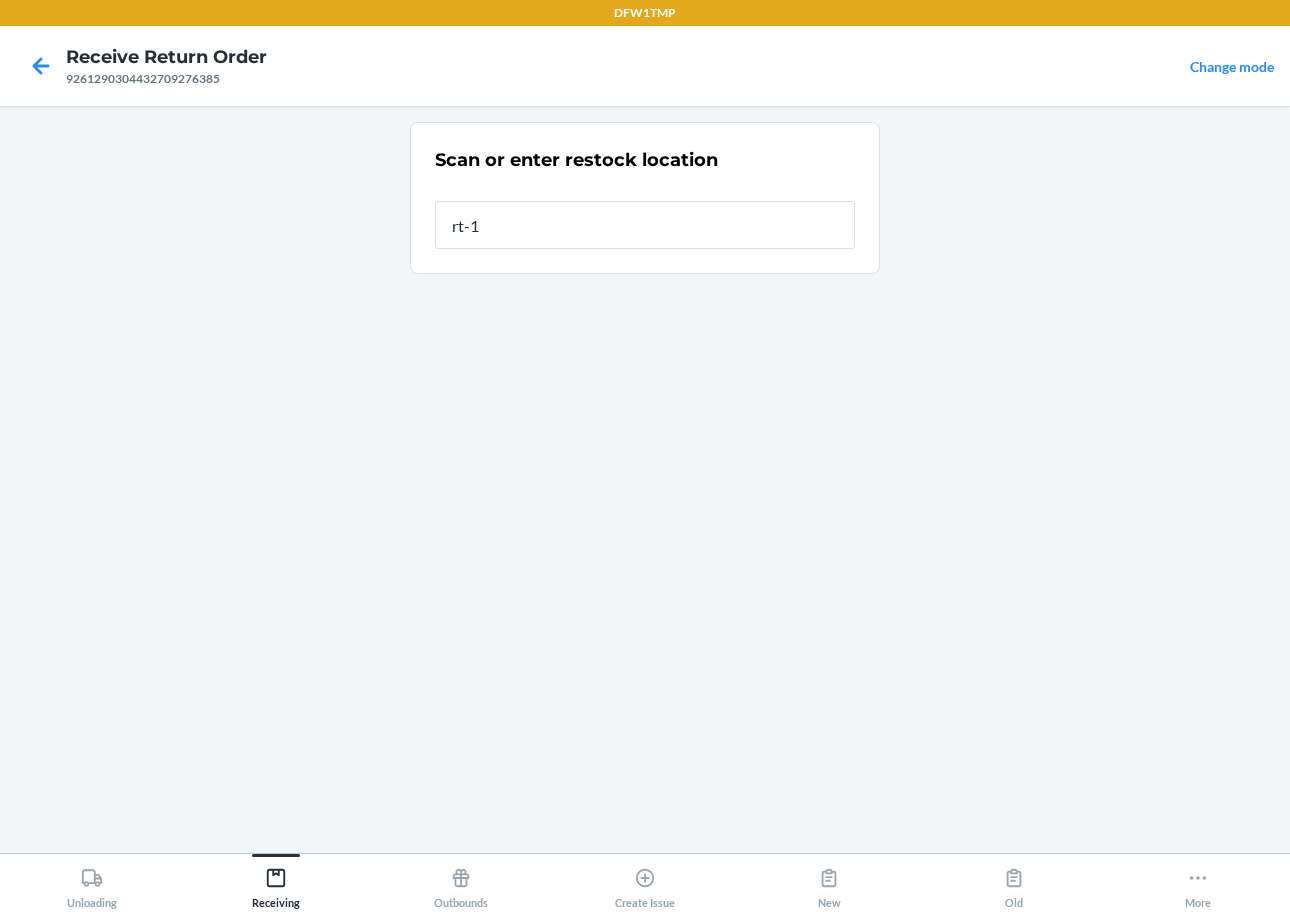type on "rt-14" 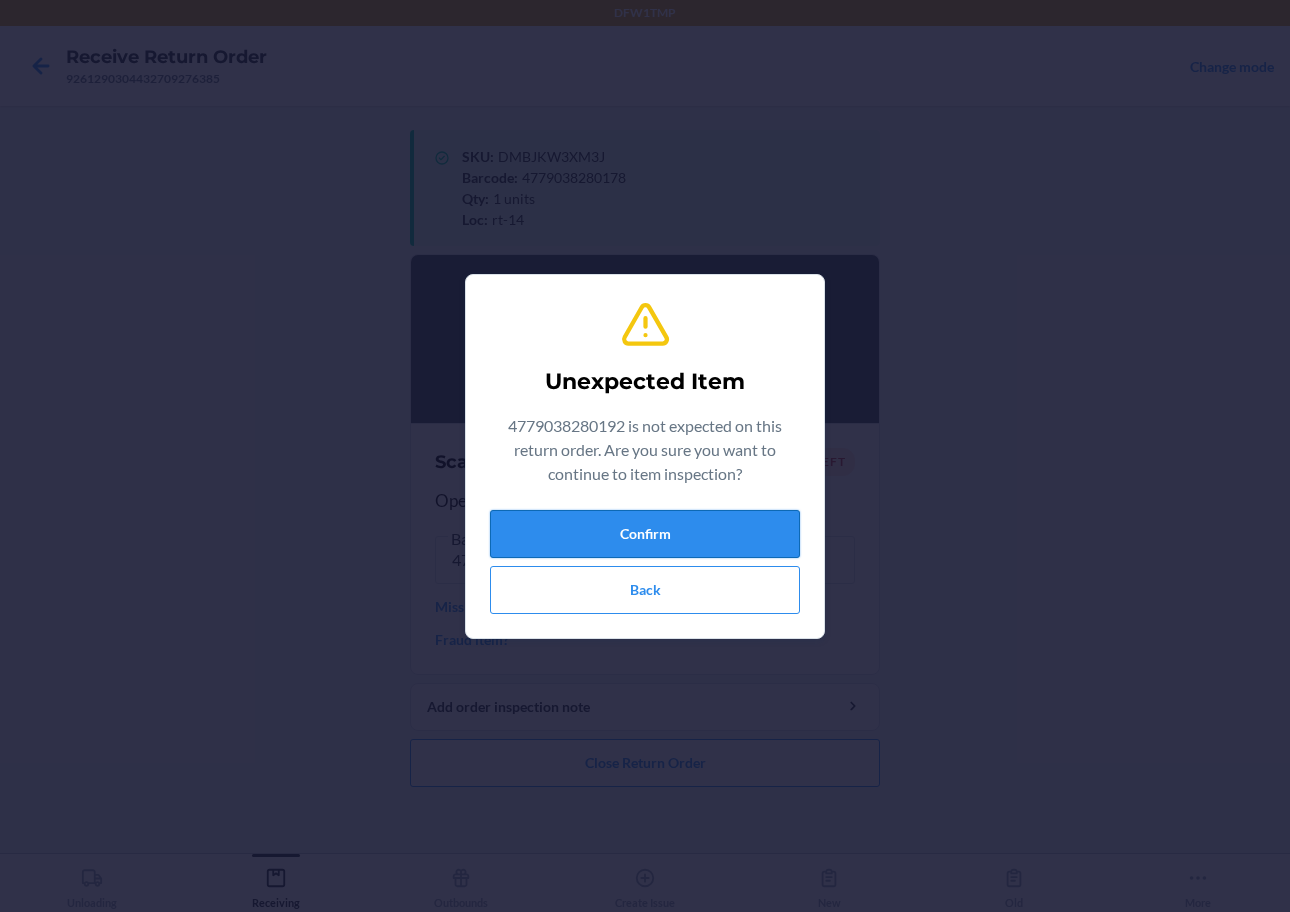 click on "Confirm" at bounding box center [645, 534] 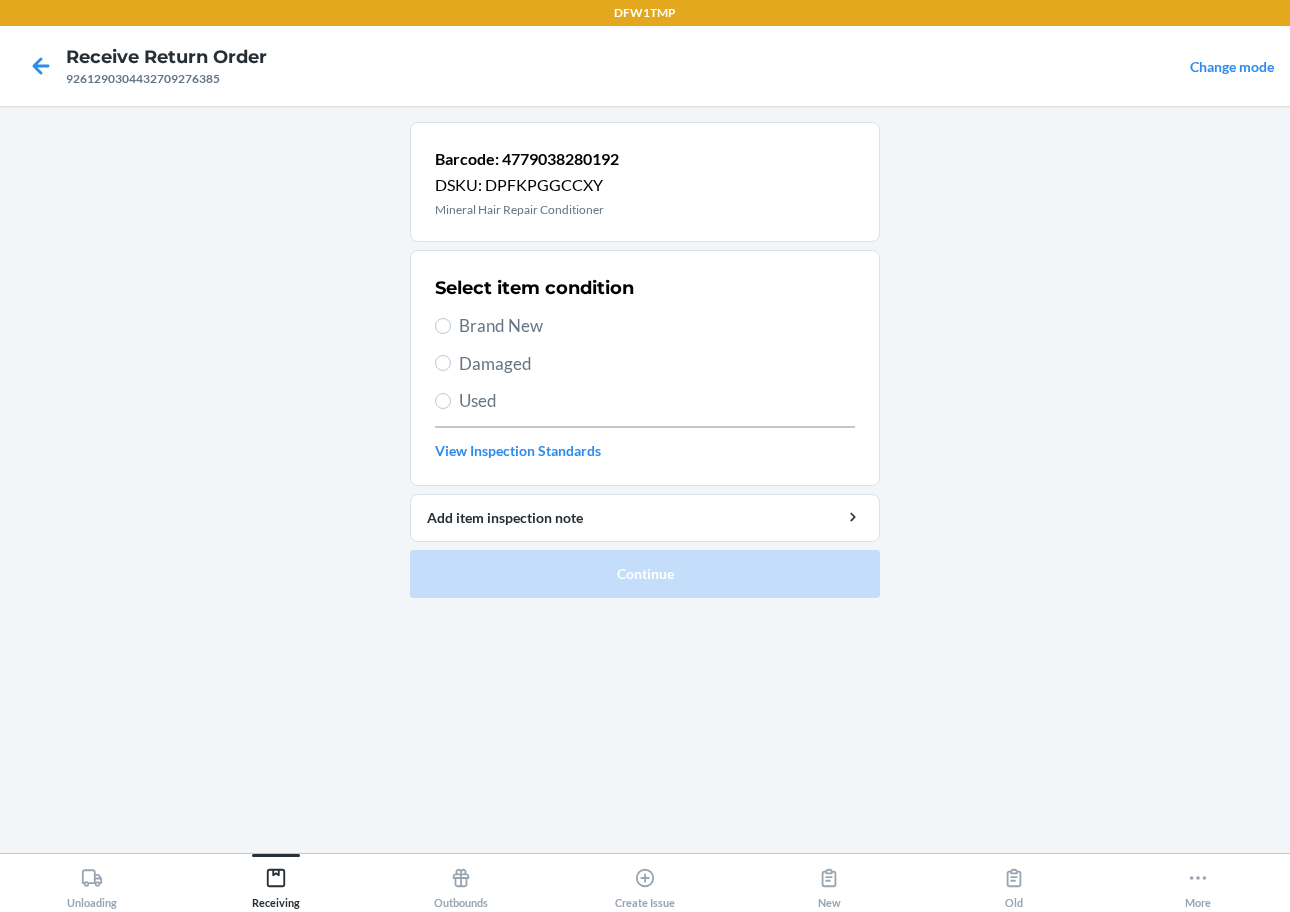click on "Brand New" at bounding box center [657, 326] 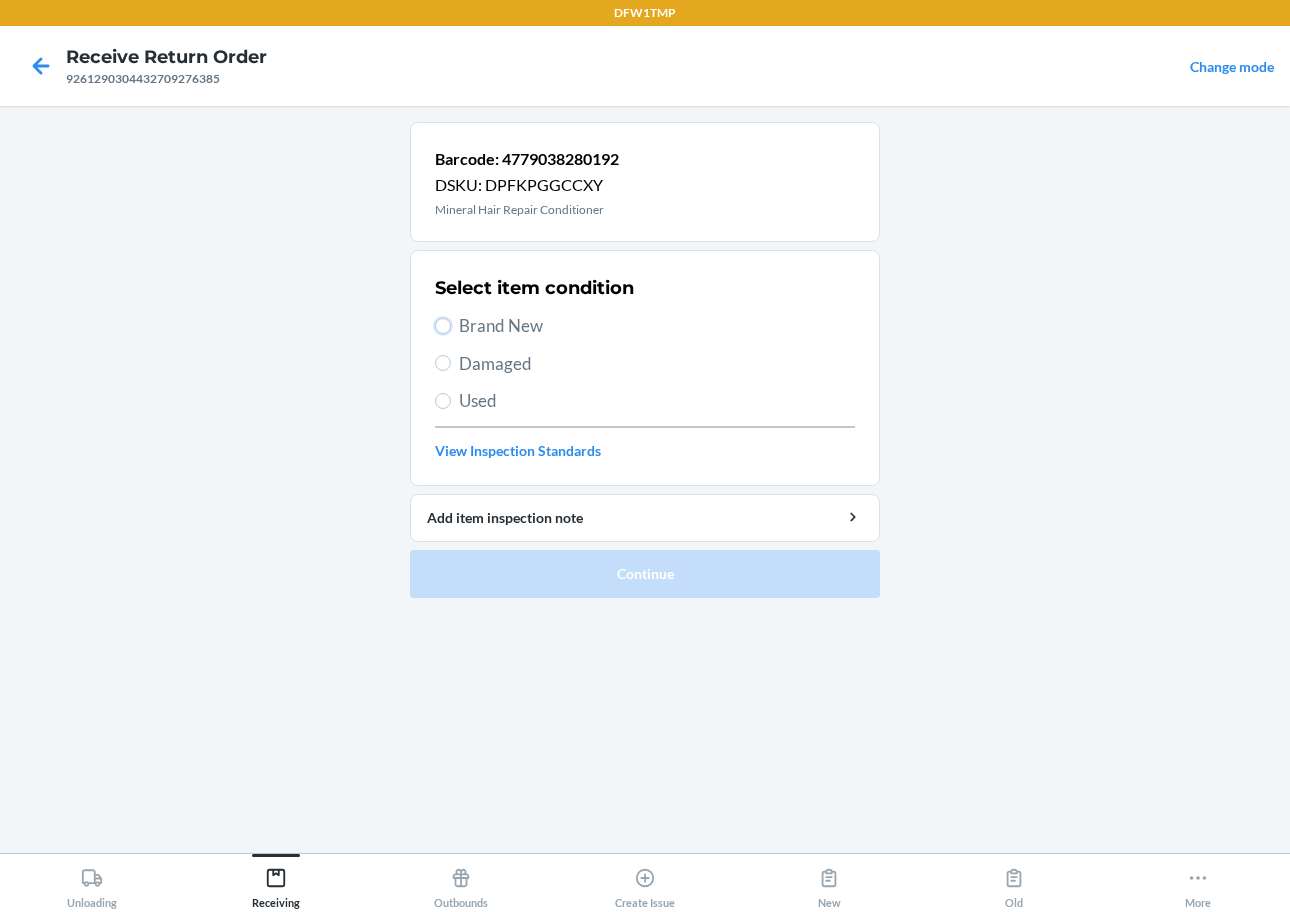 click on "Brand New" at bounding box center [443, 326] 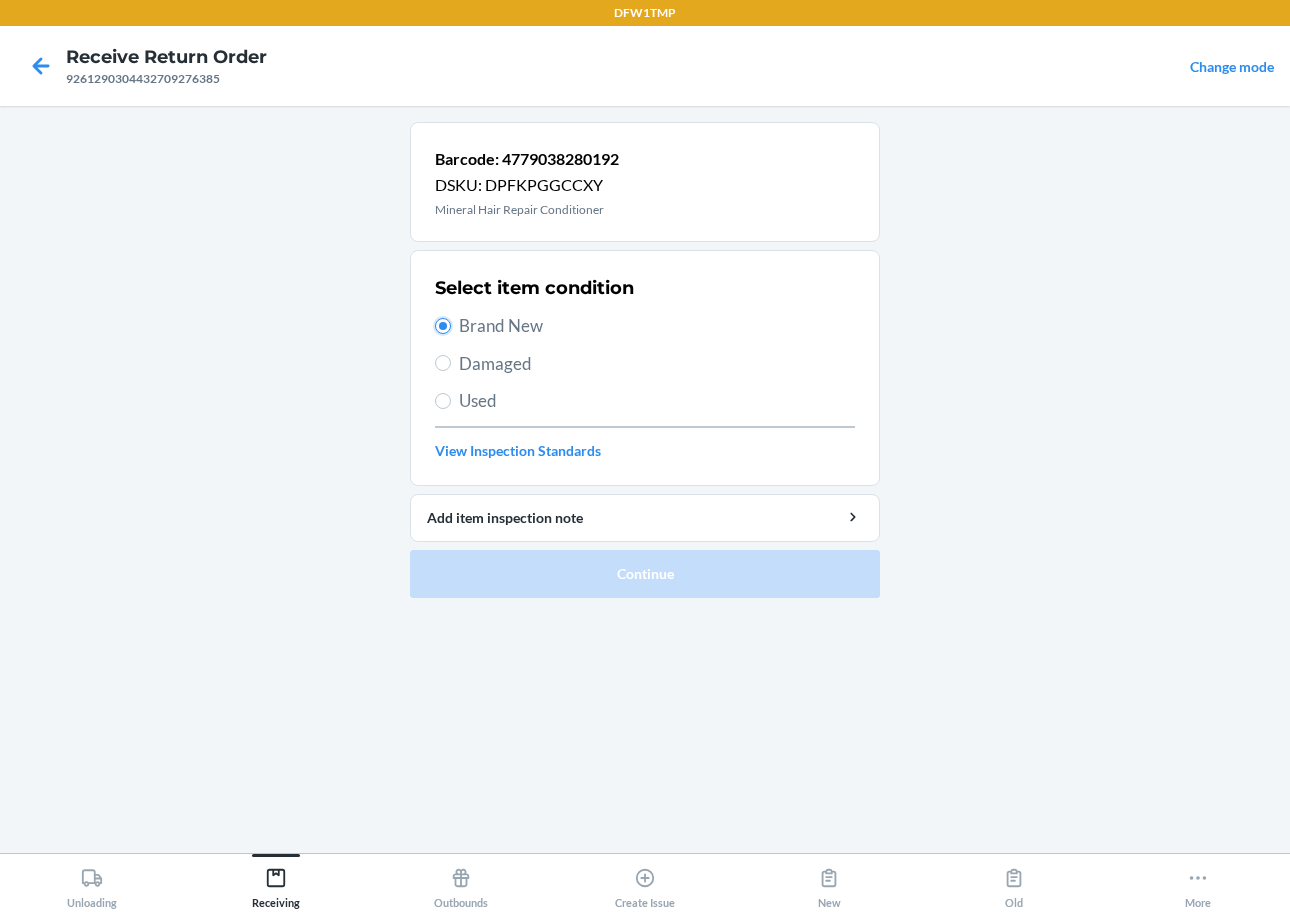 radio on "true" 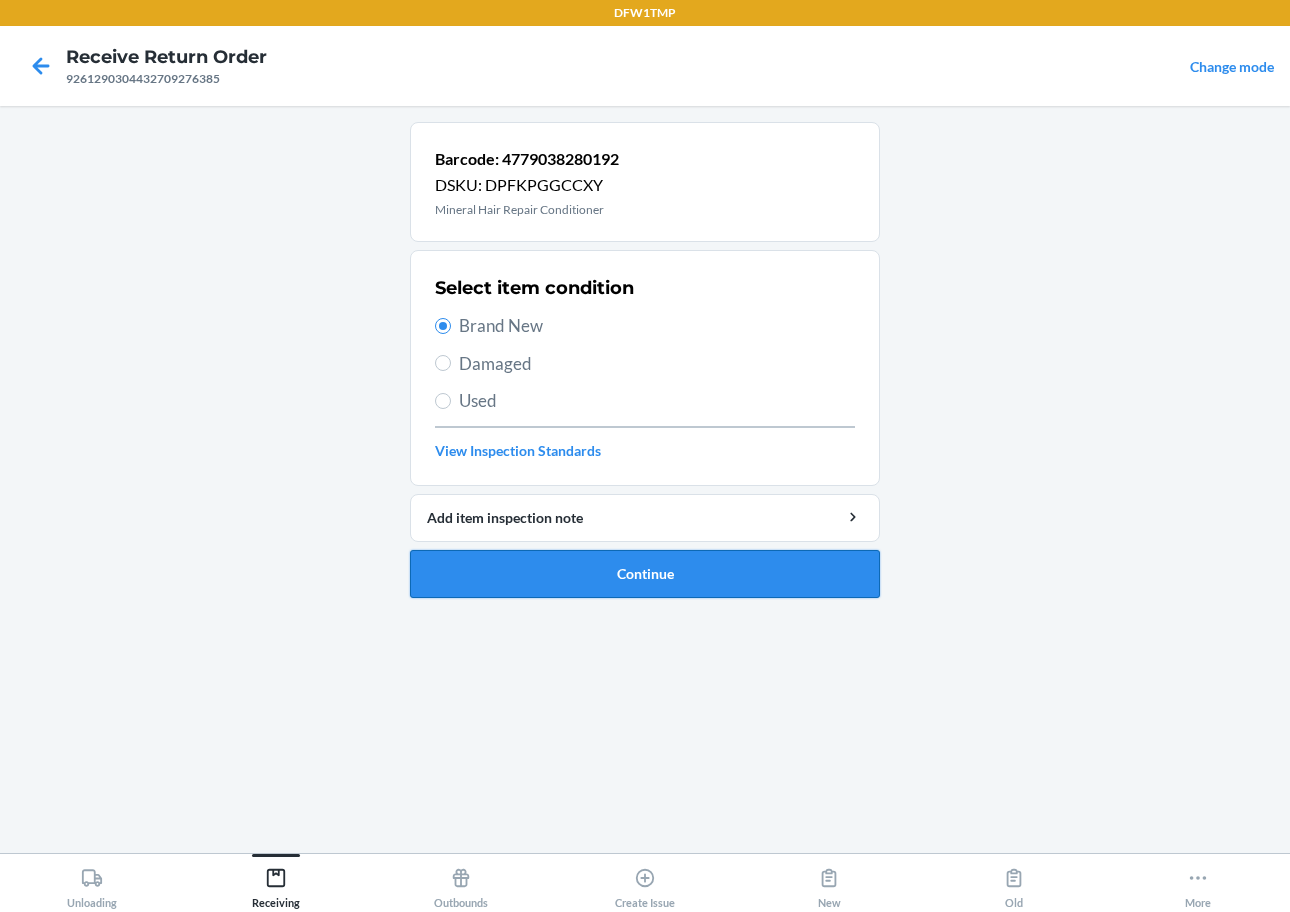 click on "Continue" at bounding box center [645, 574] 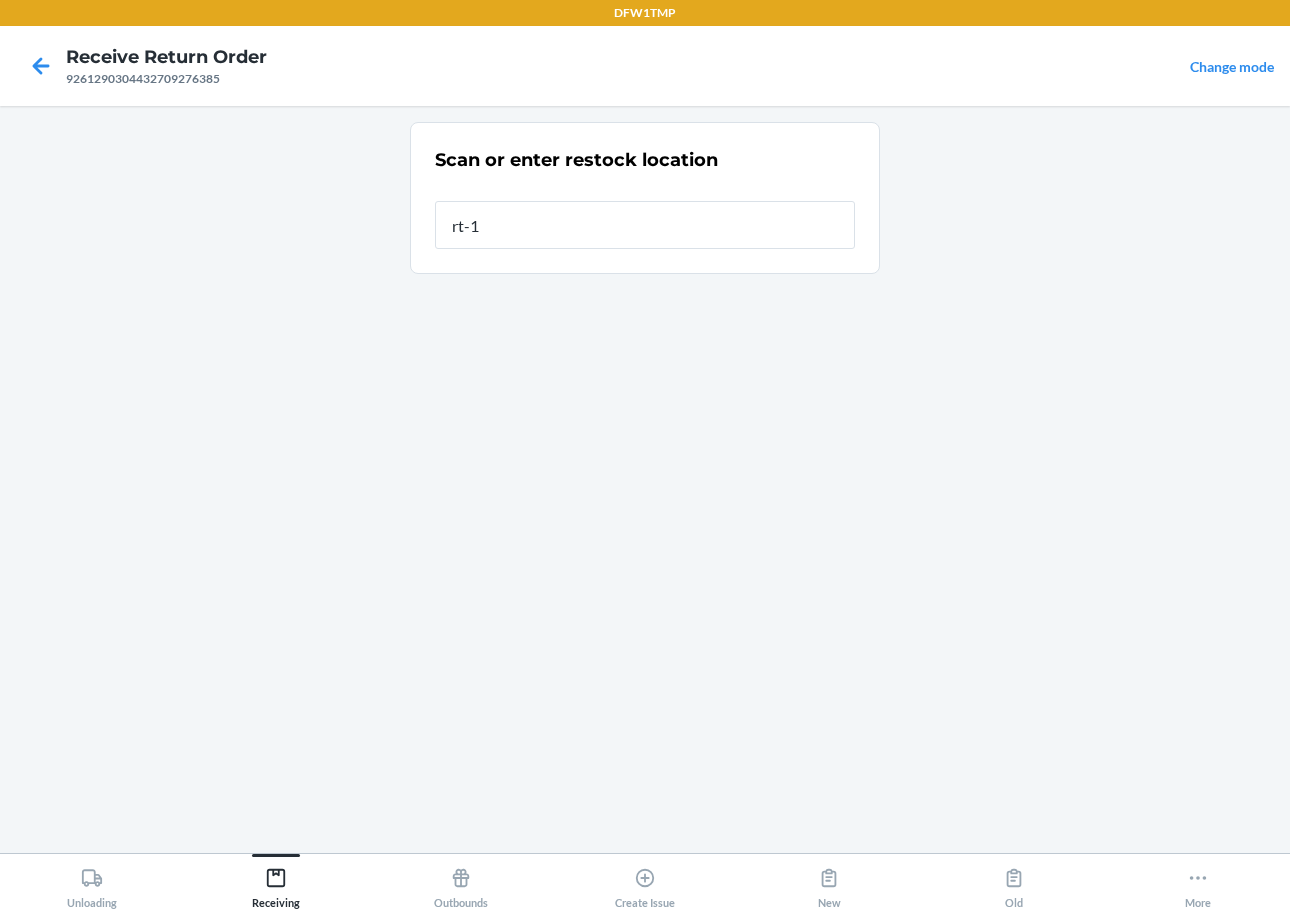 type on "rt-14" 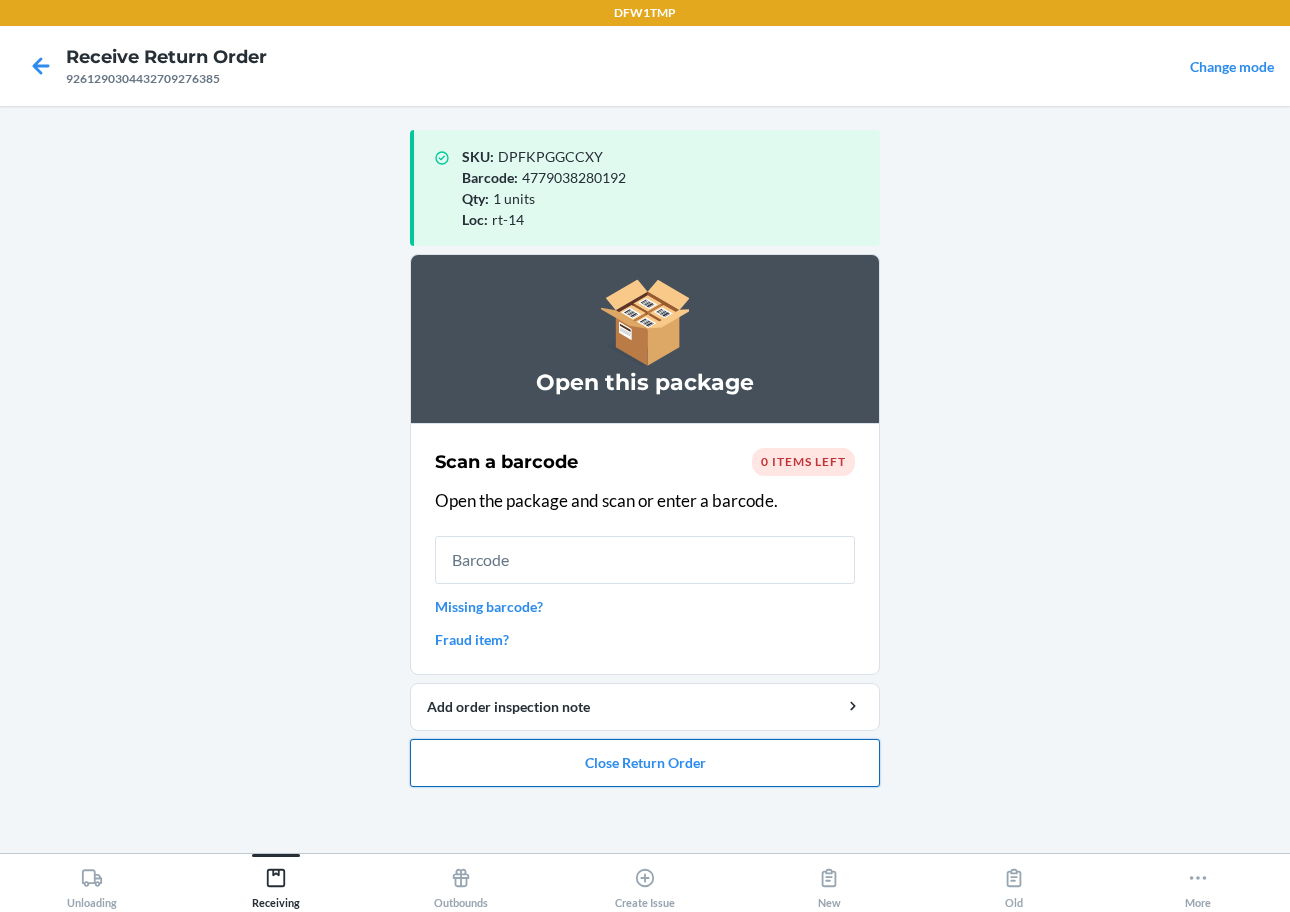 click on "Close Return Order" at bounding box center (645, 763) 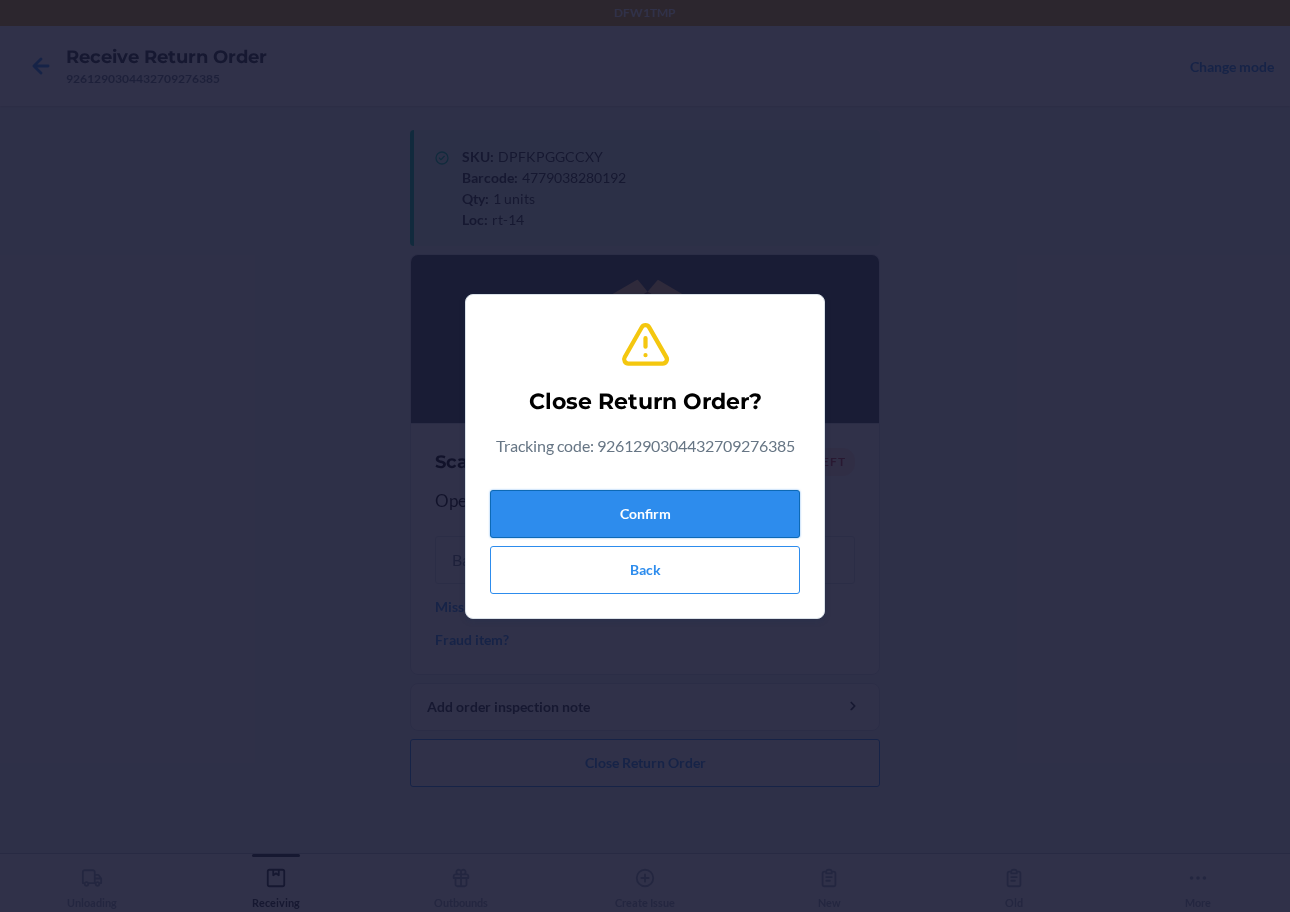 click on "Confirm" at bounding box center (645, 514) 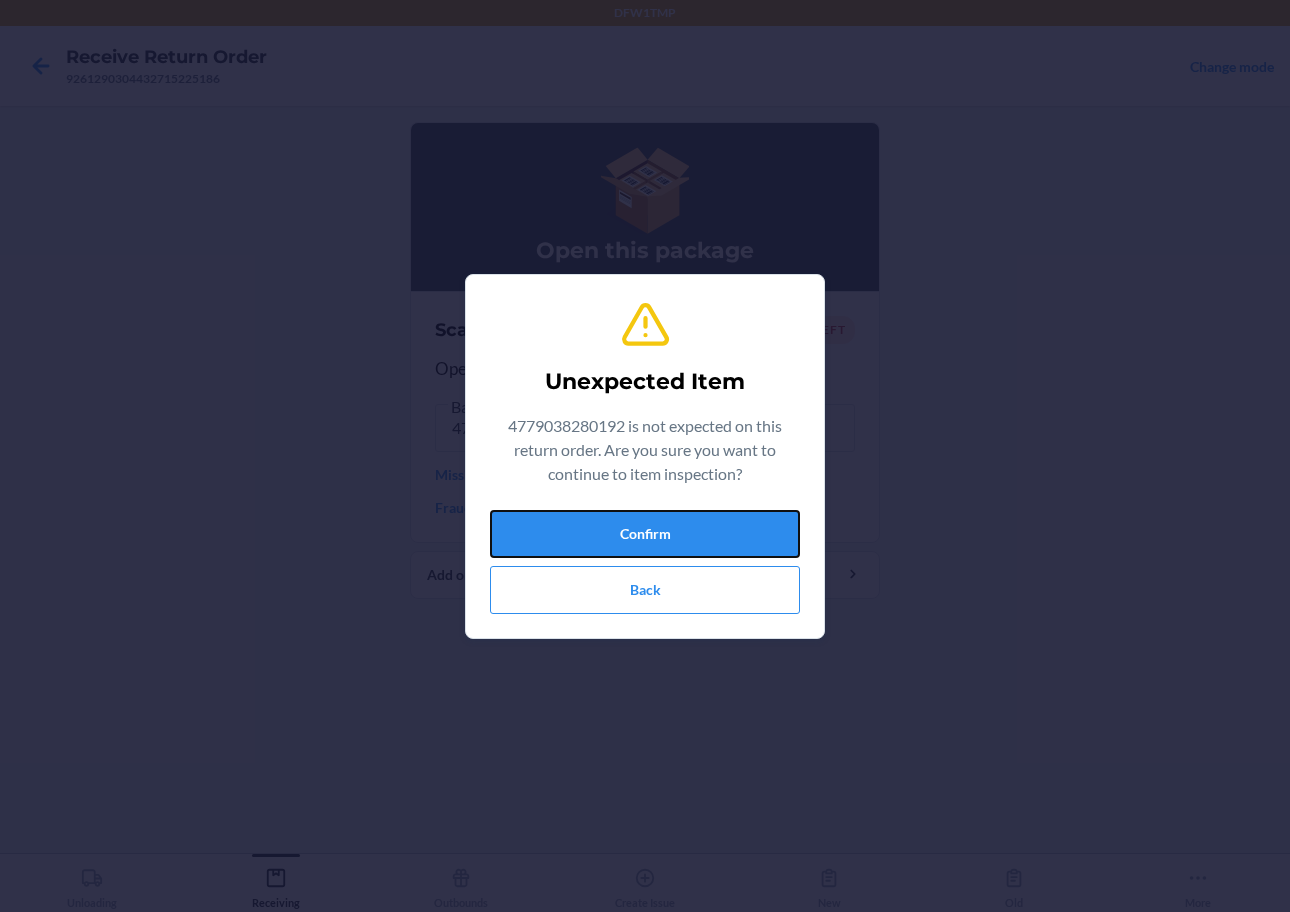 click on "Confirm" at bounding box center [645, 534] 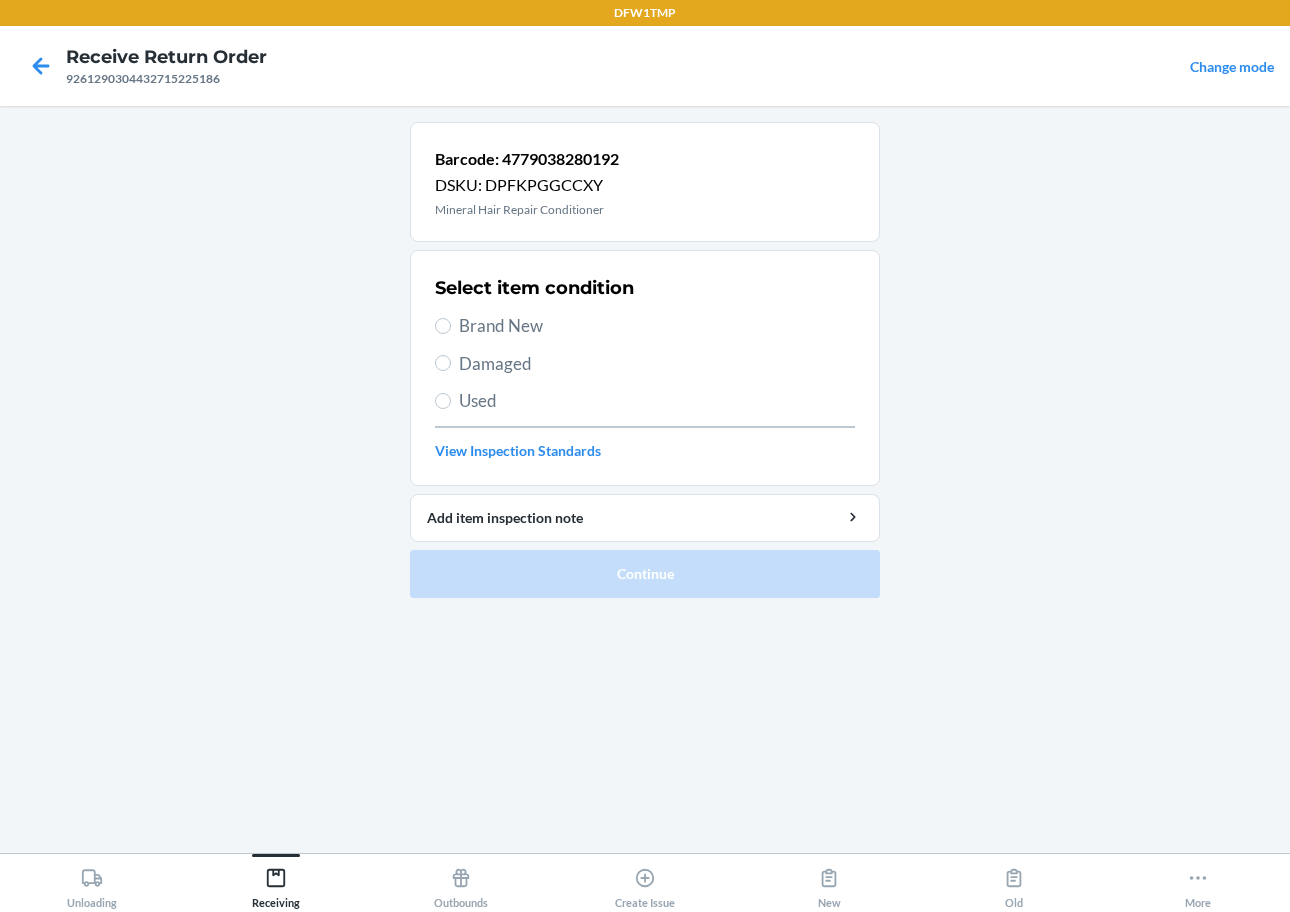 click on "Brand New" at bounding box center [657, 326] 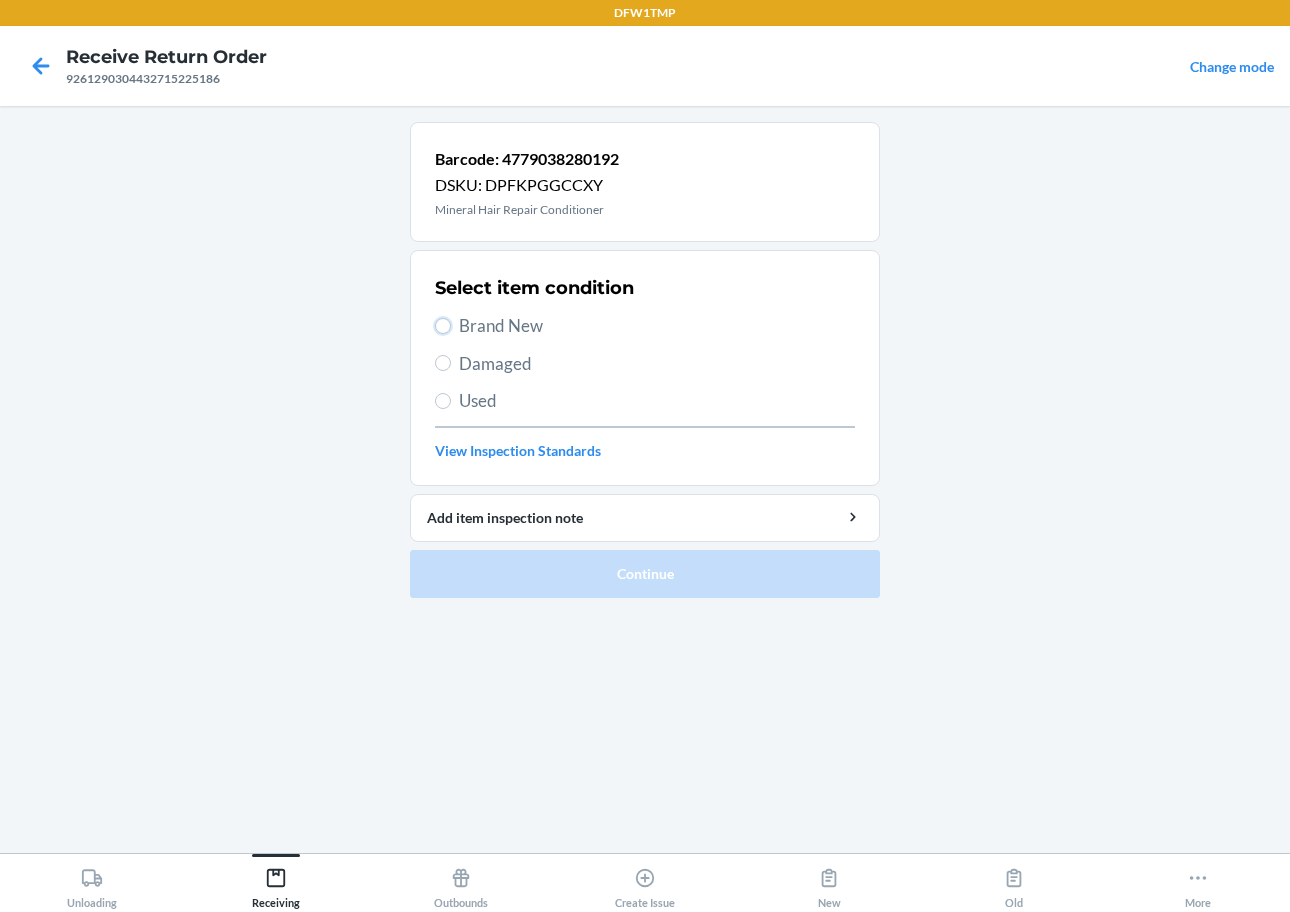 click on "Brand New" at bounding box center [443, 326] 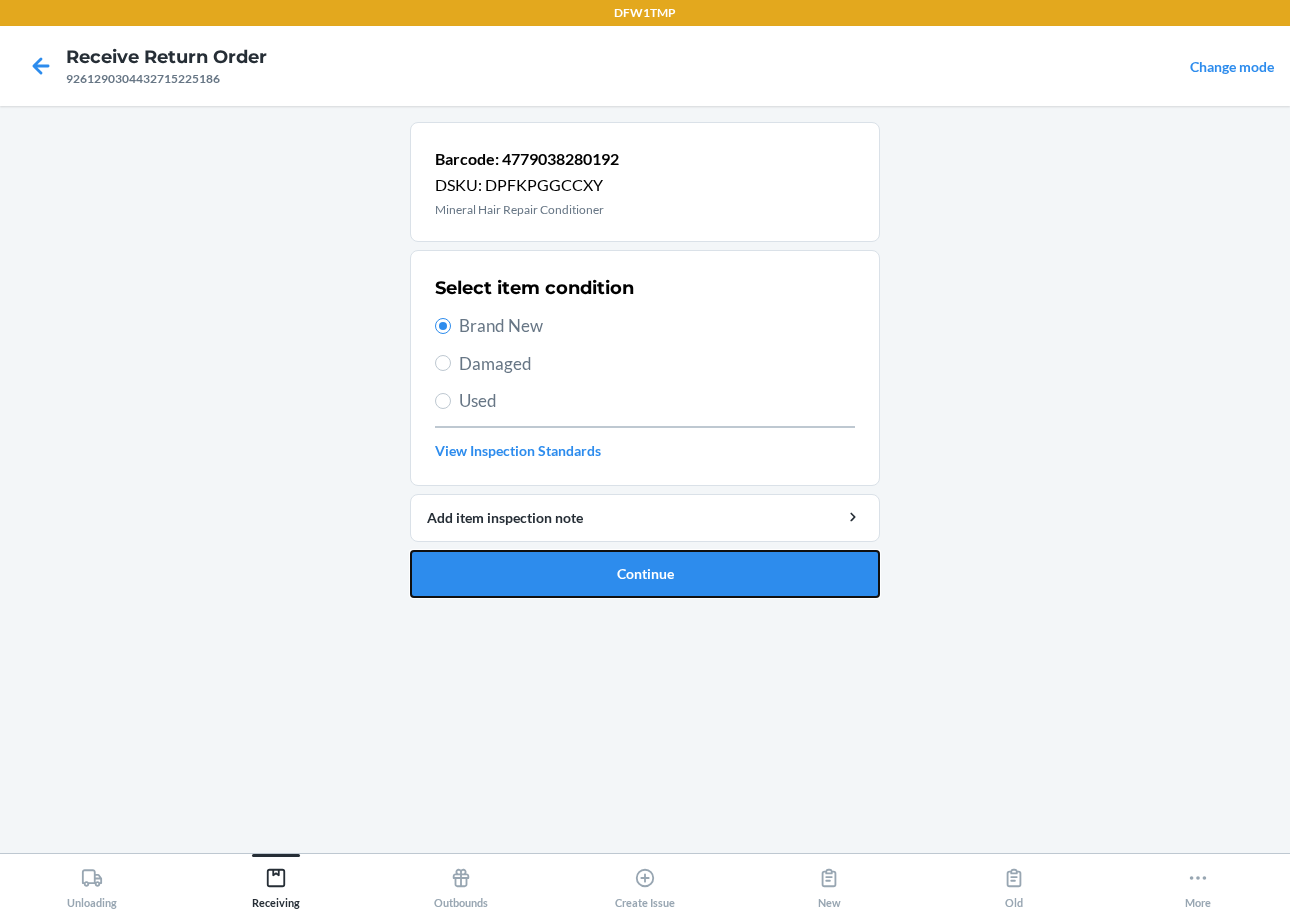 click on "Continue" at bounding box center [645, 574] 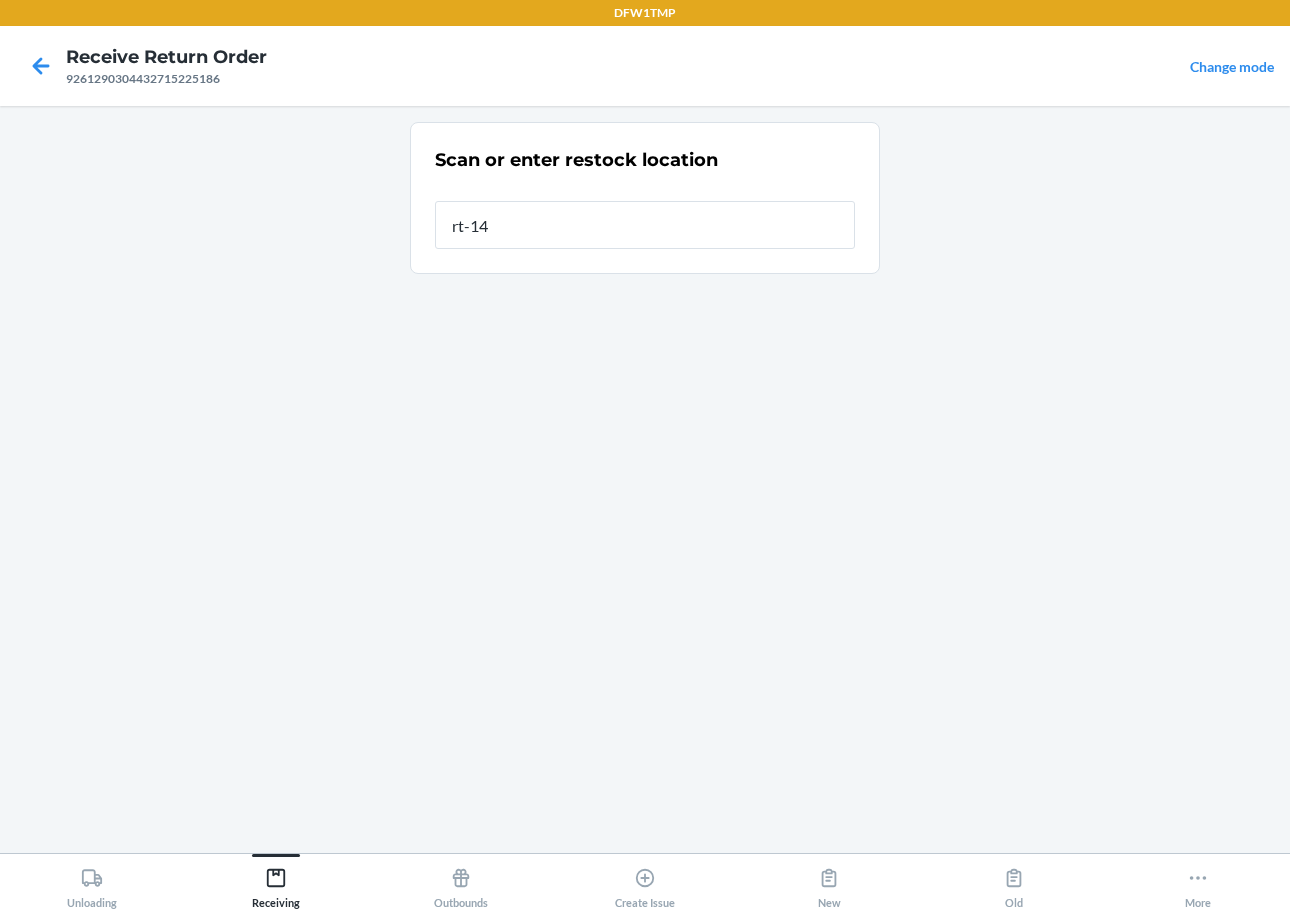 type on "rt-14" 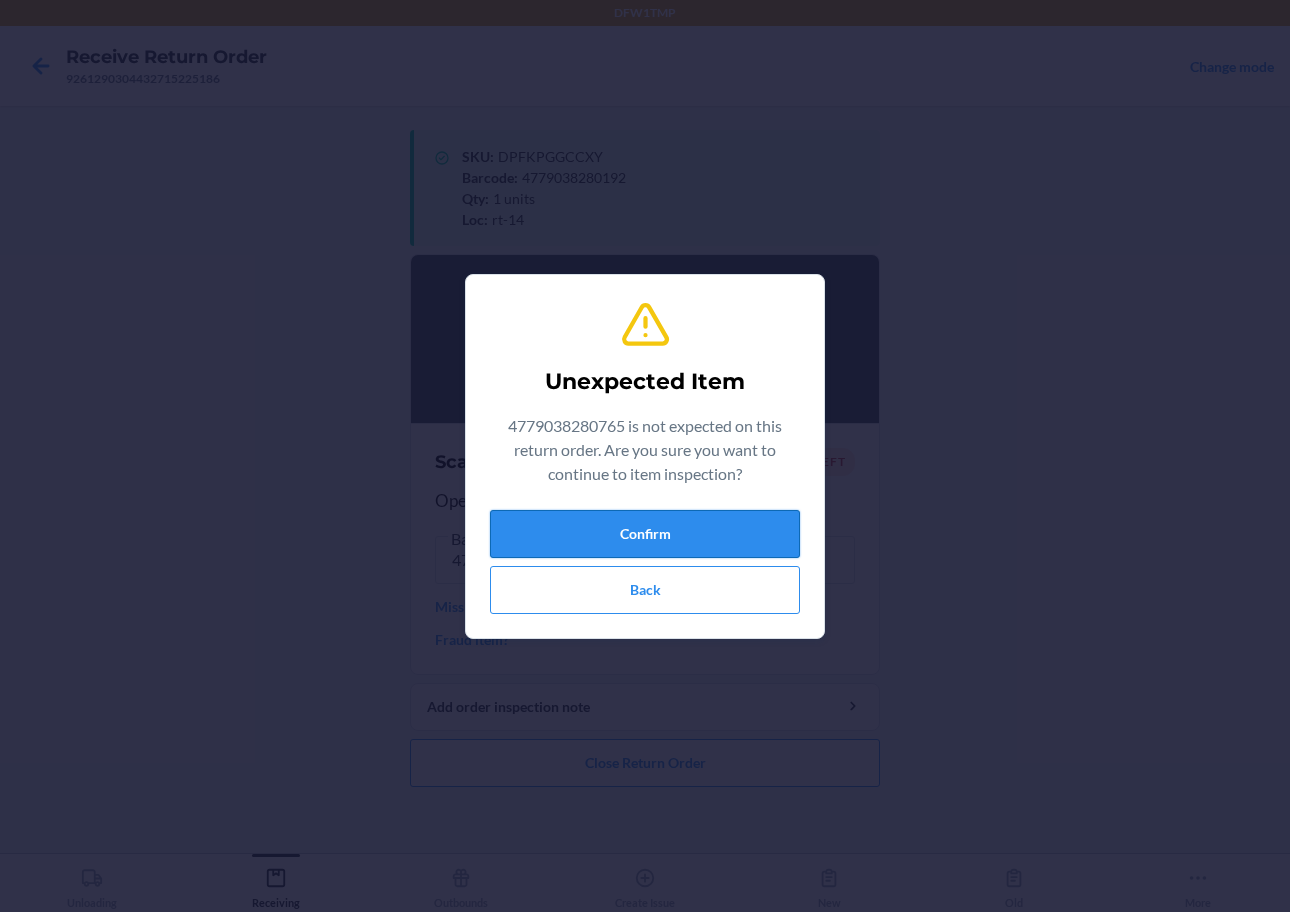 click on "Confirm" at bounding box center [645, 534] 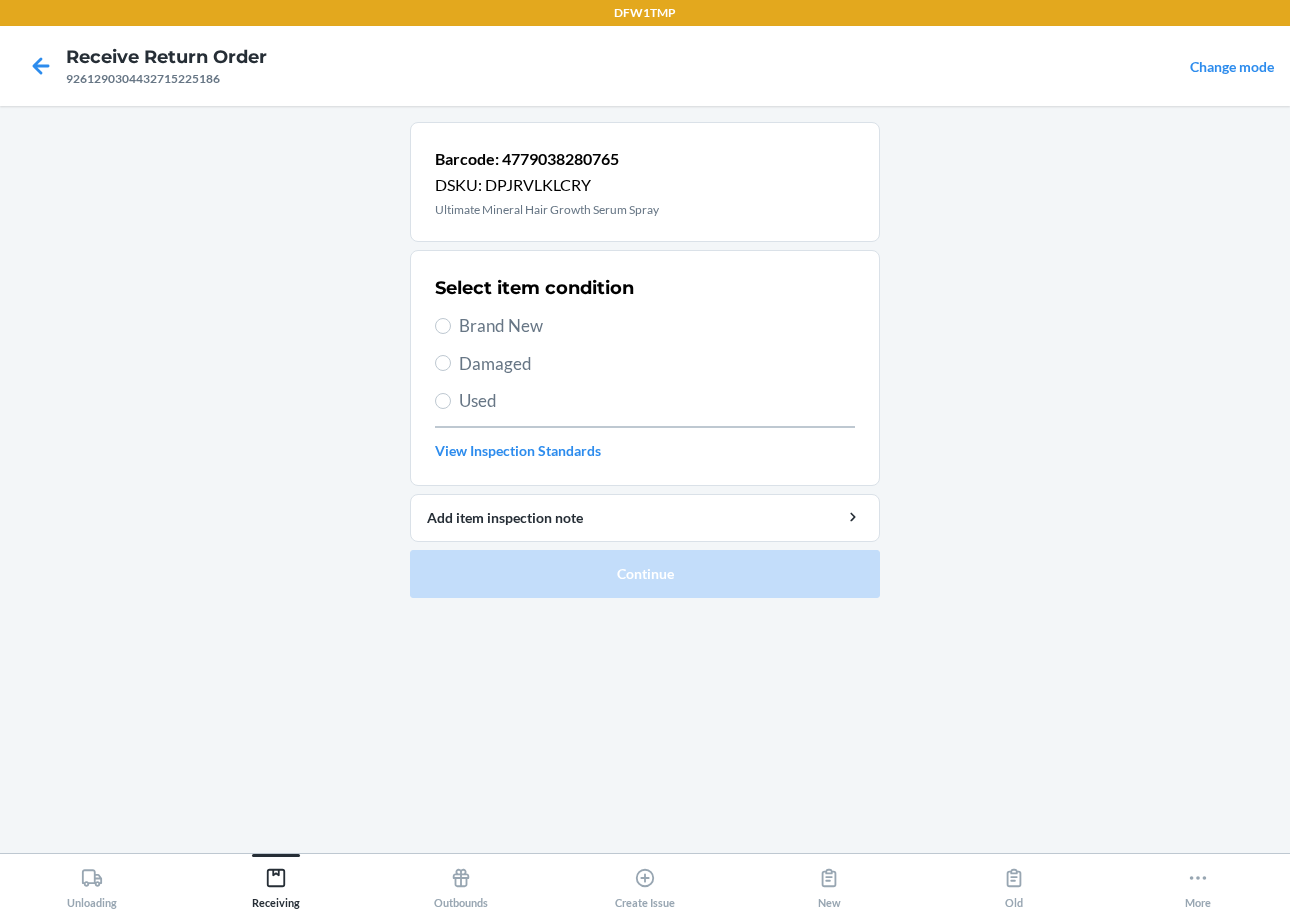 click on "Brand New" at bounding box center (657, 326) 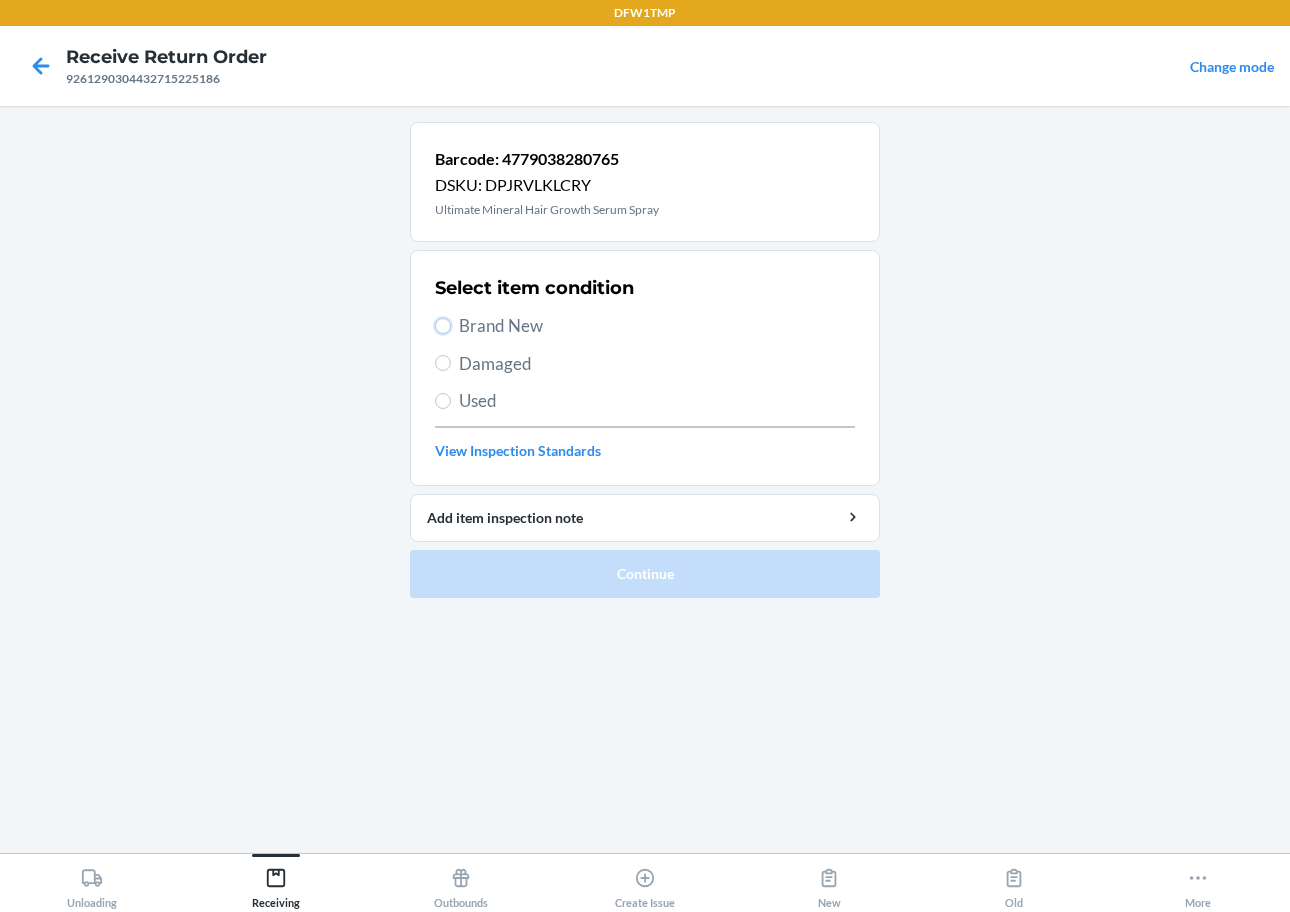 click on "Brand New" at bounding box center (443, 326) 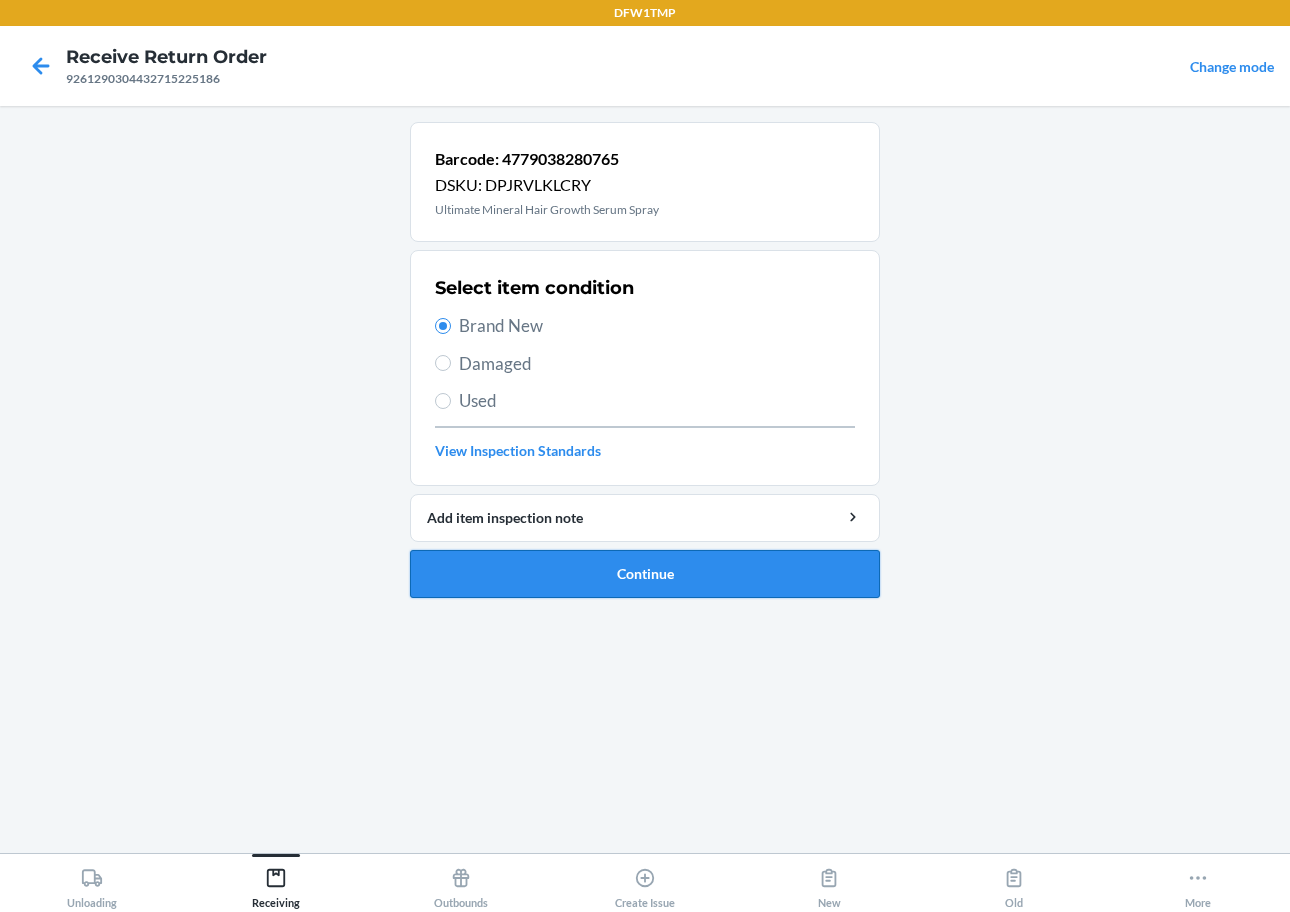 click on "Continue" at bounding box center (645, 574) 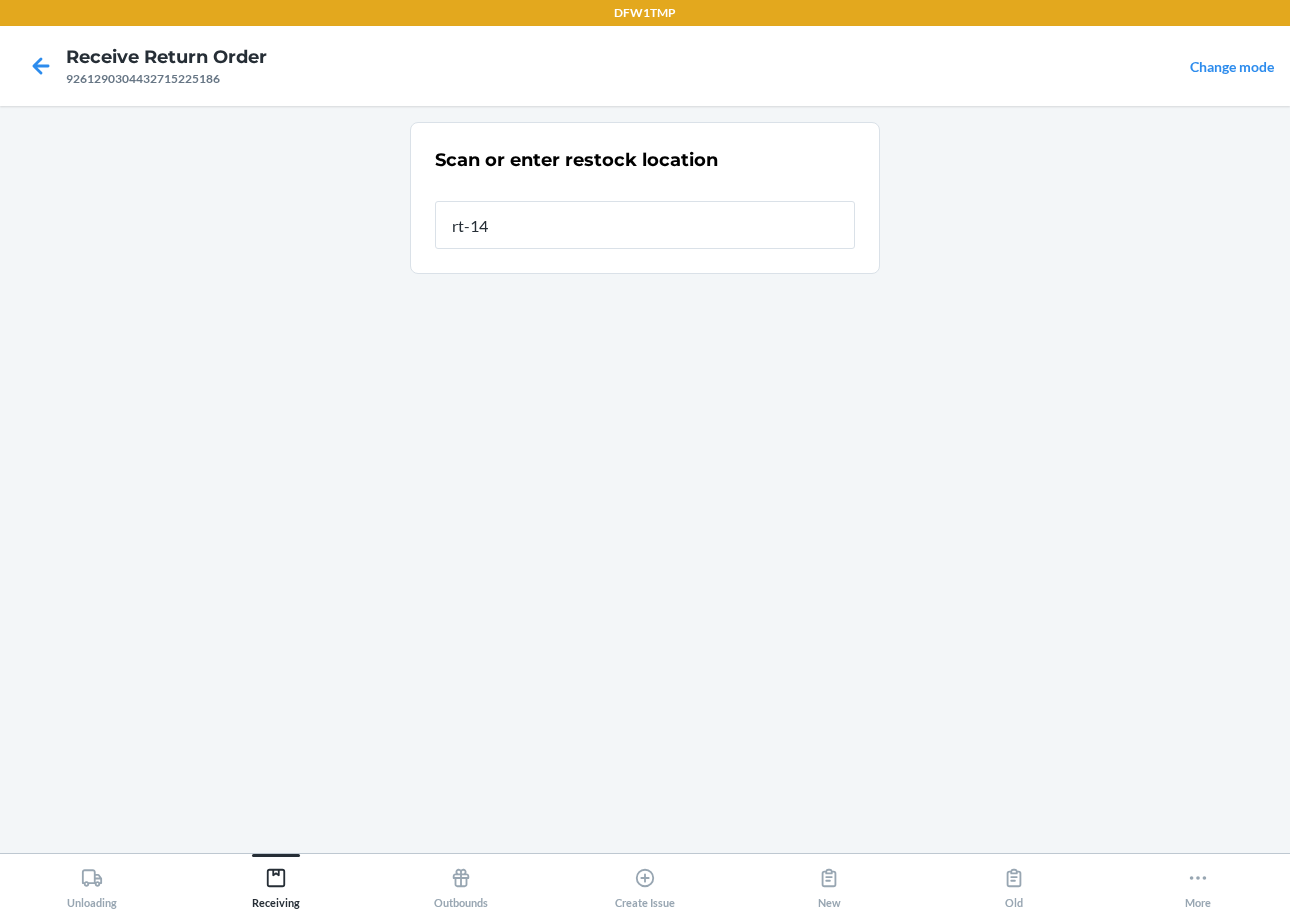 type on "rt-14" 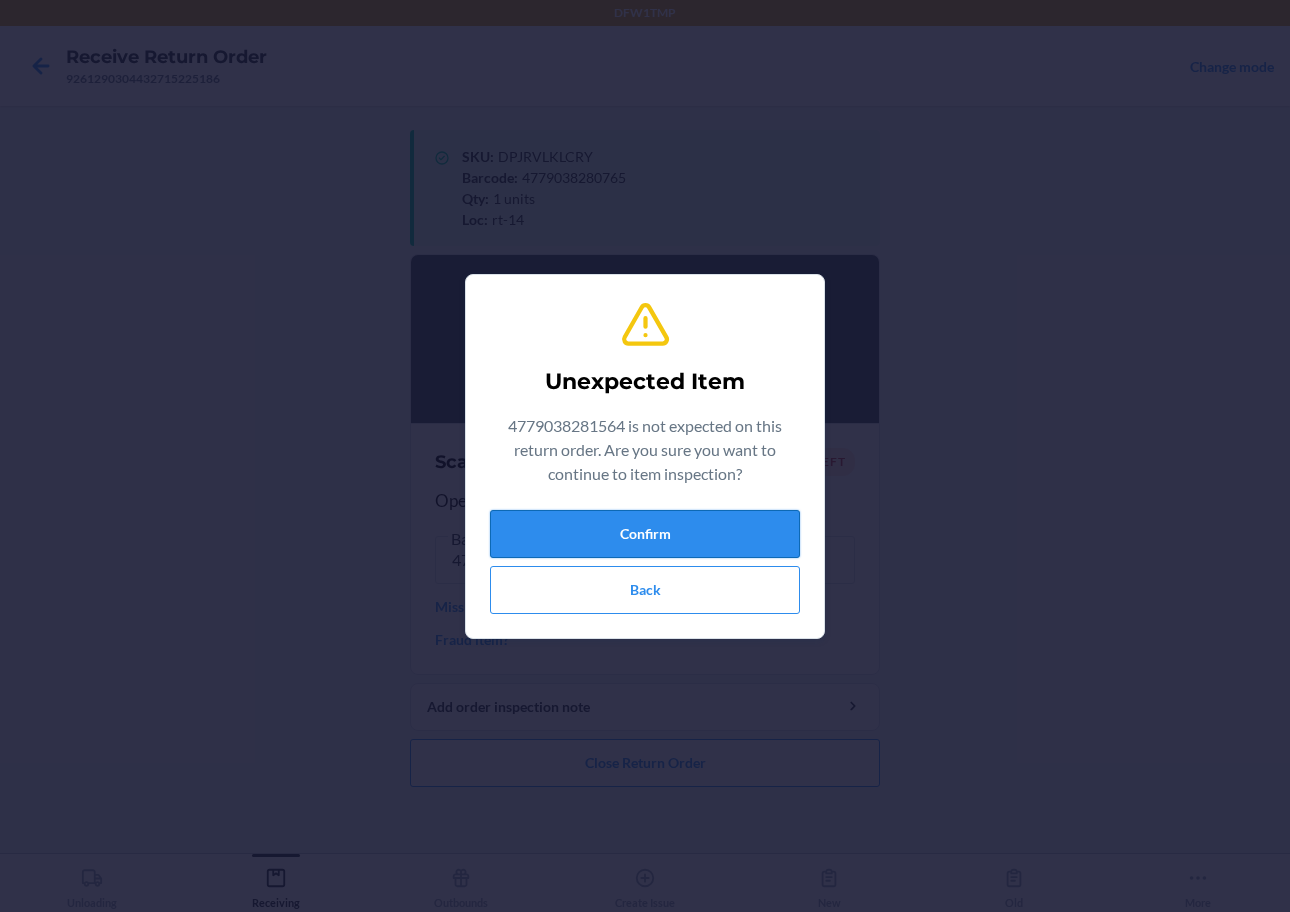 click on "Confirm" at bounding box center (645, 534) 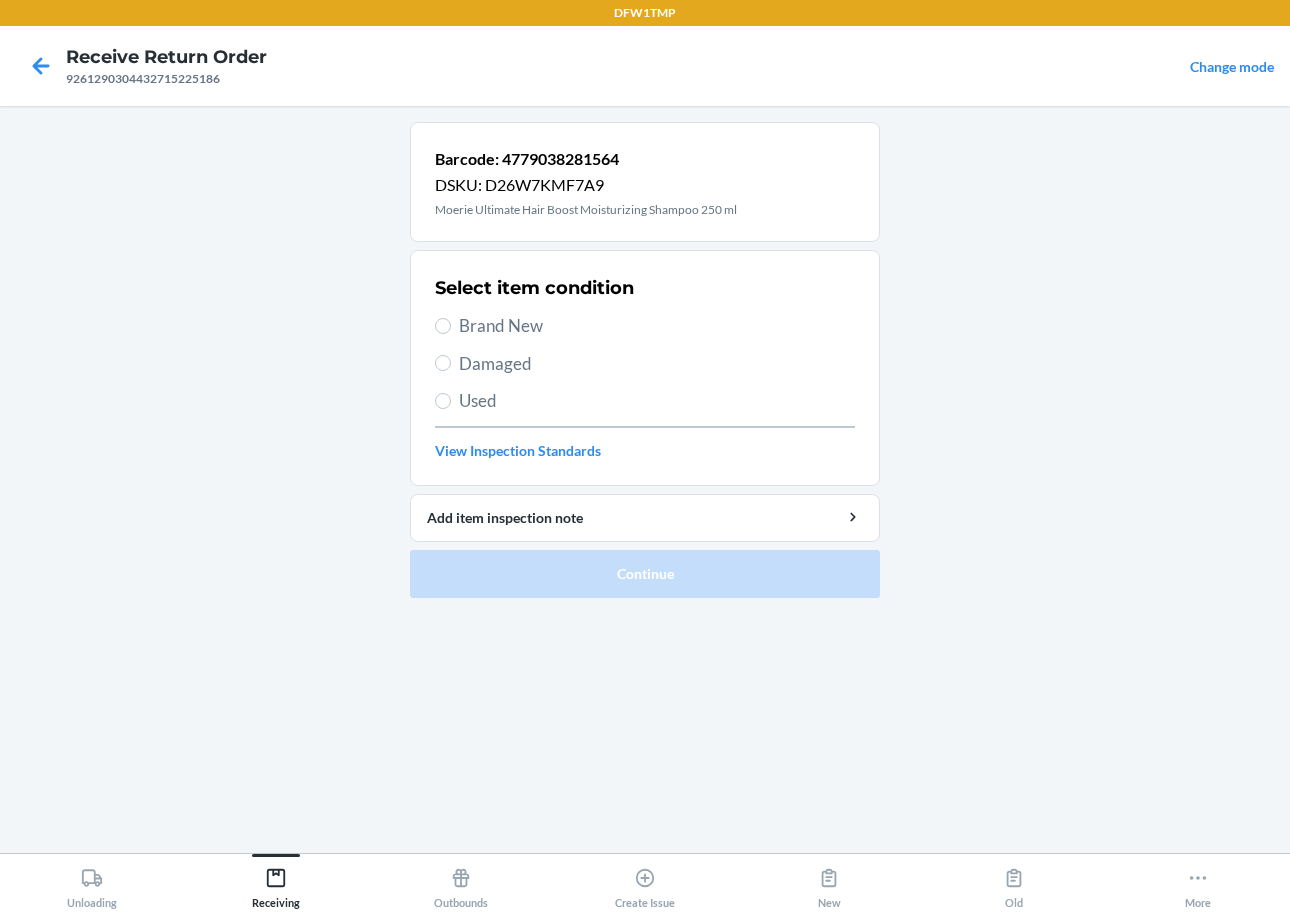 click on "Brand New" at bounding box center (657, 326) 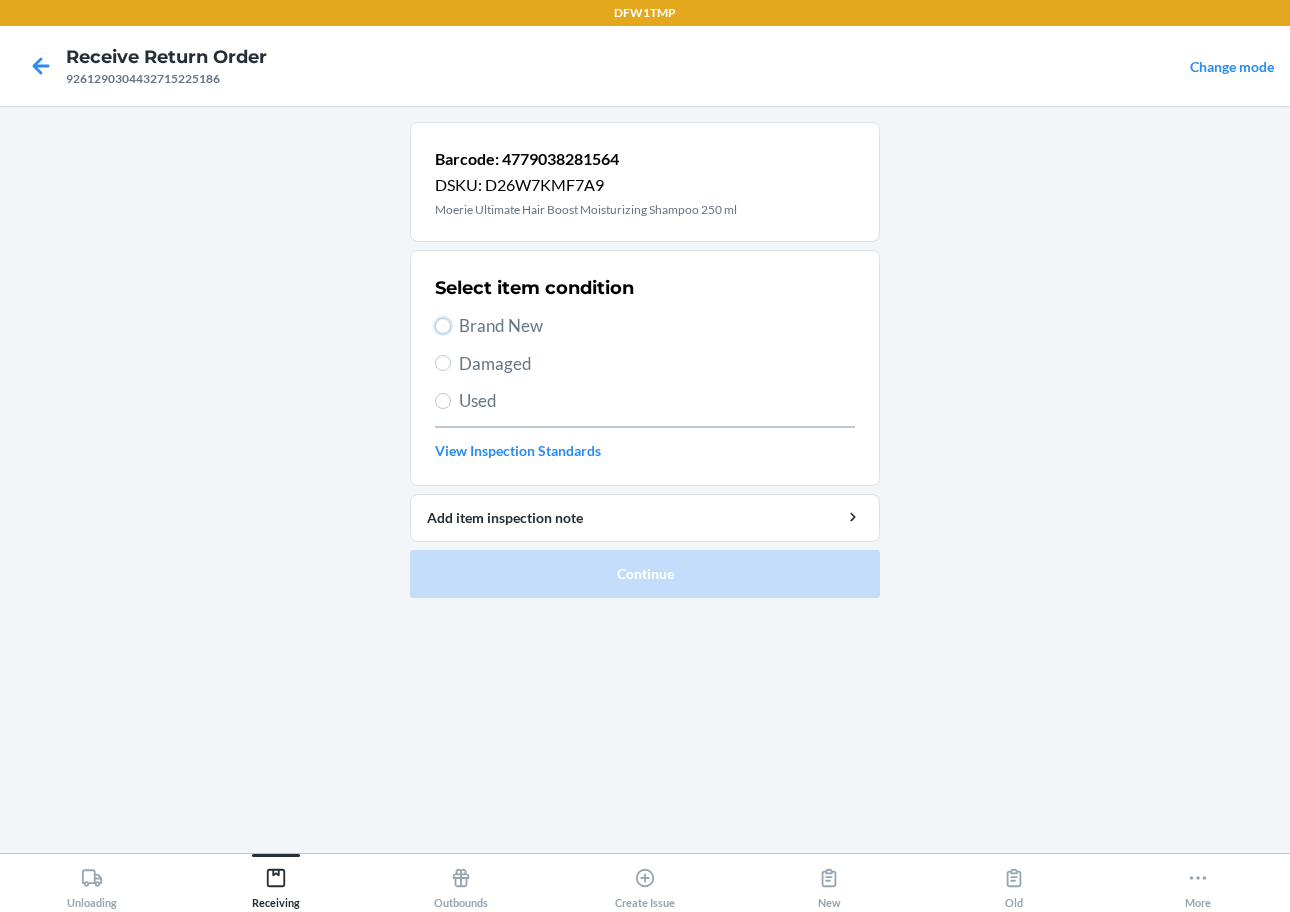 click on "Brand New" at bounding box center [443, 326] 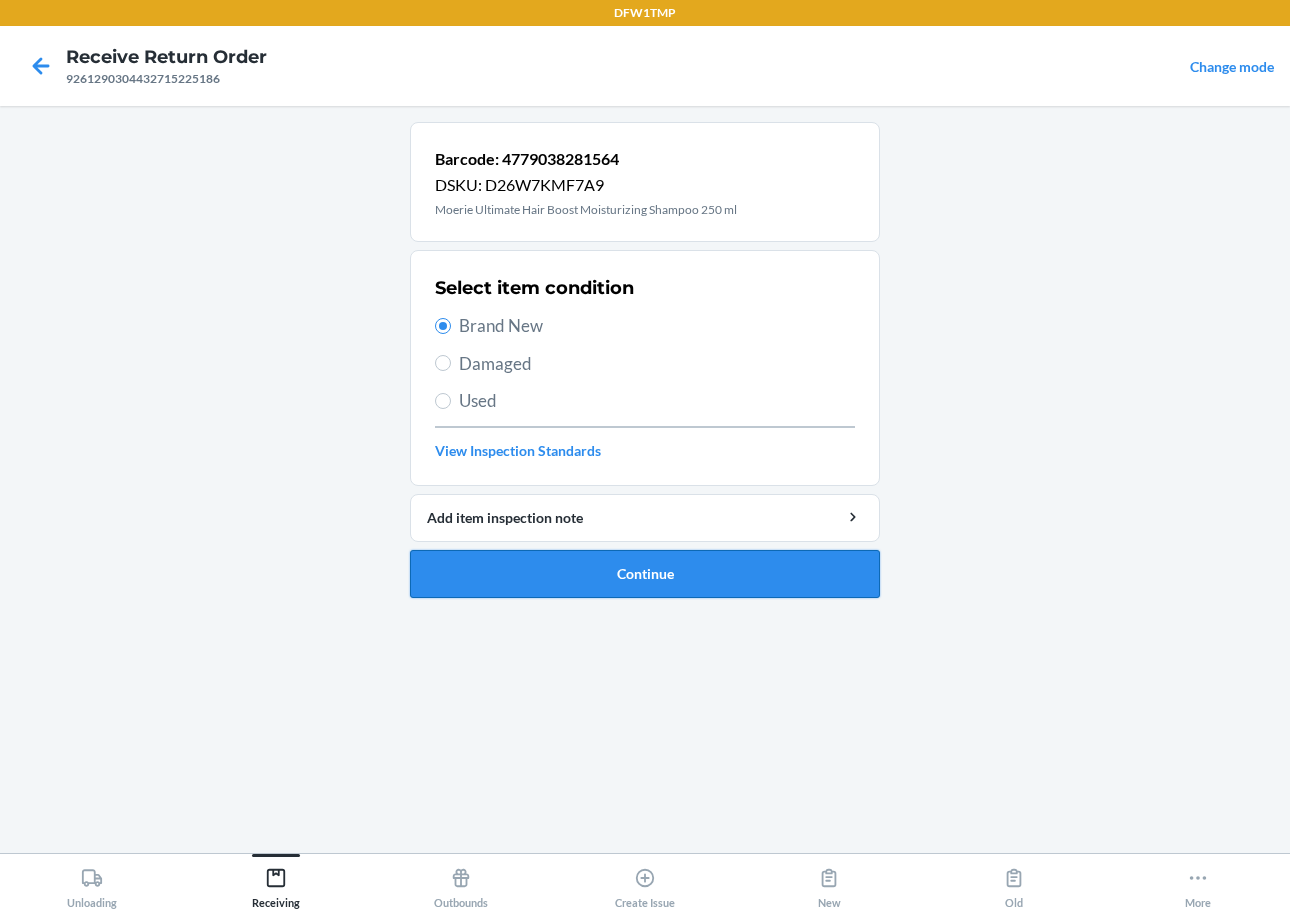click on "Continue" at bounding box center (645, 574) 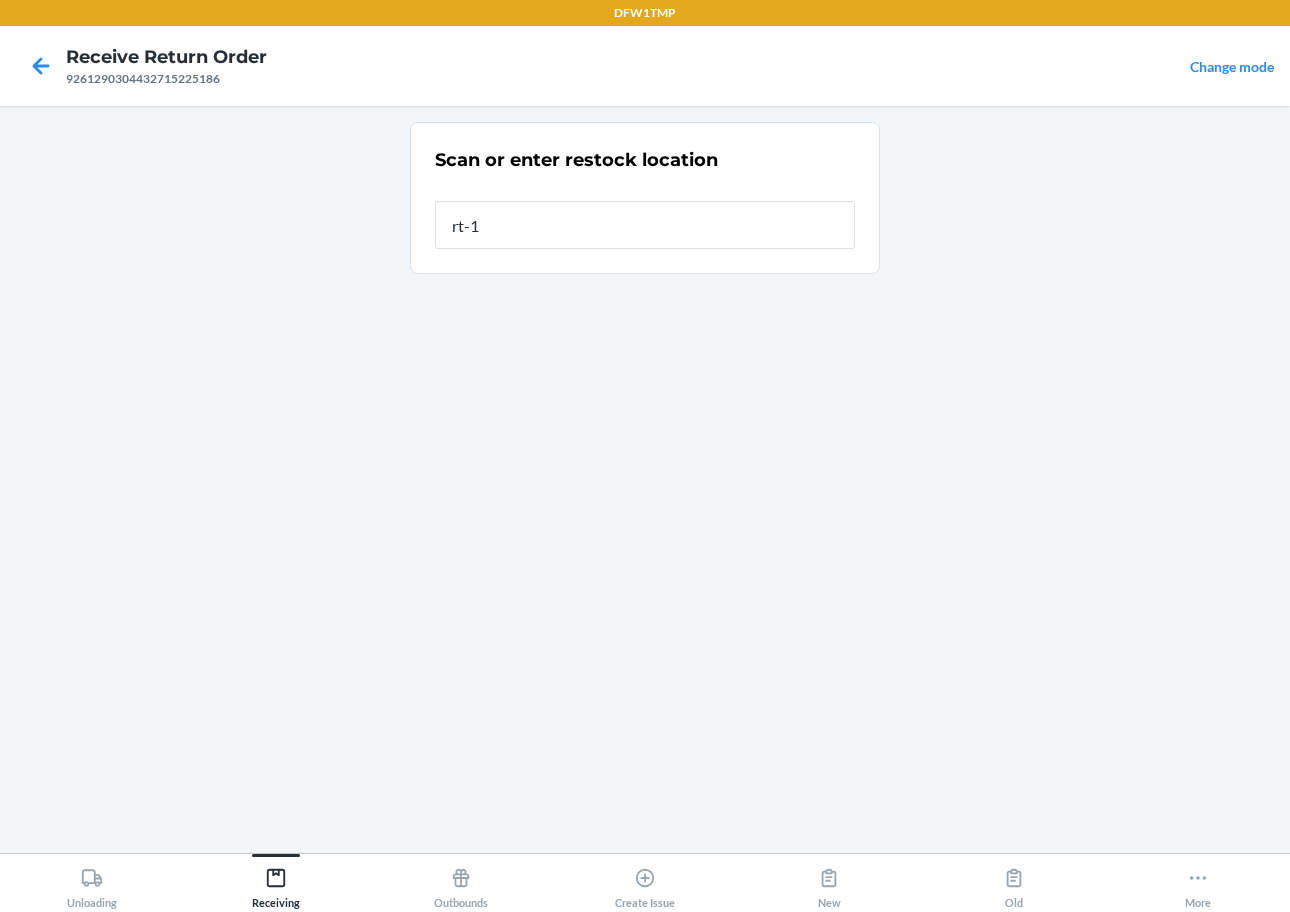 type on "rt-14" 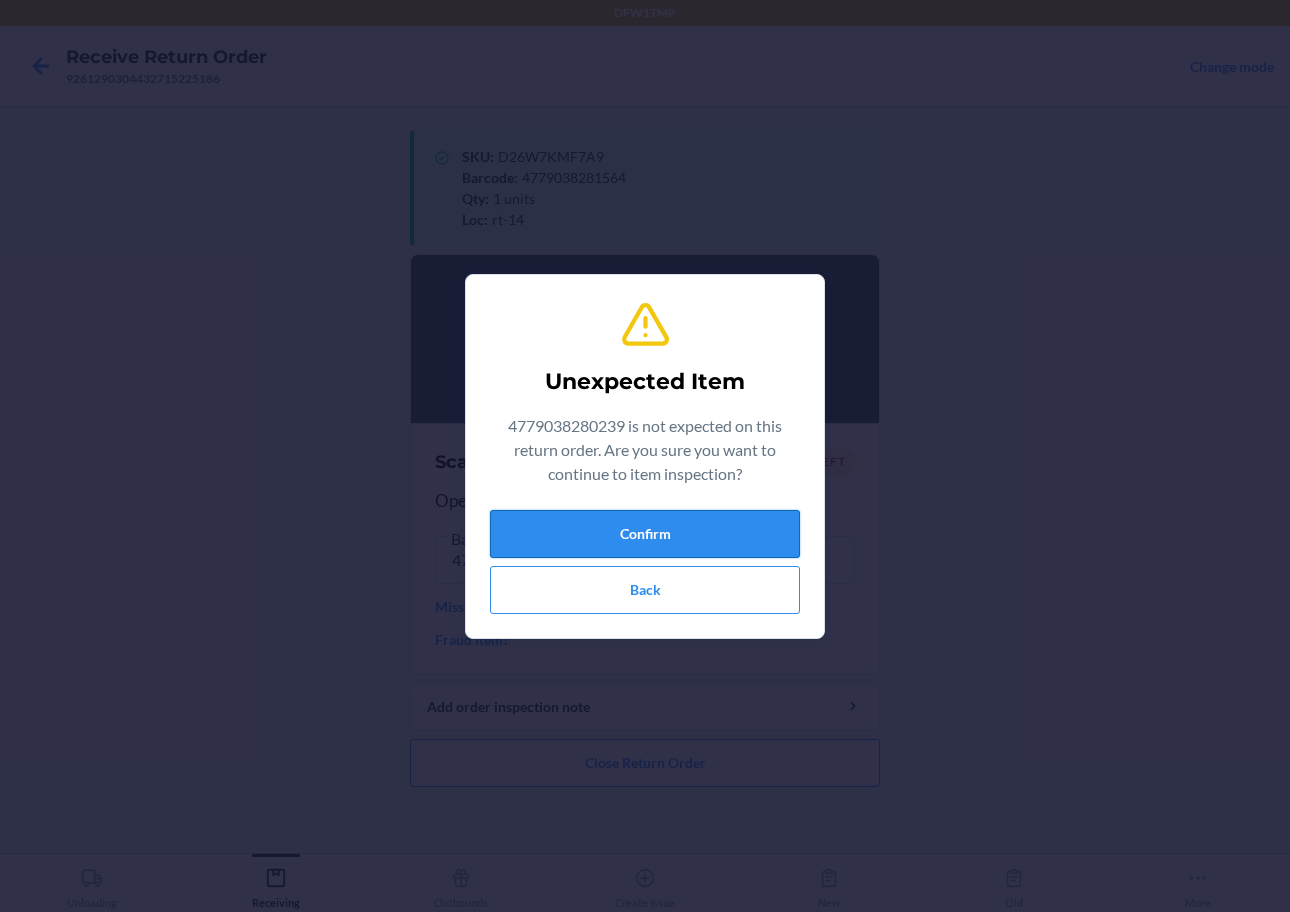 click on "Confirm" at bounding box center (645, 534) 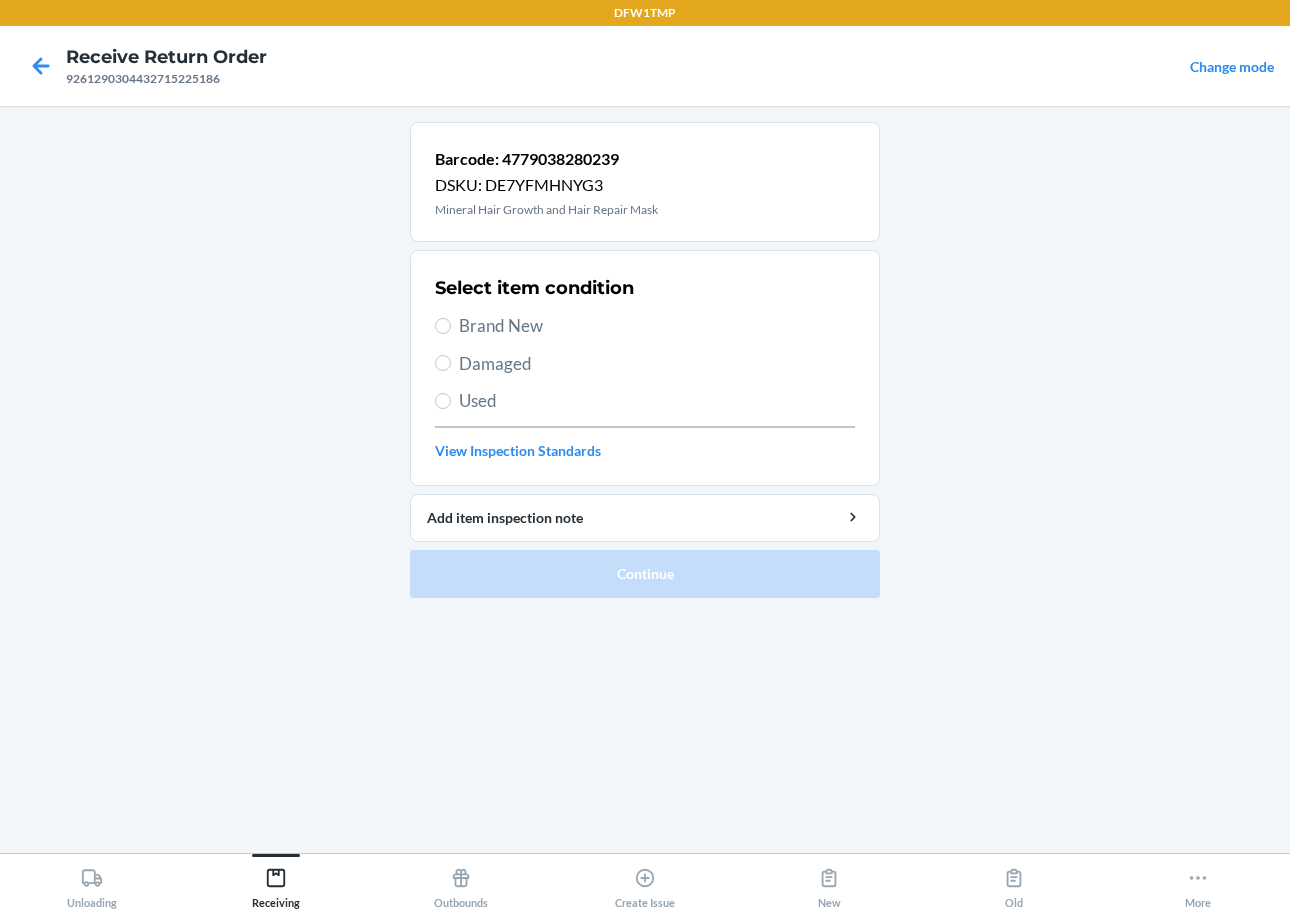 click on "Brand New" at bounding box center [645, 326] 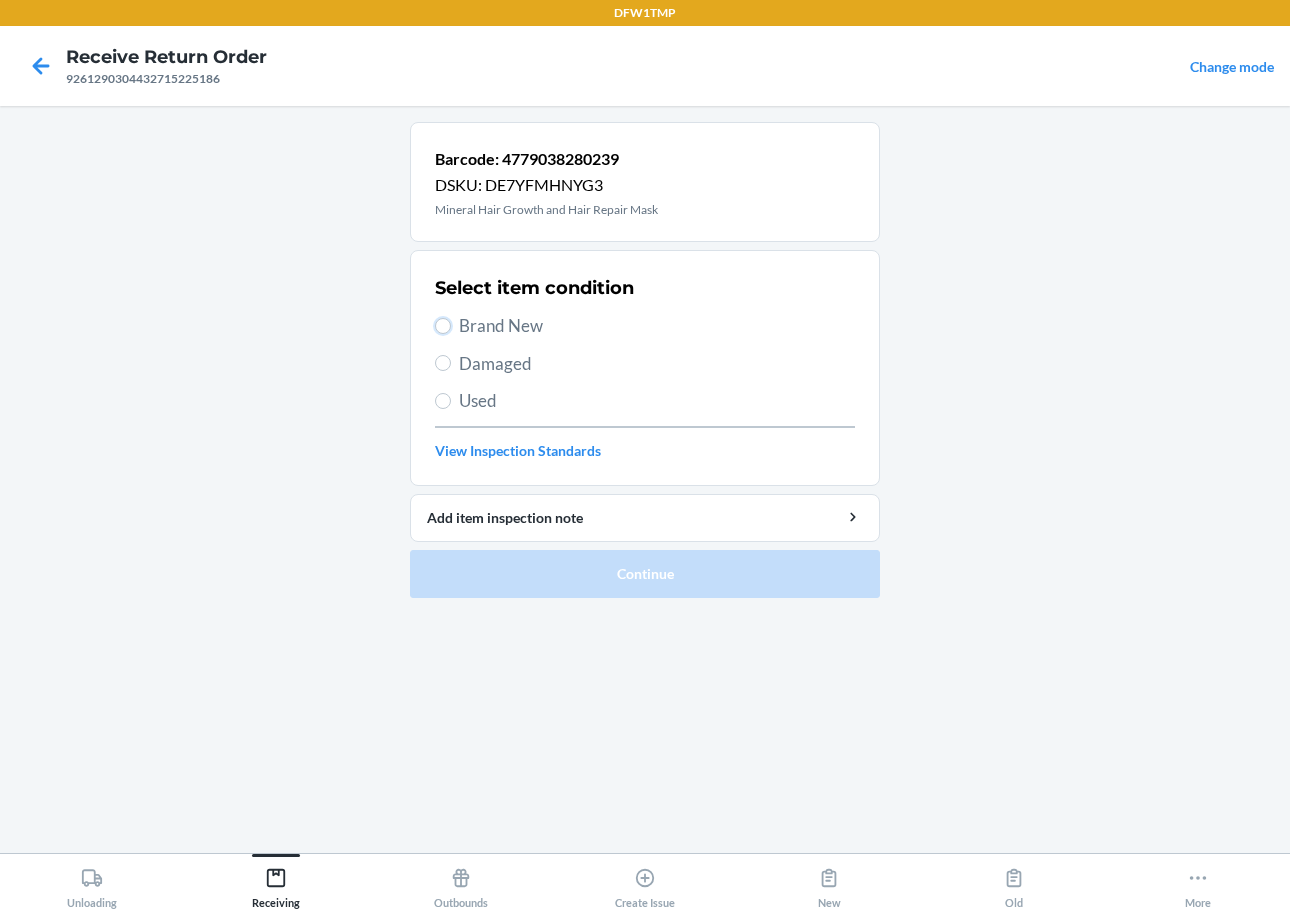 click on "Brand New" at bounding box center (443, 326) 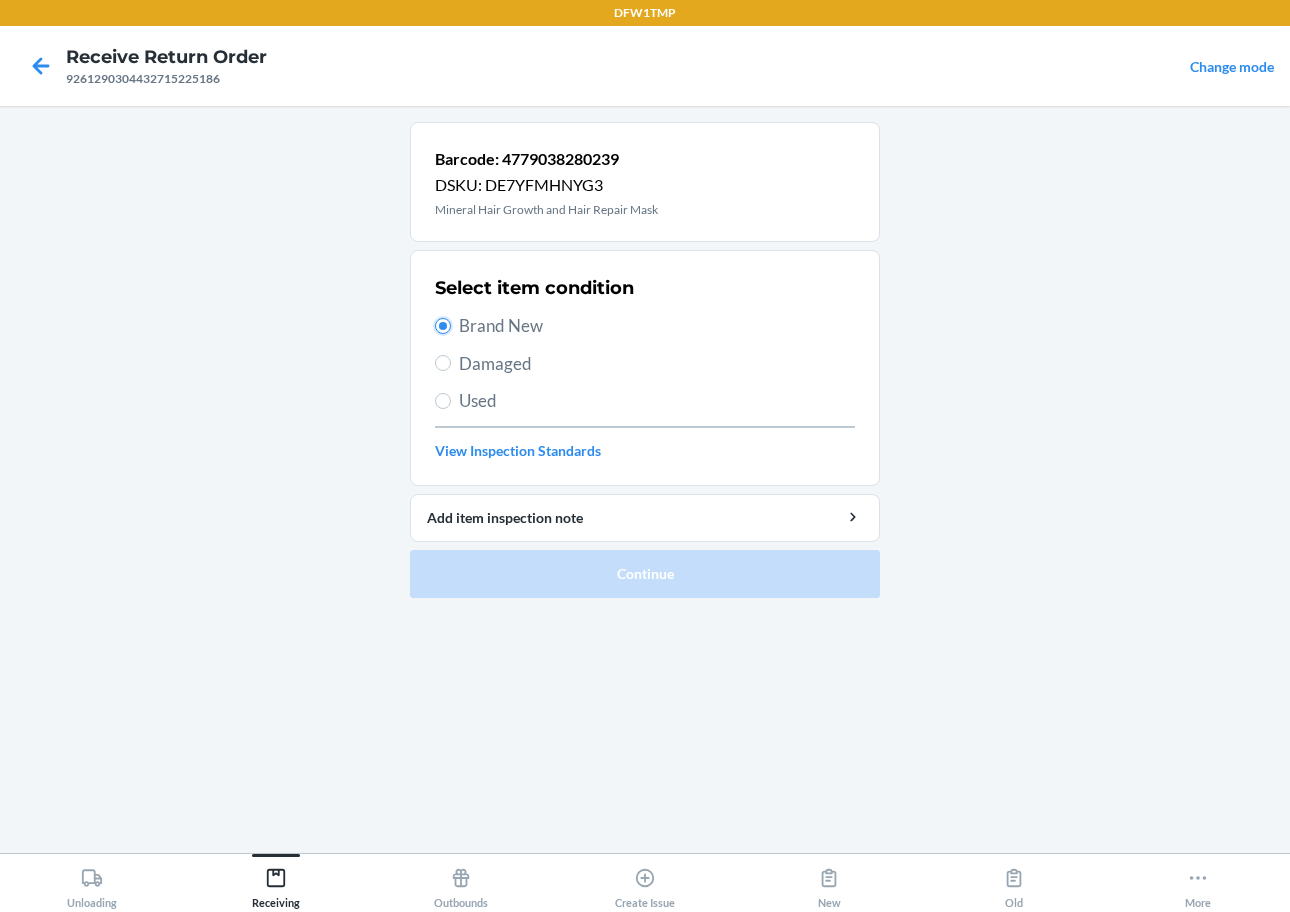 radio on "true" 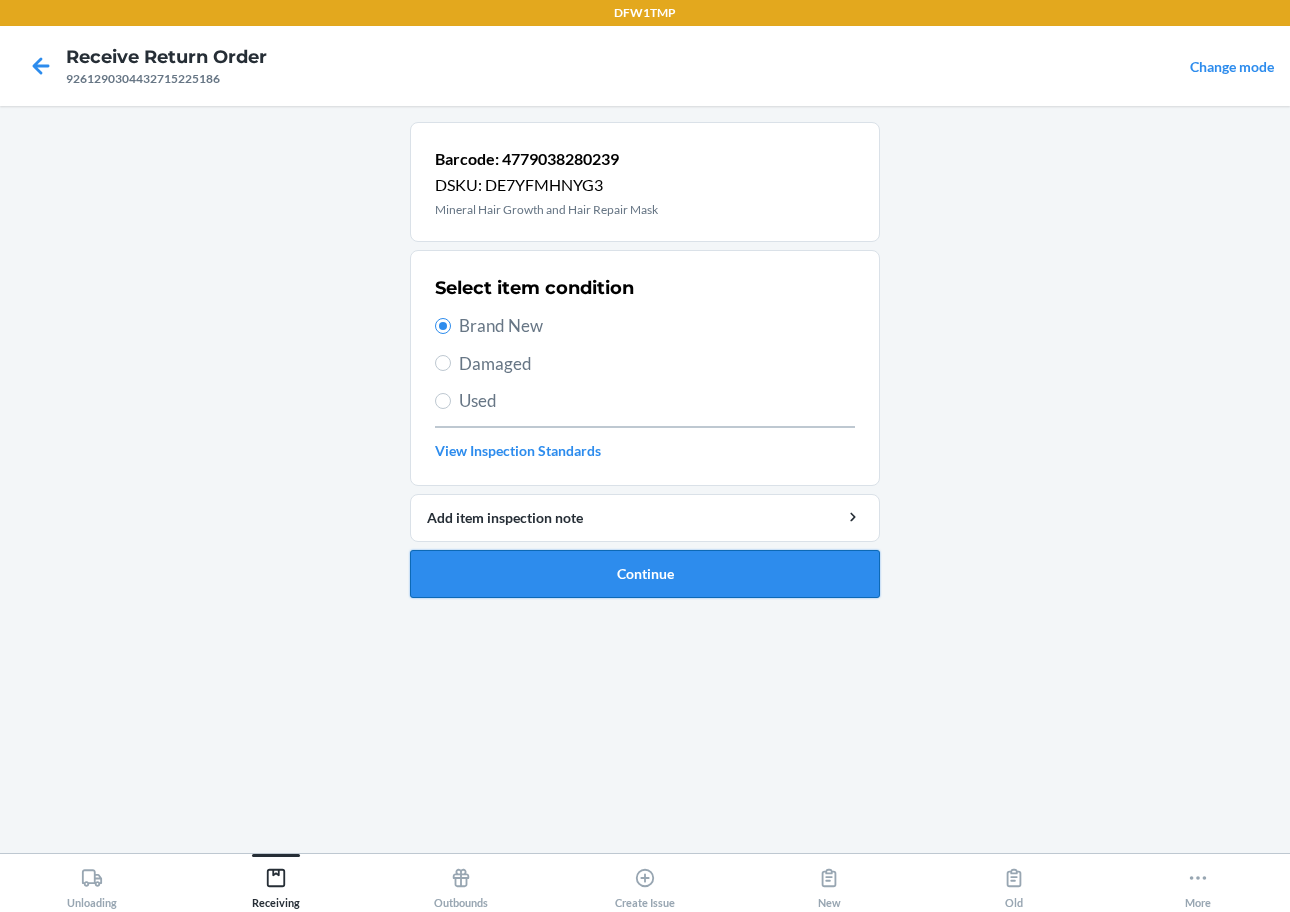click on "Continue" at bounding box center (645, 574) 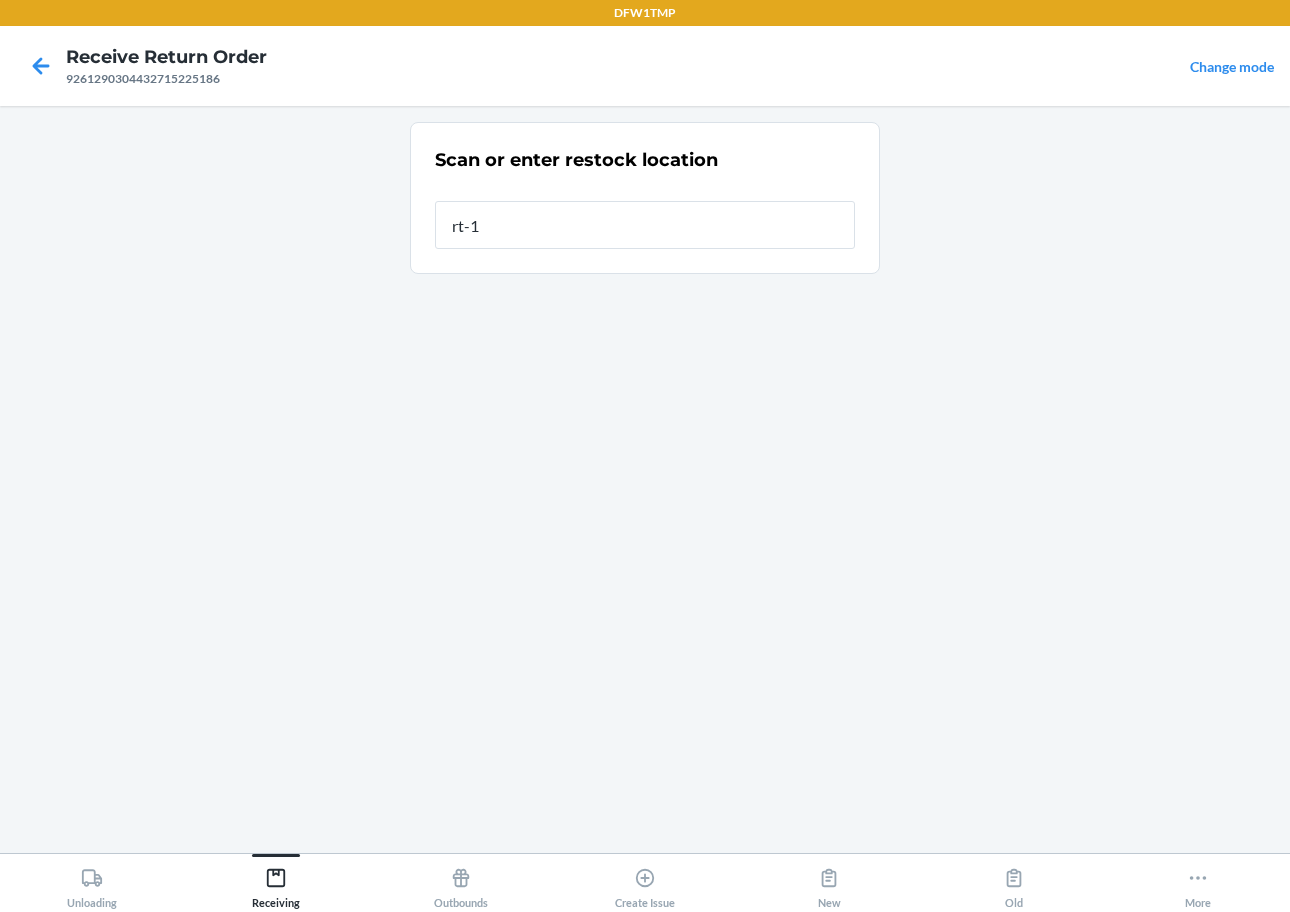 type on "rt-14" 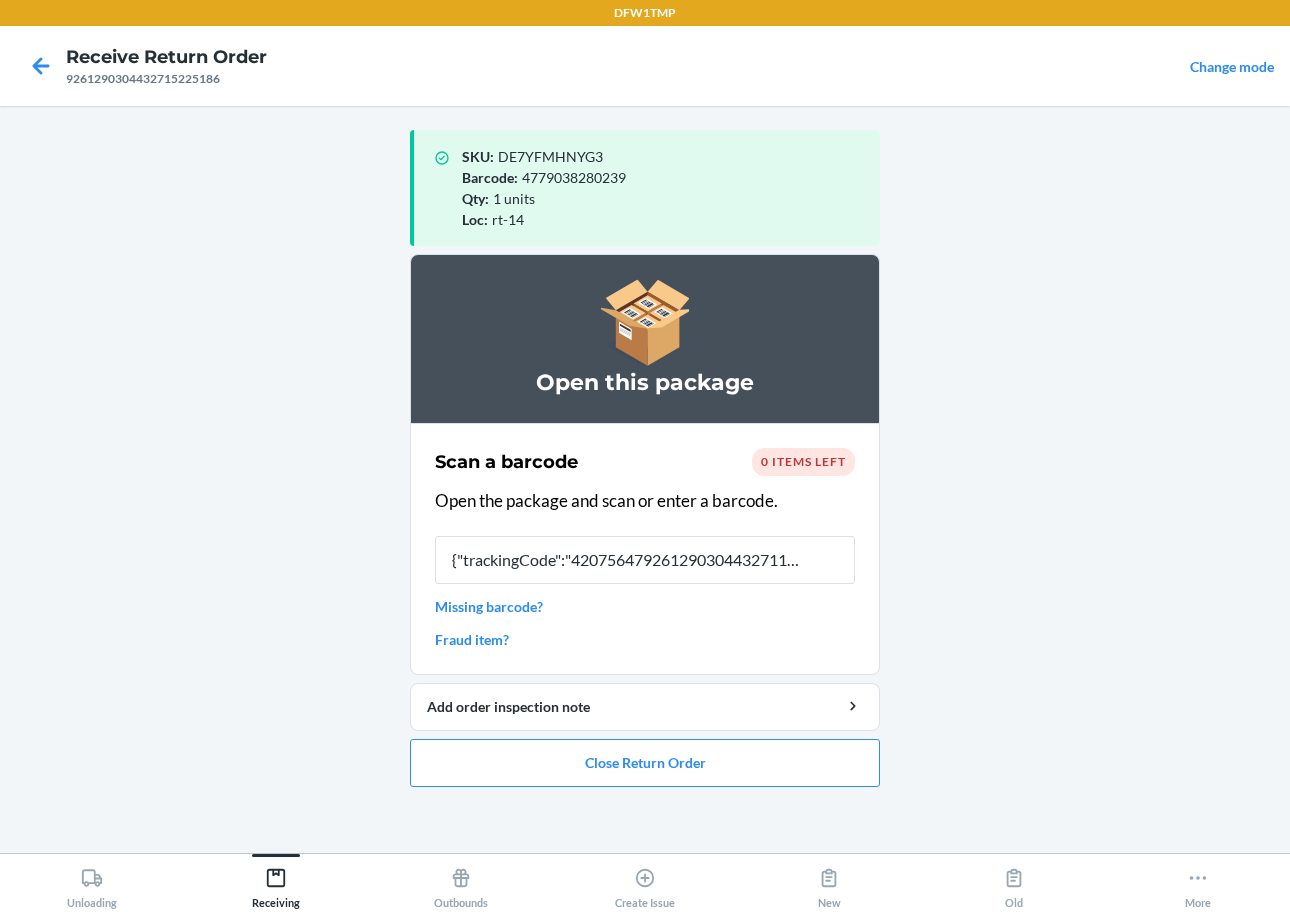 type on "{"trackingCode":"420756479261290304432711755861","sortCode":" 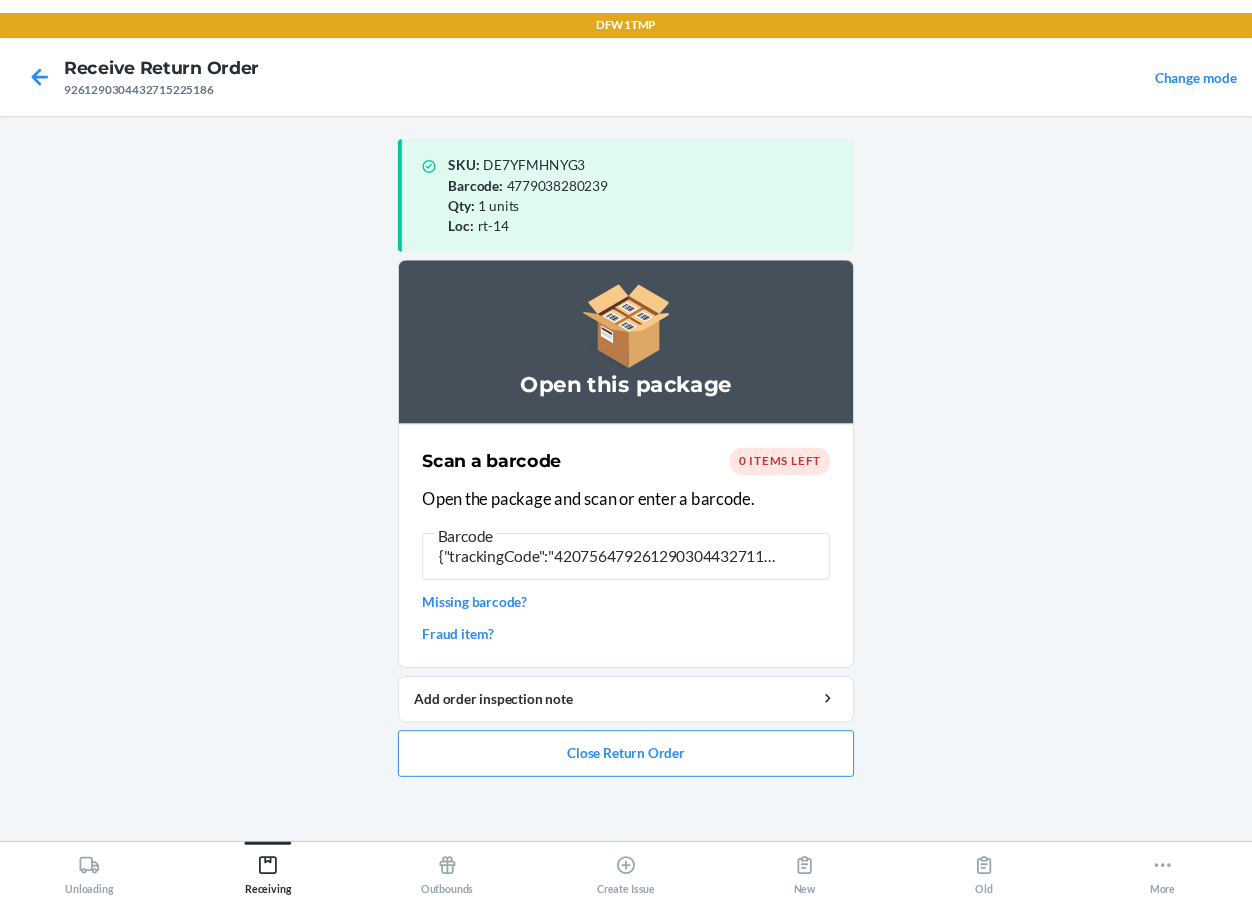 scroll, scrollTop: 0, scrollLeft: 0, axis: both 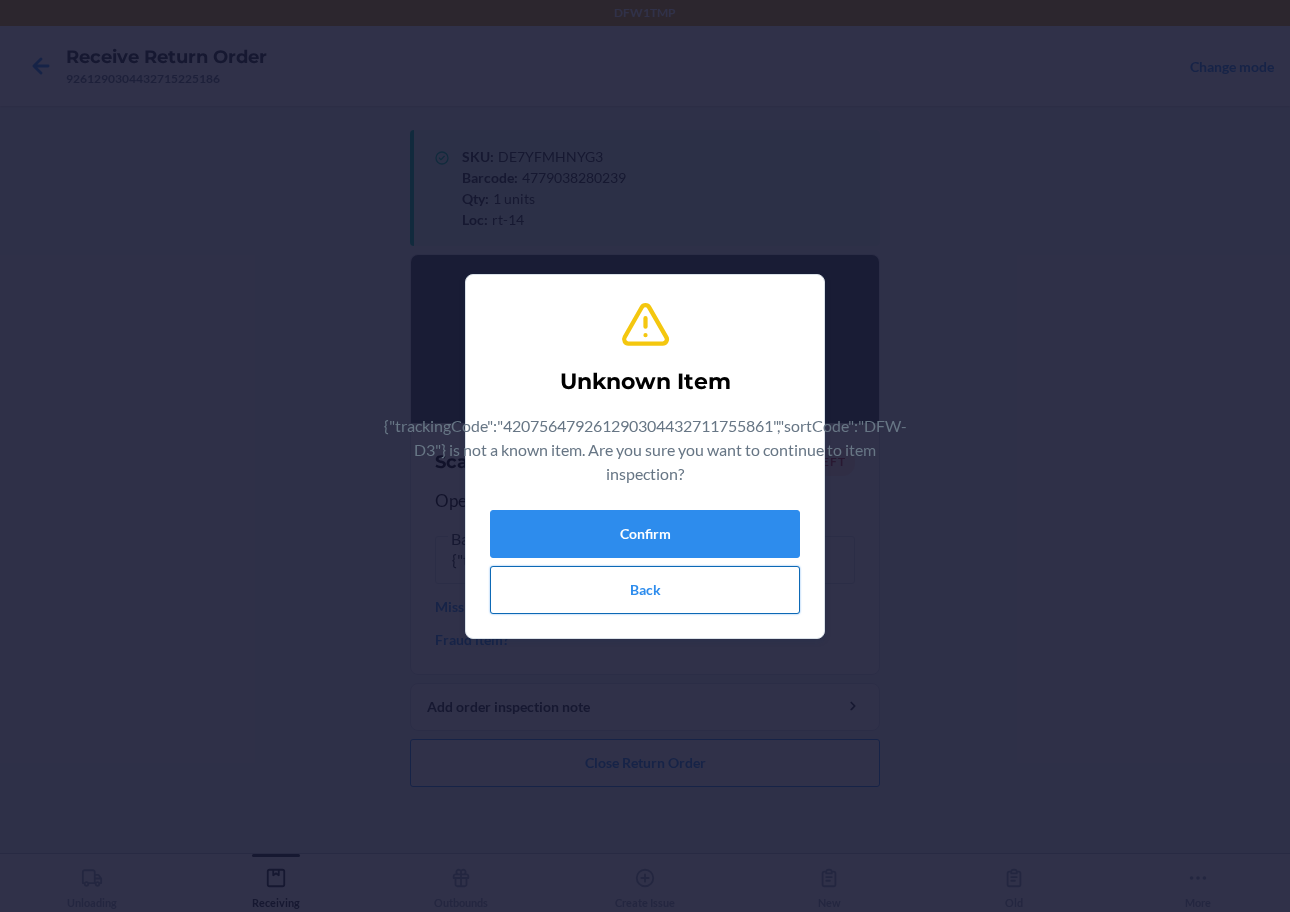 click on "Back" at bounding box center (645, 590) 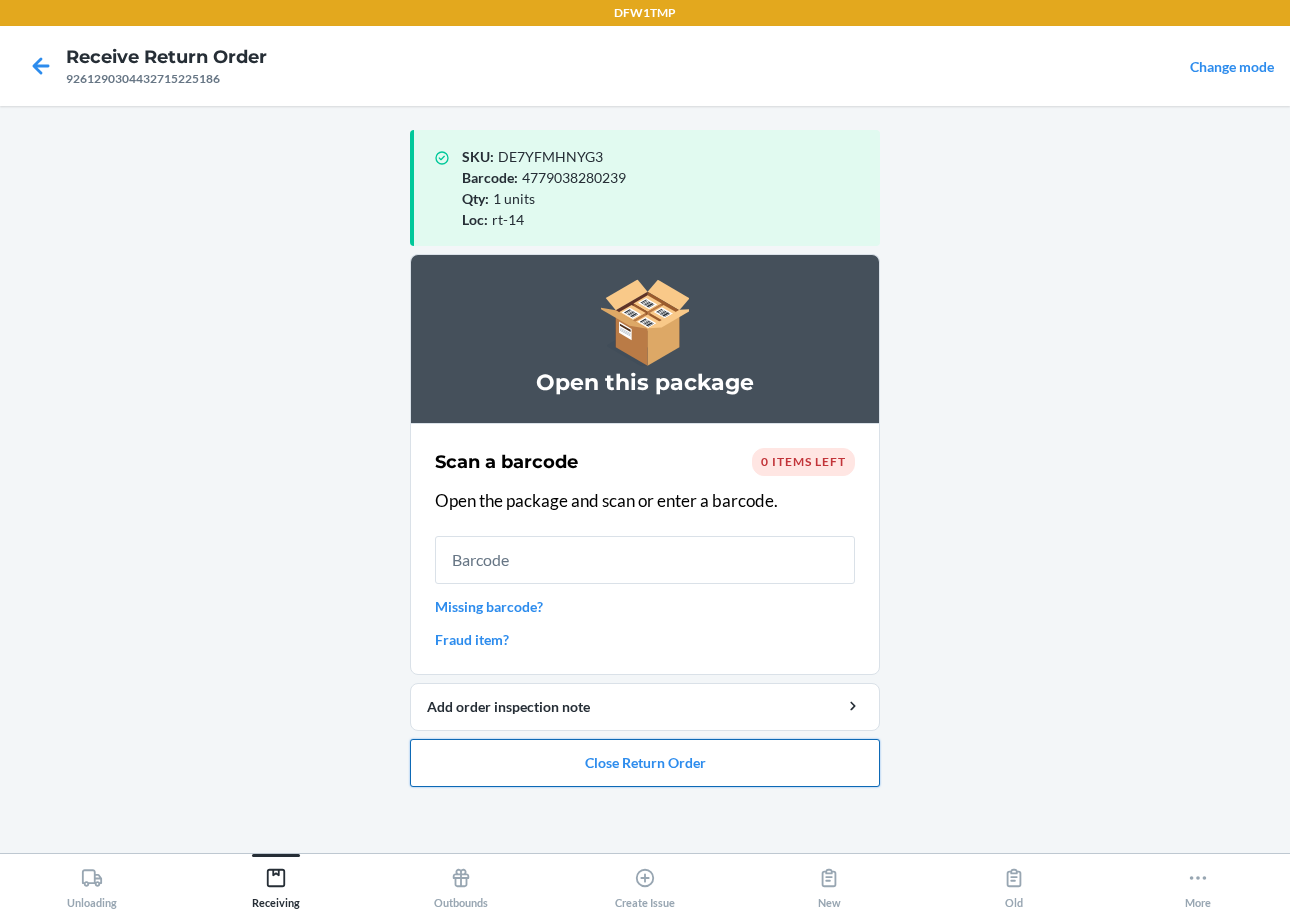 click on "Close Return Order" at bounding box center (645, 763) 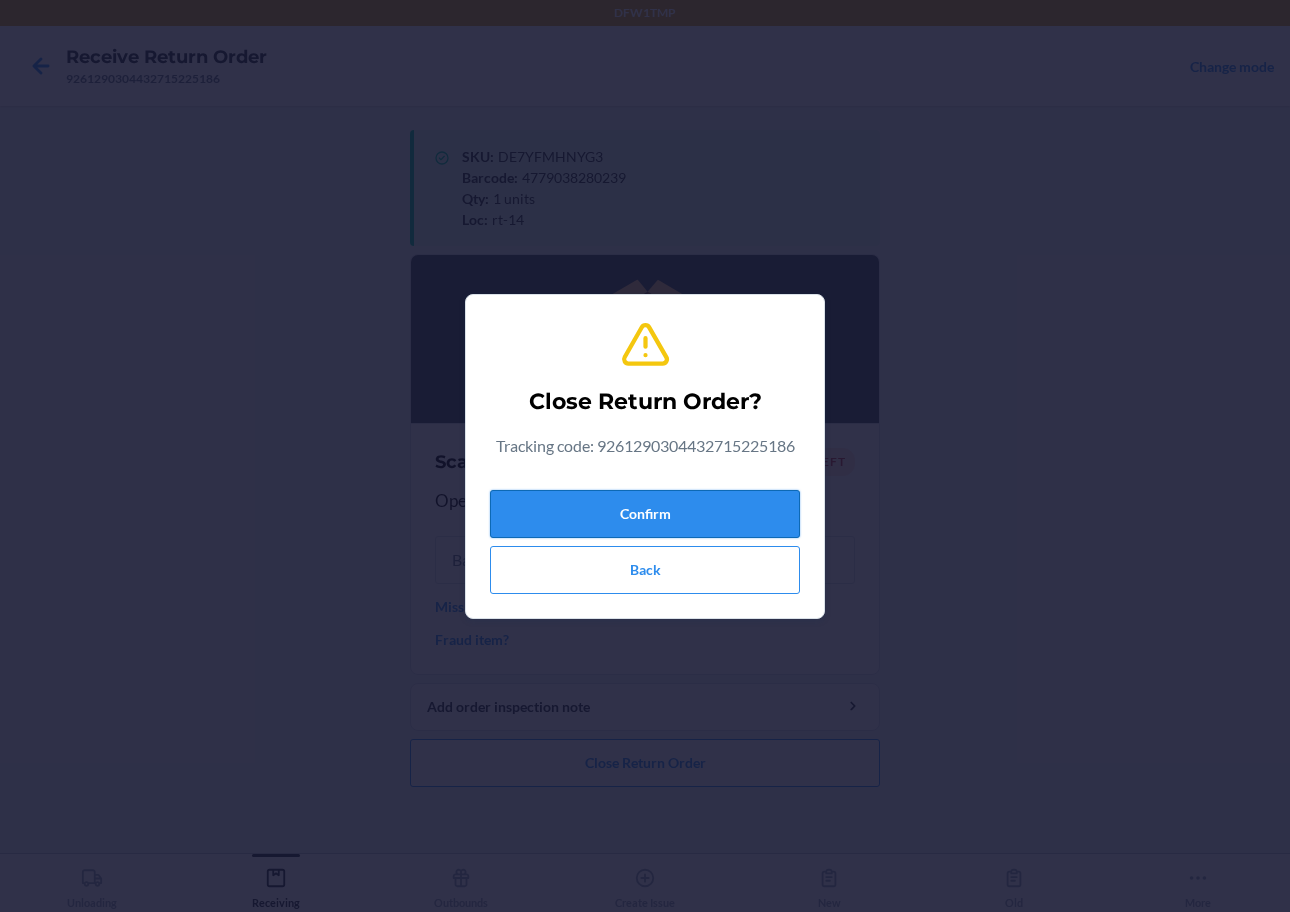 click on "Confirm" at bounding box center (645, 514) 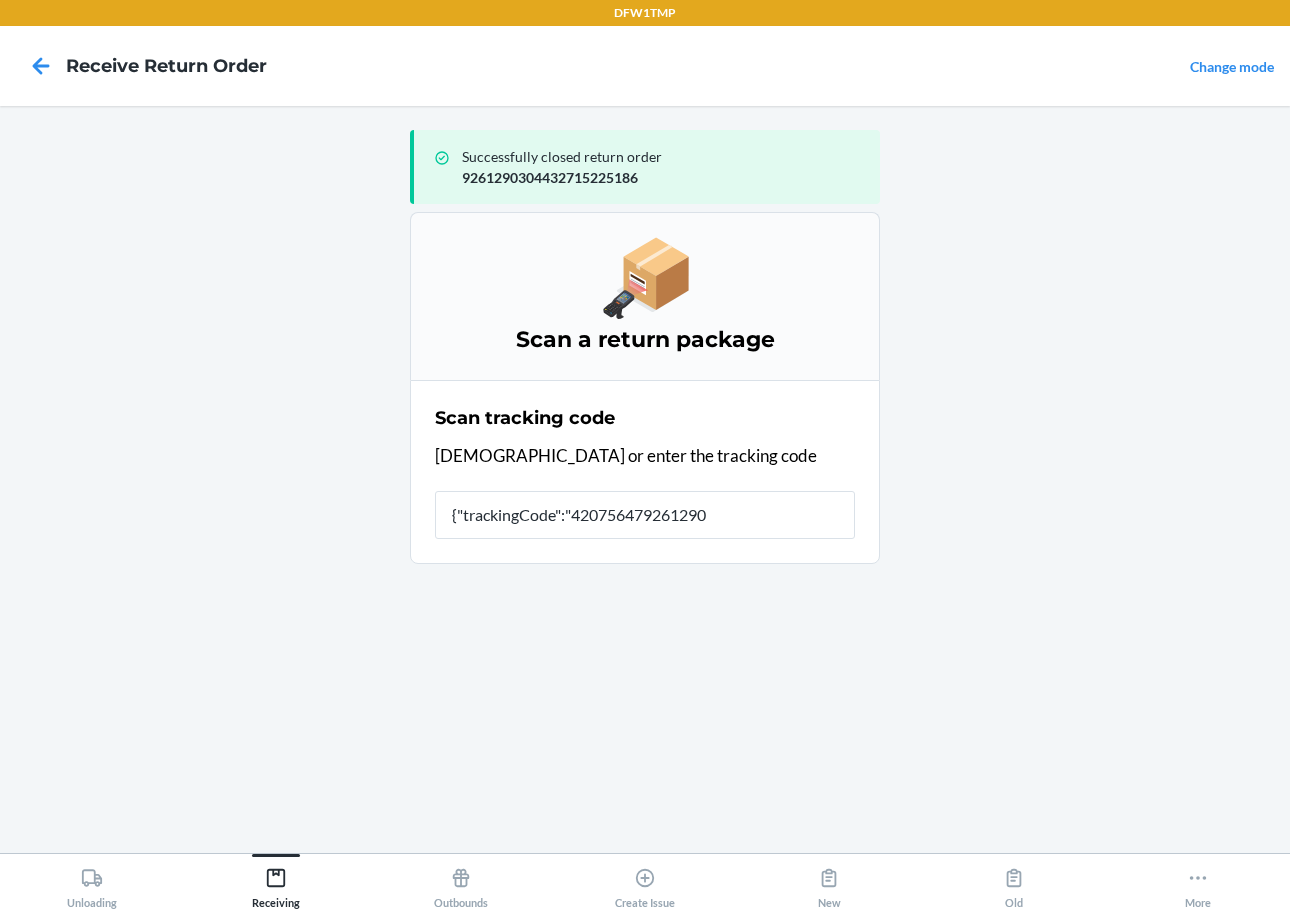 type on "{"trackingCode":"4207564792612903" 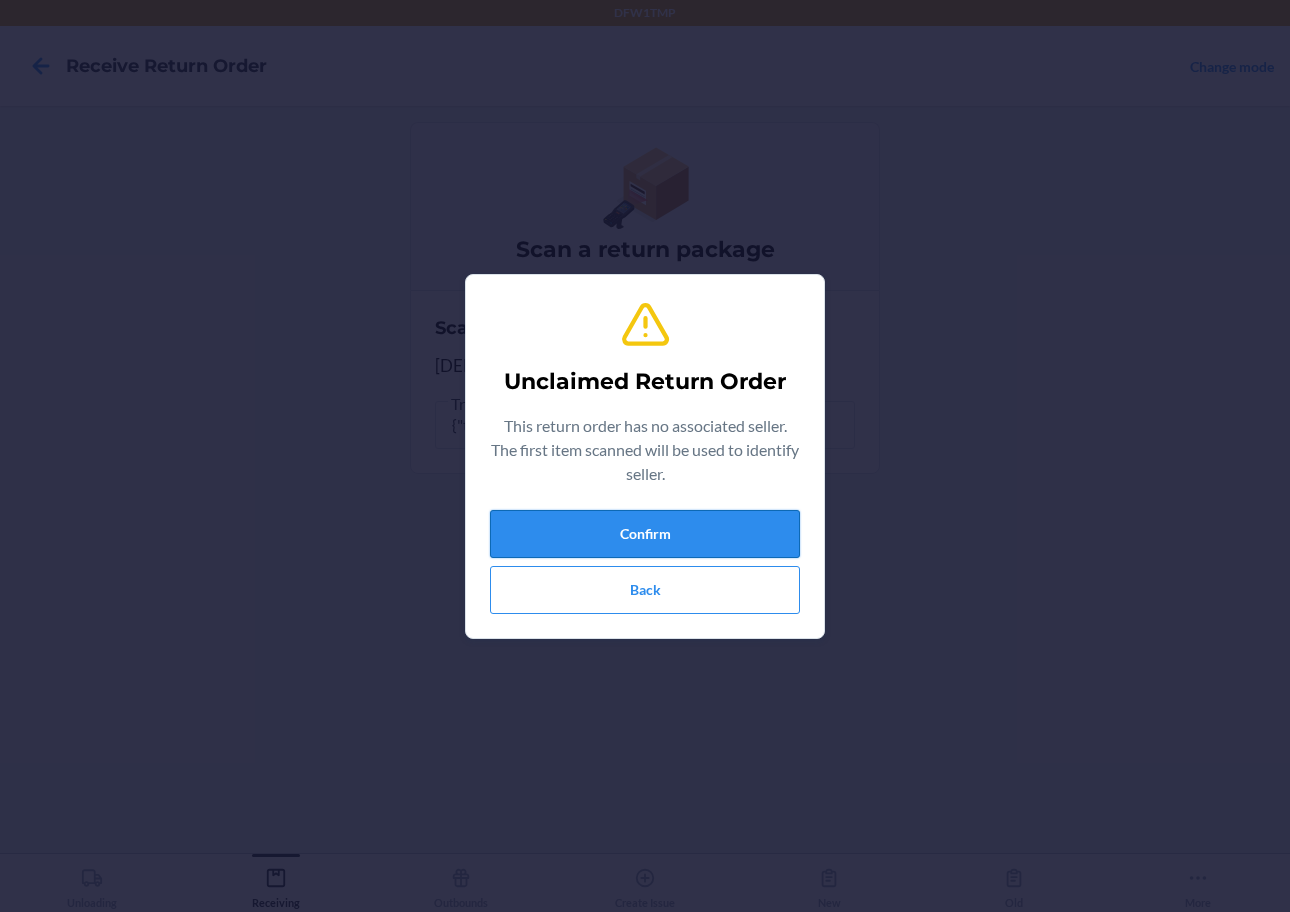click on "Confirm" at bounding box center [645, 534] 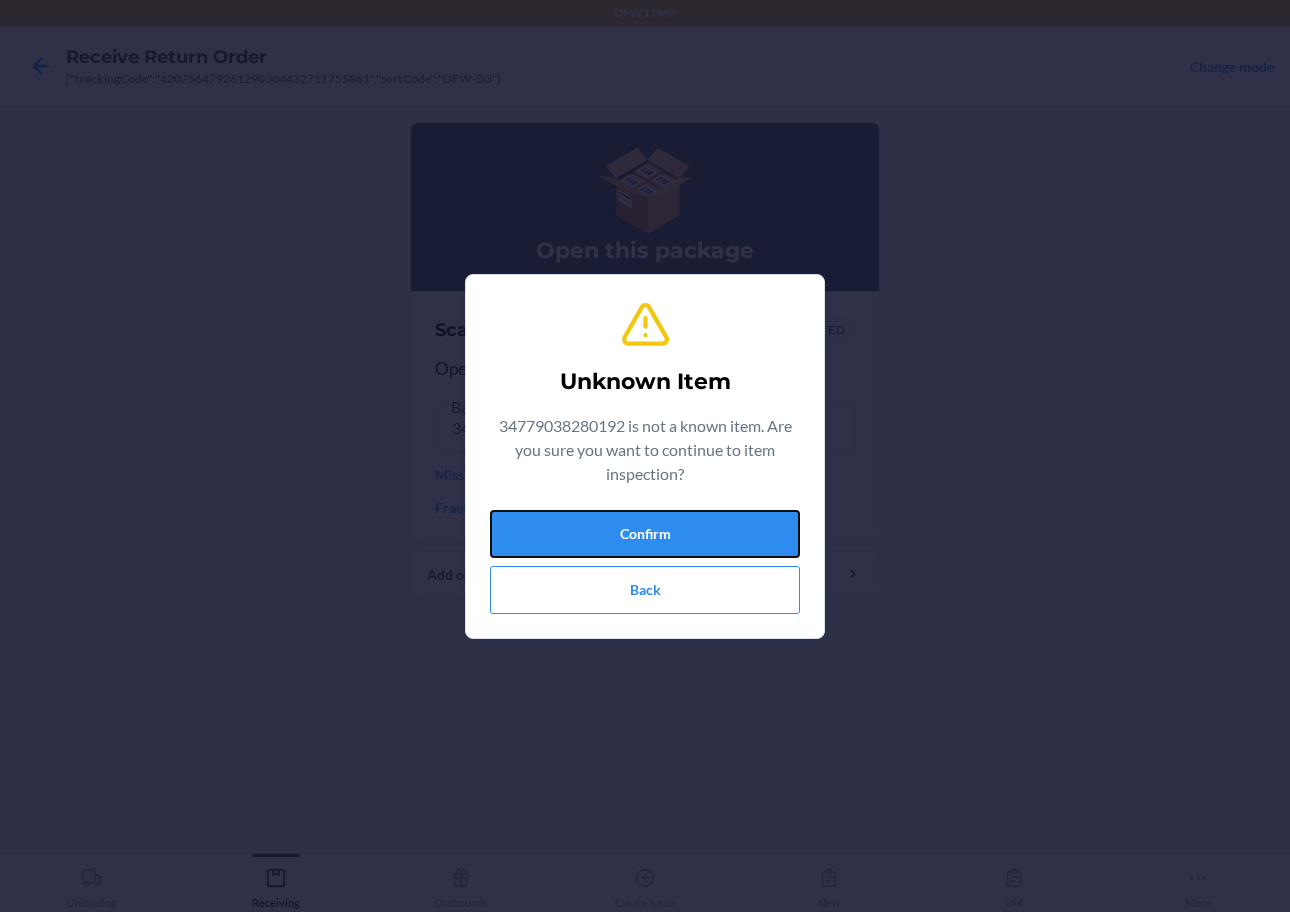 click on "Confirm" at bounding box center (645, 534) 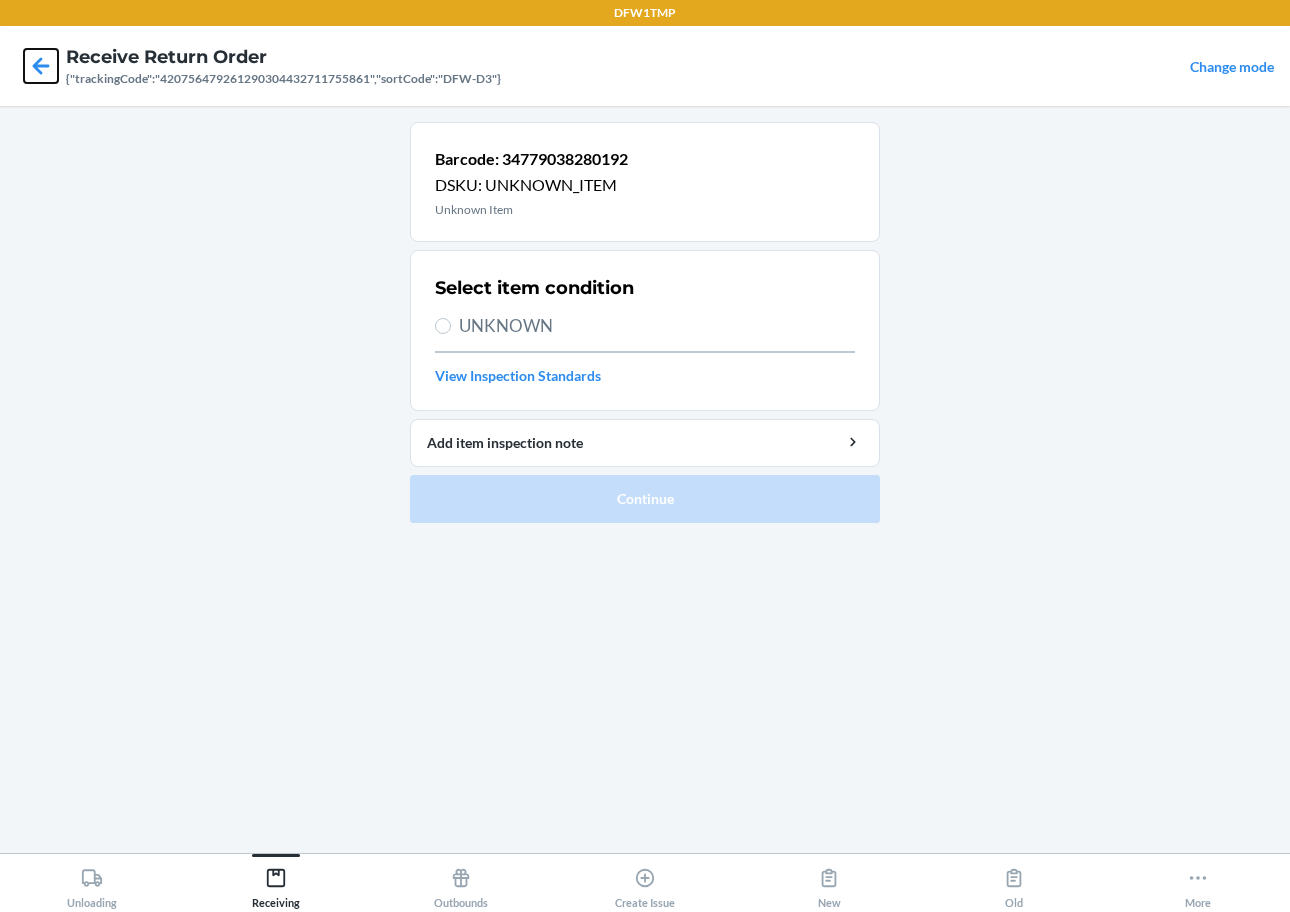 click 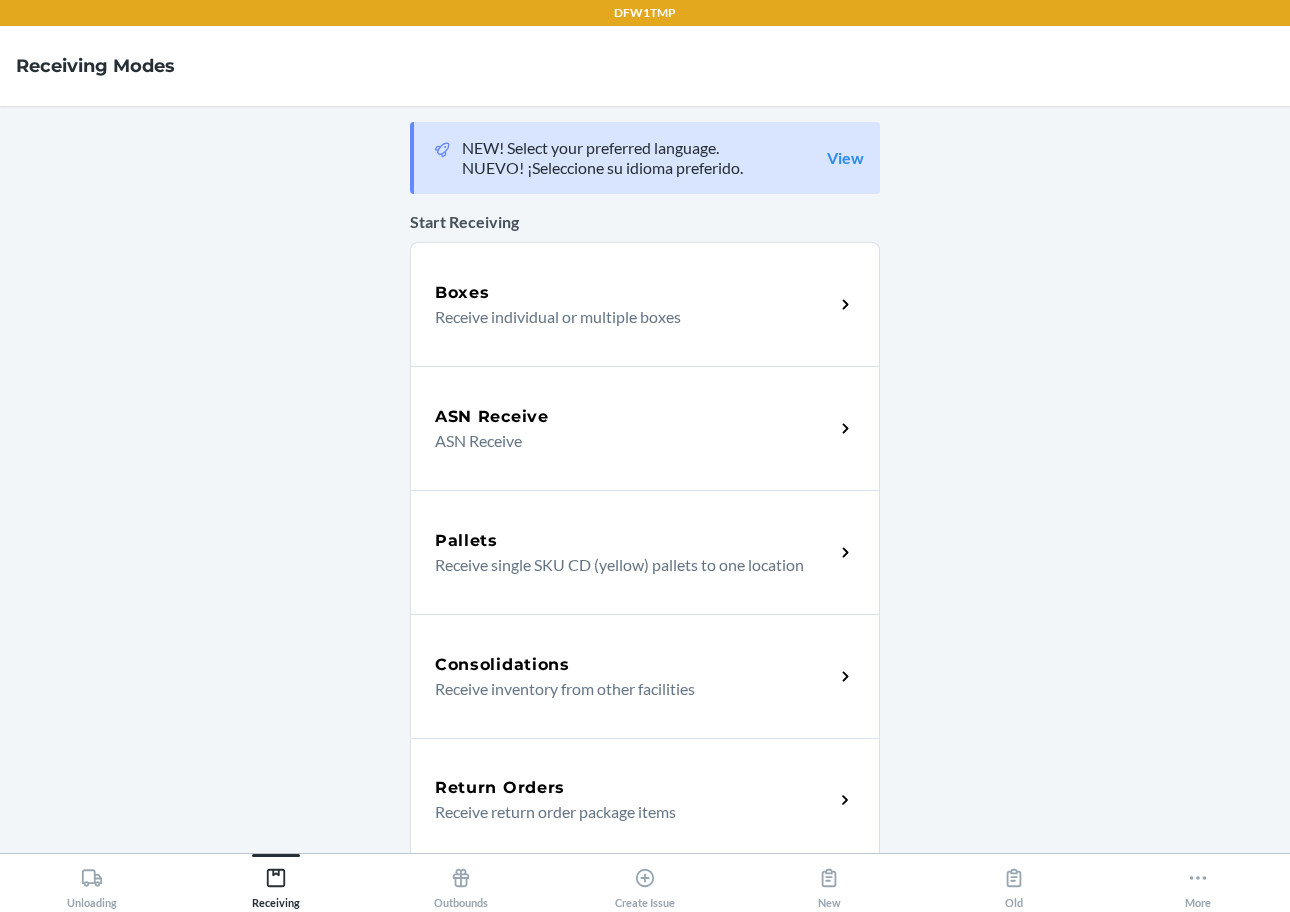 click on "Return Orders" at bounding box center (634, 788) 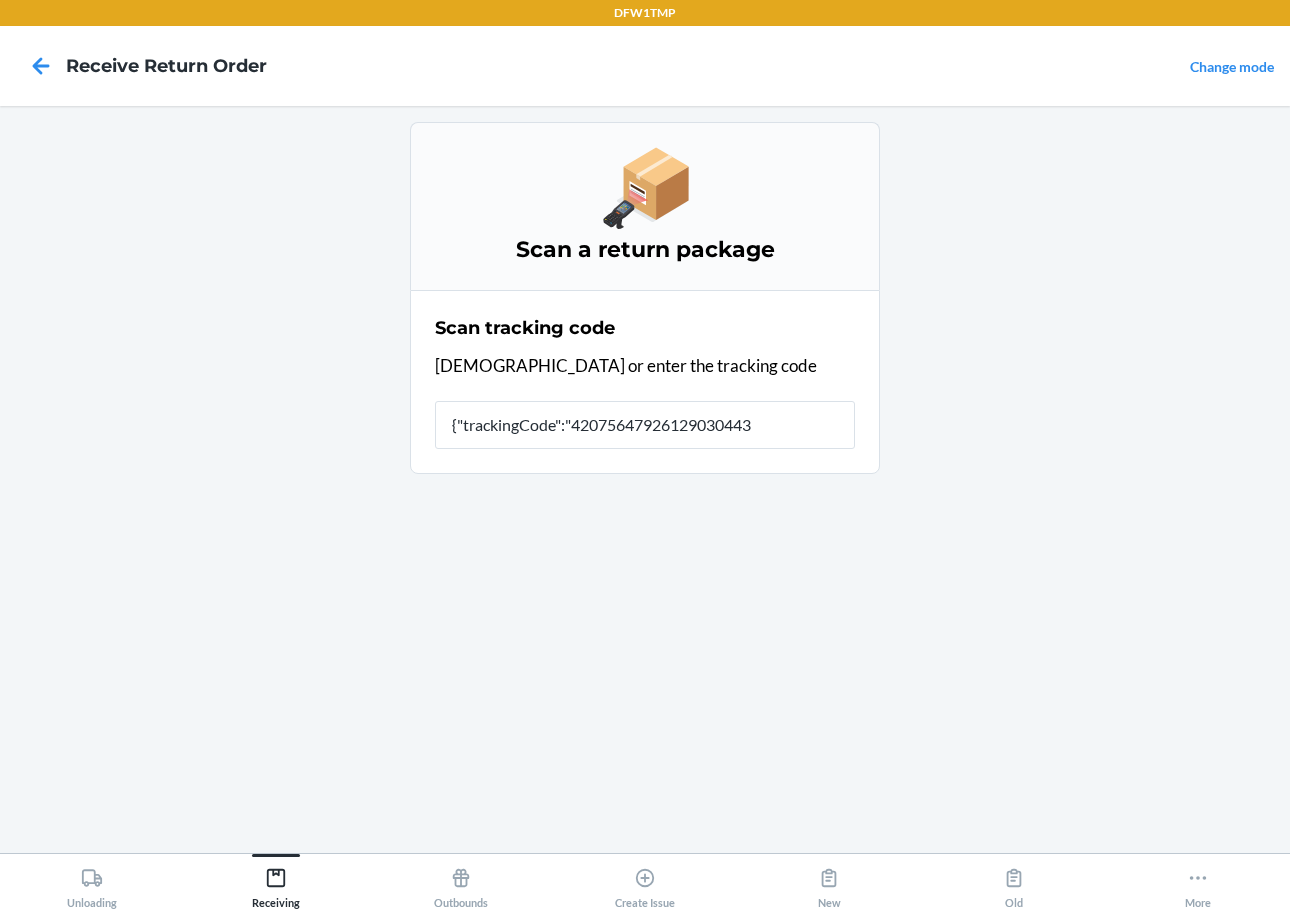 type on "{"trackingCode":"420756479261290304432" 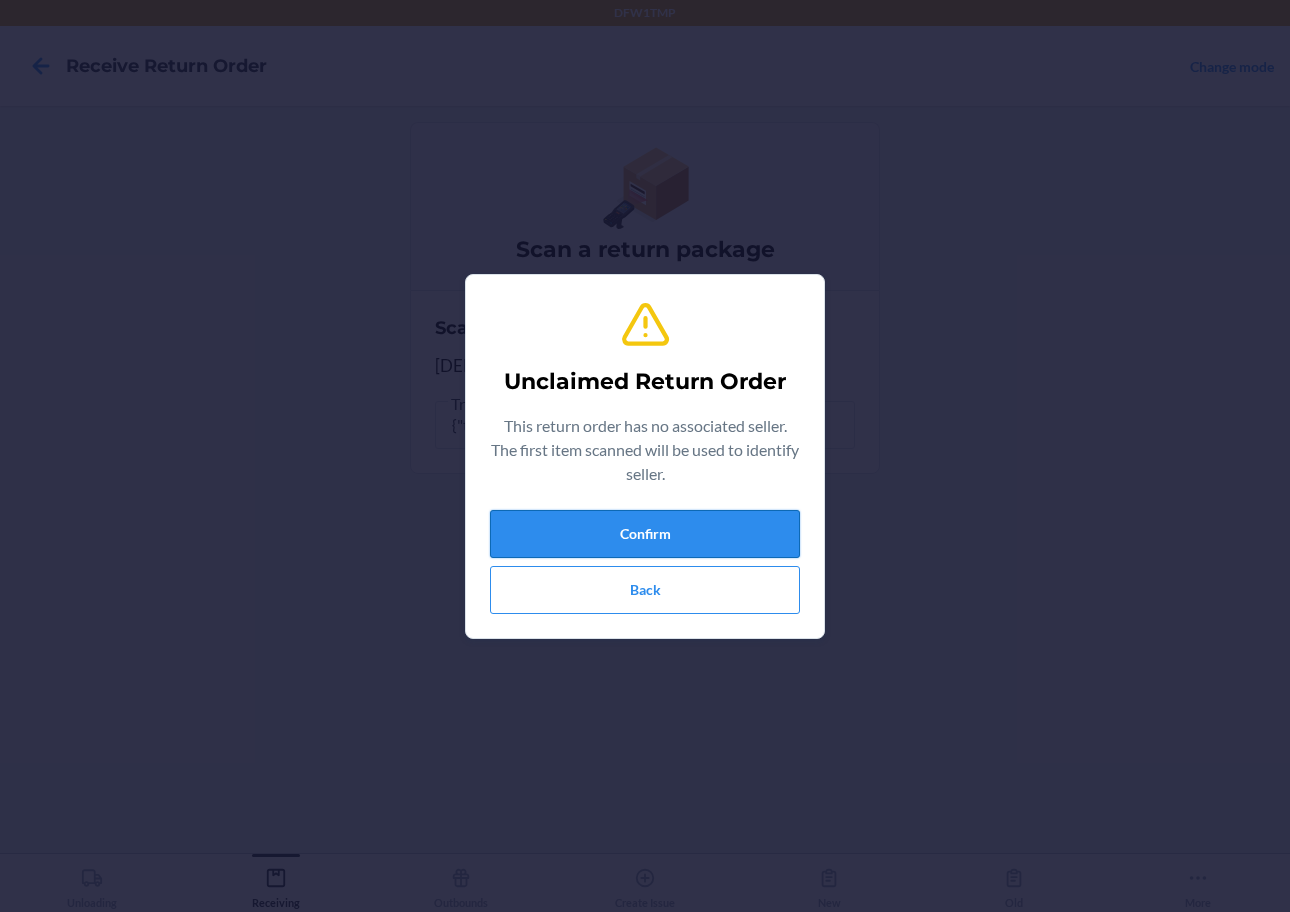 click on "Confirm" at bounding box center [645, 534] 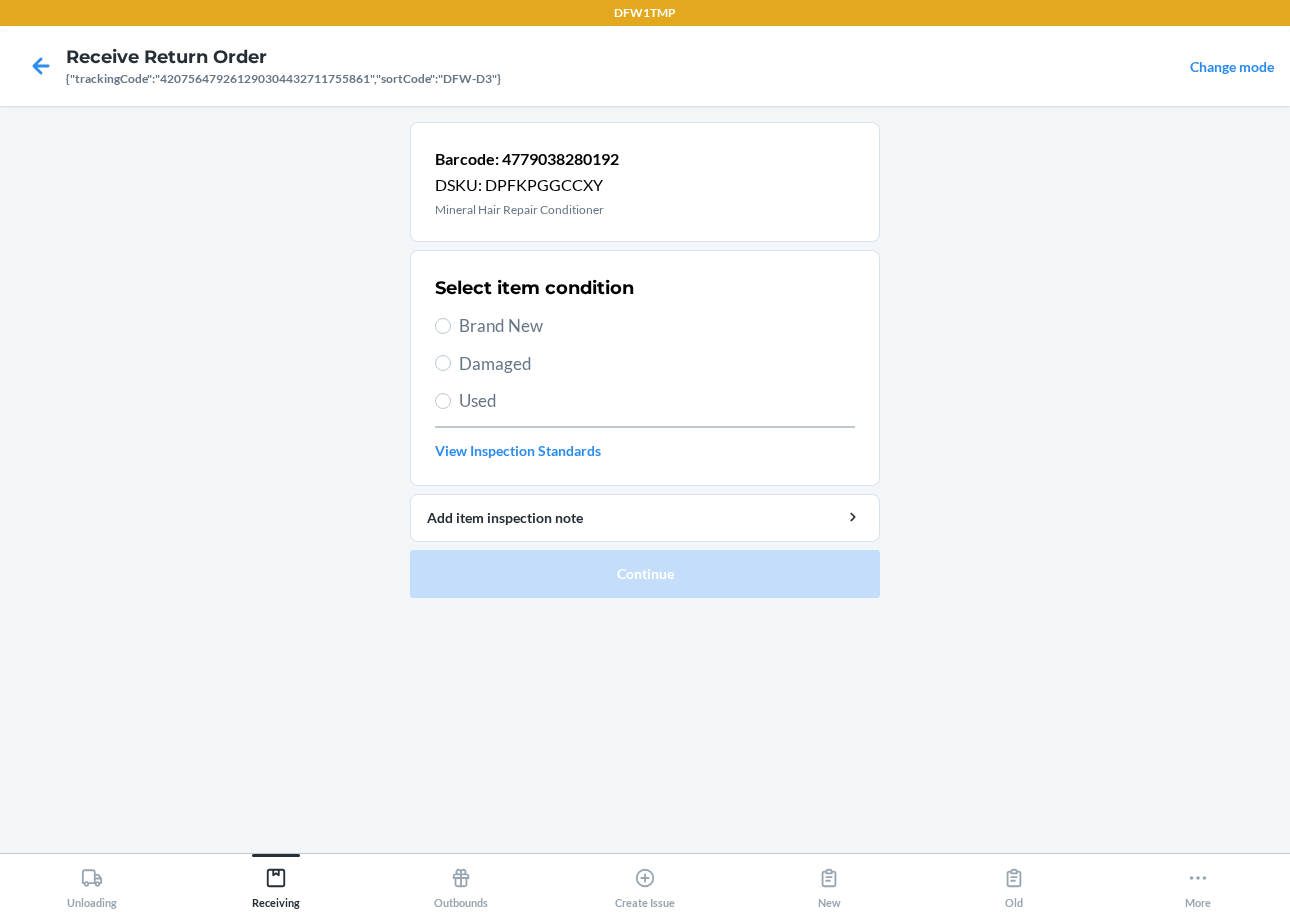 click on "Brand New" at bounding box center (657, 326) 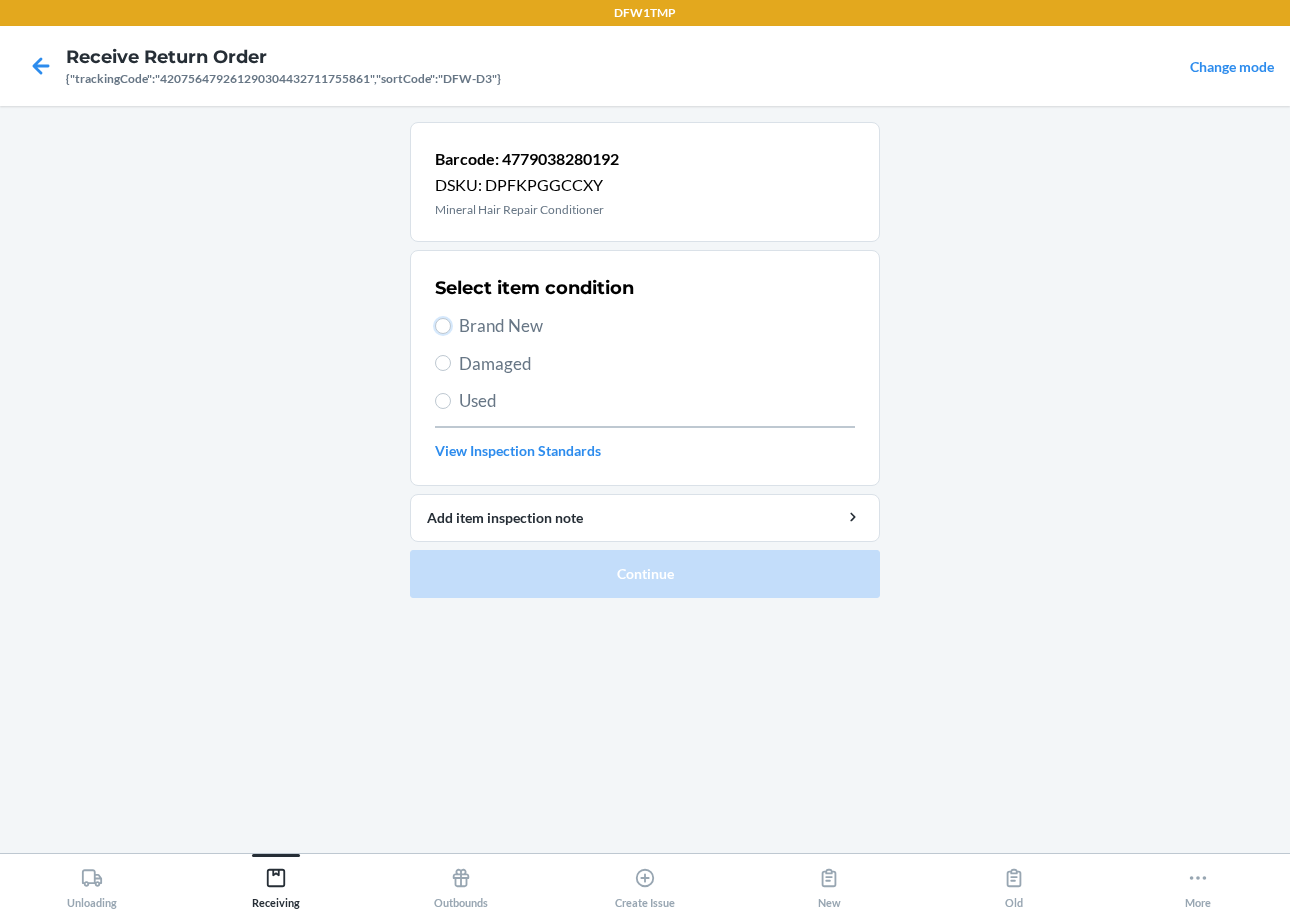 click on "Brand New" at bounding box center (443, 326) 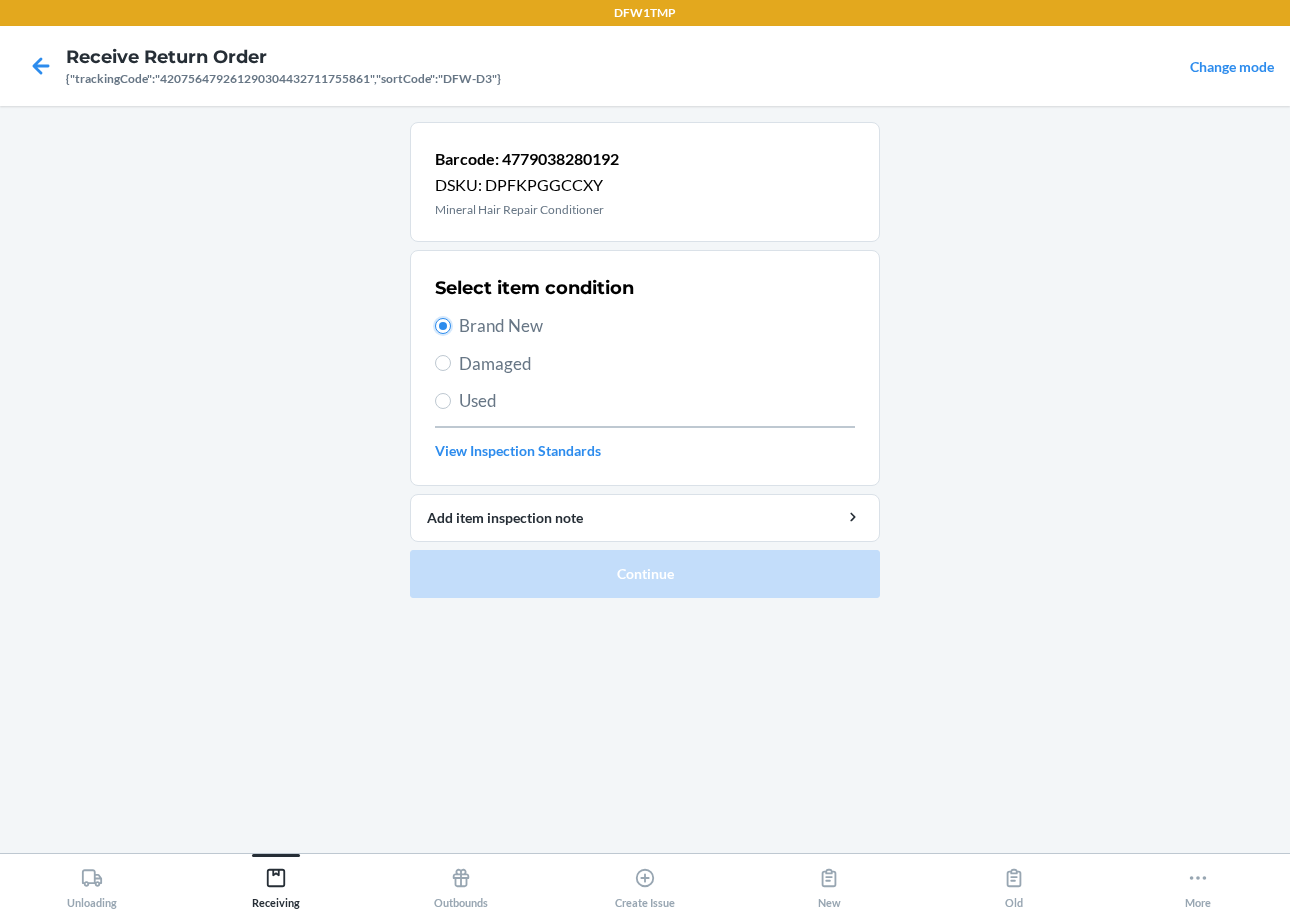 radio on "true" 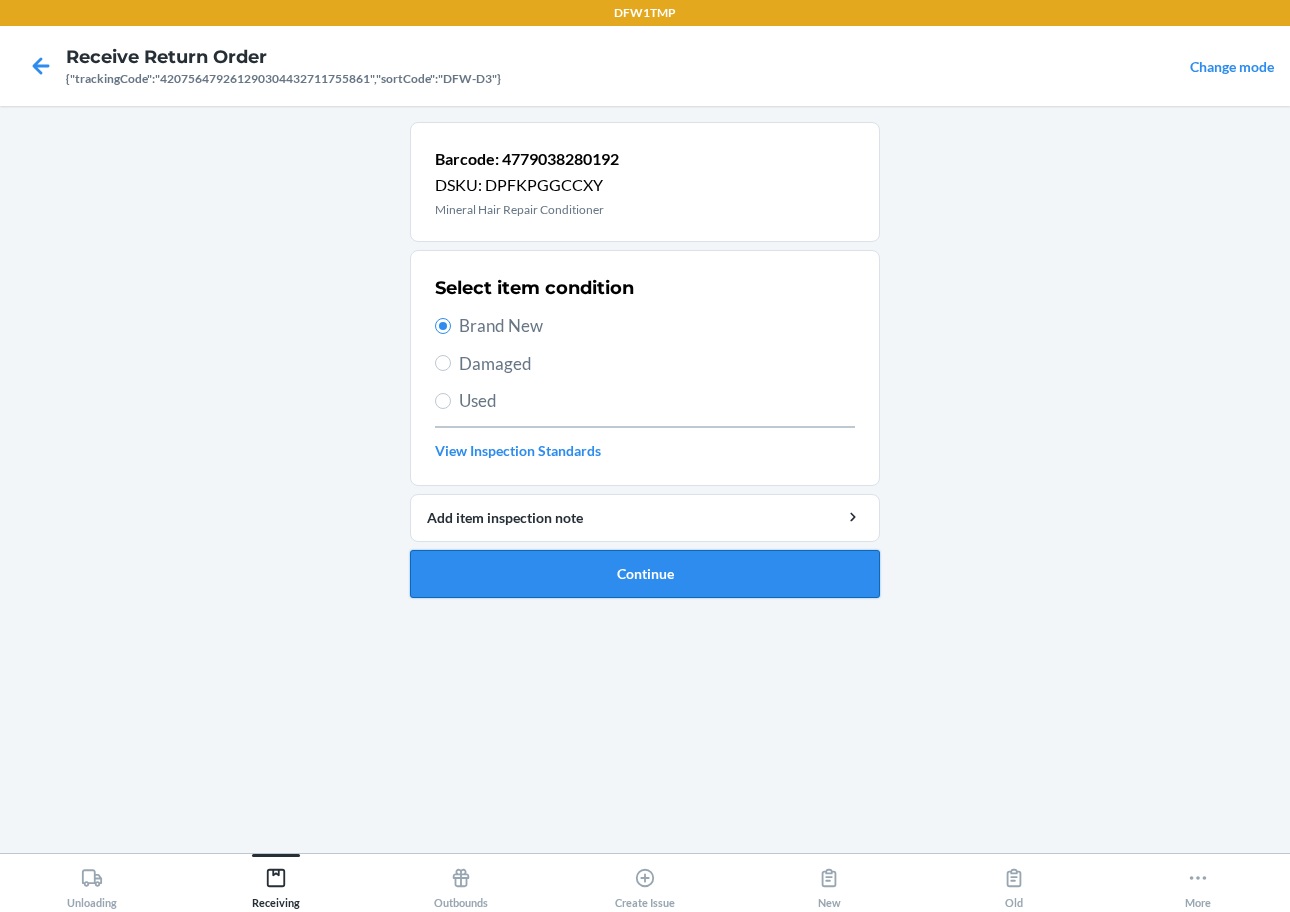 click on "Continue" at bounding box center (645, 574) 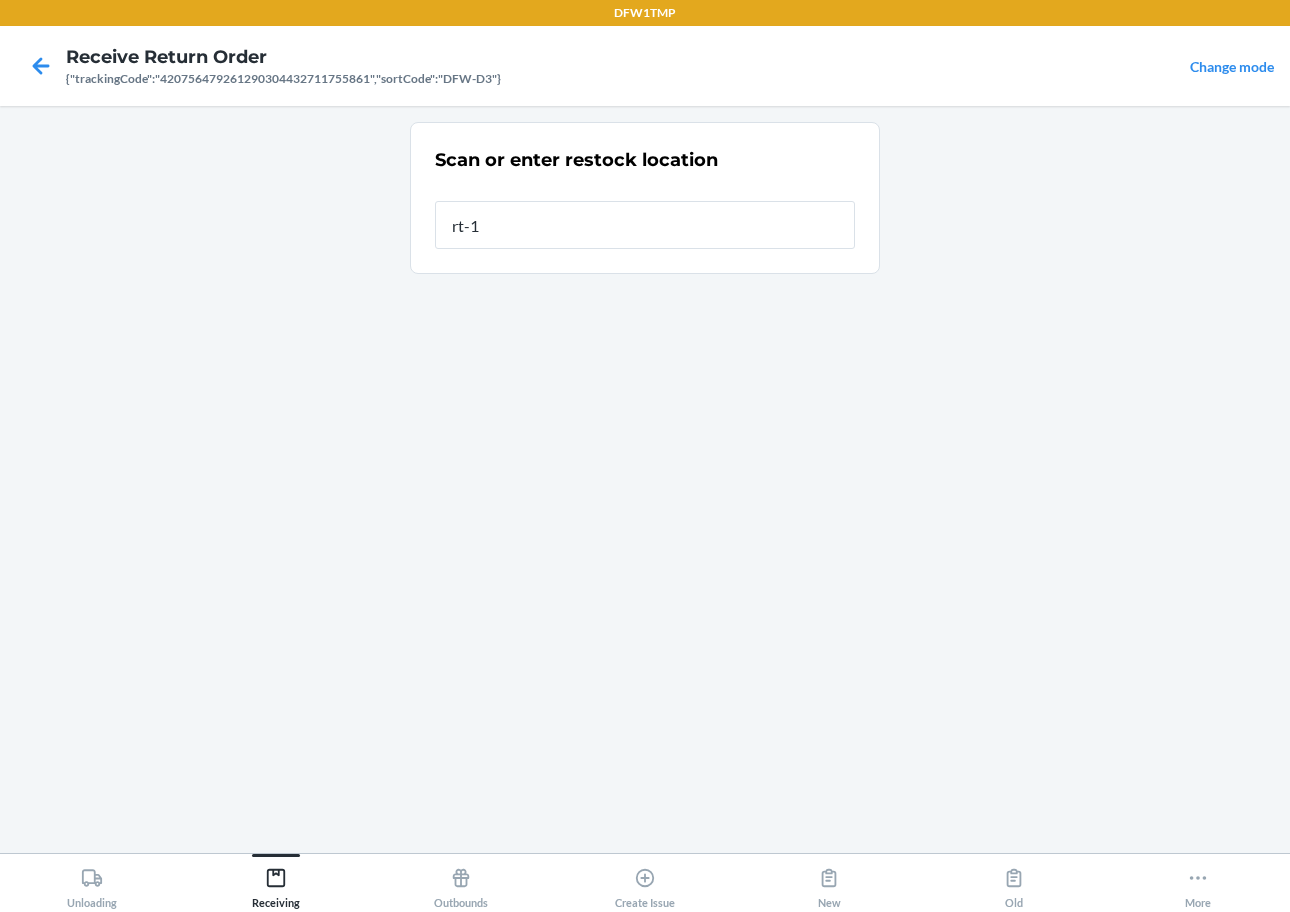 type on "rt-14" 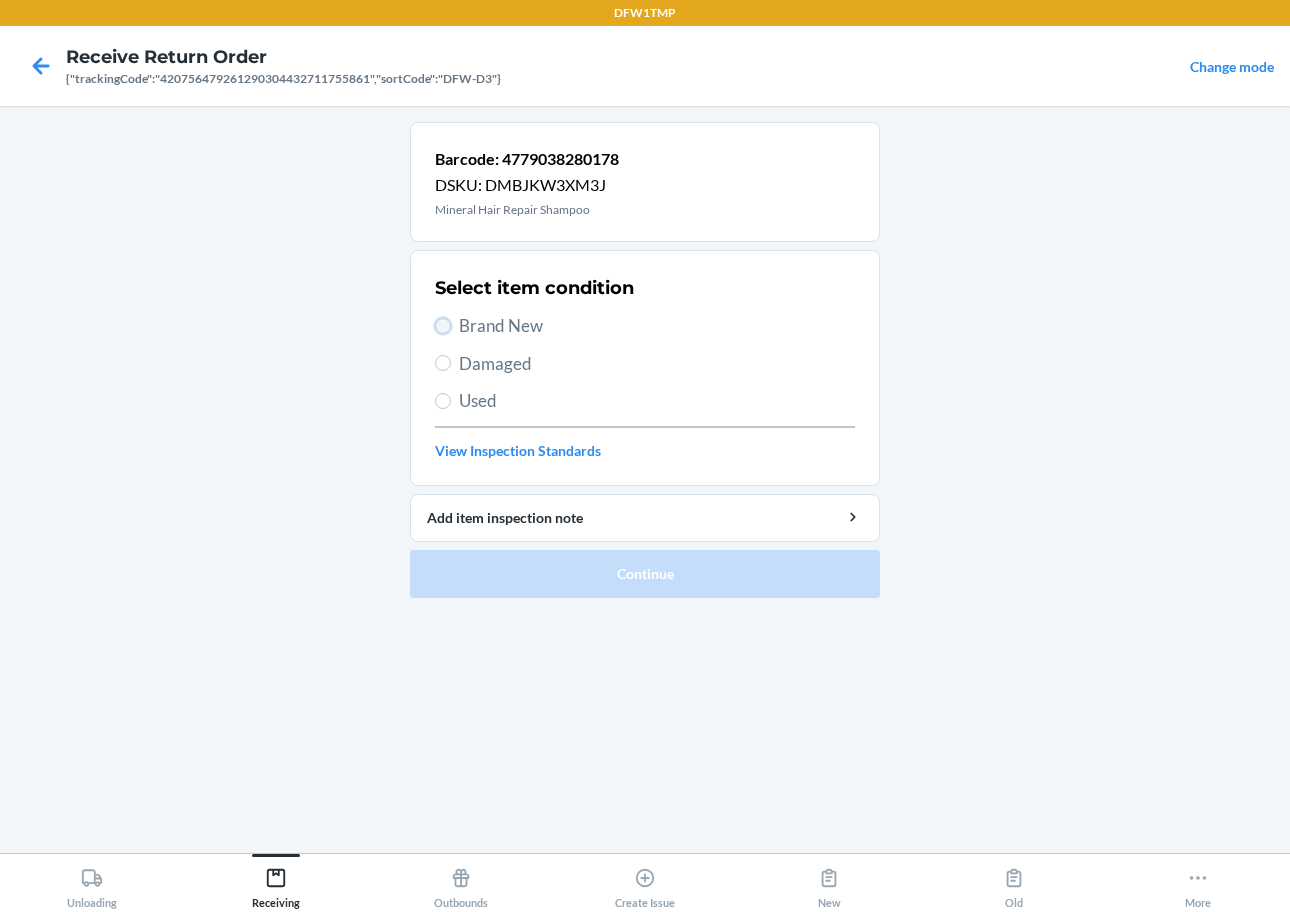 click on "Brand New" at bounding box center [443, 326] 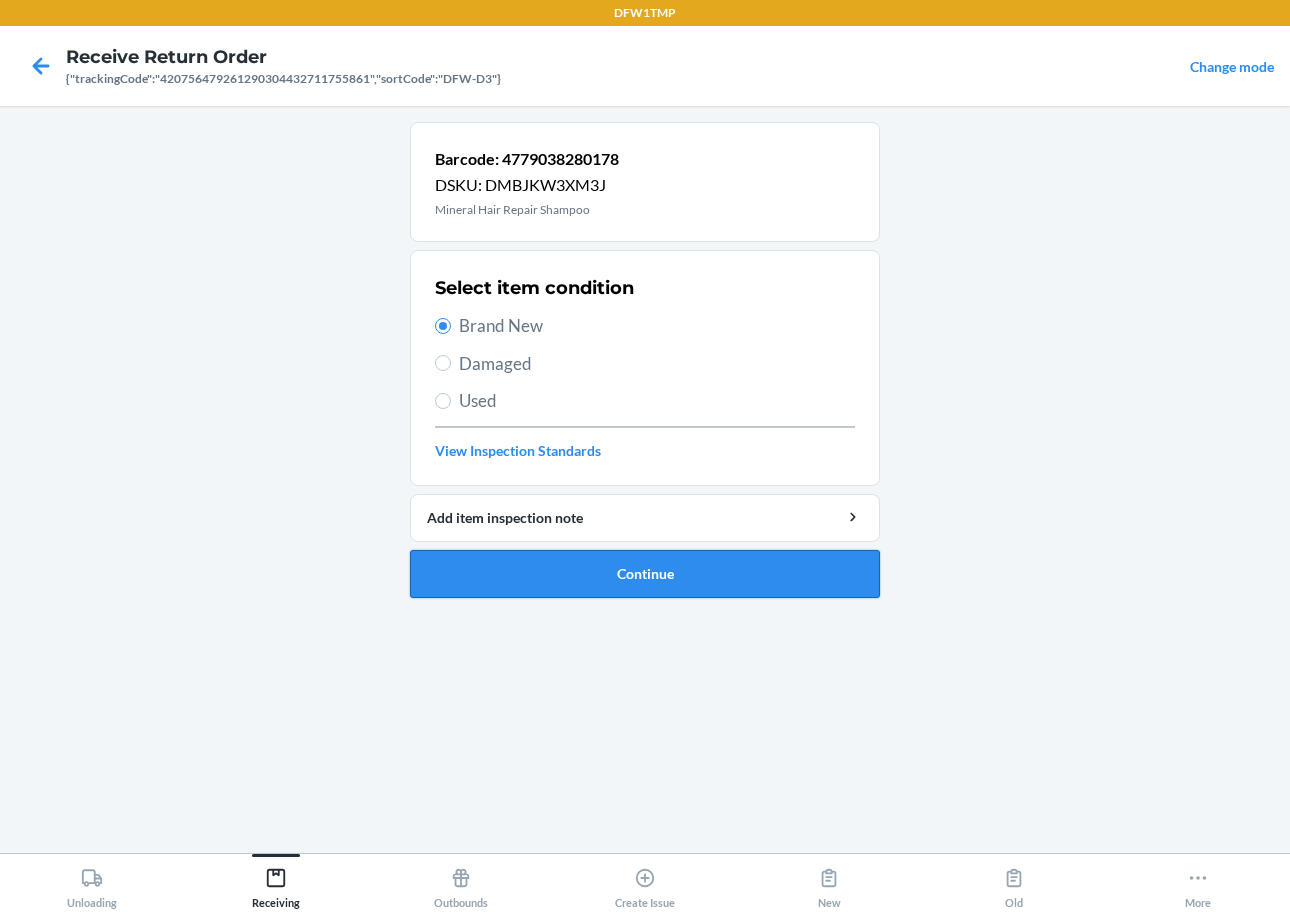 click on "Continue" at bounding box center [645, 574] 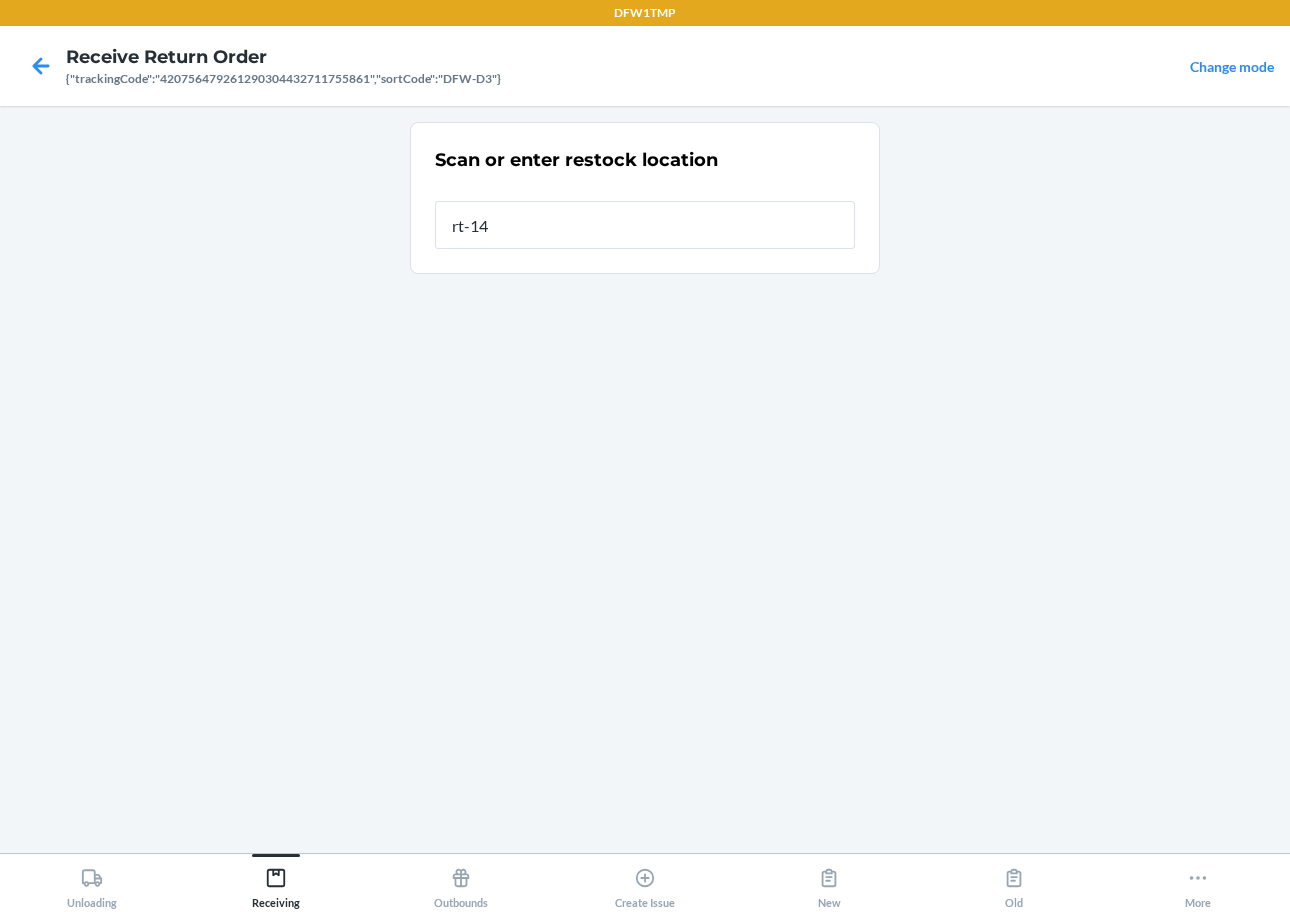 type on "rt-14" 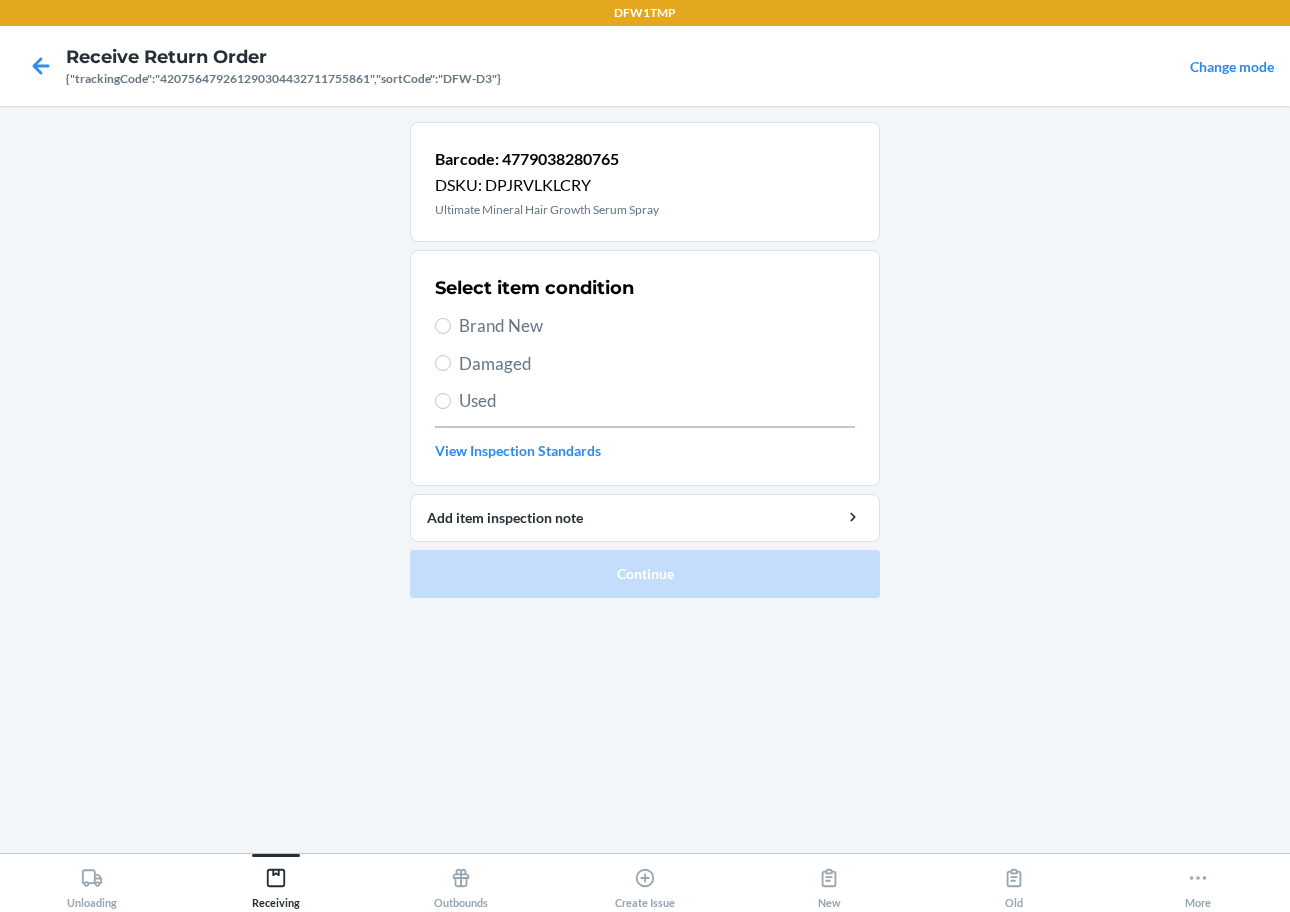 click on "Brand New" at bounding box center [657, 326] 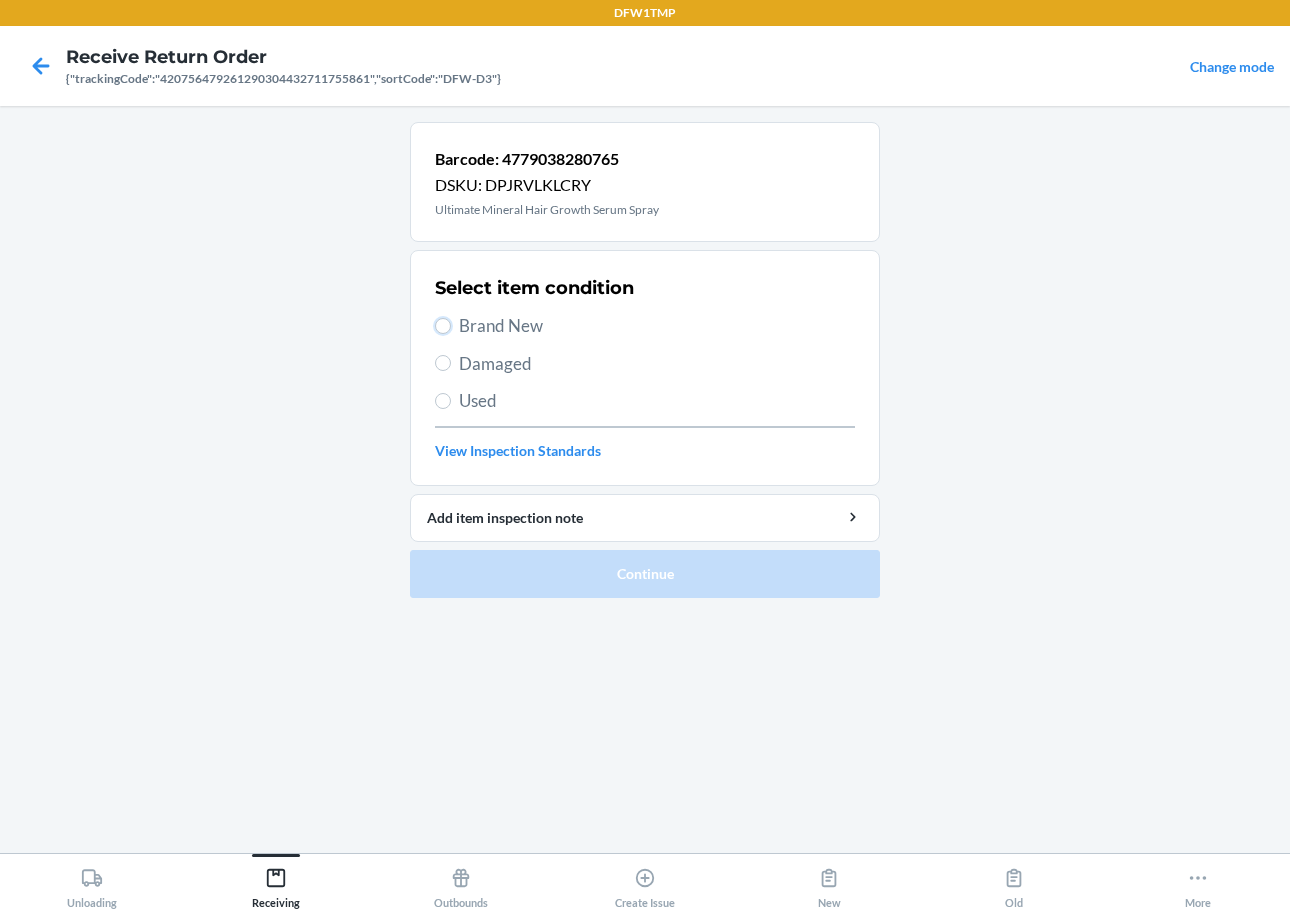 click on "Brand New" at bounding box center [443, 326] 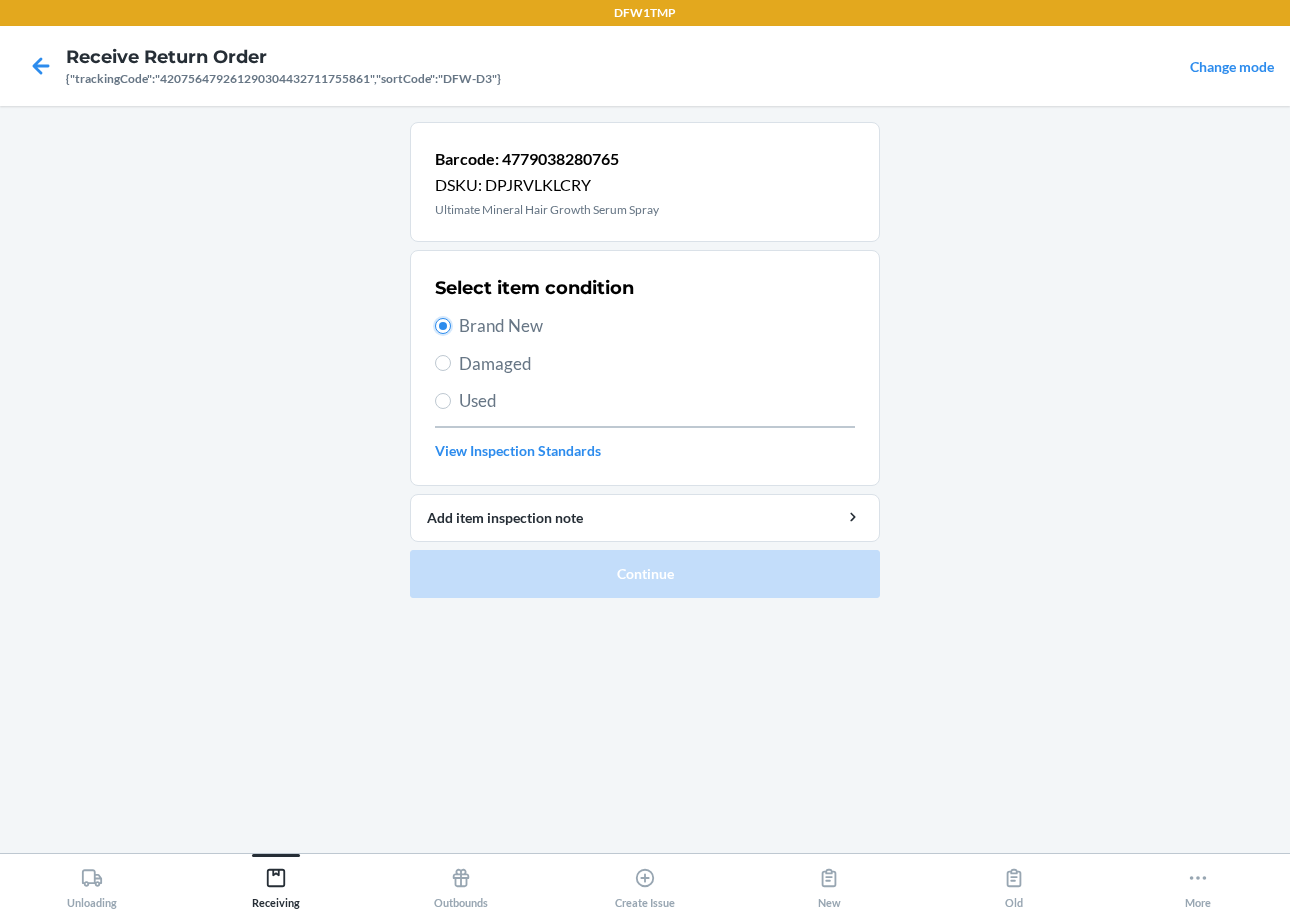 radio on "true" 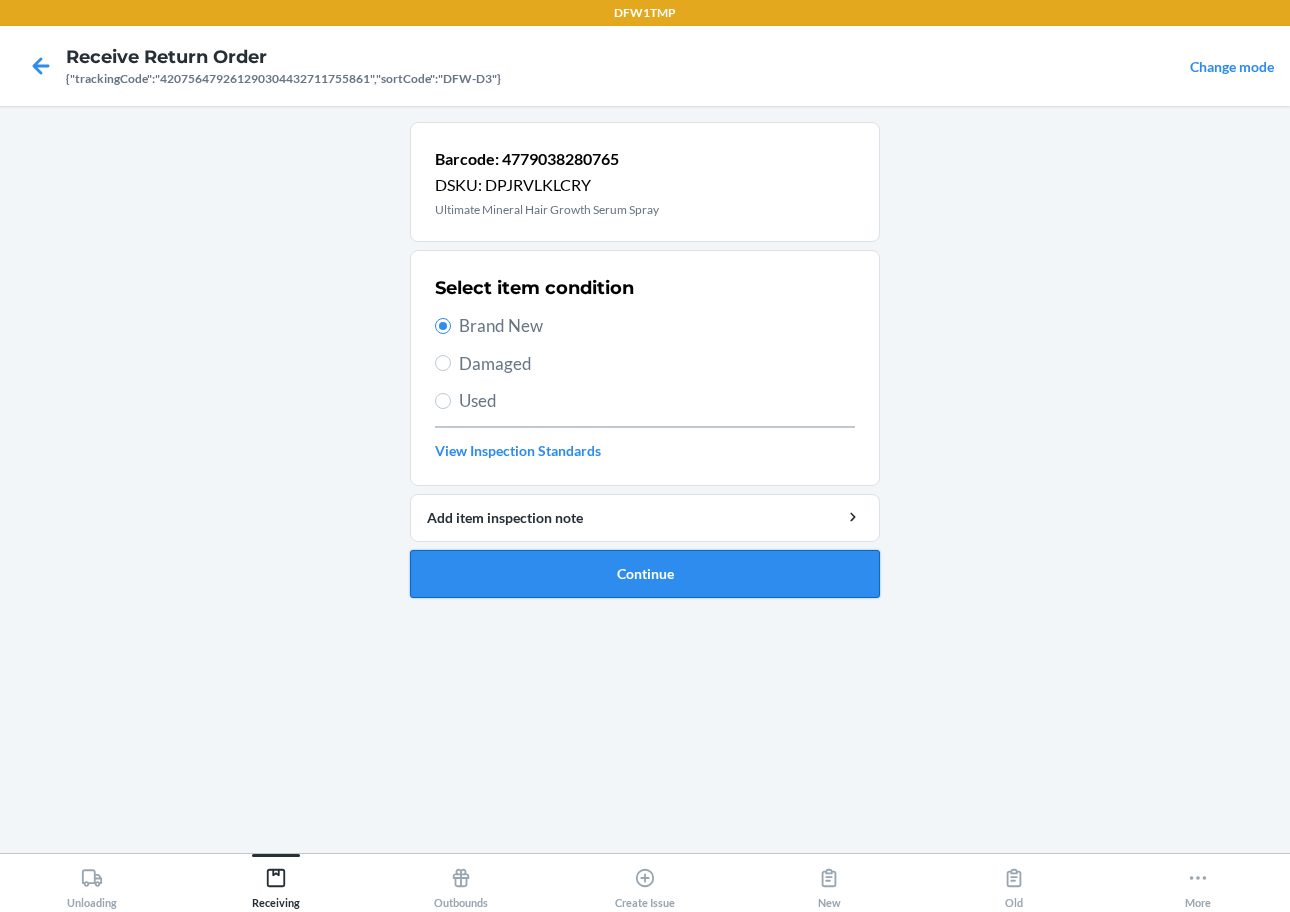 click on "Continue" at bounding box center [645, 574] 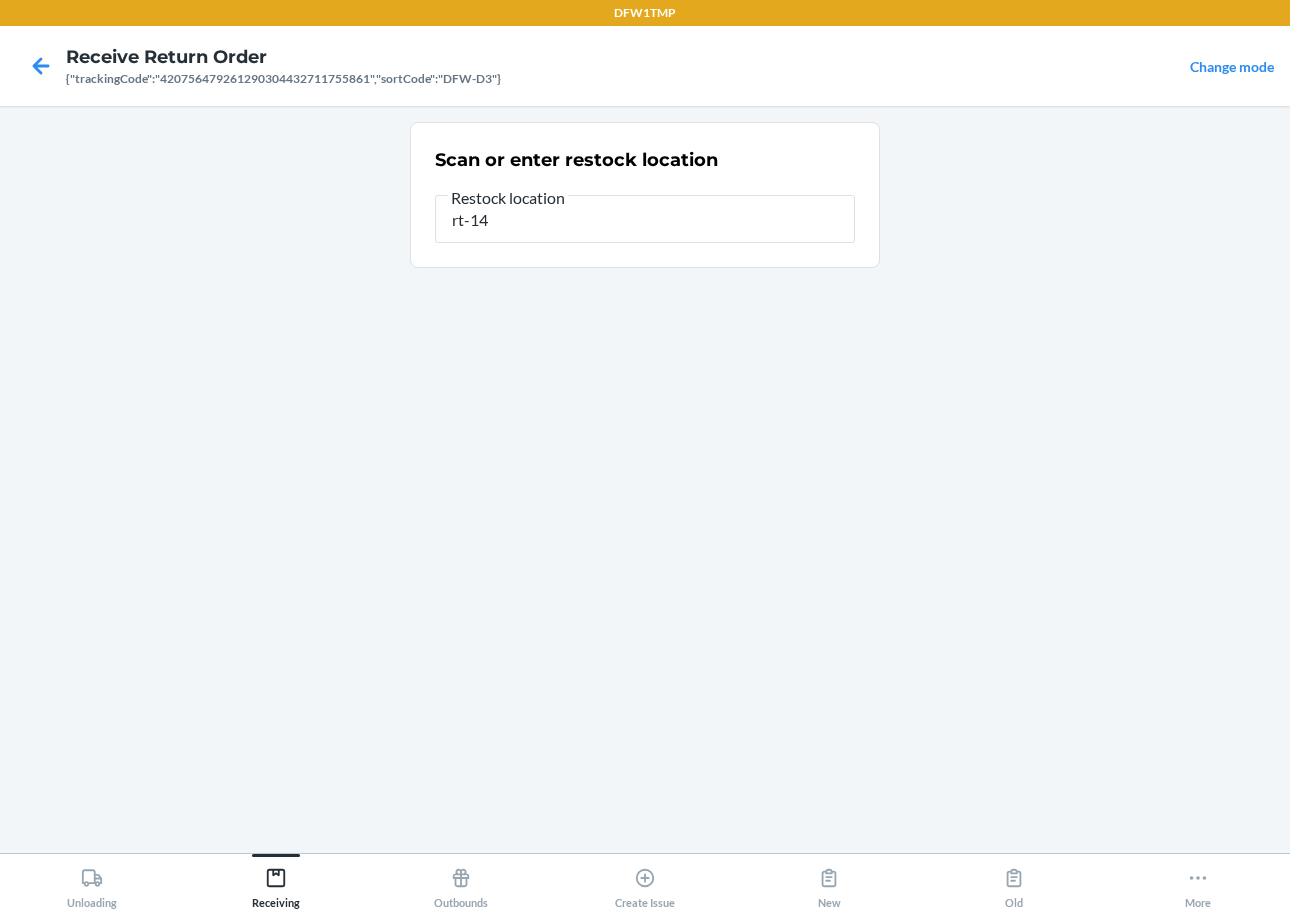 type on "rt-14" 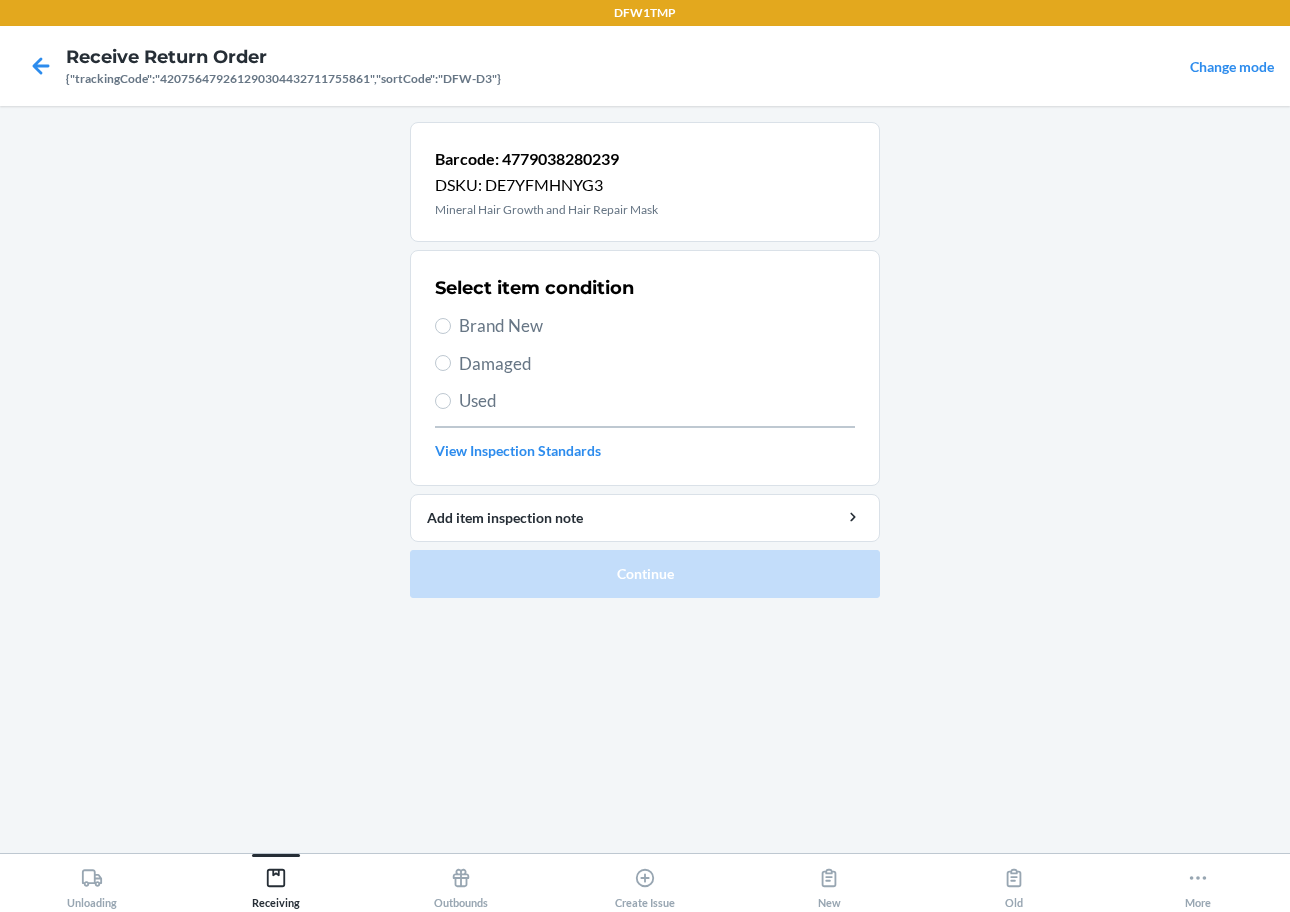 click on "Brand New" at bounding box center (657, 326) 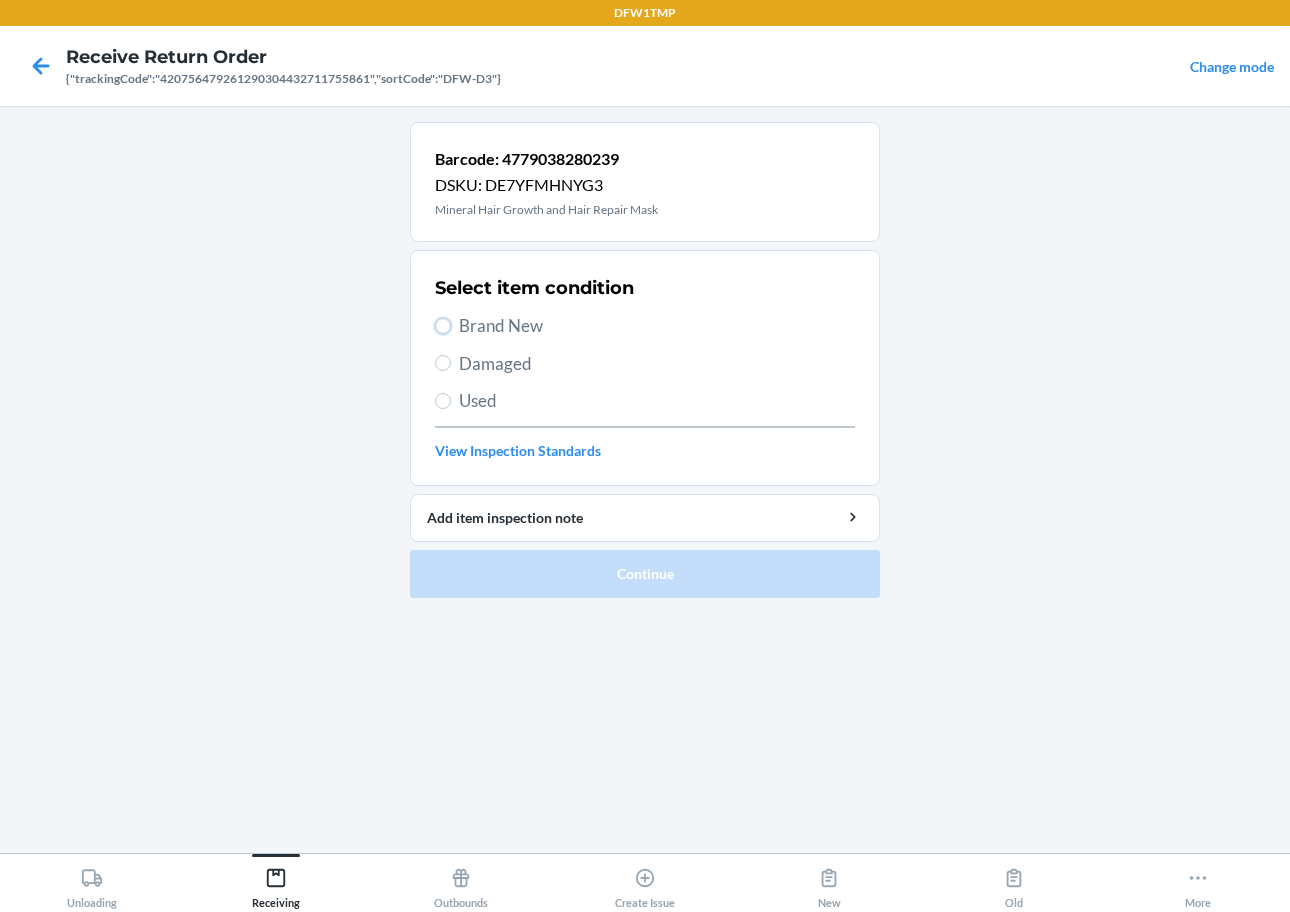 click on "Brand New" at bounding box center [443, 326] 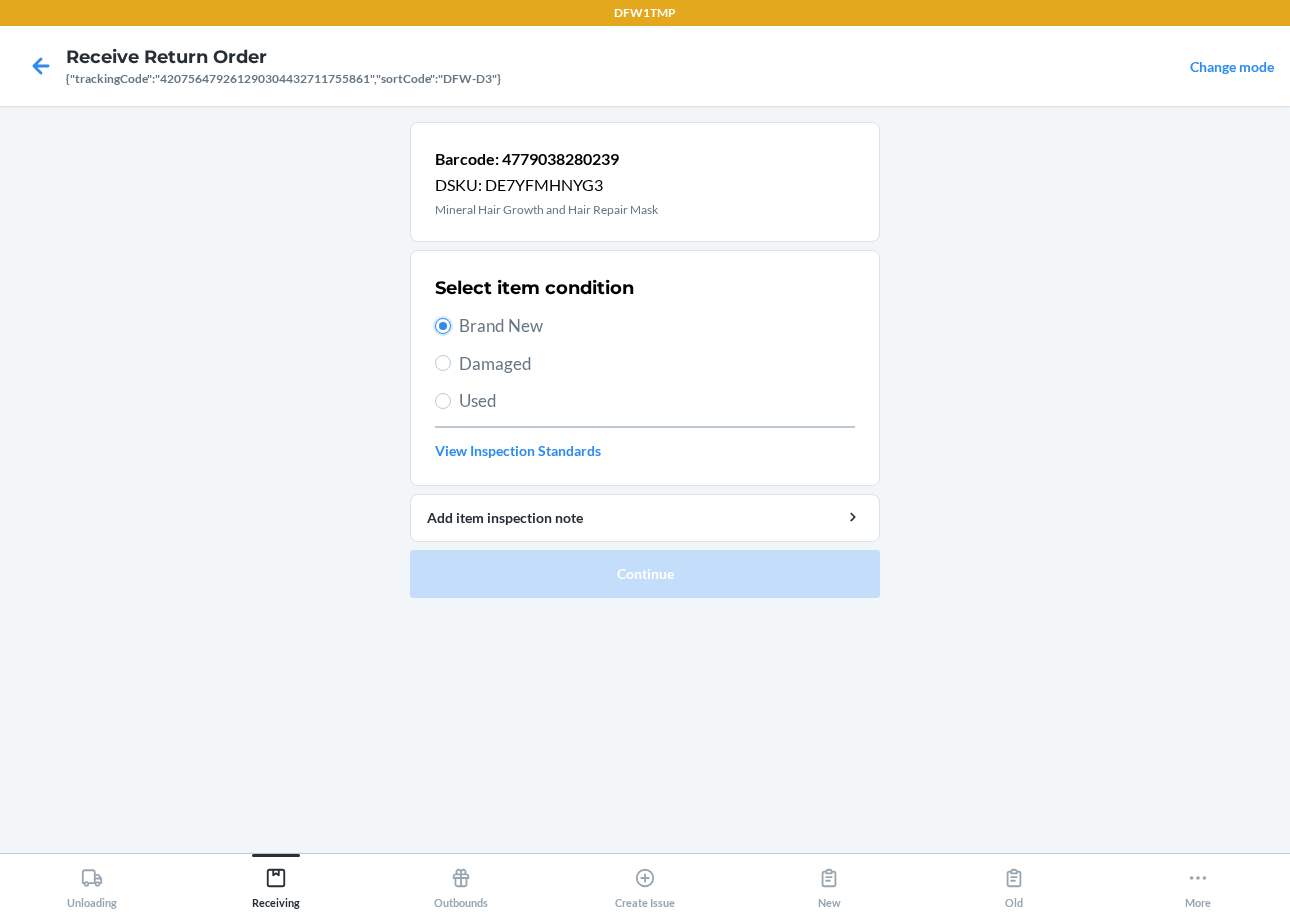 radio on "true" 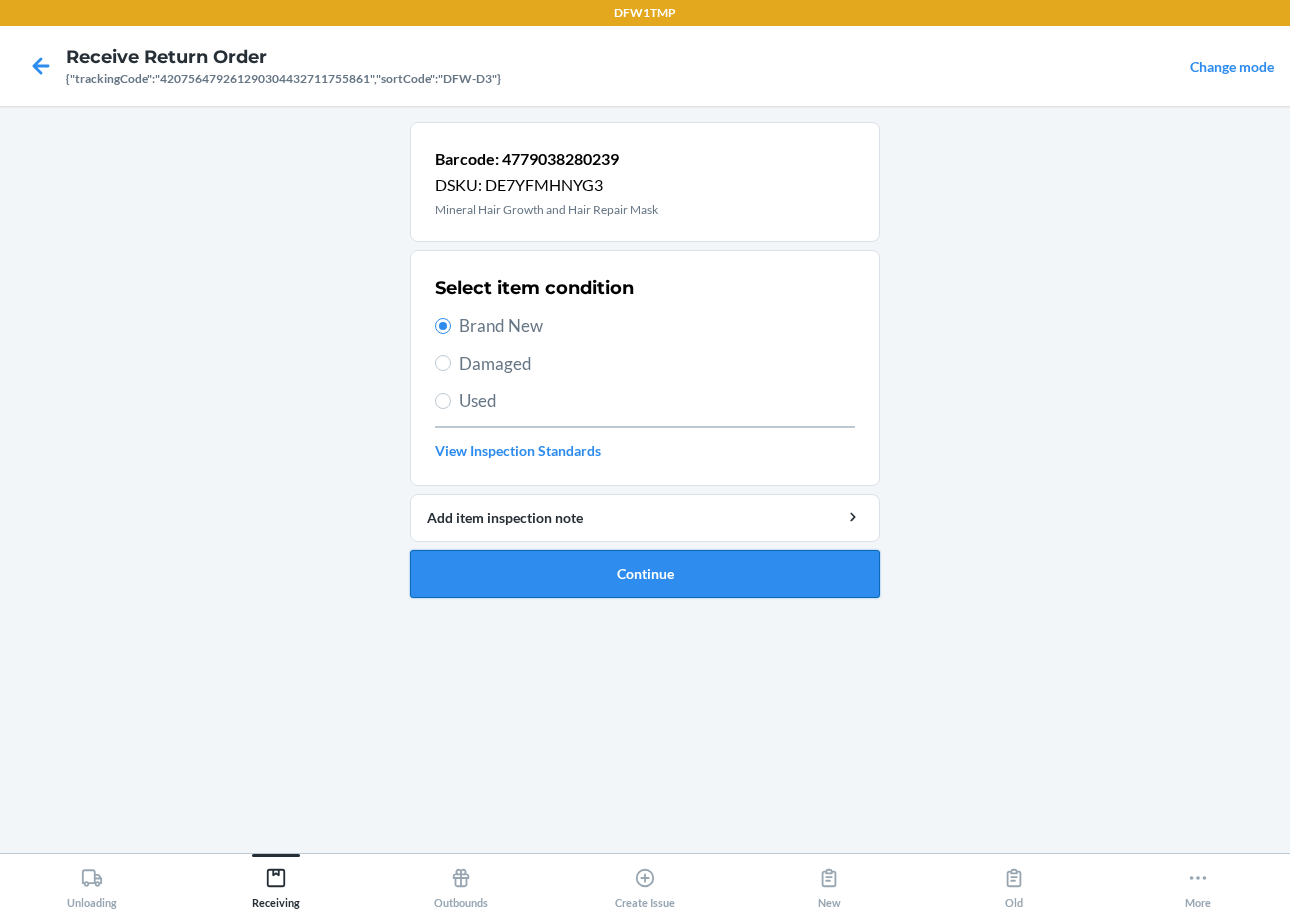 click on "Continue" at bounding box center [645, 574] 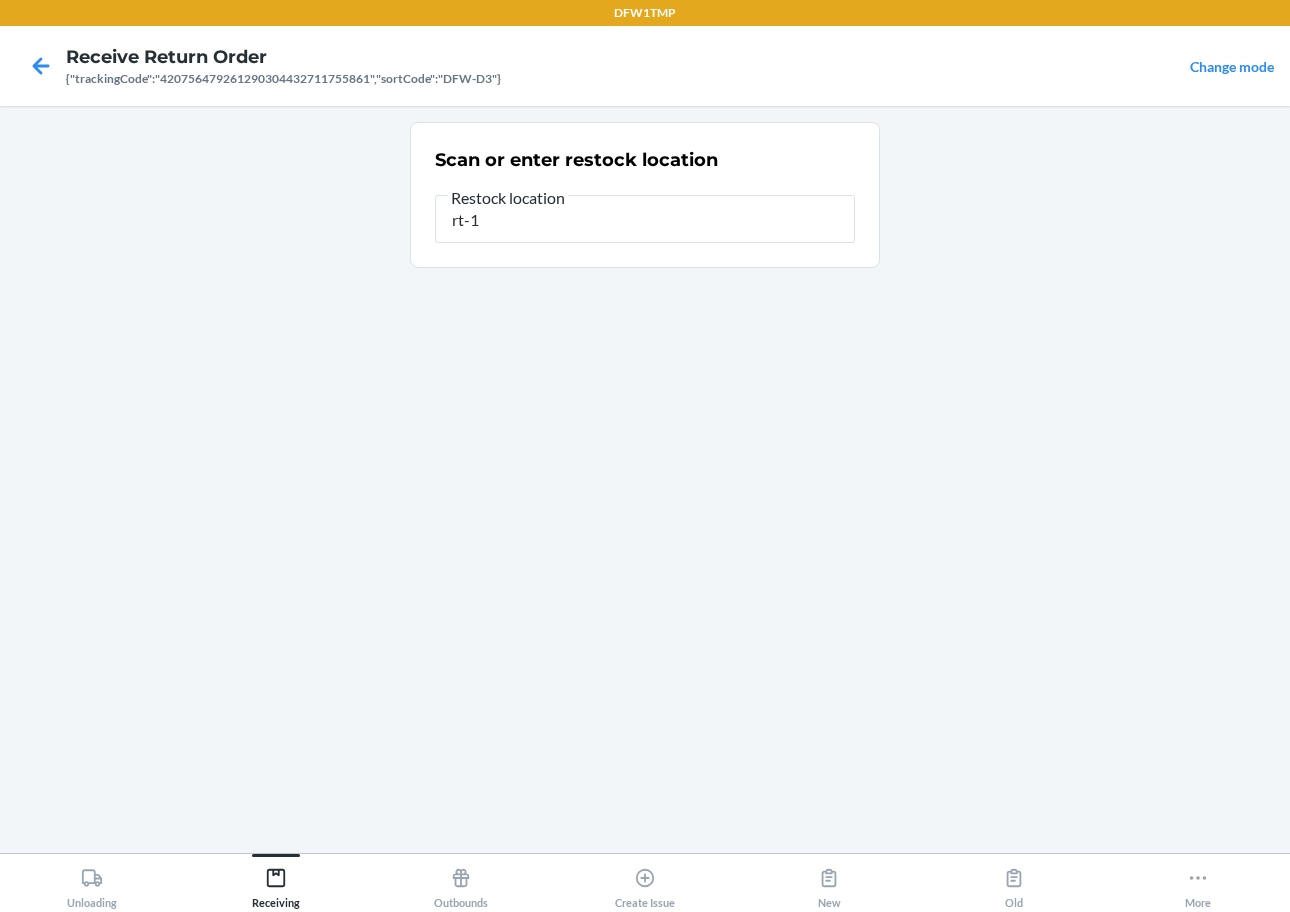 type on "rt-14" 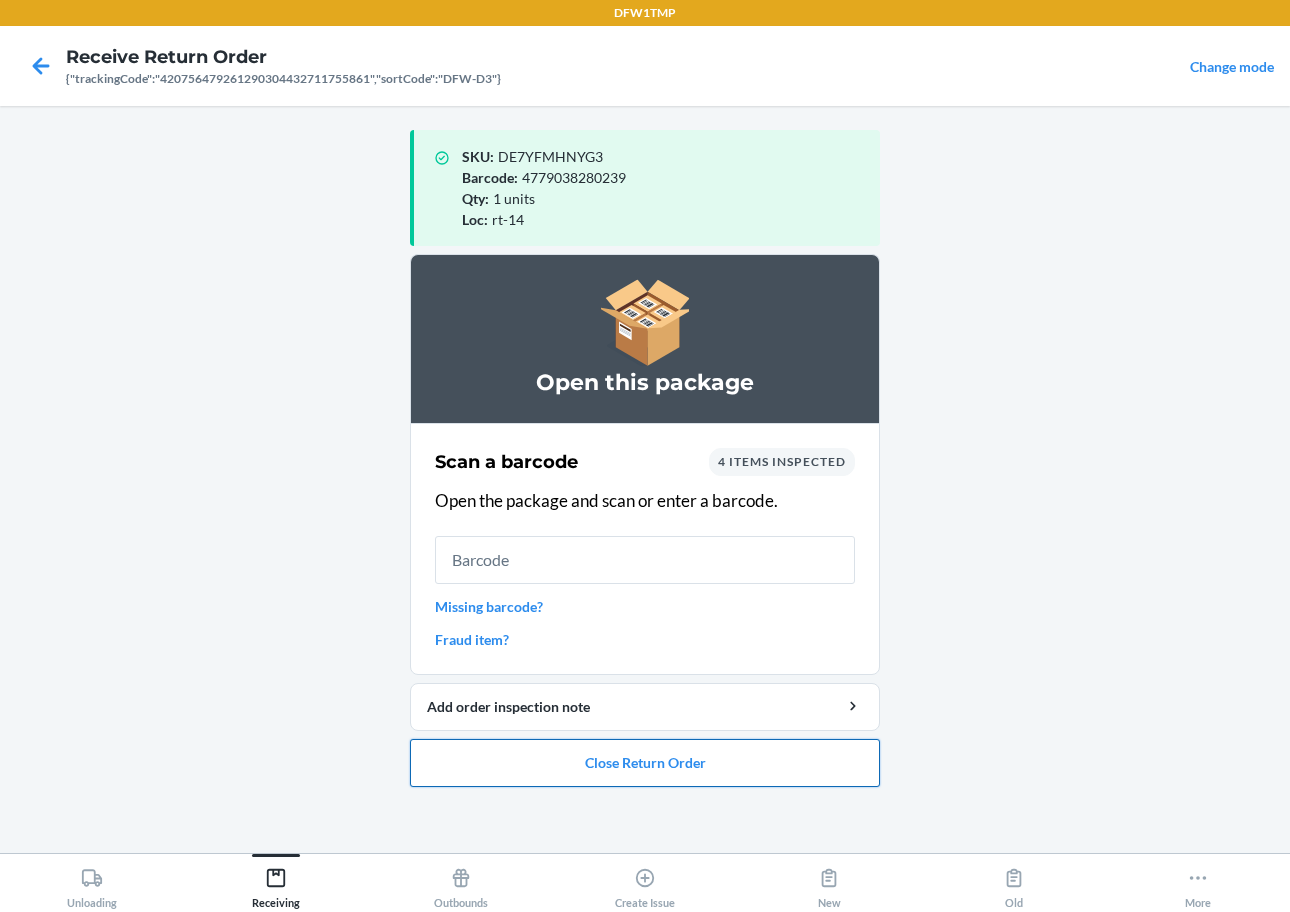 click on "Close Return Order" at bounding box center (645, 763) 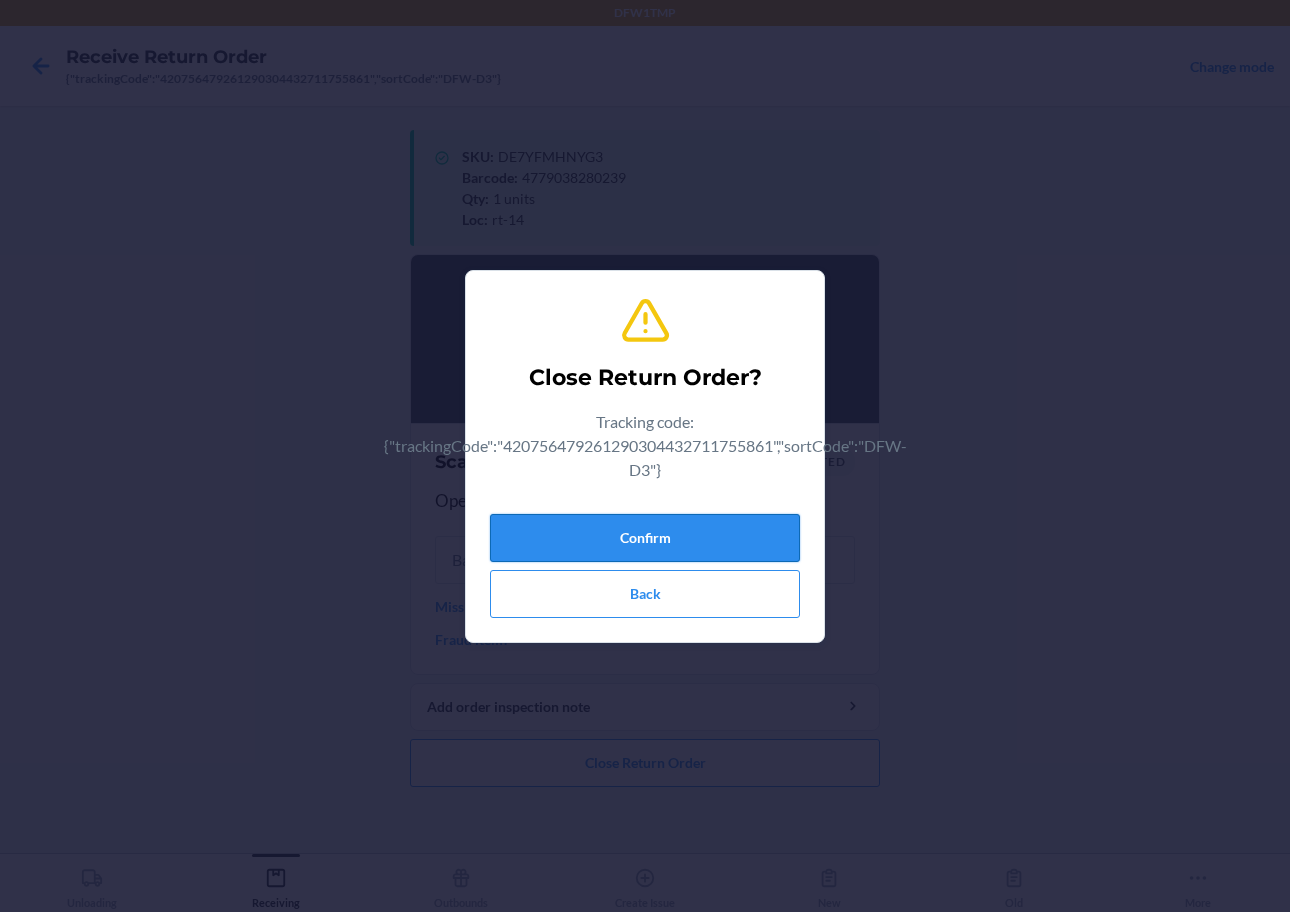 click on "Confirm" at bounding box center [645, 538] 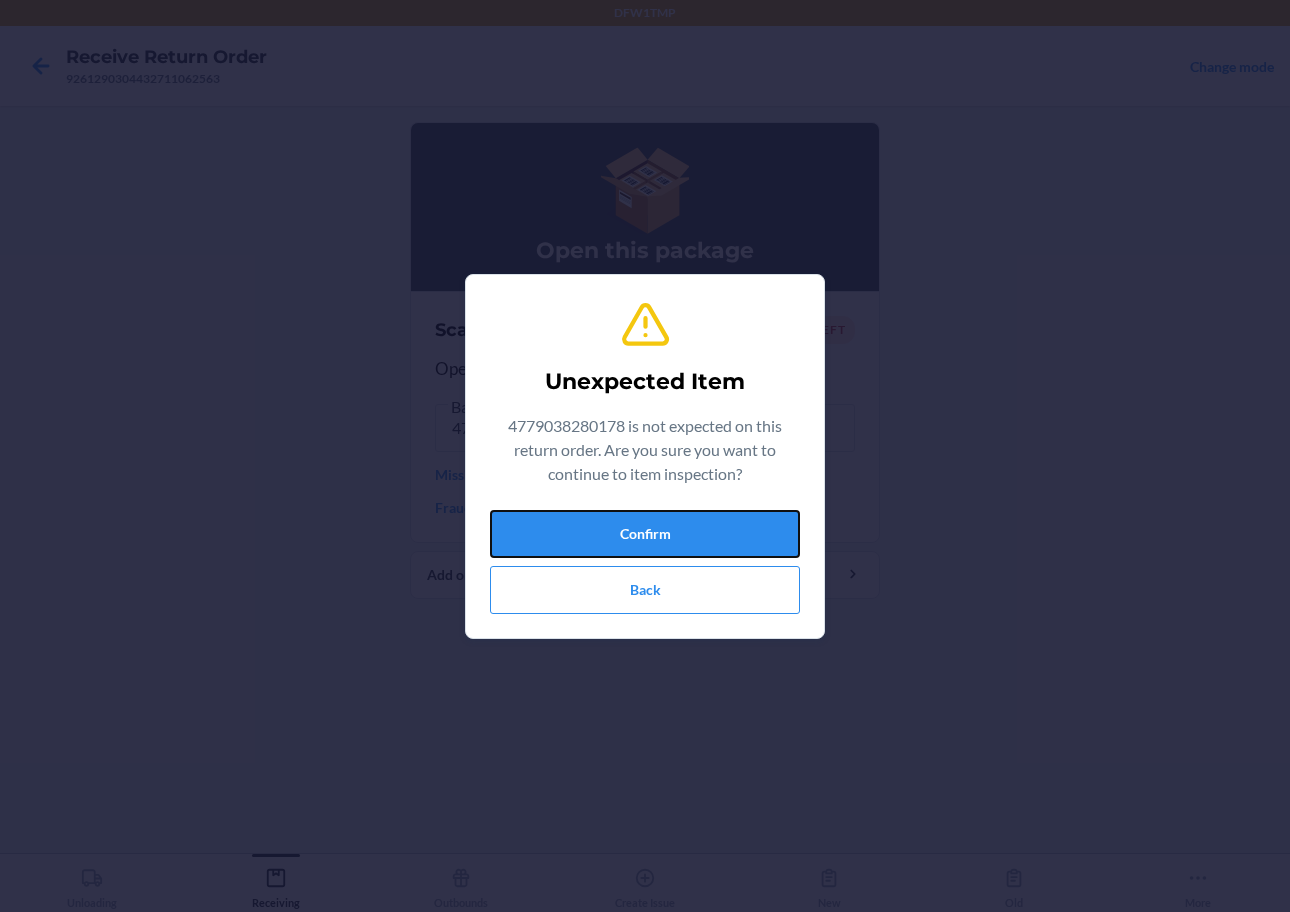 click on "Confirm" at bounding box center [645, 534] 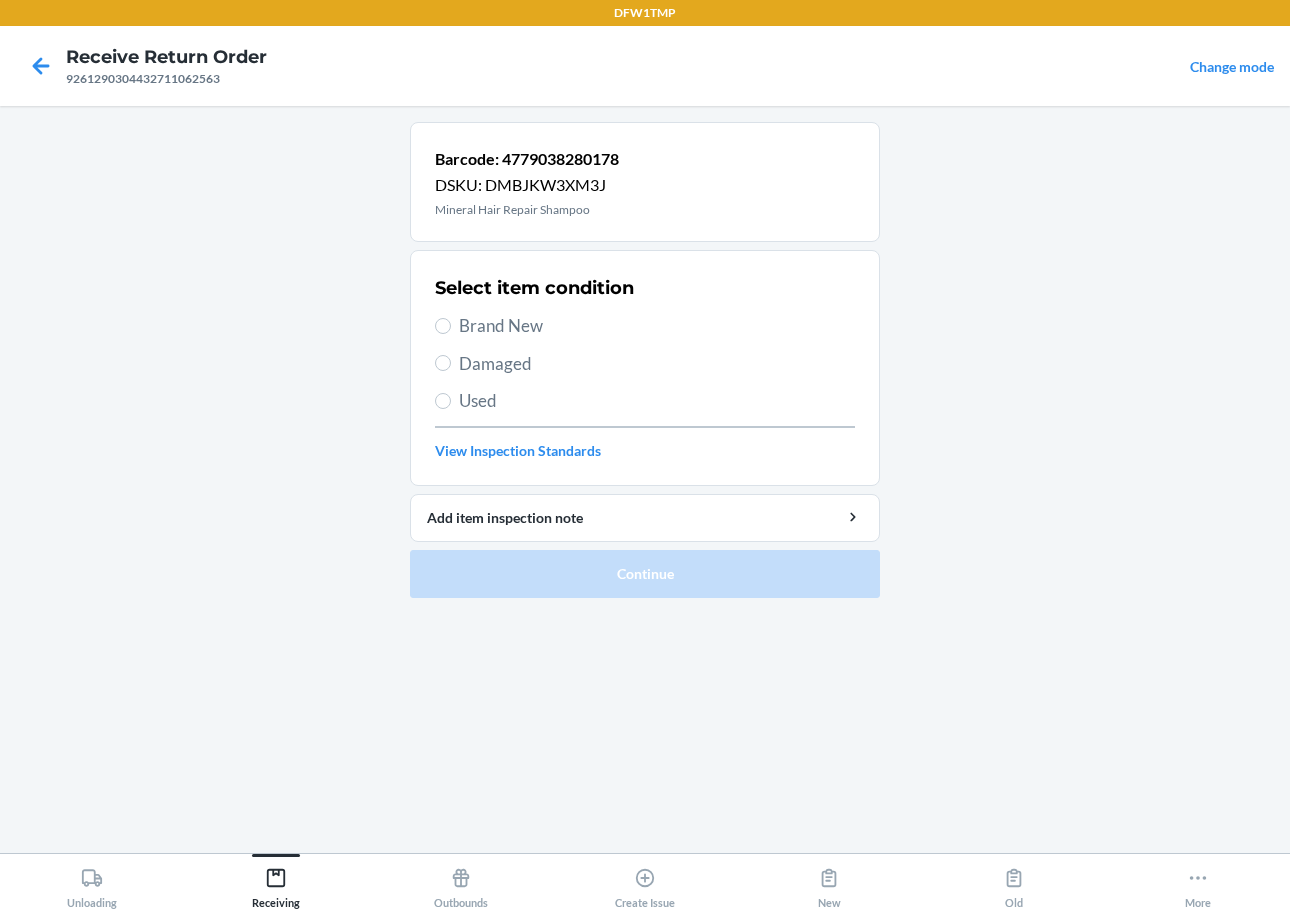 click on "Brand New" at bounding box center (645, 326) 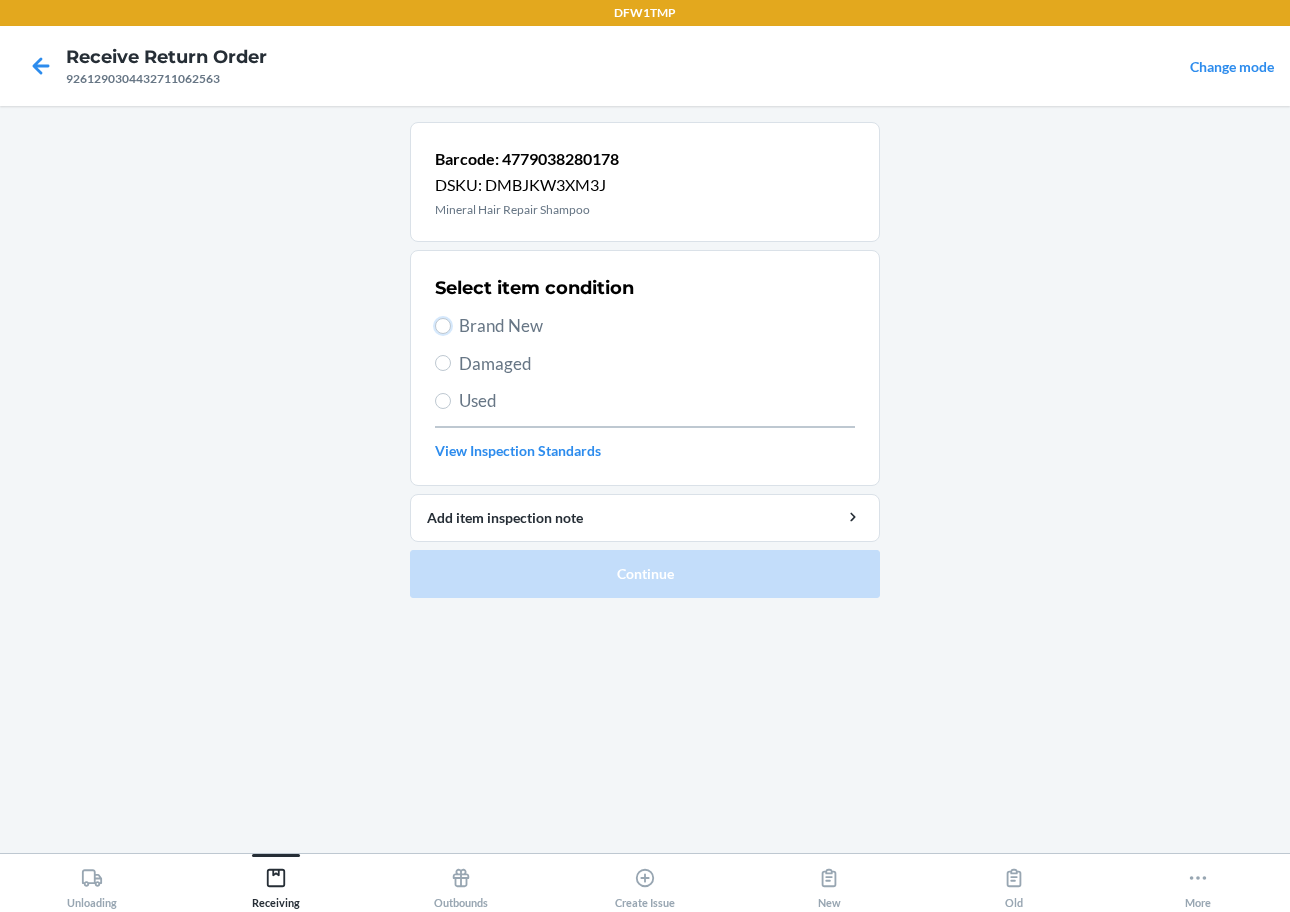 click on "Brand New" at bounding box center [443, 326] 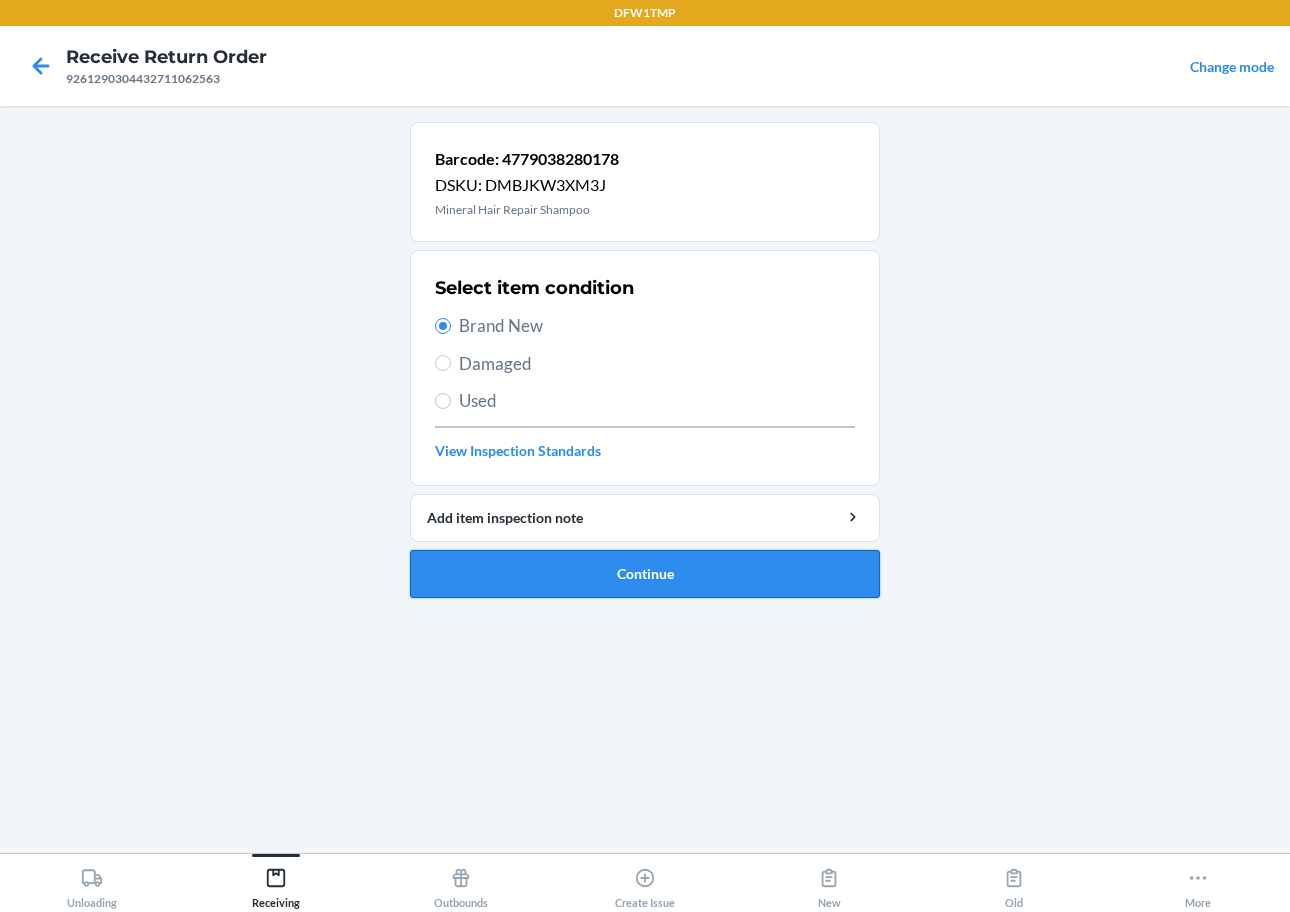 click on "Continue" at bounding box center (645, 574) 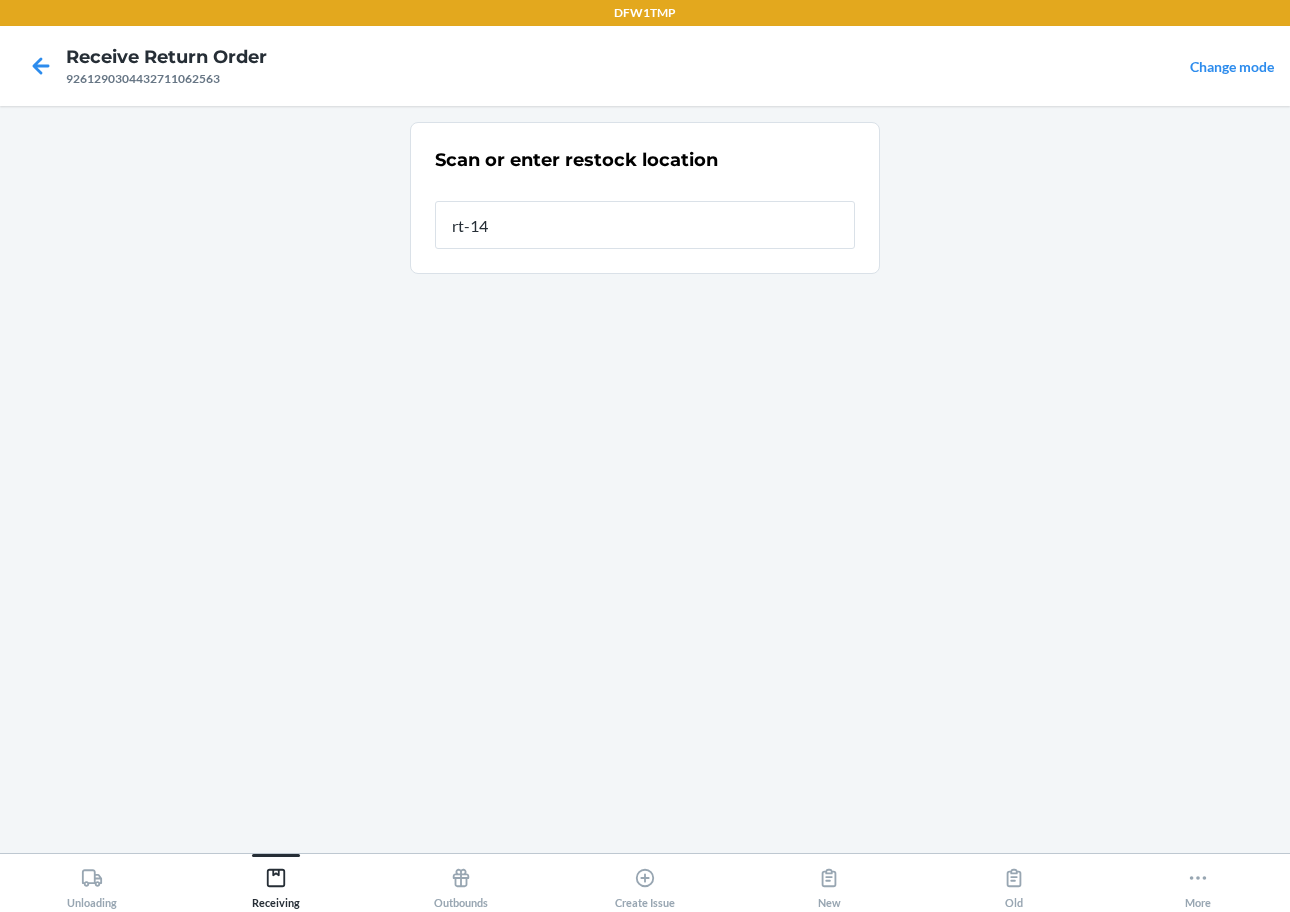 type on "rt-14" 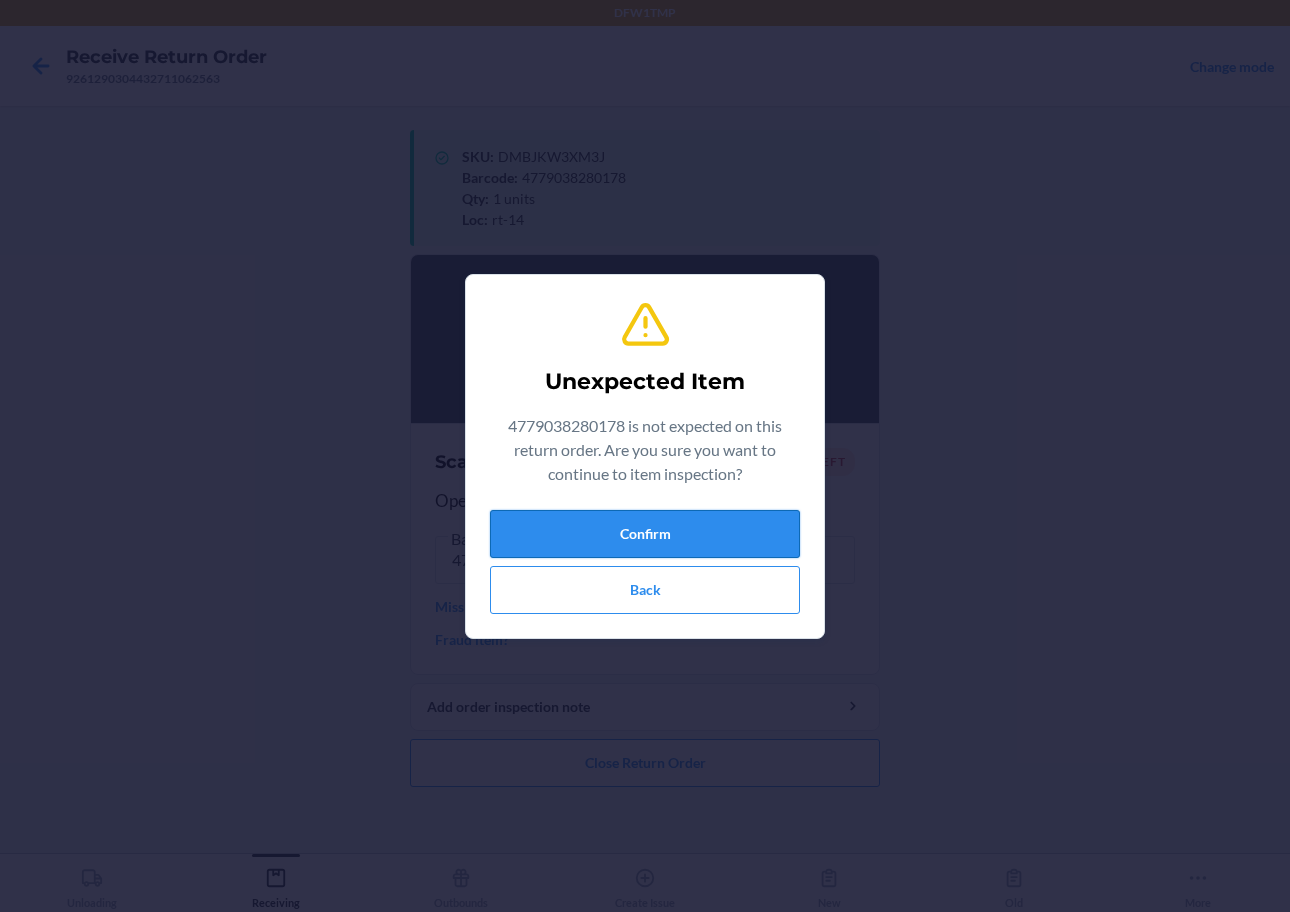 click on "Confirm" at bounding box center [645, 534] 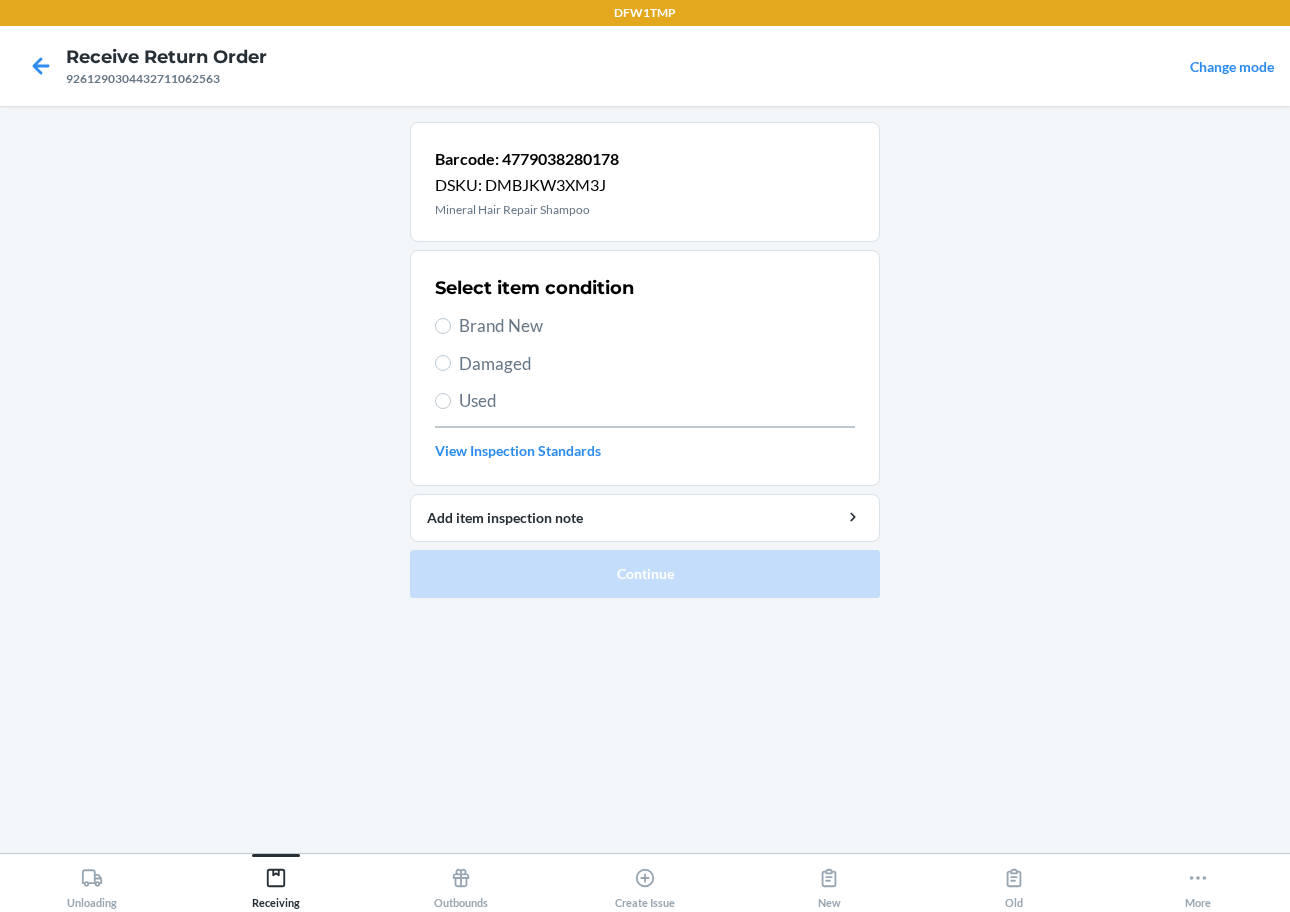 click on "Brand New" at bounding box center [657, 326] 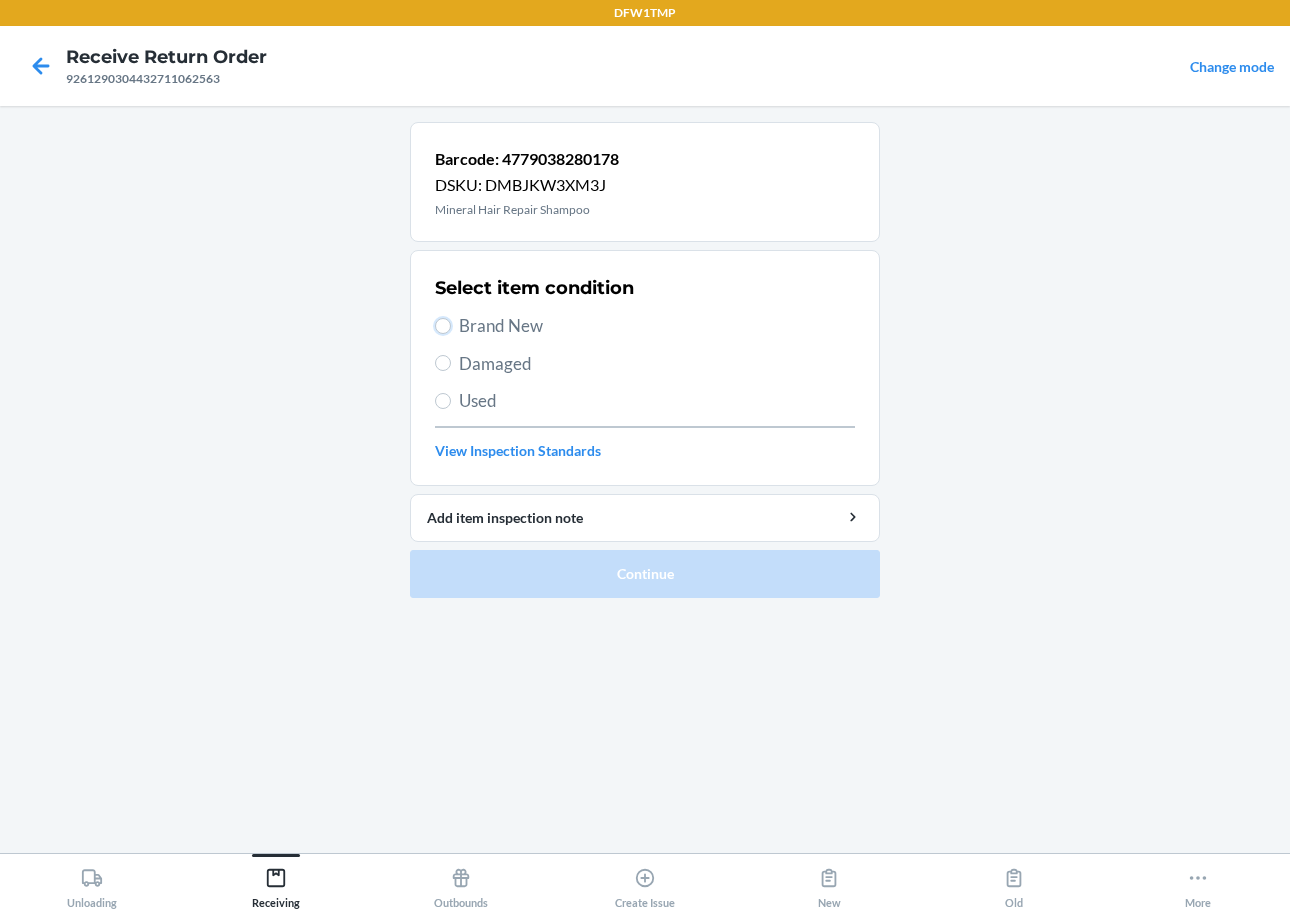 radio on "true" 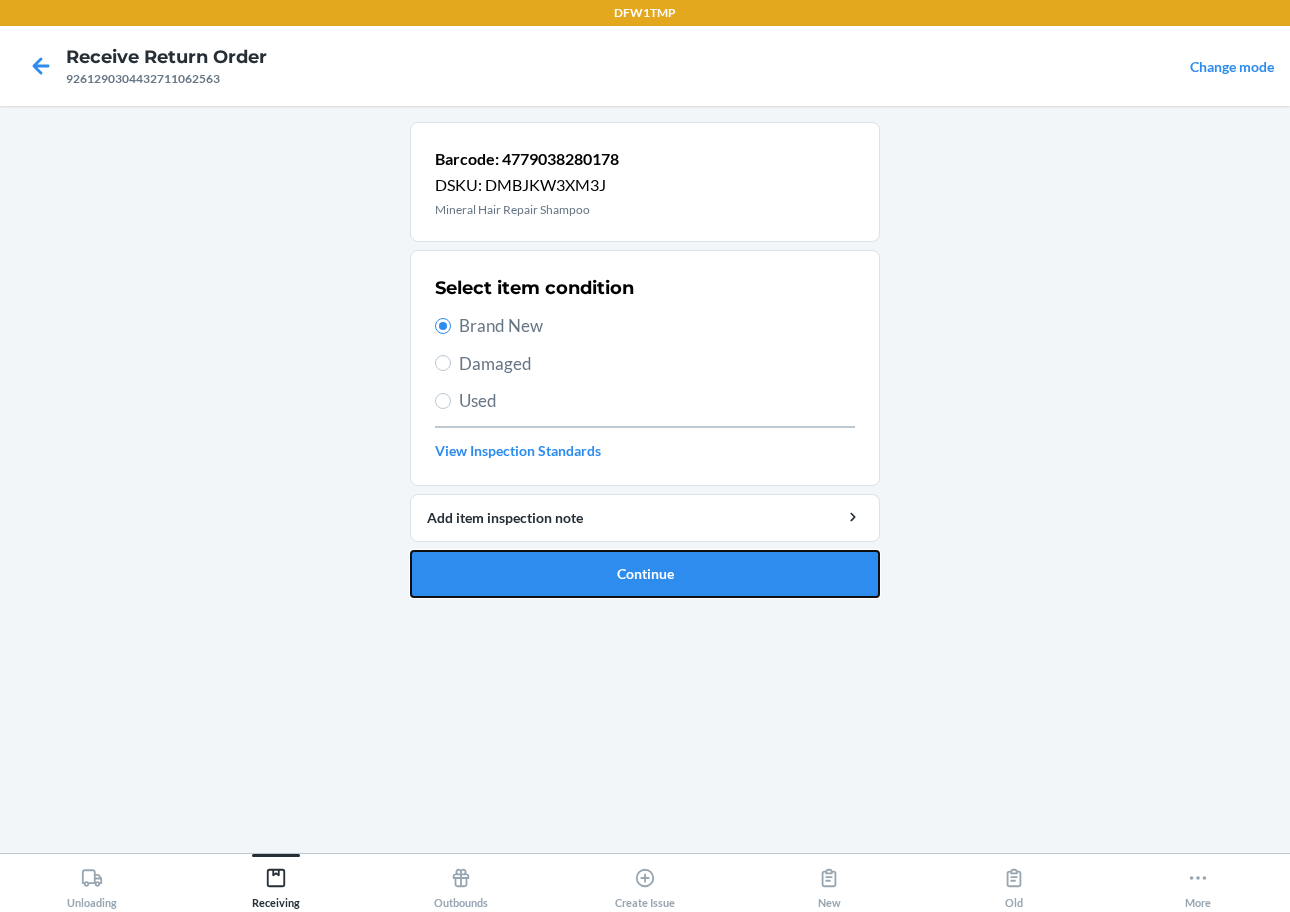 click on "Continue" at bounding box center [645, 574] 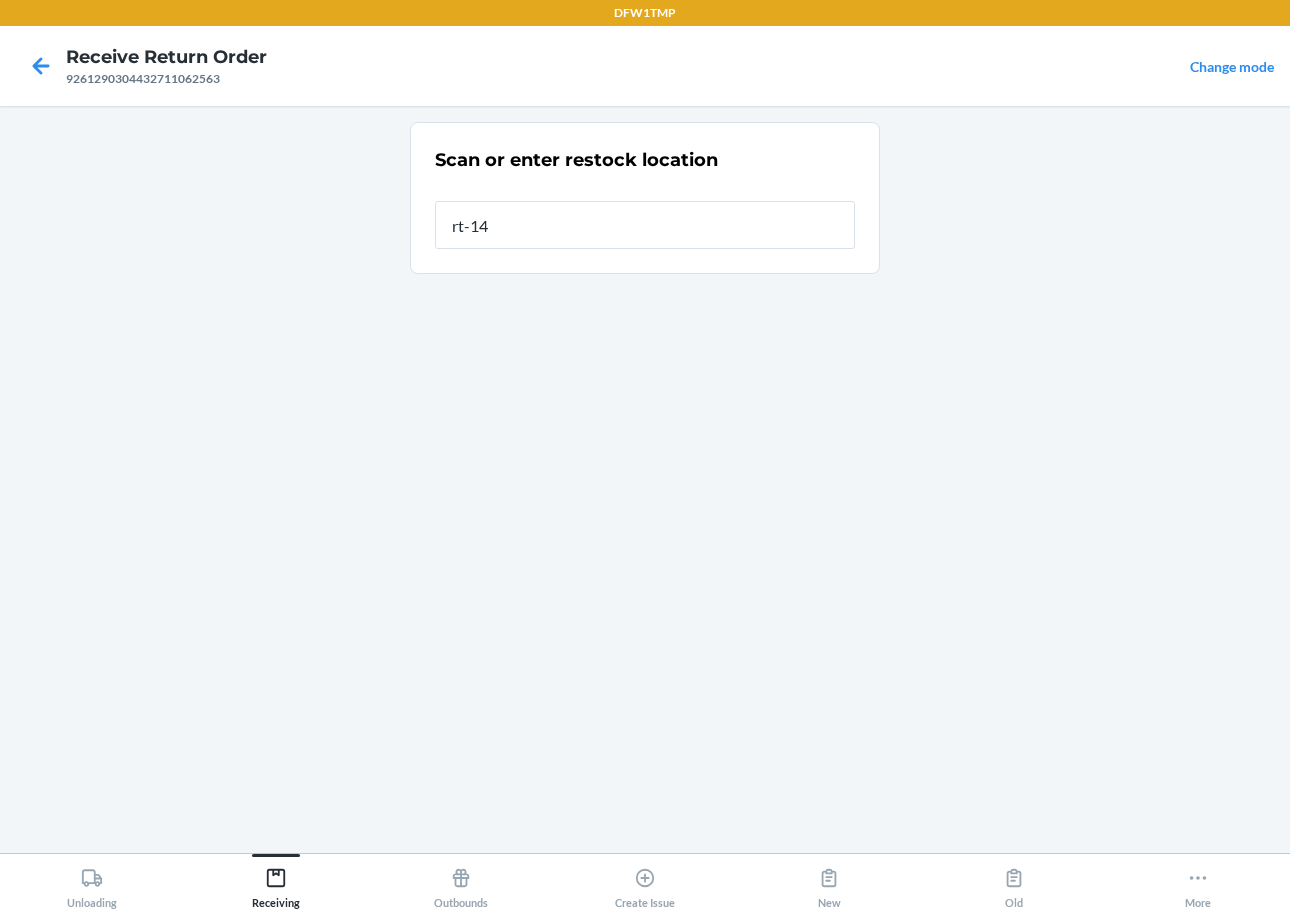 type on "rt-14" 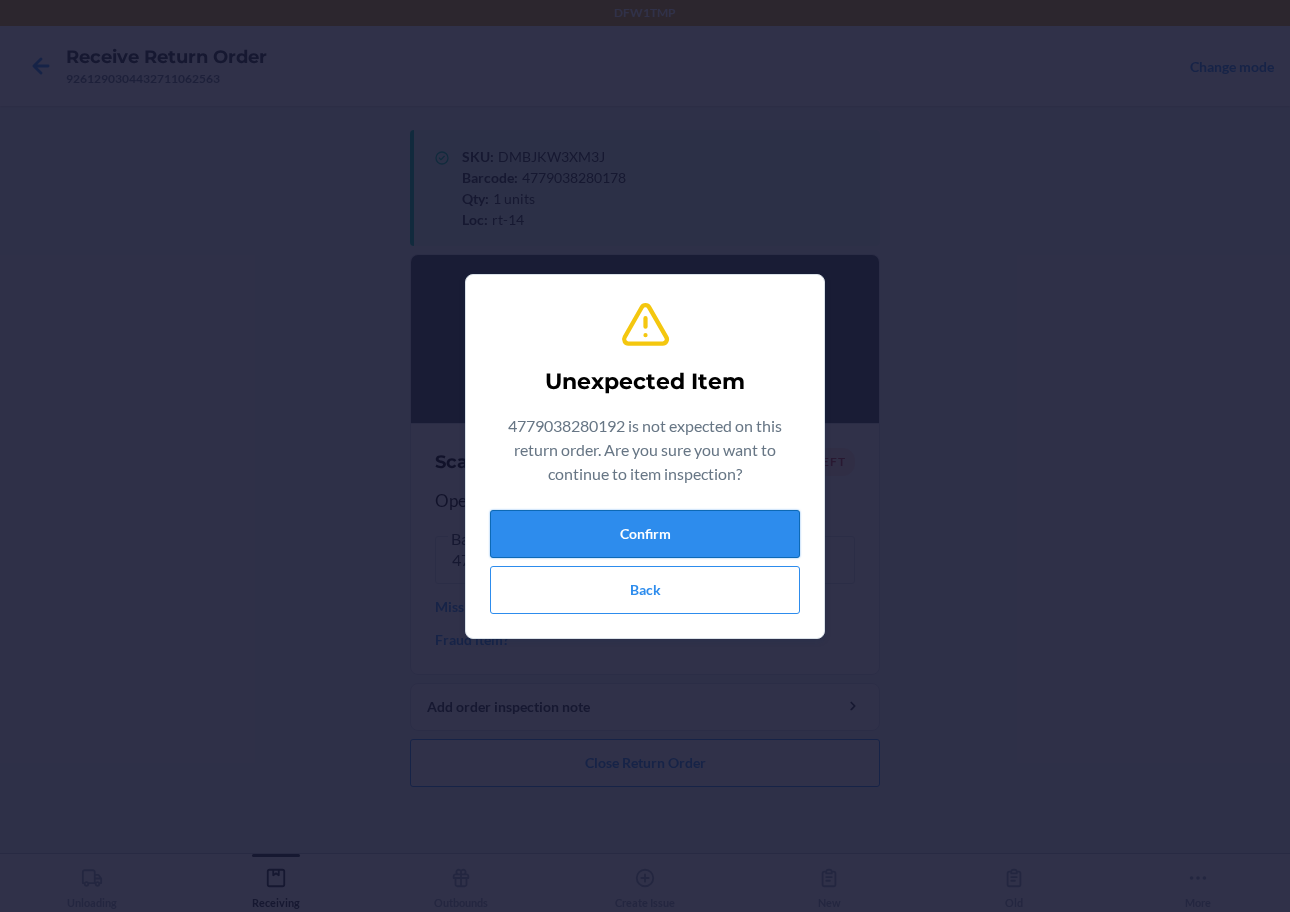 click on "Confirm" at bounding box center [645, 534] 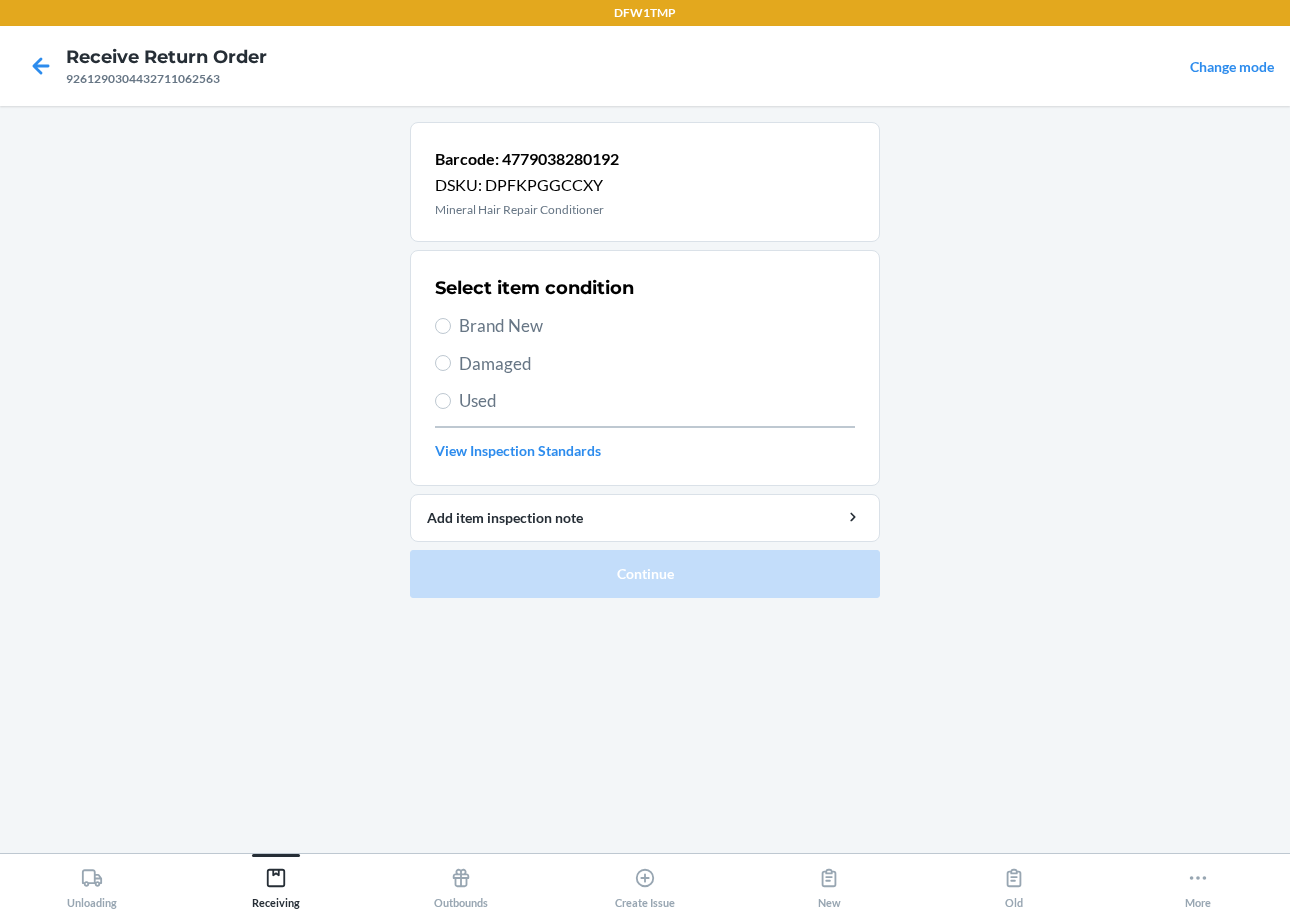 click on "Brand New" at bounding box center (657, 326) 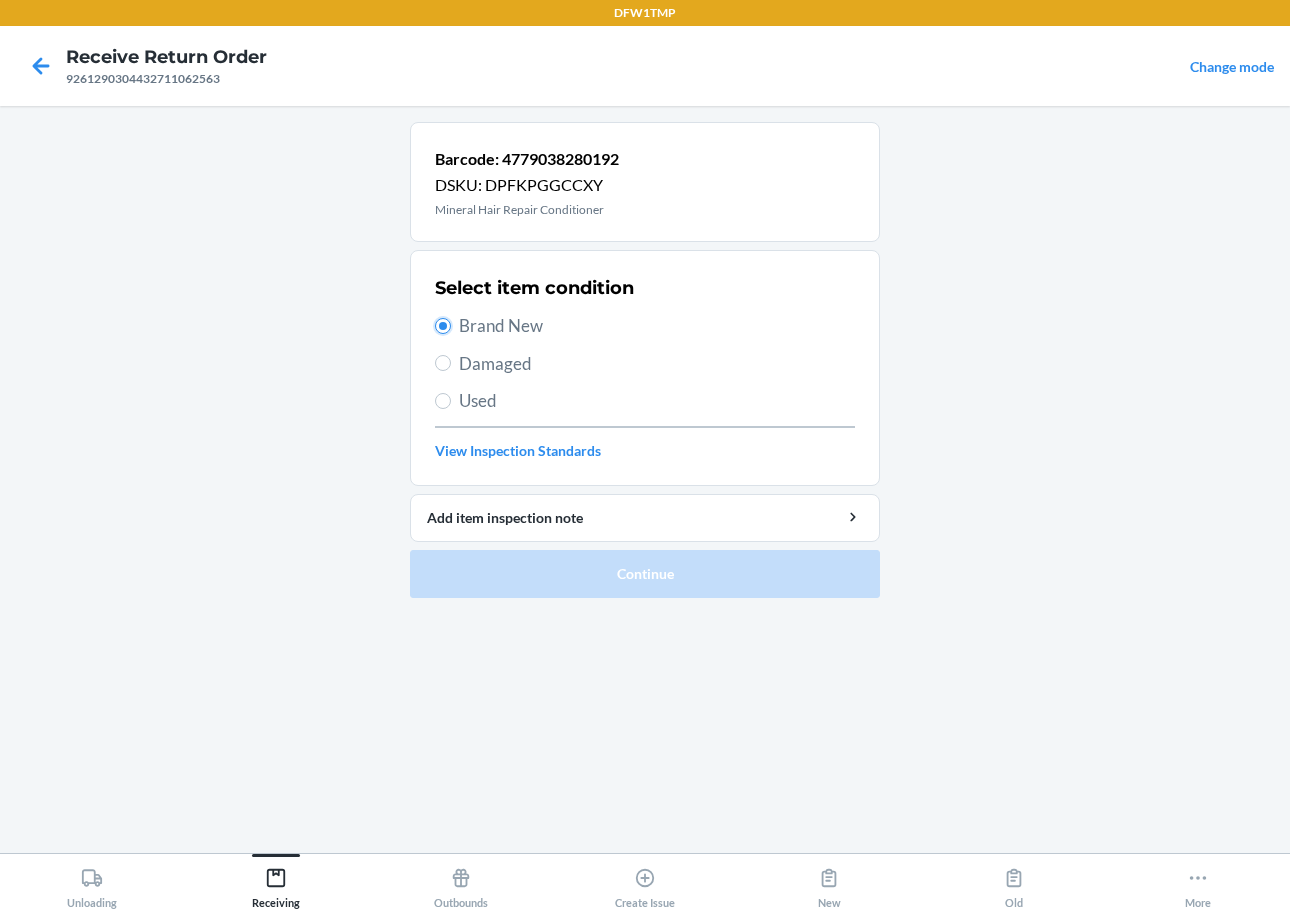 radio on "true" 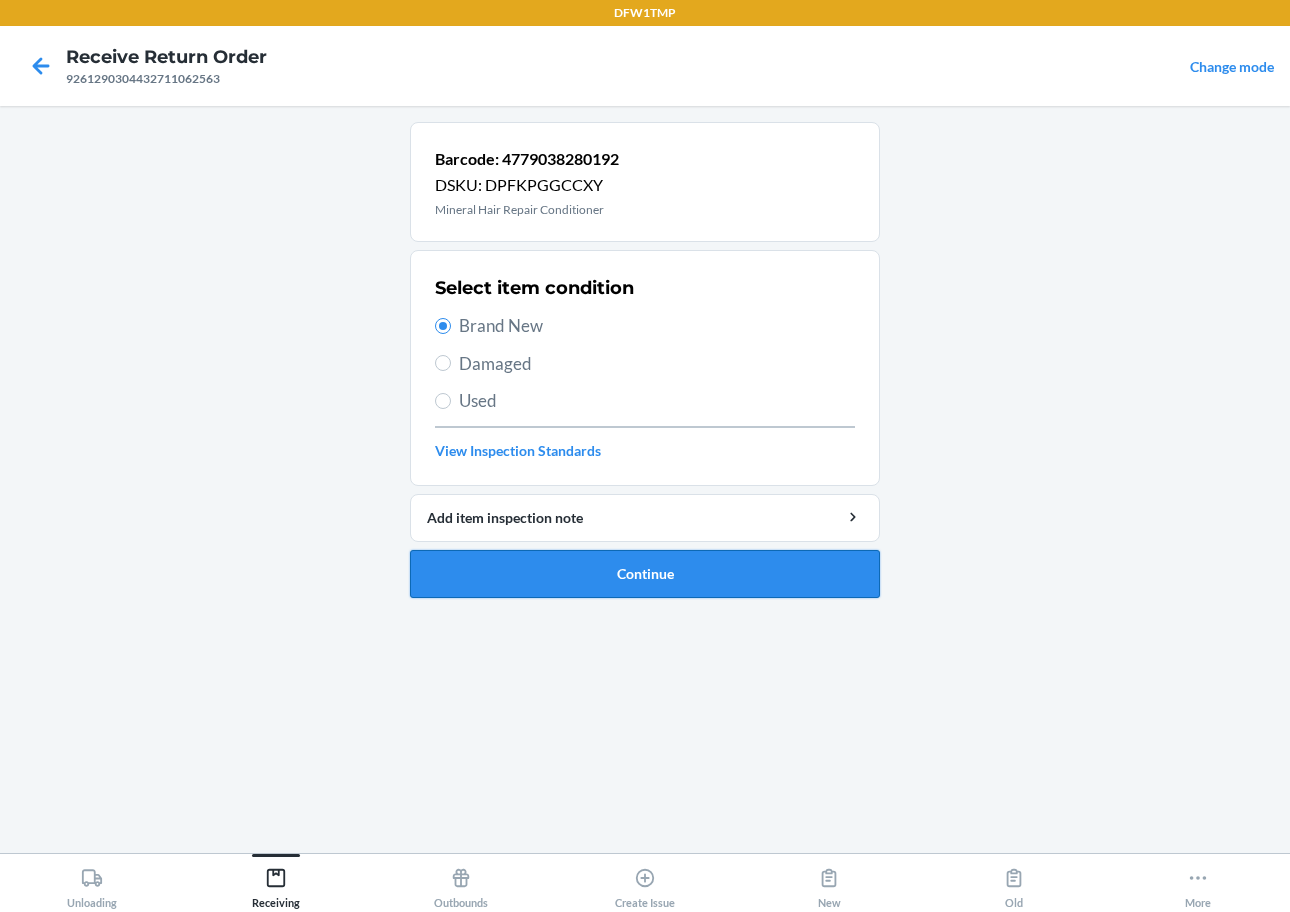 click on "Continue" at bounding box center [645, 574] 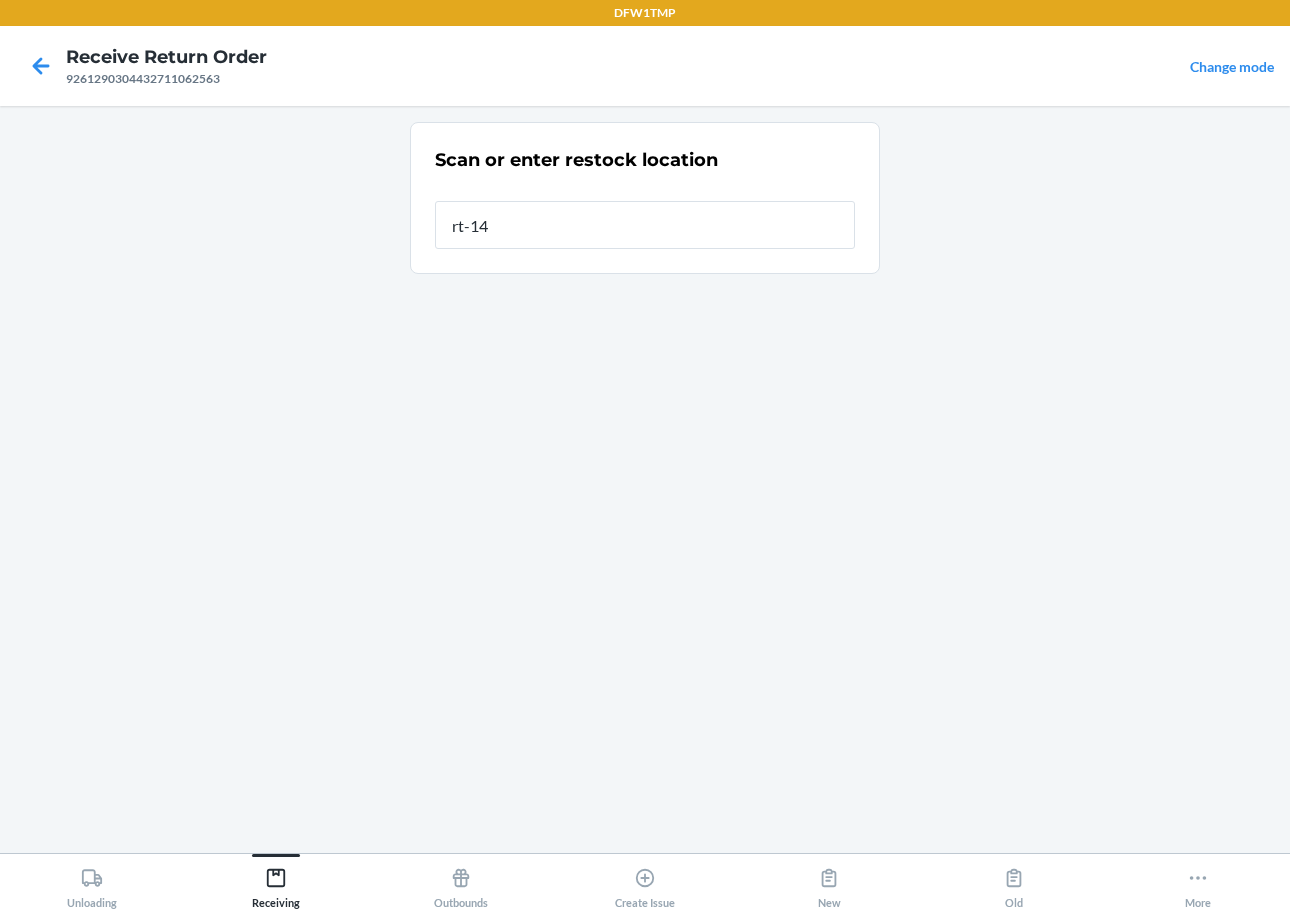 type on "rt-14" 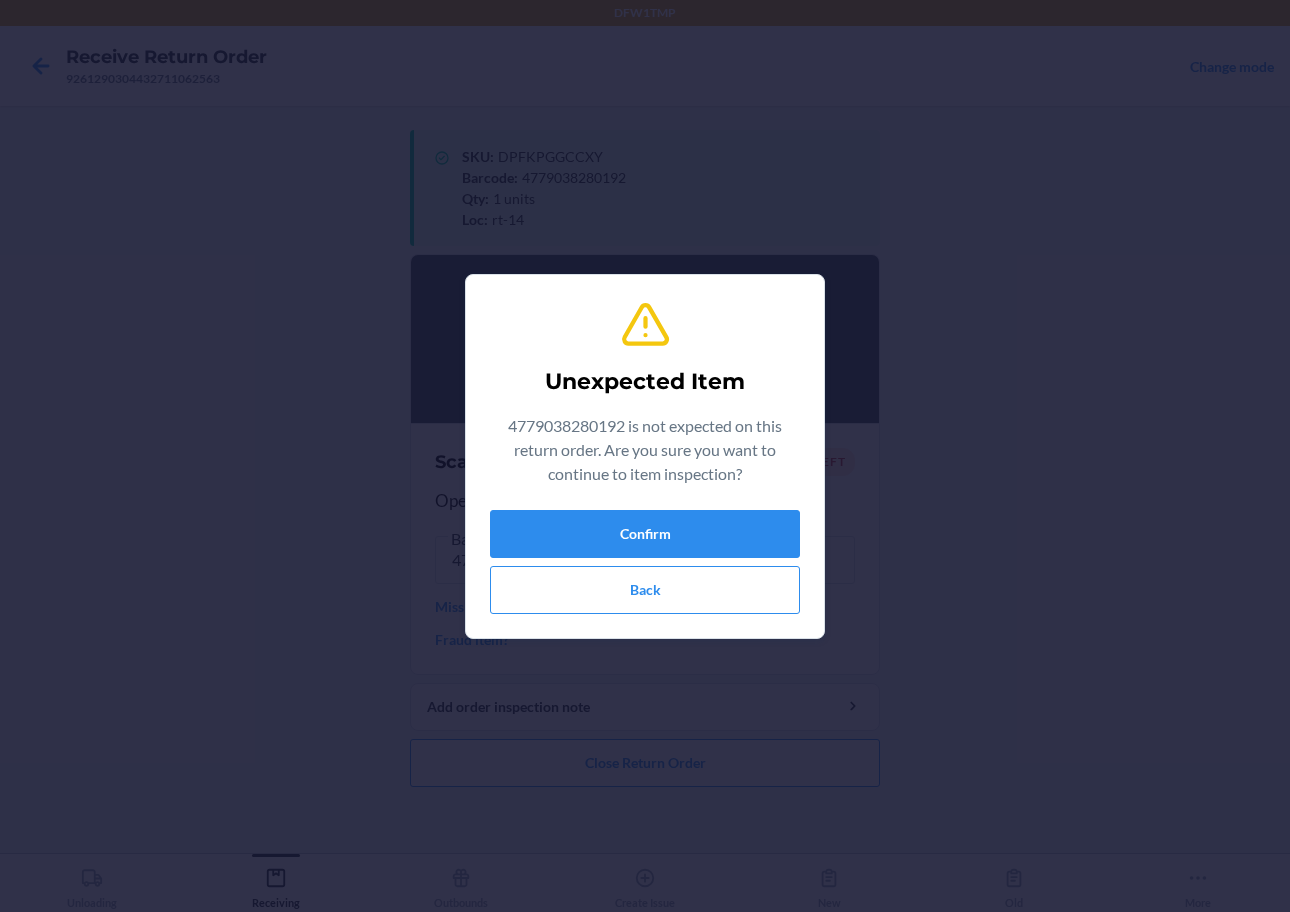click on "Unexpected Item 4779038280192 is not expected on this return order. Are you sure you want to continue to item inspection? Confirm Back" at bounding box center [645, 456] 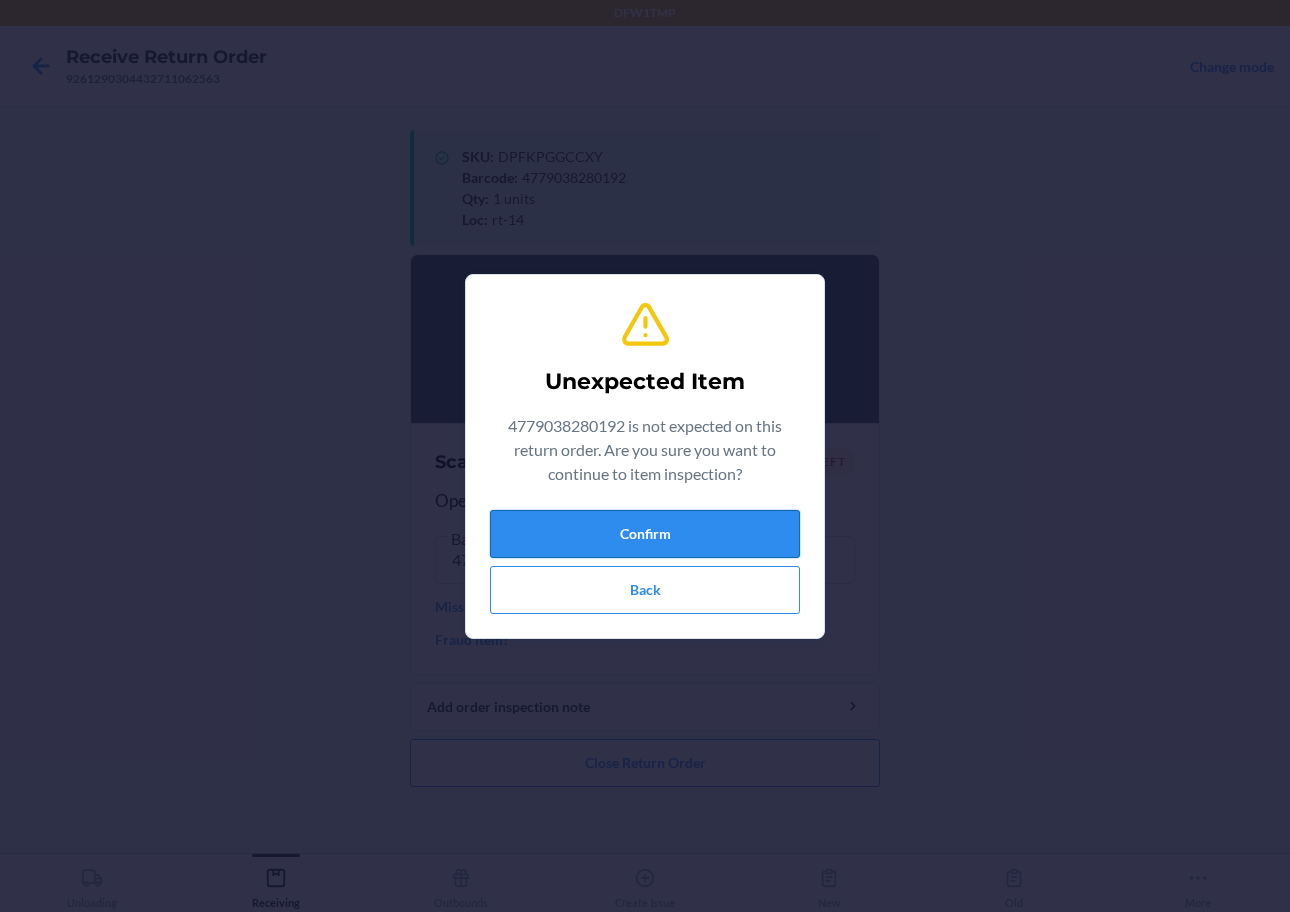 click on "Confirm" at bounding box center [645, 534] 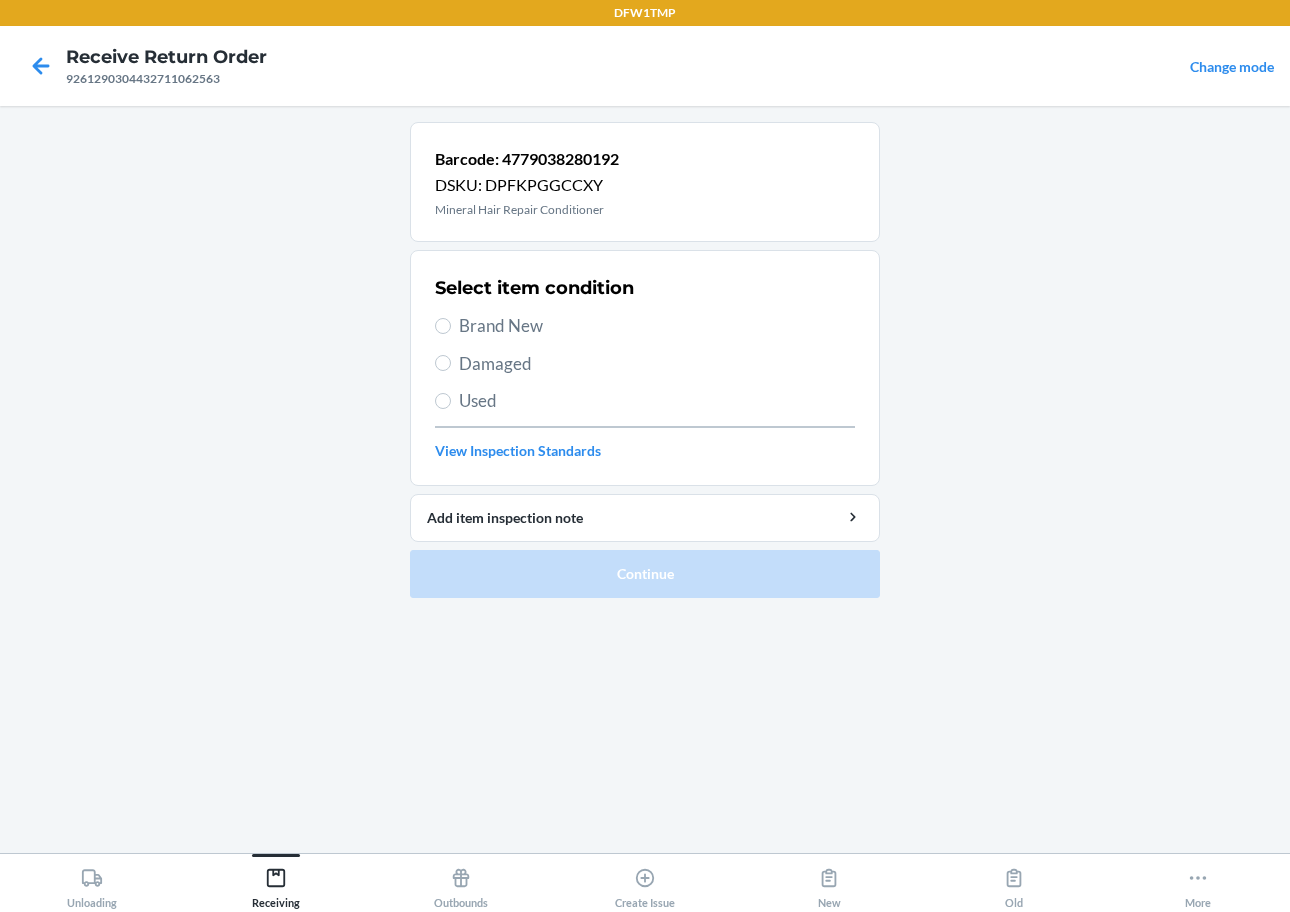 click on "Brand New" at bounding box center (657, 326) 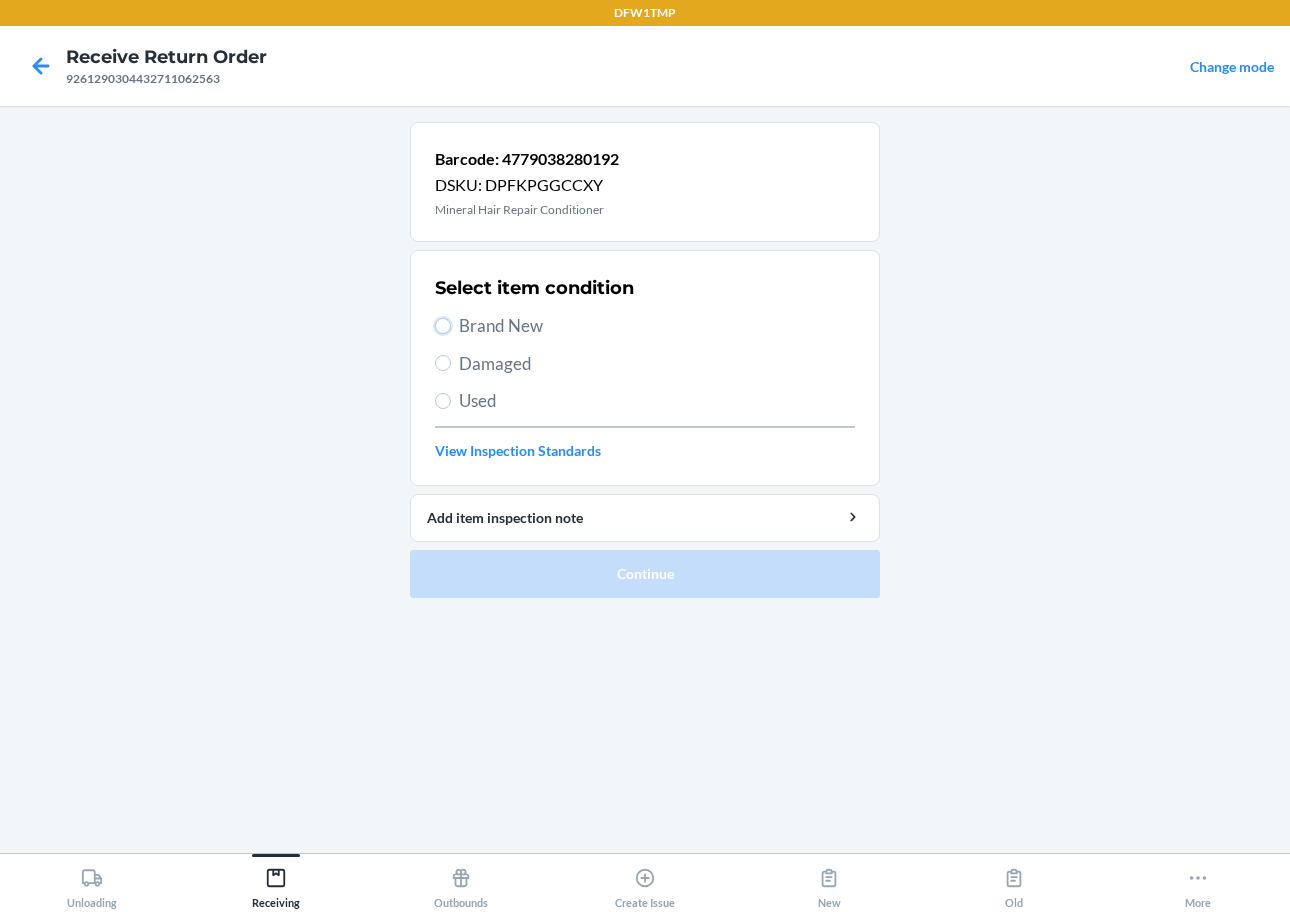 click on "Brand New" at bounding box center [443, 326] 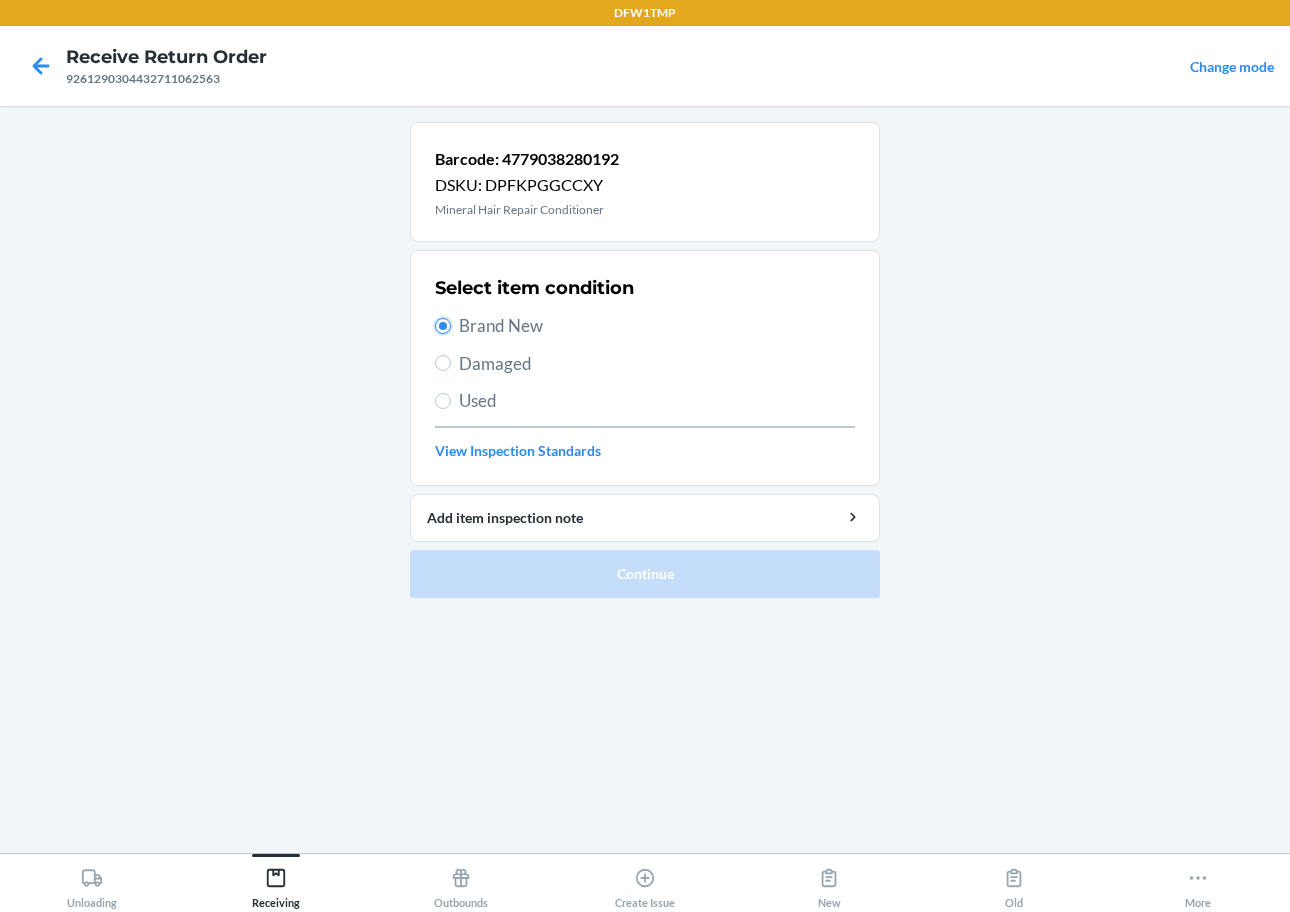 radio on "true" 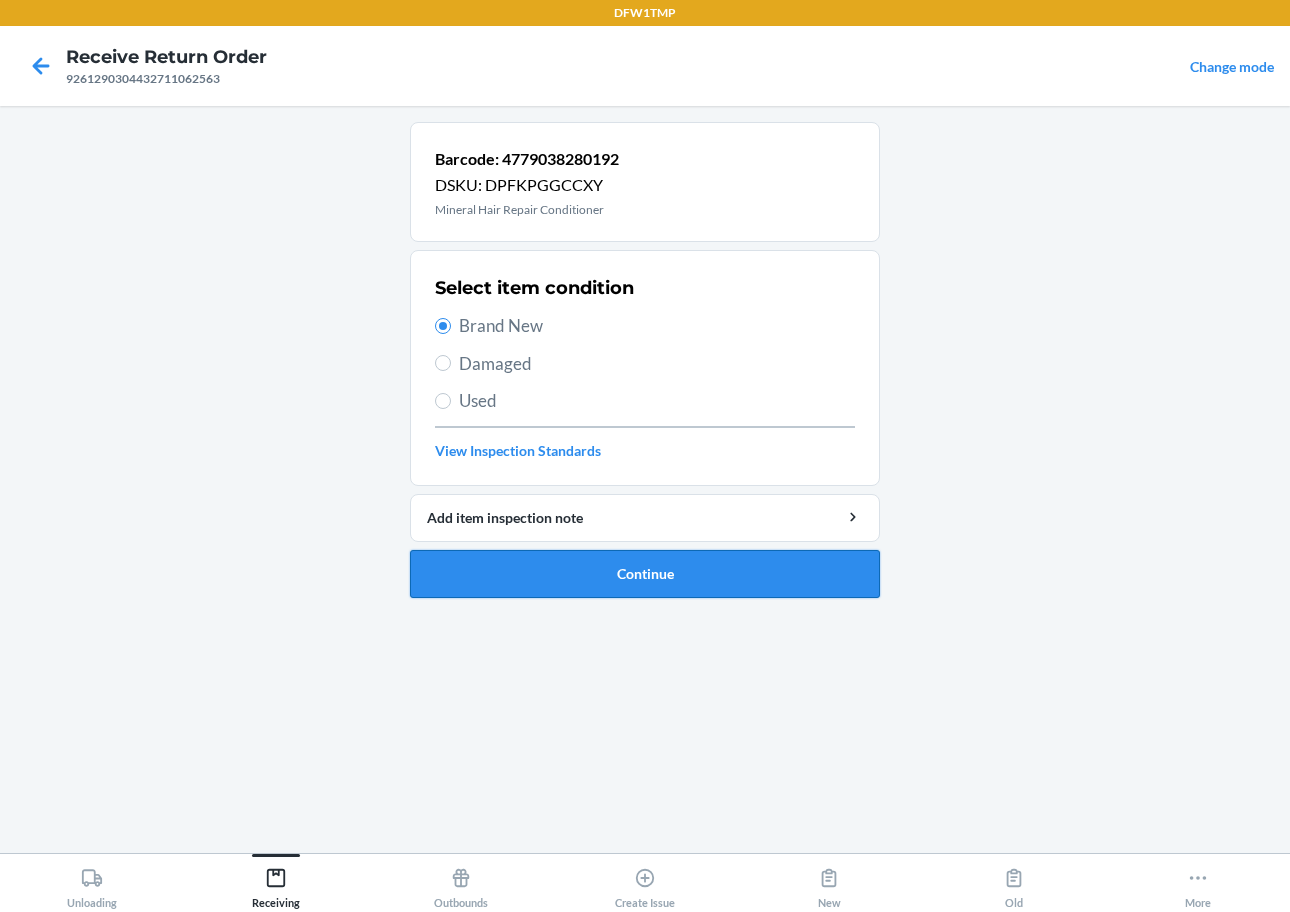 click on "Continue" at bounding box center [645, 574] 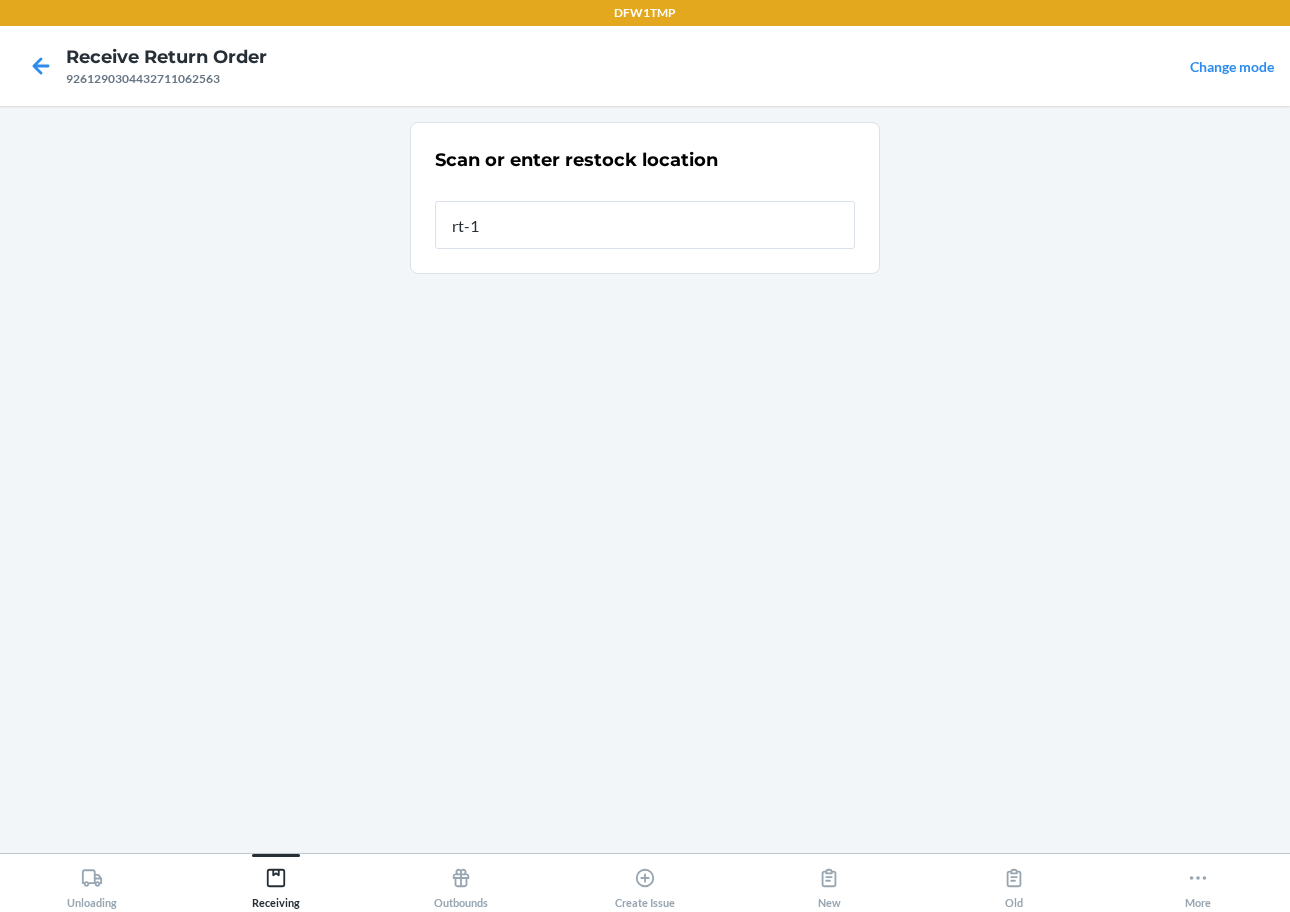 type on "rt-14" 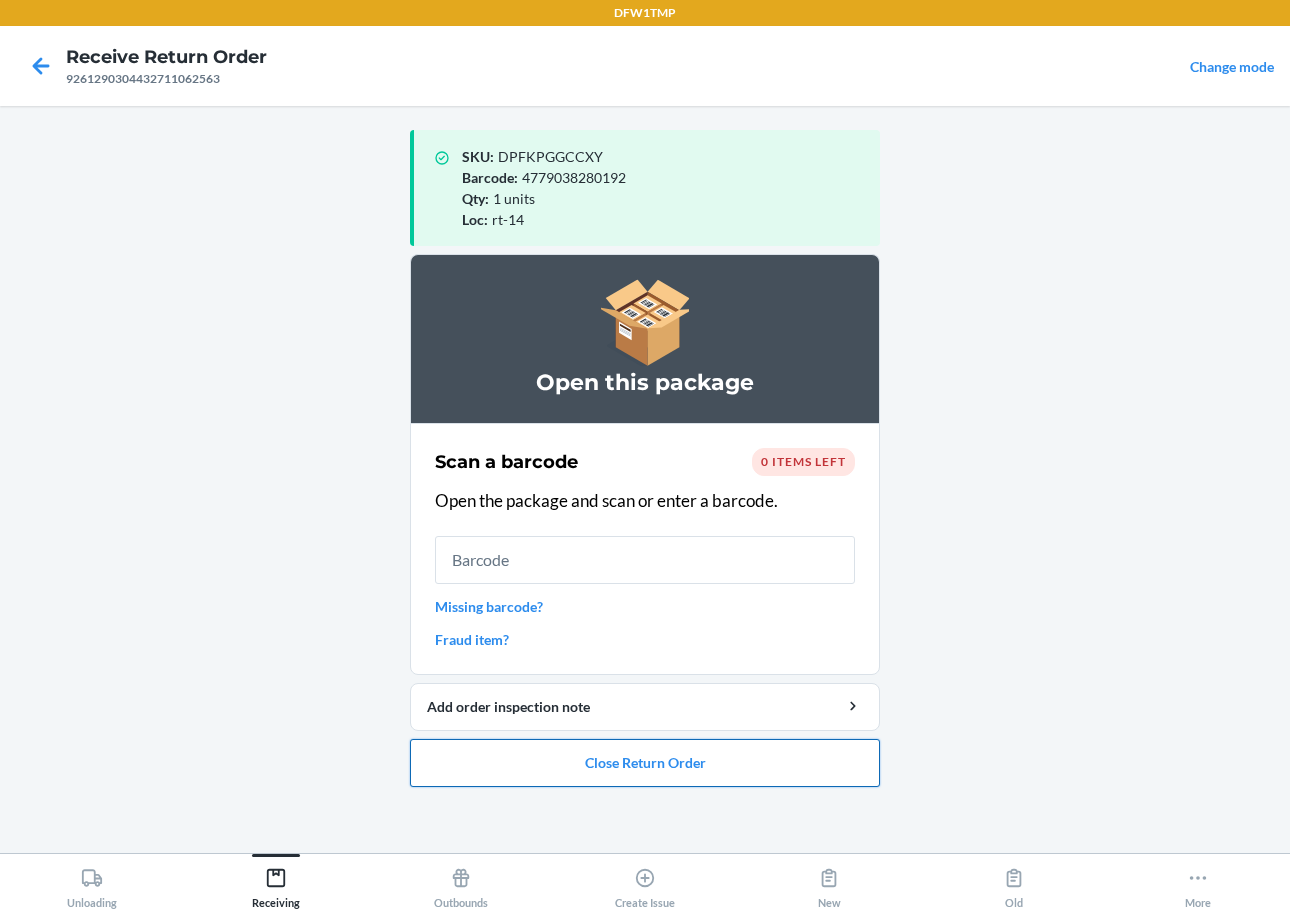 click on "Close Return Order" at bounding box center (645, 763) 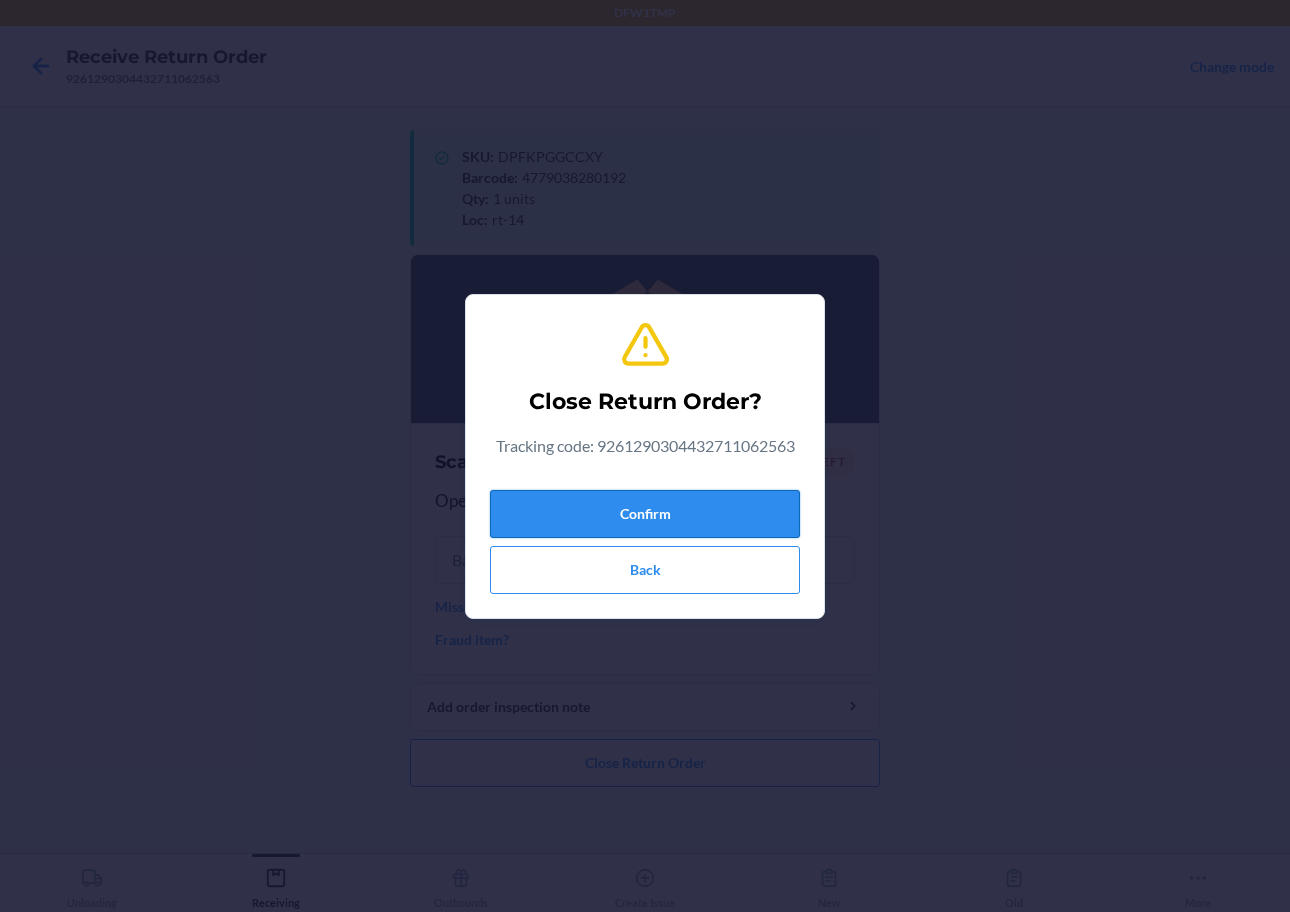 click on "Confirm" at bounding box center (645, 514) 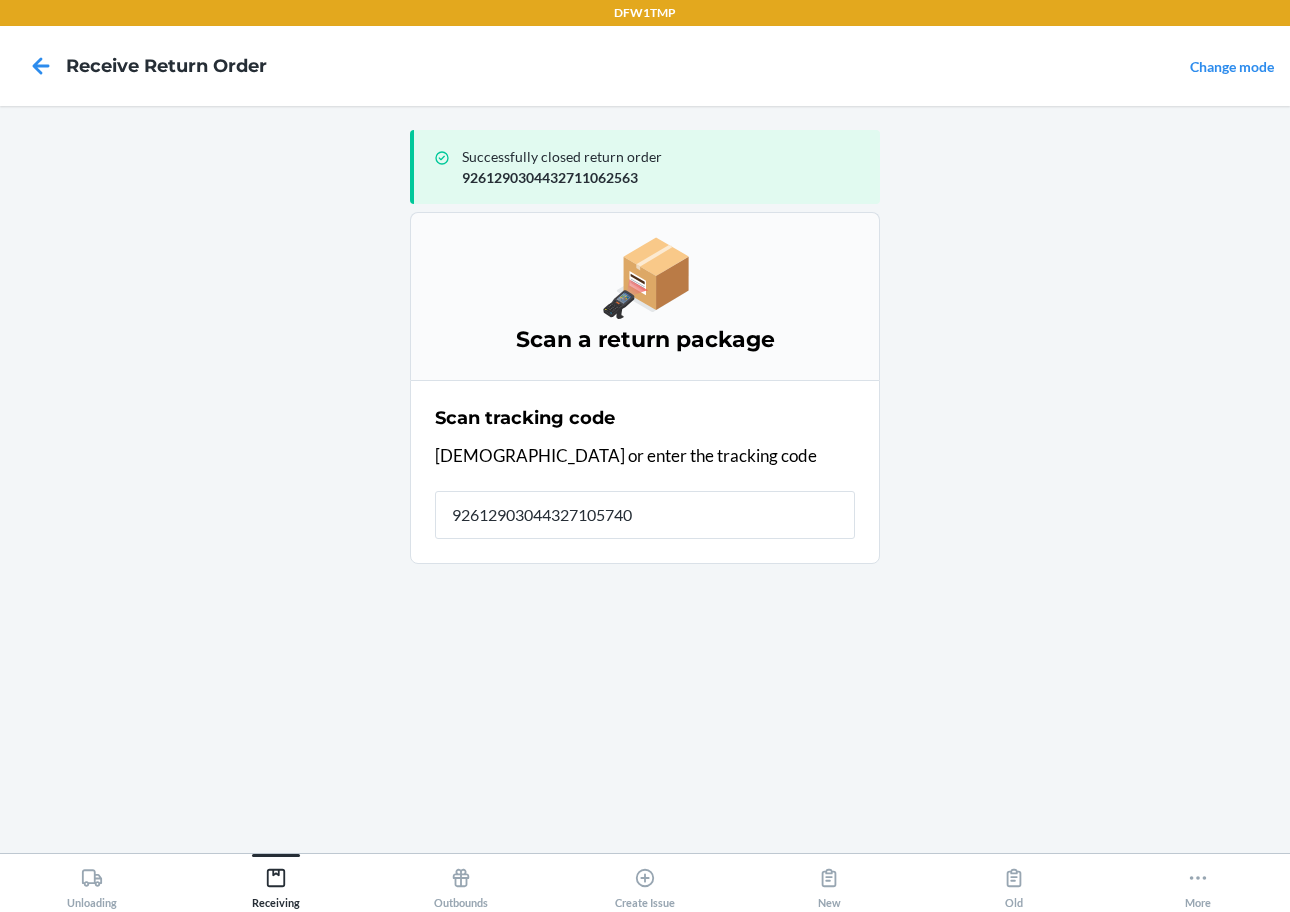 type on "926129030443271057408" 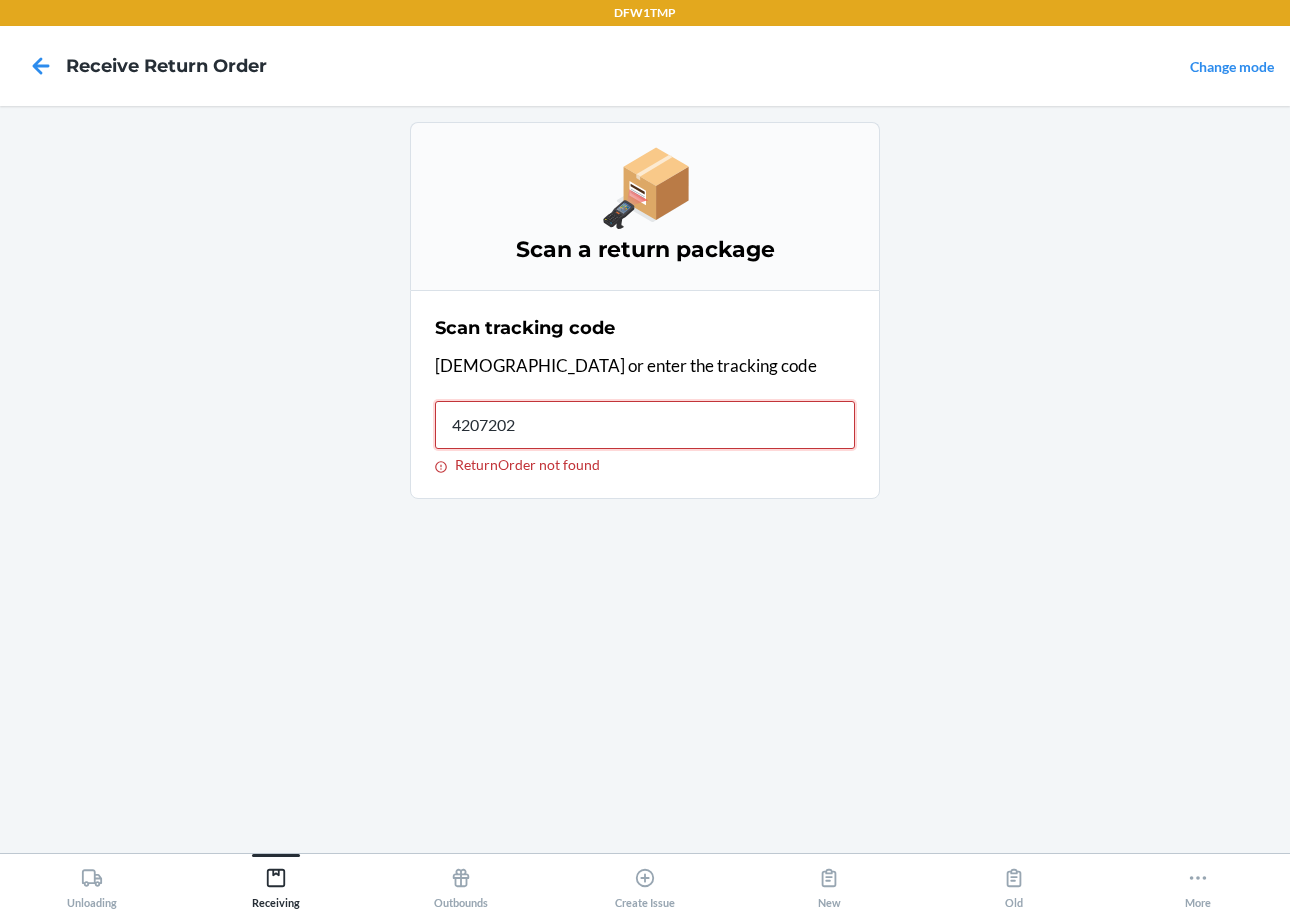 type on "42072023" 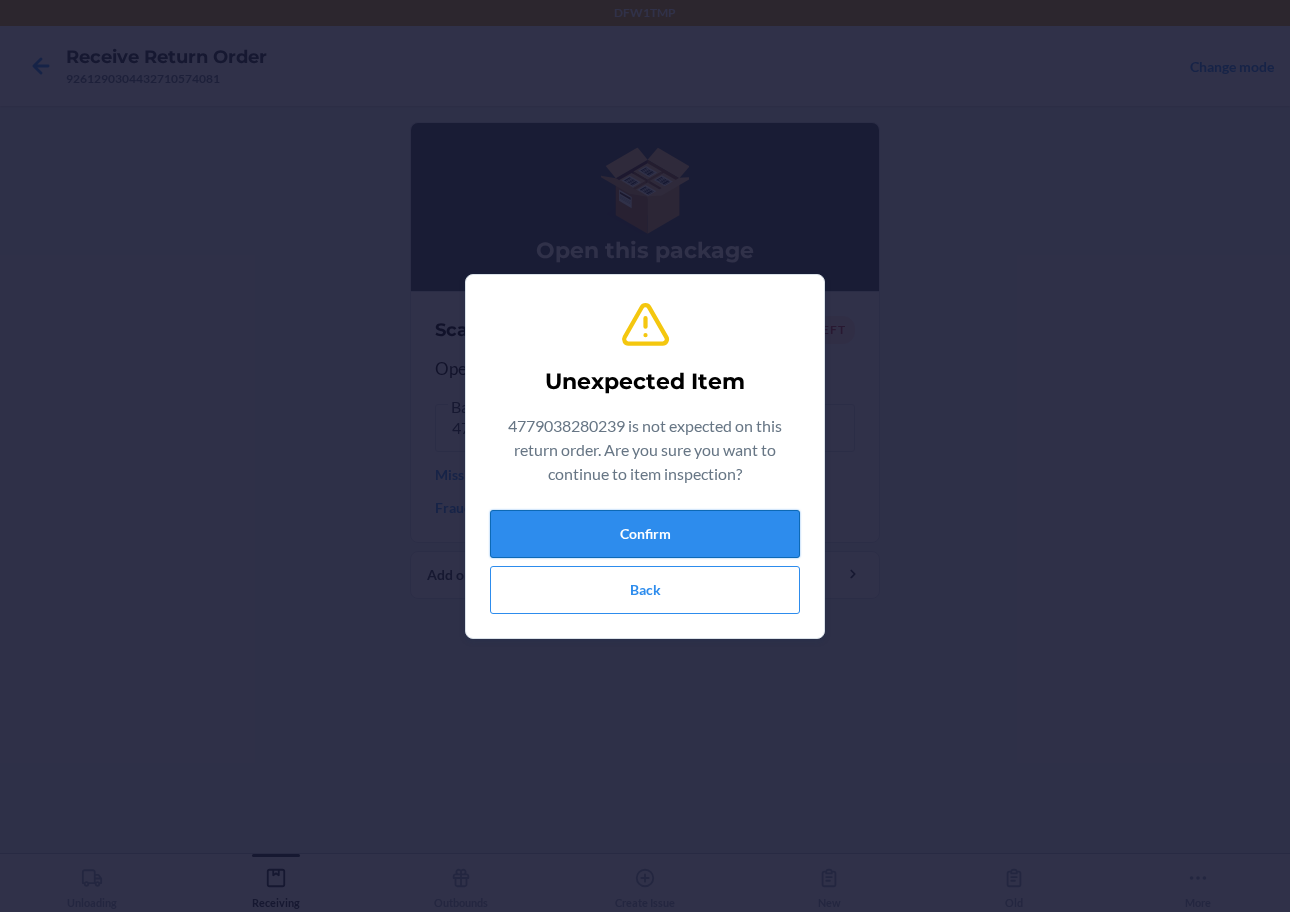 click on "Confirm" at bounding box center (645, 534) 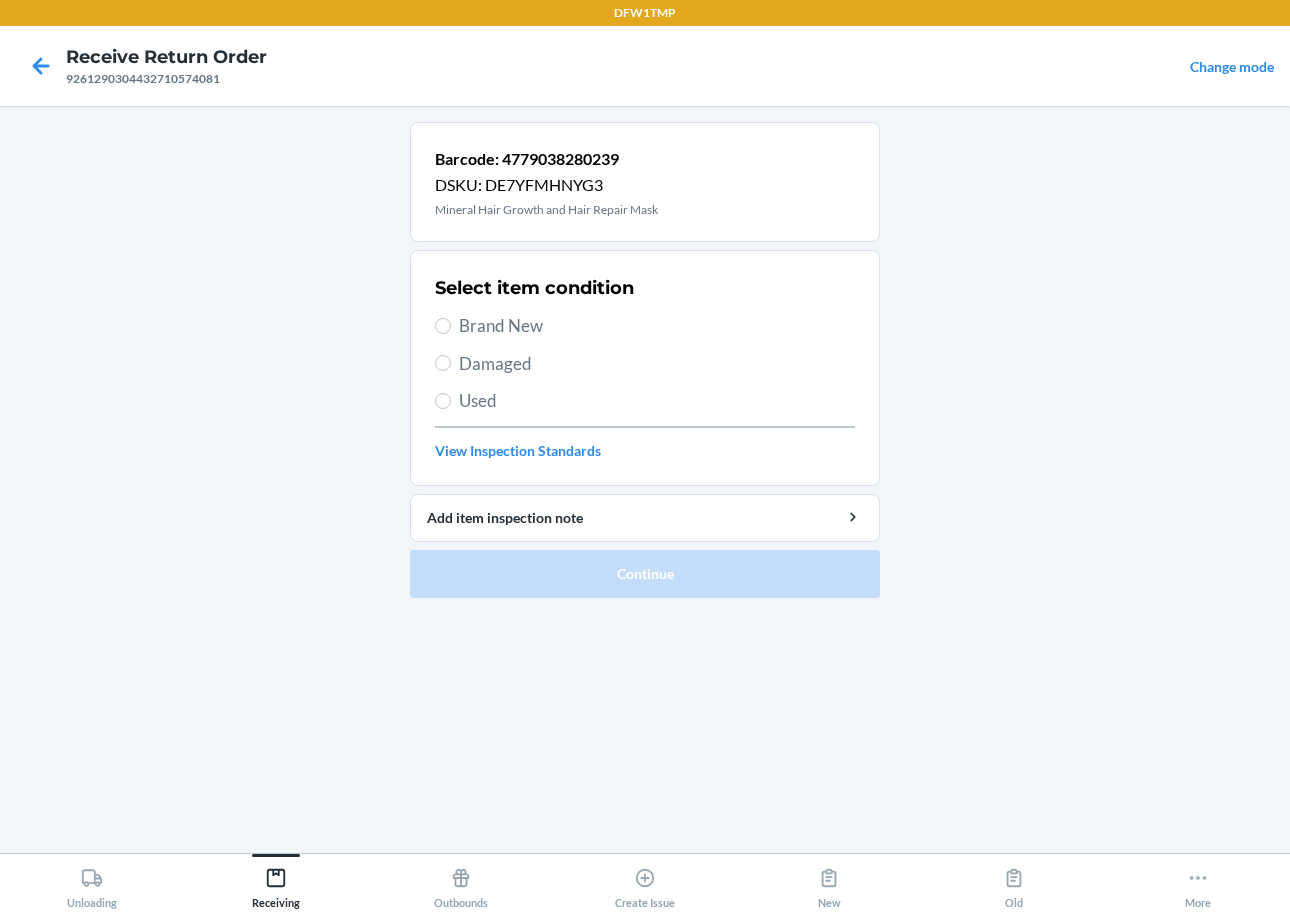 click on "Brand New" at bounding box center [657, 326] 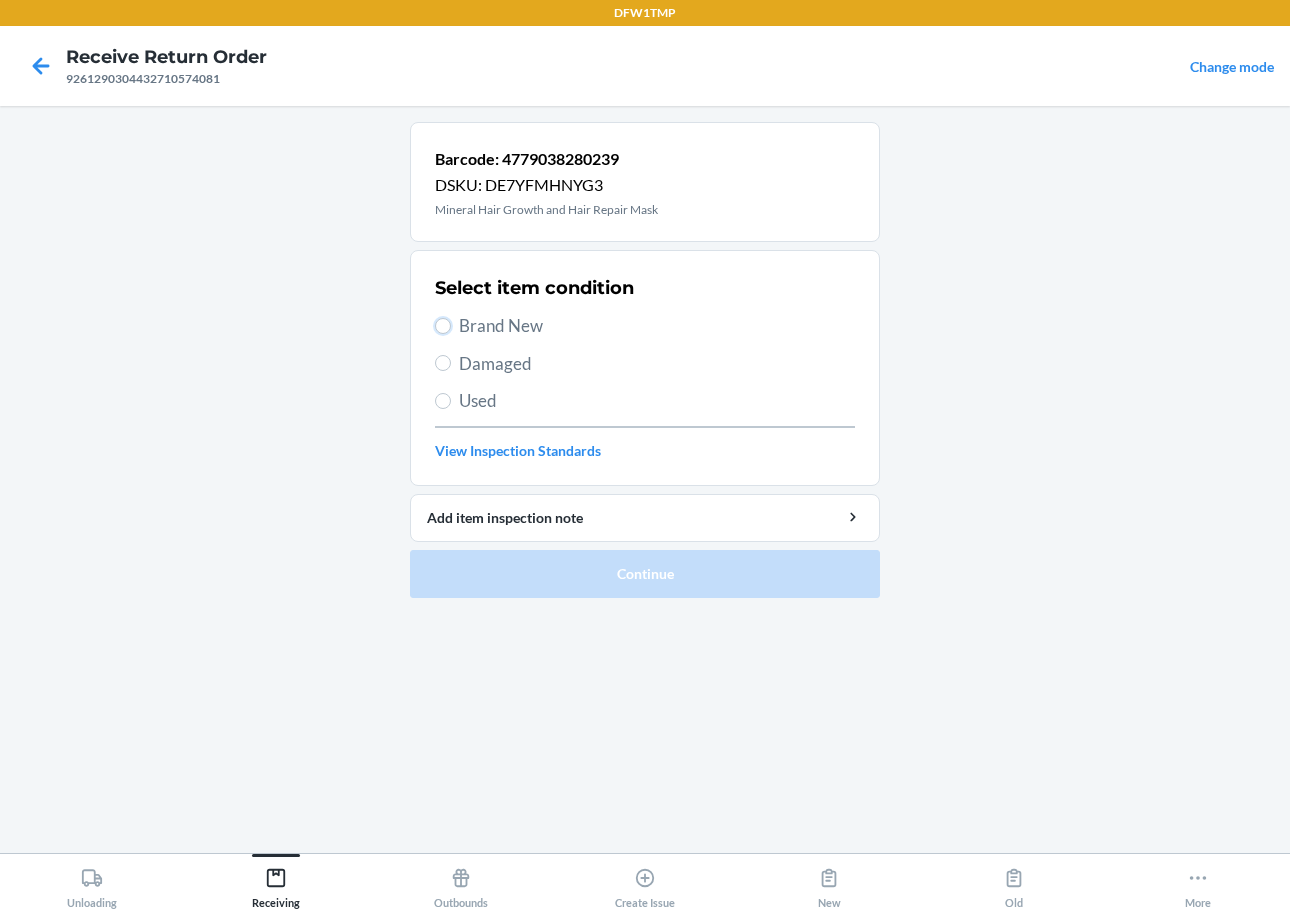 click on "Brand New" at bounding box center [443, 326] 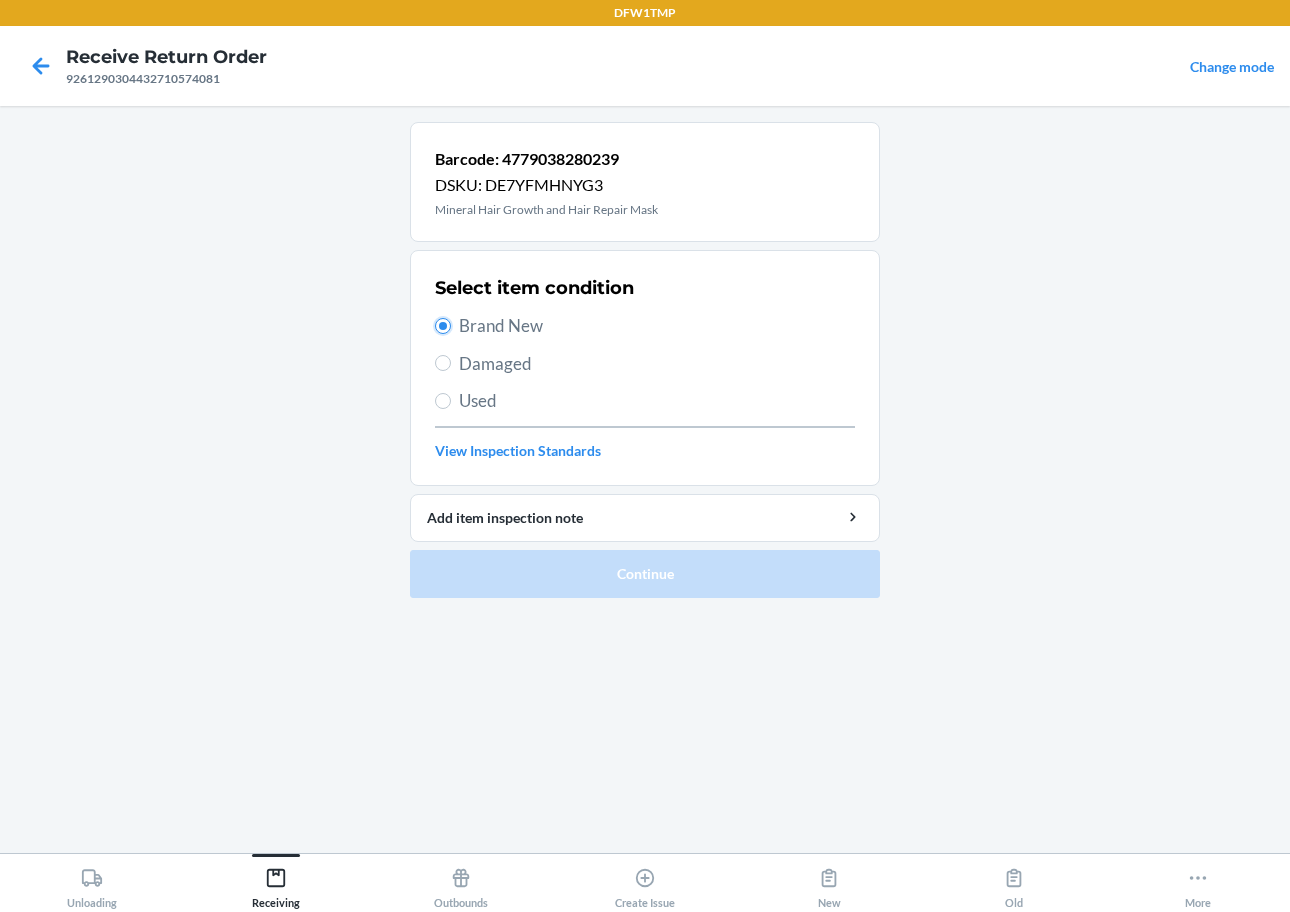 radio on "true" 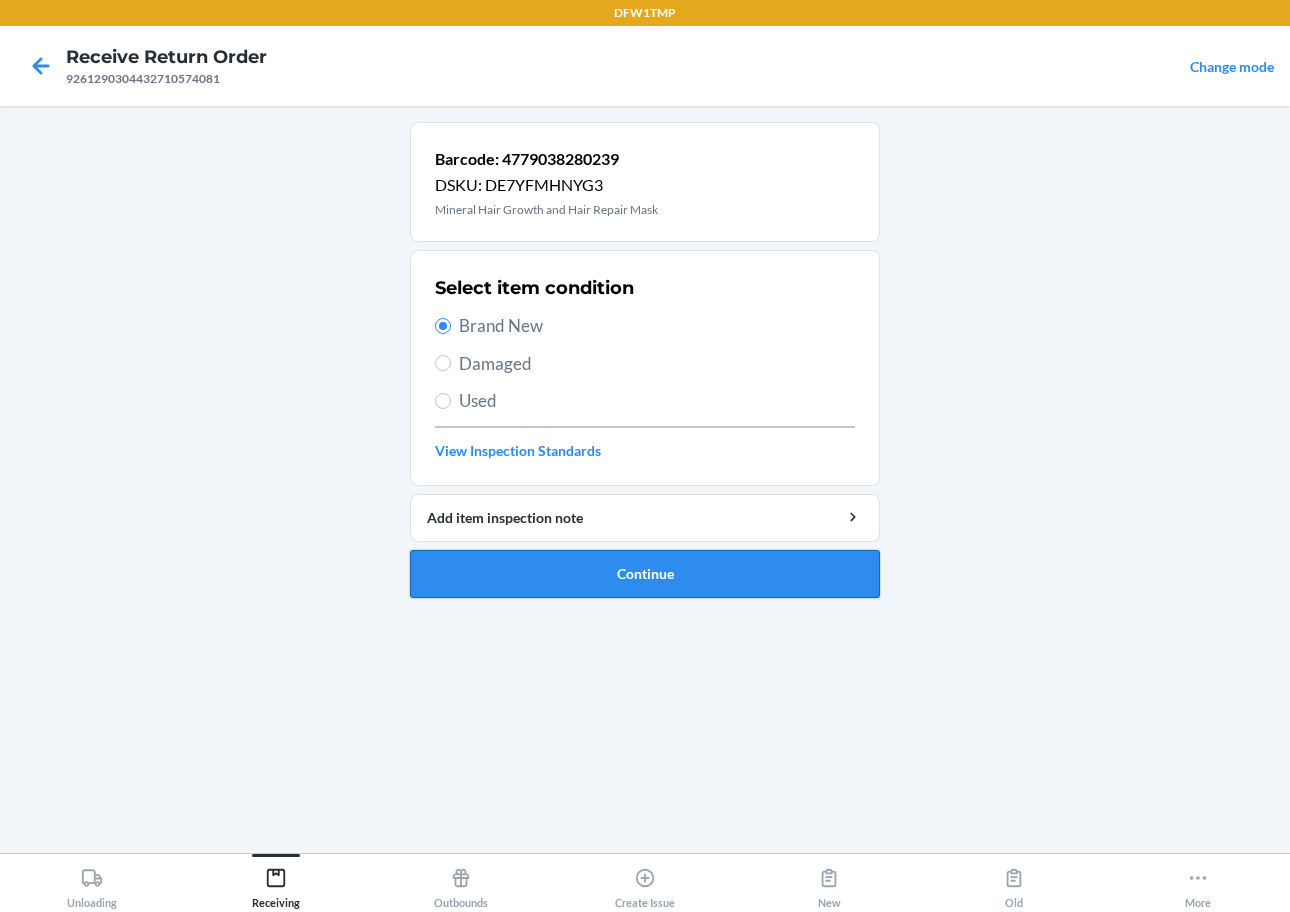 click on "Continue" at bounding box center (645, 574) 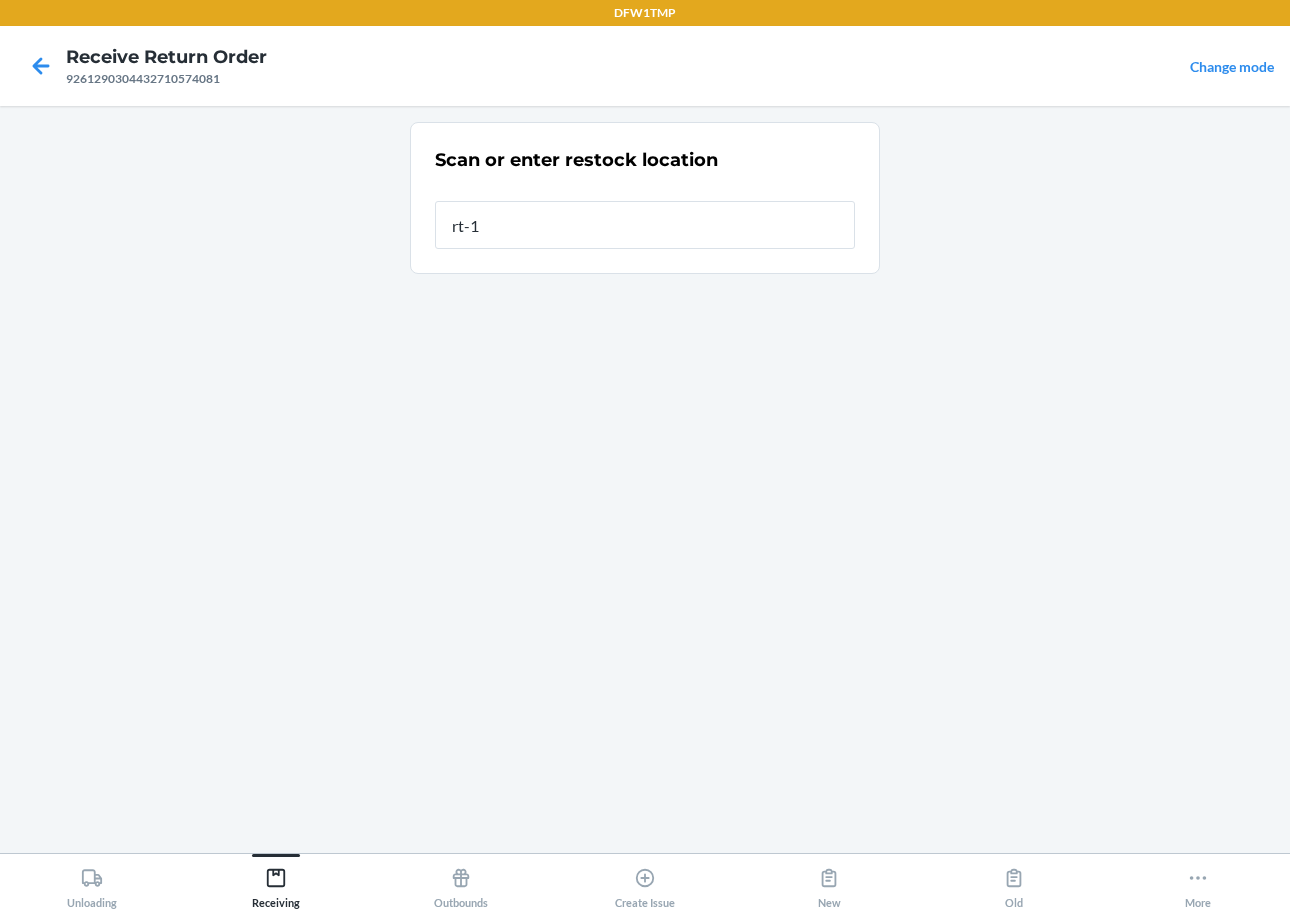 type on "rt-14" 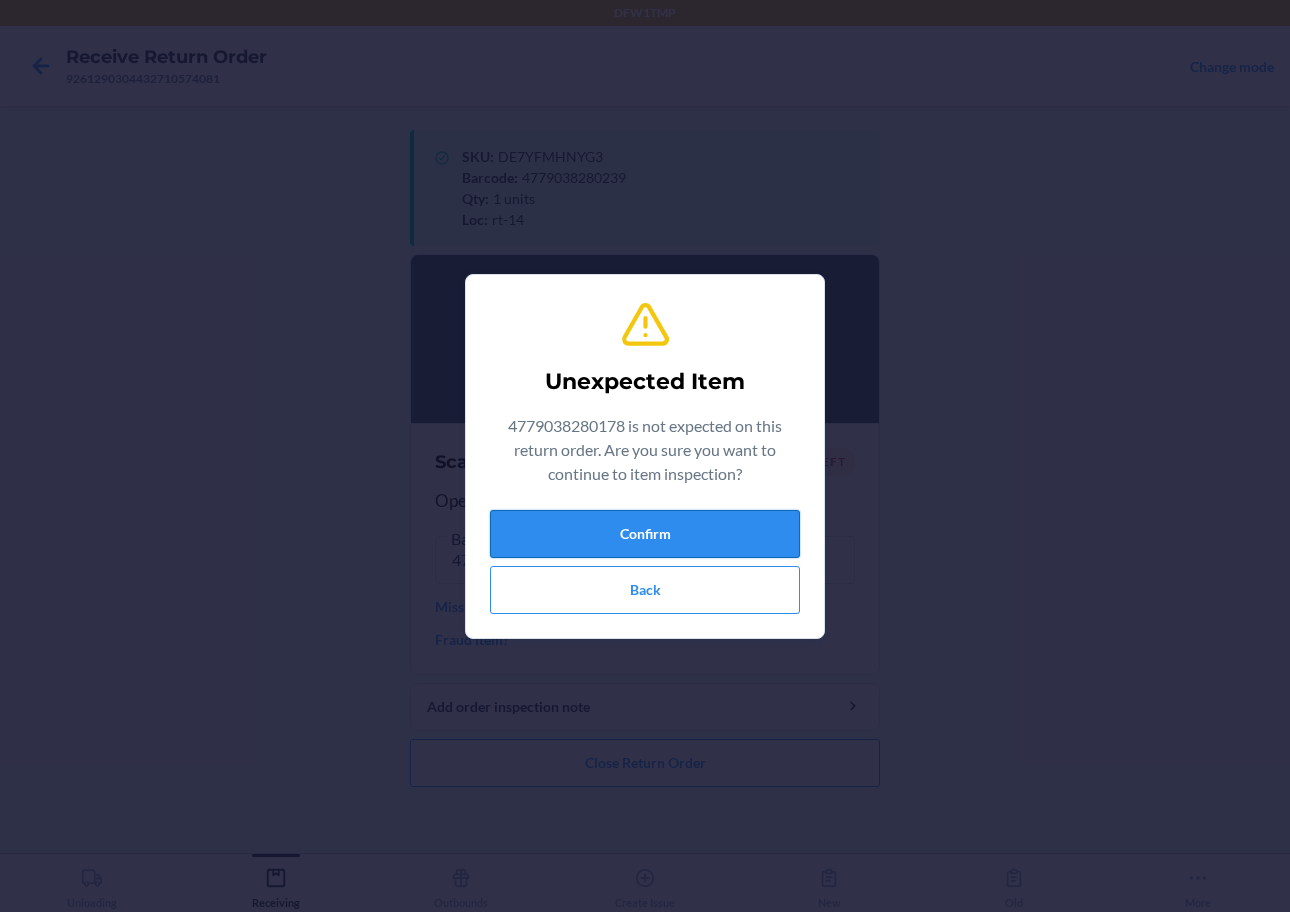 click on "Confirm" at bounding box center [645, 534] 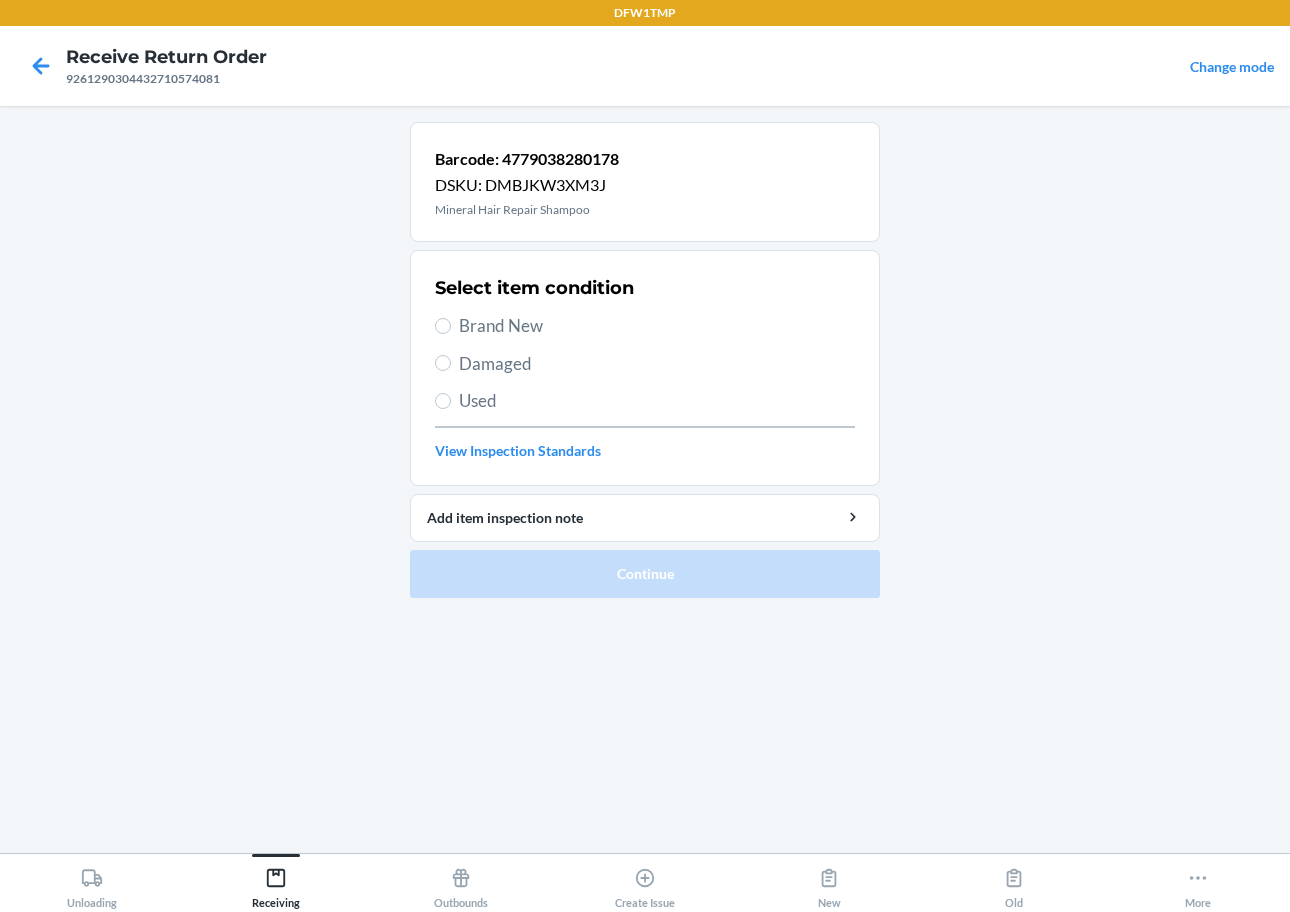 click on "Brand New" at bounding box center (657, 326) 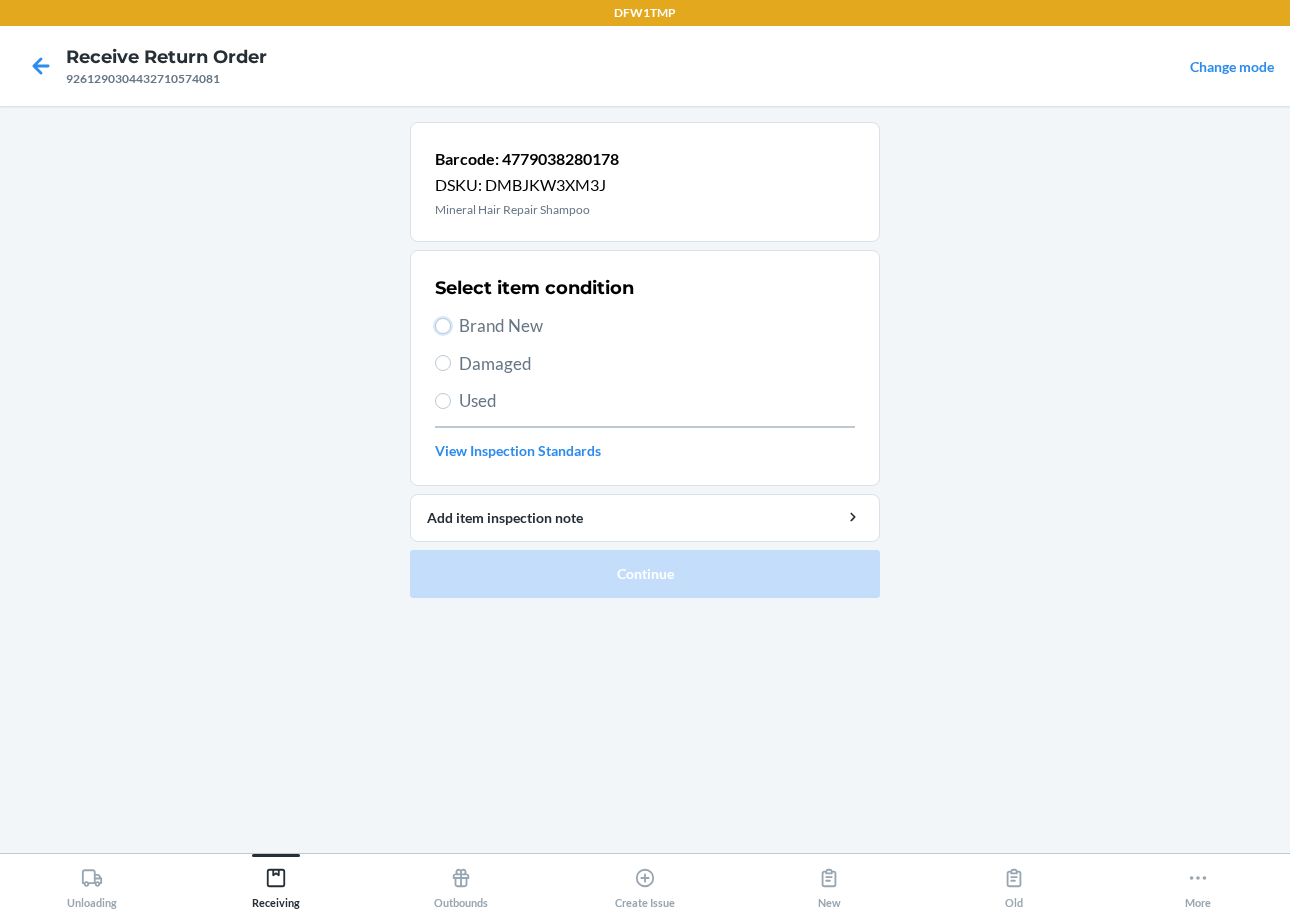 click on "Brand New" at bounding box center (443, 326) 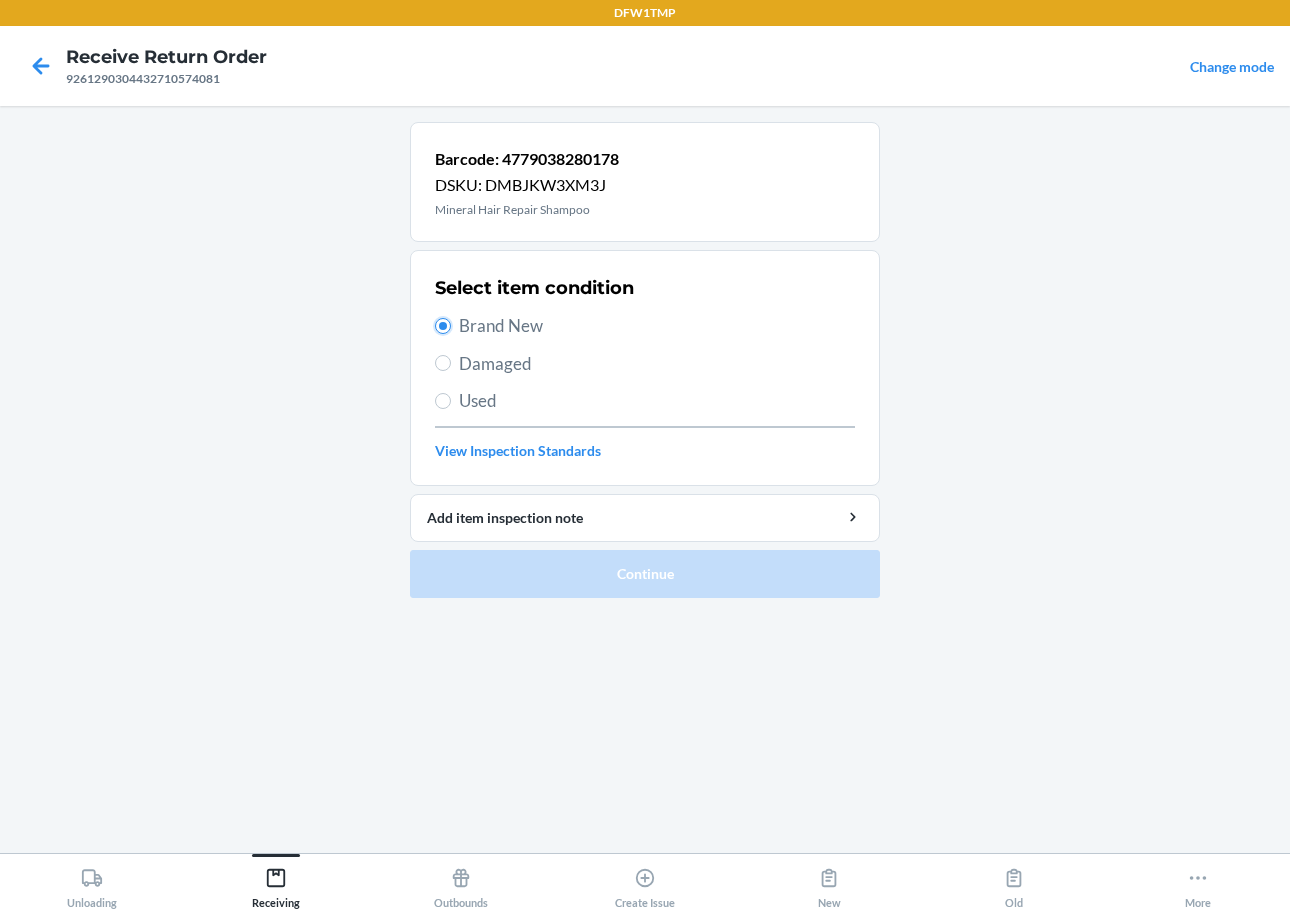 radio on "true" 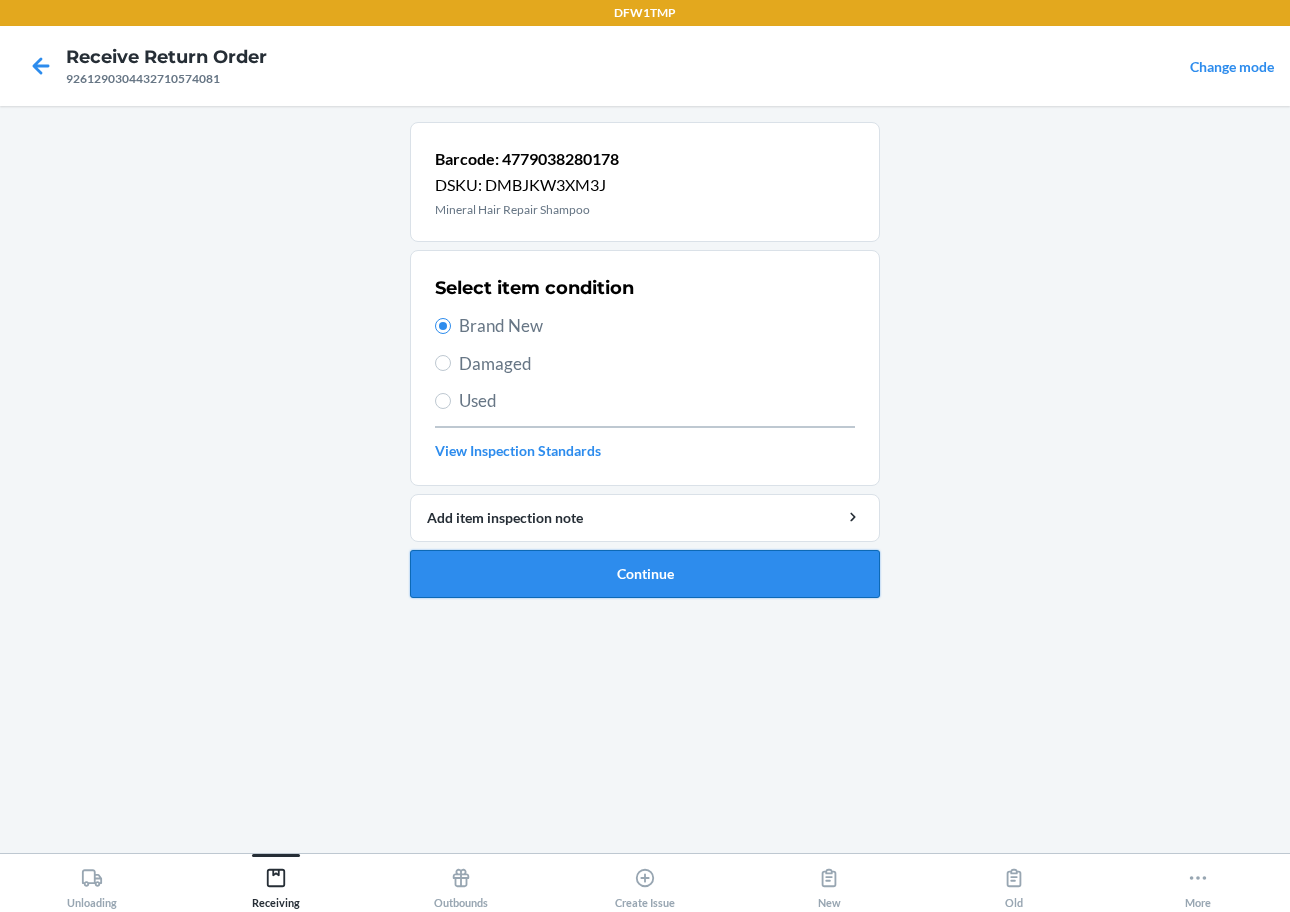 click on "Continue" at bounding box center [645, 574] 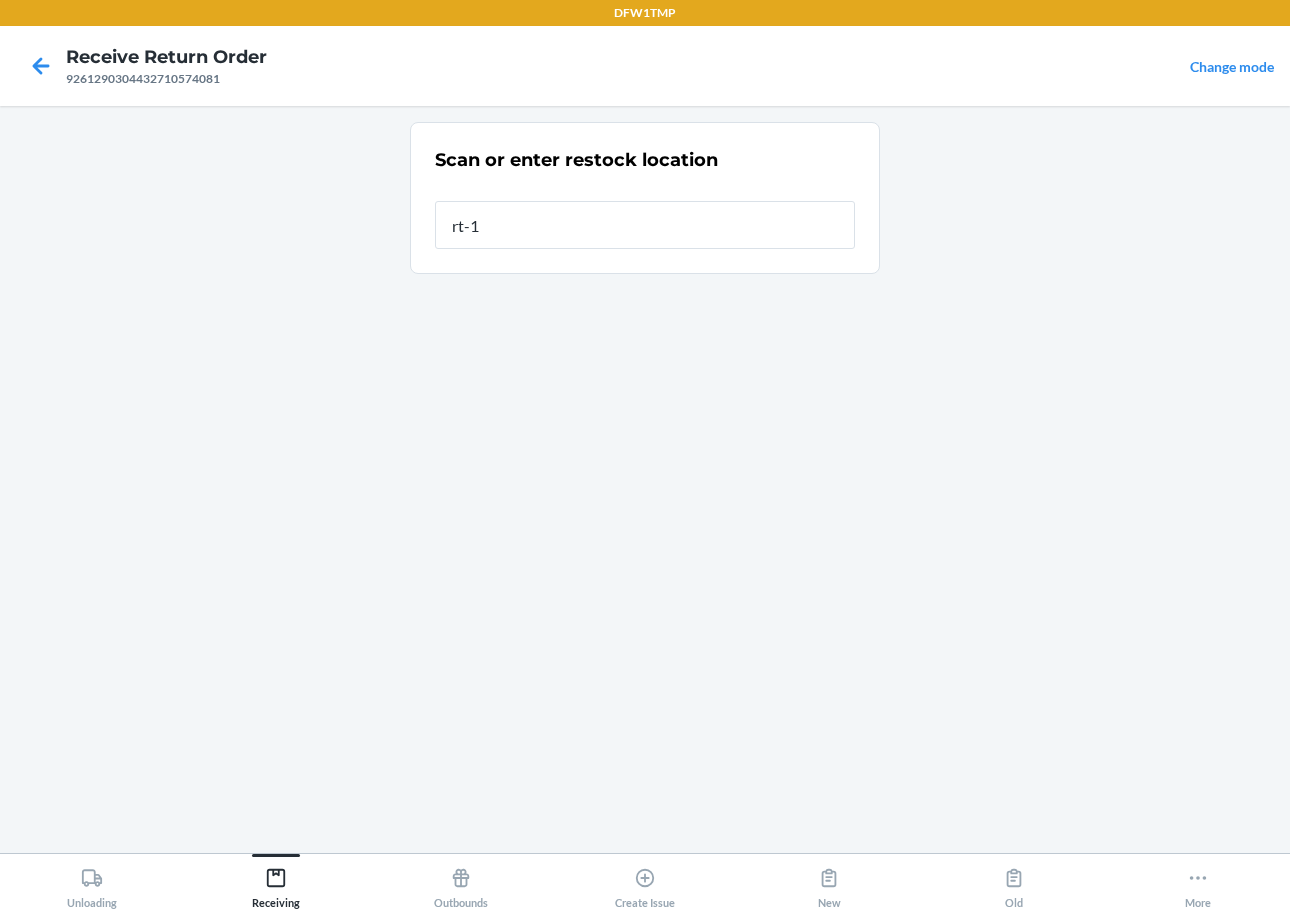 type on "rt-14" 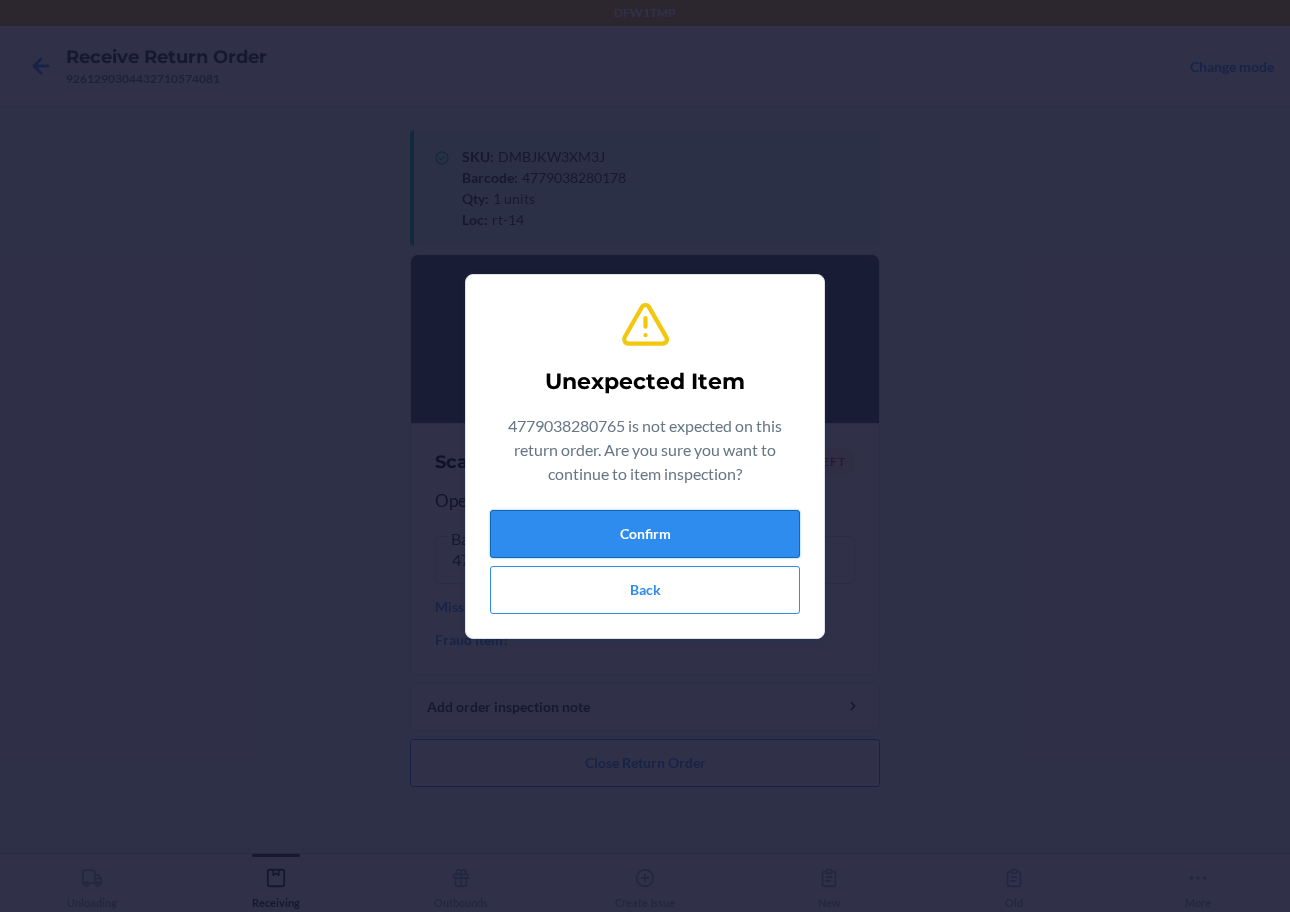 click on "Confirm" at bounding box center (645, 534) 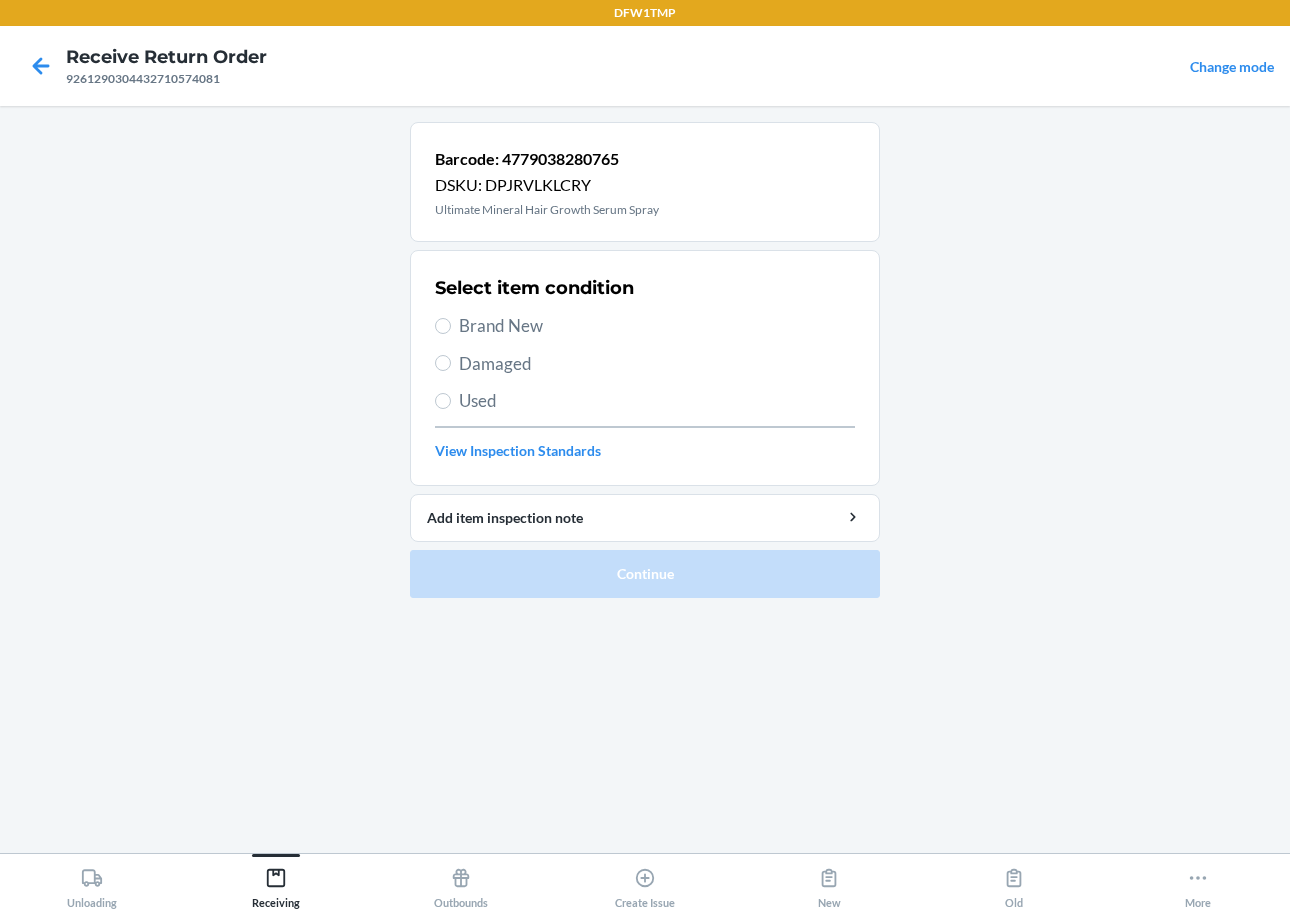 click on "Brand New" at bounding box center (657, 326) 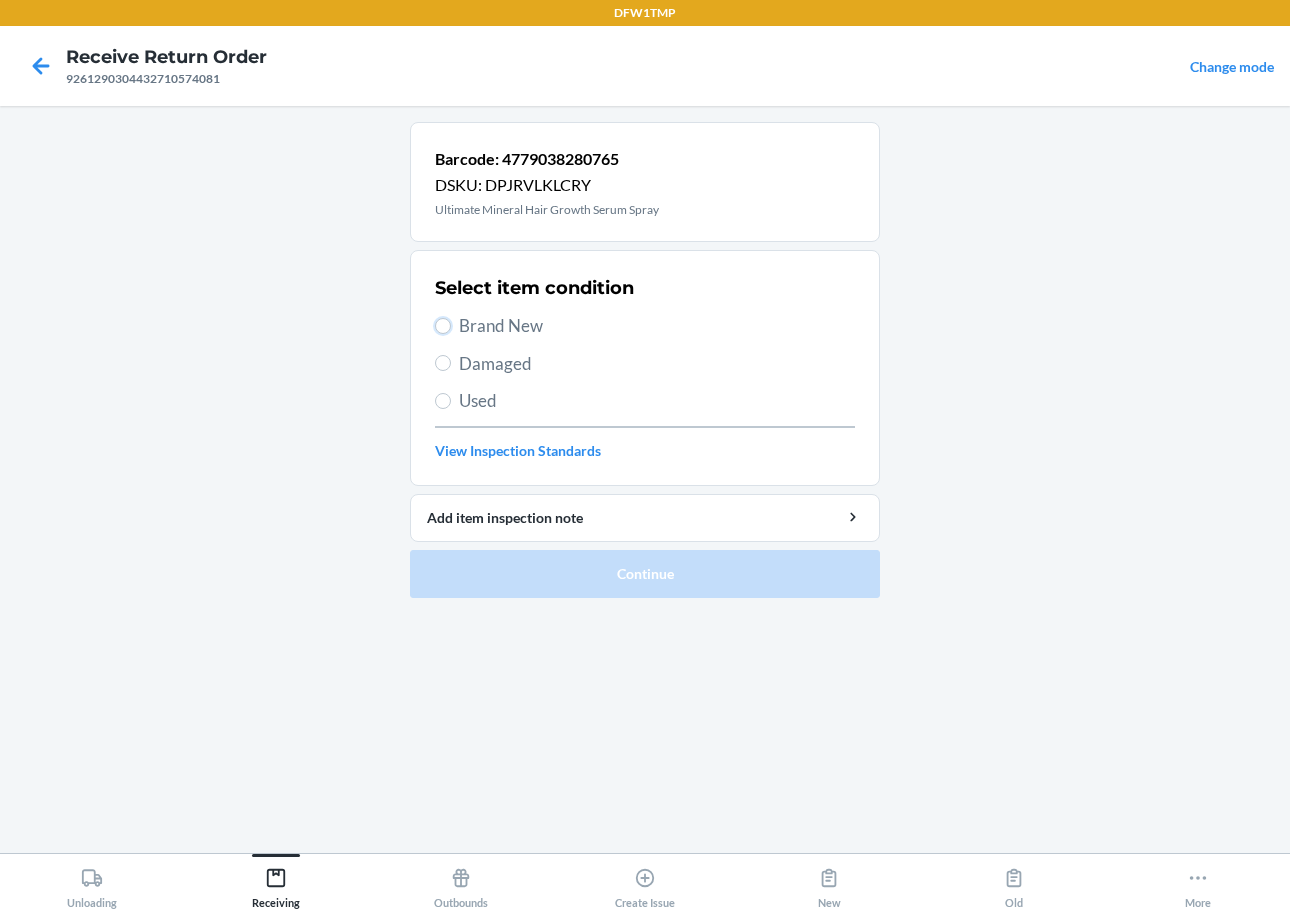 click on "Brand New" at bounding box center [443, 326] 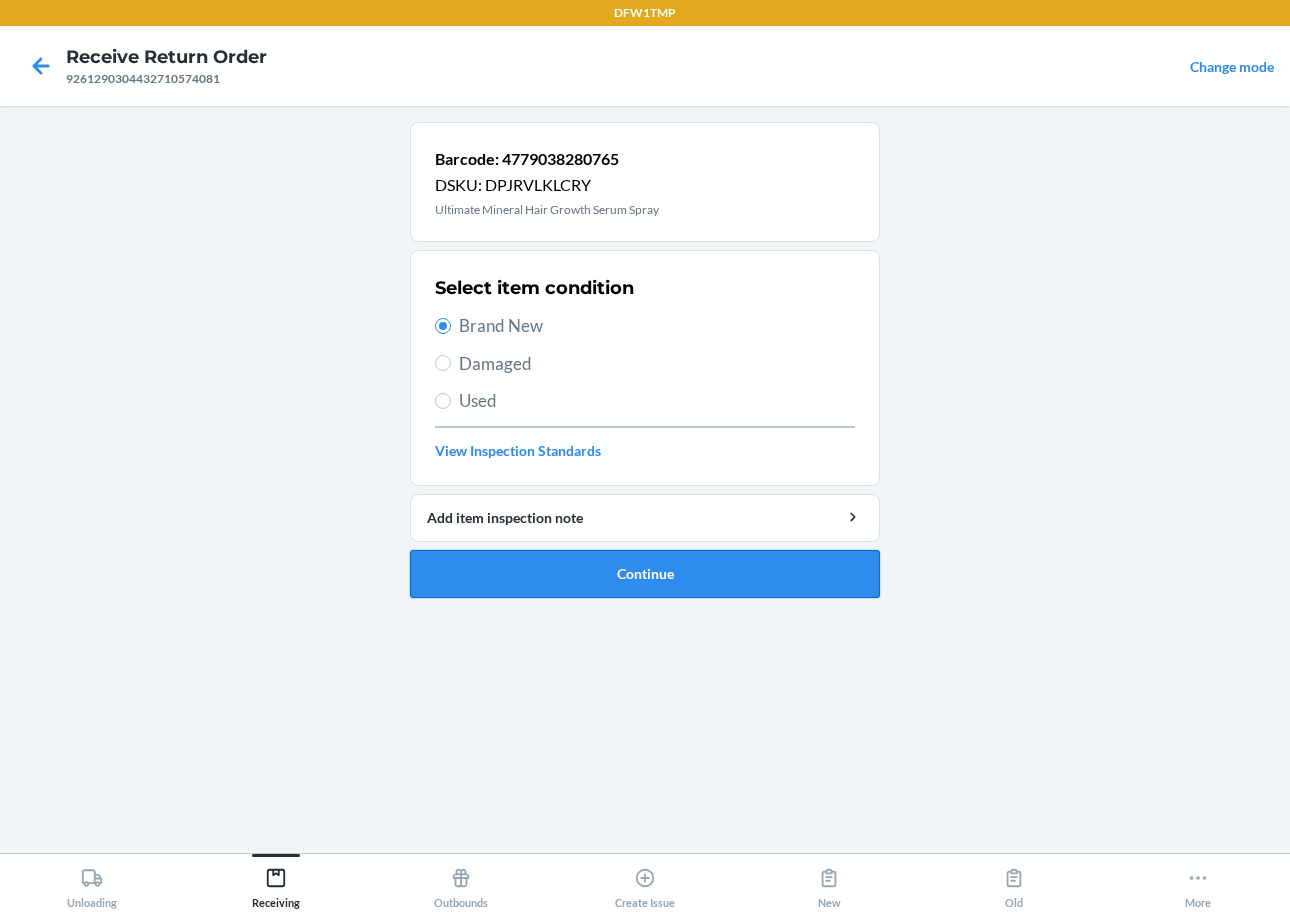click on "Continue" at bounding box center [645, 574] 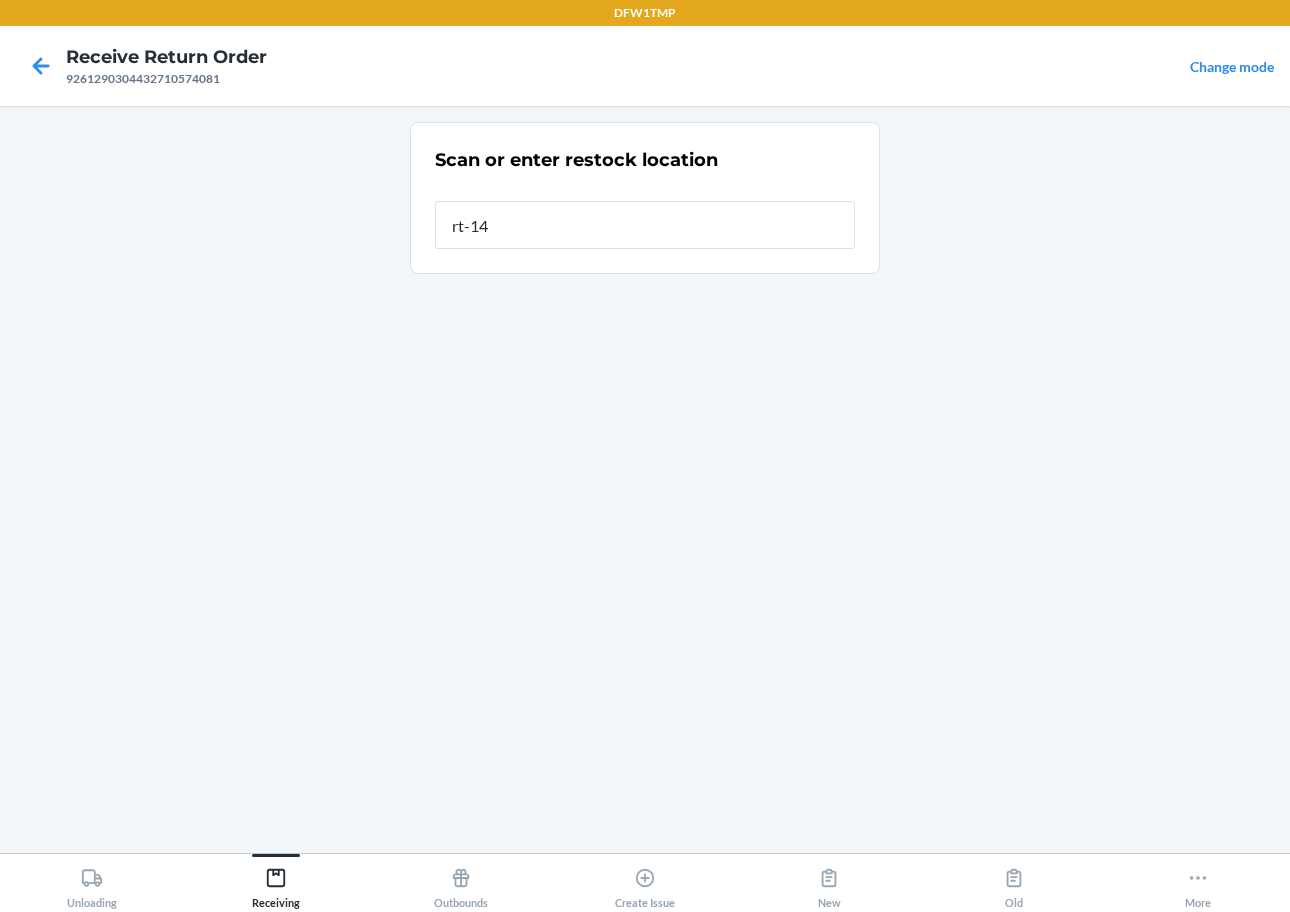 type on "rt-14" 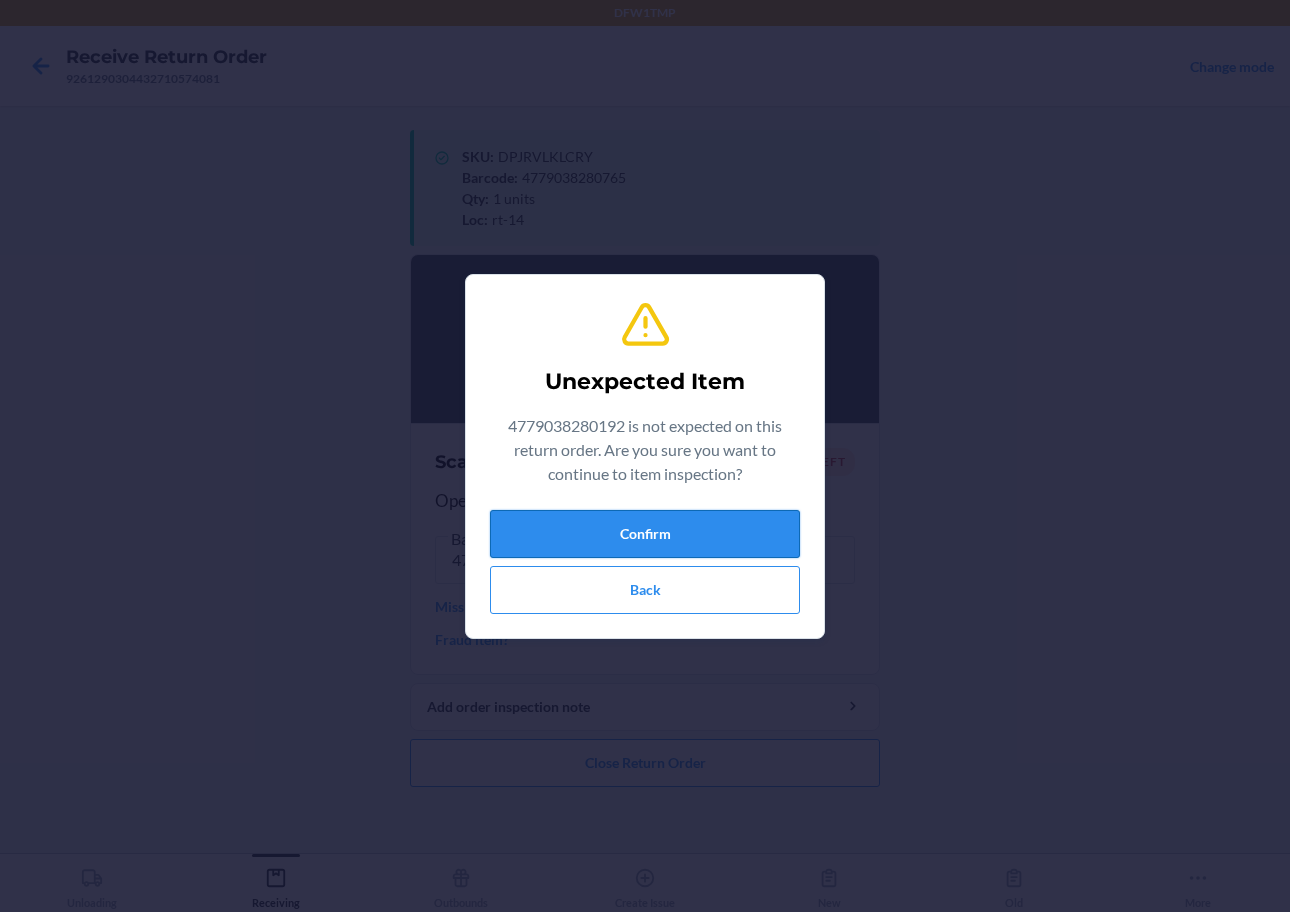 click on "Confirm" at bounding box center [645, 534] 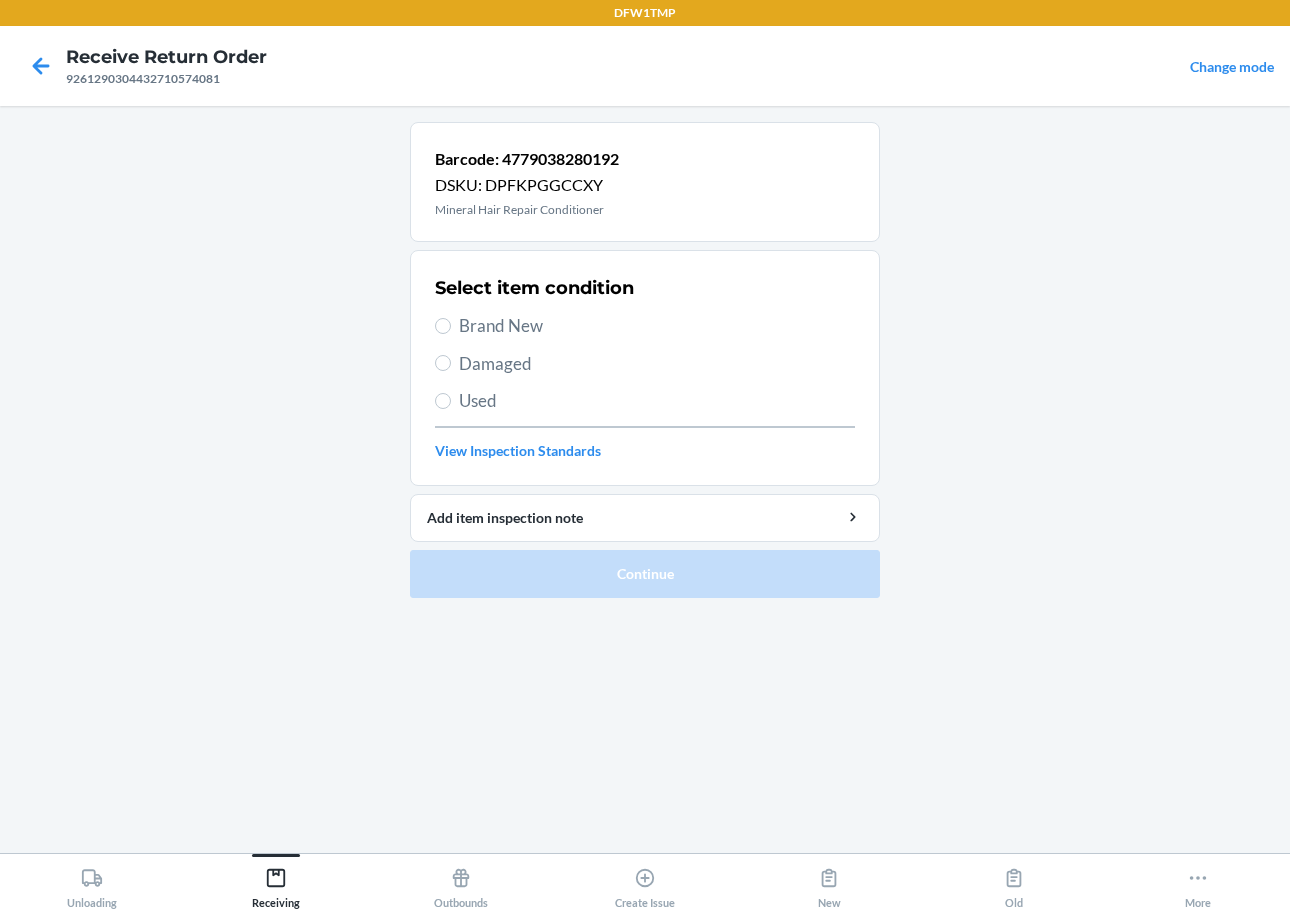 click on "Brand New" at bounding box center [657, 326] 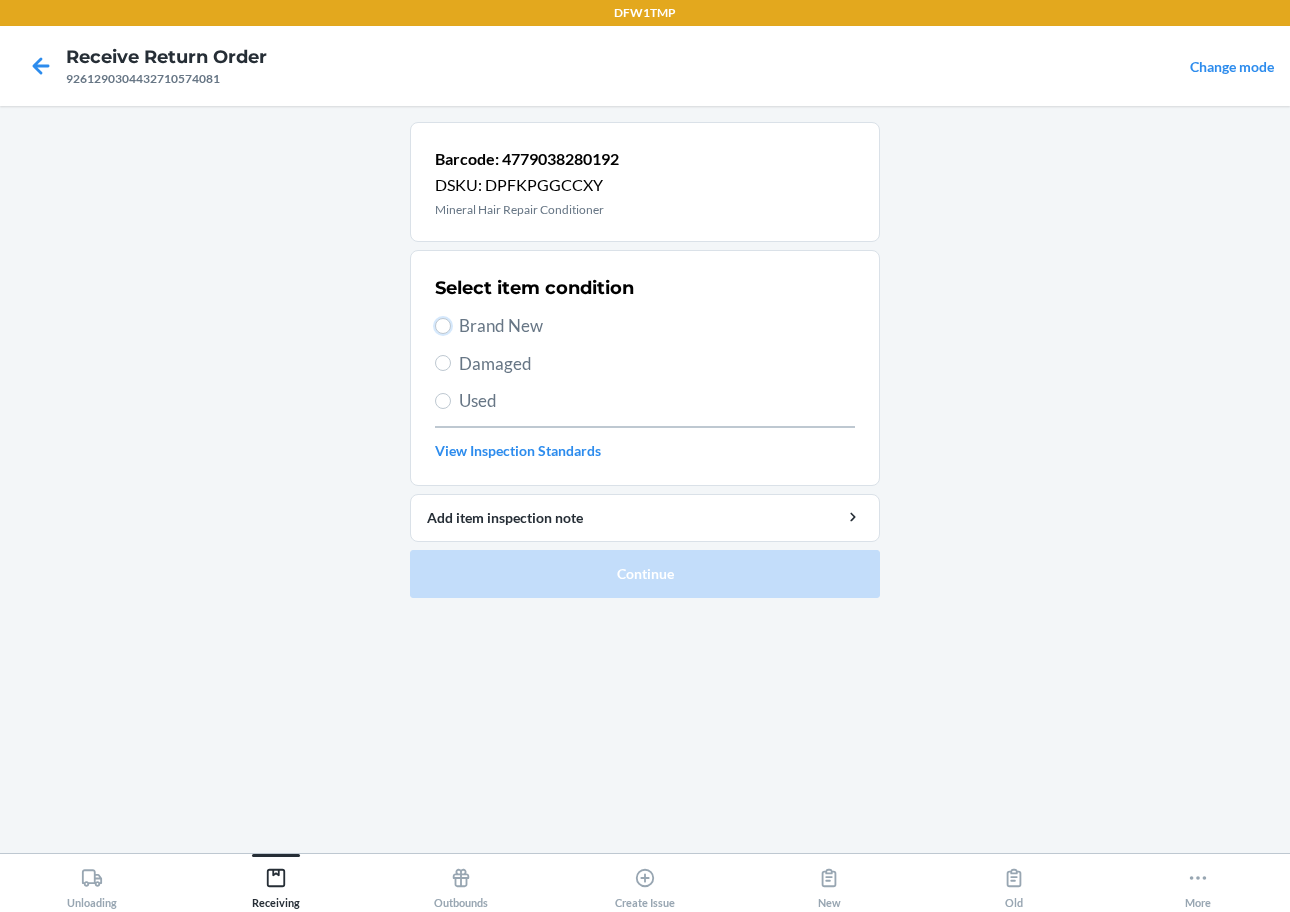 click on "Brand New" at bounding box center (443, 326) 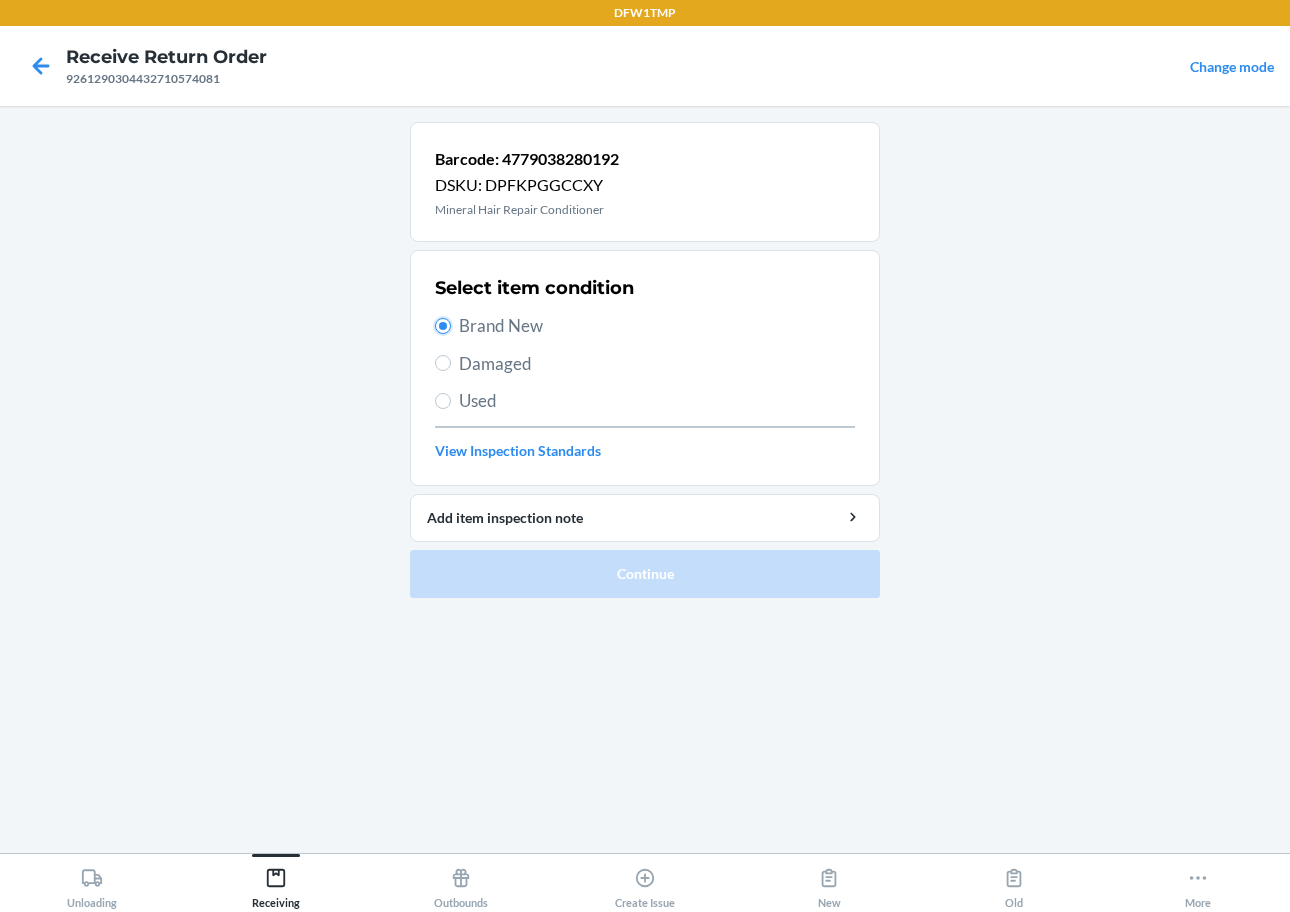 radio on "true" 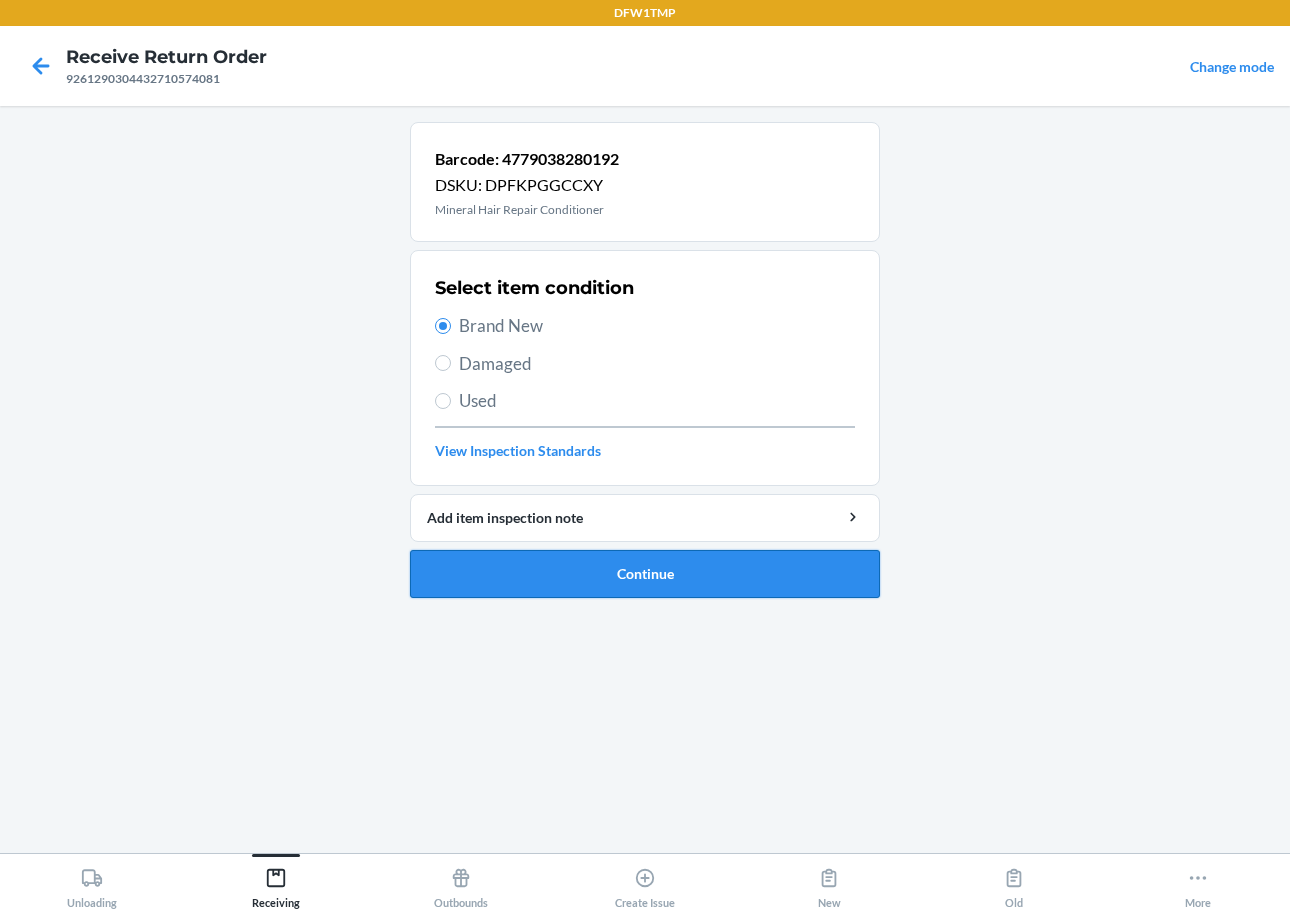 click on "Continue" at bounding box center (645, 574) 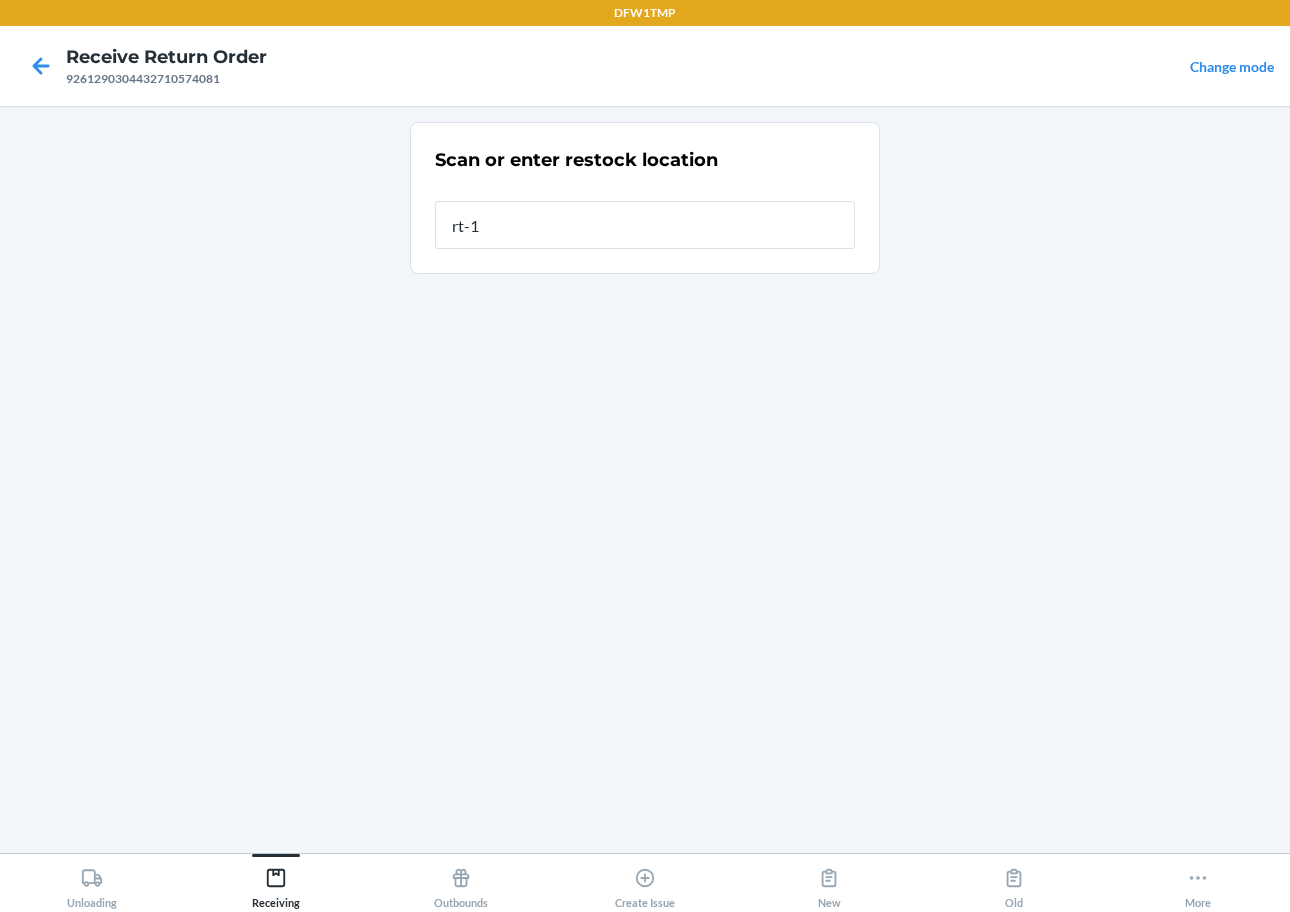 type on "rt-14" 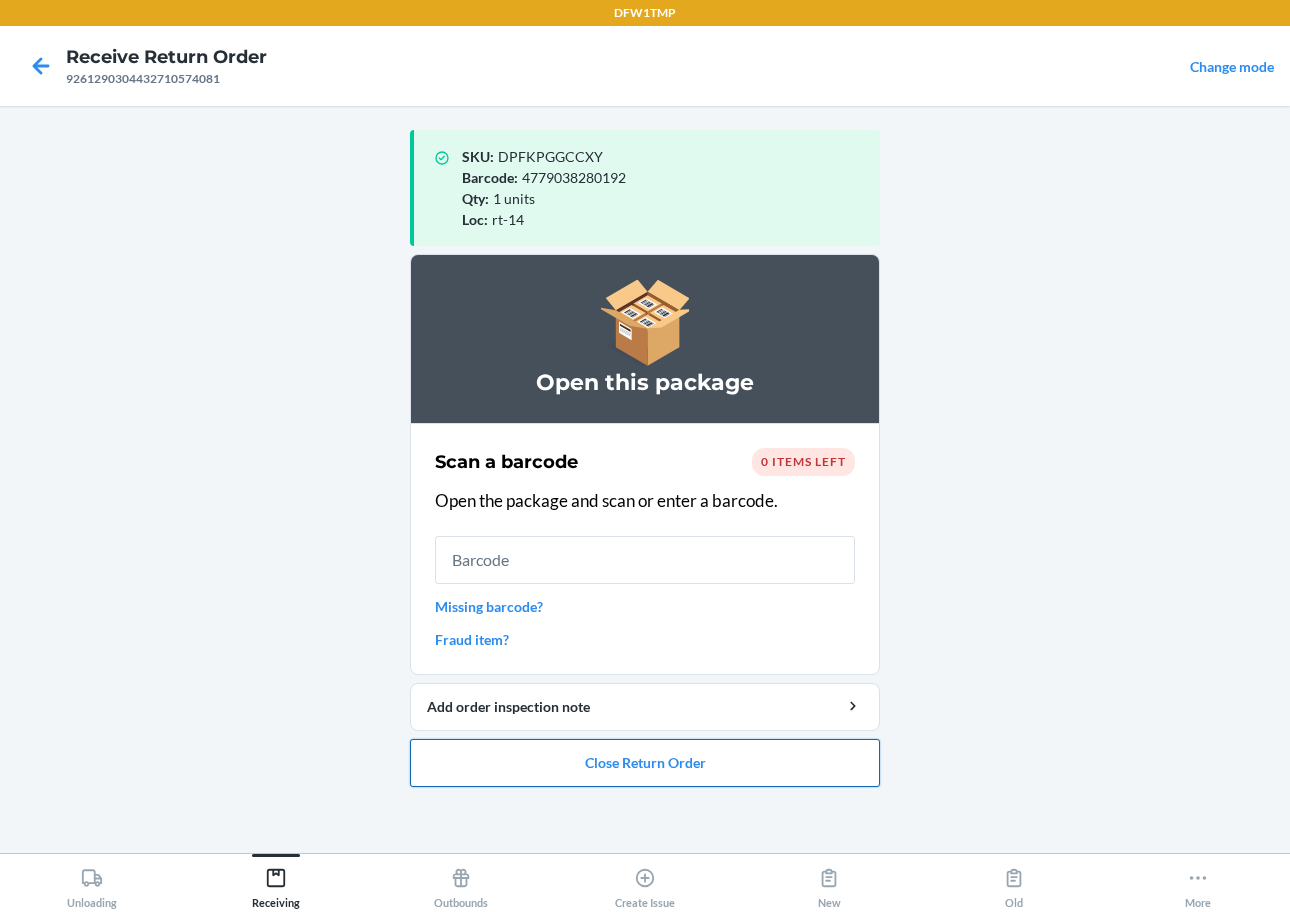 click on "Close Return Order" at bounding box center (645, 763) 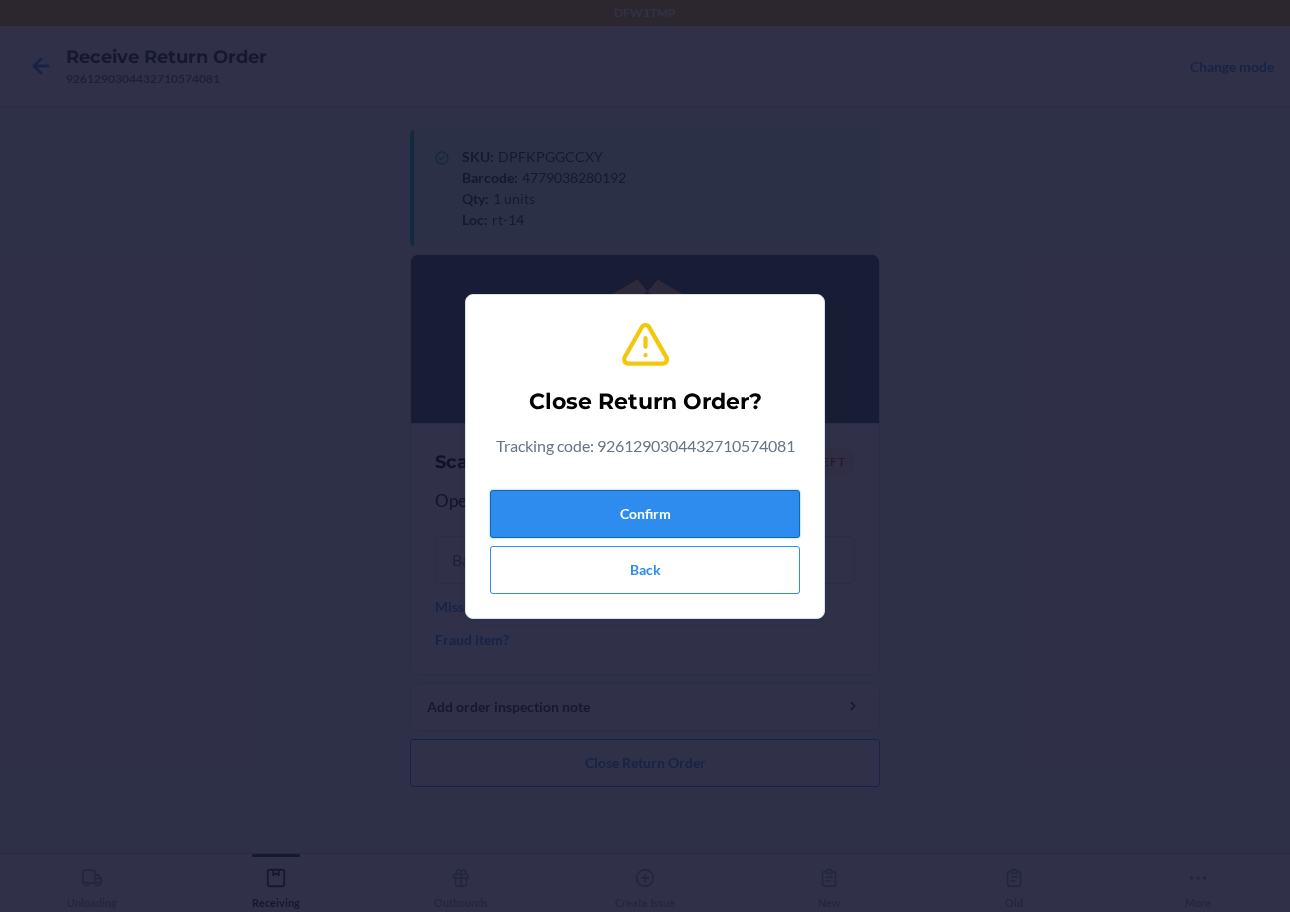 click on "Confirm" at bounding box center [645, 514] 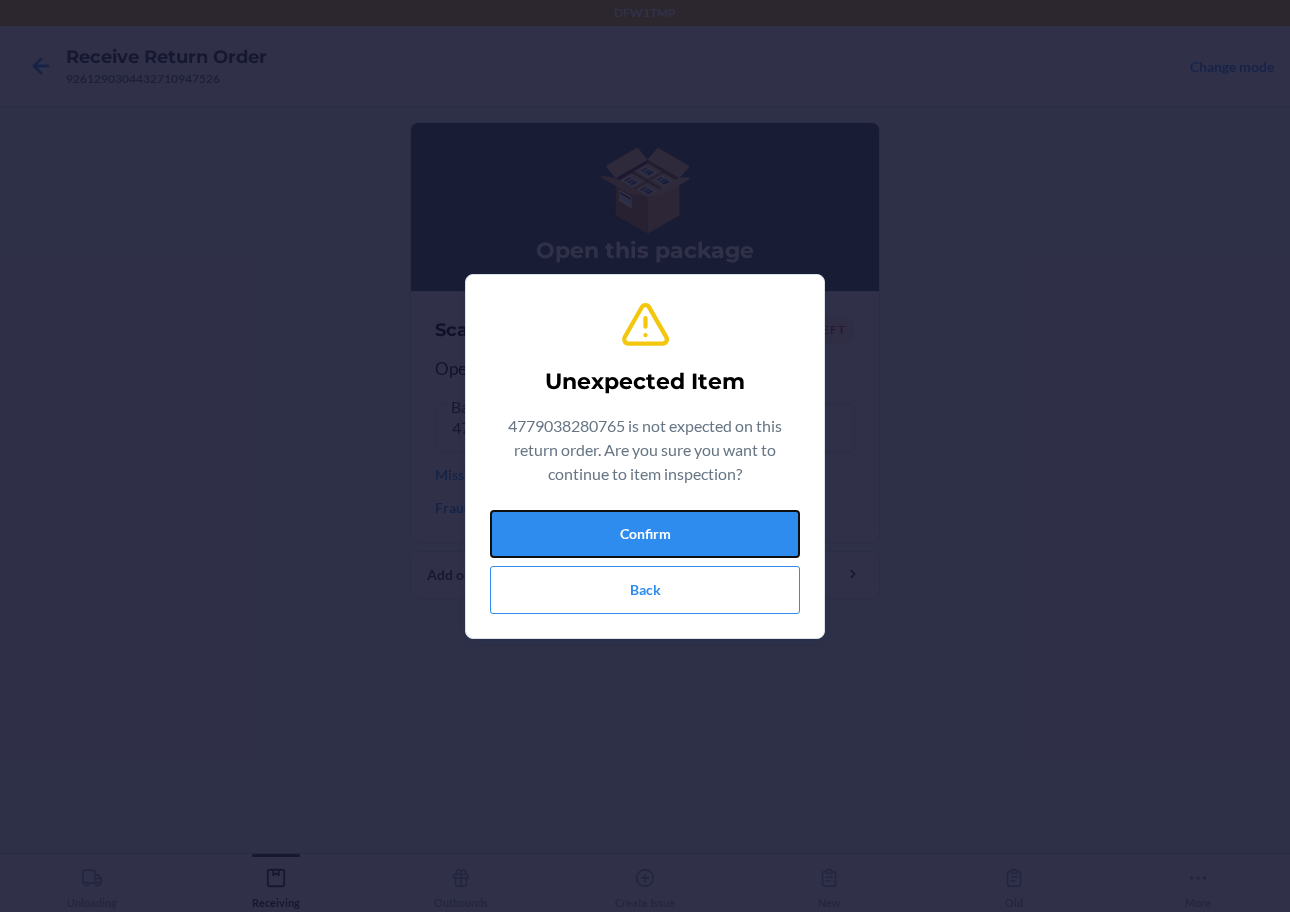 click on "Confirm" at bounding box center [645, 534] 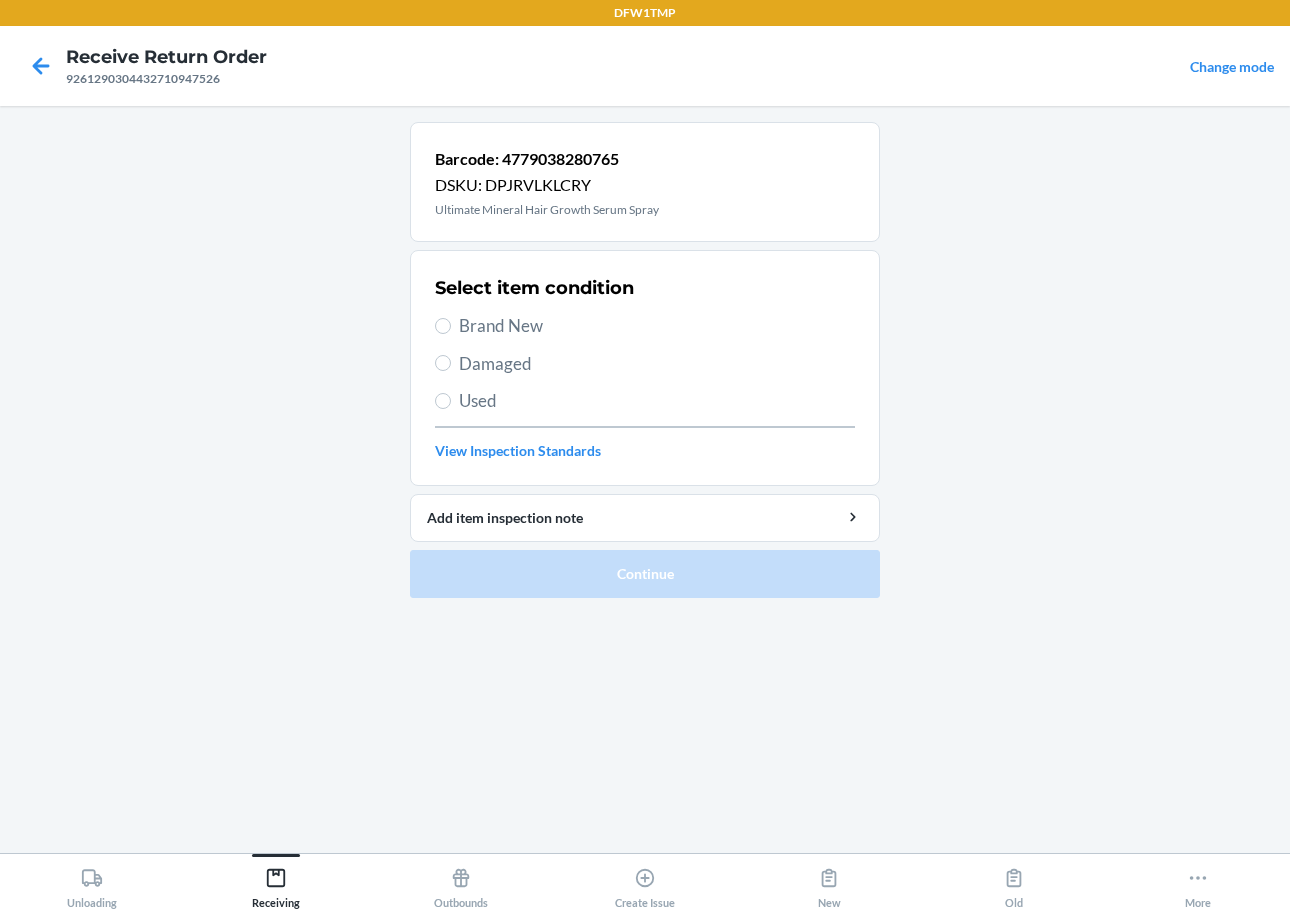click on "Brand New" at bounding box center [657, 326] 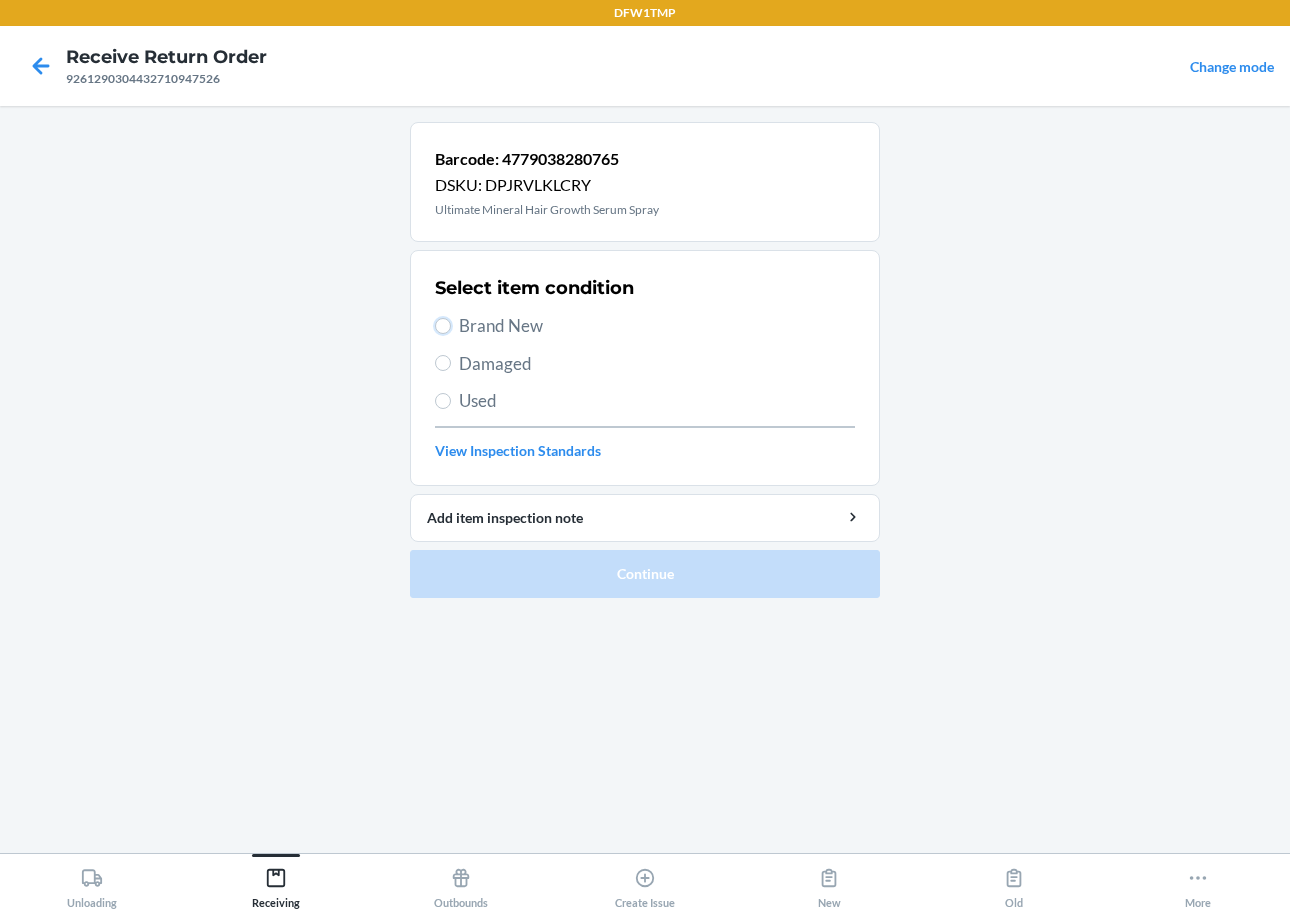 click on "Brand New" at bounding box center (443, 326) 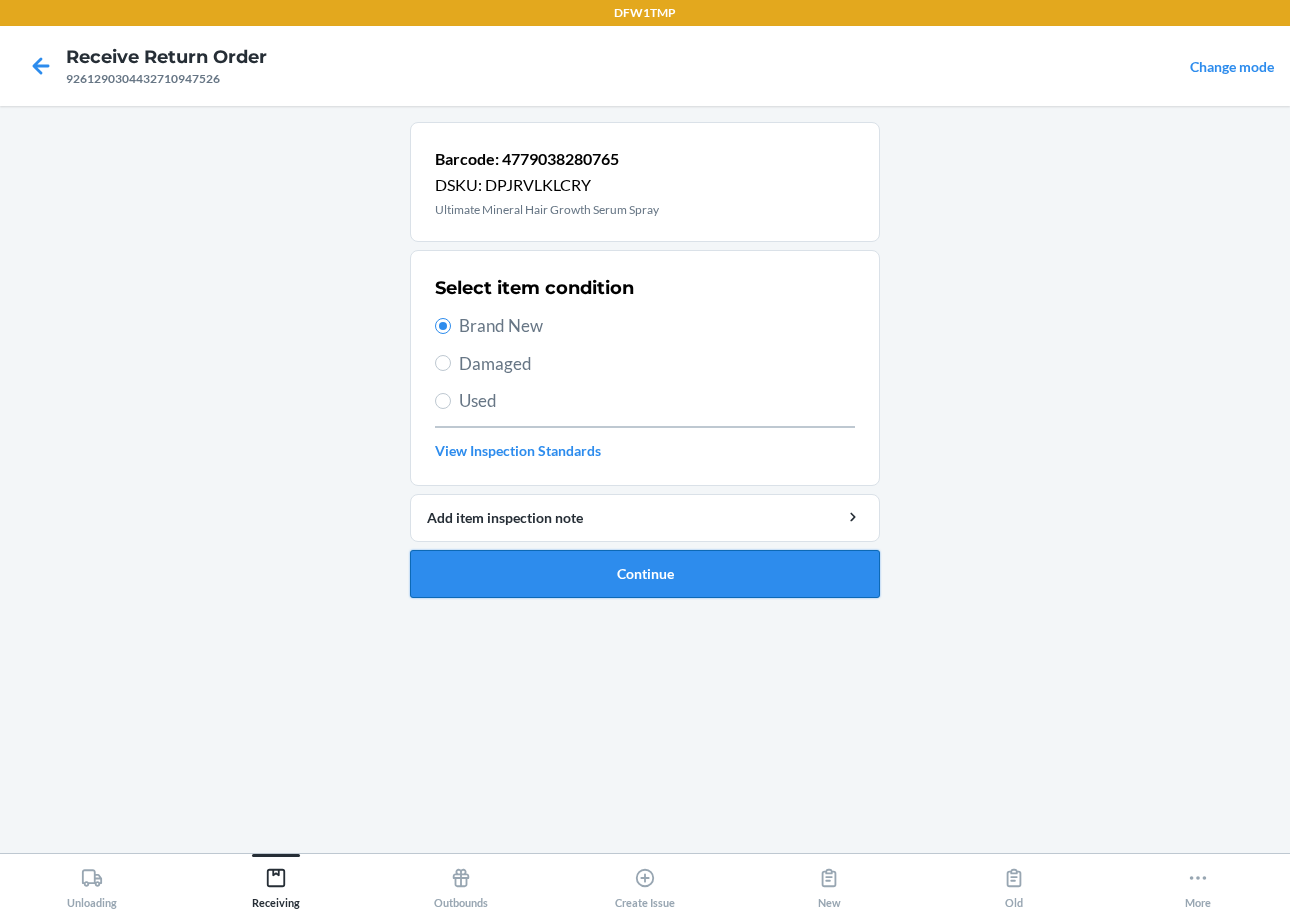 click on "Continue" at bounding box center [645, 574] 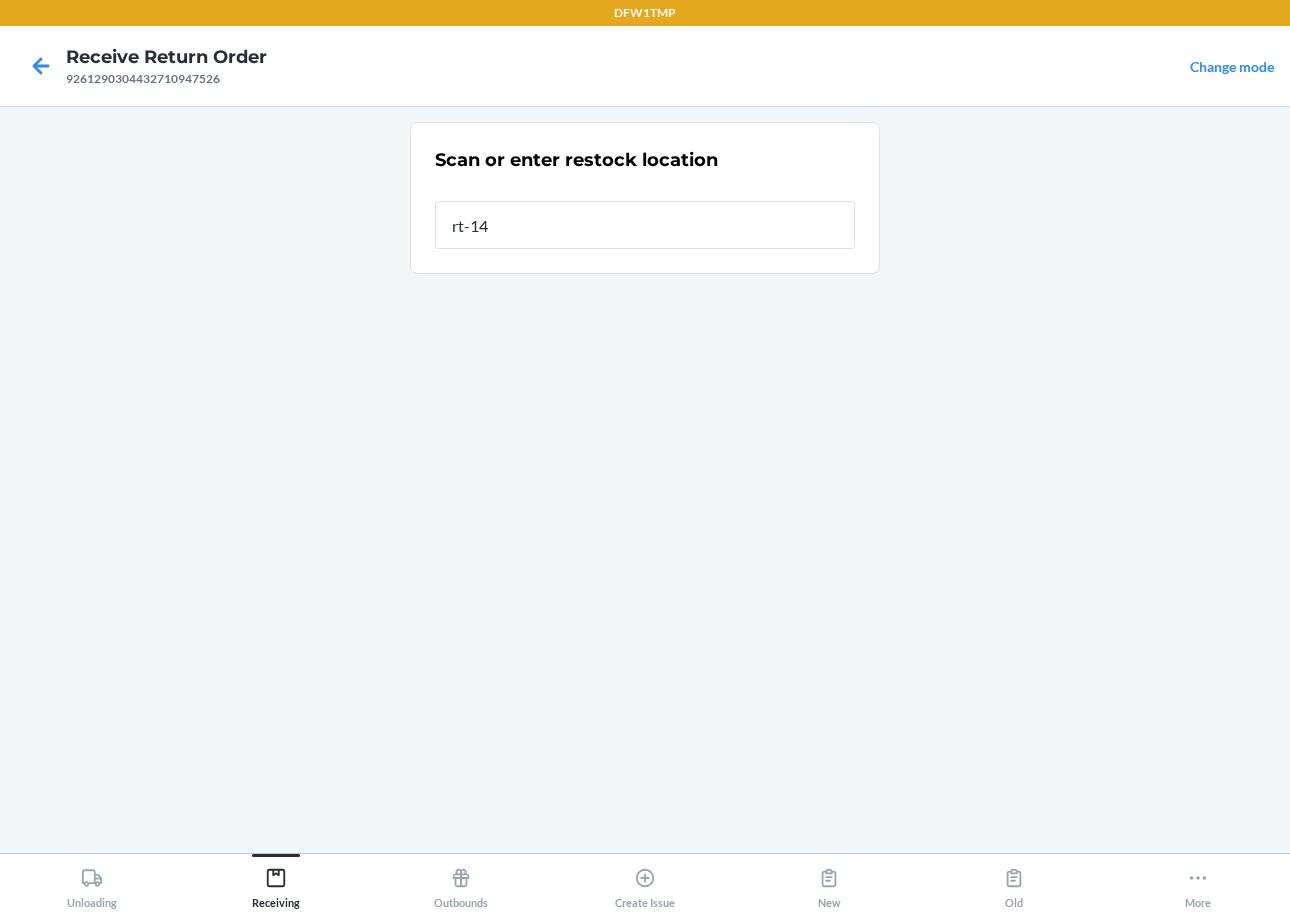 type on "rt-14" 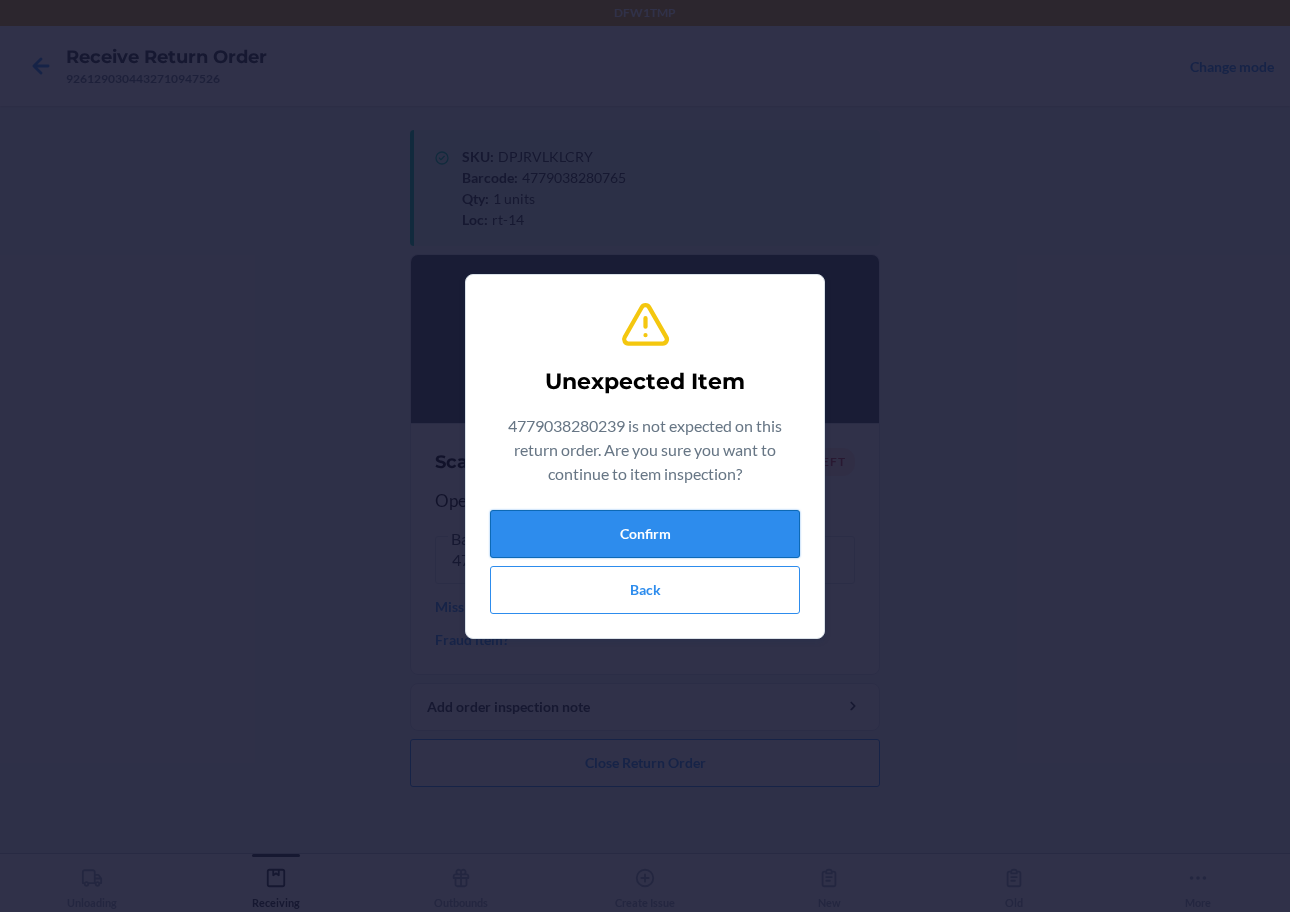 click on "Confirm" at bounding box center [645, 534] 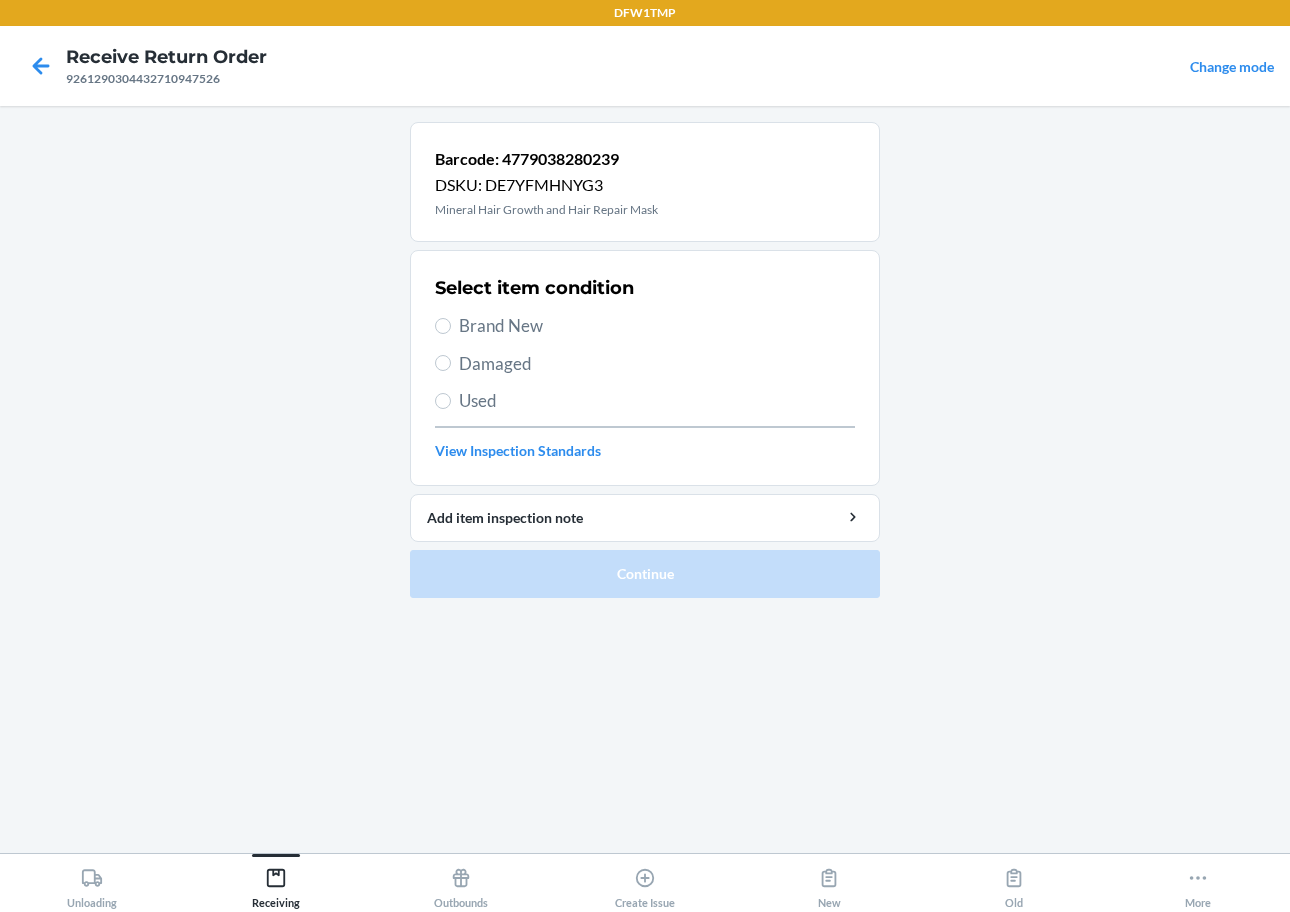 click on "Brand New" at bounding box center [657, 326] 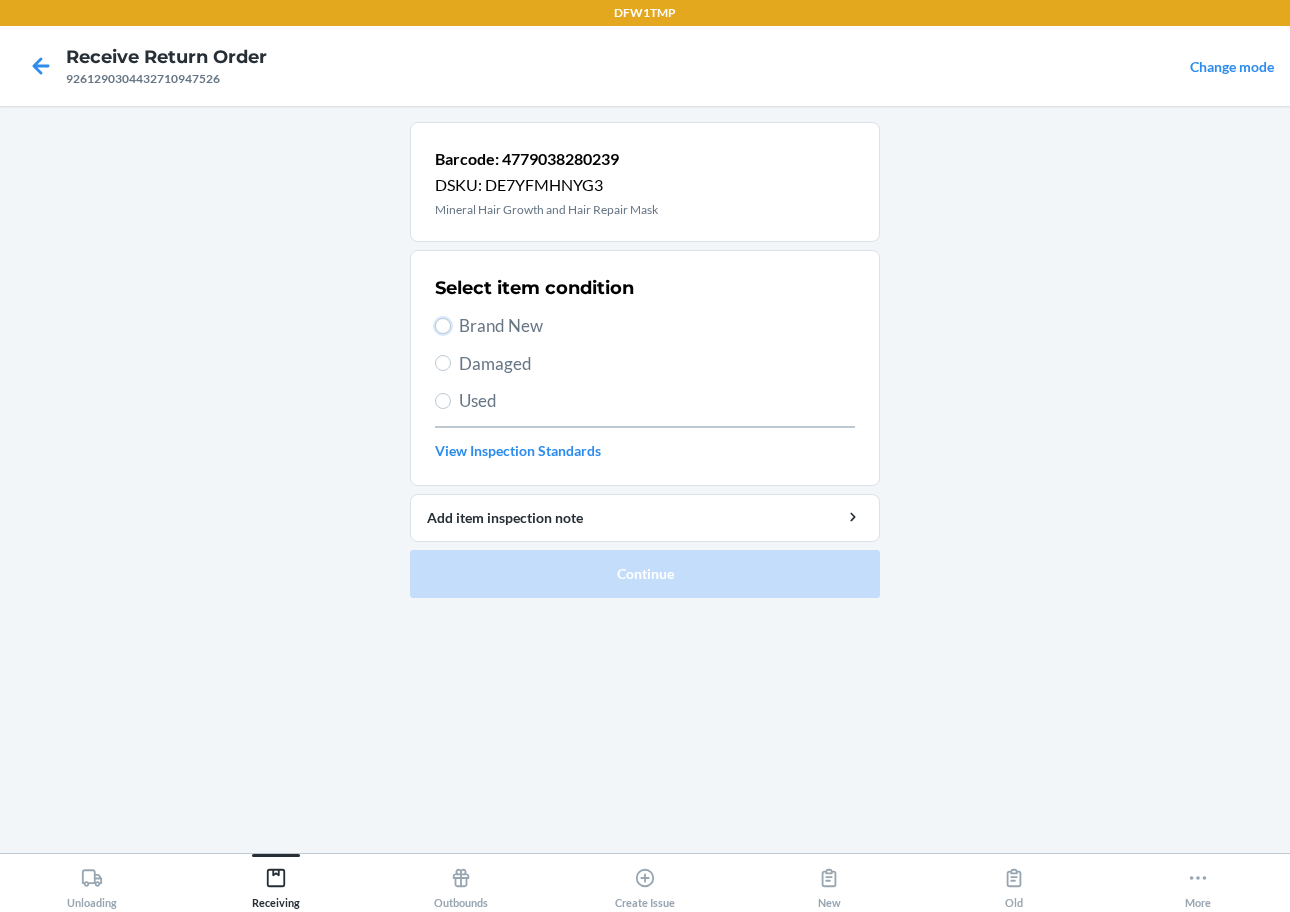click on "Brand New" at bounding box center [443, 326] 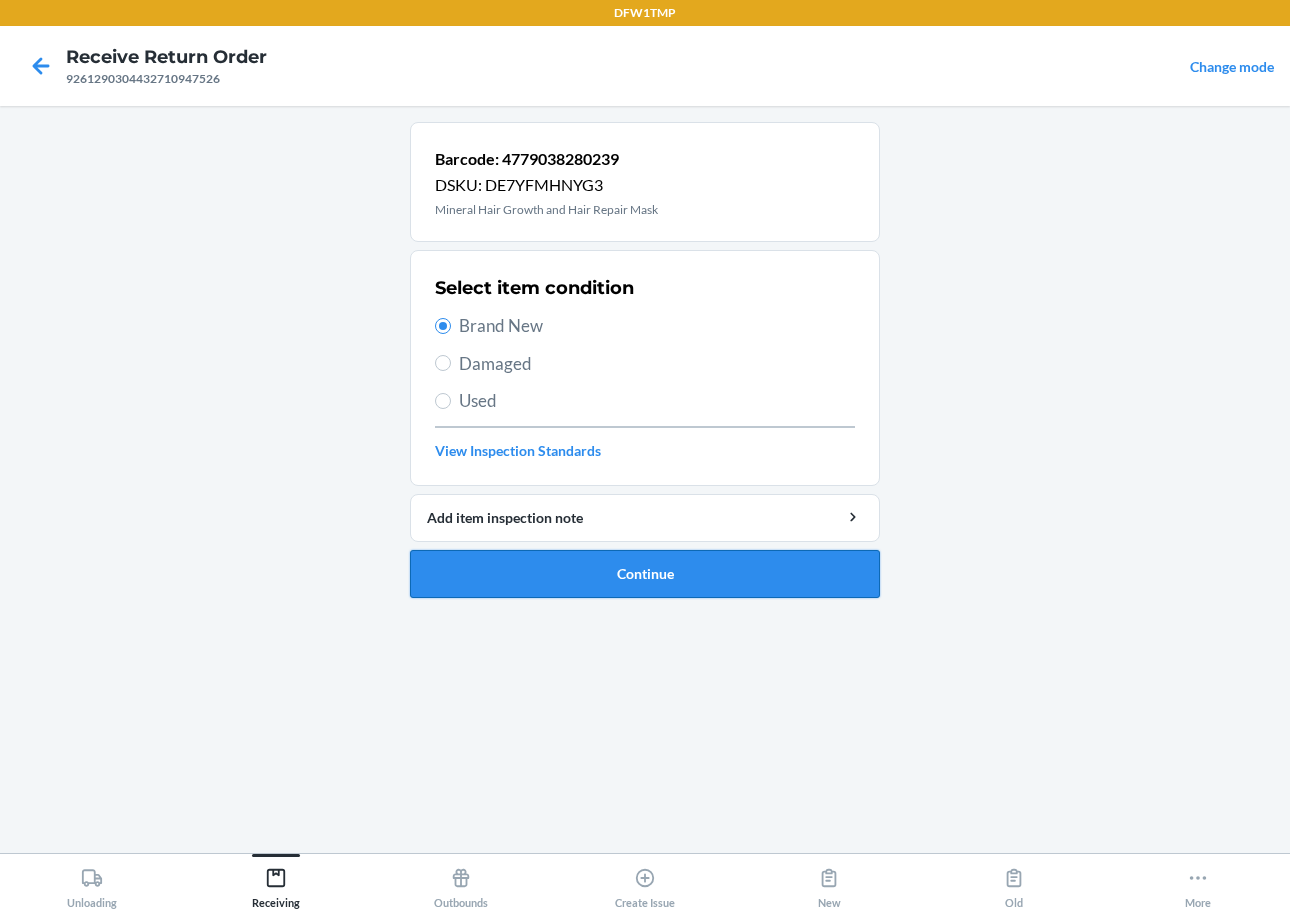 click on "Continue" at bounding box center (645, 574) 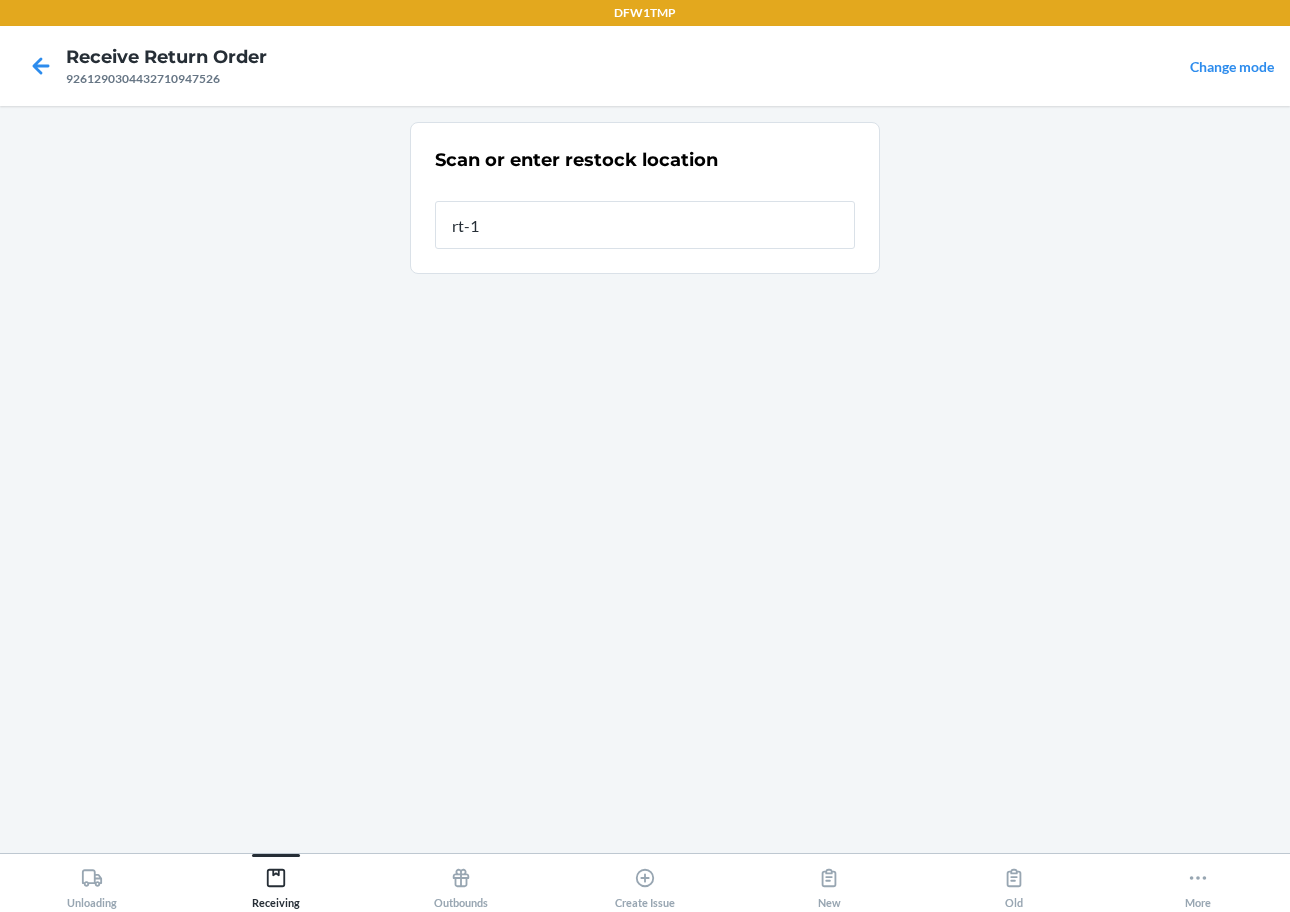 type on "rt-14" 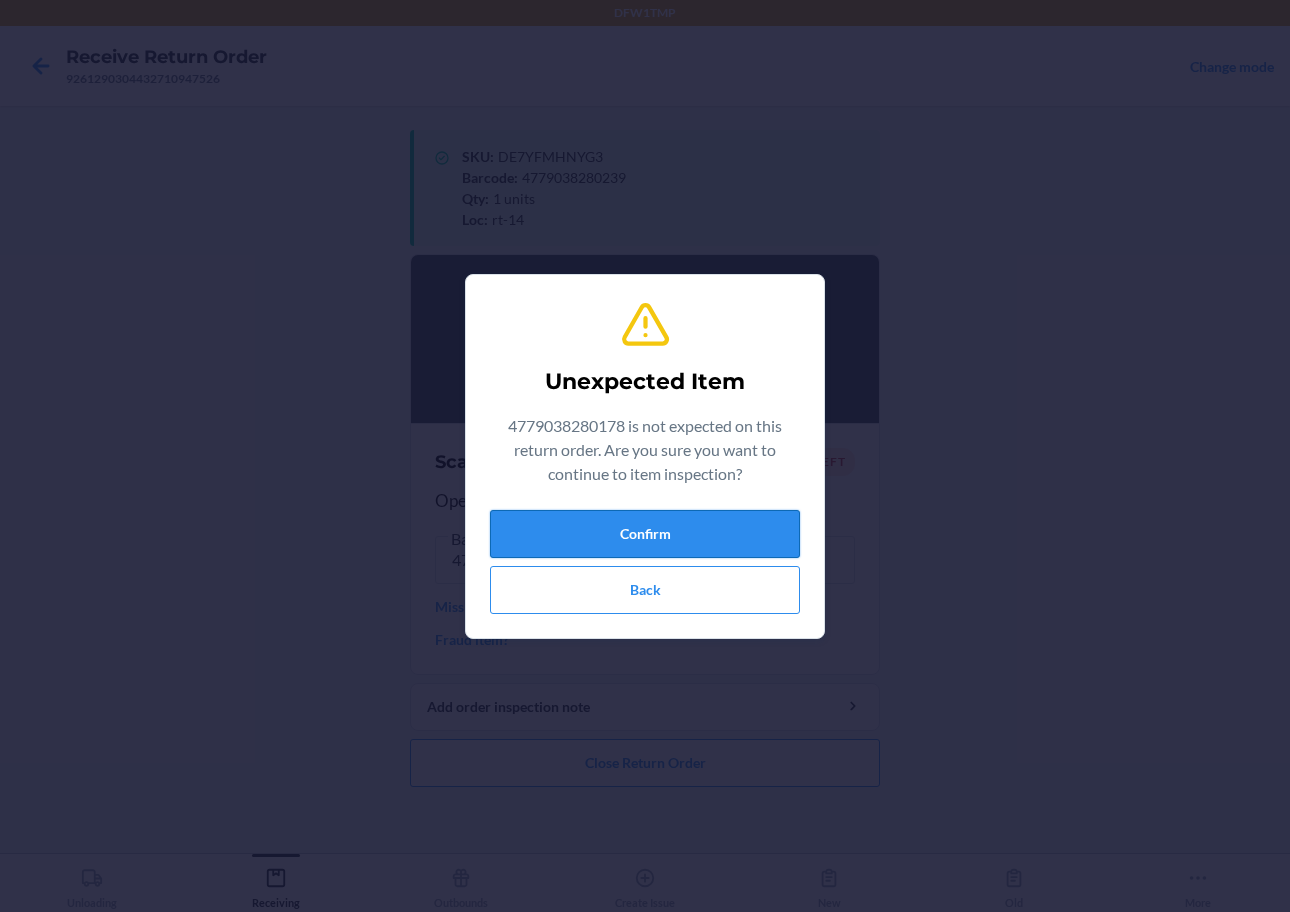 click on "Confirm" at bounding box center (645, 534) 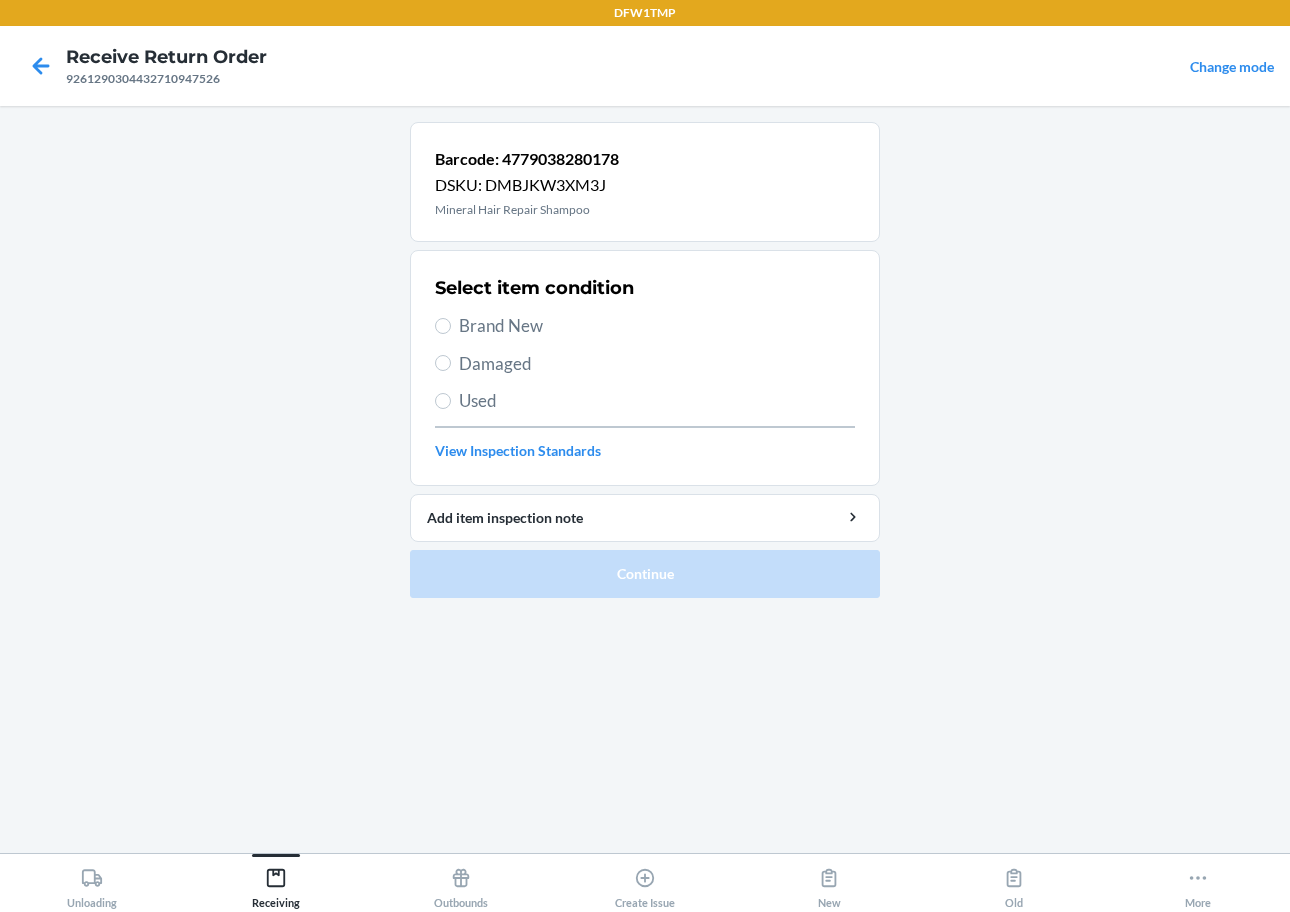 click on "Brand New" at bounding box center [657, 326] 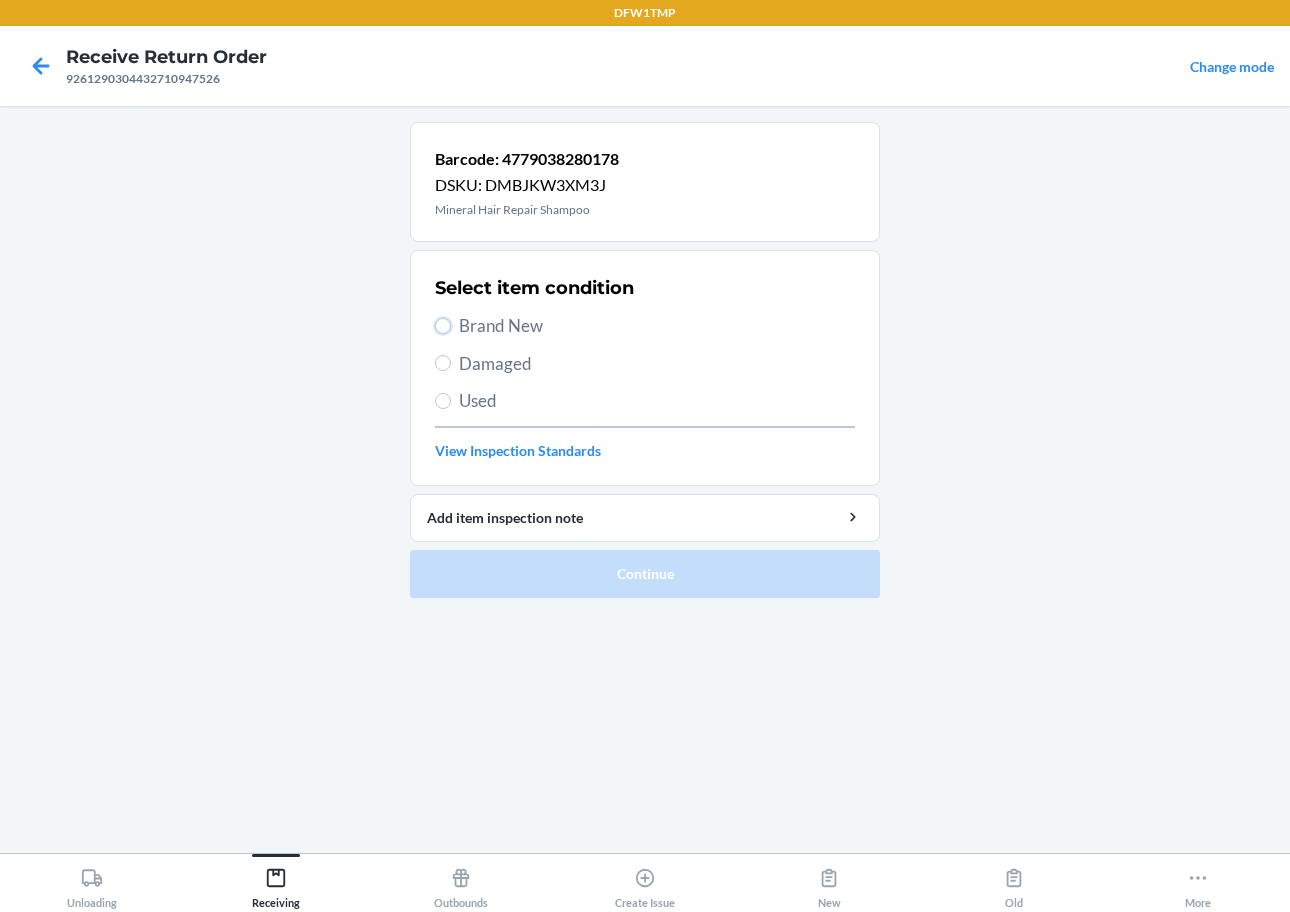 click on "Brand New" at bounding box center [443, 326] 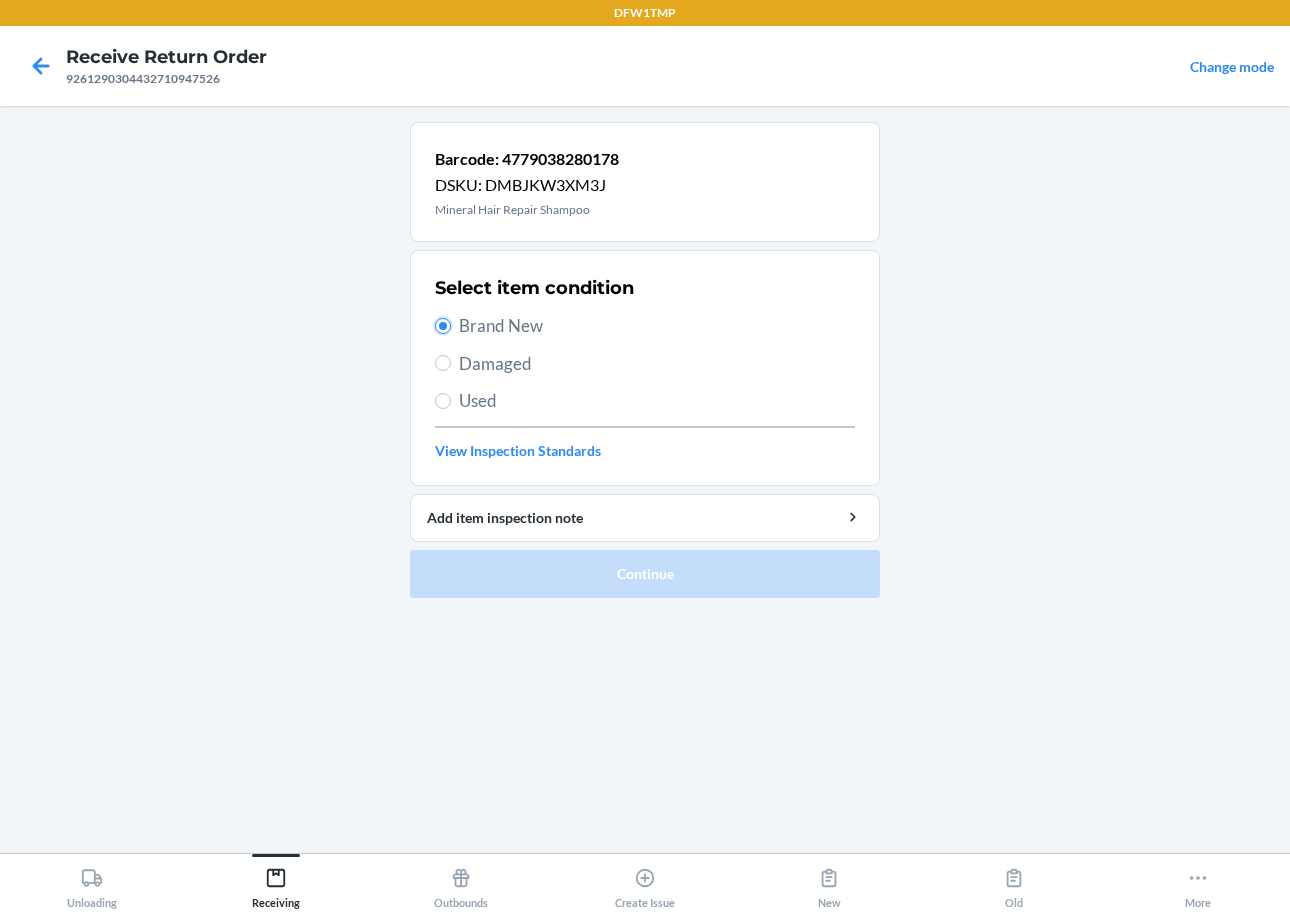 radio on "true" 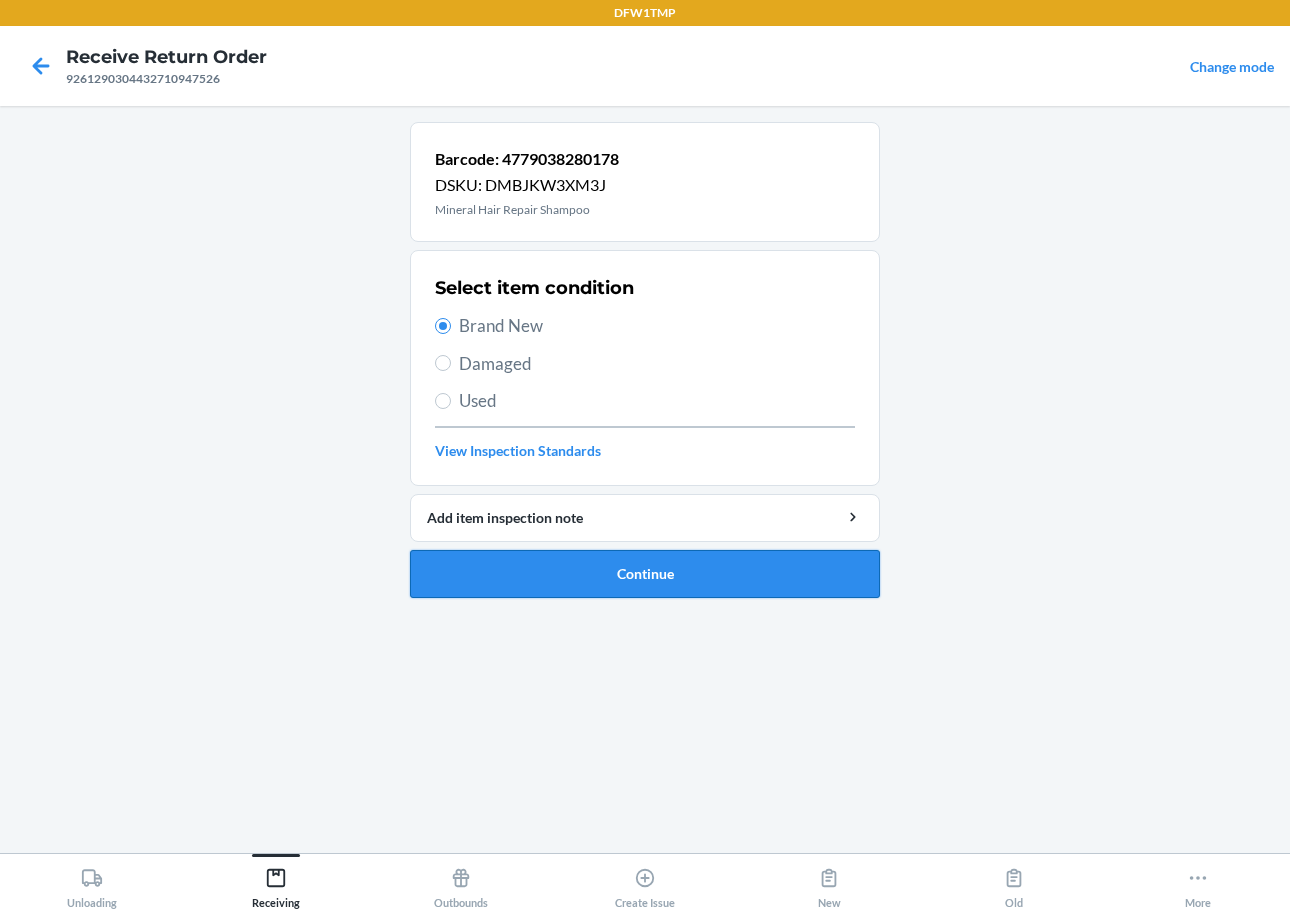 click on "Continue" at bounding box center (645, 574) 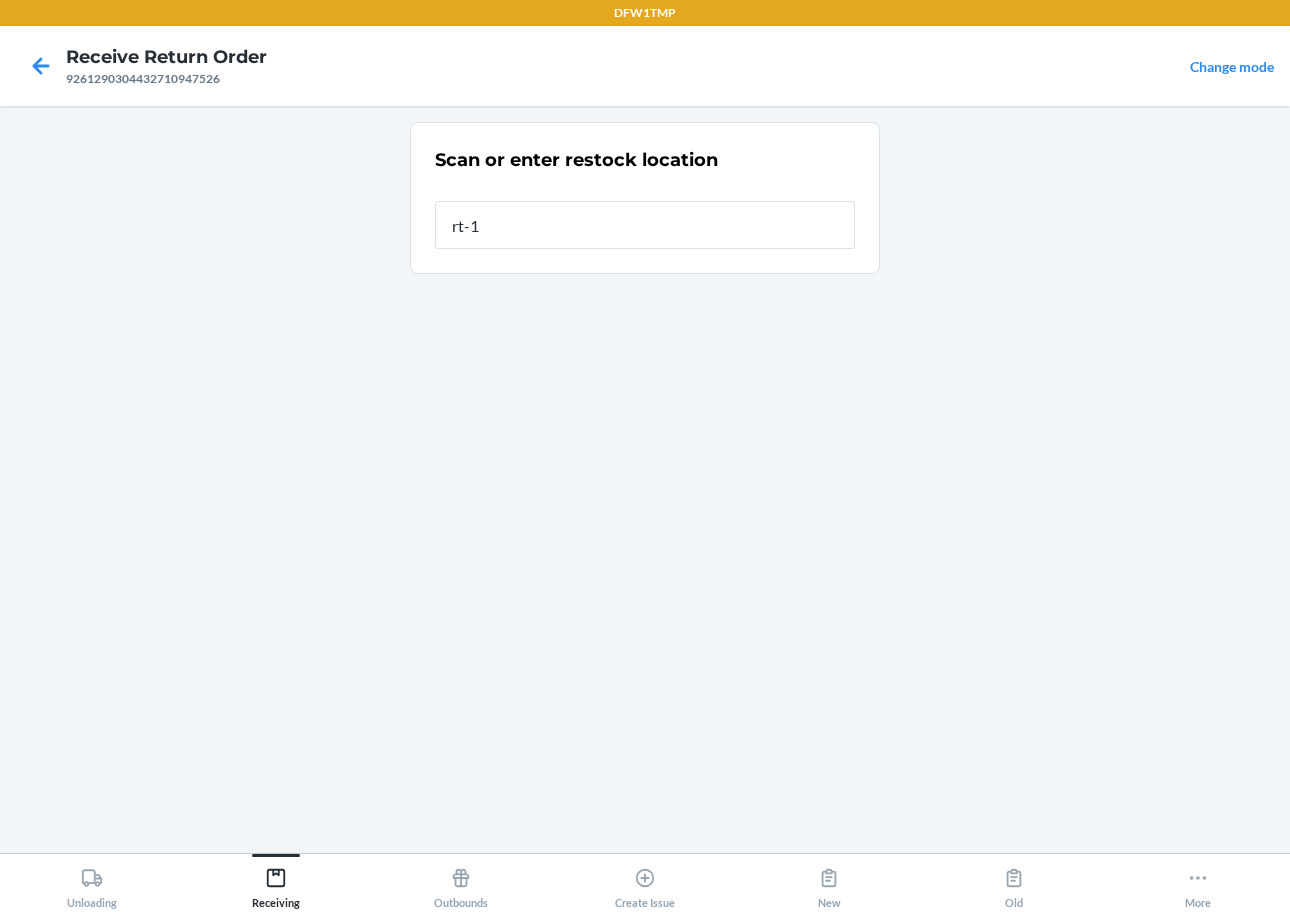 type on "rt-14" 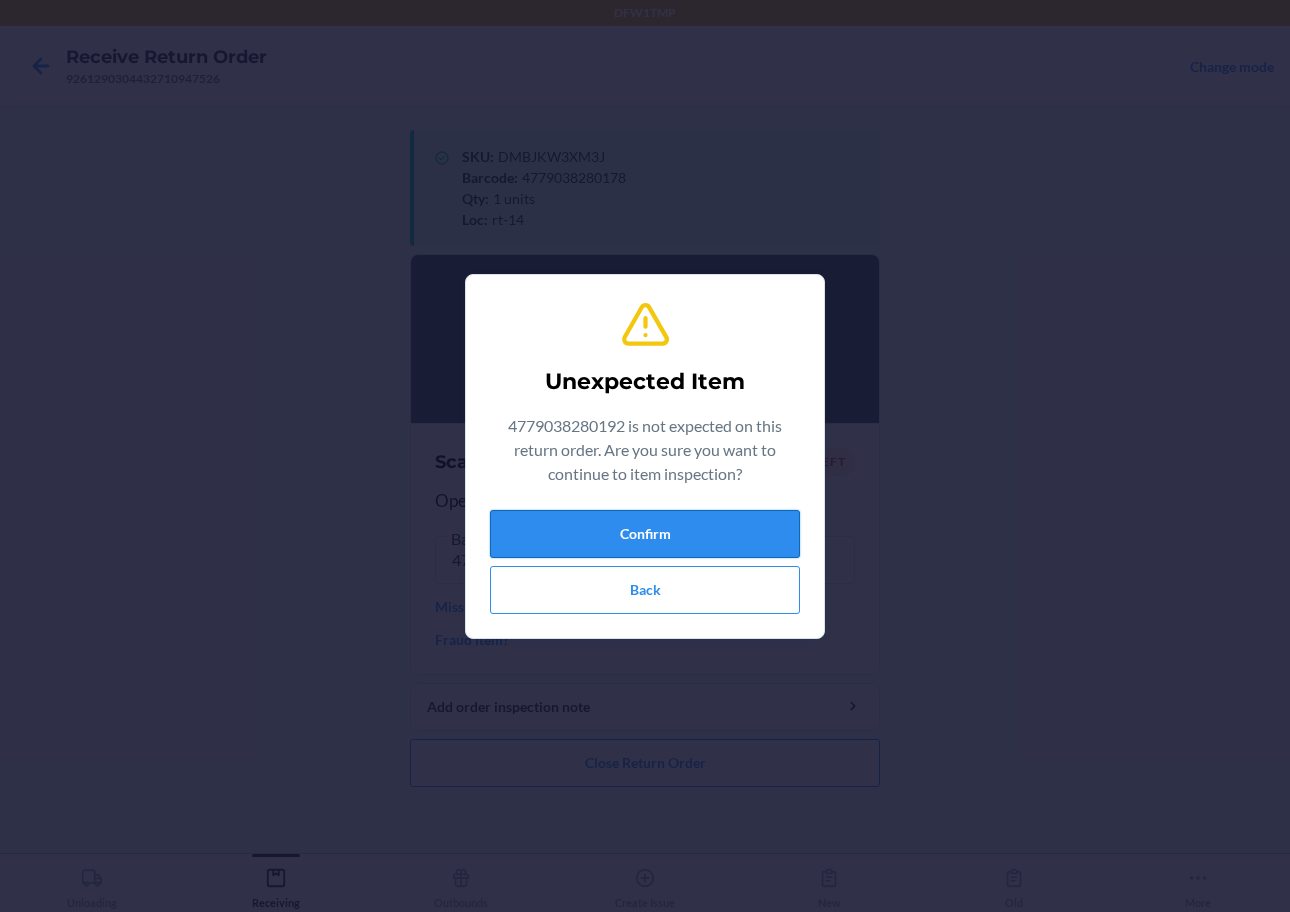 click on "Confirm" at bounding box center [645, 534] 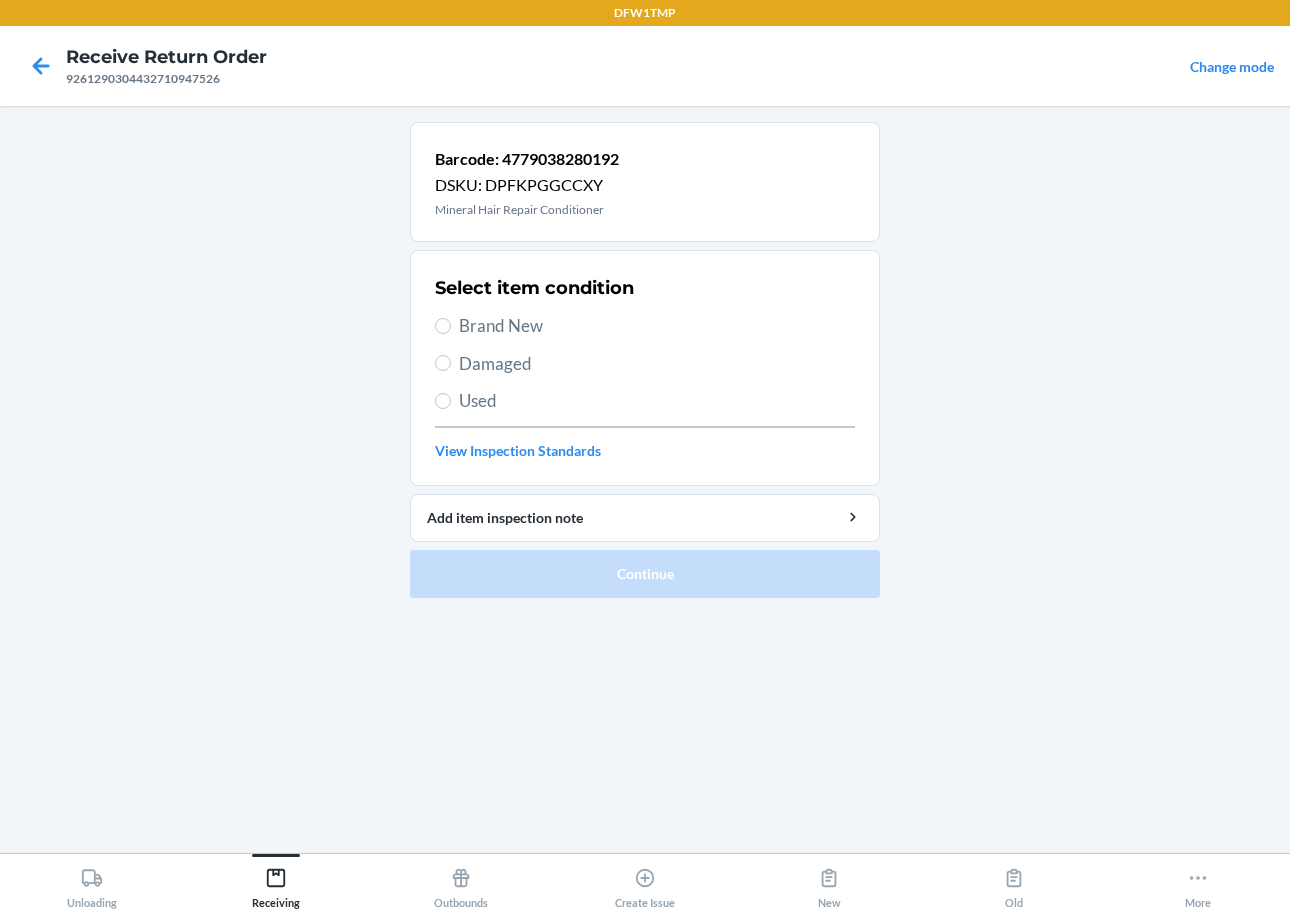 click on "Brand New" at bounding box center [657, 326] 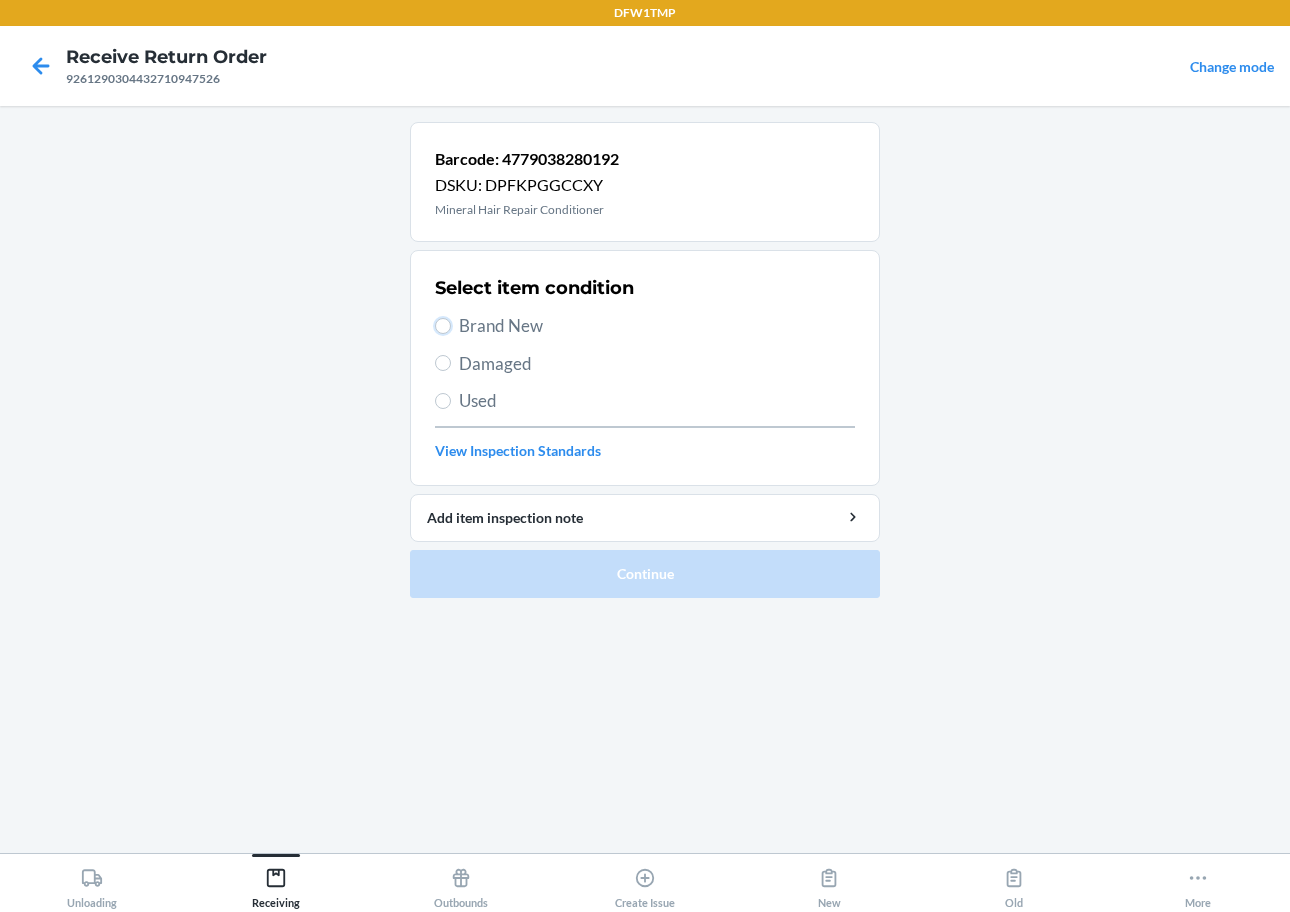 click on "Brand New" at bounding box center (443, 326) 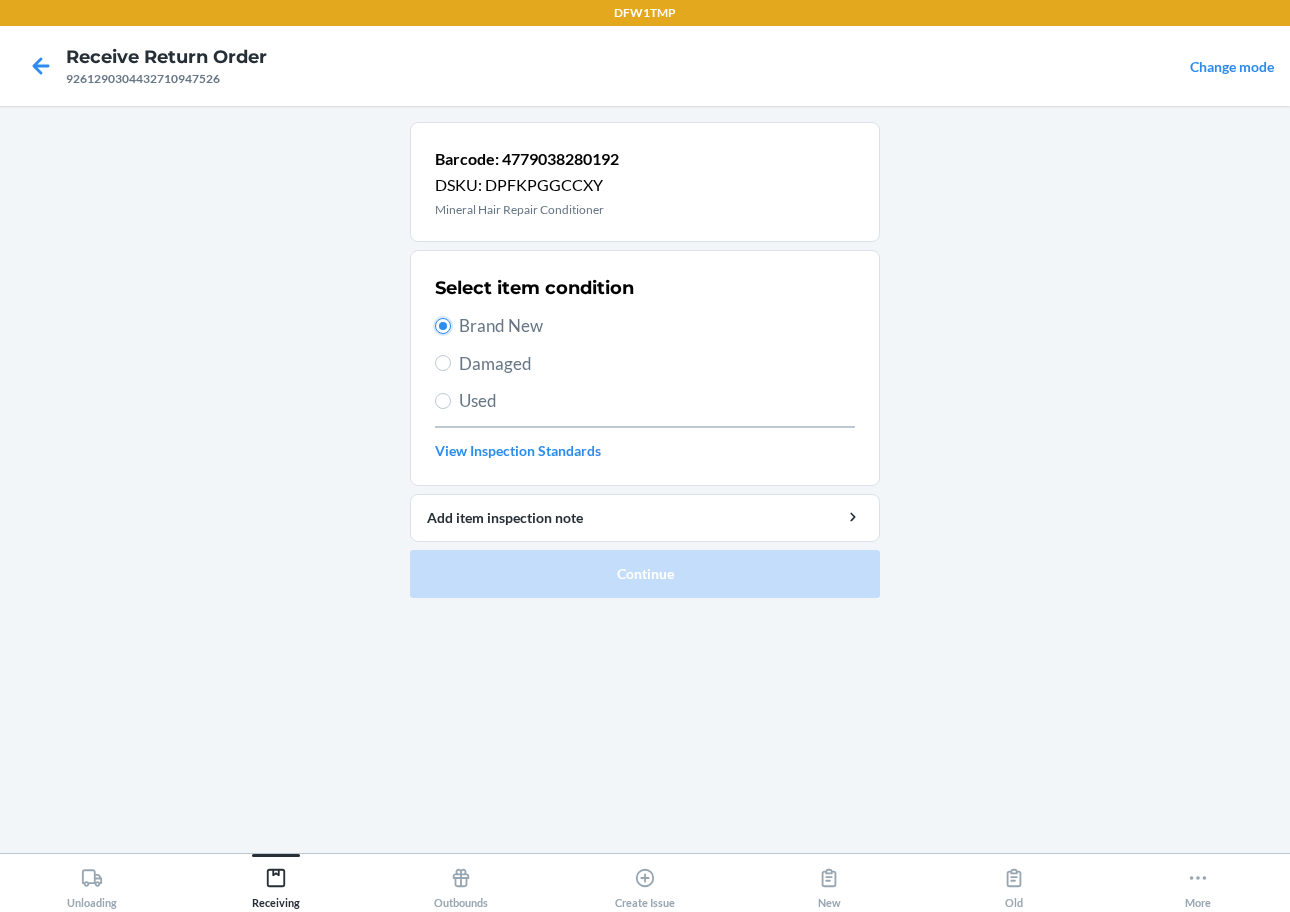 radio on "true" 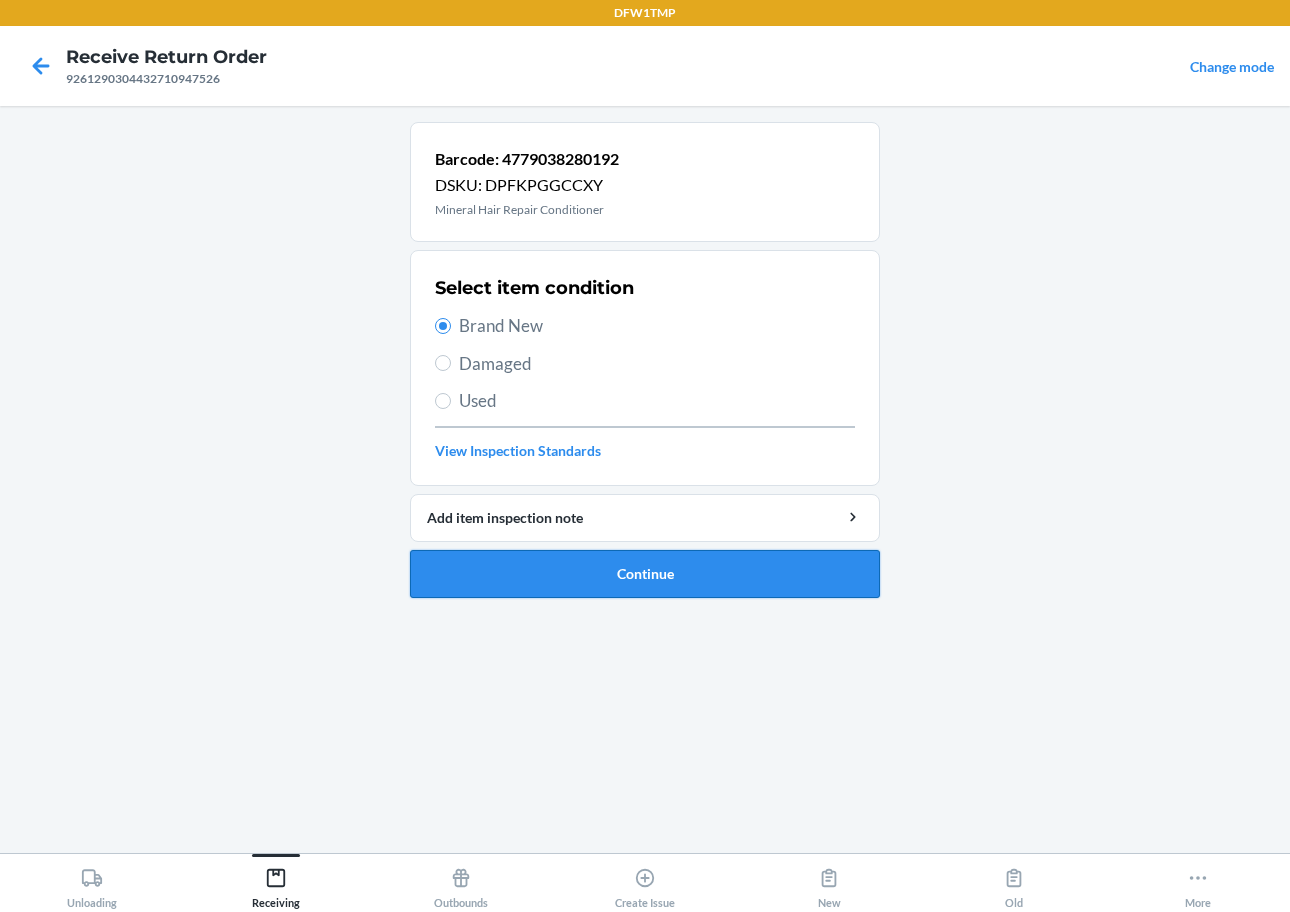 click on "Continue" at bounding box center [645, 574] 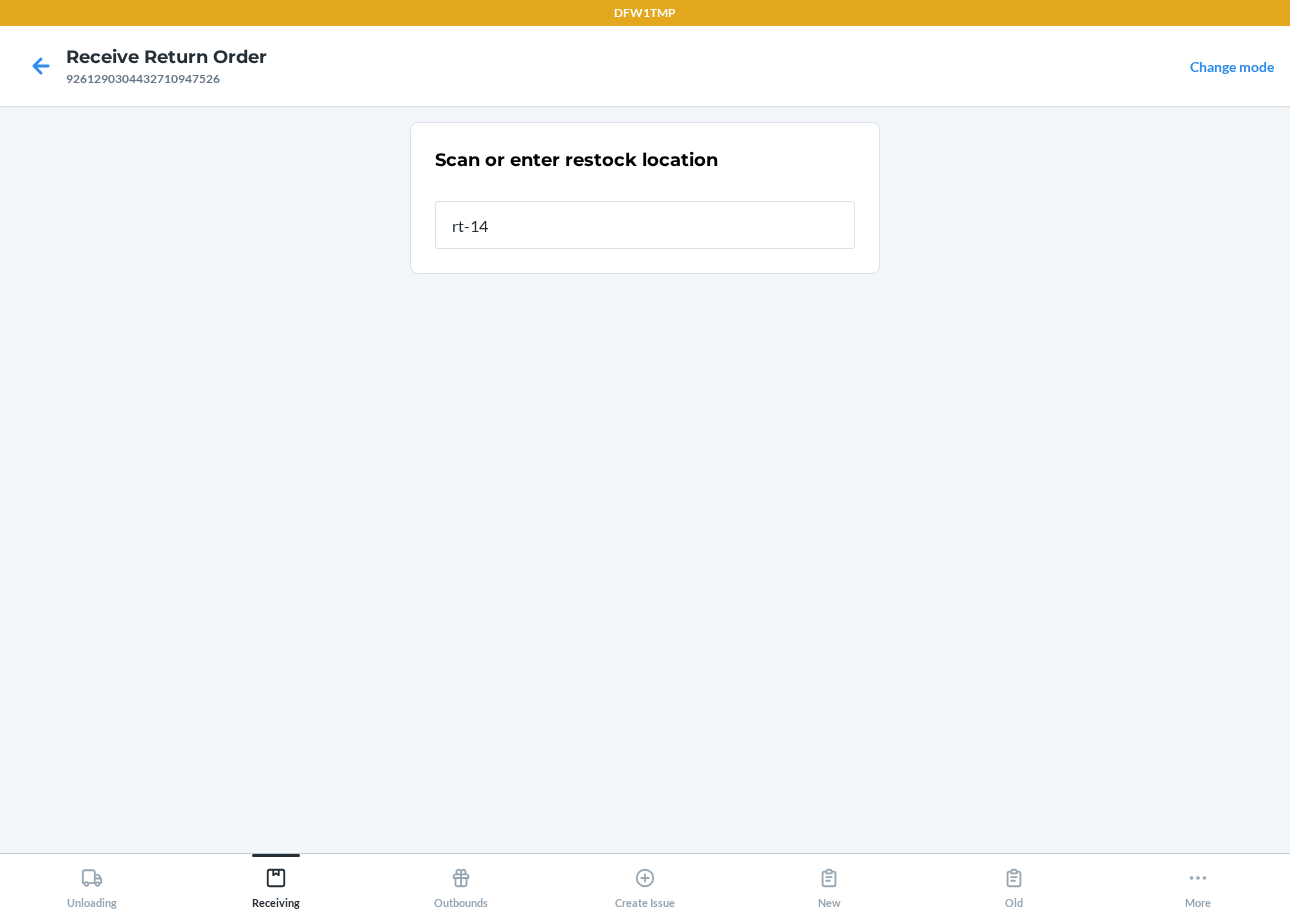 type on "rt-14" 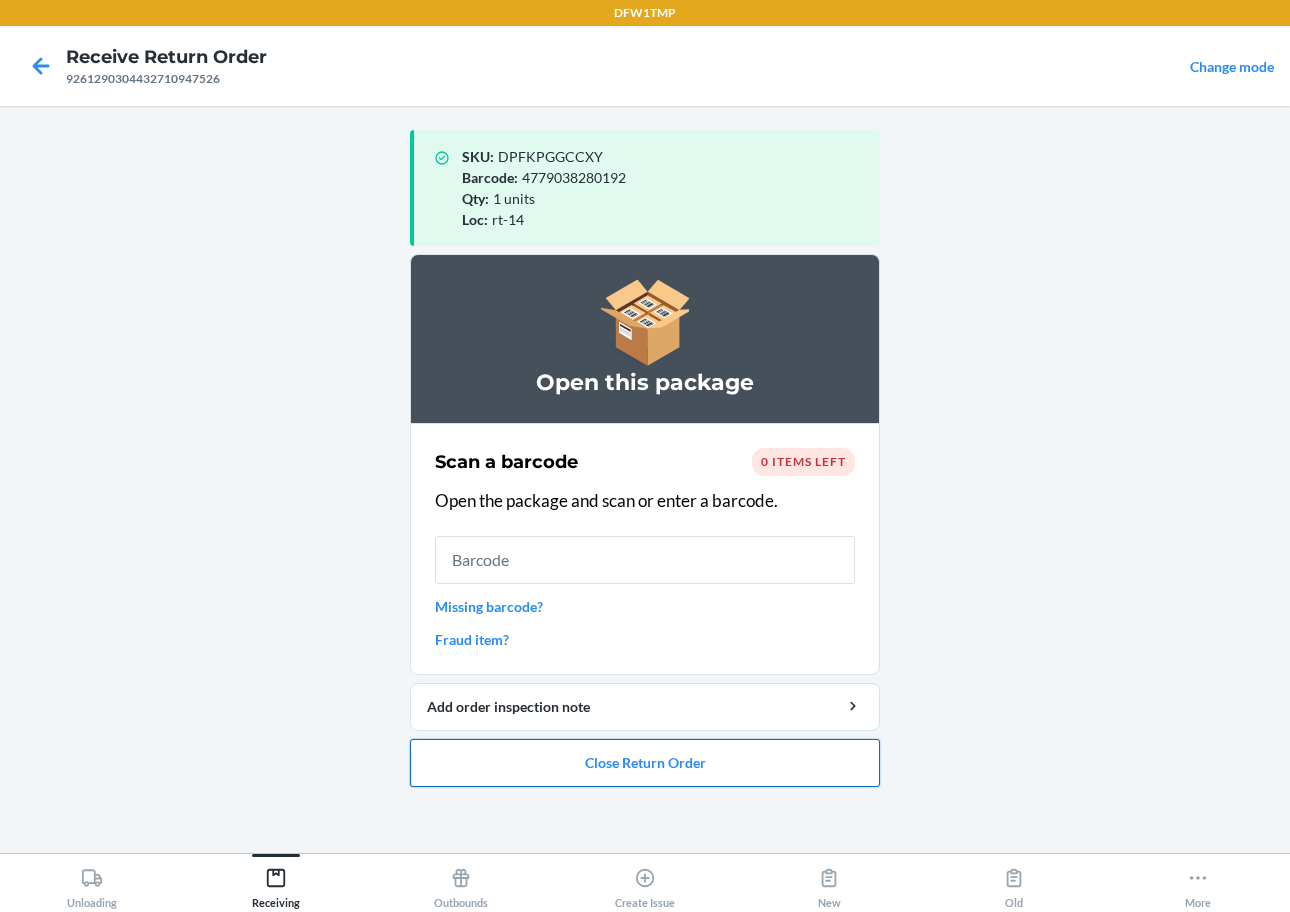 click on "Close Return Order" at bounding box center [645, 763] 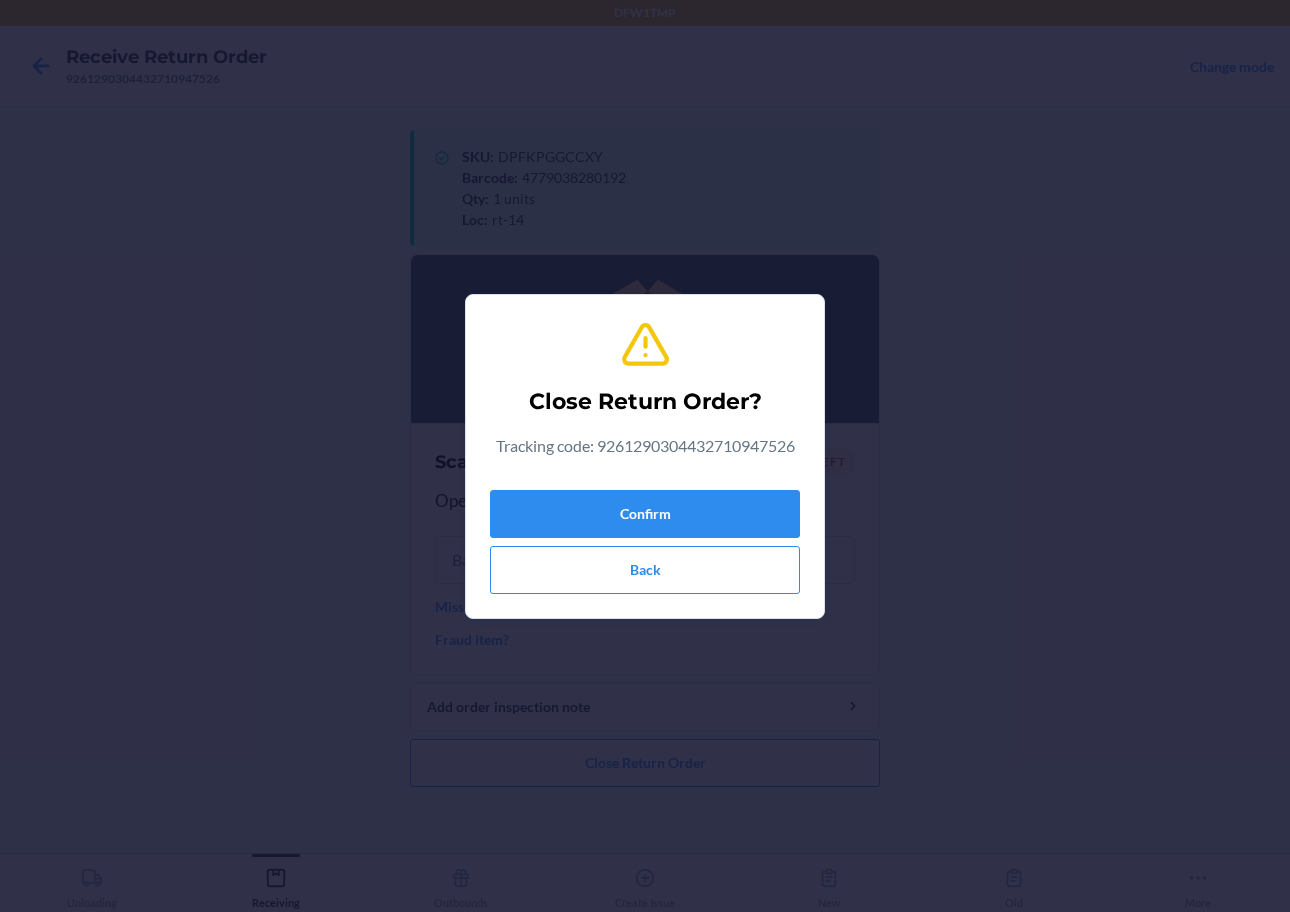 click on "Confirm Back" at bounding box center (645, 538) 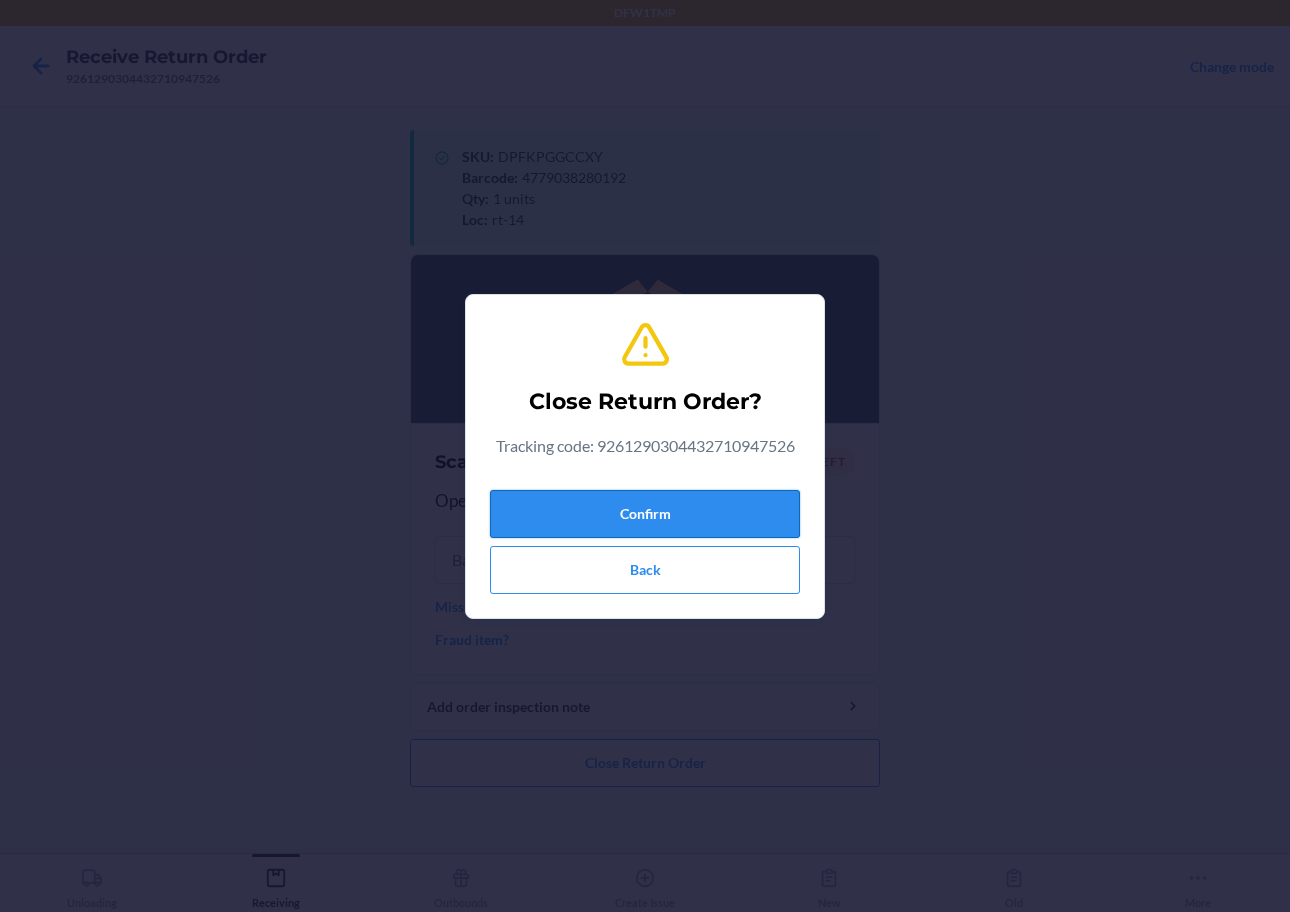 click on "Confirm" at bounding box center [645, 514] 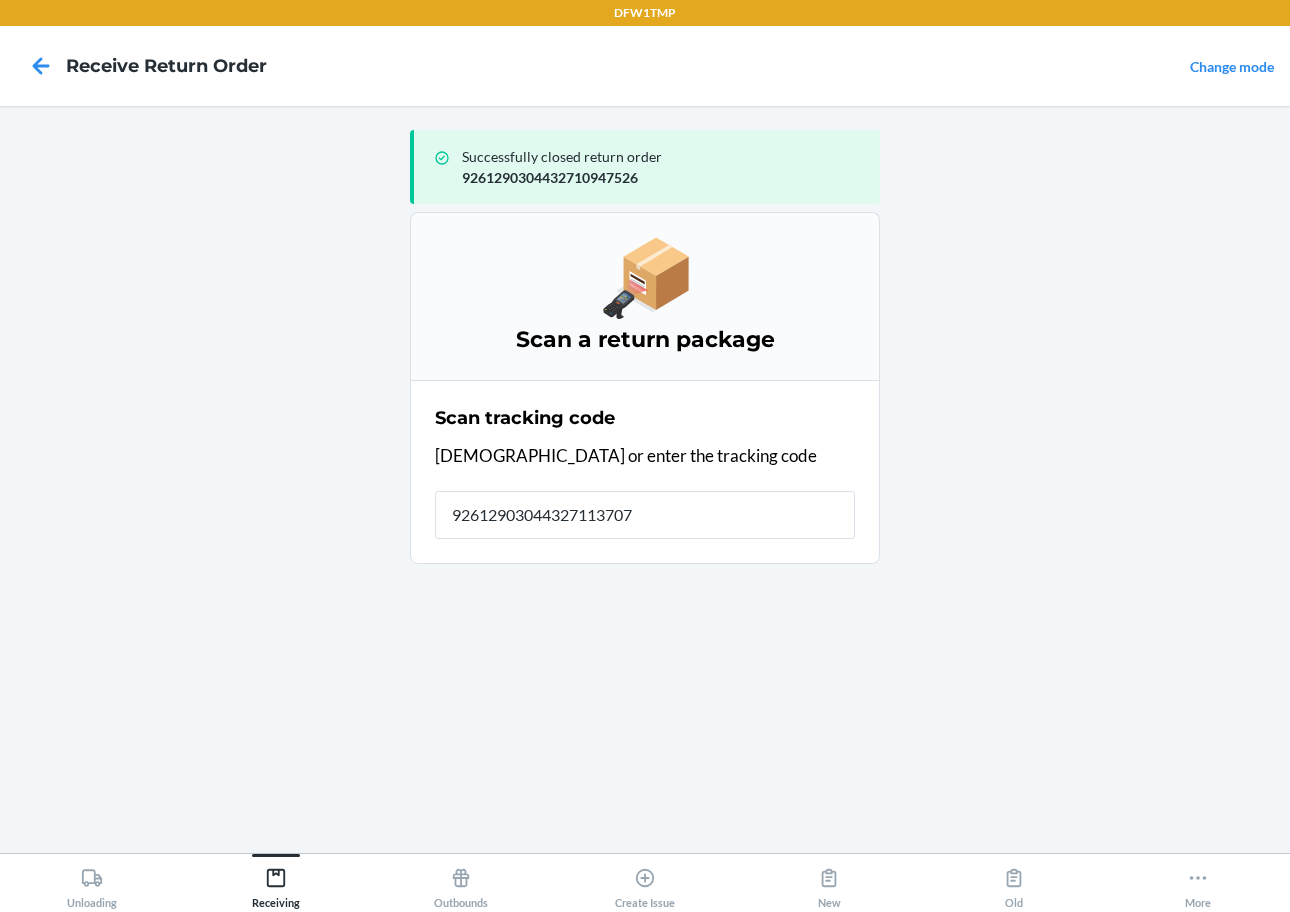 type on "926129030443271137073" 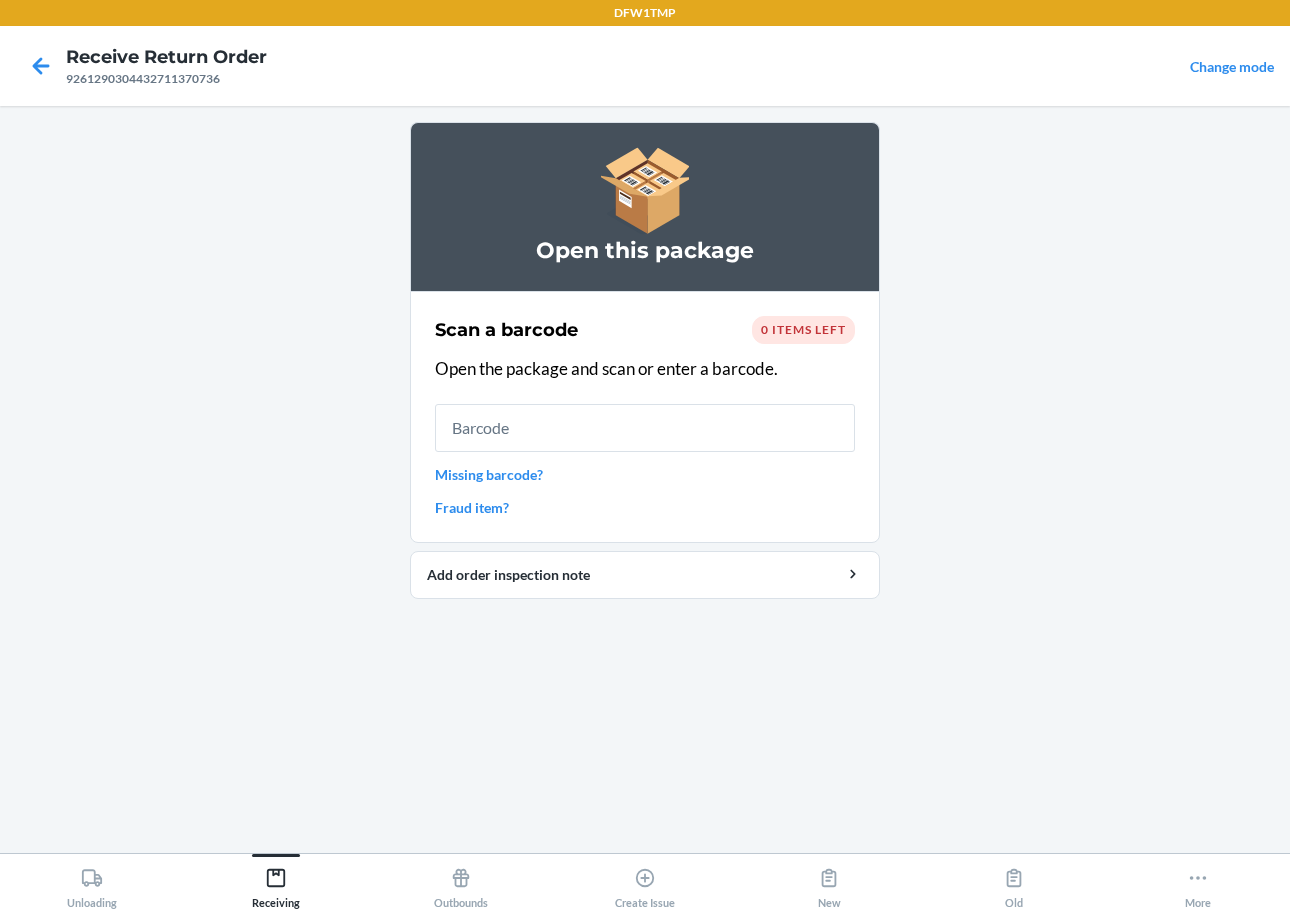 type 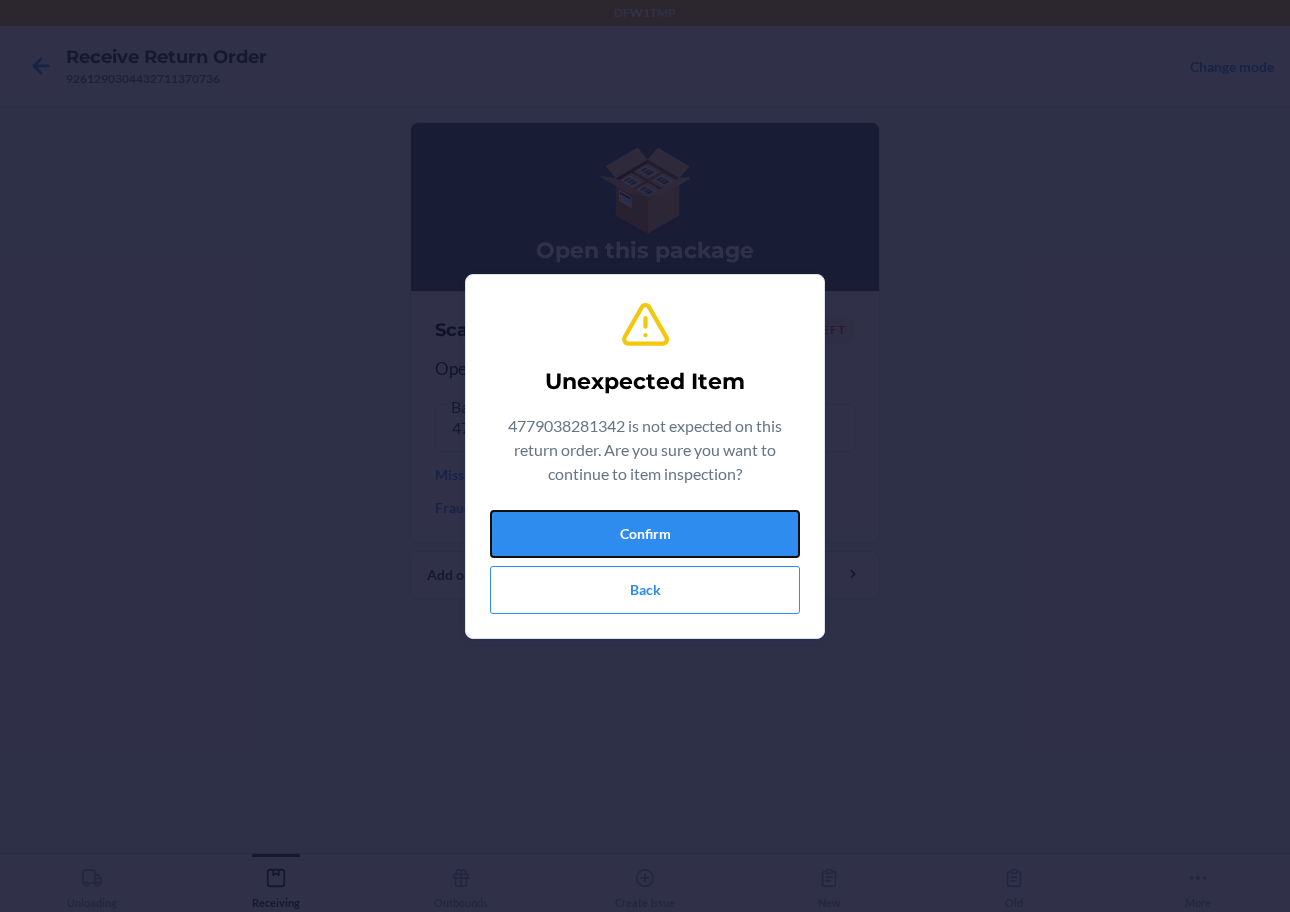 click on "Confirm" at bounding box center (645, 534) 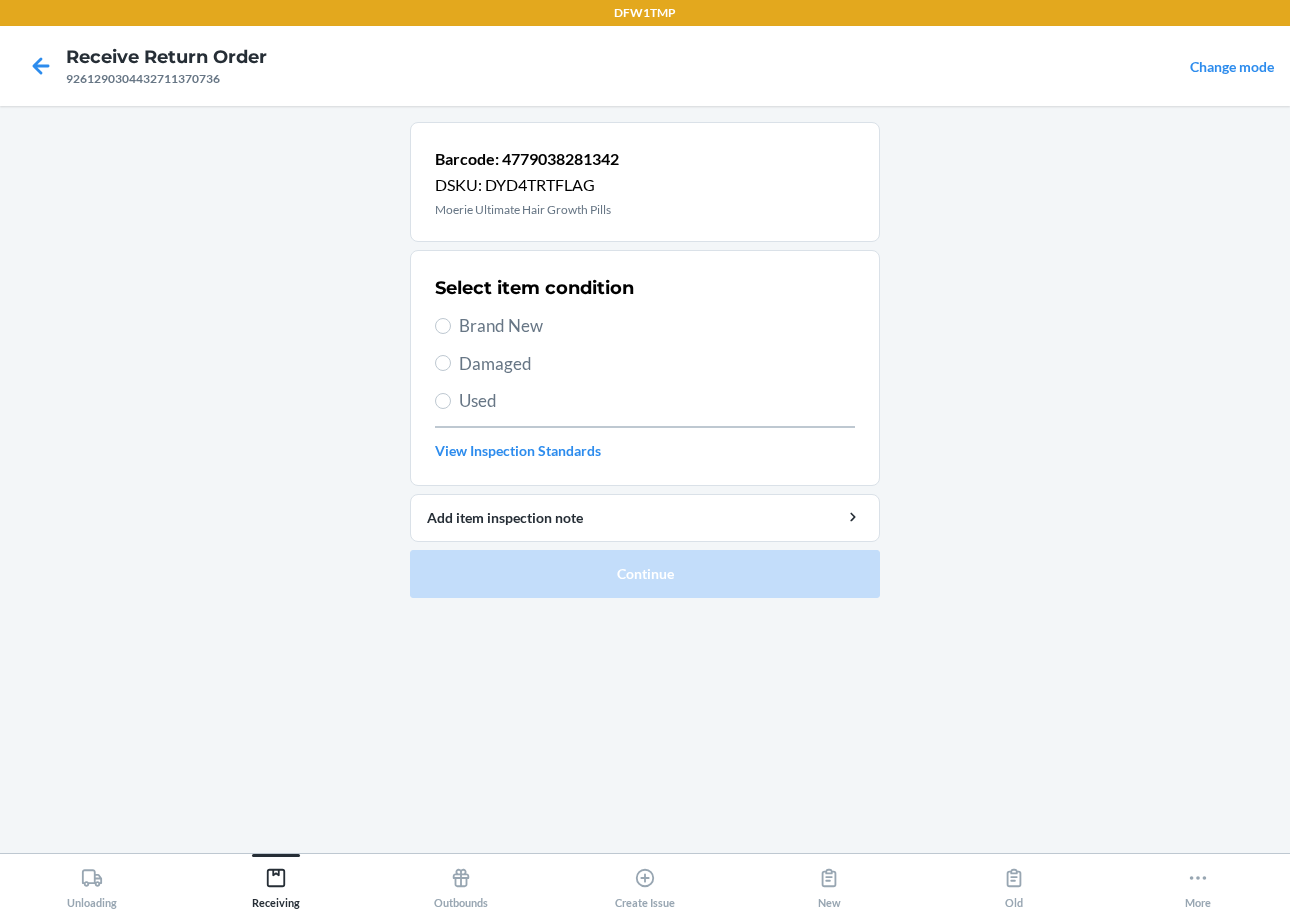 click on "Brand New" at bounding box center (657, 326) 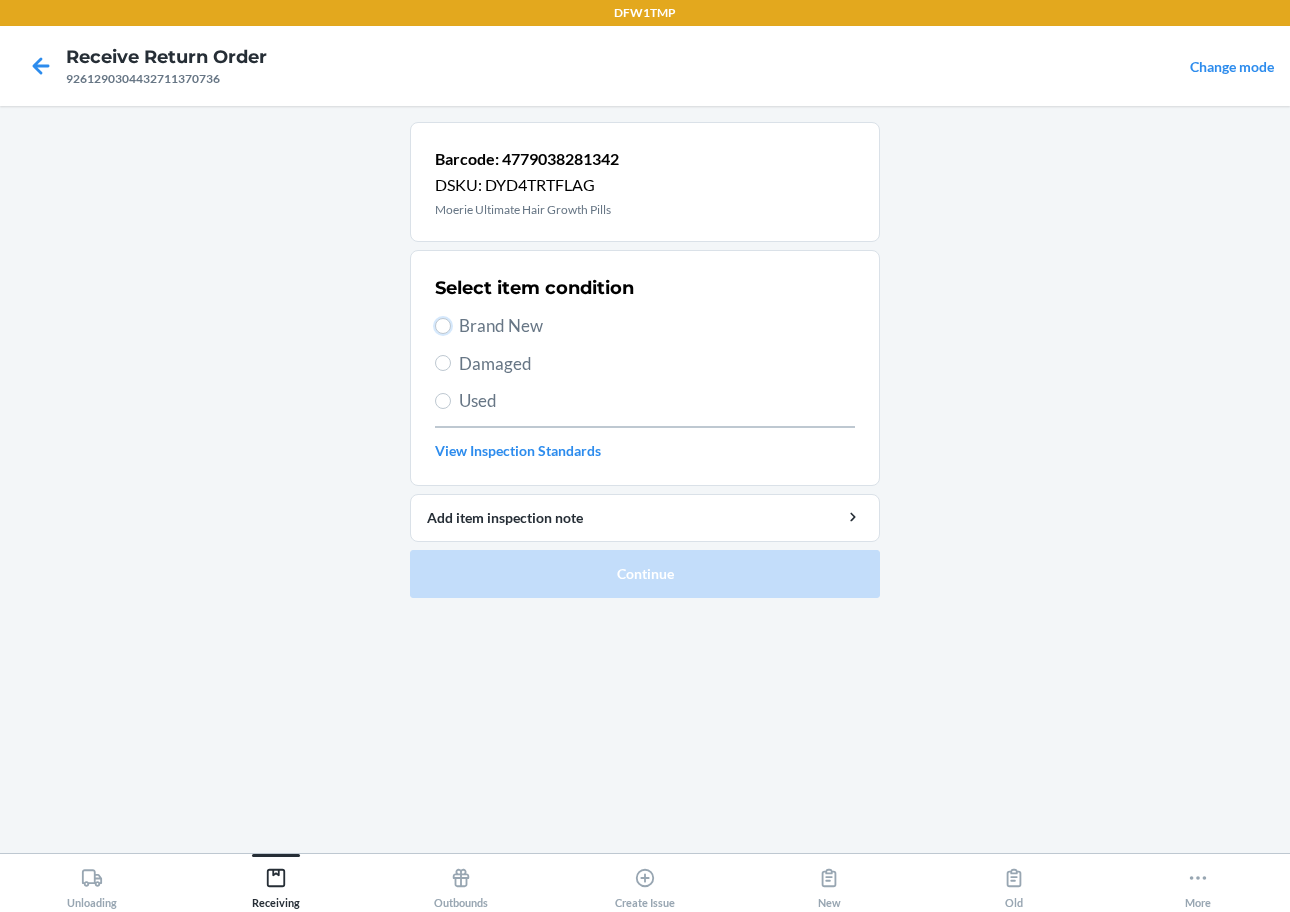 click on "Brand New" at bounding box center [443, 326] 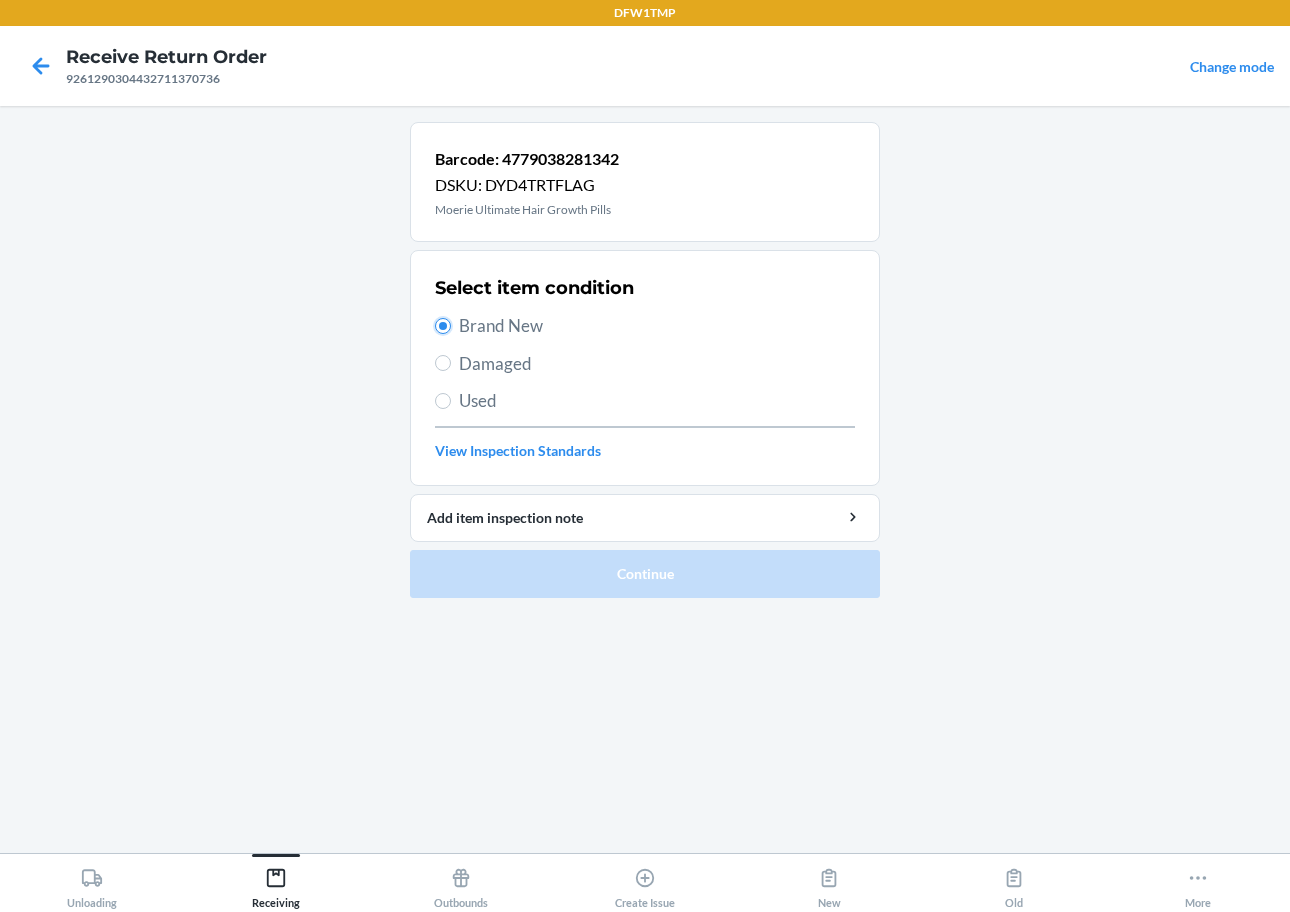 radio on "true" 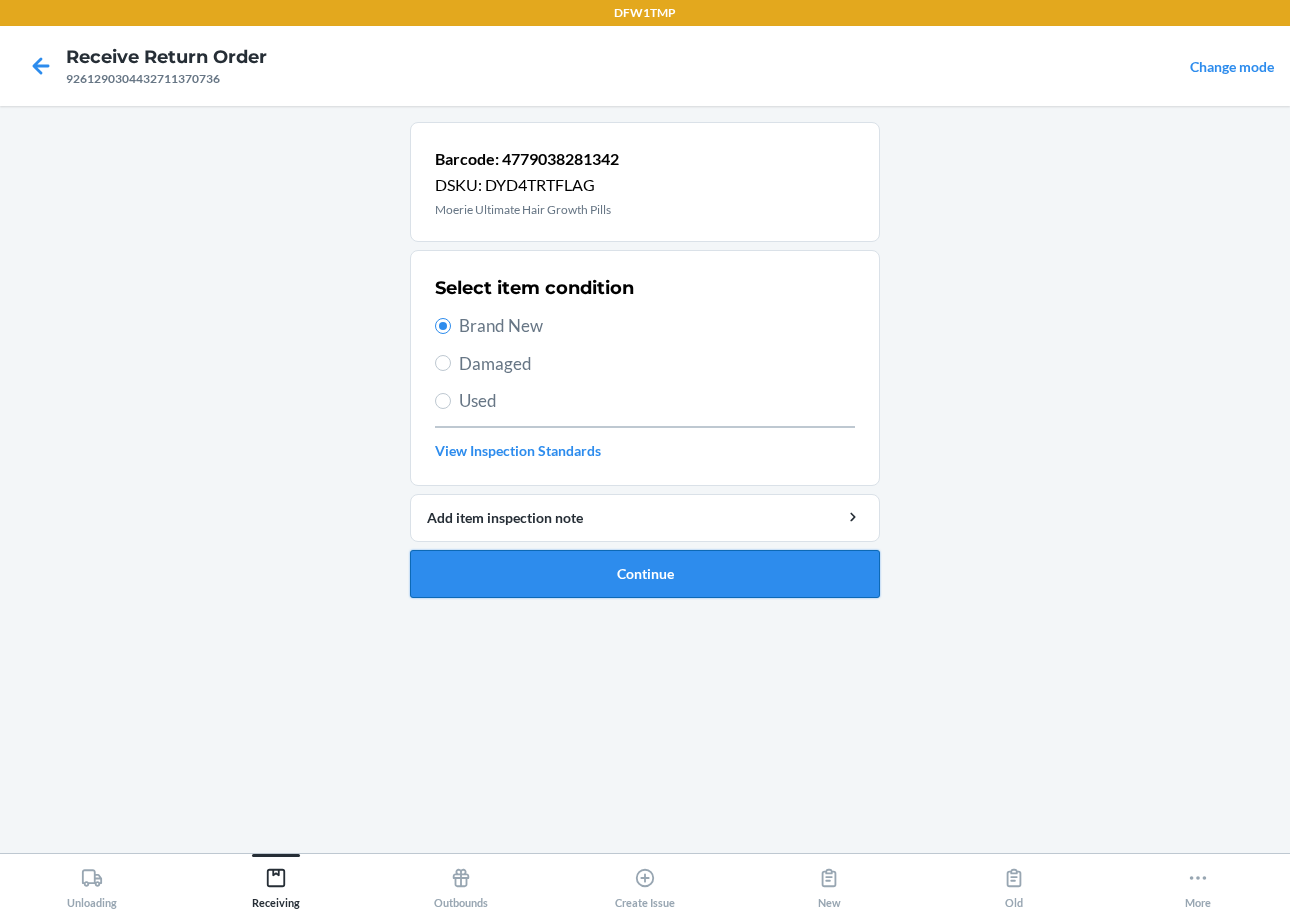 click on "Continue" at bounding box center (645, 574) 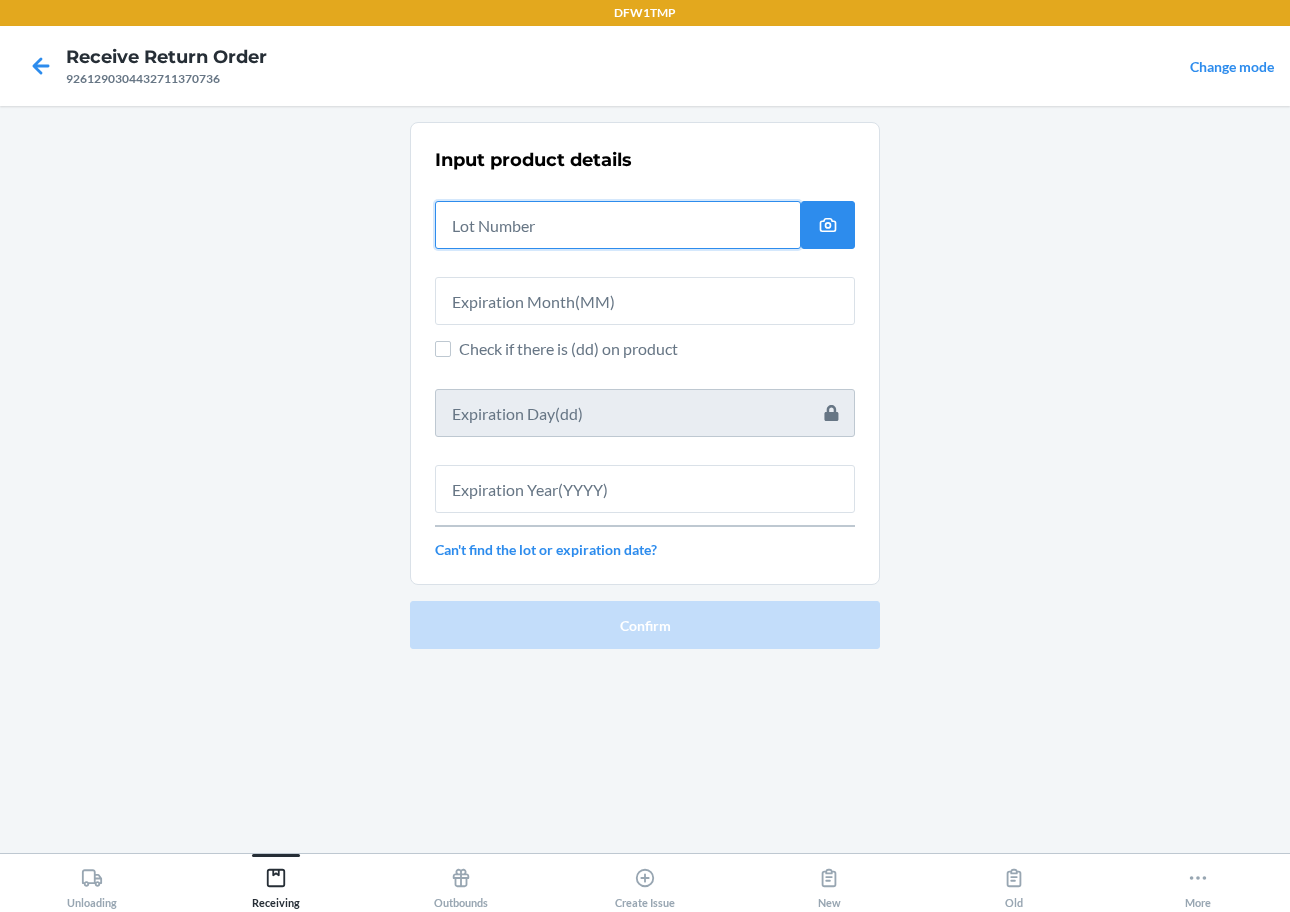 click at bounding box center [618, 225] 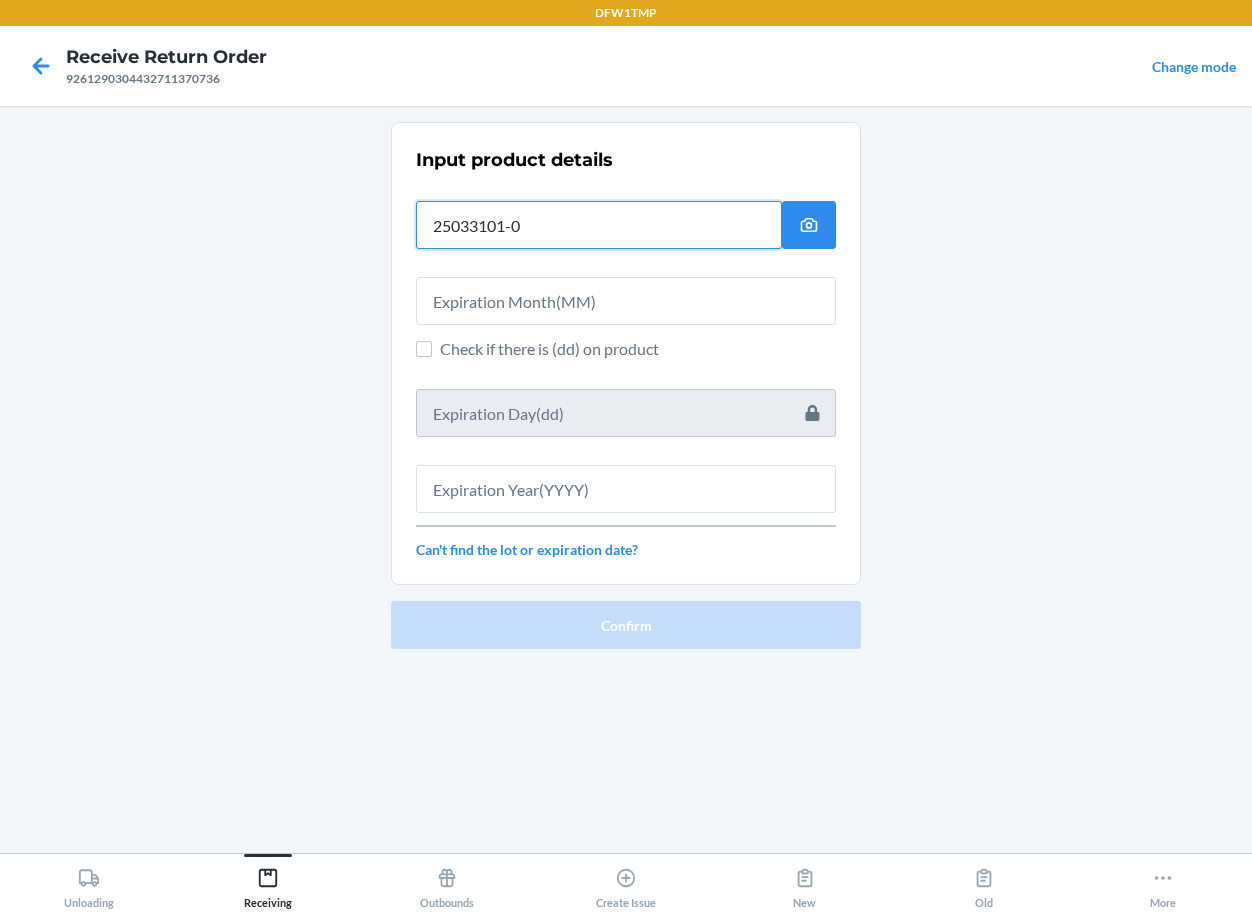 type on "25033101-02" 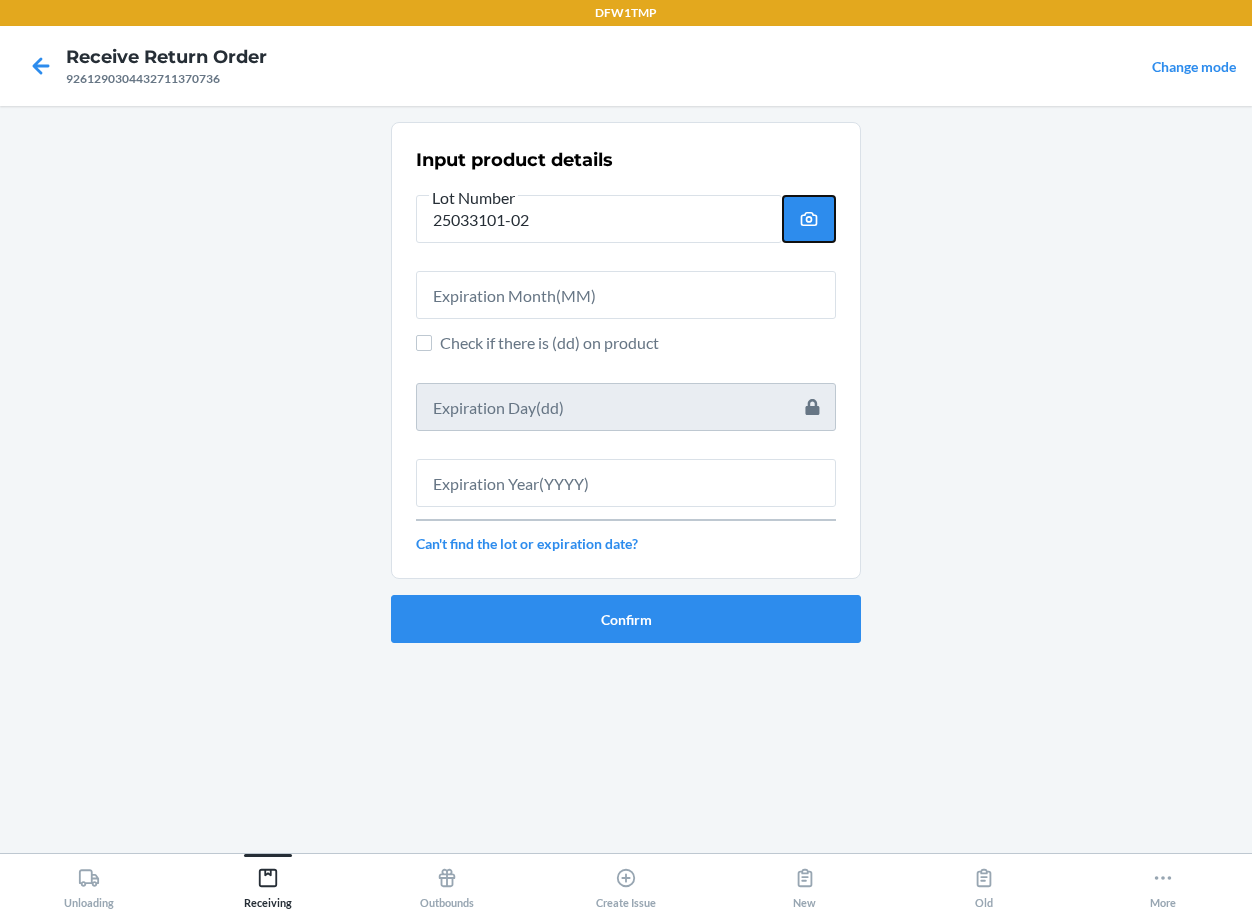 type 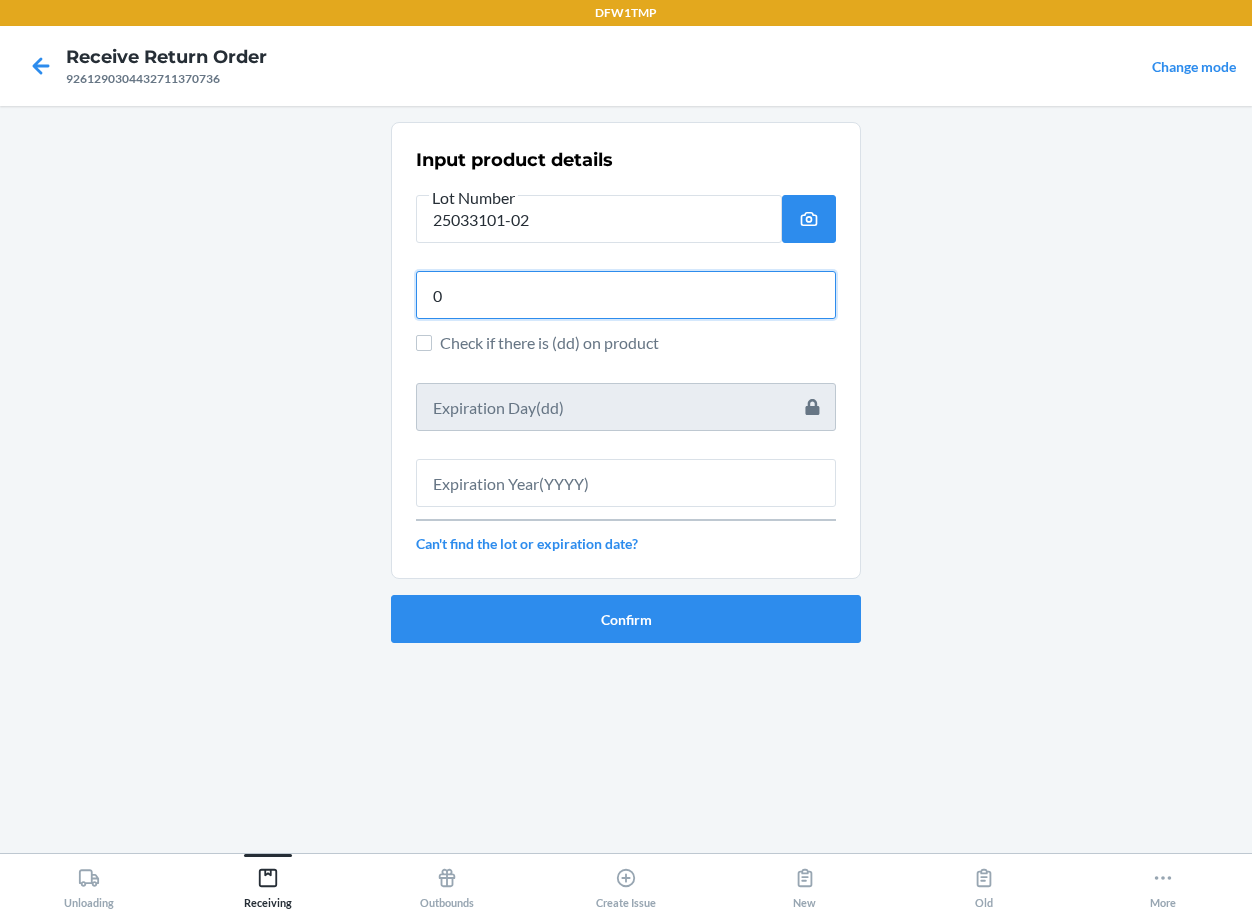type on "03" 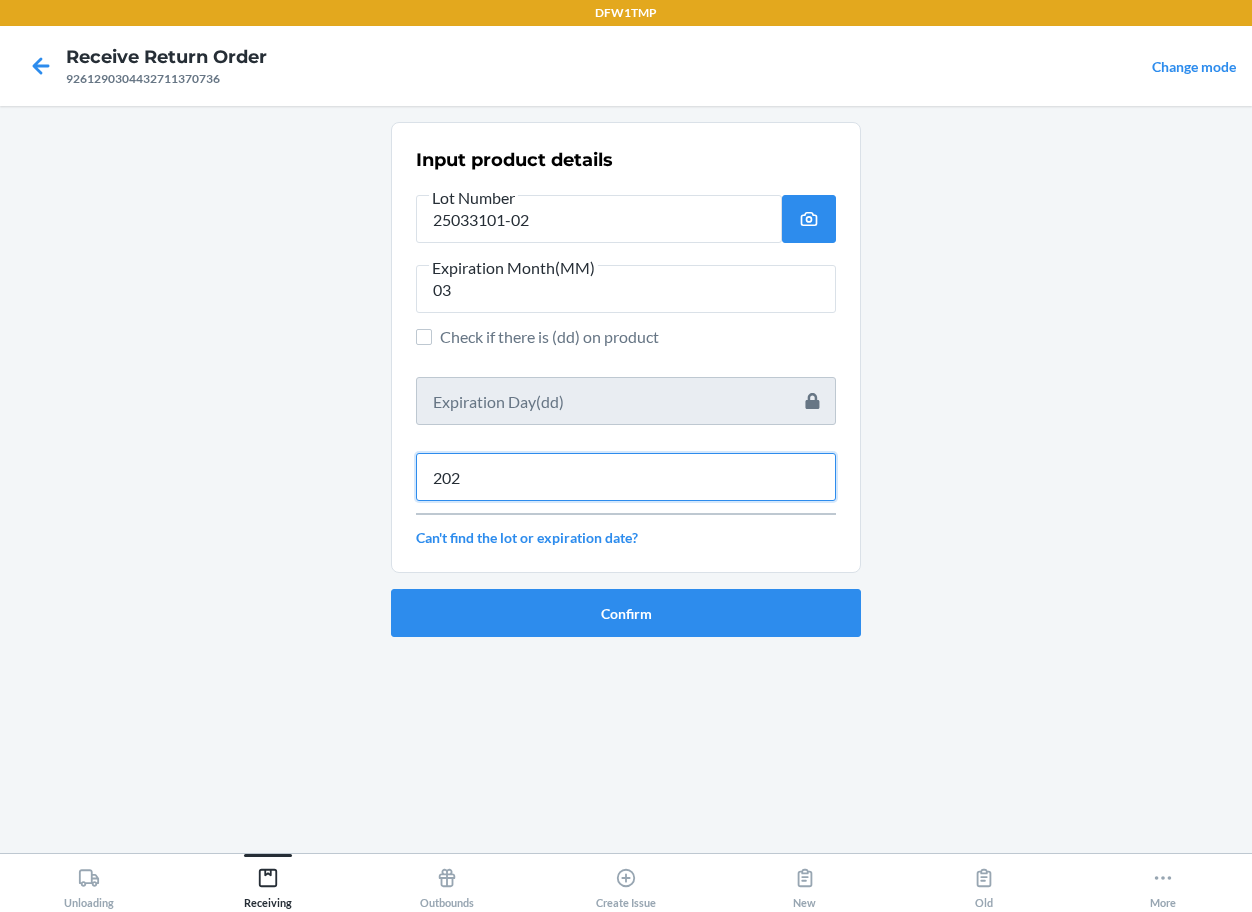 type on "2027" 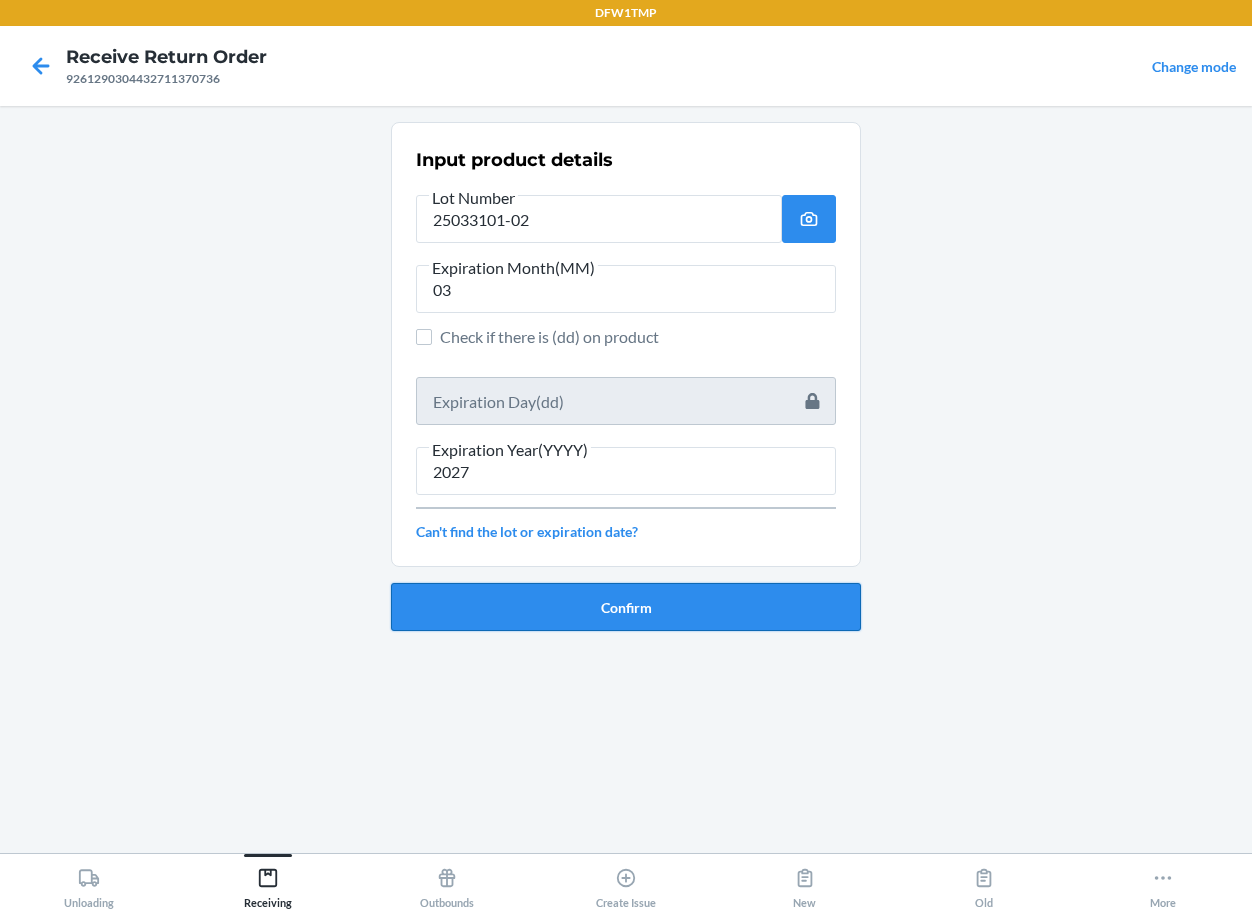 click on "Confirm" at bounding box center (626, 607) 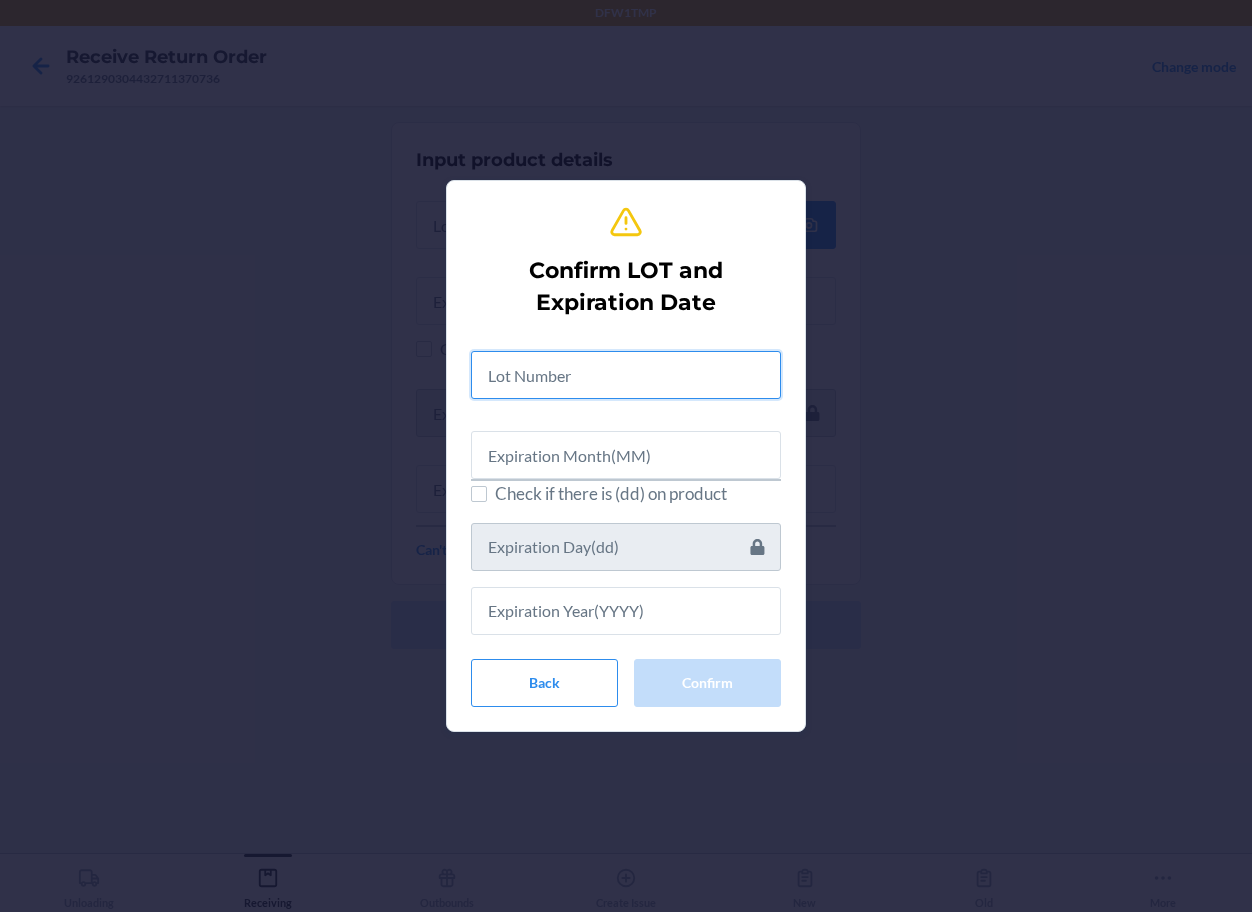click at bounding box center (626, 375) 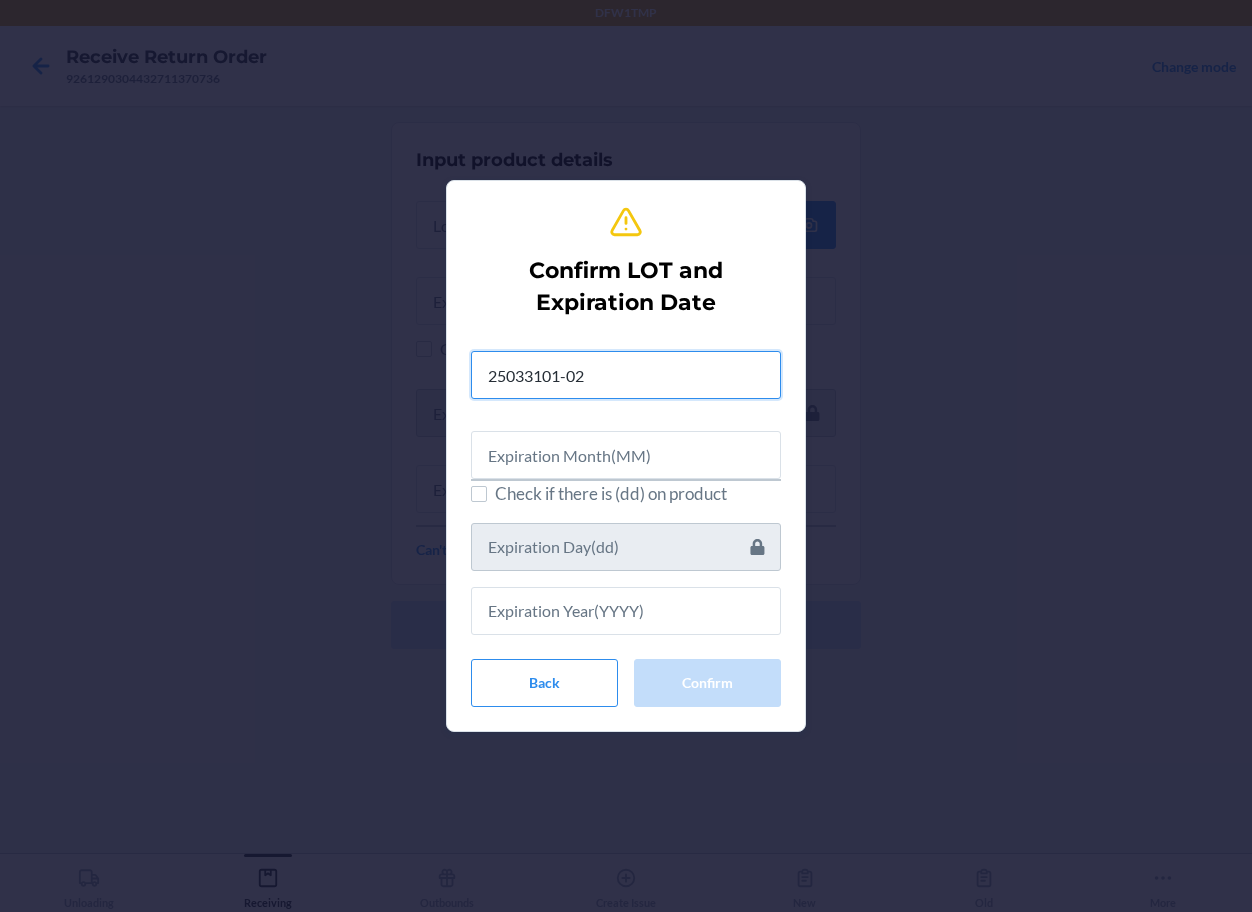 type on "25033101-02" 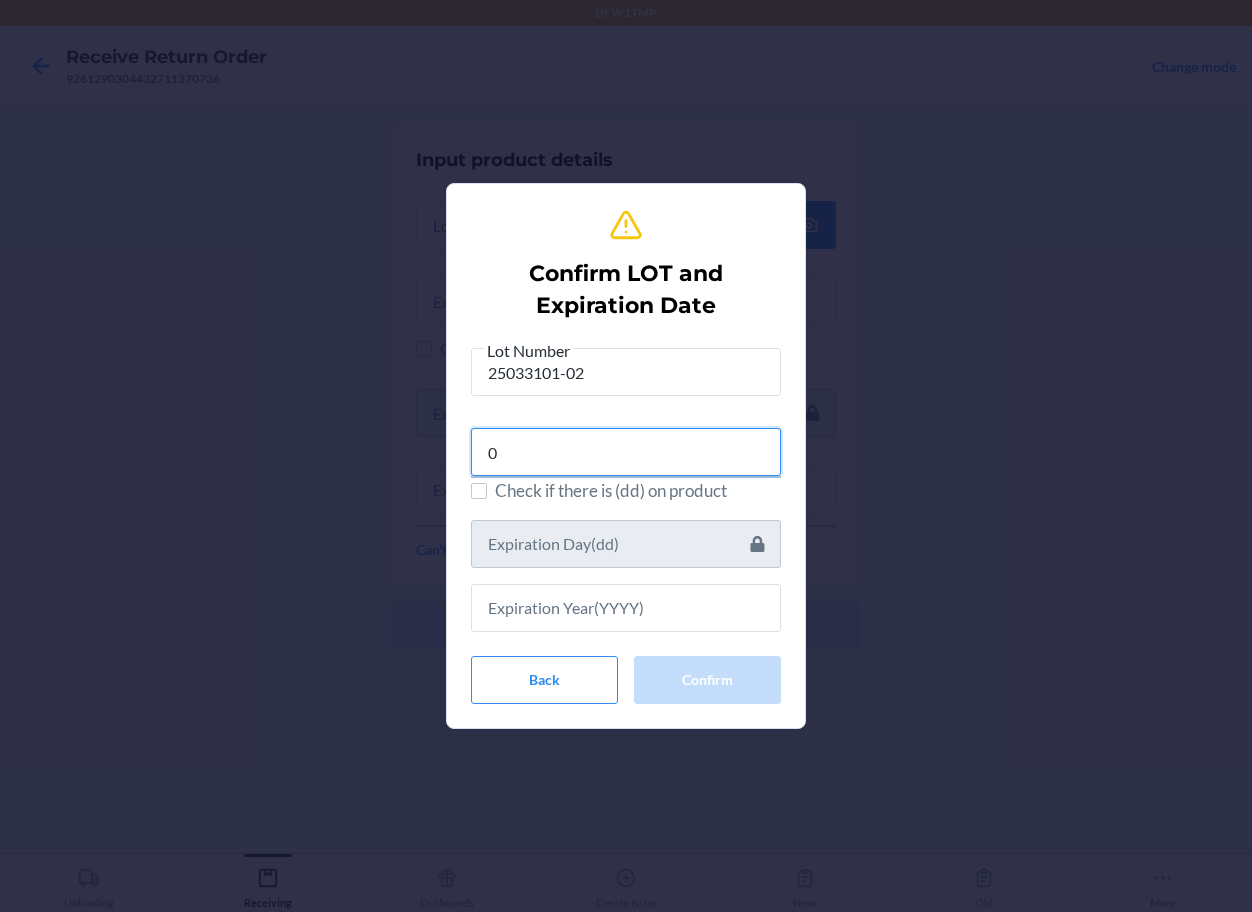 type on "03" 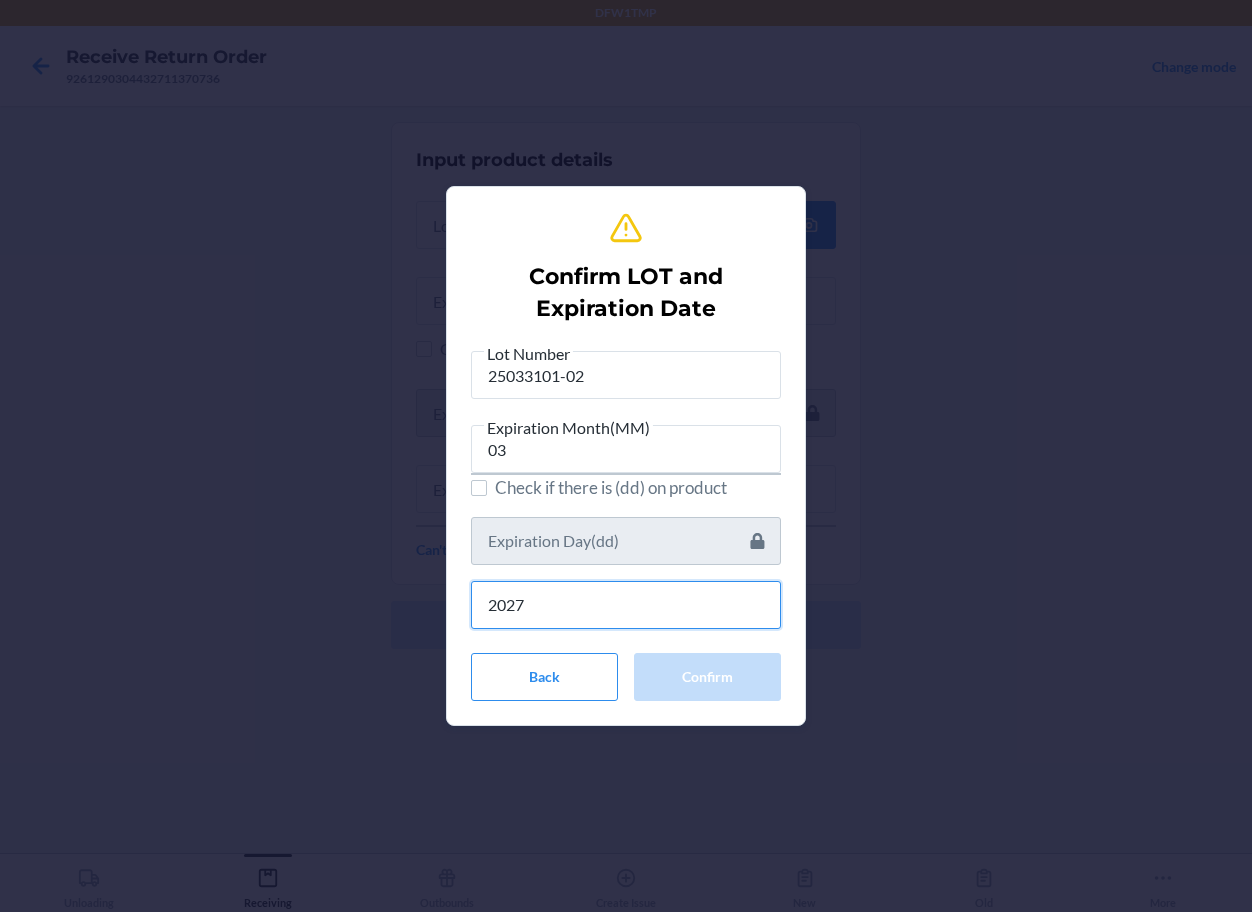 type on "2027" 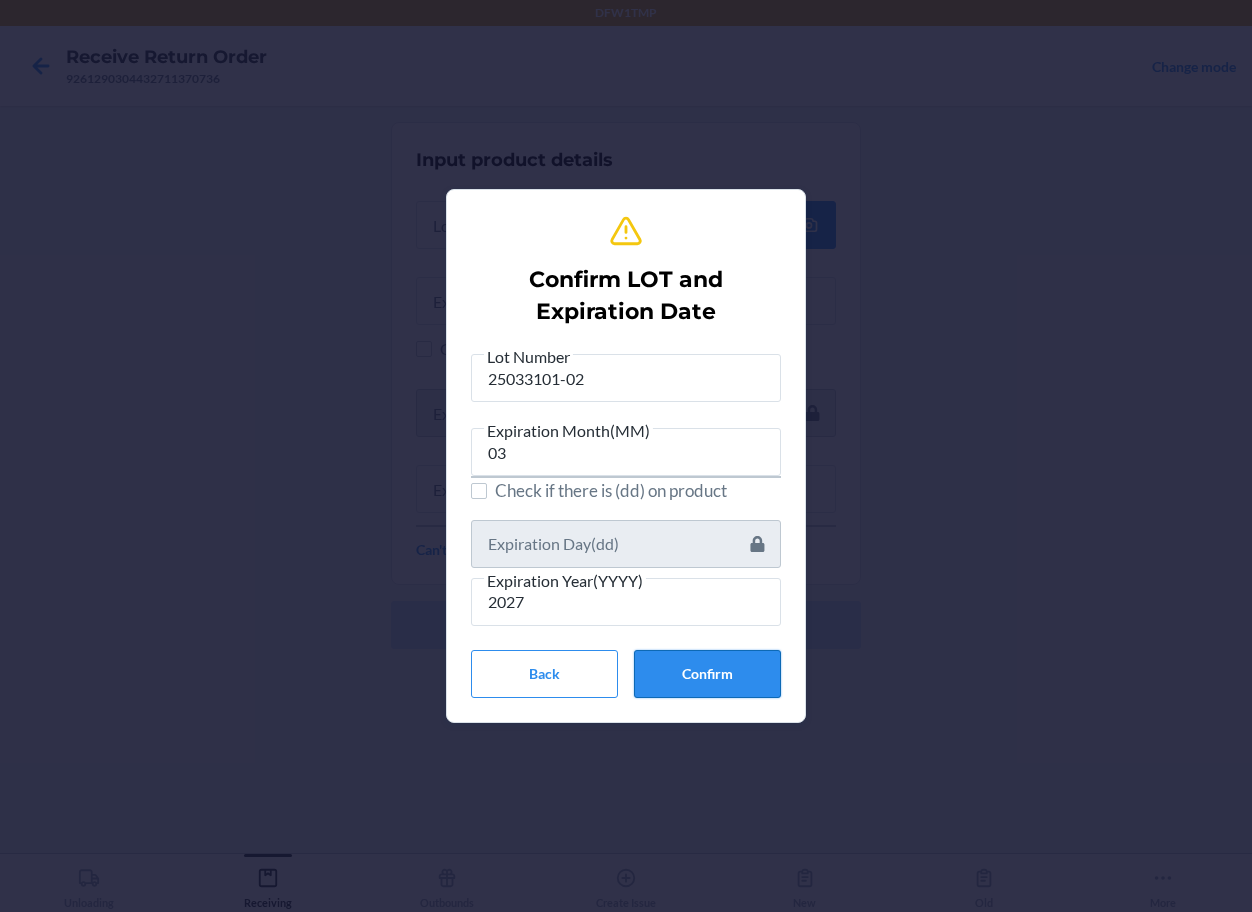 click on "Confirm" at bounding box center [707, 674] 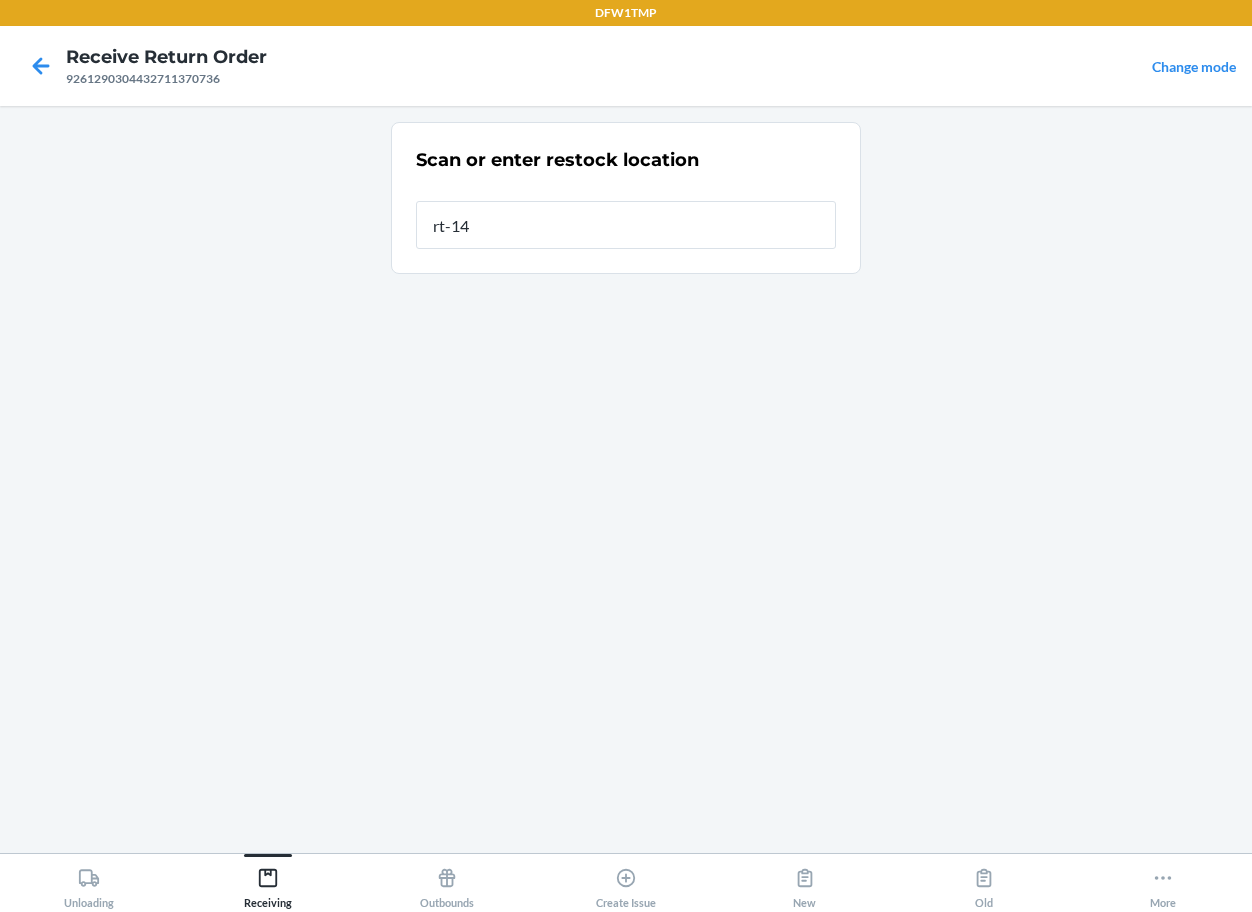 type on "rt-14" 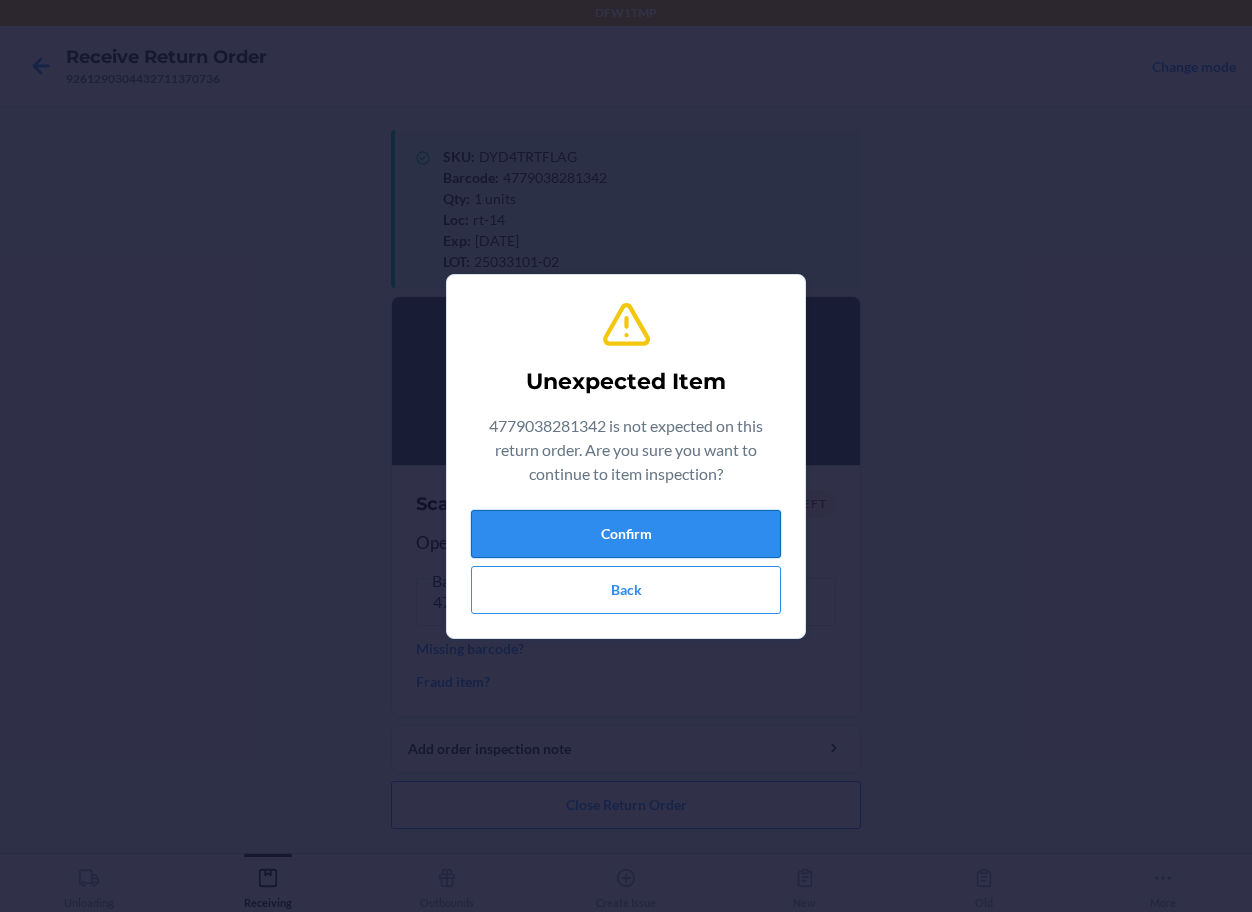 click on "Confirm" at bounding box center (626, 534) 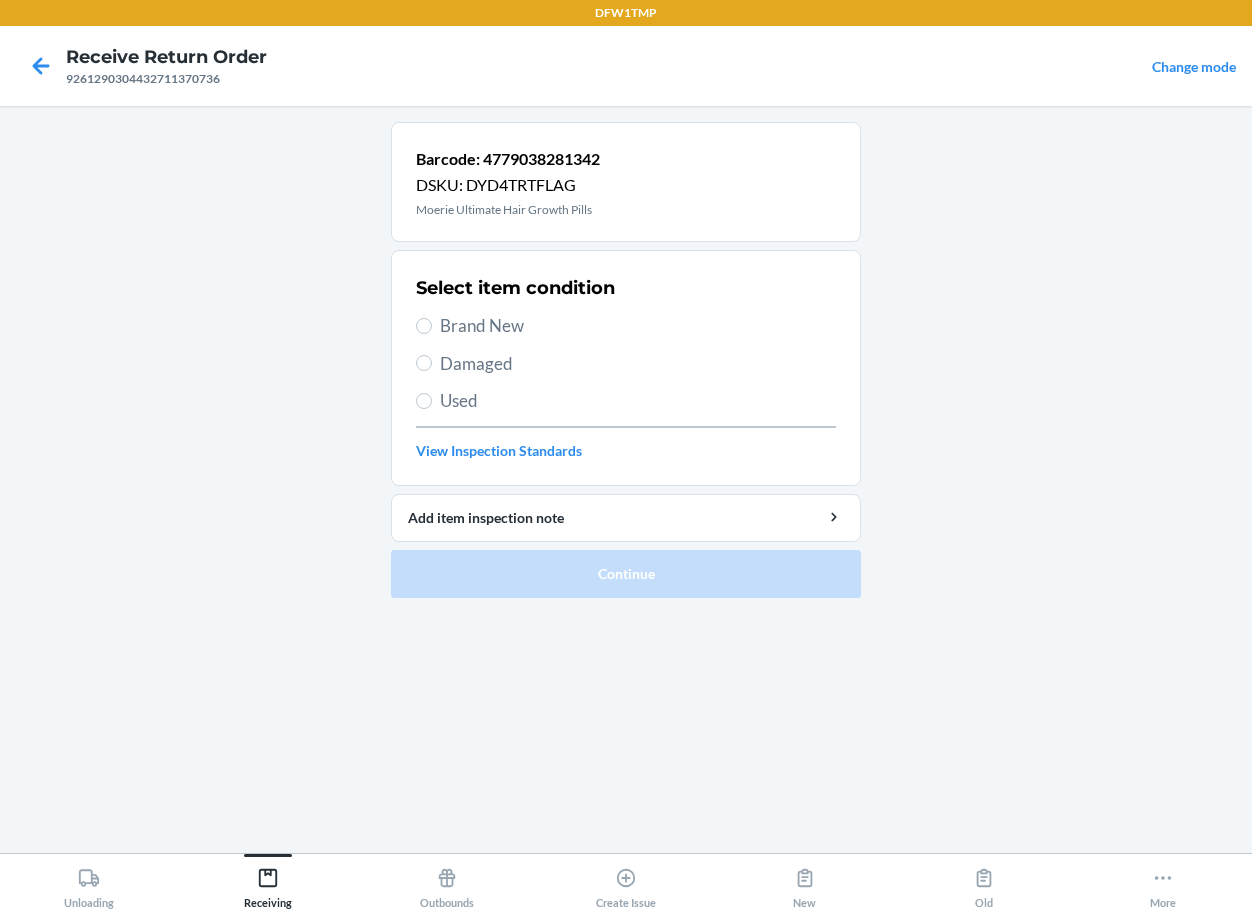 click on "Brand New" at bounding box center (638, 326) 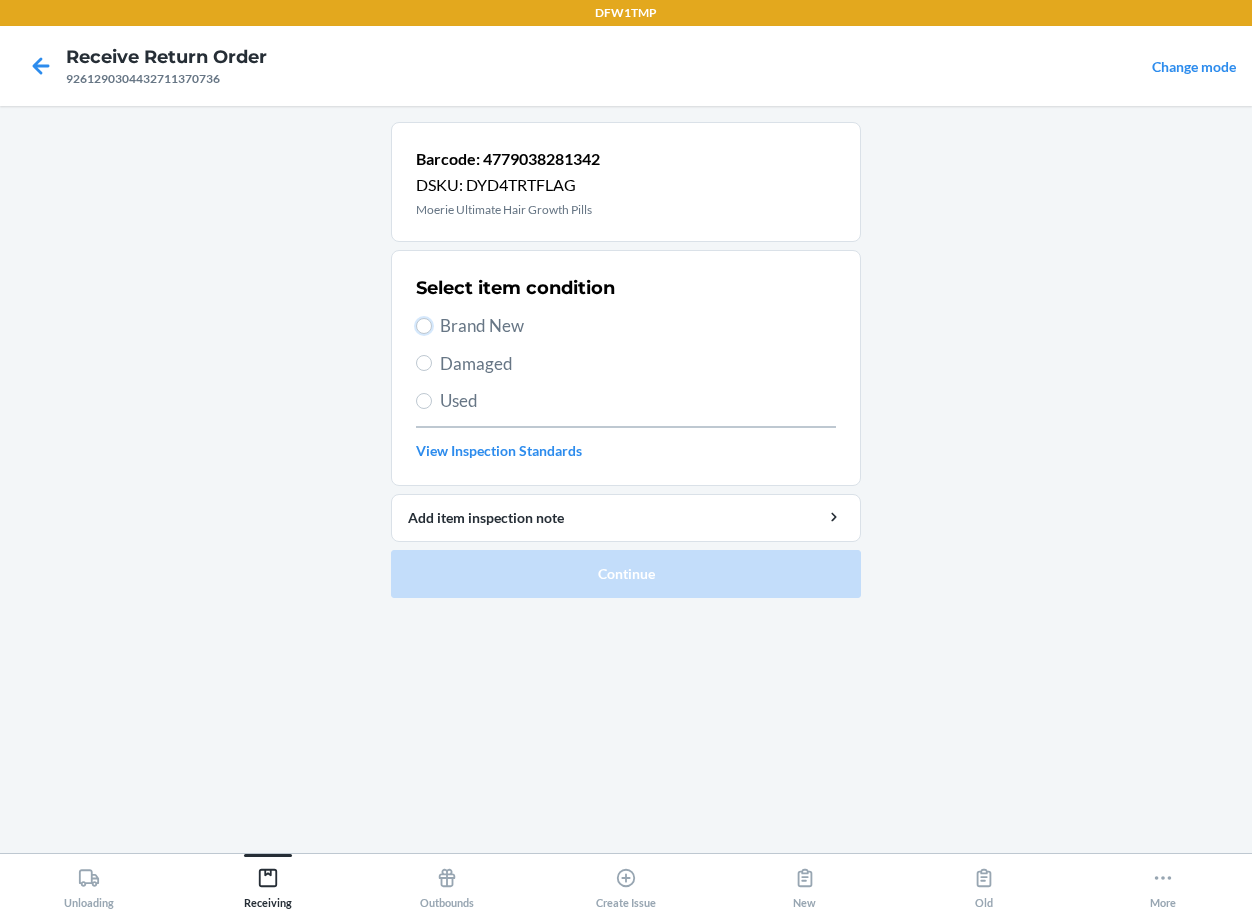 click on "Brand New" at bounding box center [424, 326] 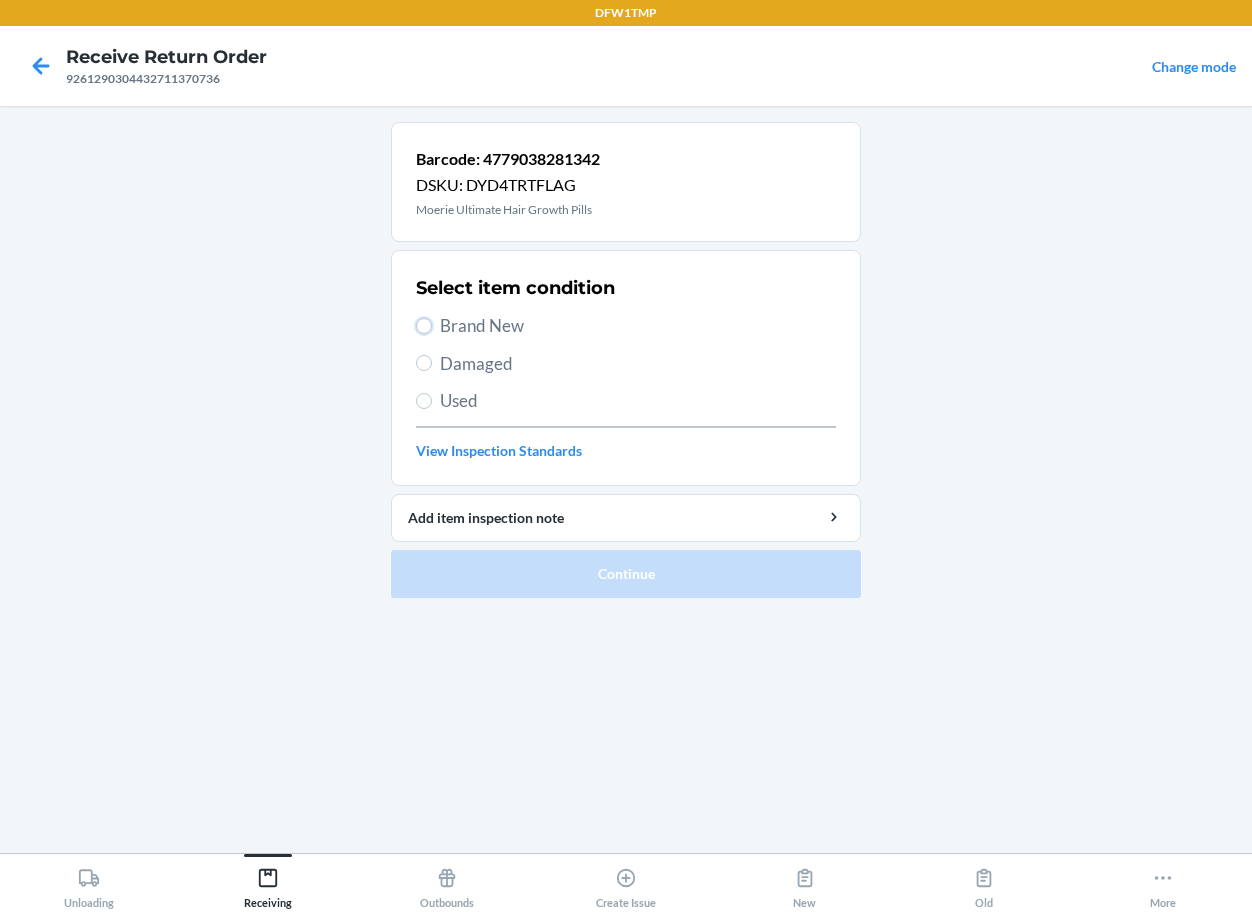 radio on "true" 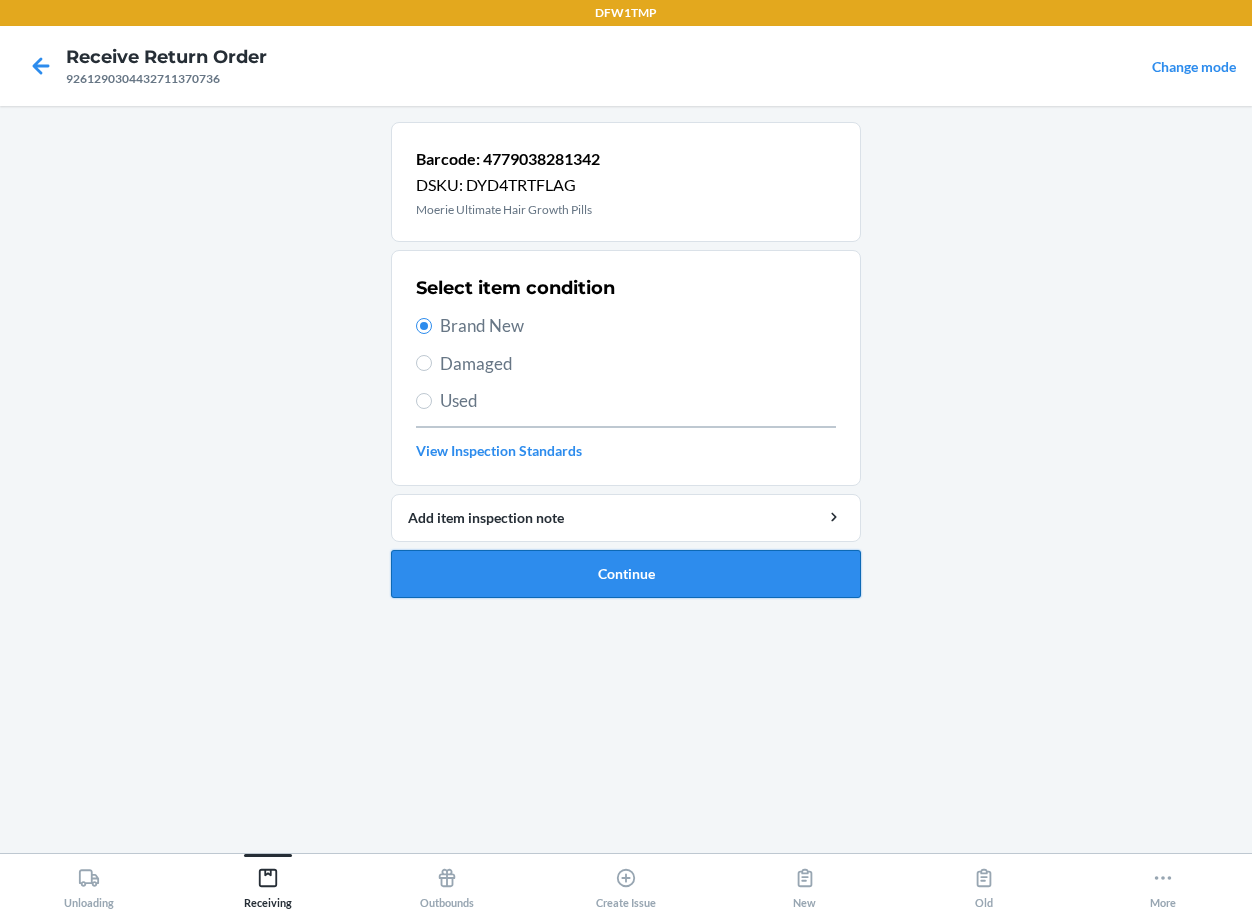 click on "Continue" at bounding box center (626, 574) 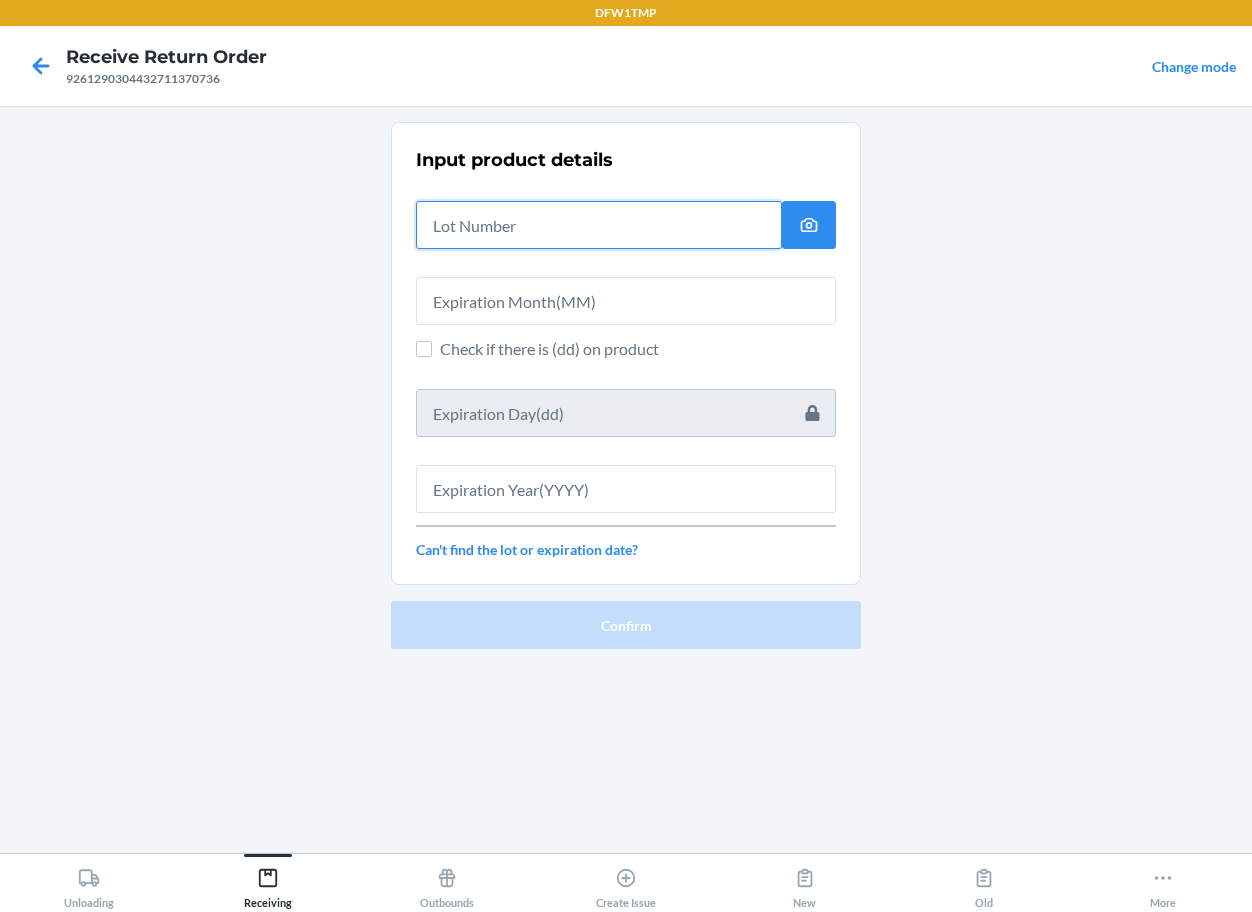 click at bounding box center (599, 225) 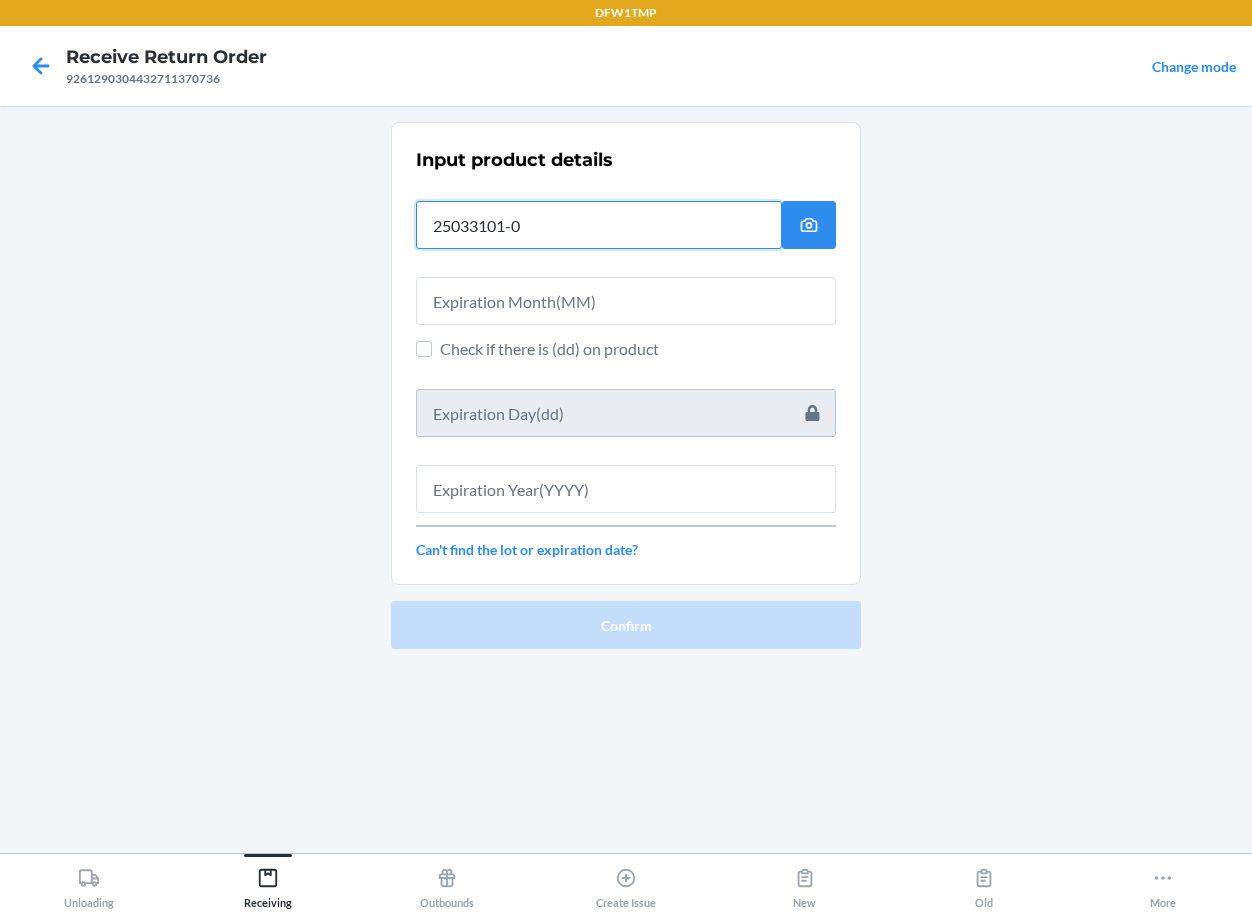 type on "25033101-02" 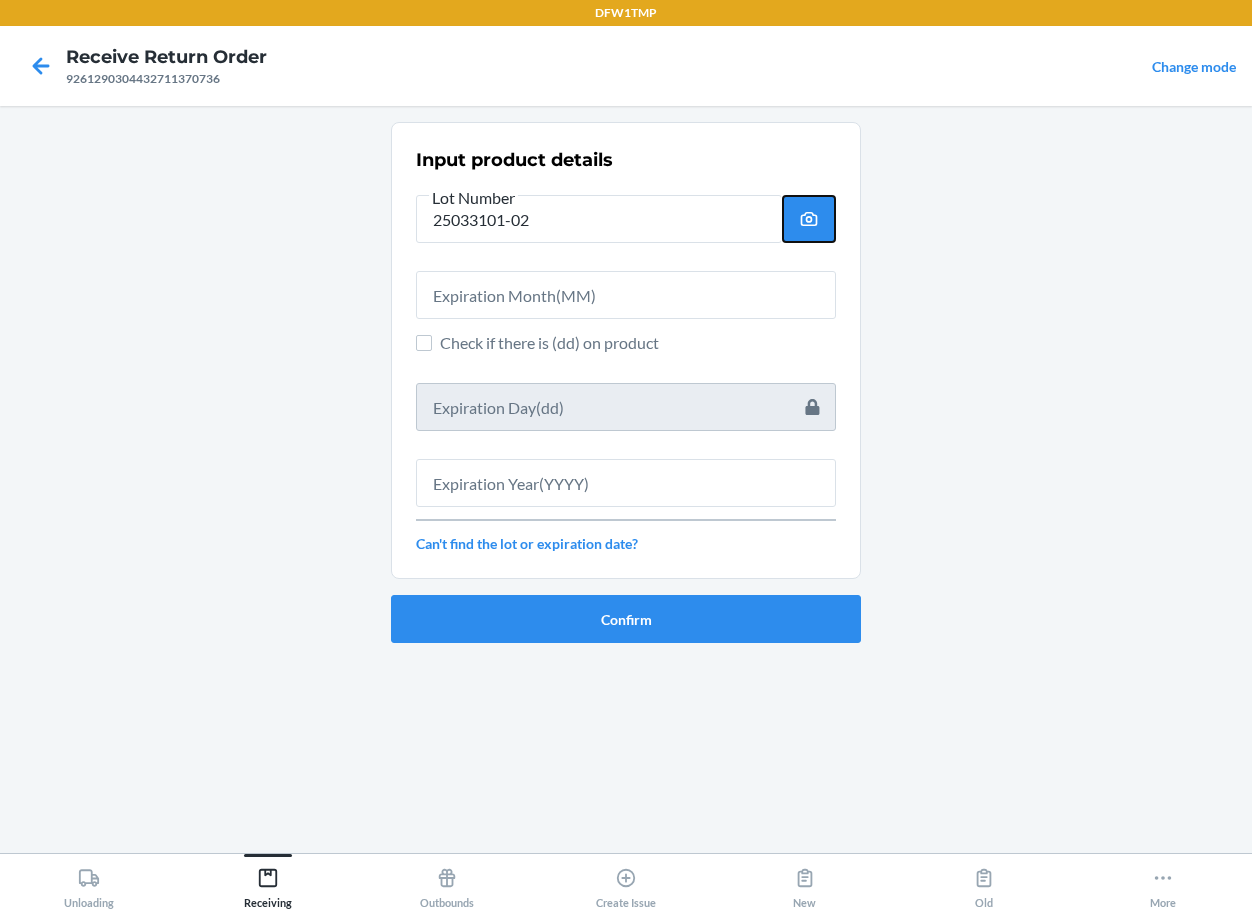 type 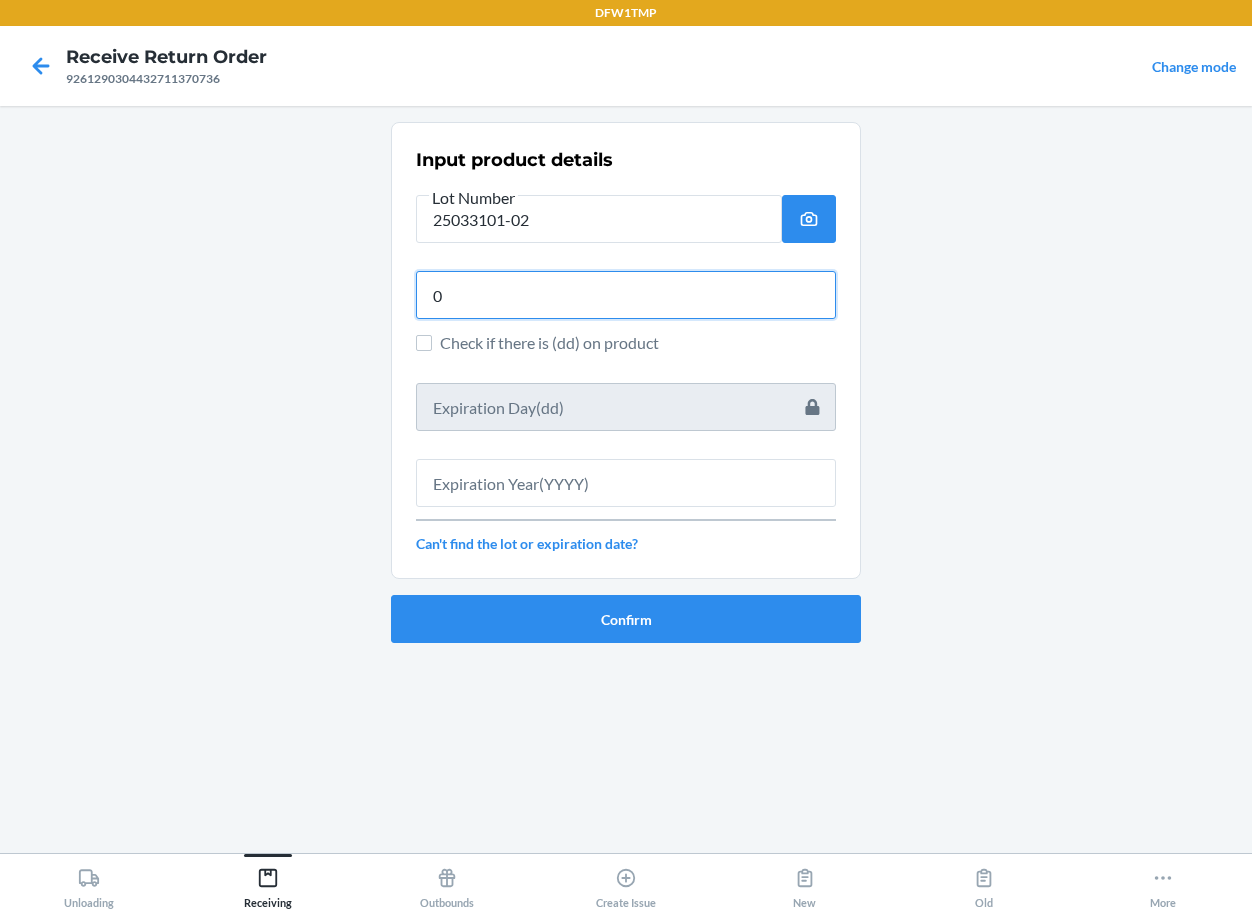 type on "03" 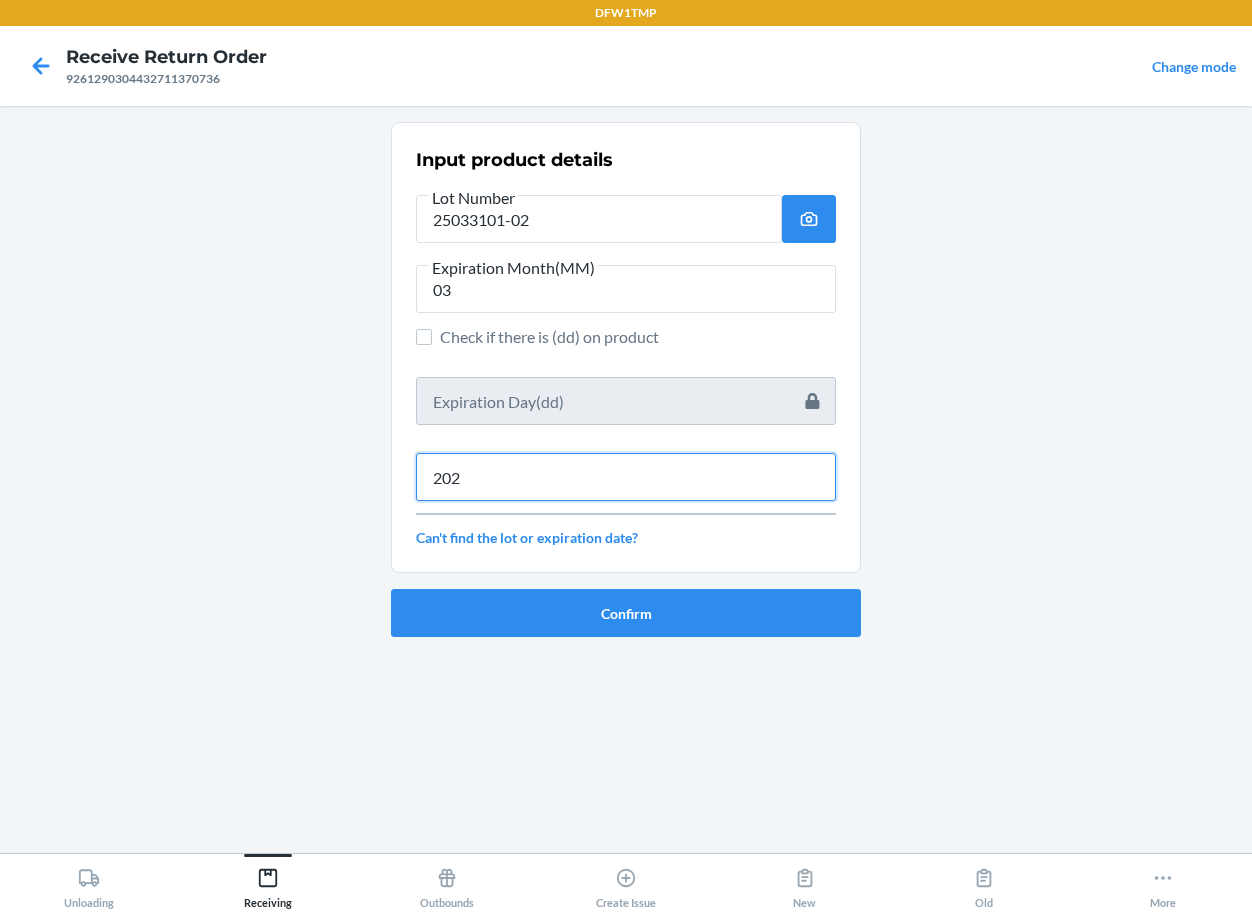 type on "2027" 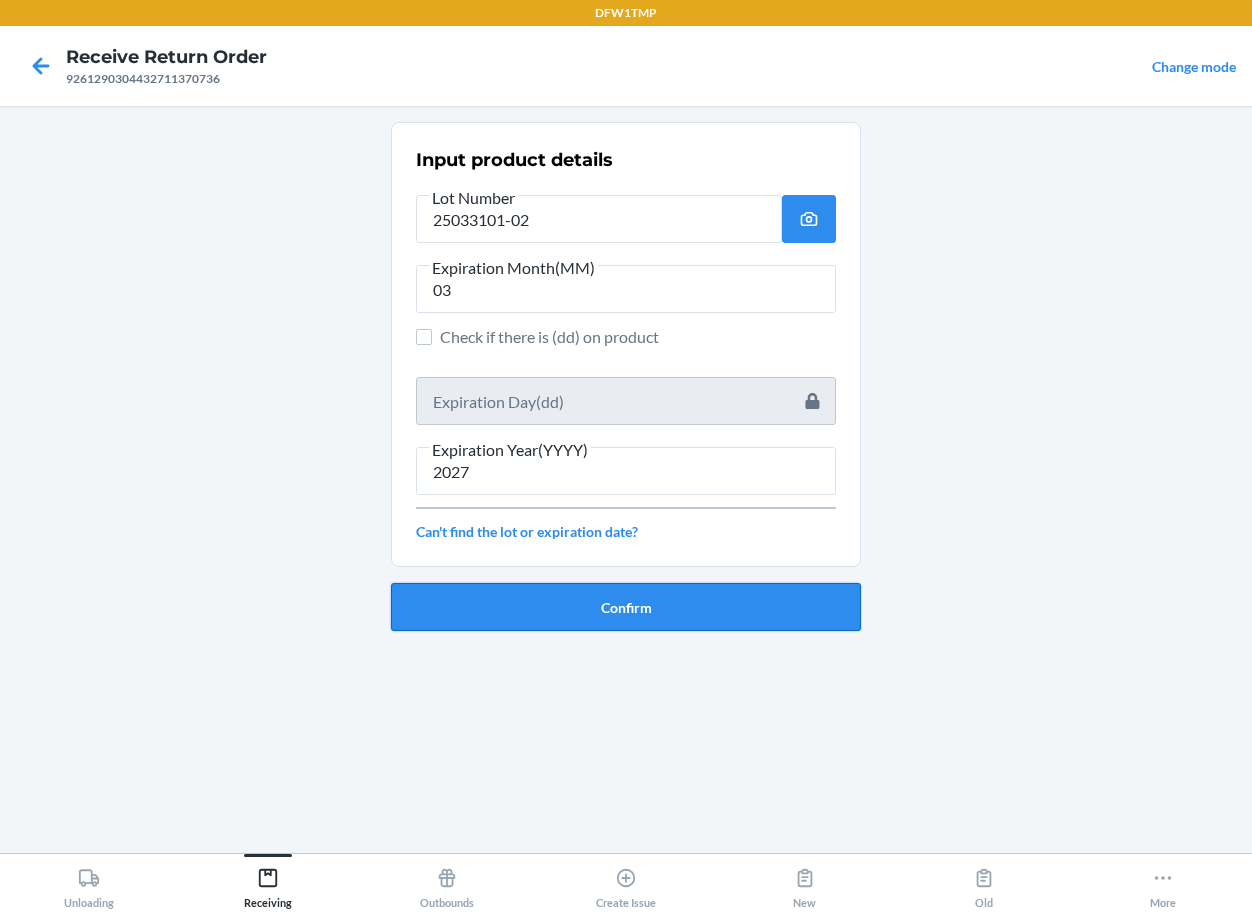 click on "Confirm" at bounding box center [626, 607] 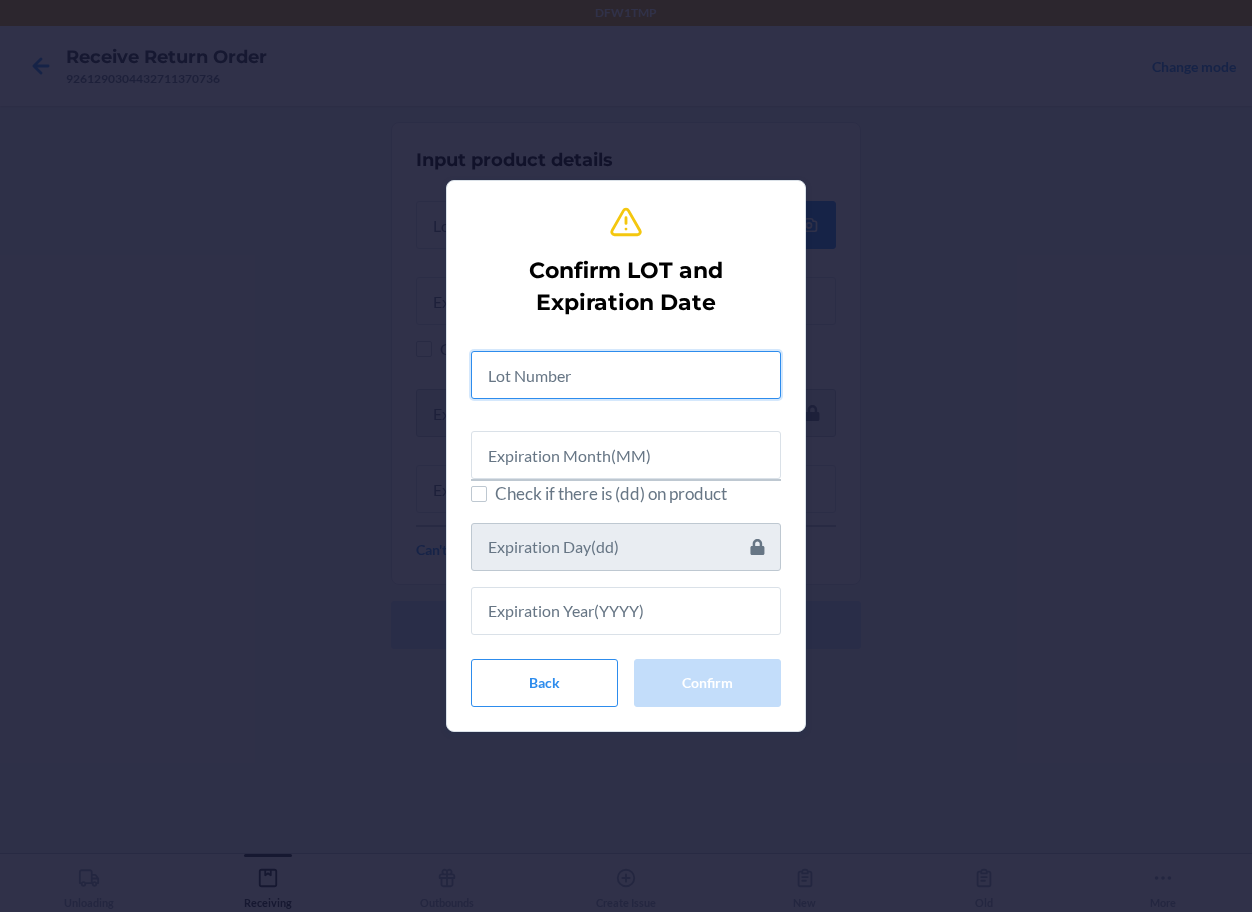 click at bounding box center (626, 375) 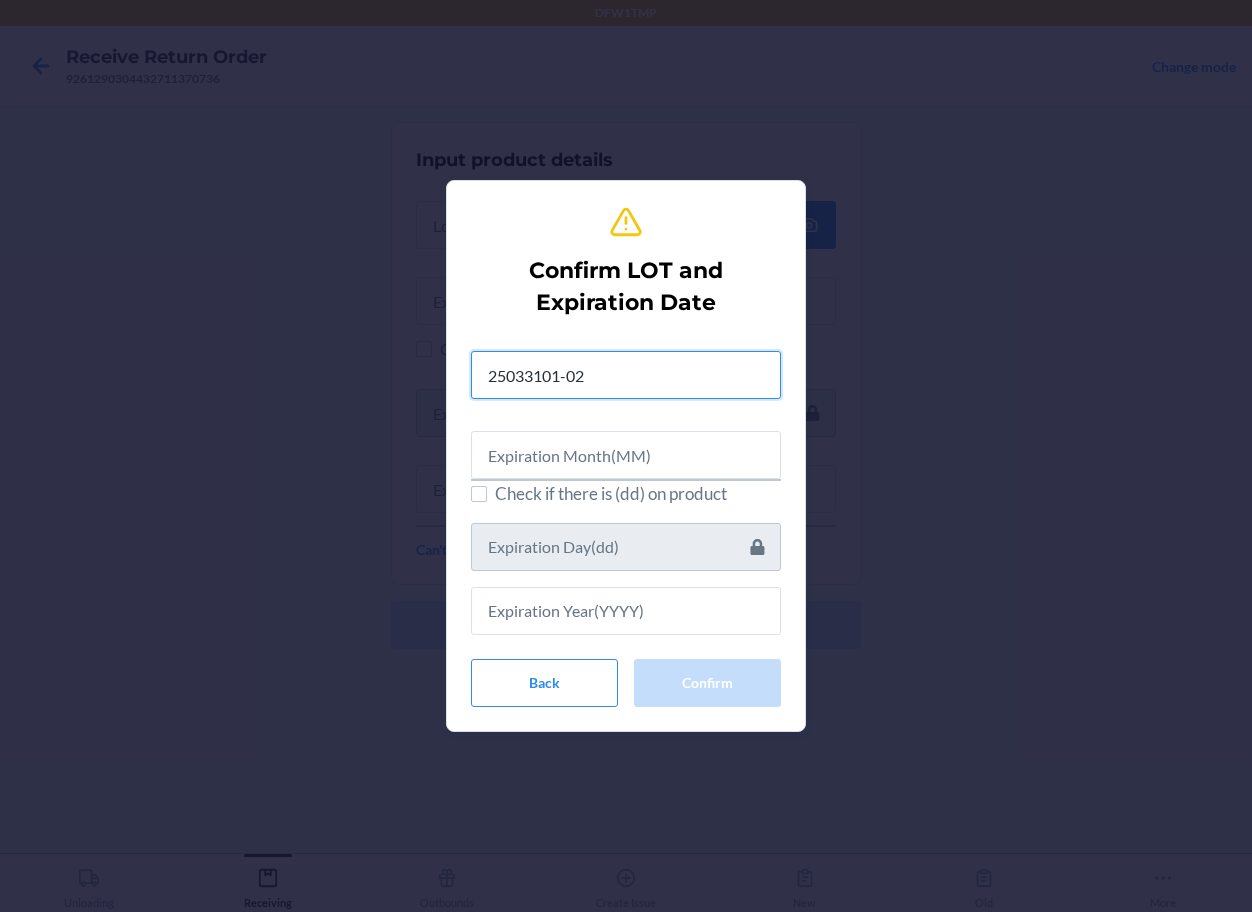 type on "25033101-02" 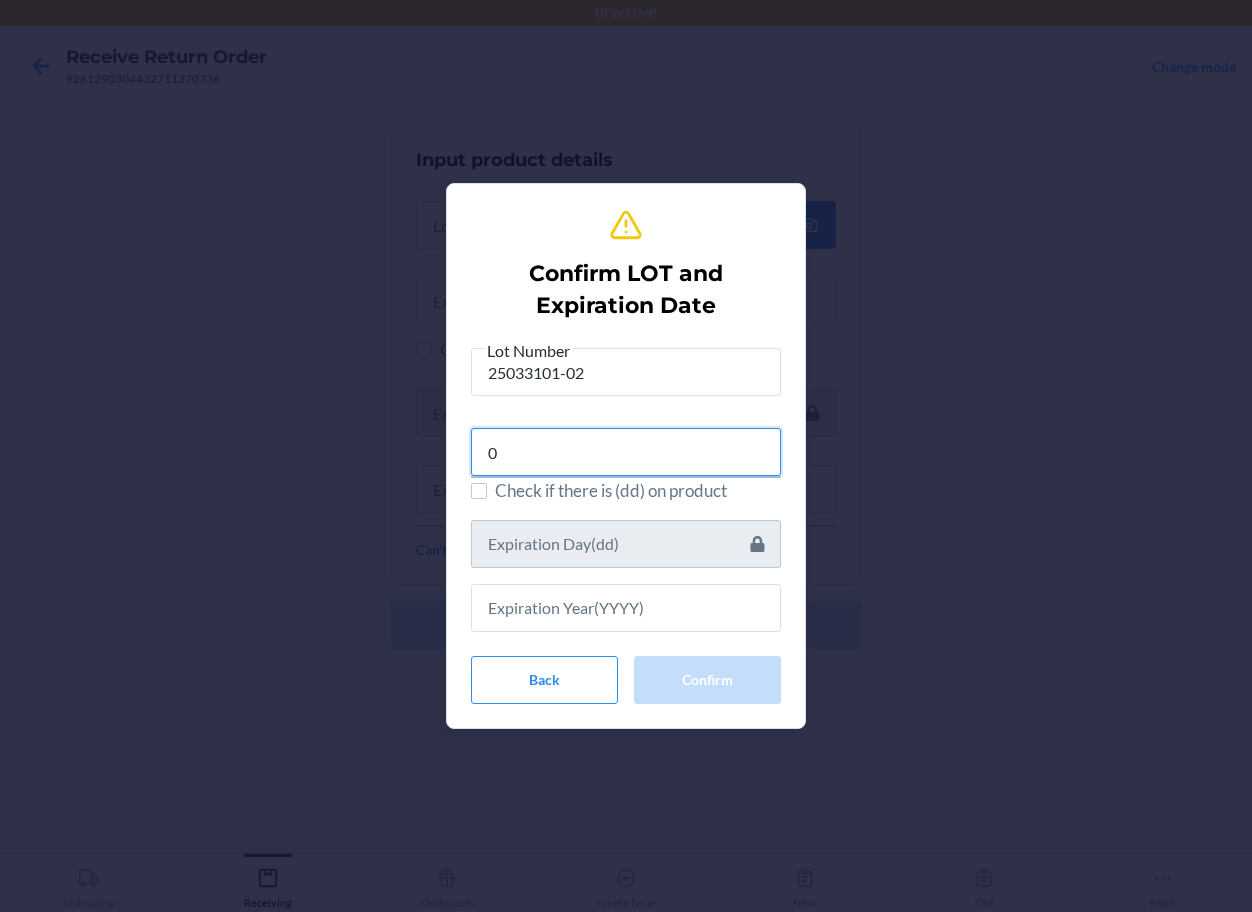 type on "03" 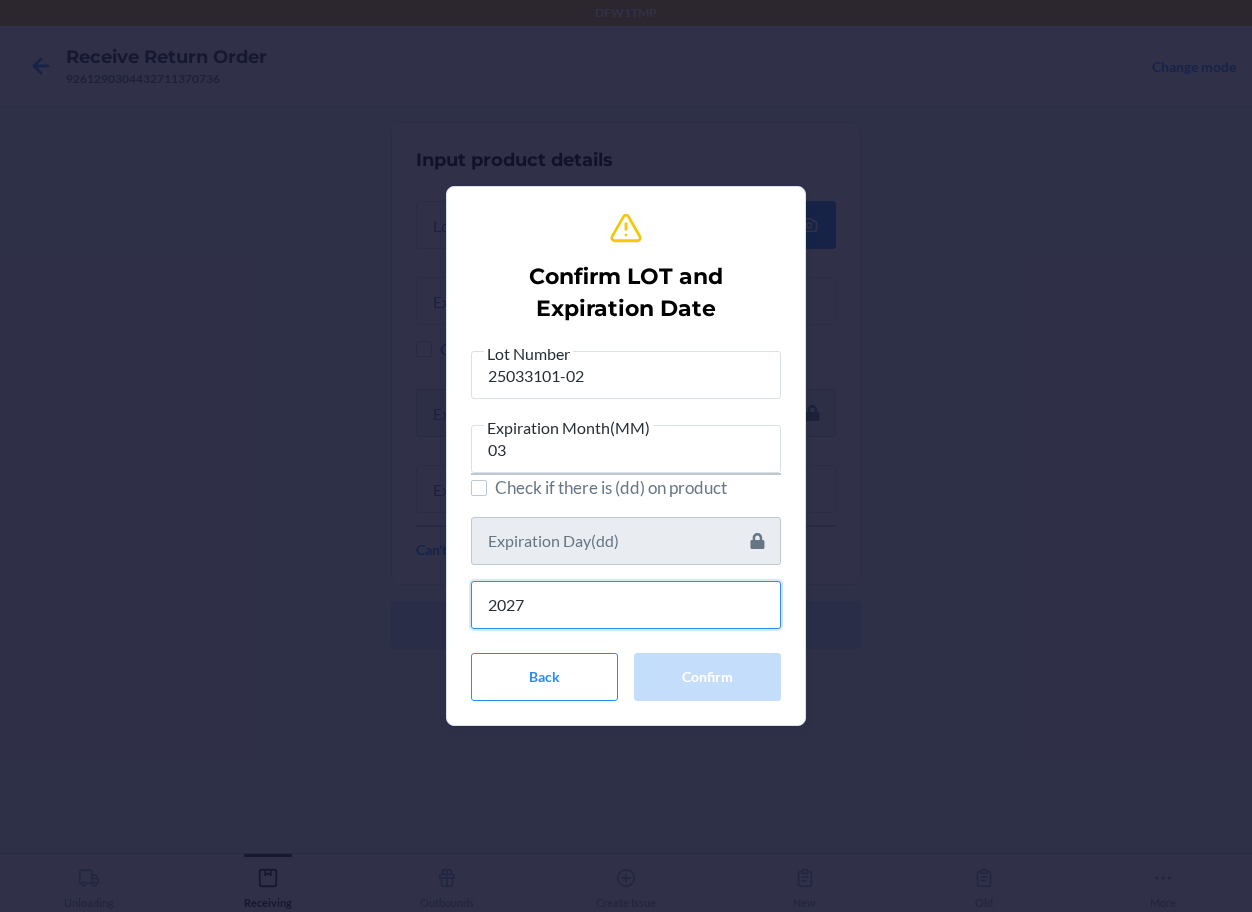 type on "2027" 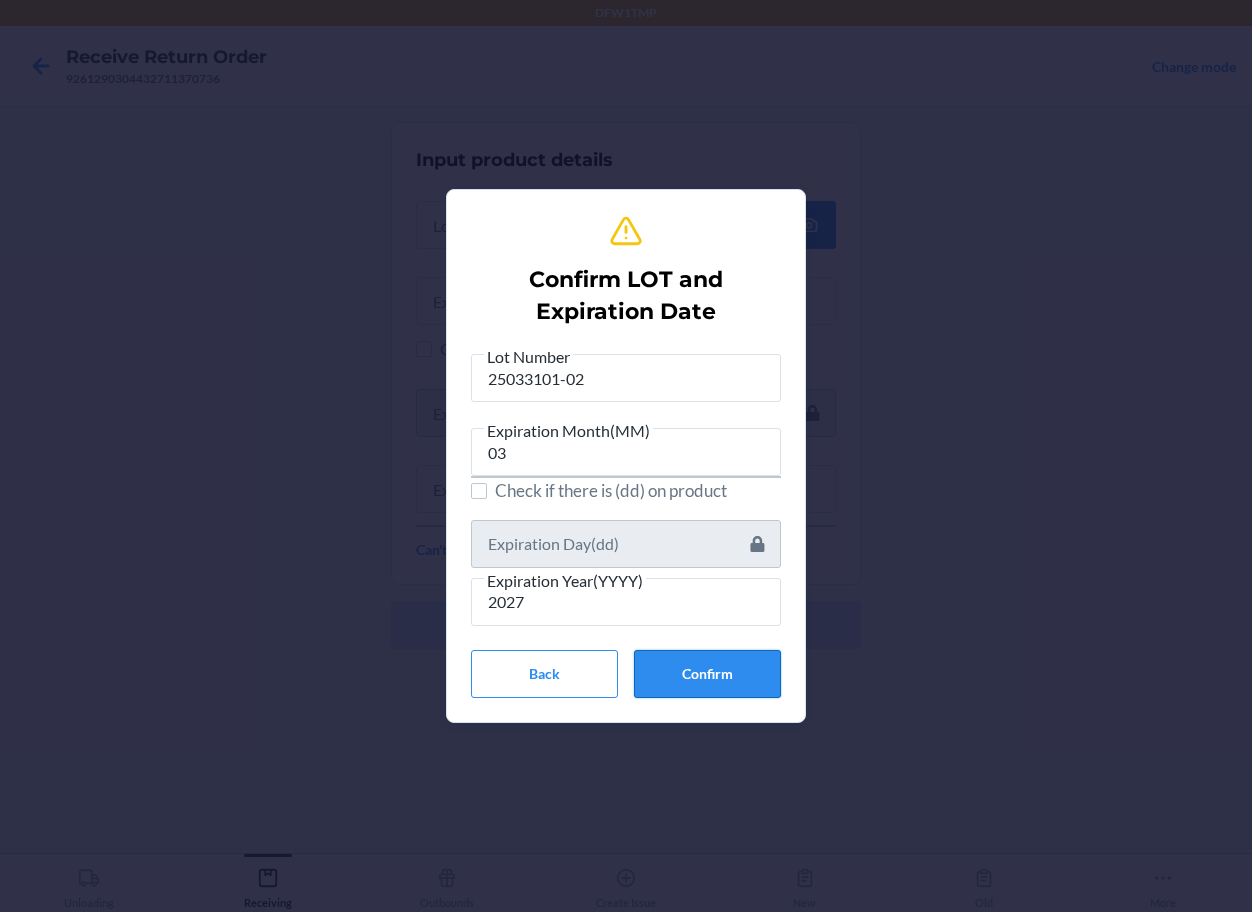 click on "Confirm" at bounding box center (707, 674) 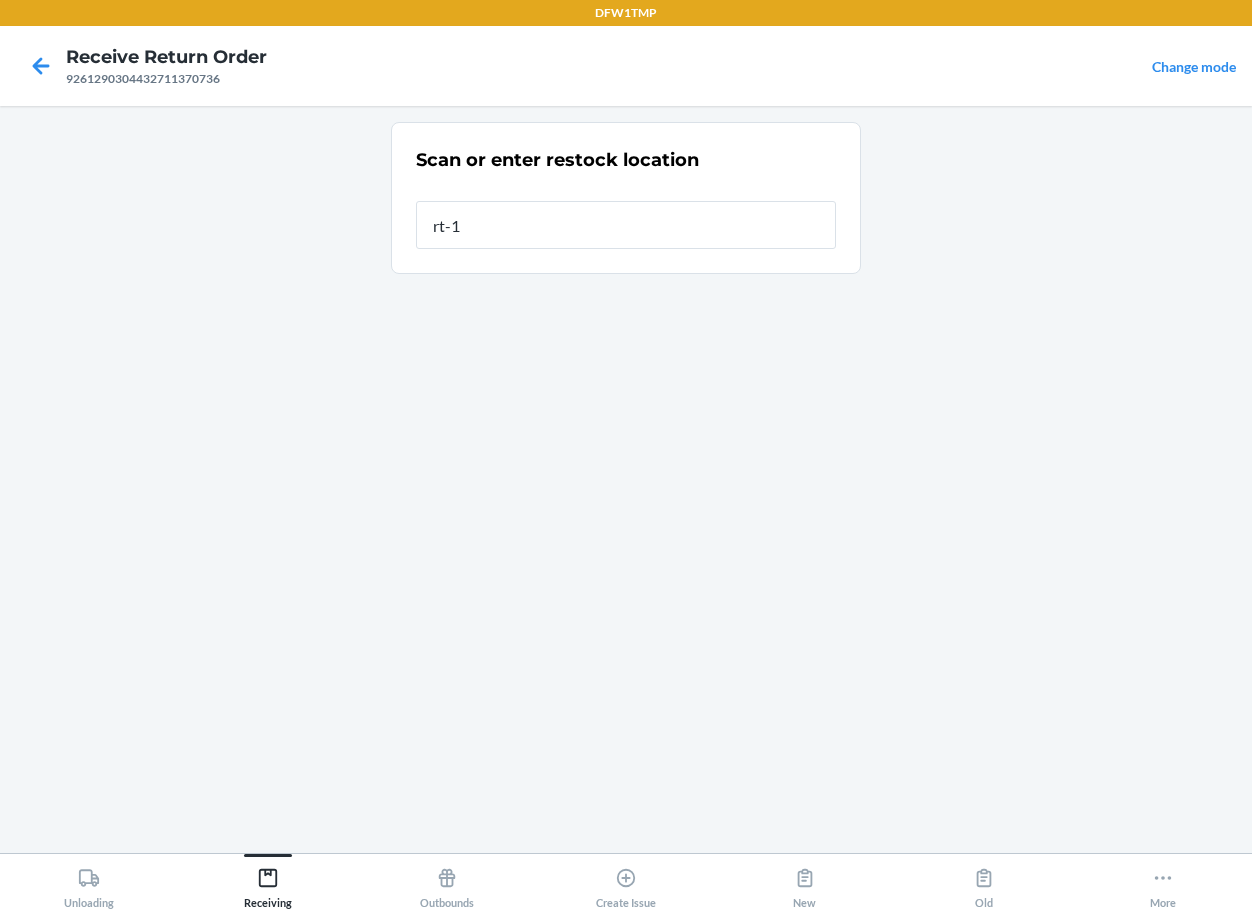 type on "rt-14" 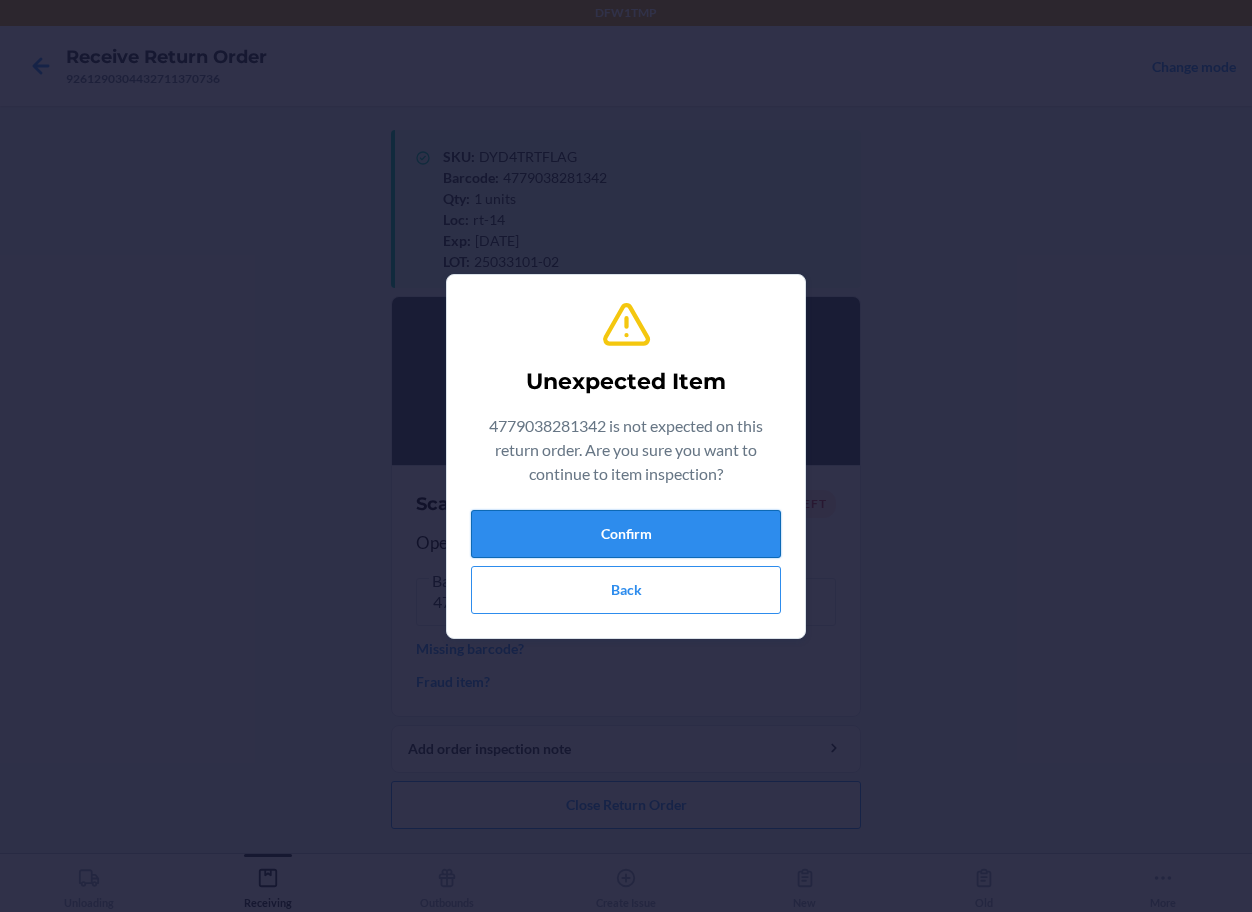 click on "Confirm" at bounding box center (626, 534) 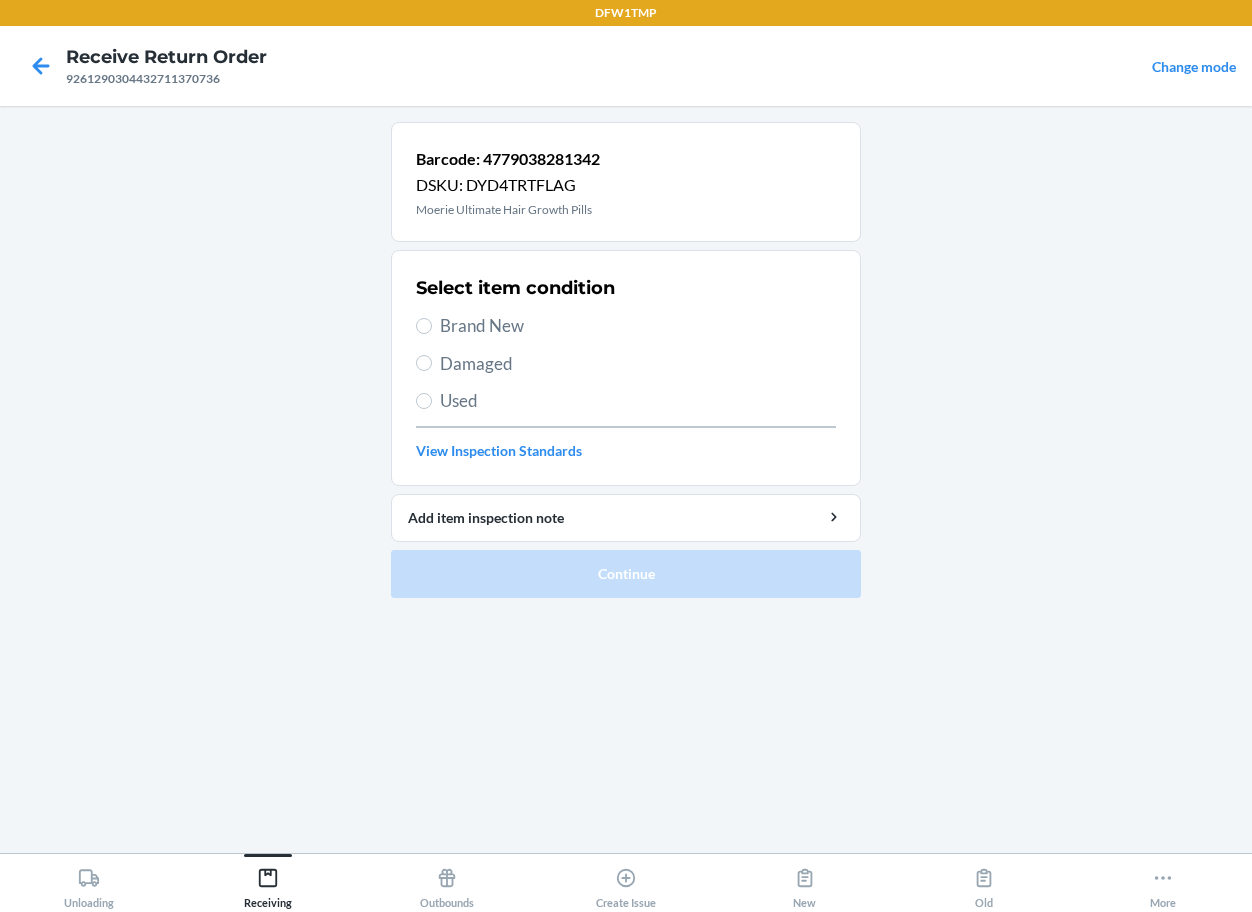 click on "Brand New" at bounding box center (638, 326) 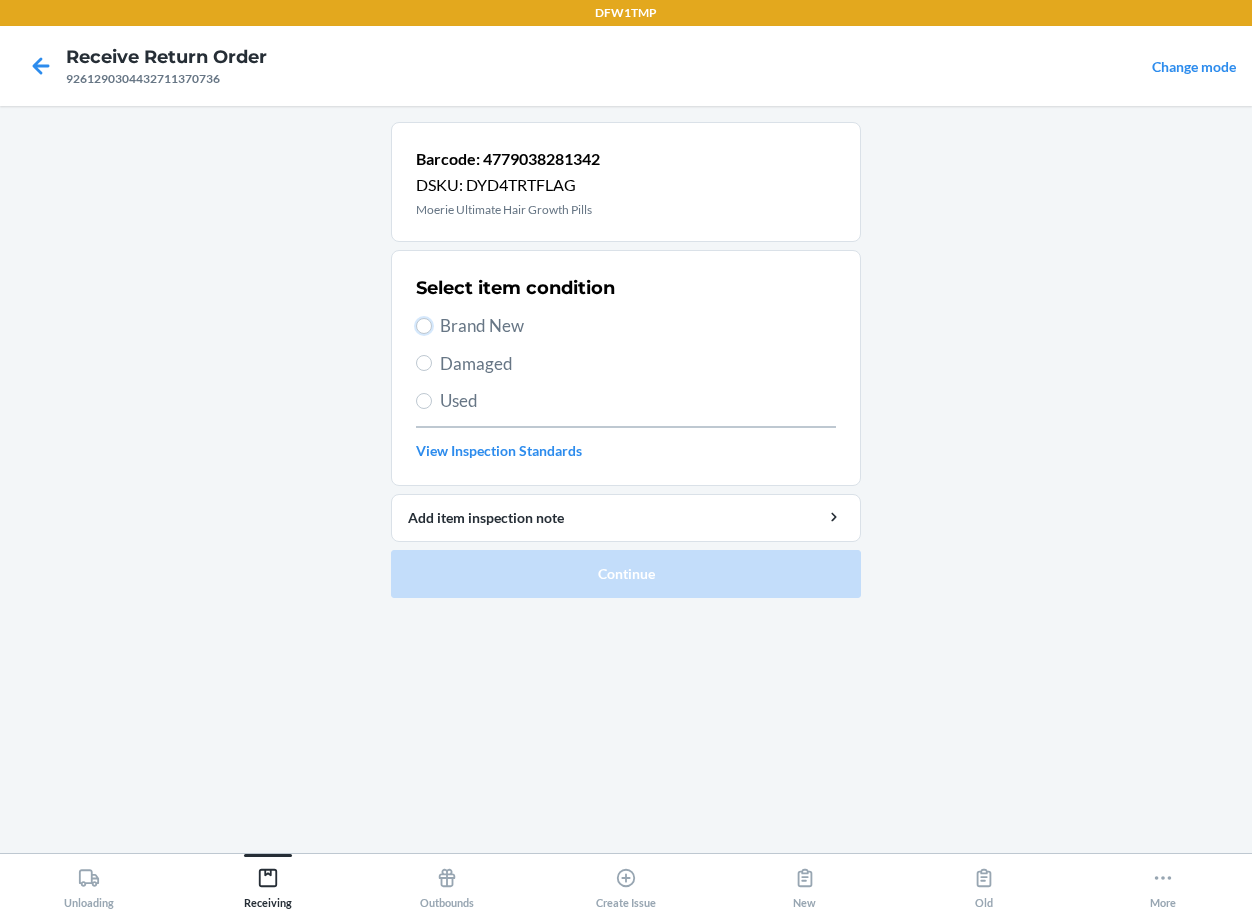 click on "Brand New" at bounding box center [424, 326] 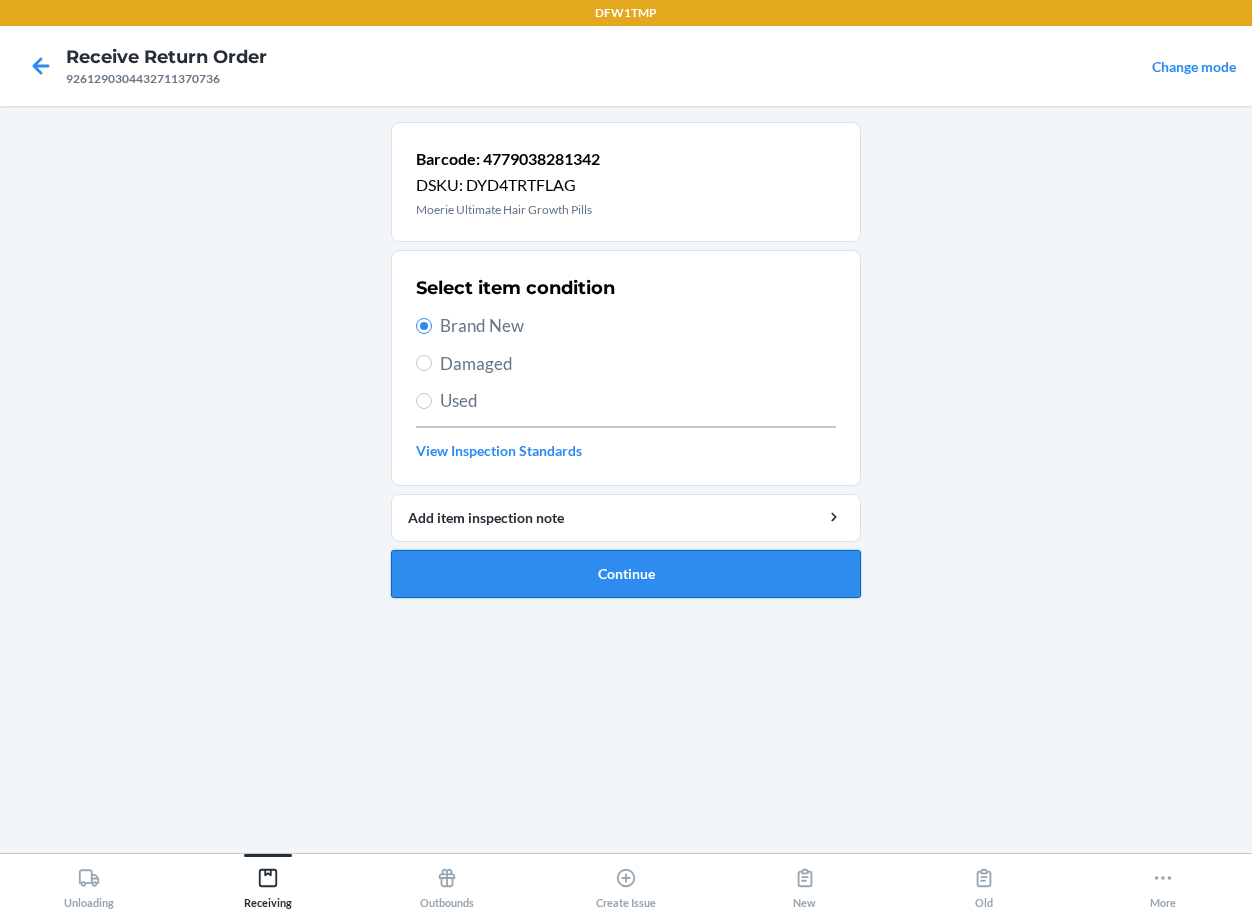 click on "Continue" at bounding box center (626, 574) 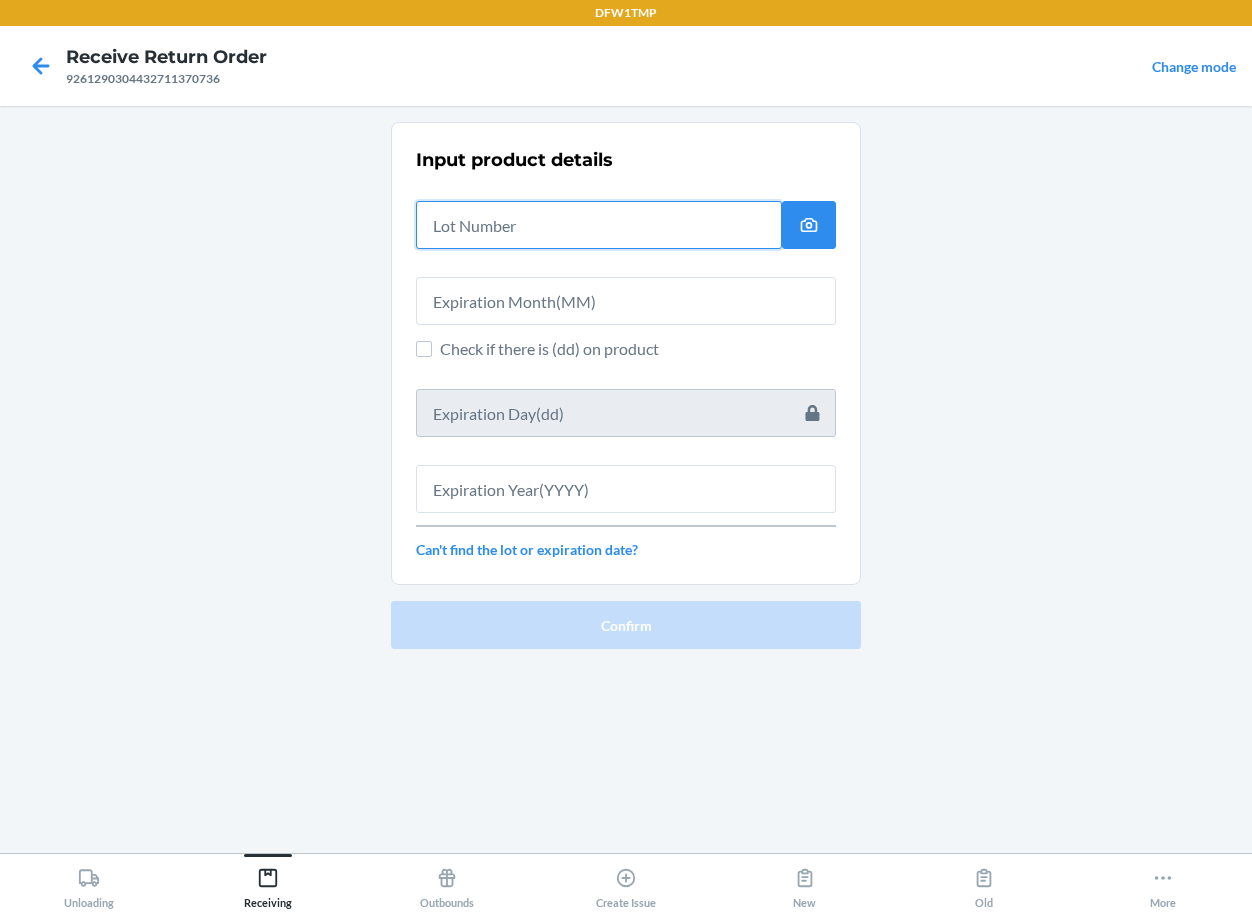 click at bounding box center [599, 225] 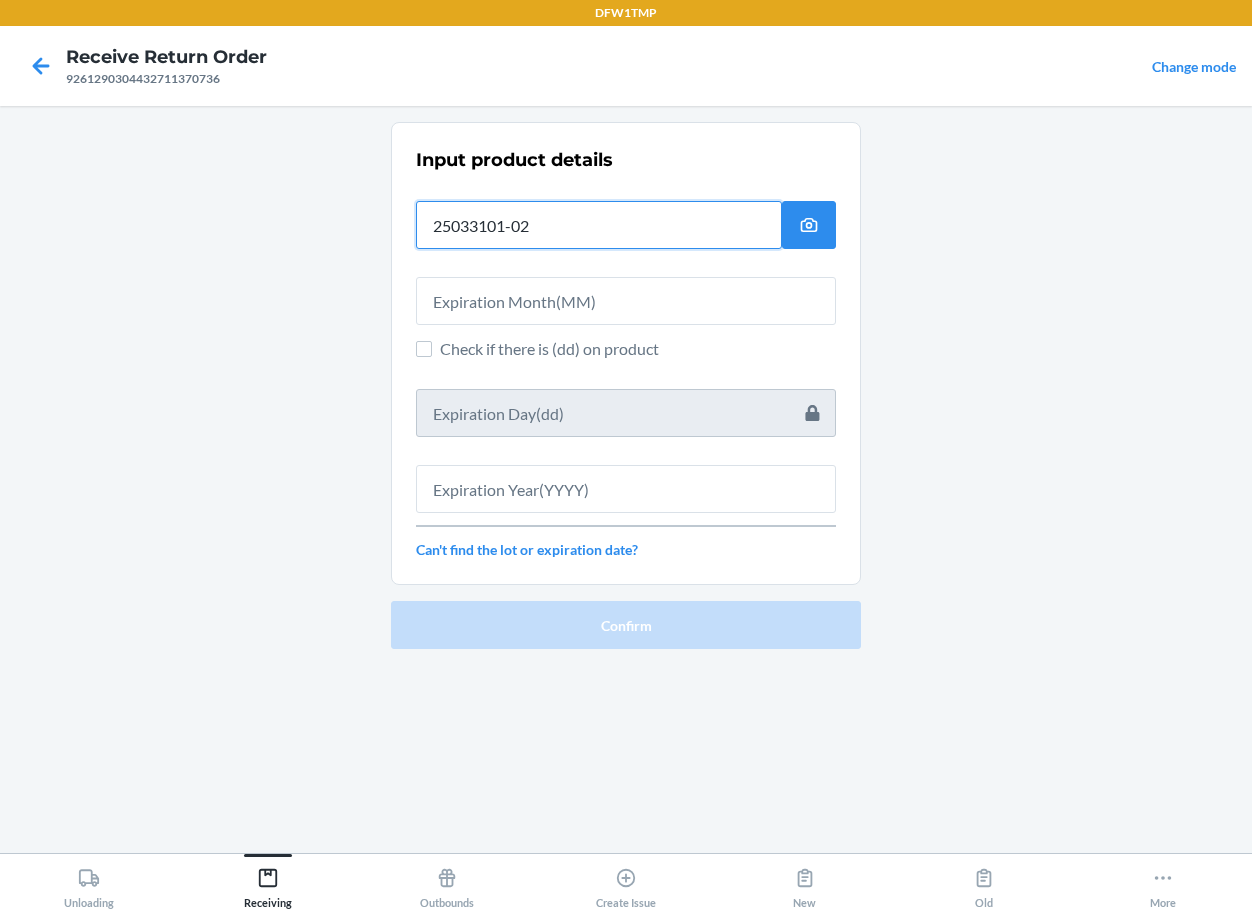 type on "25033101-02" 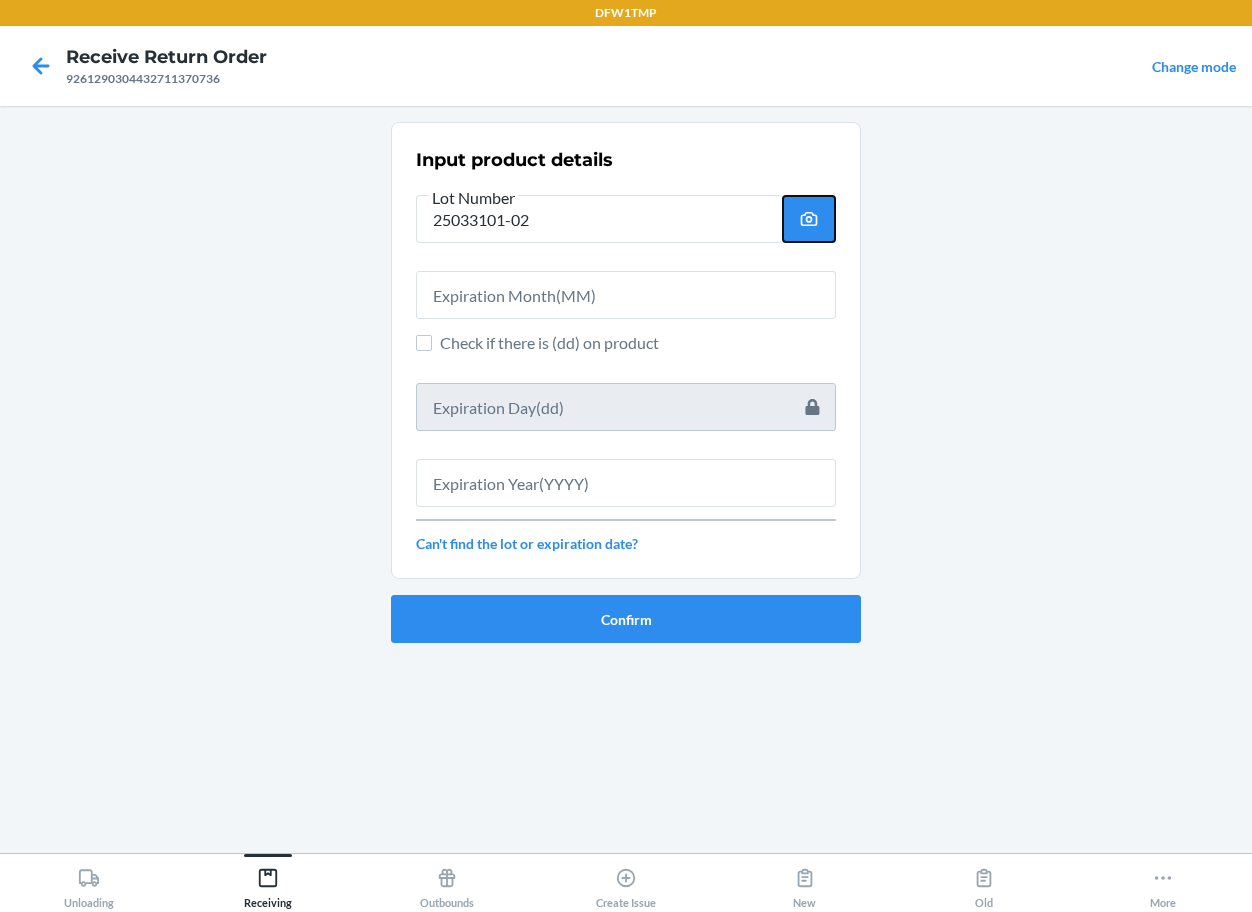 type 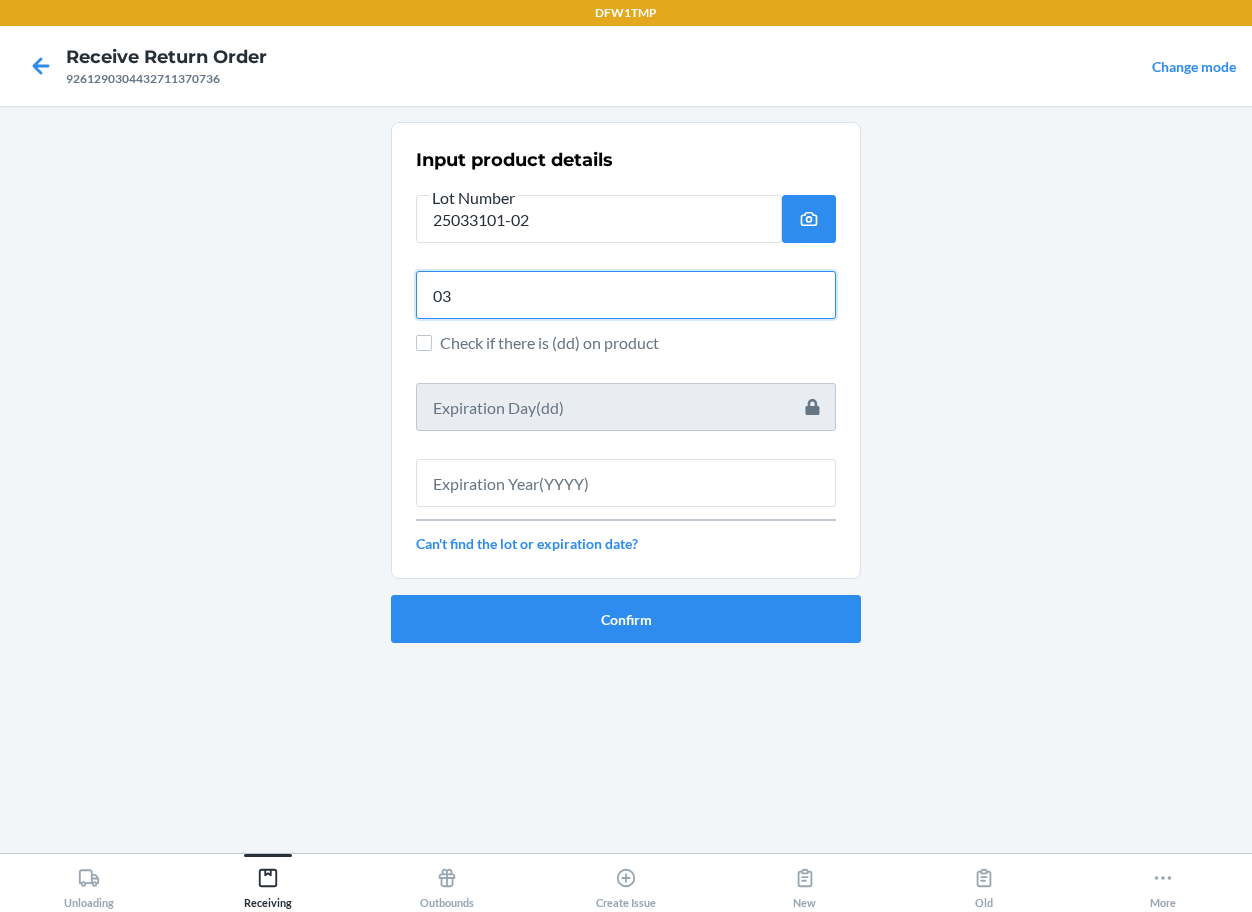 type on "03" 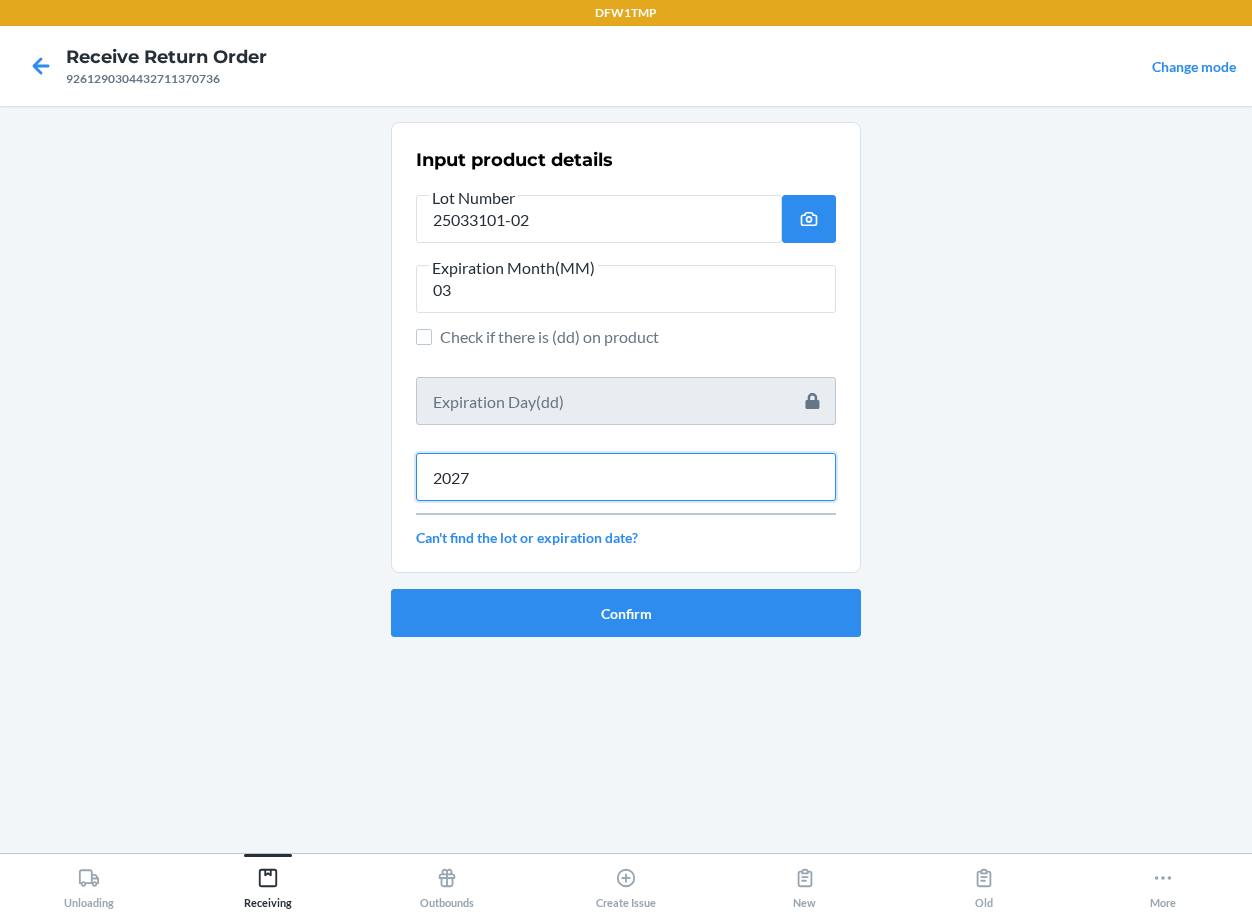 type on "2027" 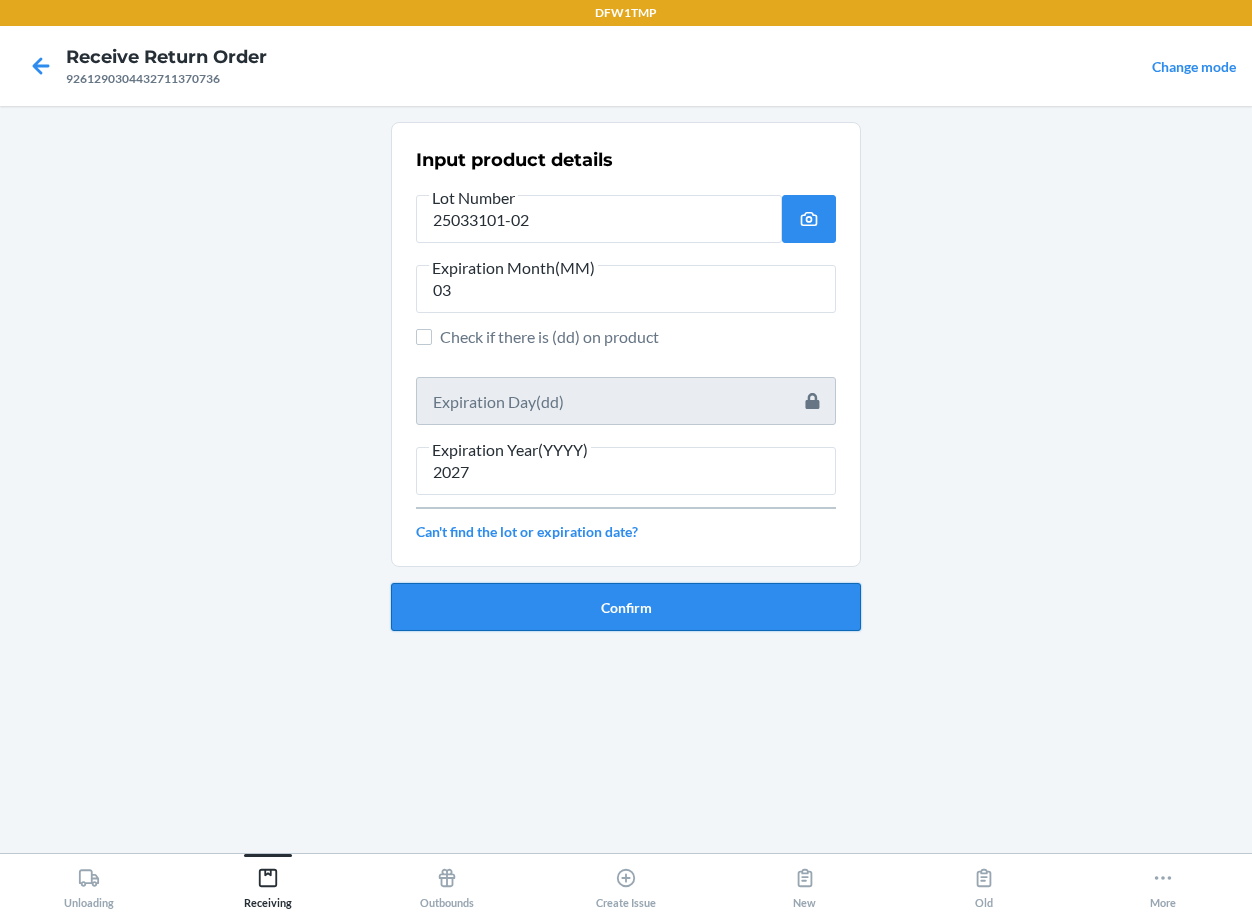 click on "Confirm" at bounding box center [626, 607] 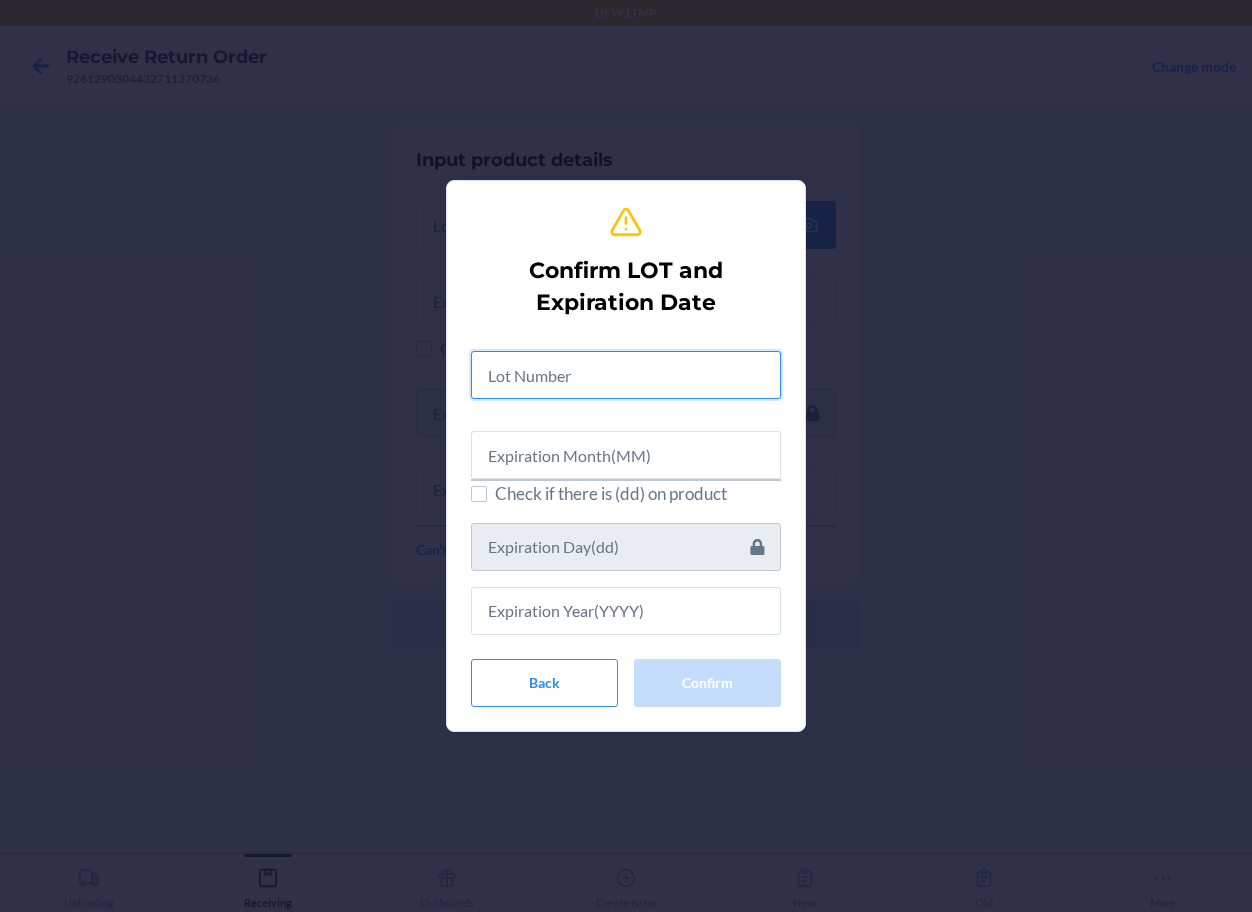 click at bounding box center (626, 375) 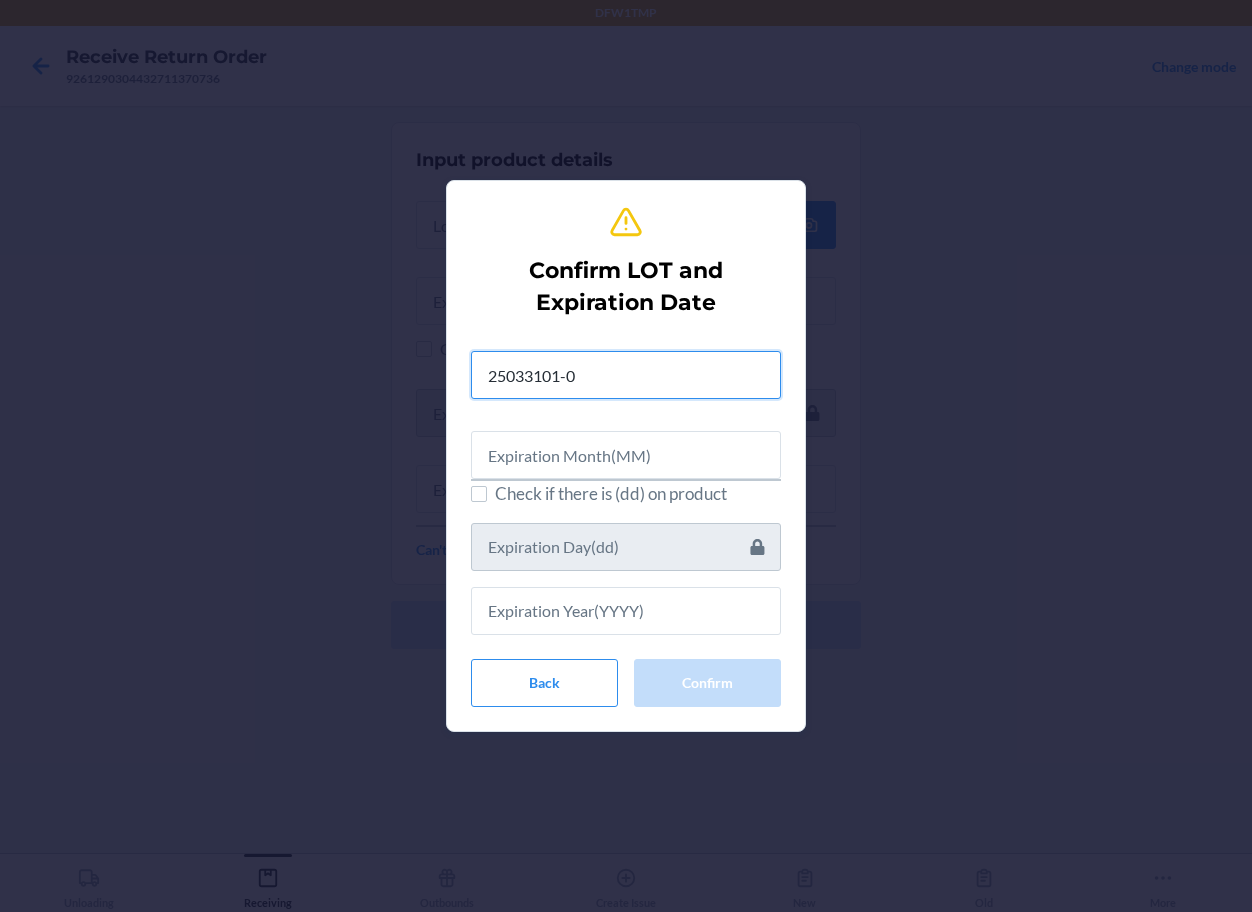 type on "25033101-02" 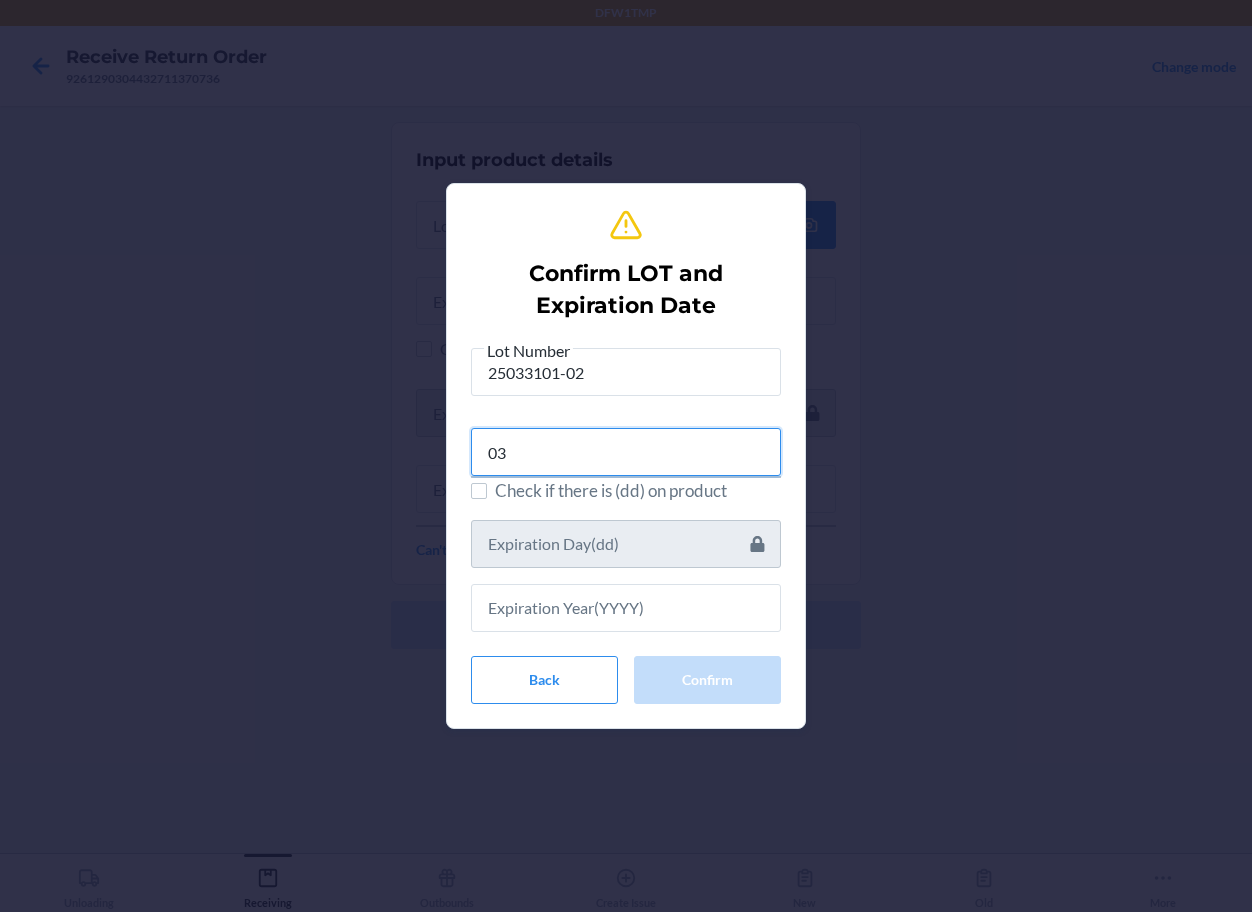 type on "03" 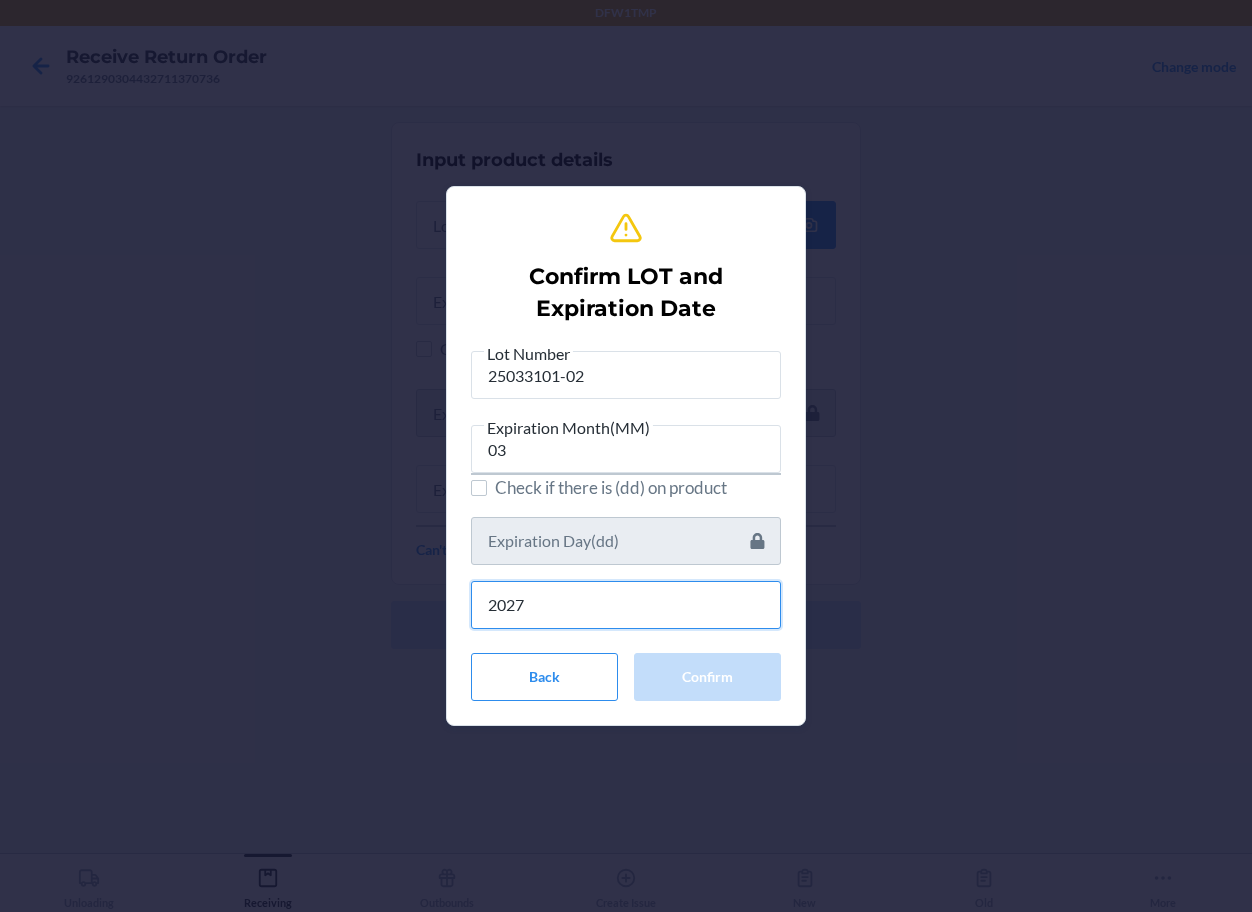 type on "2027" 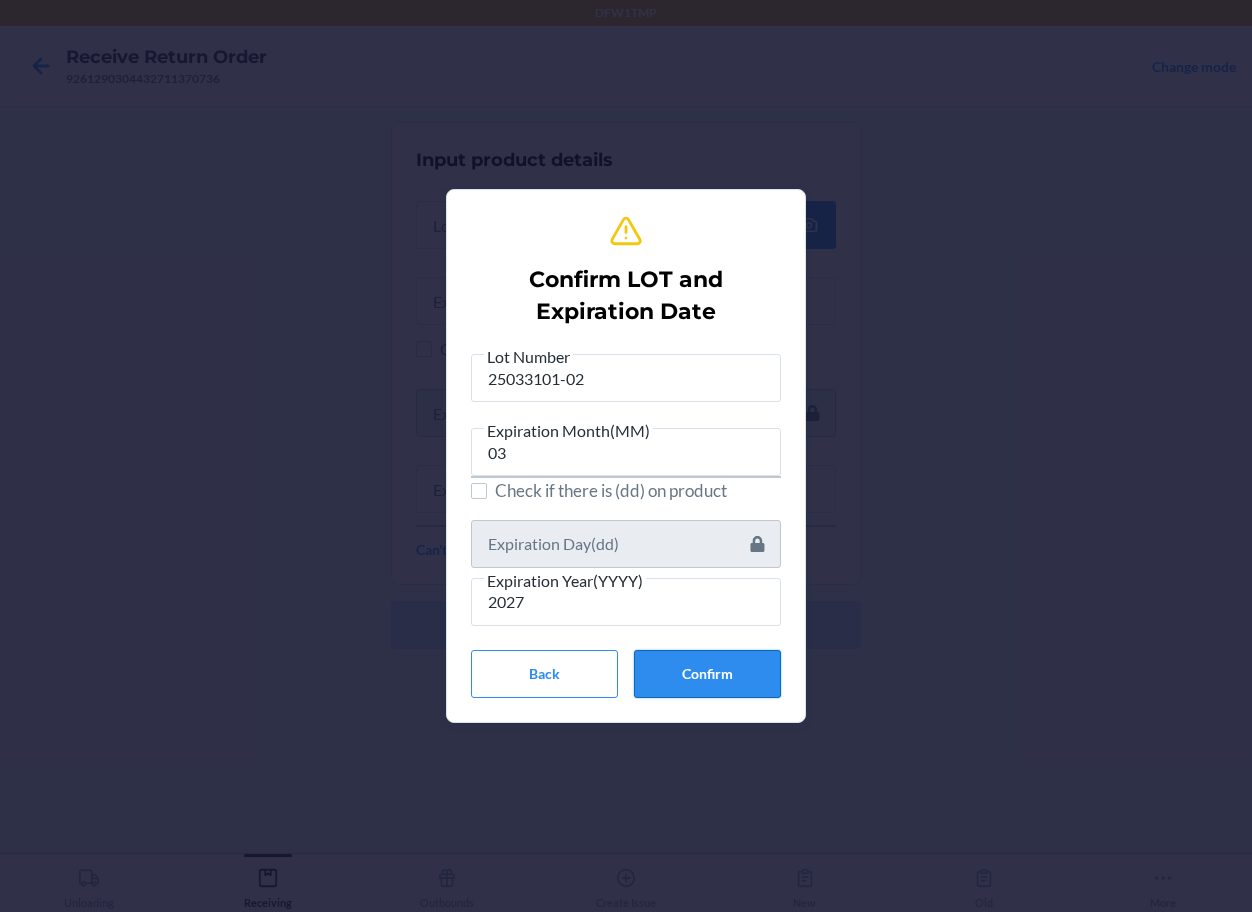 click on "Confirm" at bounding box center (707, 674) 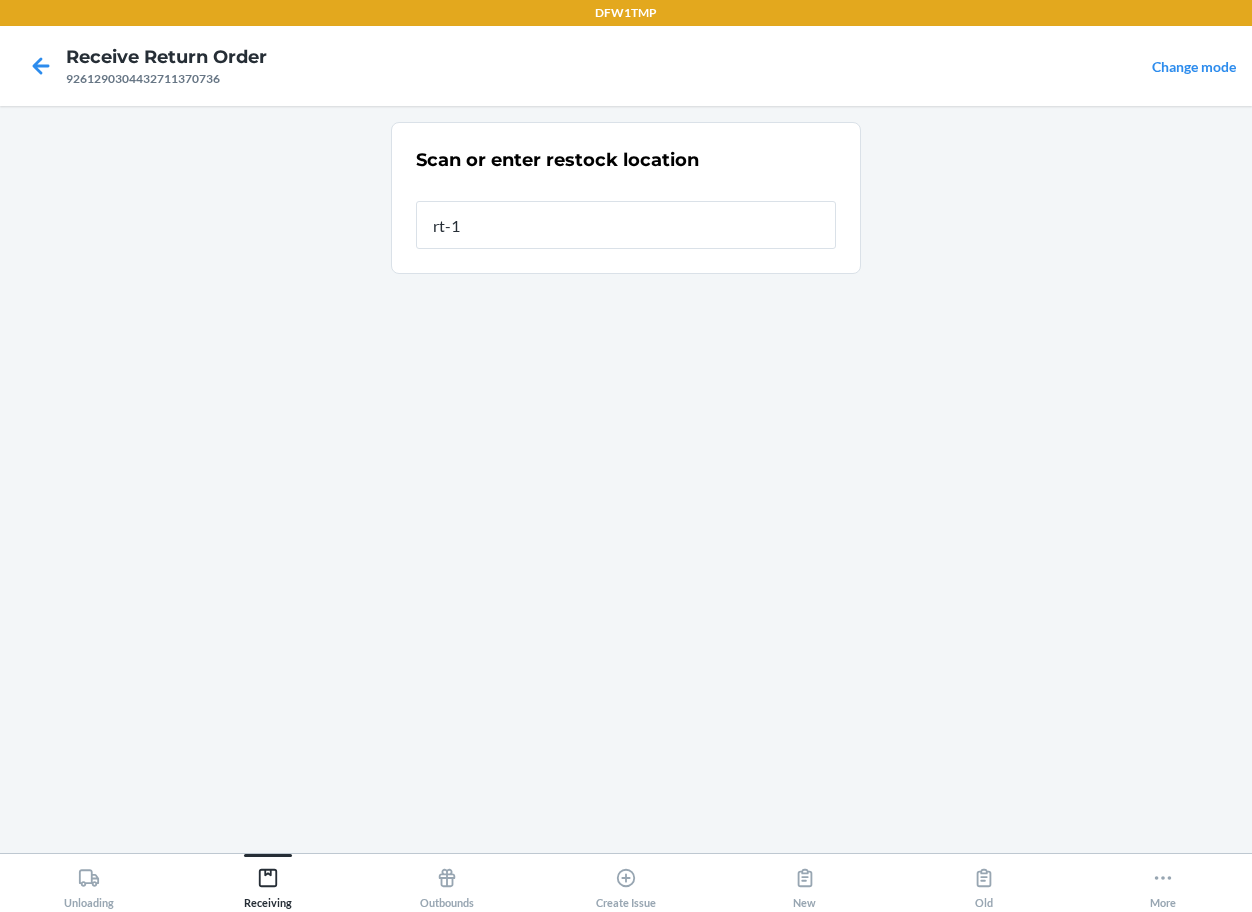 type on "rt-14" 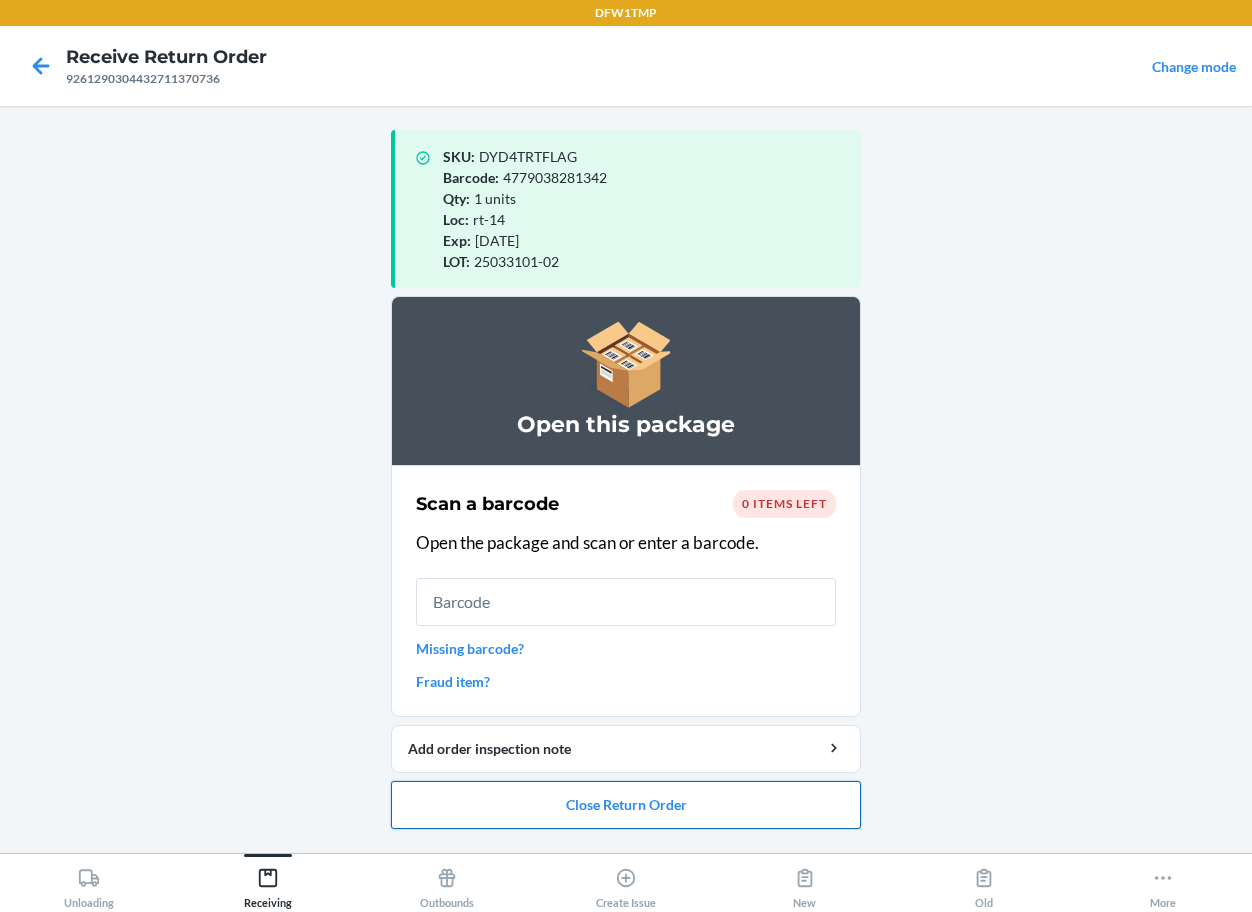 click on "Close Return Order" at bounding box center [626, 805] 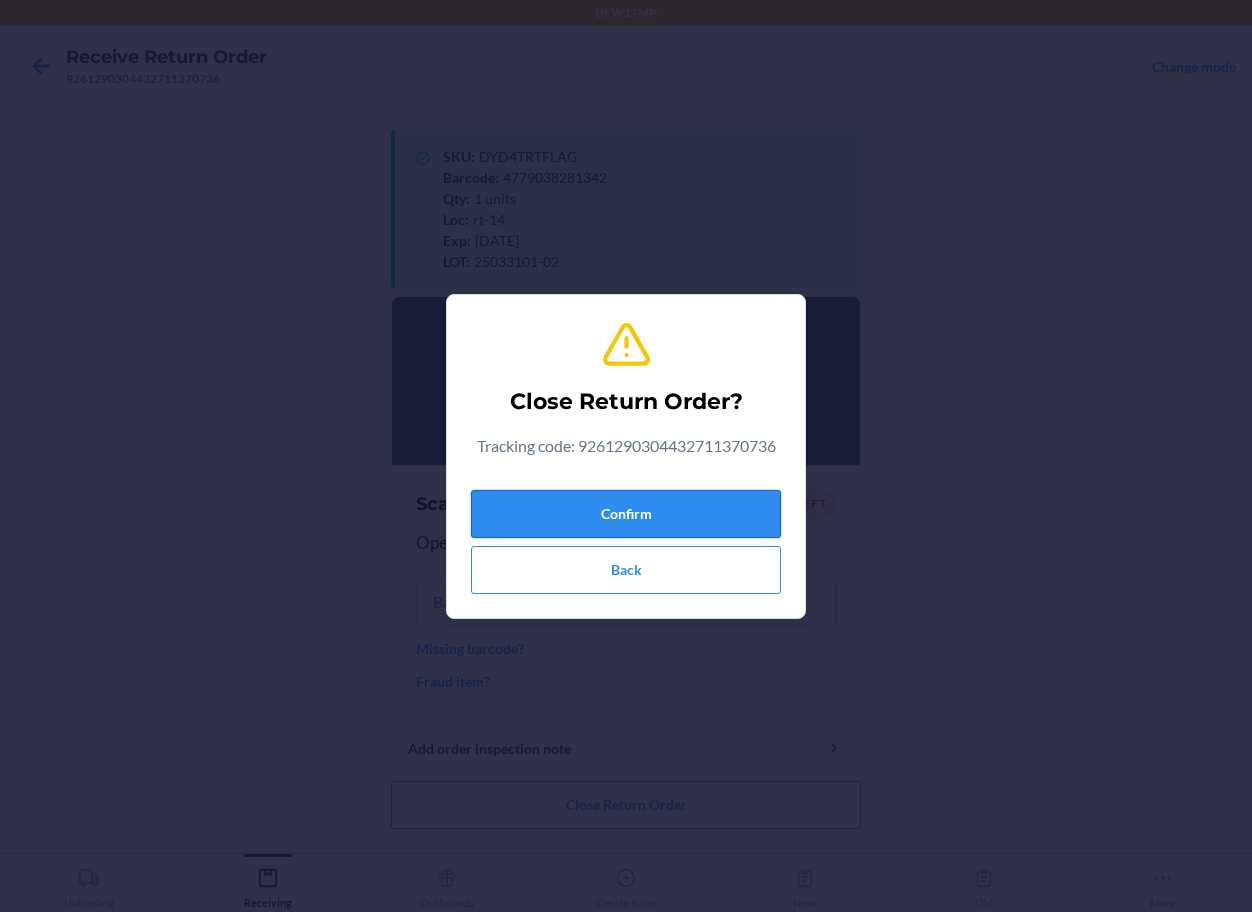 click on "Confirm" at bounding box center [626, 514] 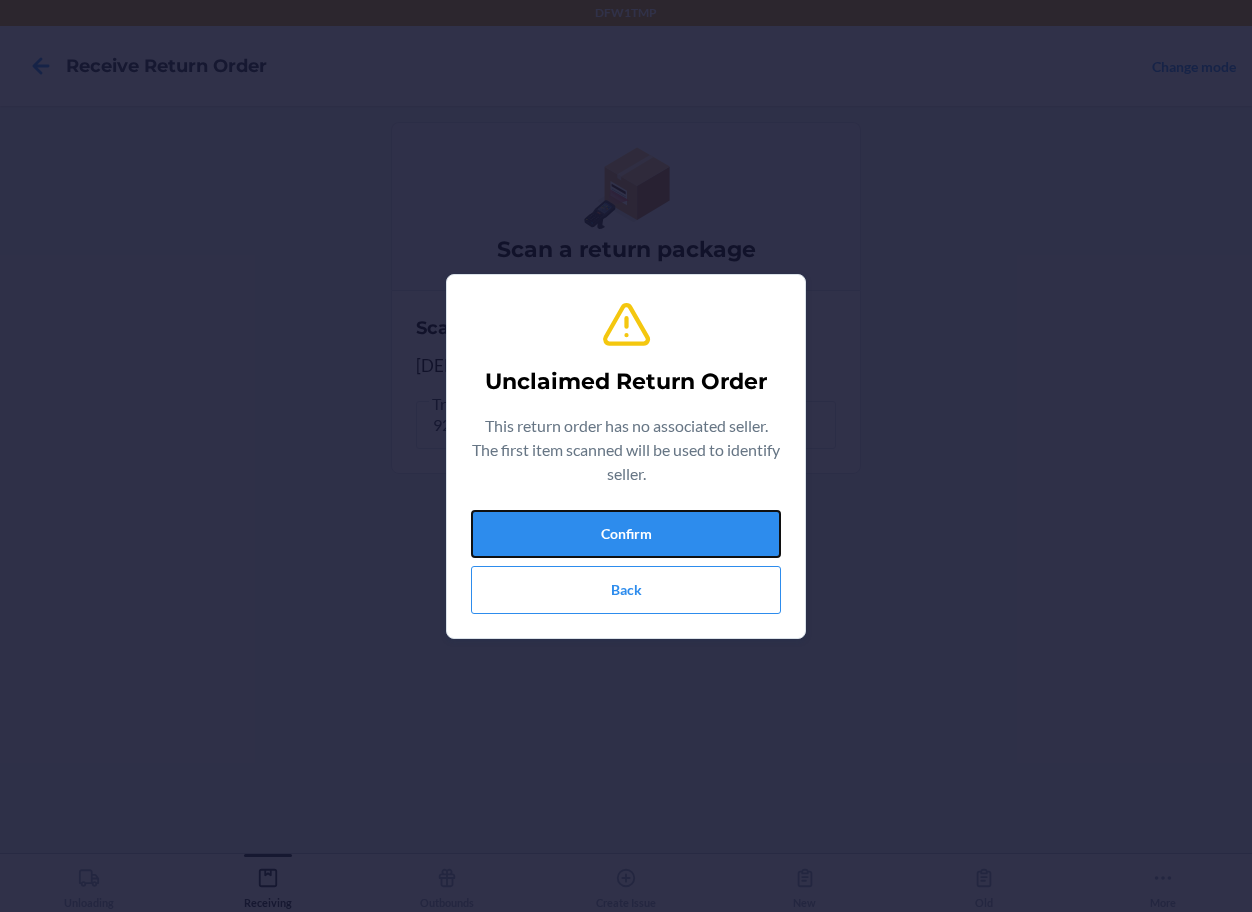 click on "Confirm" at bounding box center (626, 534) 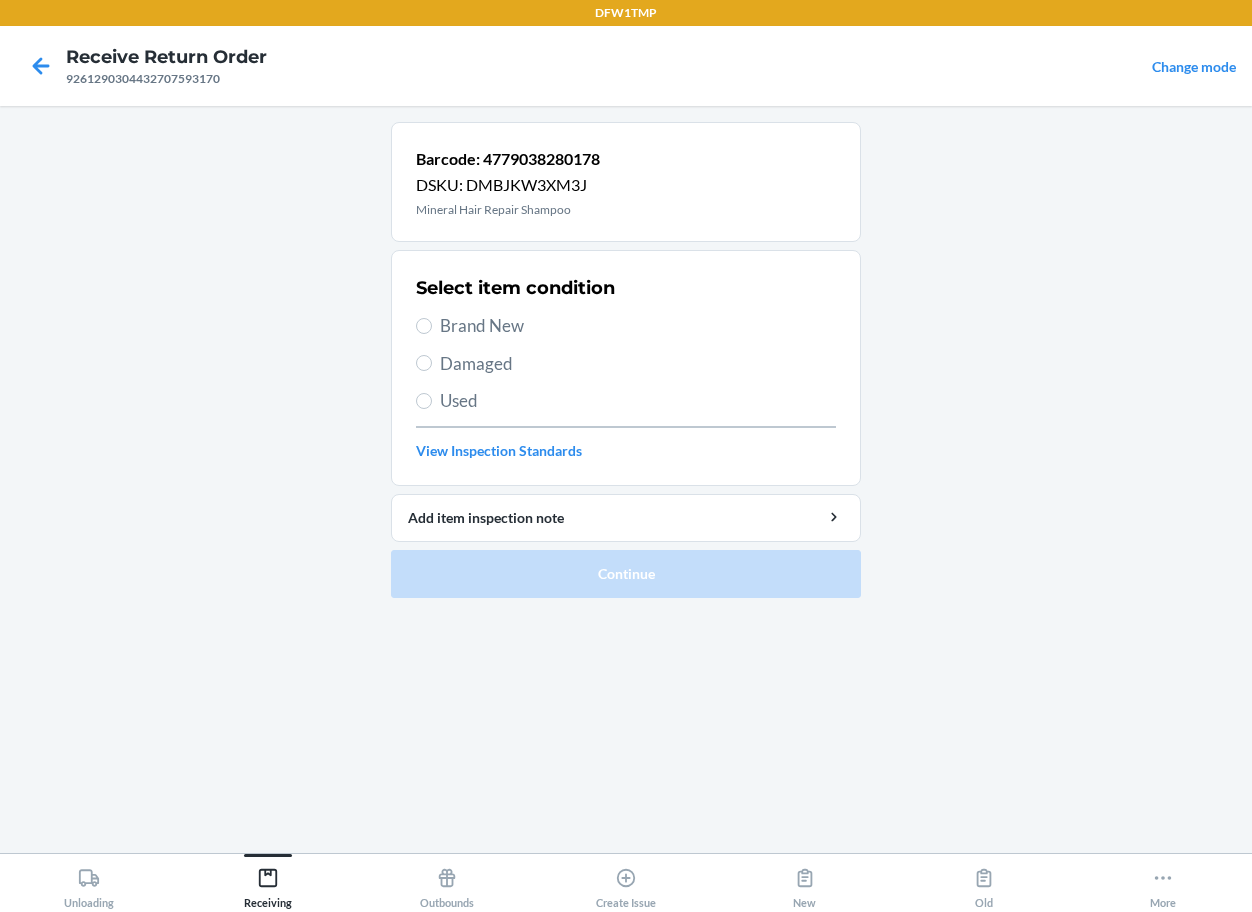 click on "Brand New" at bounding box center (638, 326) 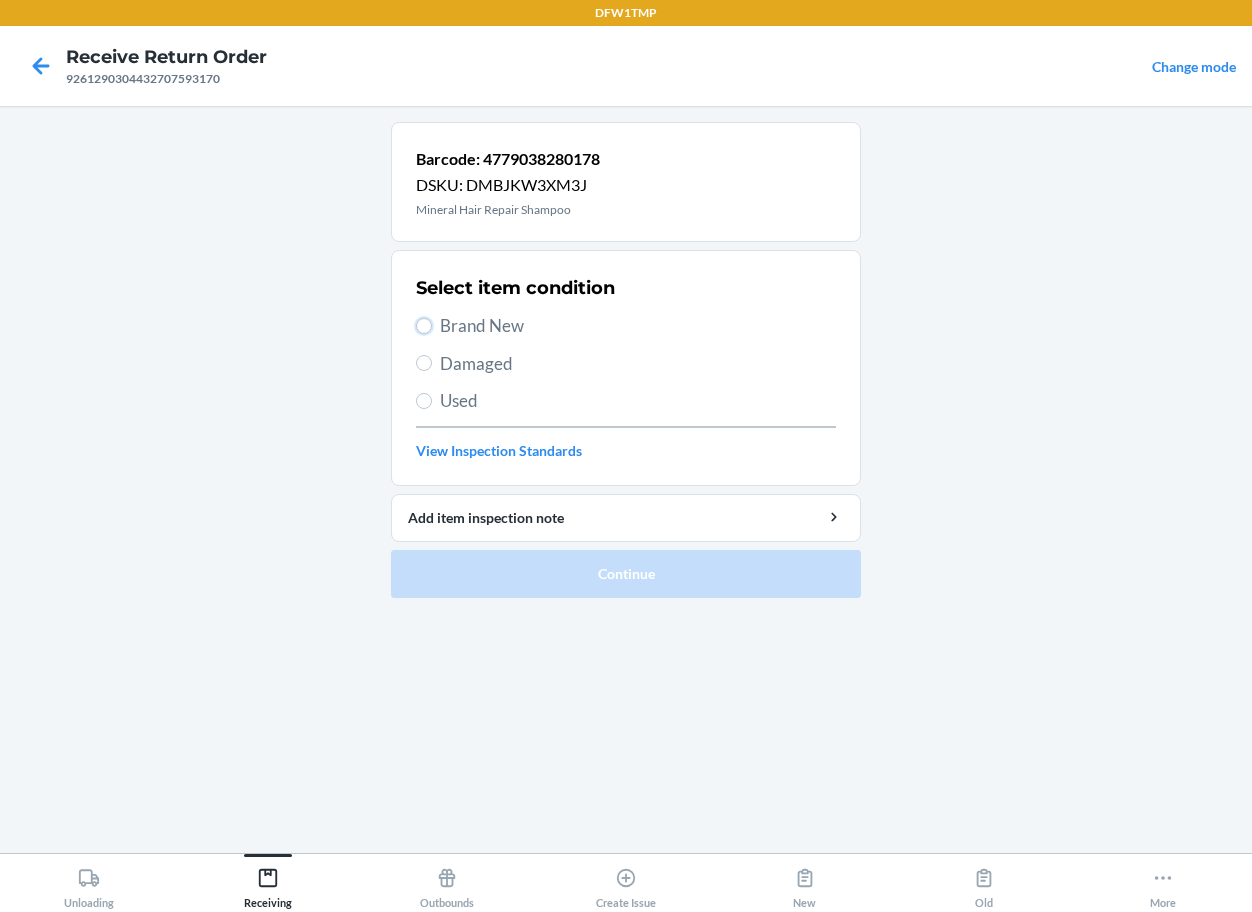 click on "Brand New" at bounding box center (424, 326) 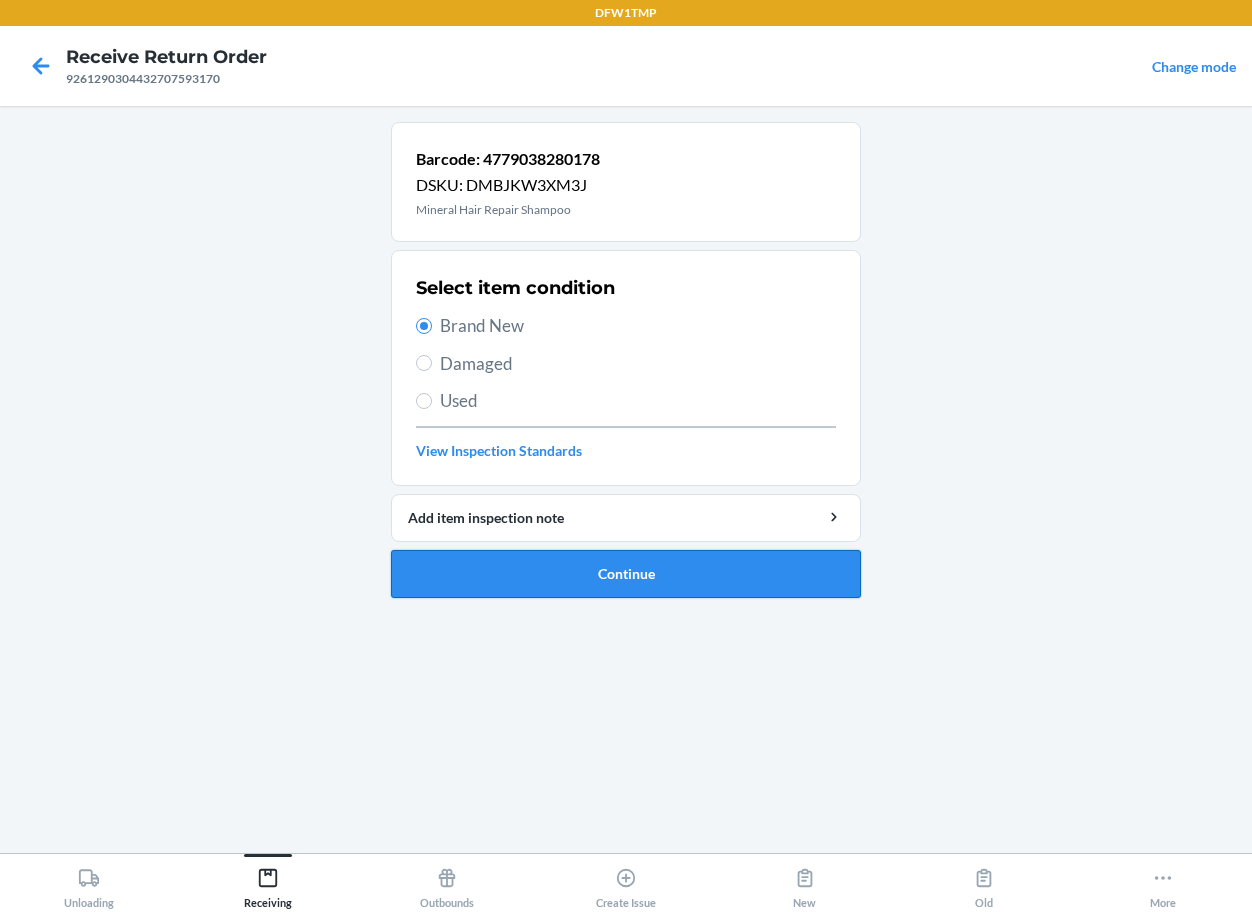 click on "Continue" at bounding box center (626, 574) 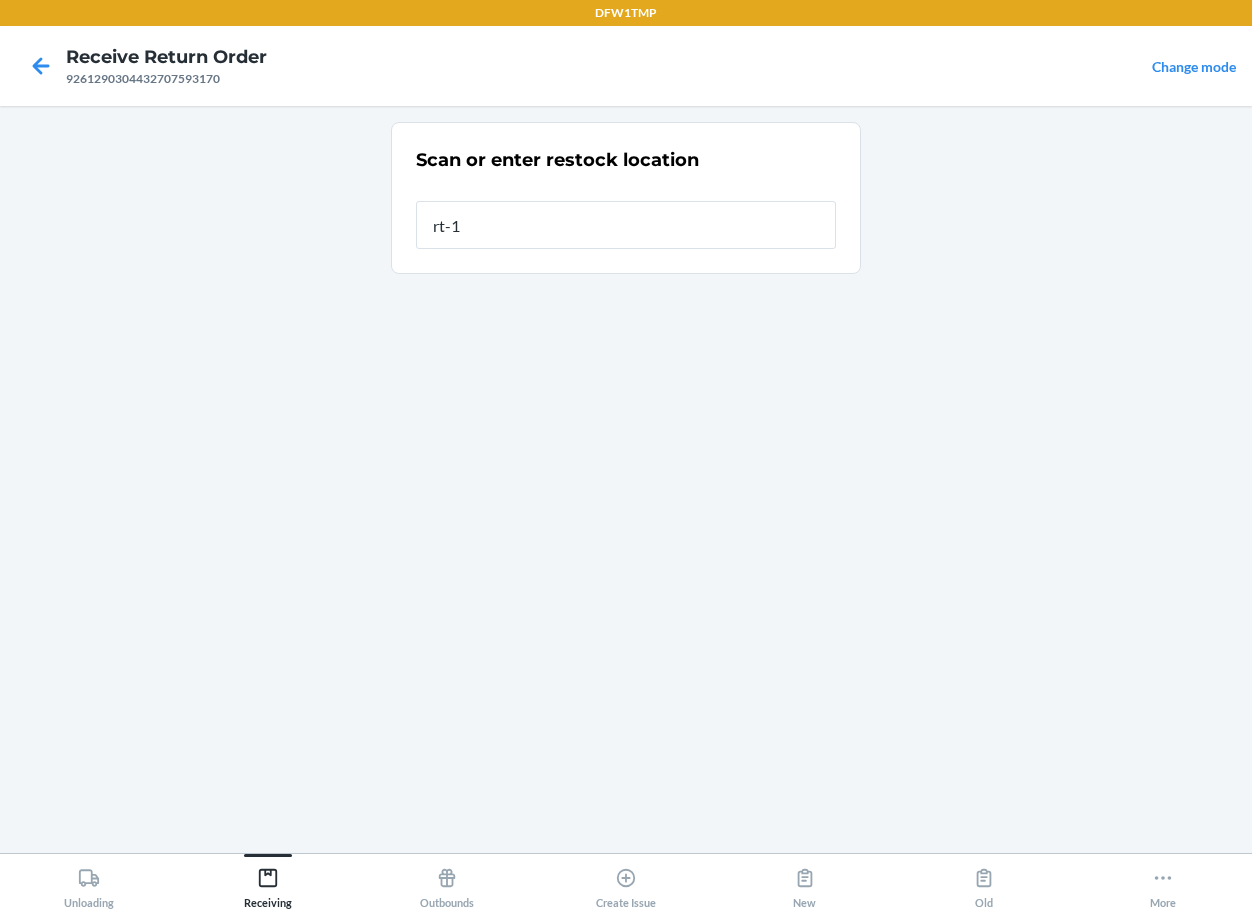 type on "rt-14" 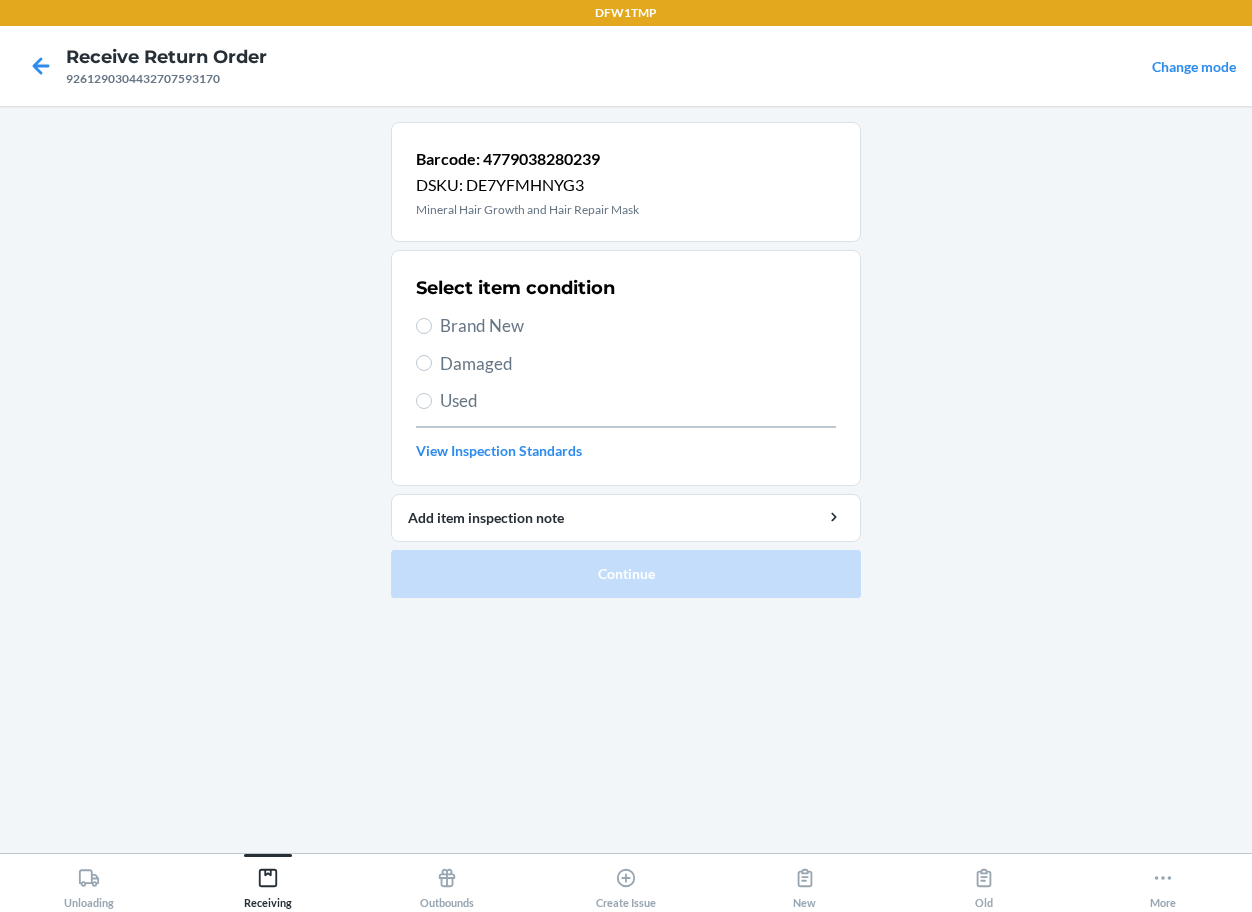 click on "Brand New" at bounding box center [638, 326] 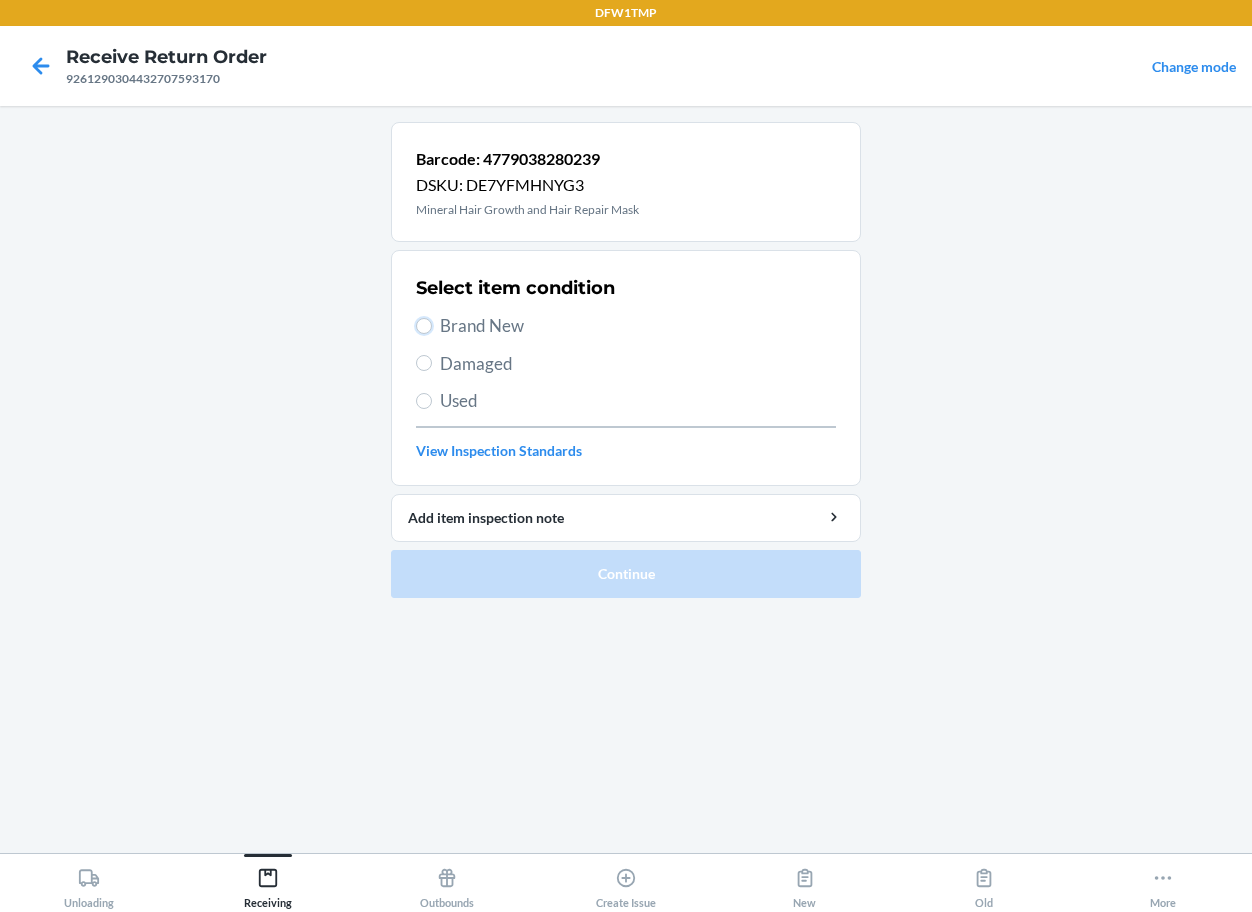 click on "Brand New" at bounding box center (424, 326) 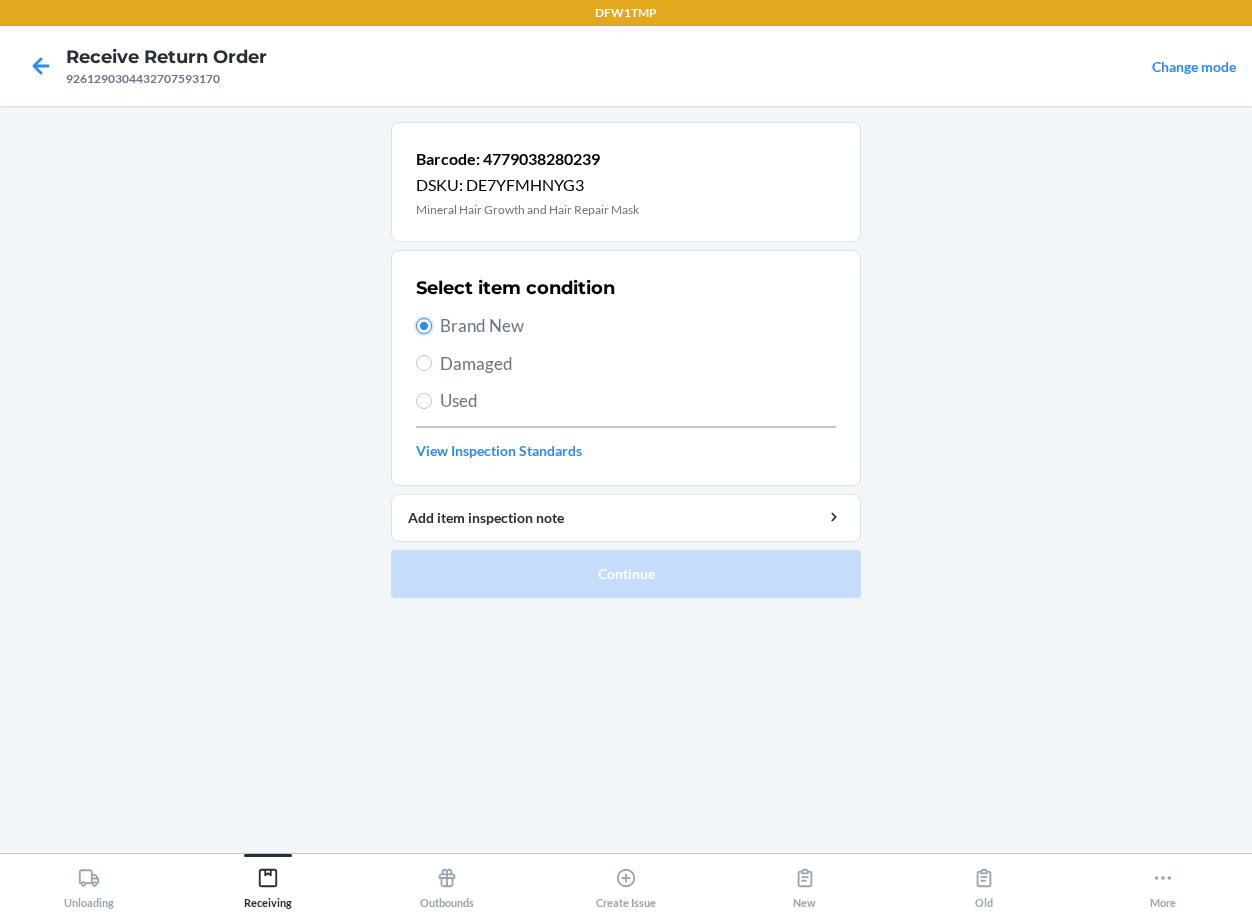 radio on "true" 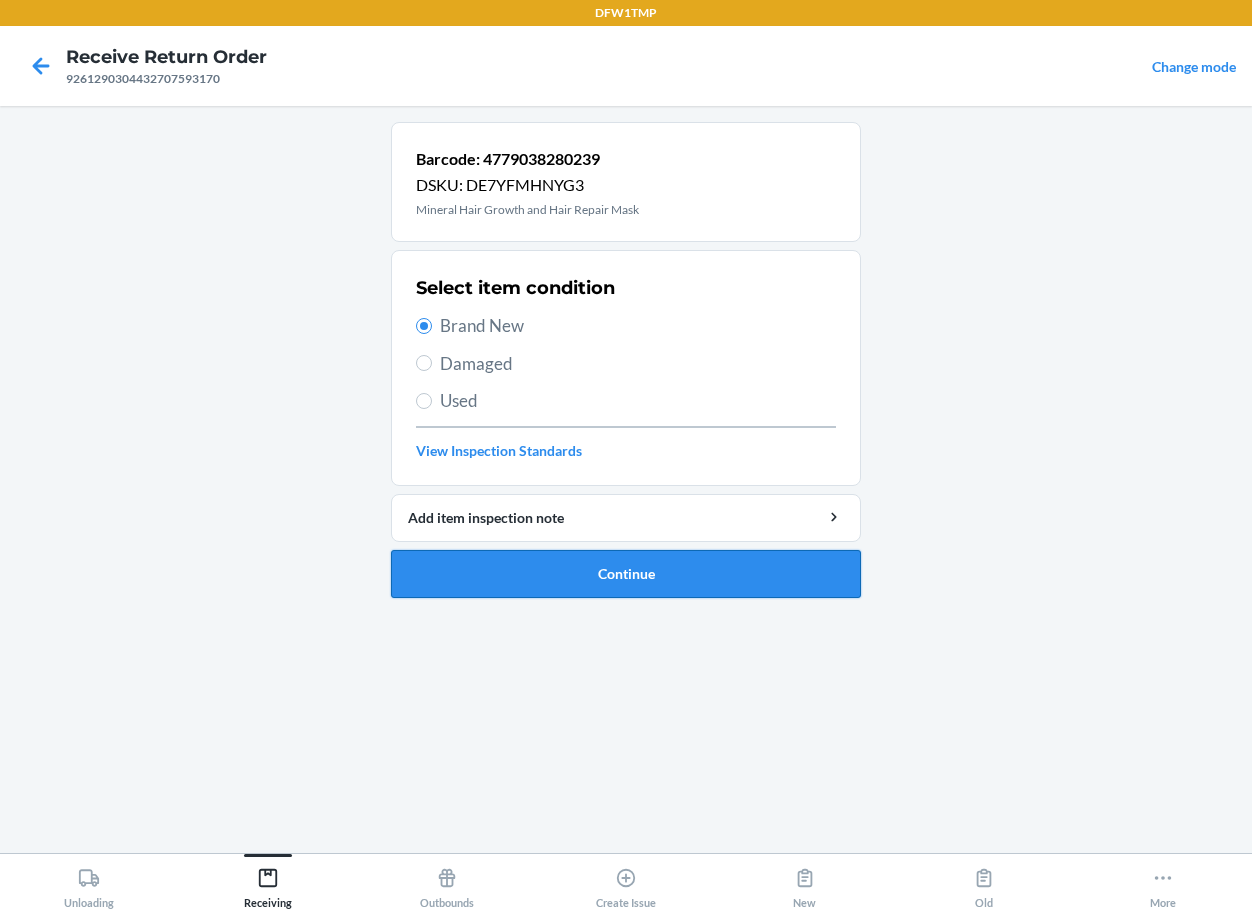 click on "Continue" at bounding box center (626, 574) 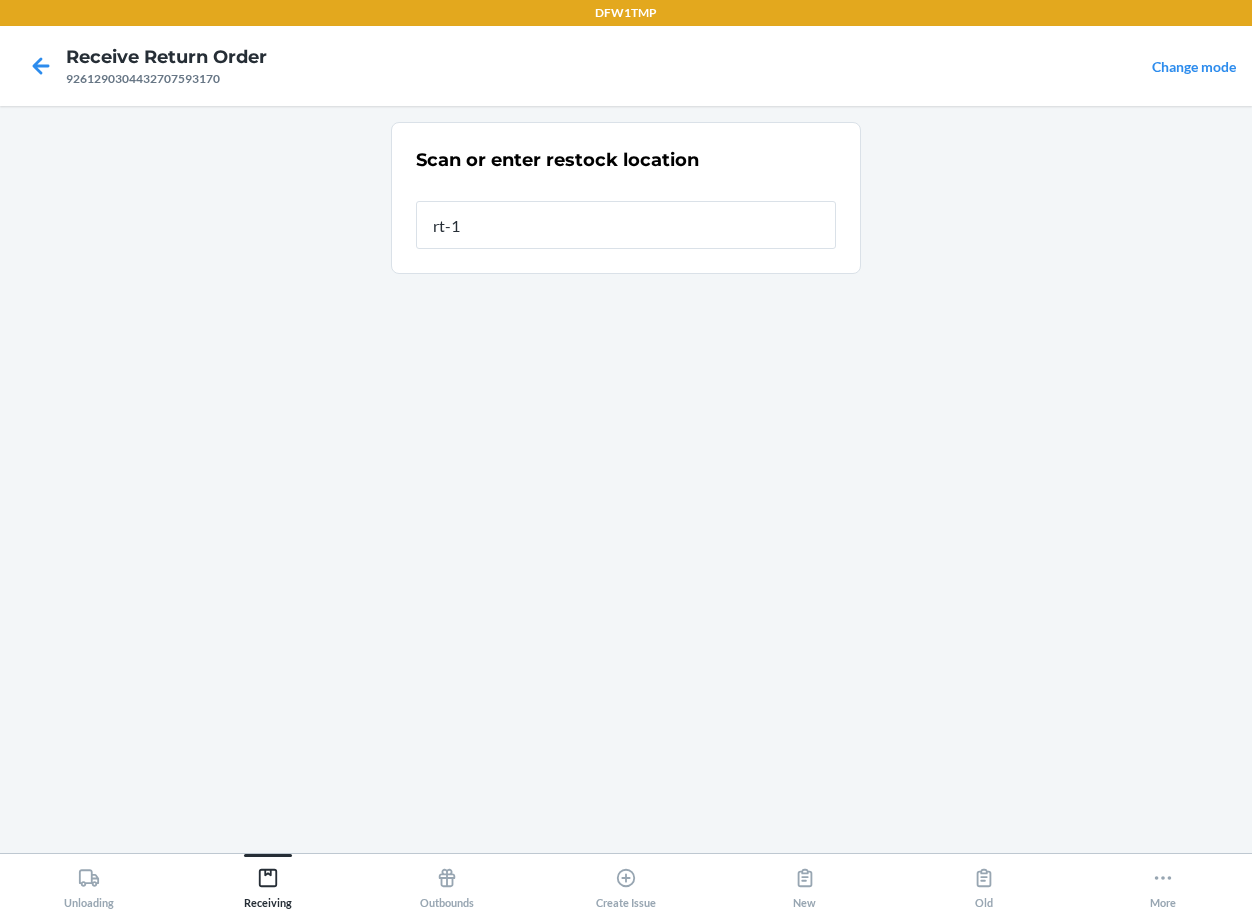 type on "rt-14" 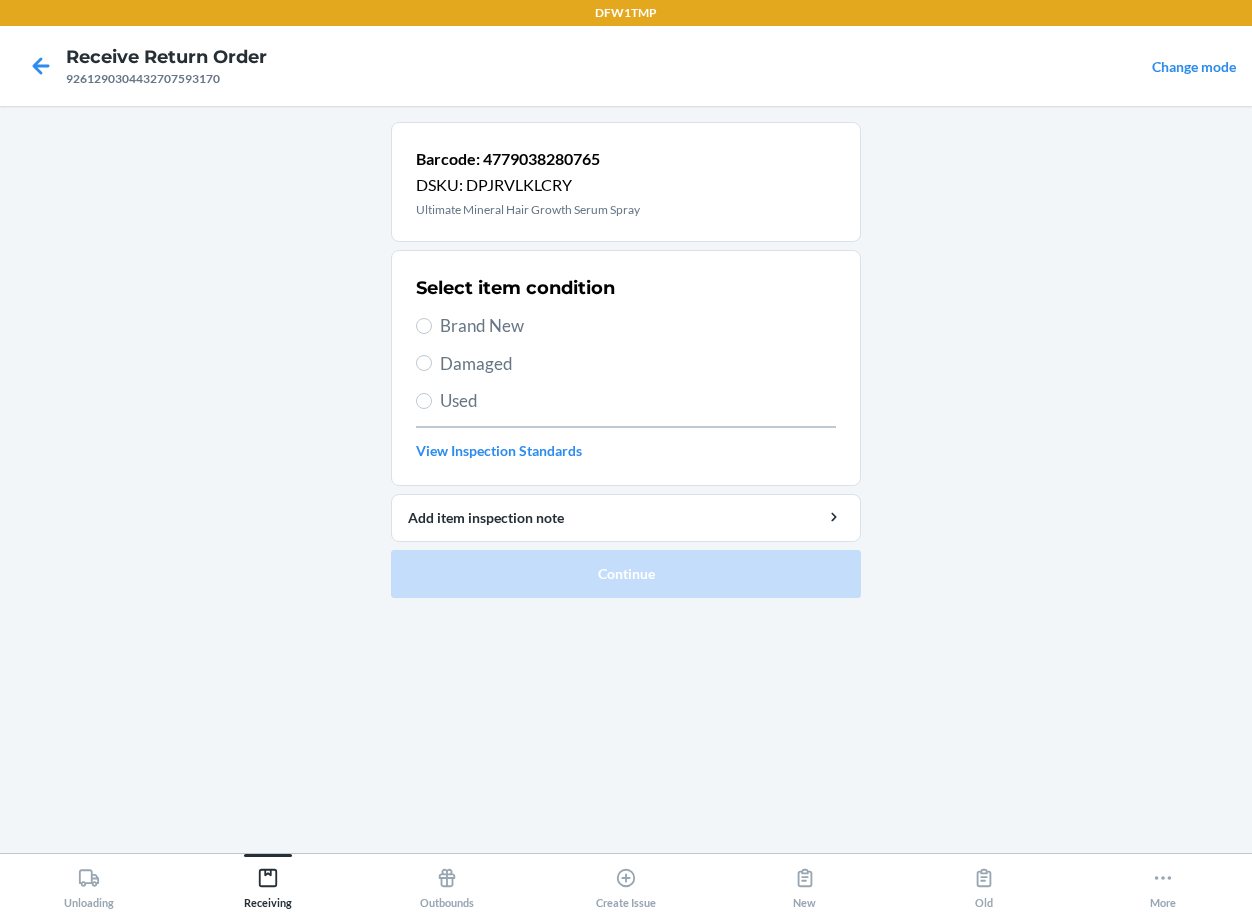 click on "Brand New" at bounding box center [638, 326] 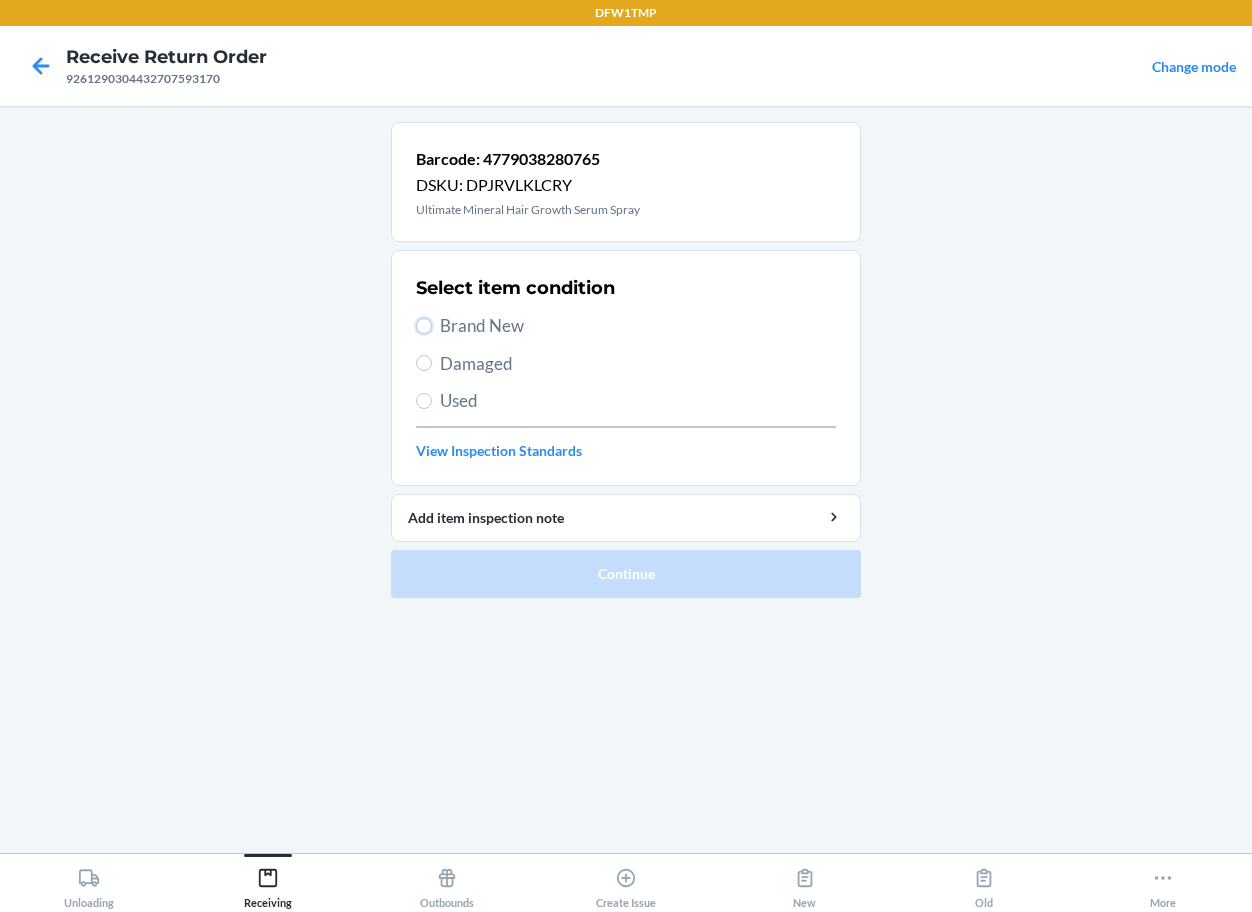 radio on "true" 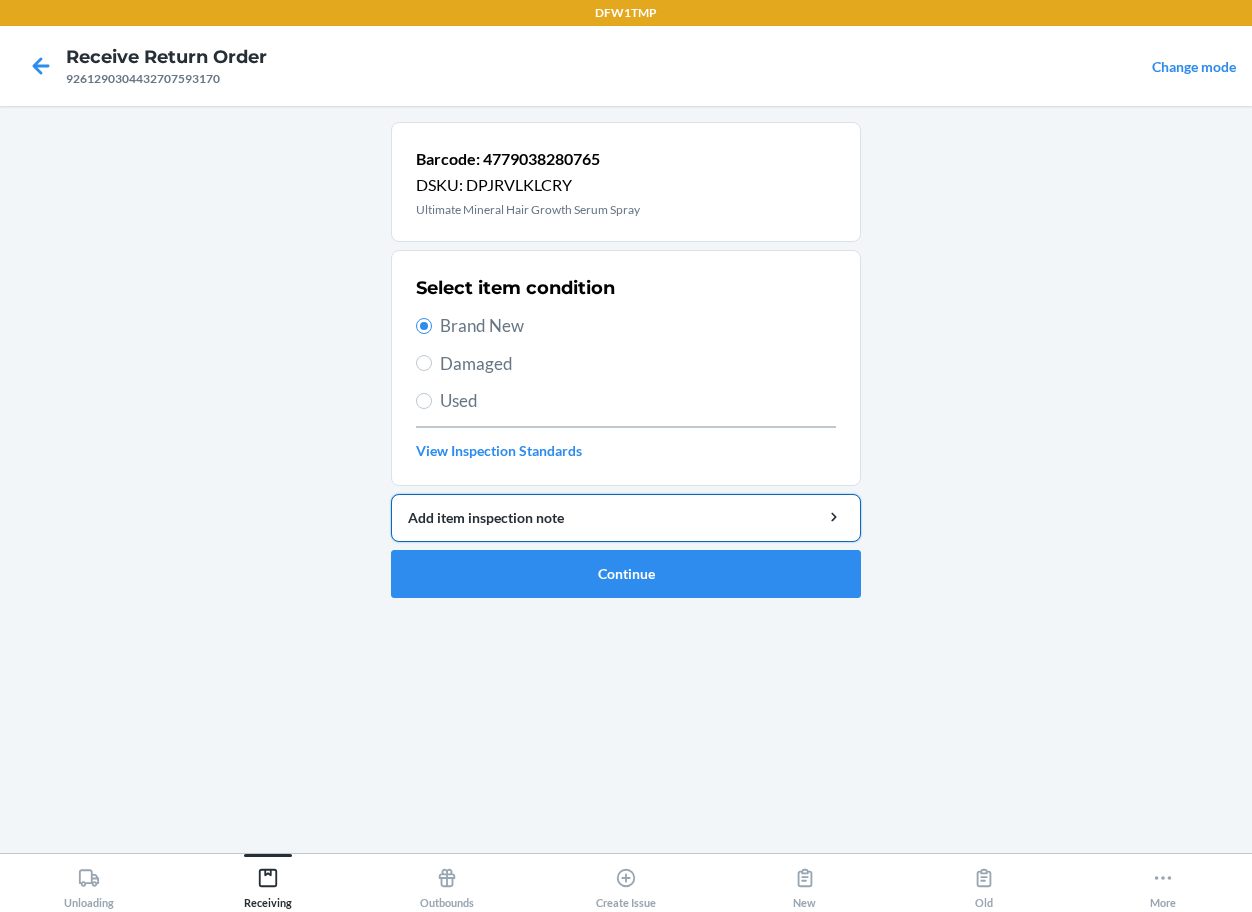 click on "Add item inspection note" at bounding box center (626, 518) 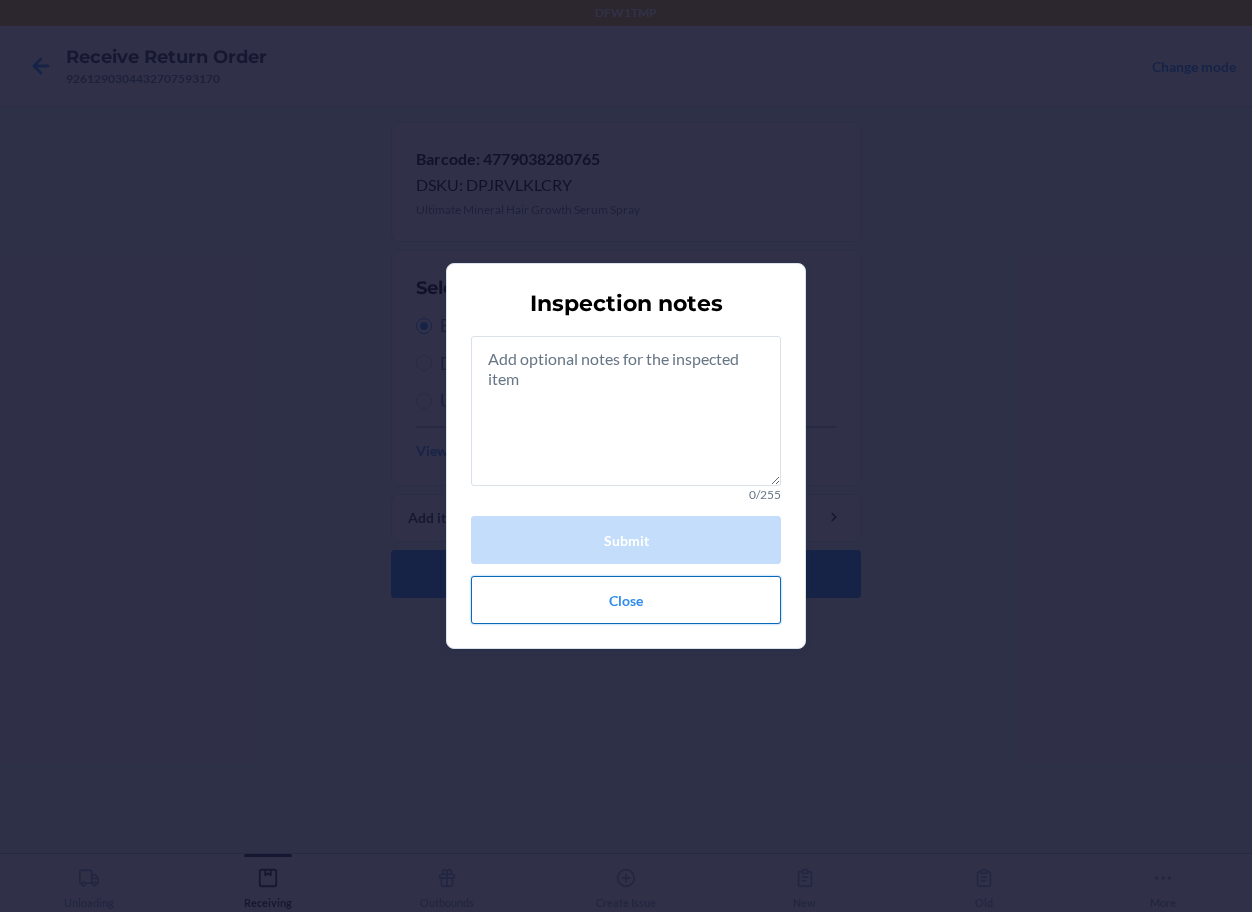 click on "Close" at bounding box center (626, 600) 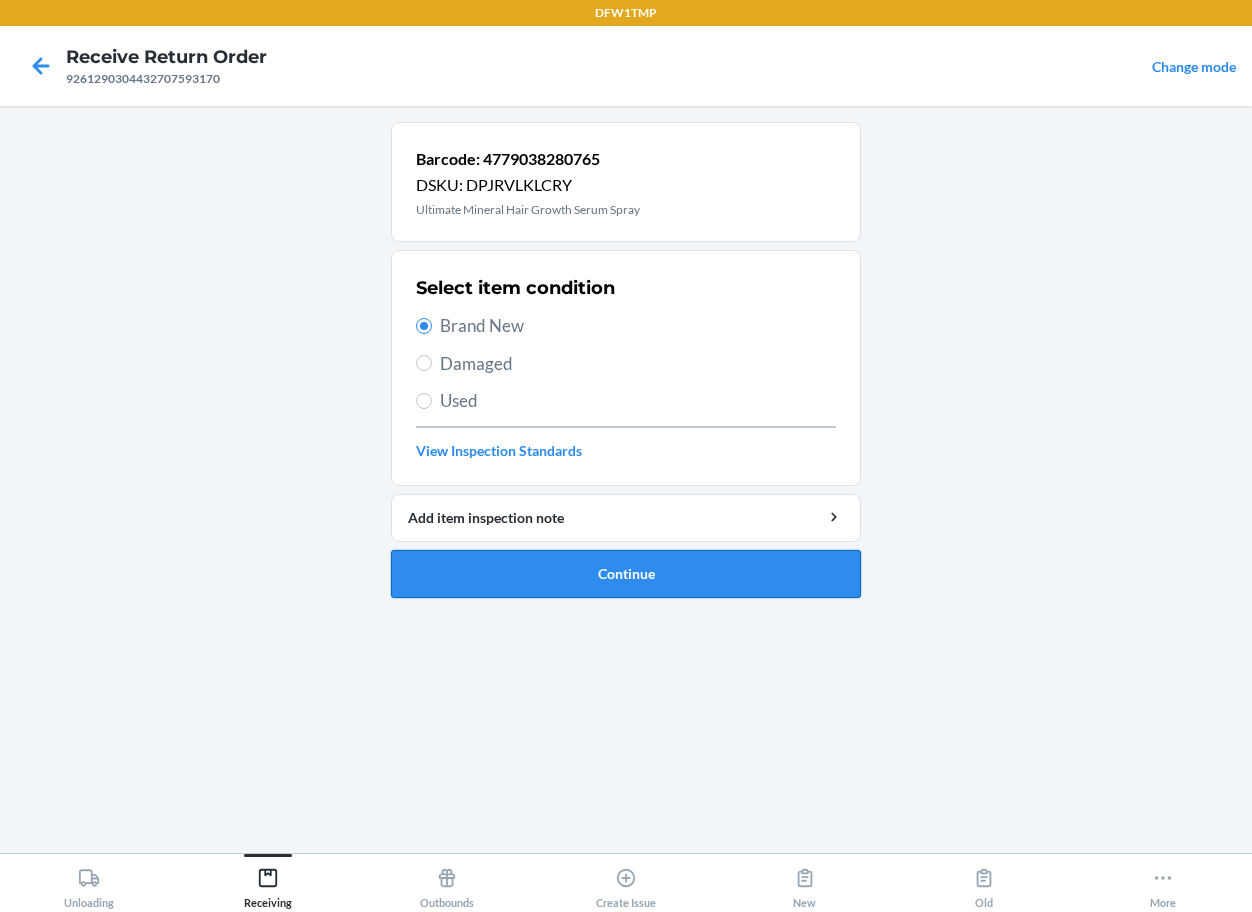 click on "Continue" at bounding box center [626, 574] 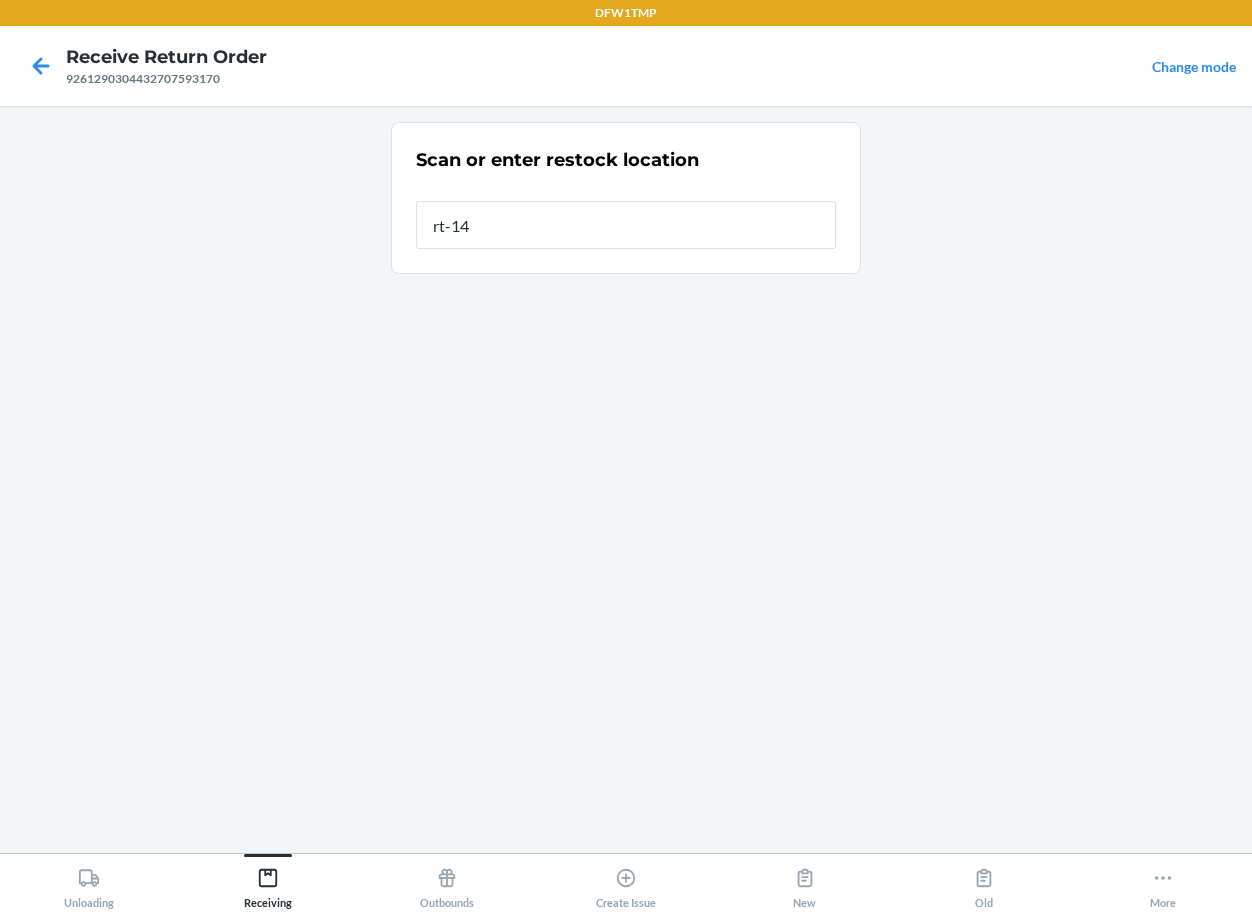 type on "rt-14" 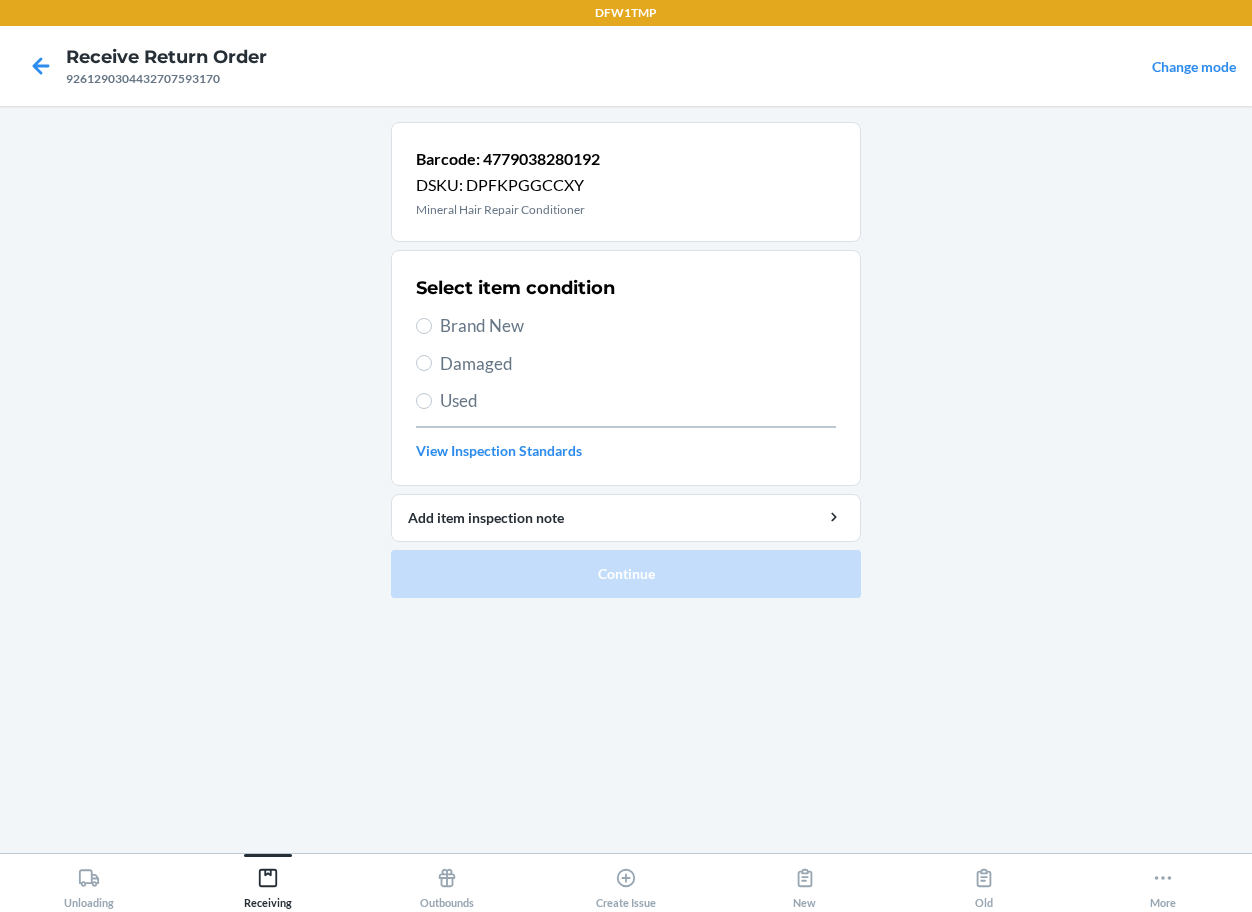 click on "Brand New" at bounding box center (638, 326) 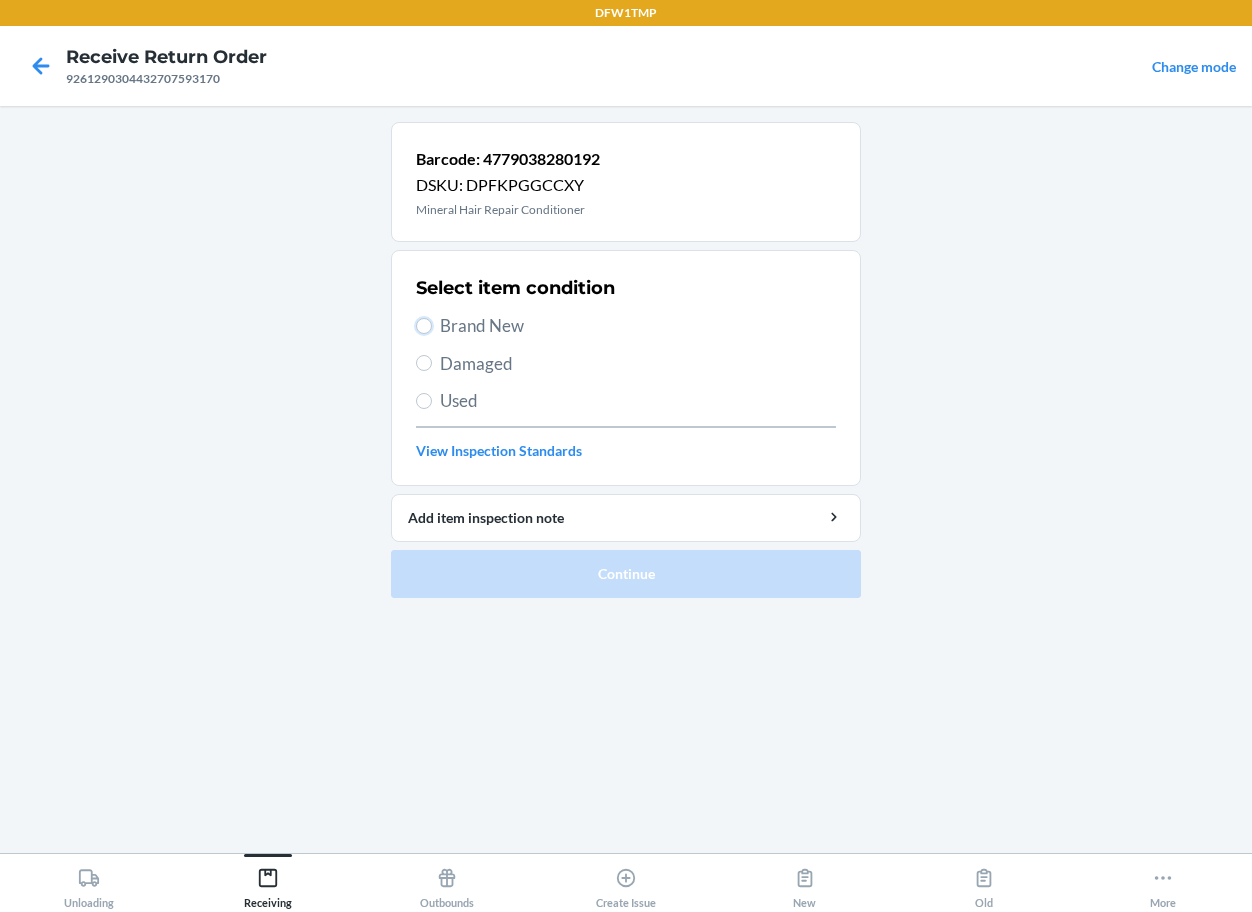 click on "Brand New" at bounding box center [424, 326] 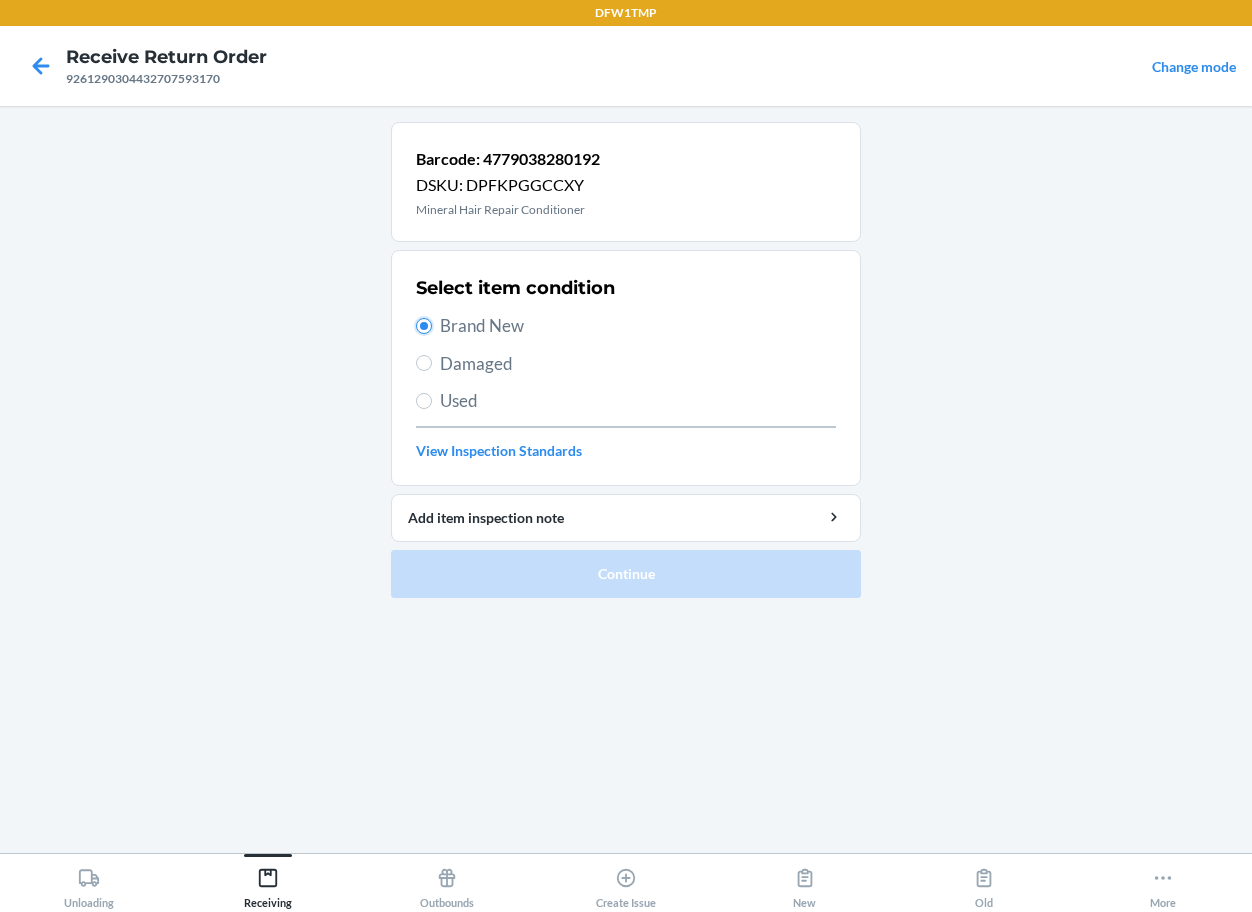 radio on "true" 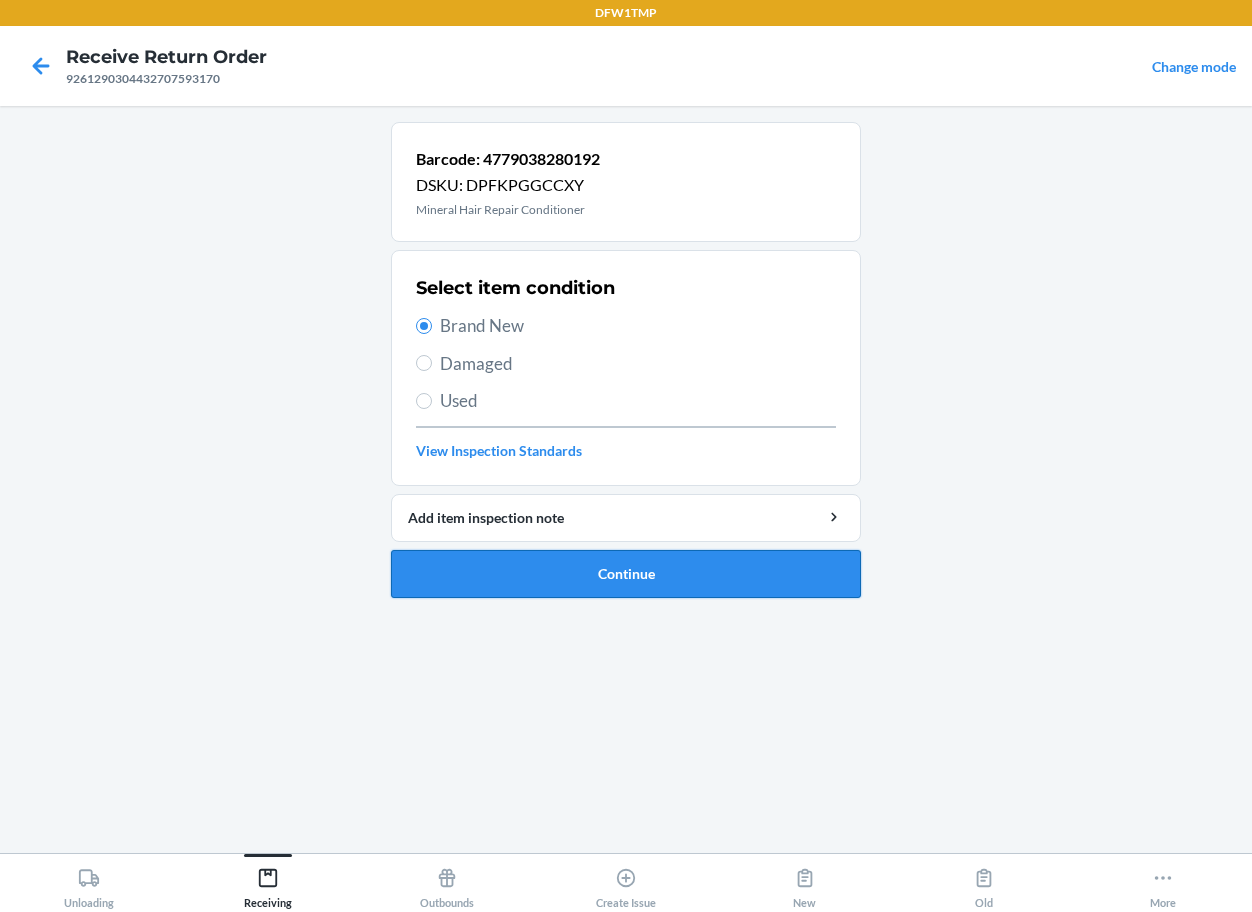 click on "Continue" at bounding box center [626, 574] 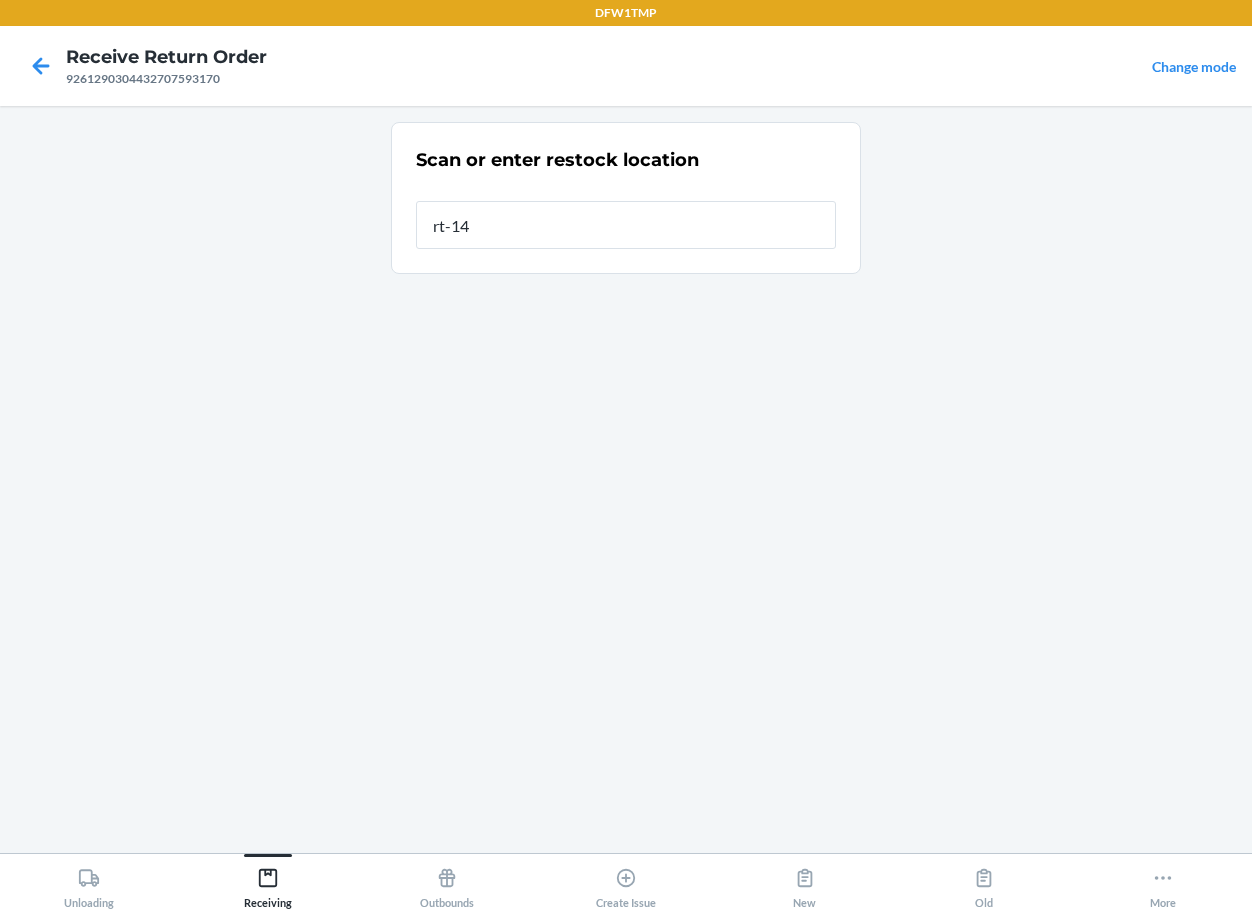 type on "rt-14" 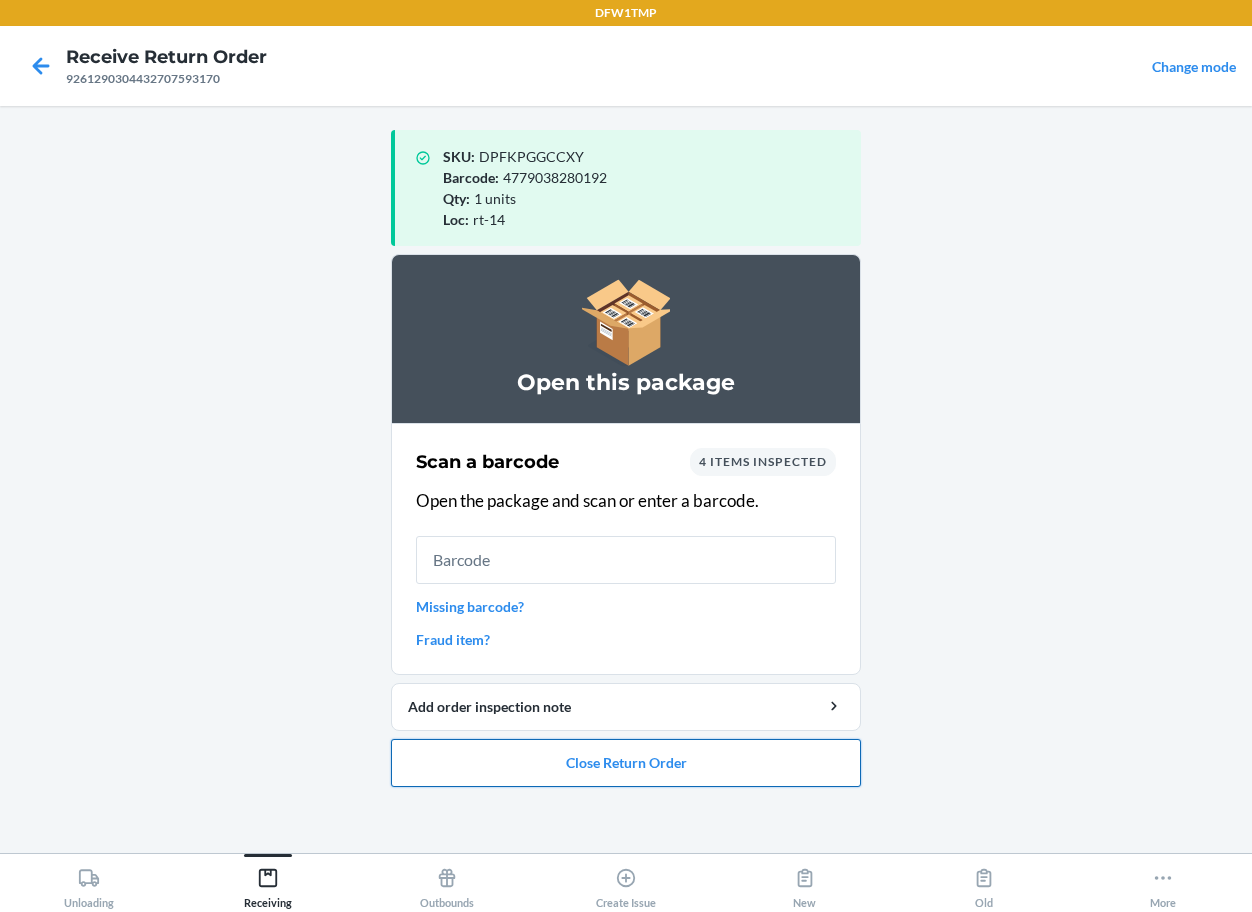 click on "Close Return Order" at bounding box center (626, 763) 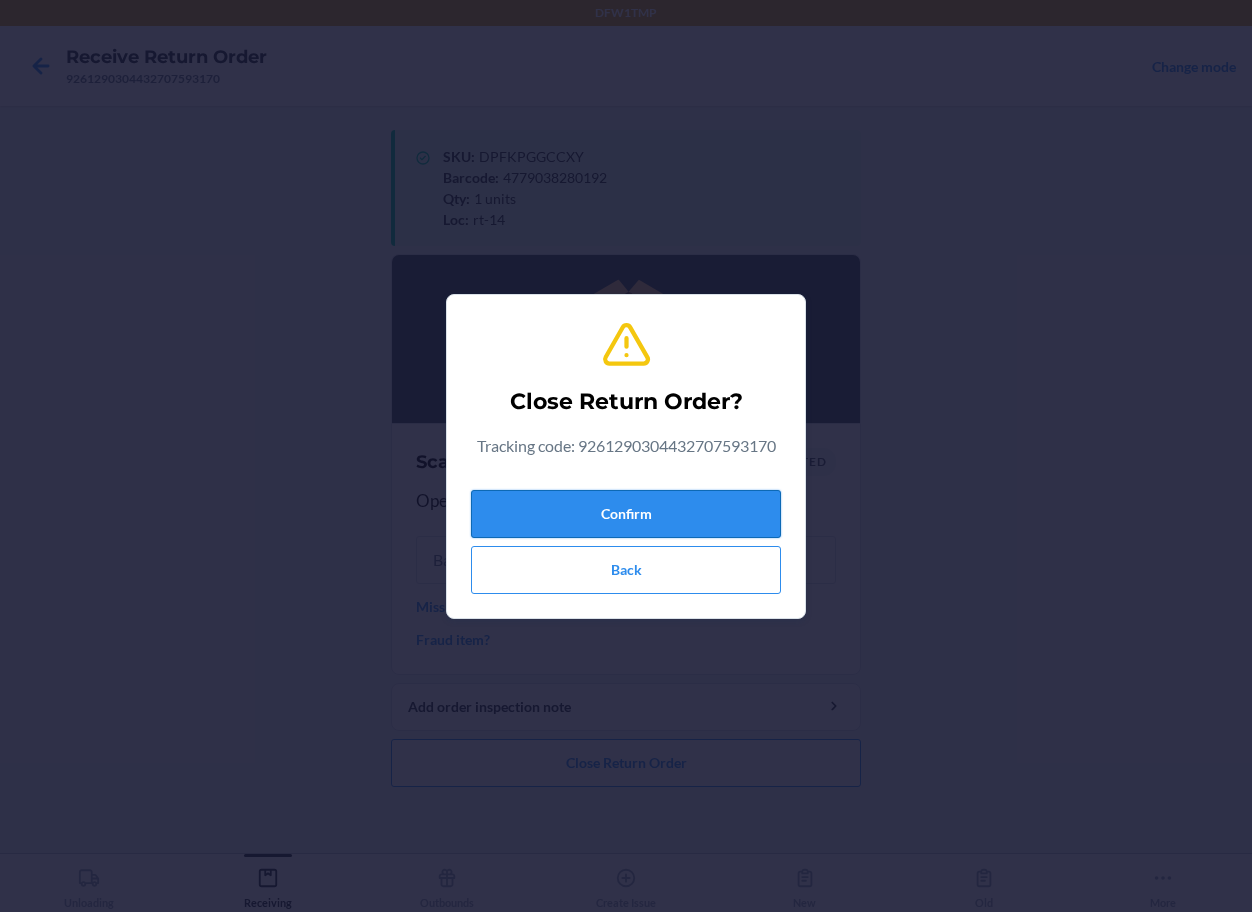 click on "Confirm" at bounding box center (626, 514) 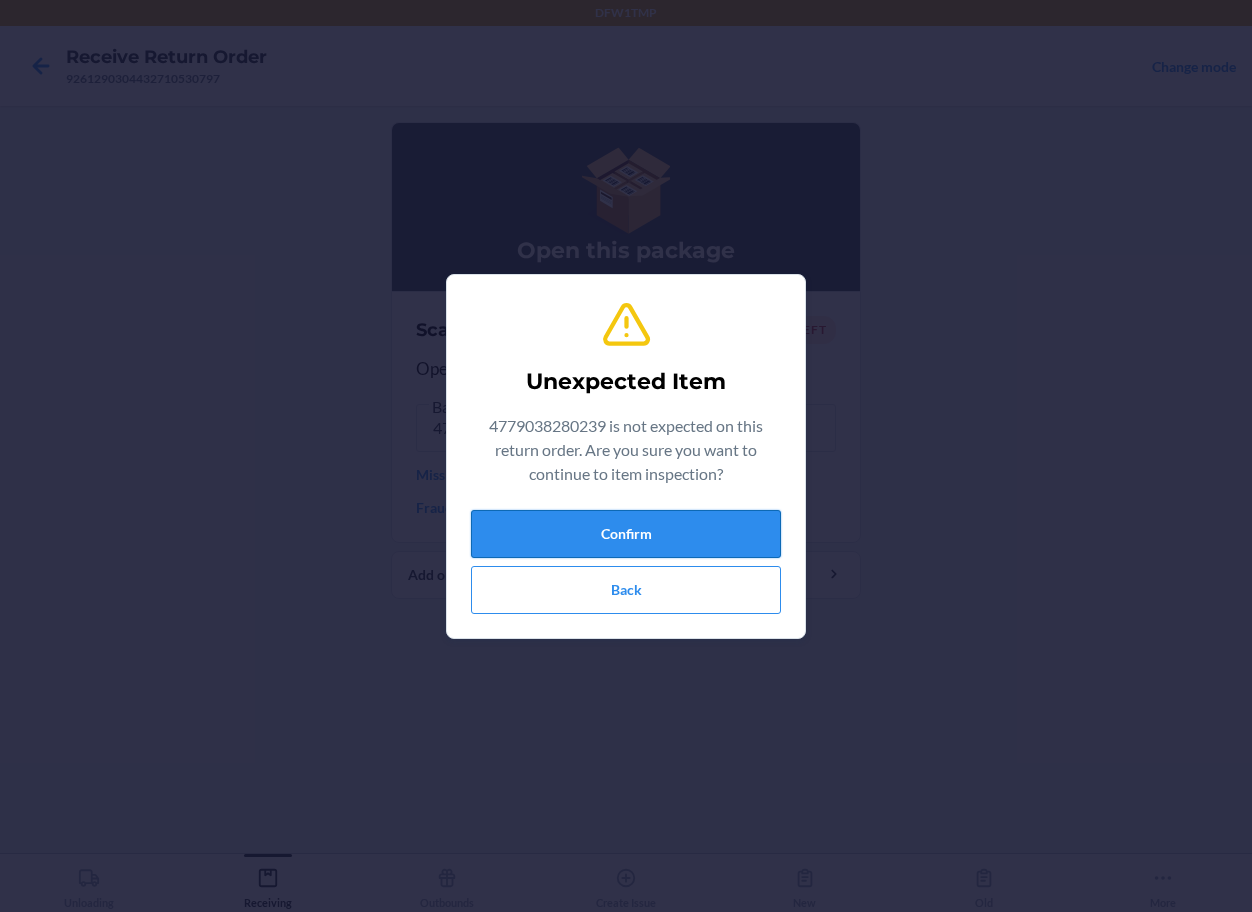 click on "Confirm" at bounding box center [626, 534] 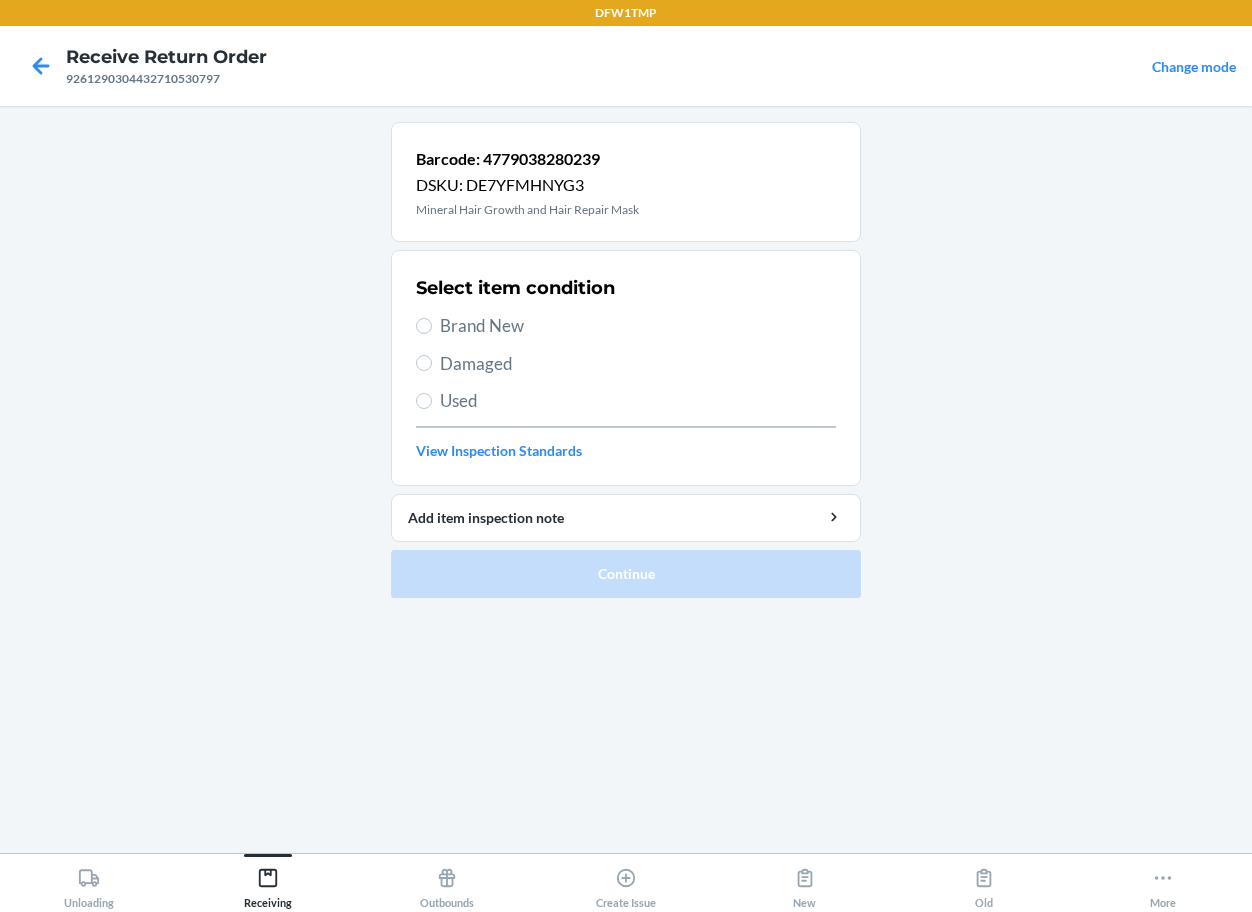 click on "Brand New" at bounding box center [638, 326] 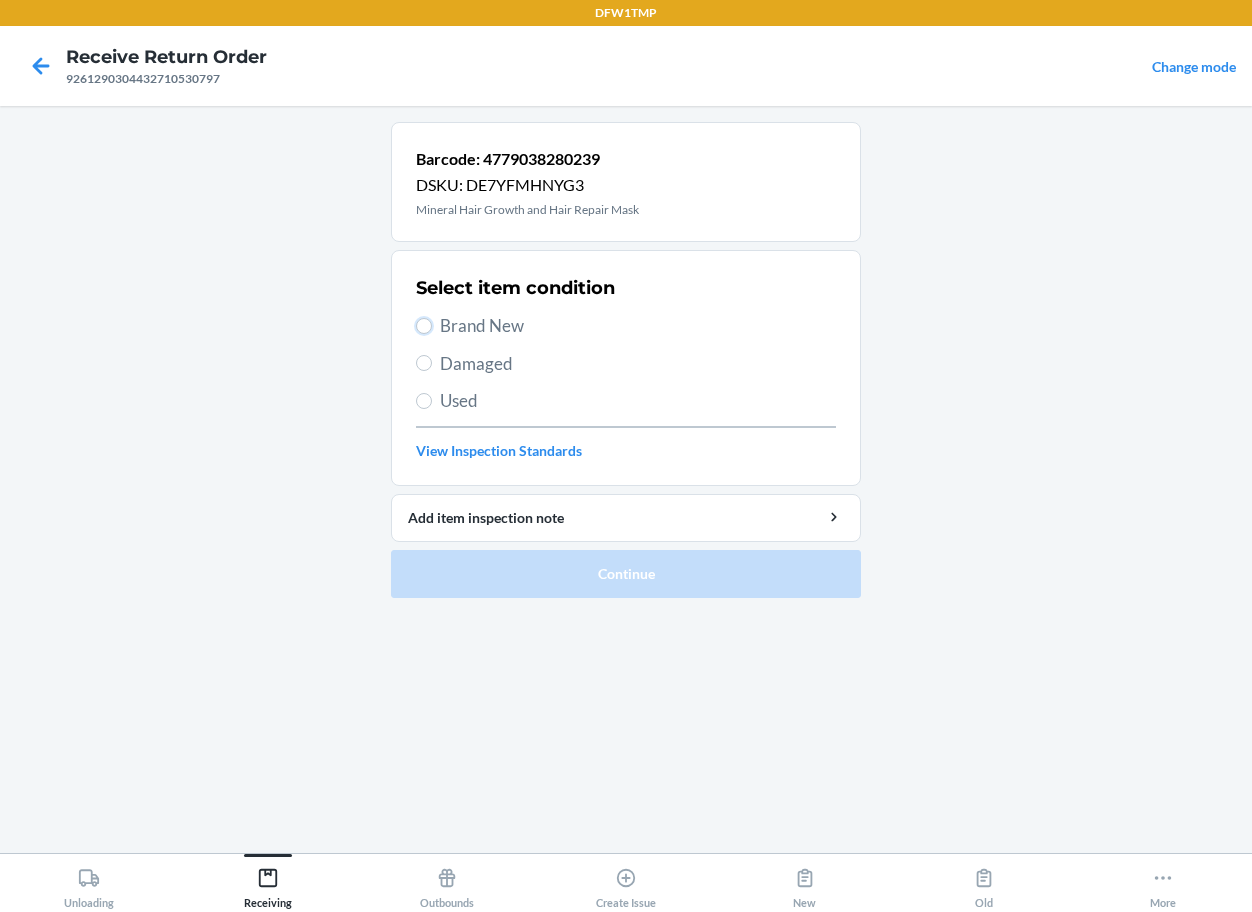 click on "Brand New" at bounding box center [424, 326] 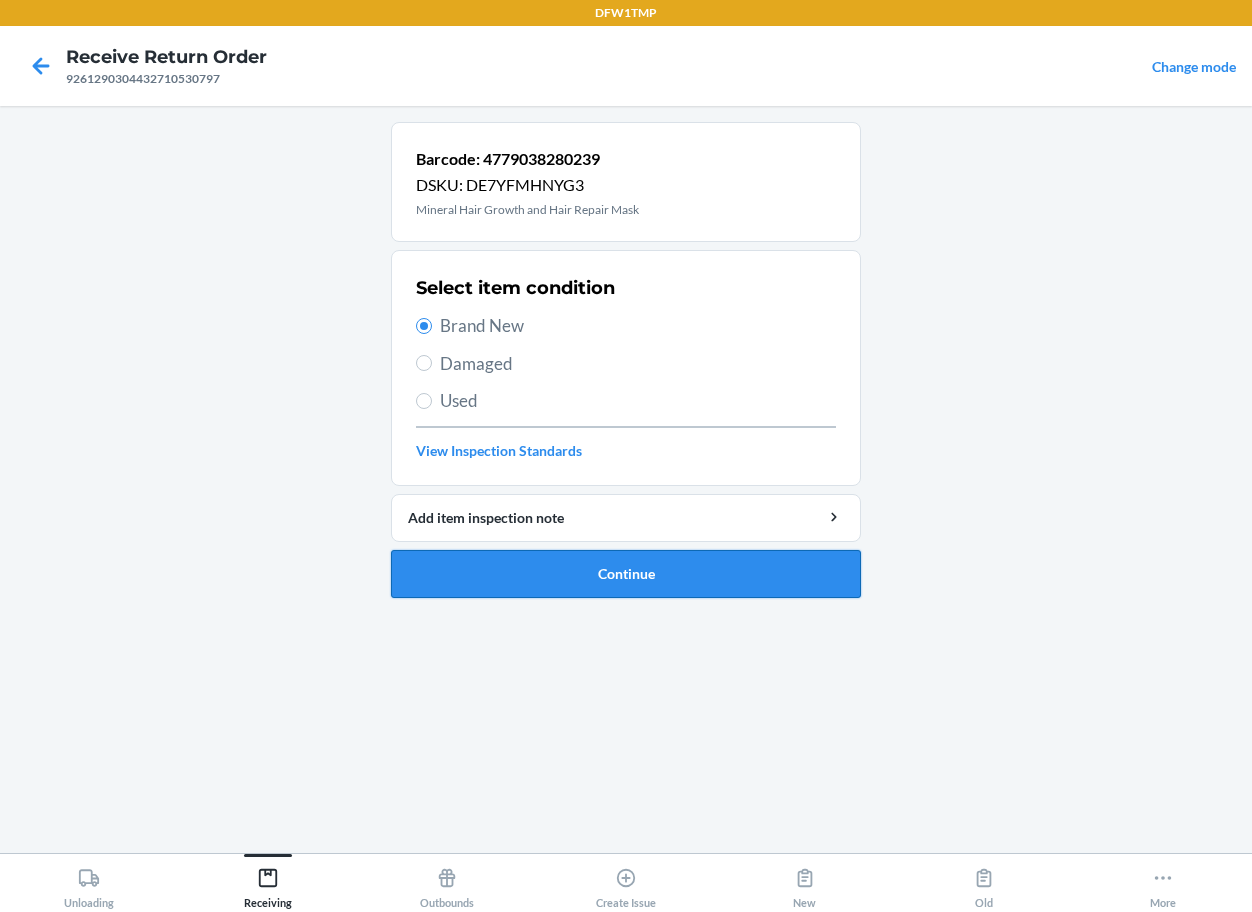 click on "Continue" at bounding box center [626, 574] 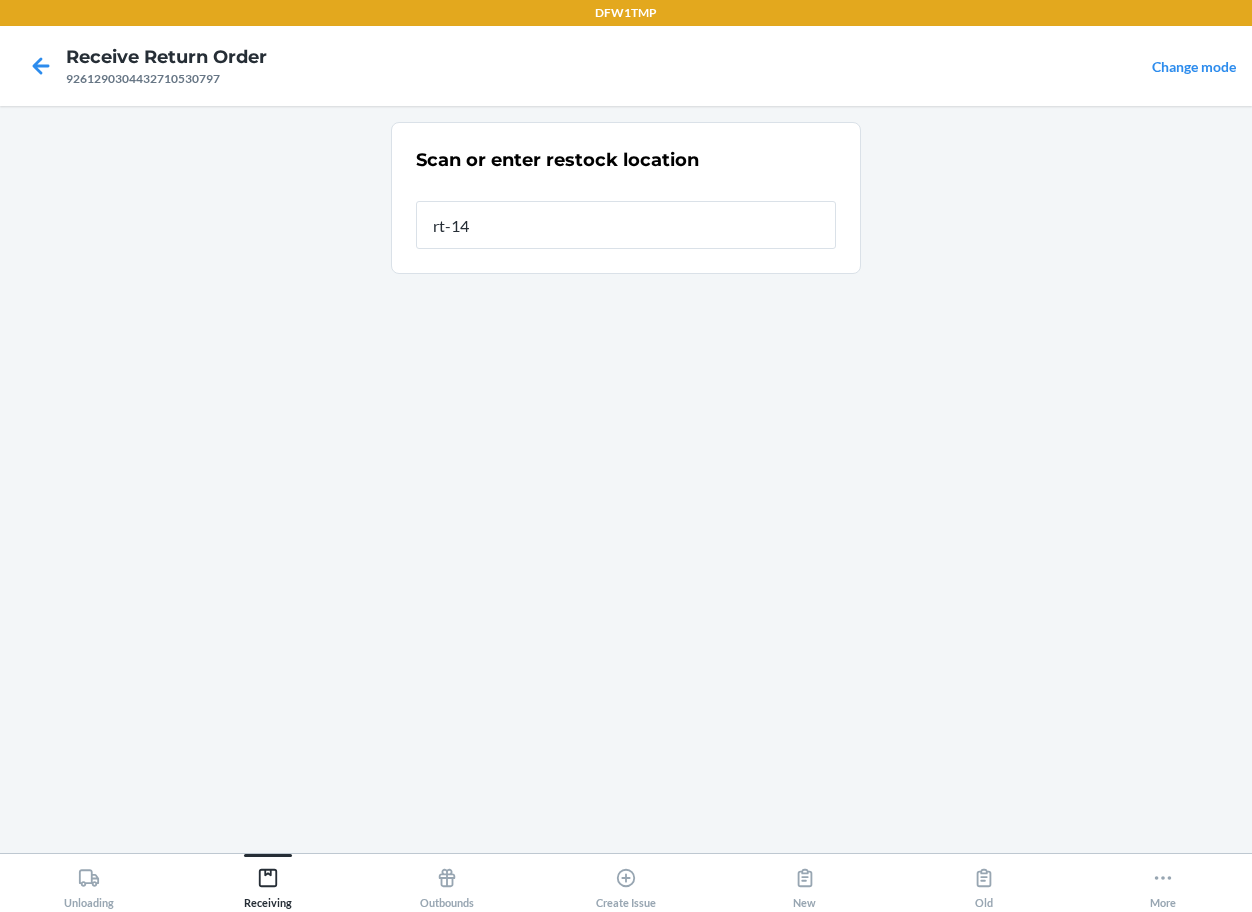type on "rt-14" 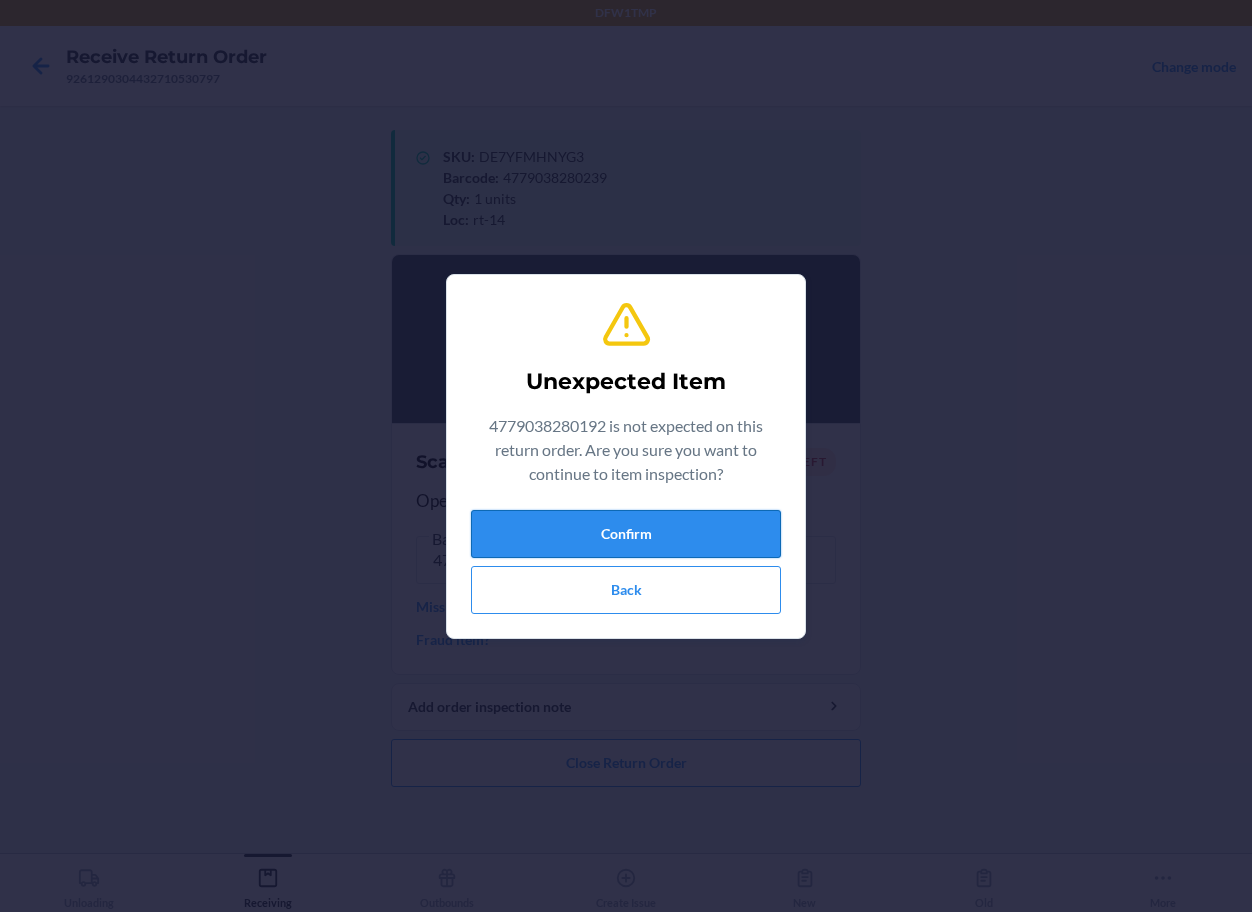 click on "Confirm" at bounding box center [626, 534] 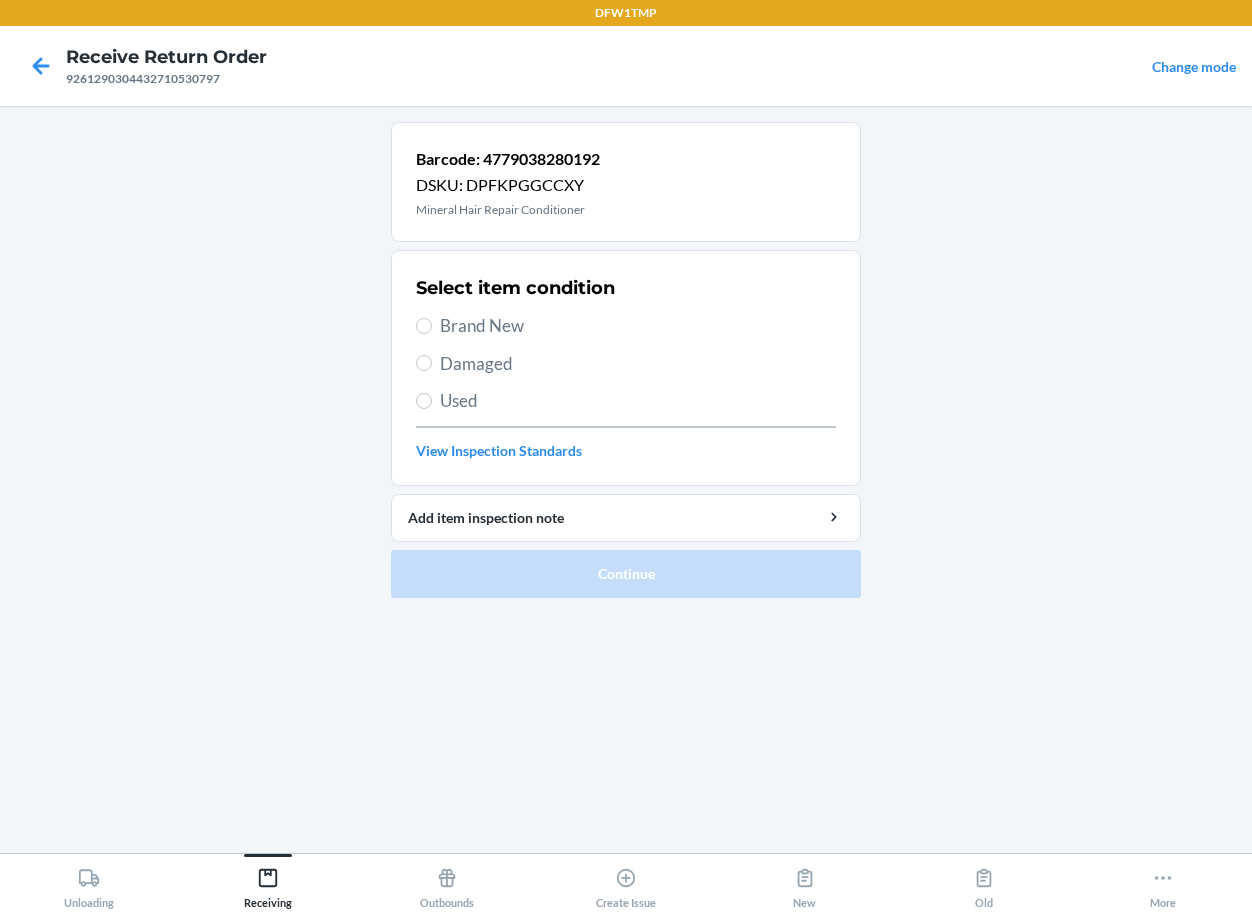 click on "Brand New" at bounding box center [626, 326] 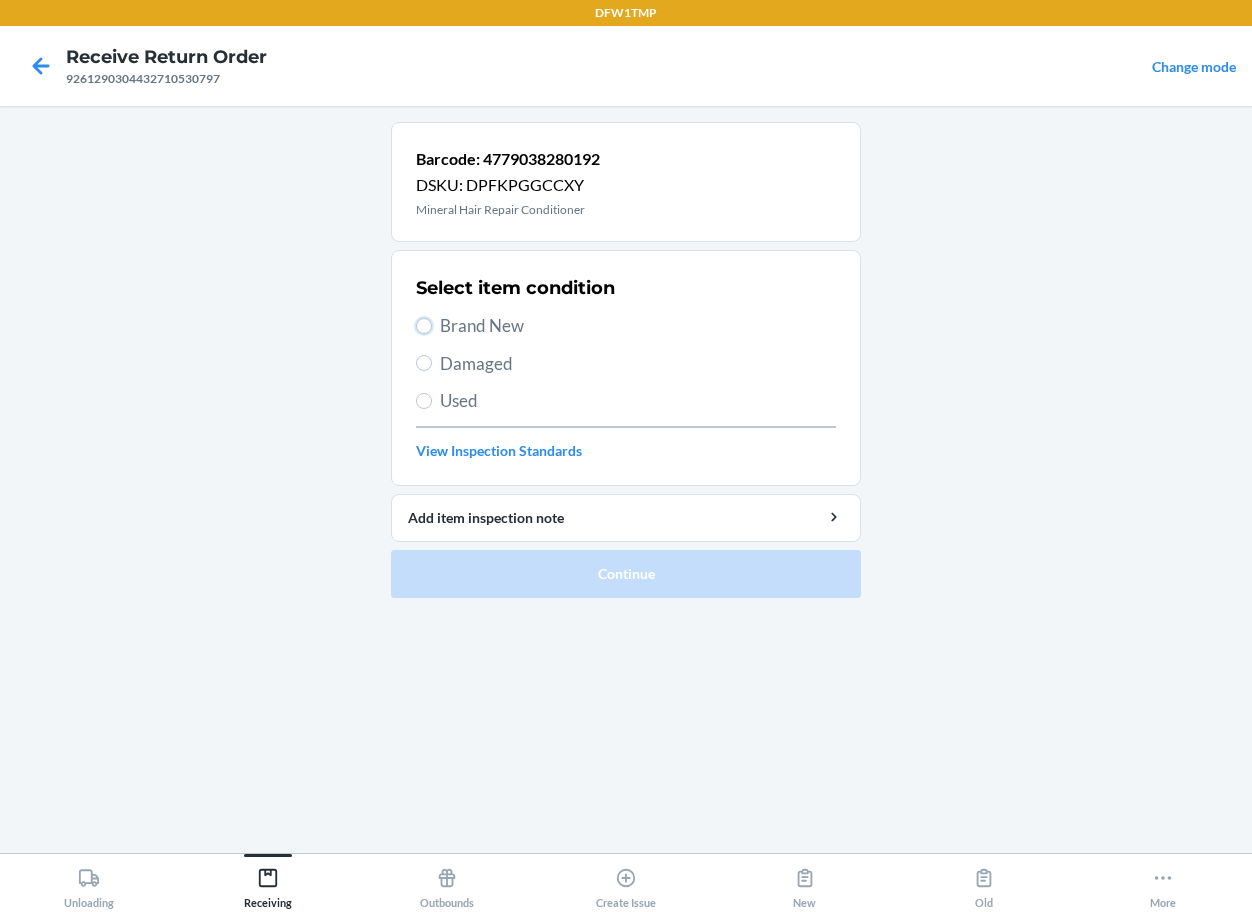 click on "Brand New" at bounding box center [424, 326] 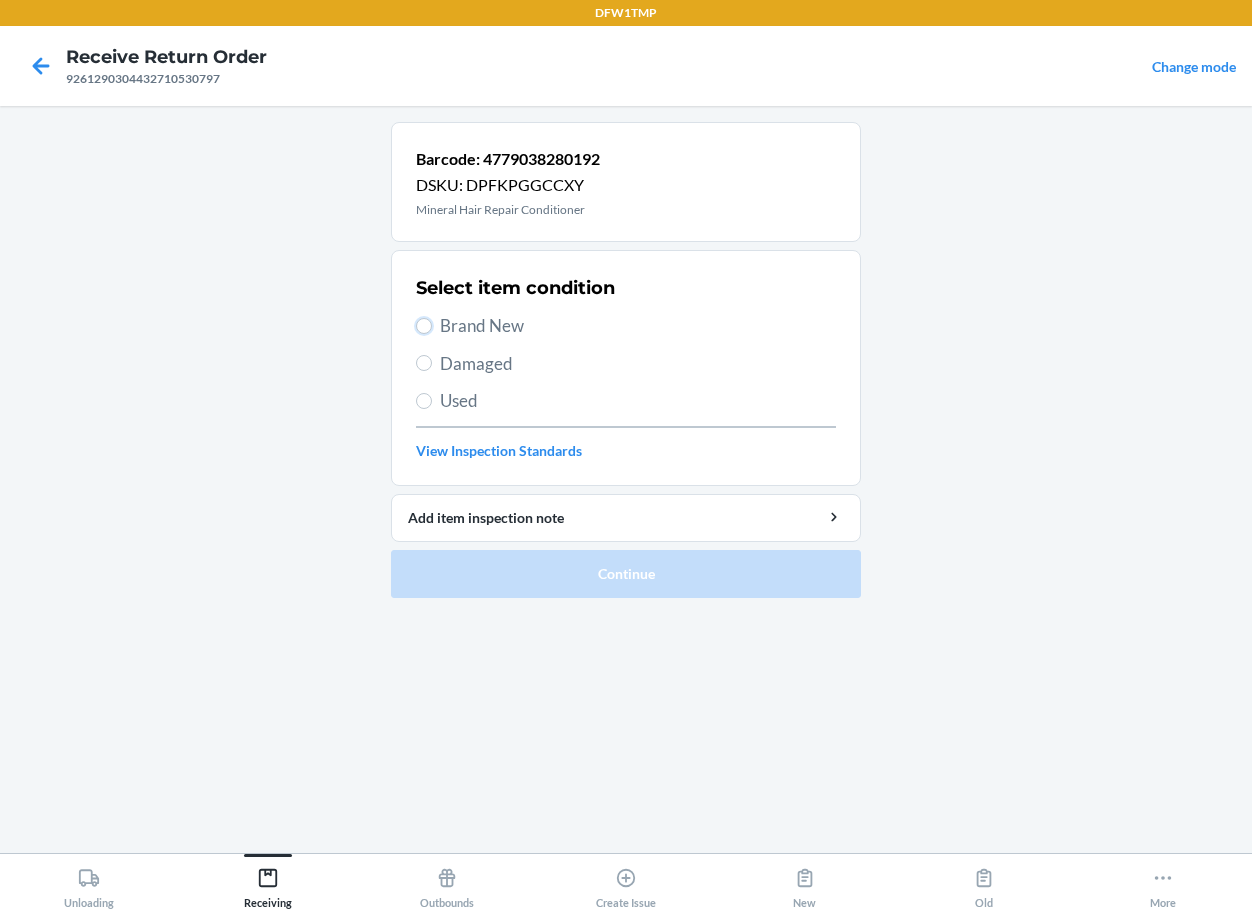 radio on "true" 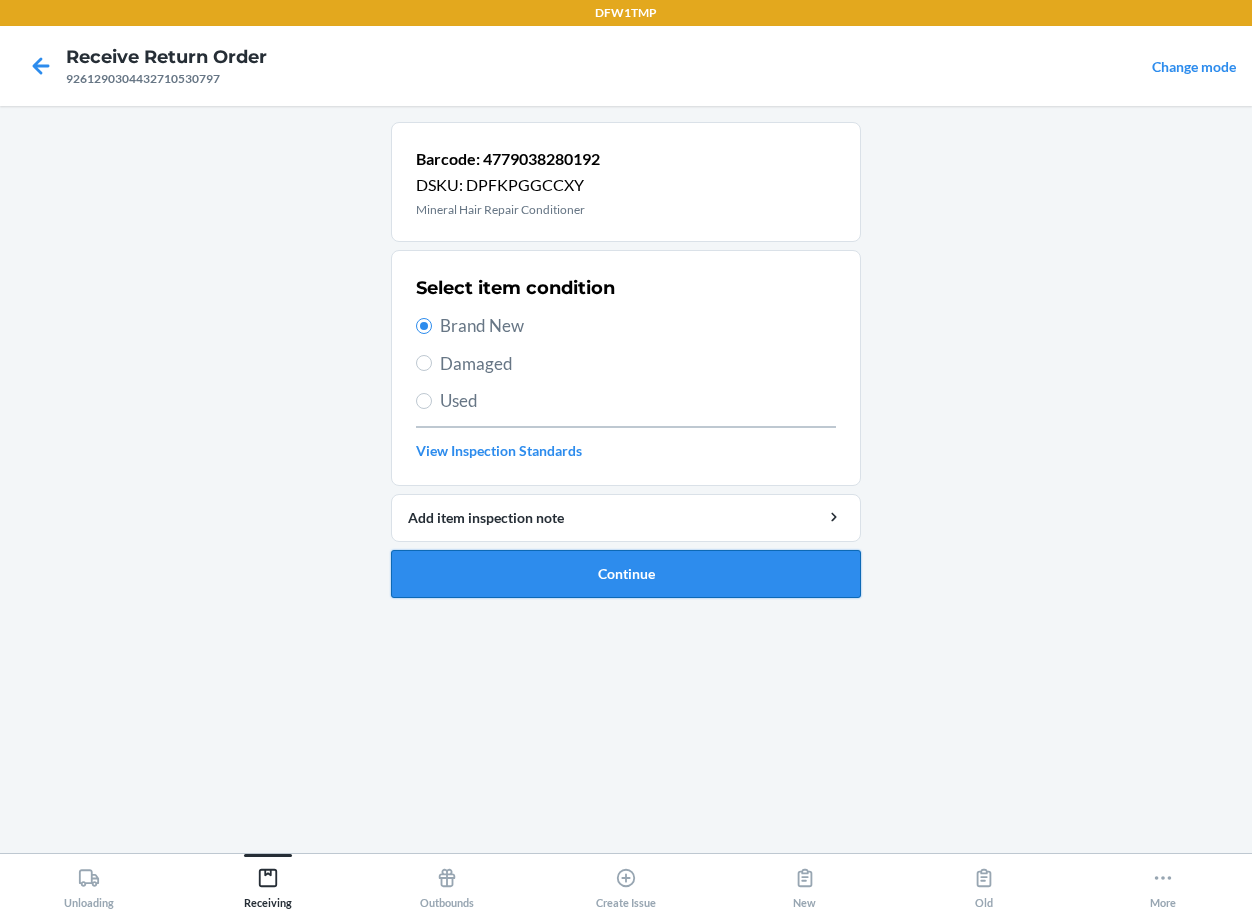 click on "Continue" at bounding box center [626, 574] 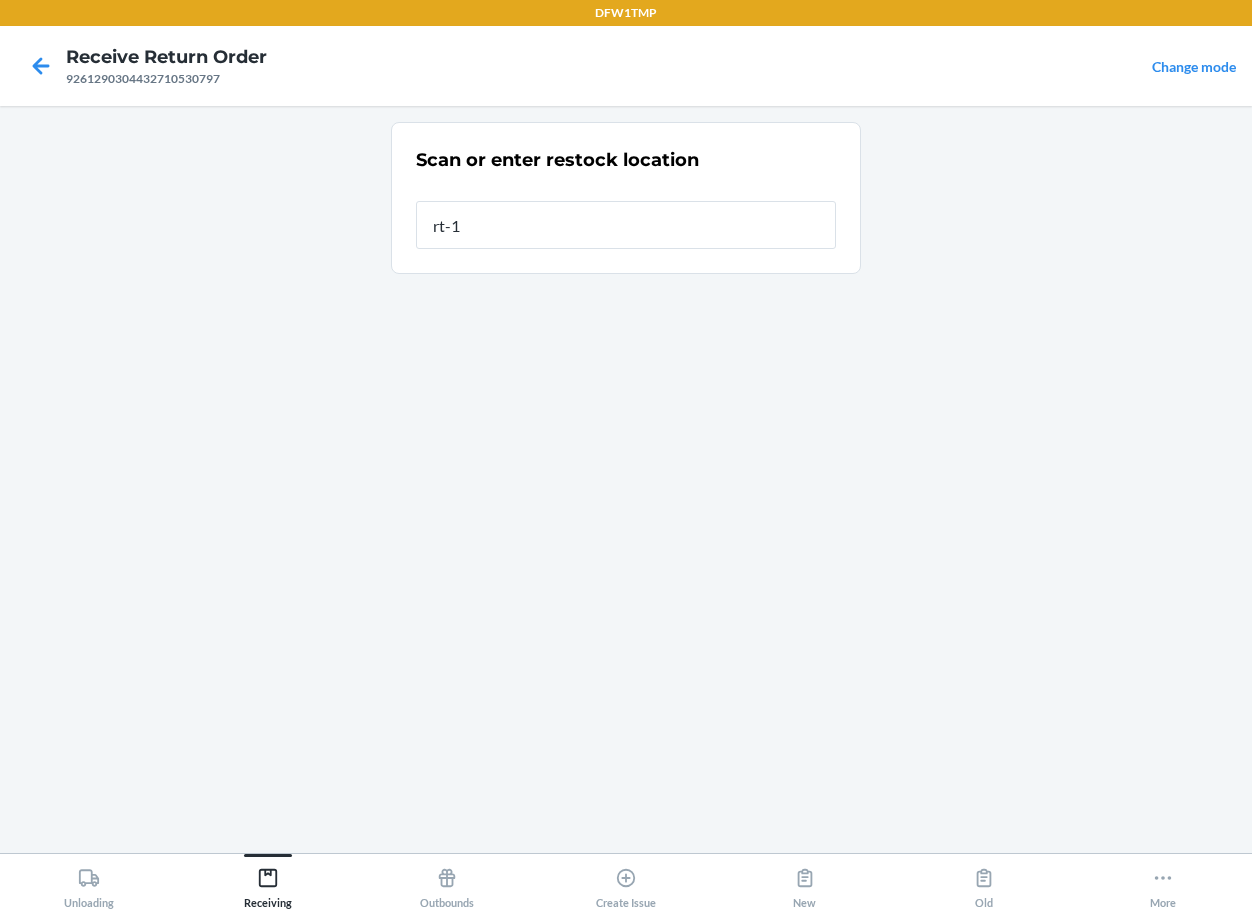 type on "rt-14" 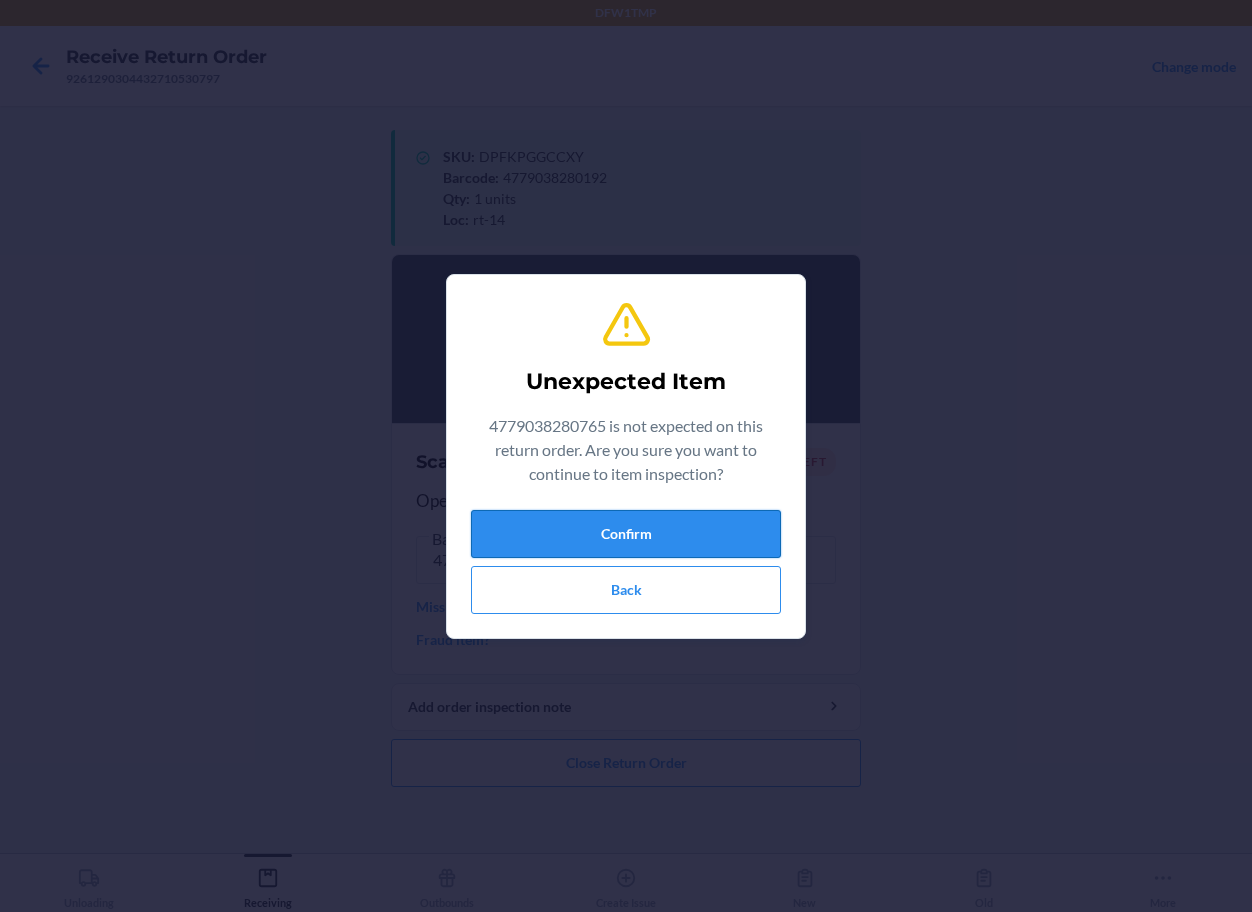 click on "Confirm" at bounding box center (626, 534) 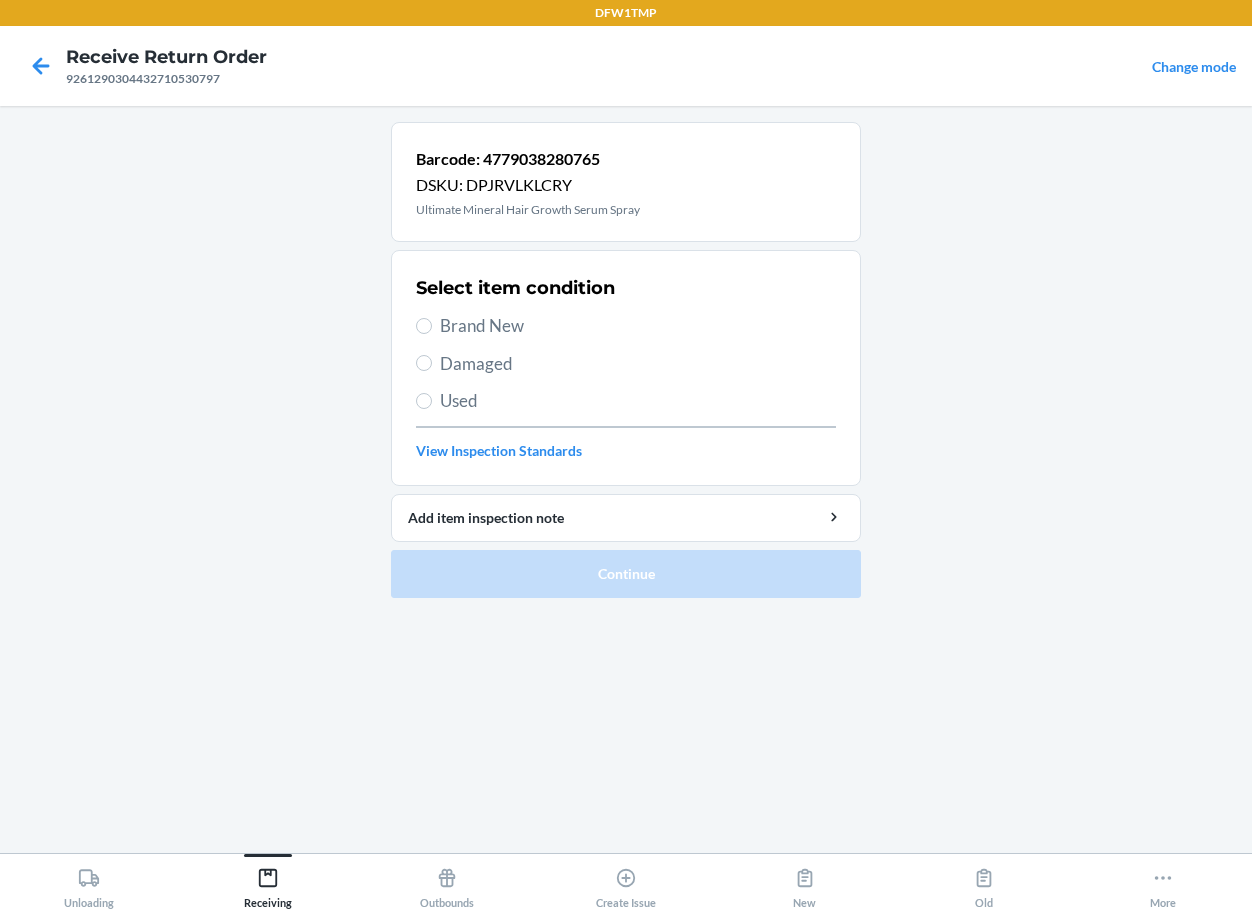 click on "Brand New" at bounding box center (638, 326) 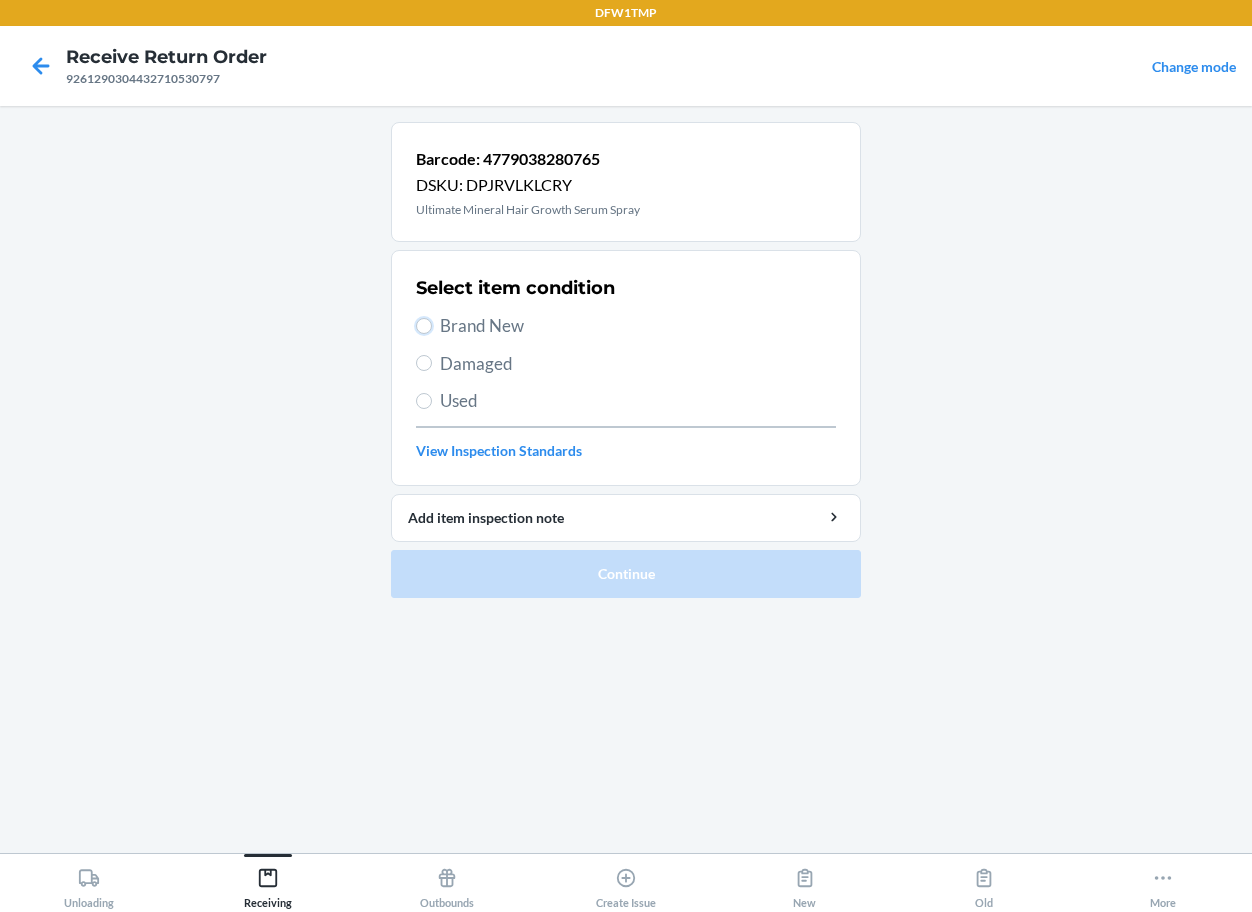 click on "Brand New" at bounding box center (424, 326) 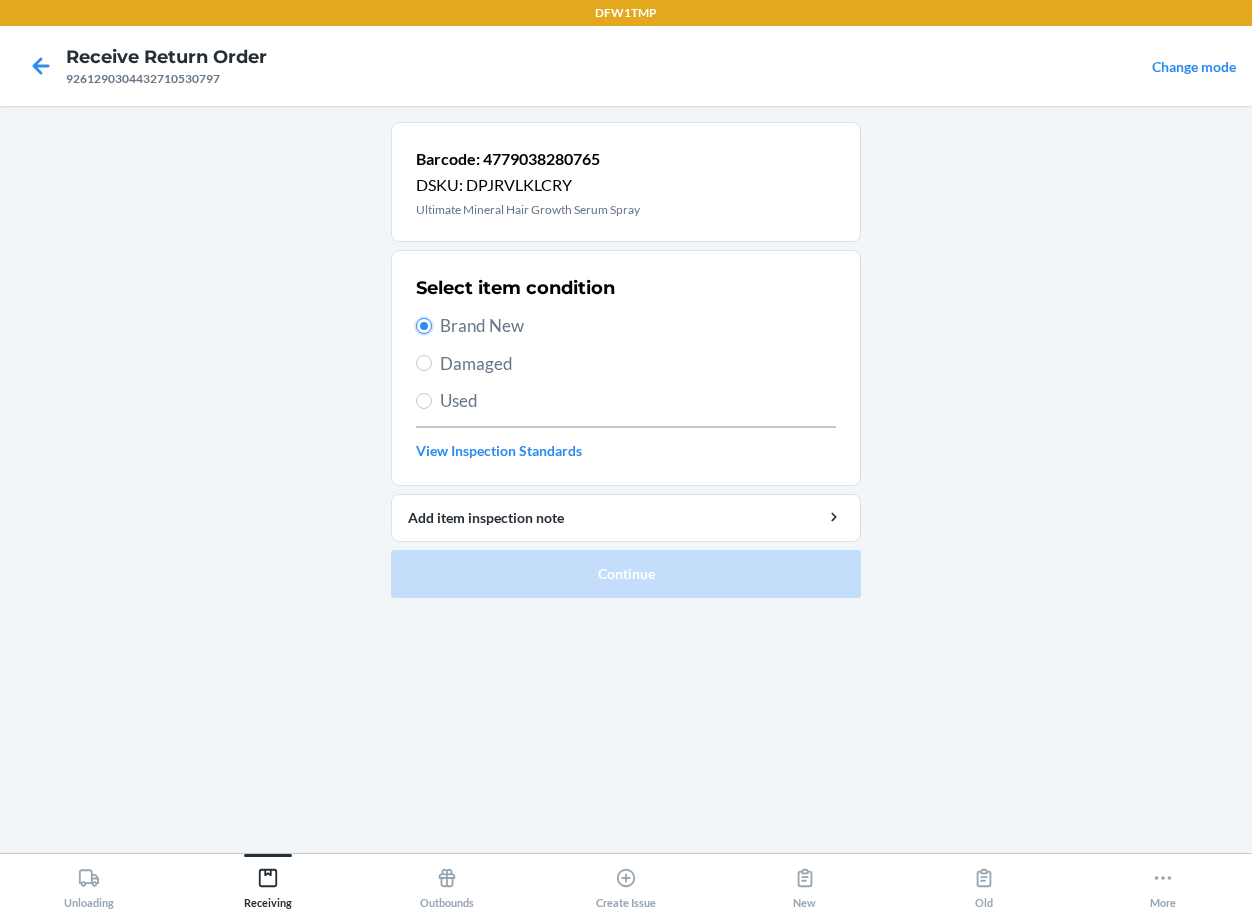 radio on "true" 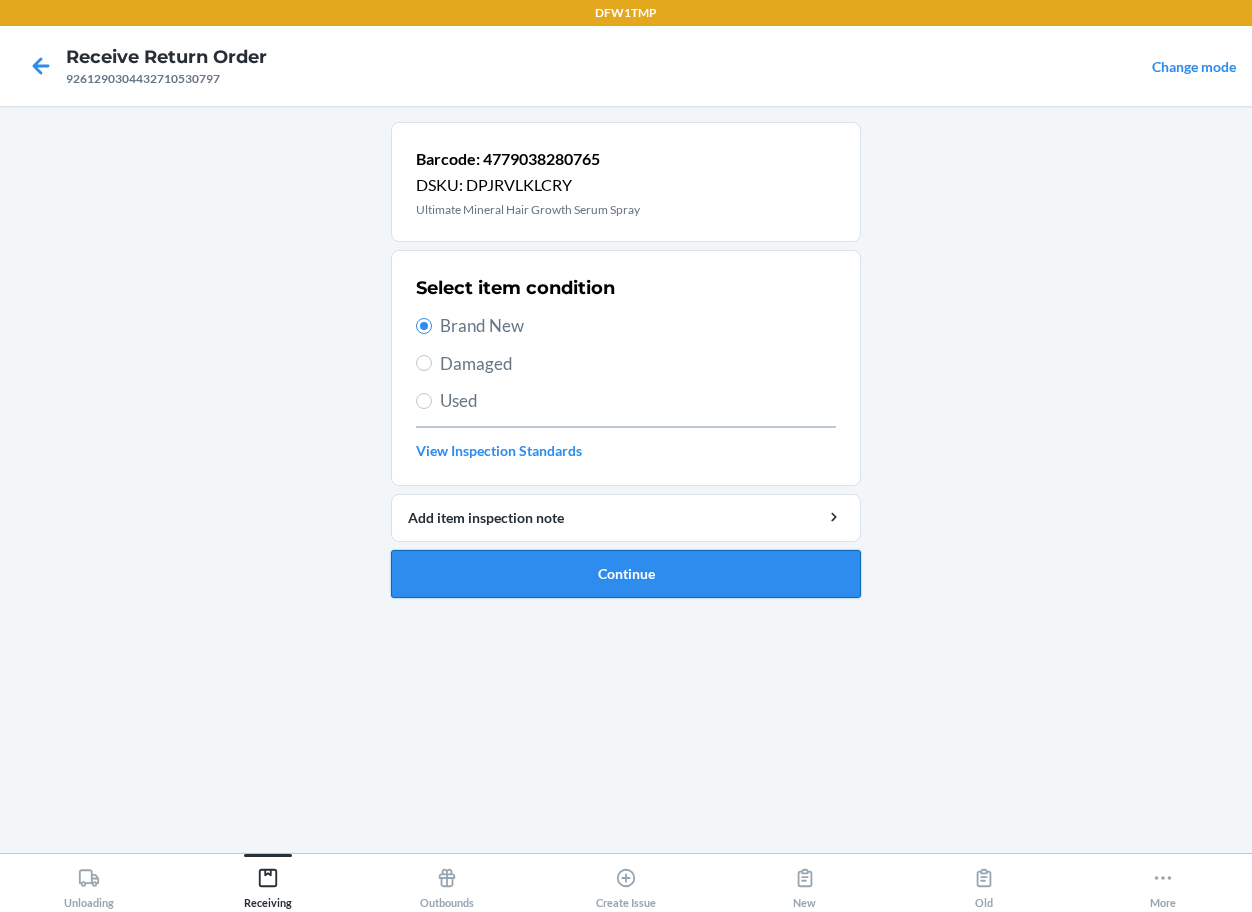 click on "Continue" at bounding box center (626, 574) 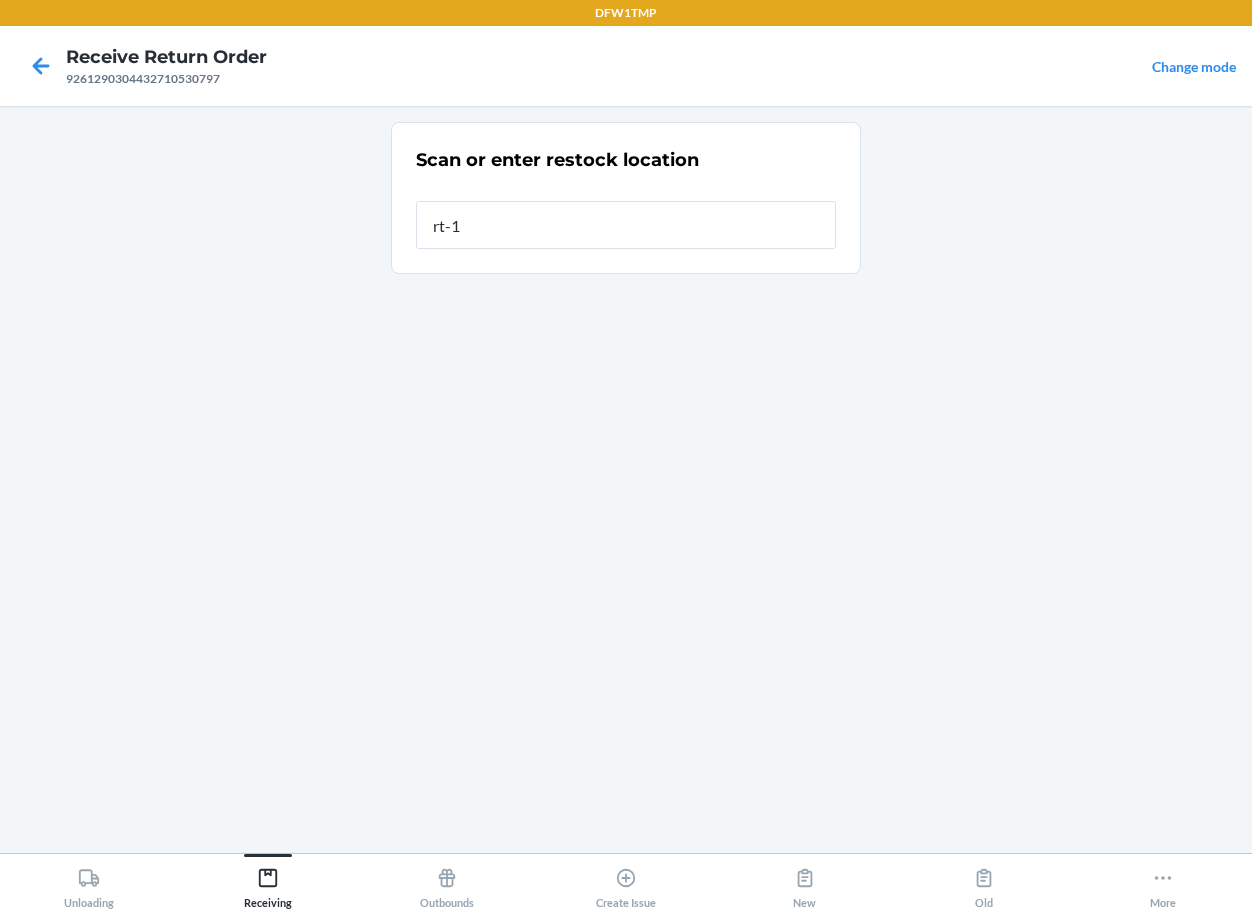 type on "rt-14" 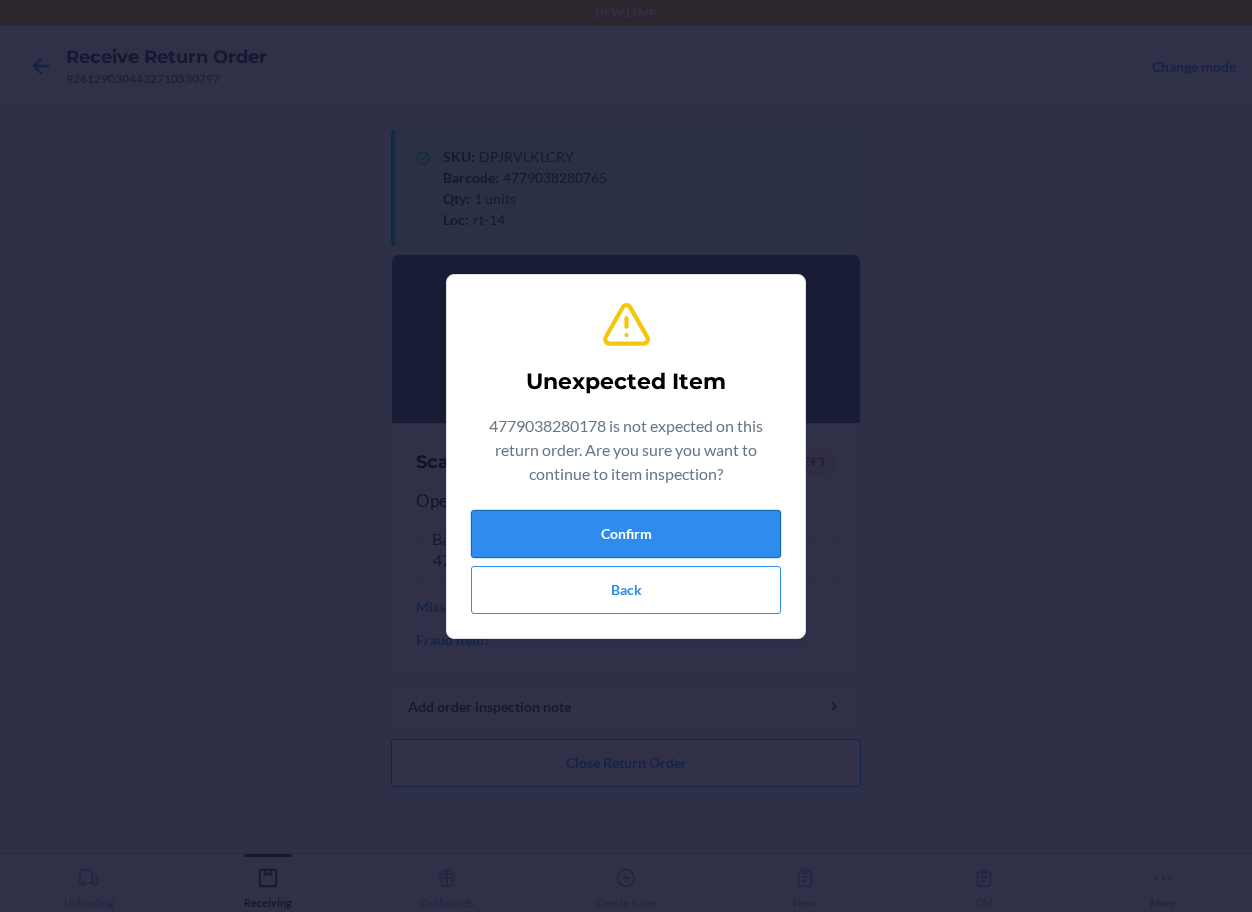 click on "Confirm" at bounding box center (626, 534) 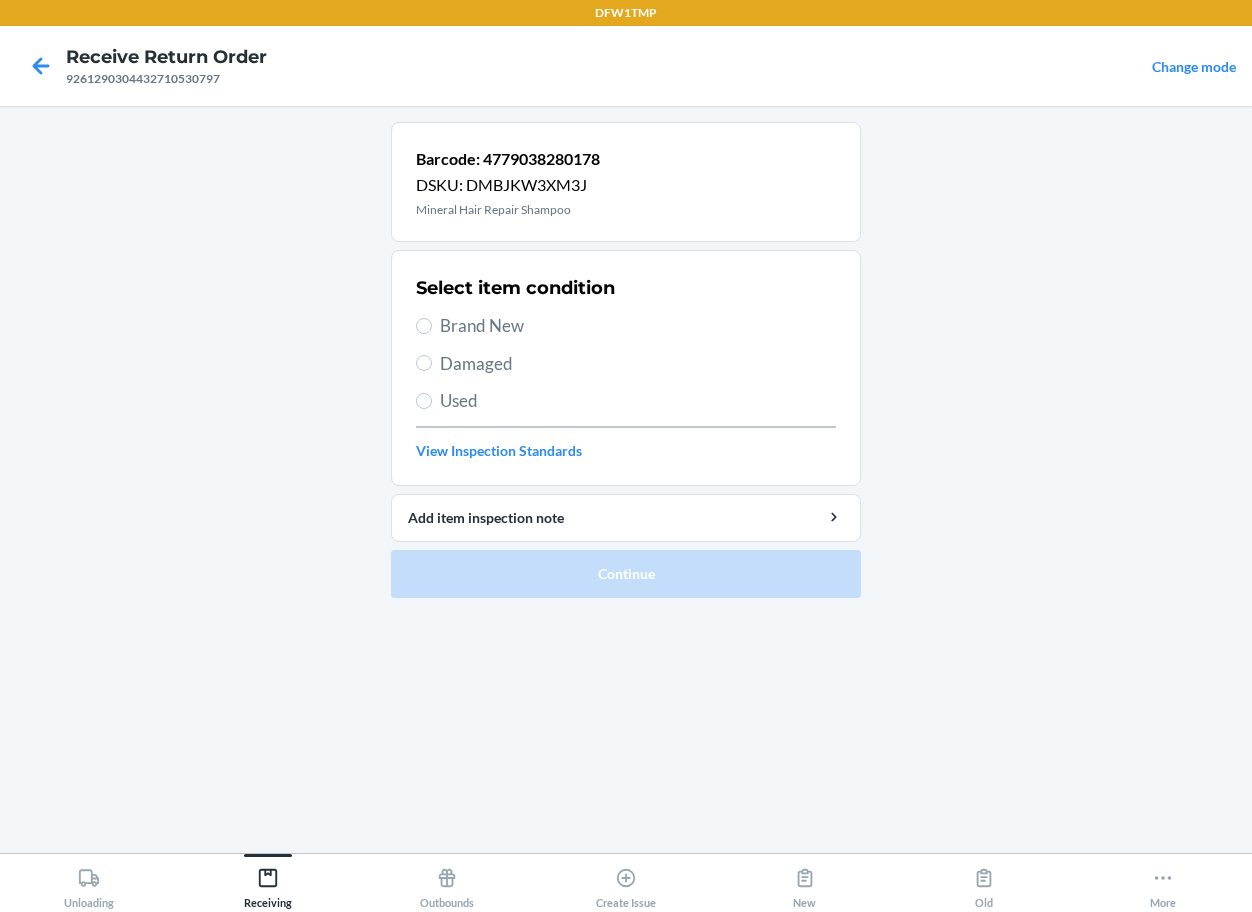 click on "Brand New" at bounding box center (626, 326) 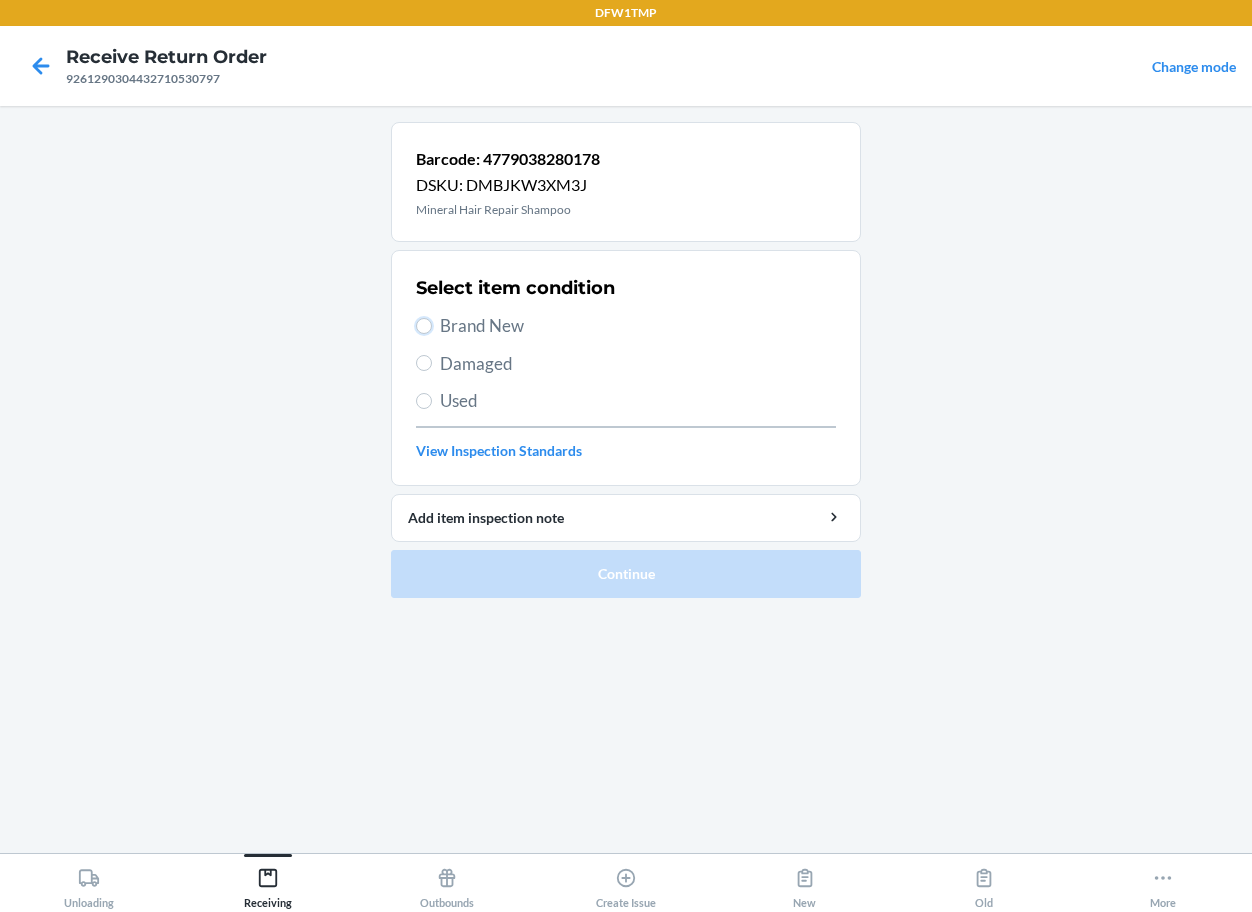 click on "Brand New" at bounding box center [424, 326] 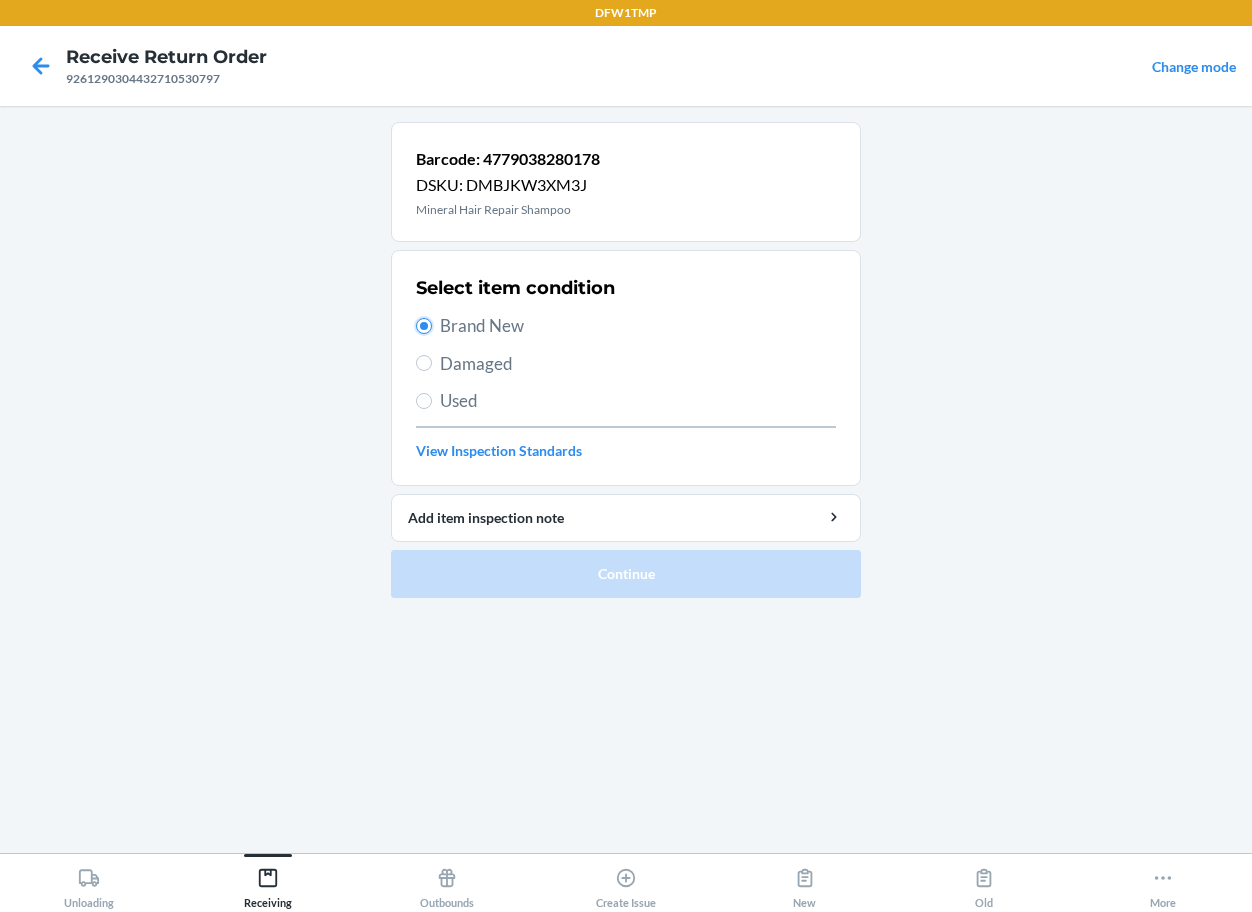 radio on "true" 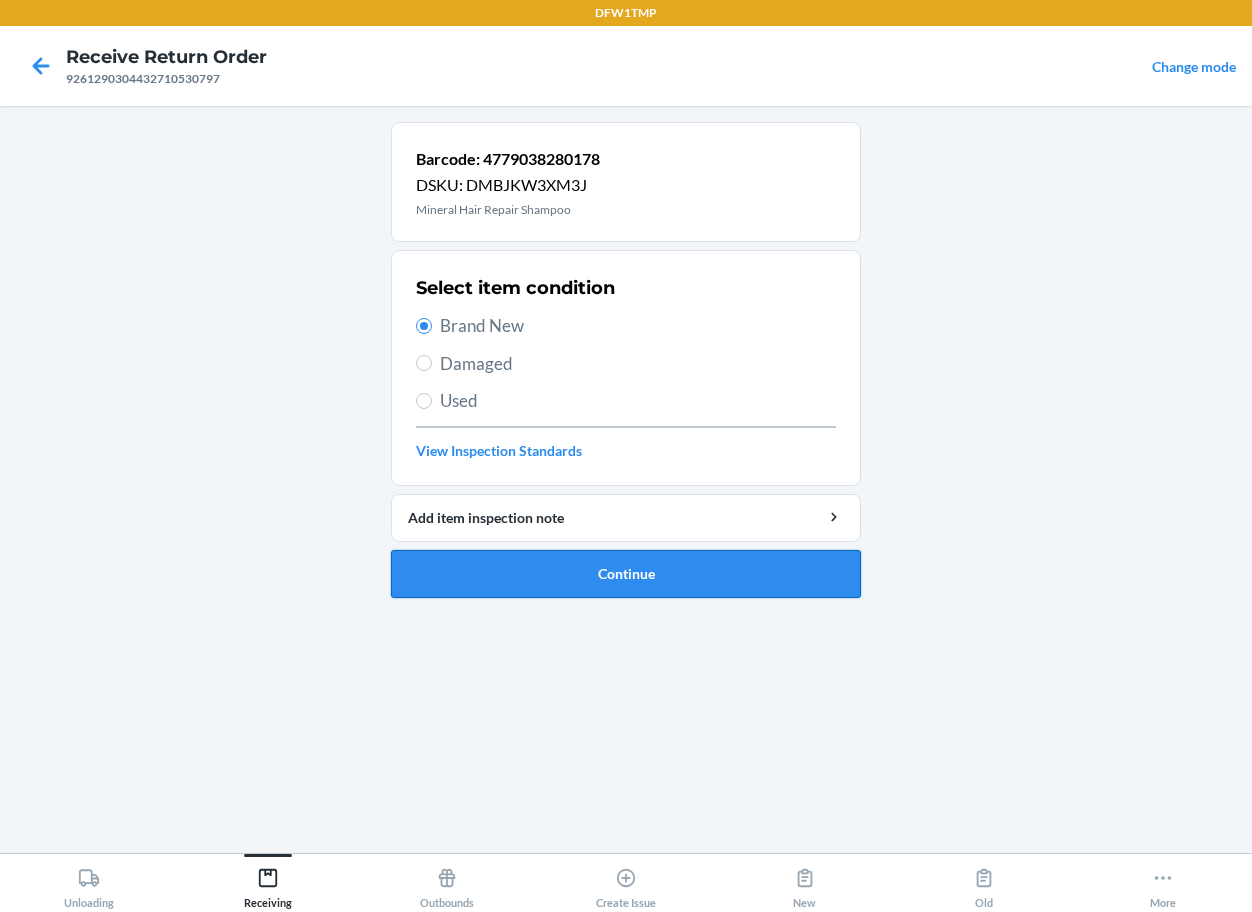 click on "Continue" at bounding box center [626, 574] 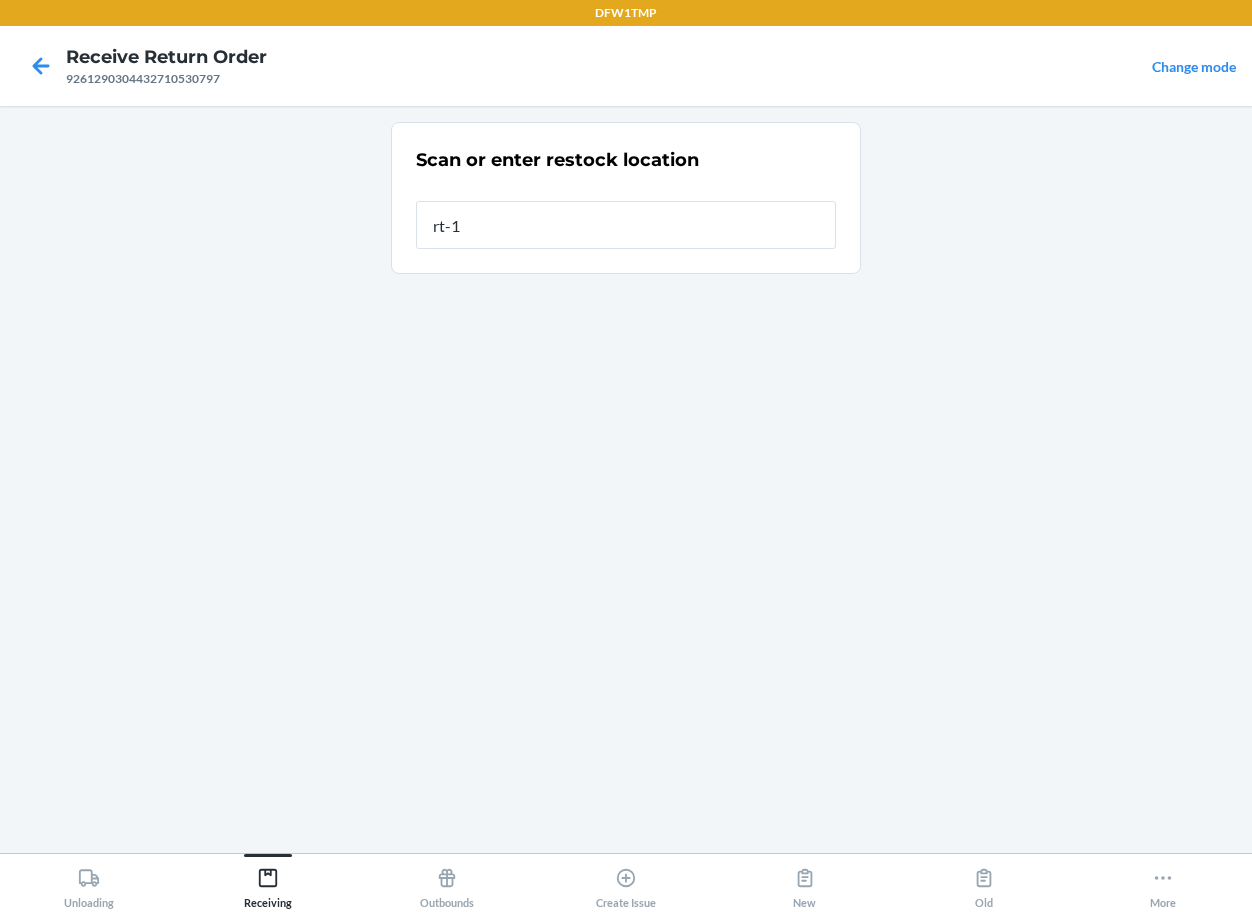 type on "rt-14" 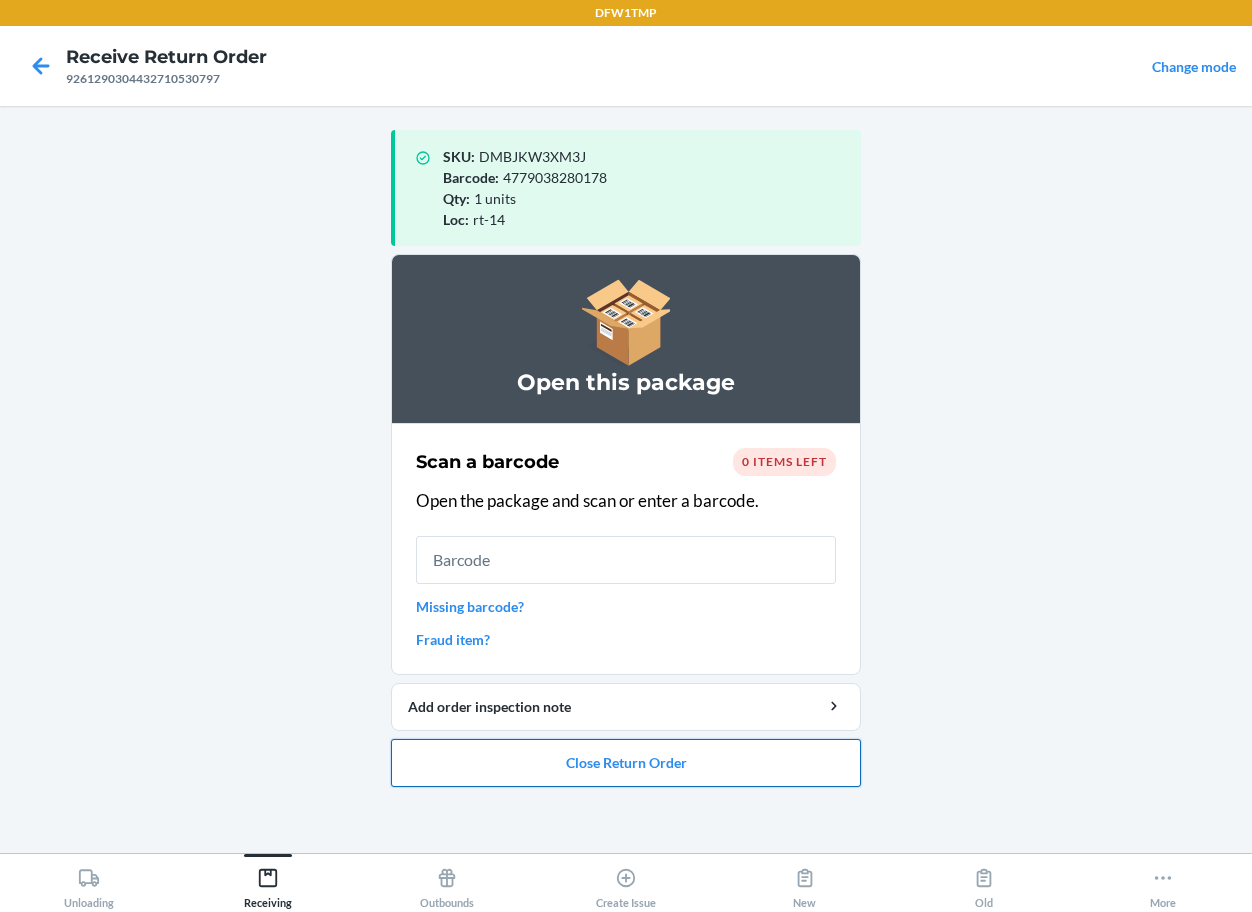 click on "Close Return Order" at bounding box center [626, 763] 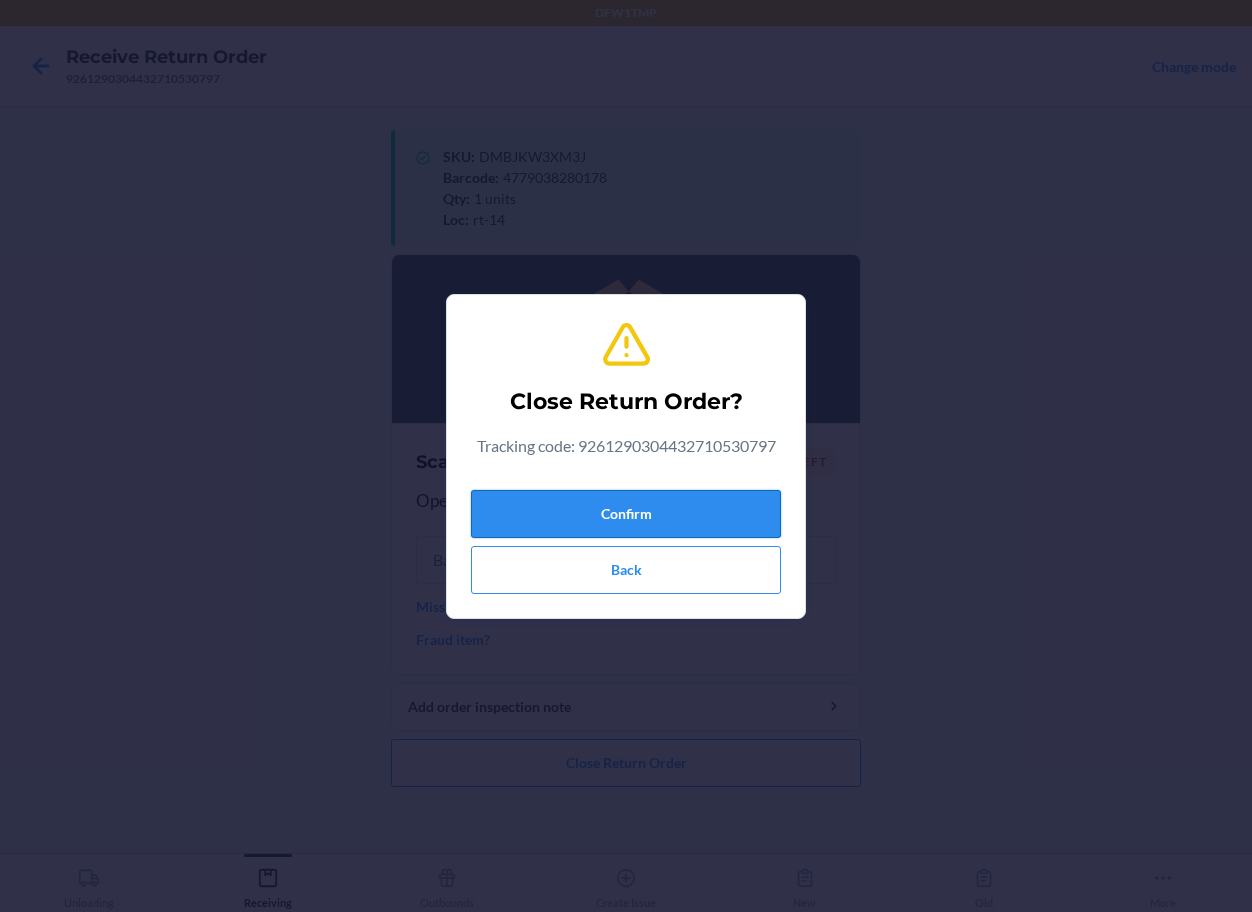 click on "Confirm" at bounding box center (626, 514) 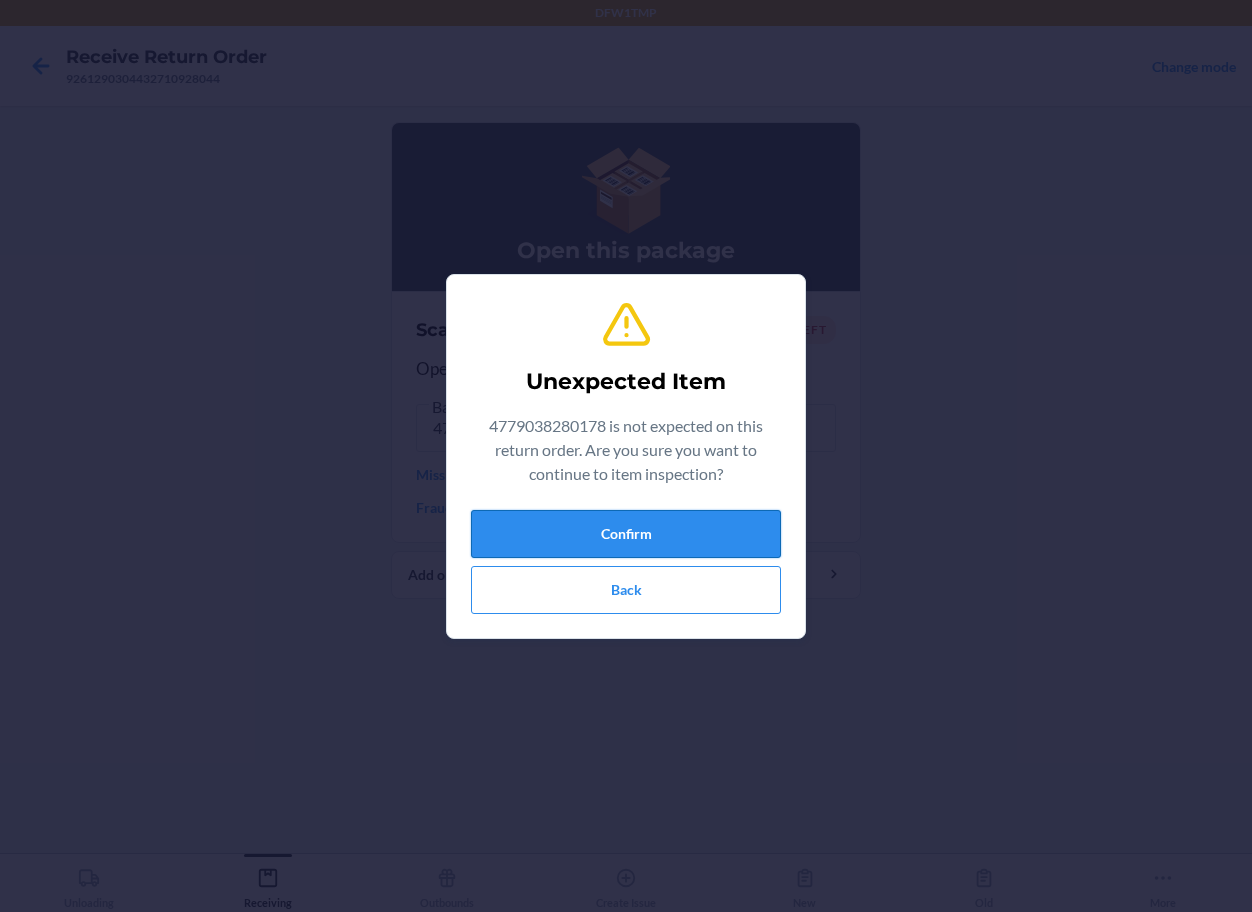 click on "Confirm" at bounding box center [626, 534] 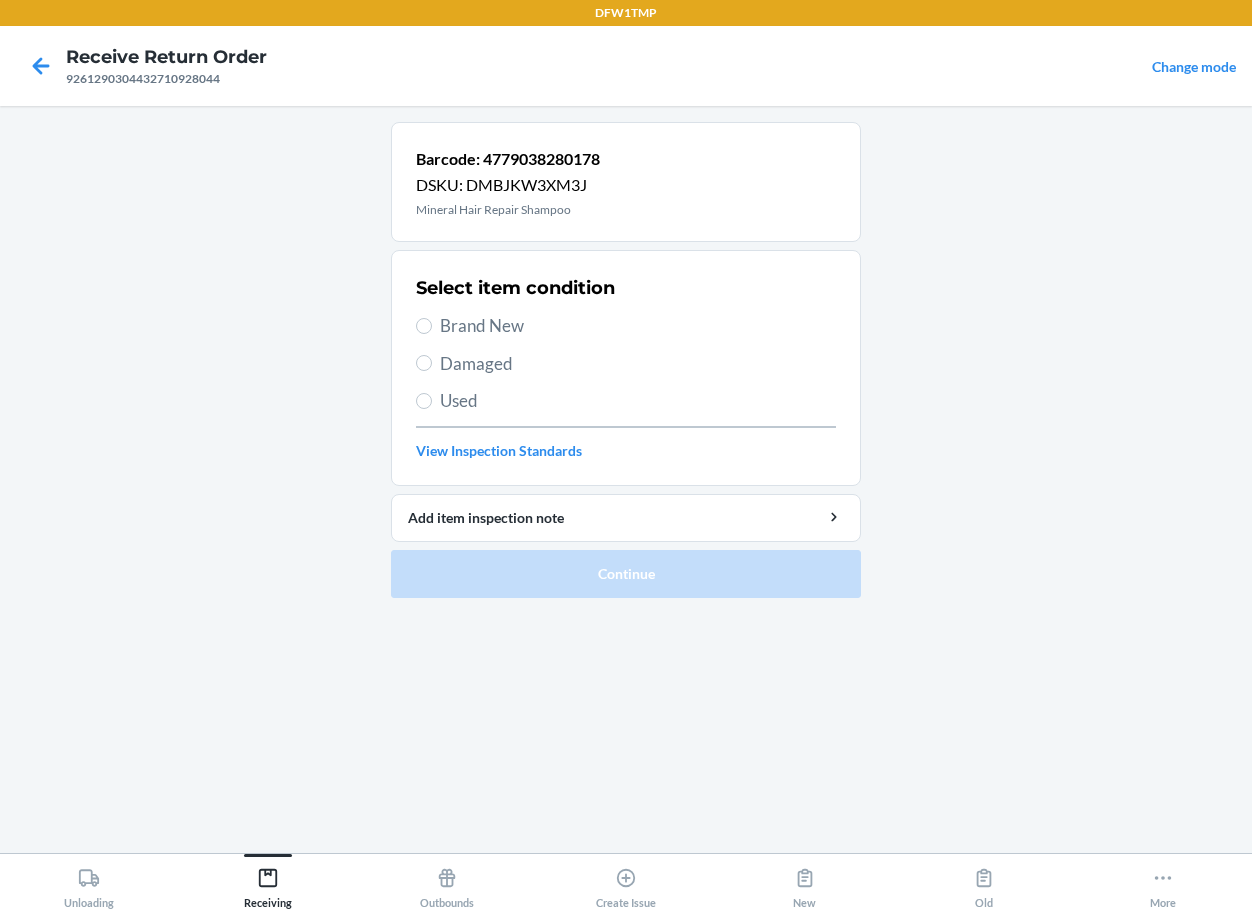 click on "Brand New" at bounding box center (638, 326) 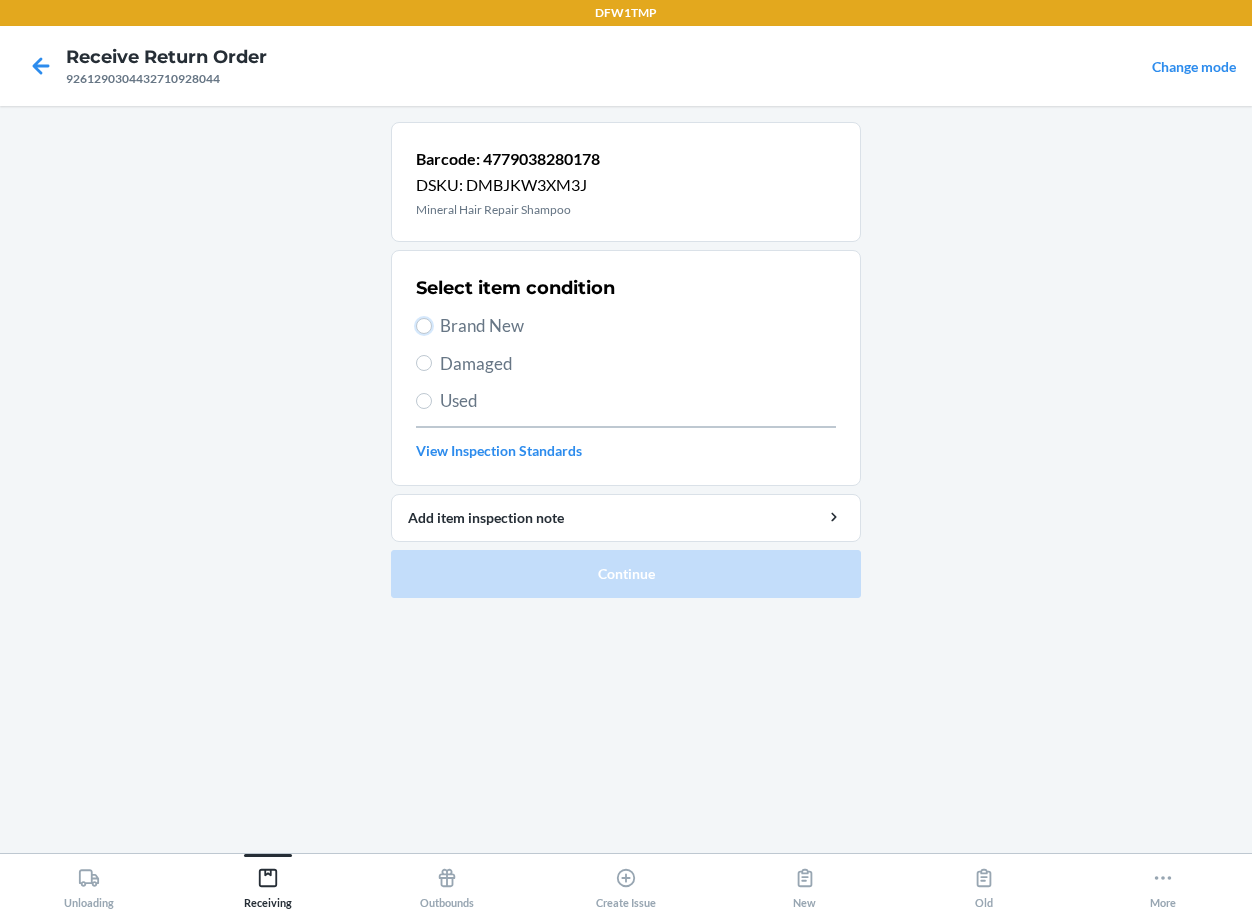 click on "Brand New" at bounding box center [424, 326] 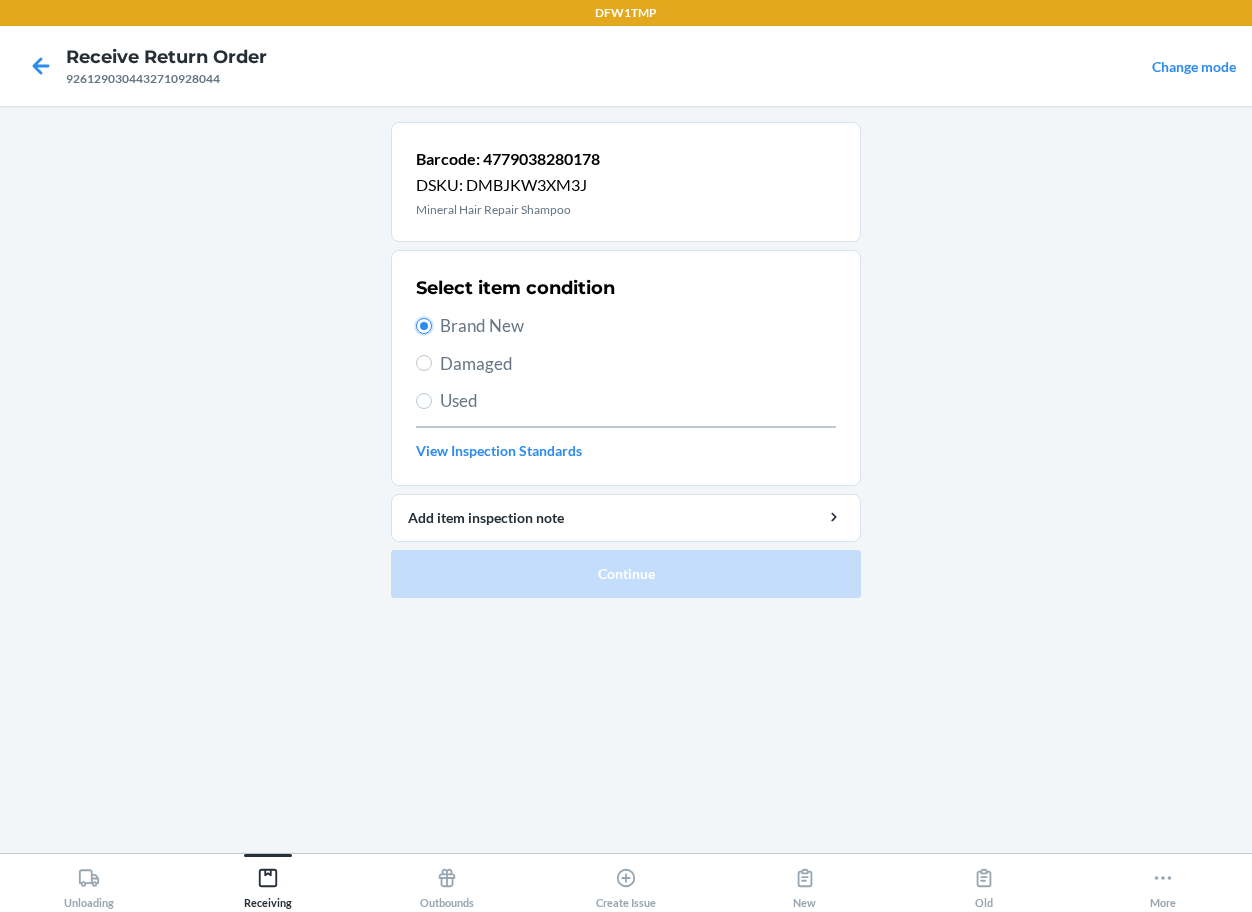 radio on "true" 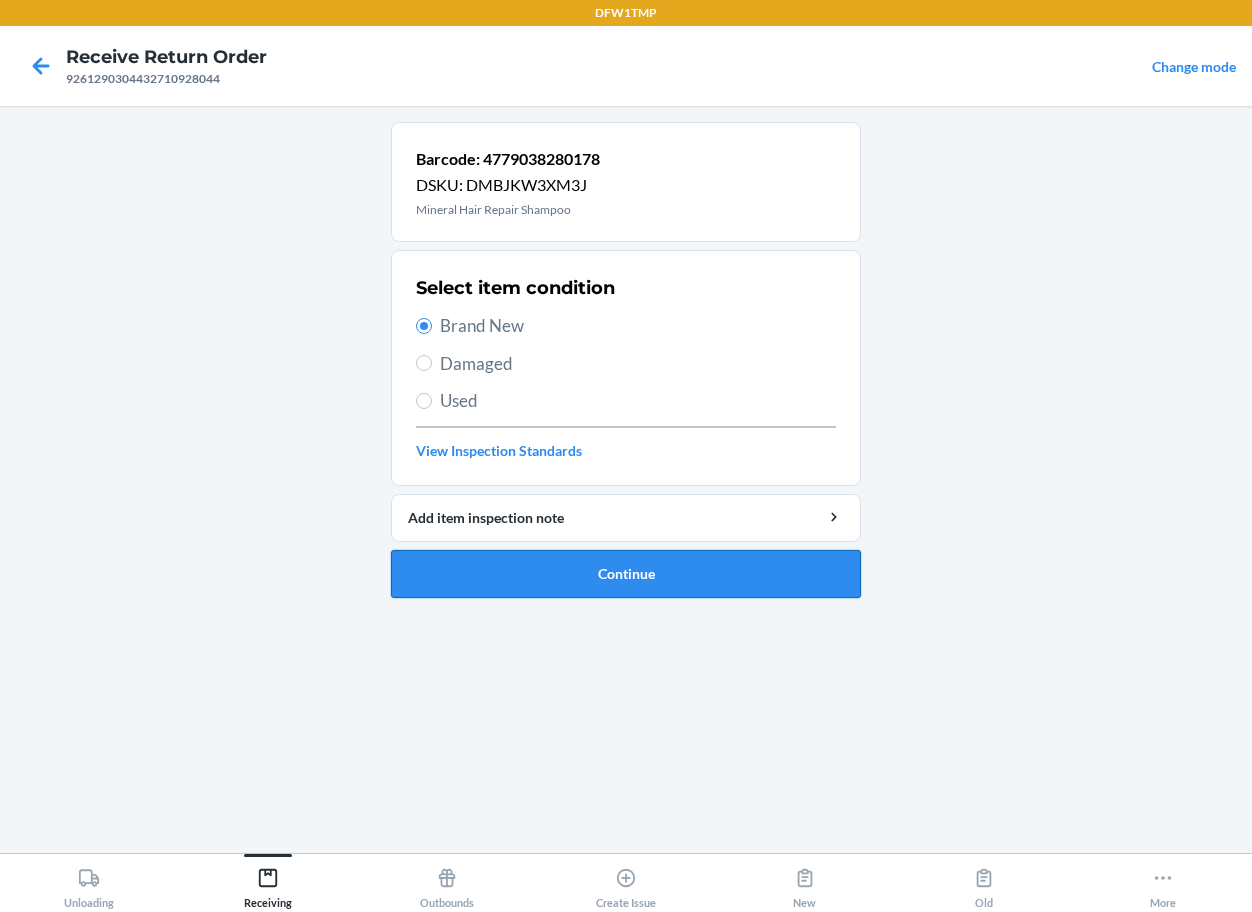 click on "Continue" at bounding box center [626, 574] 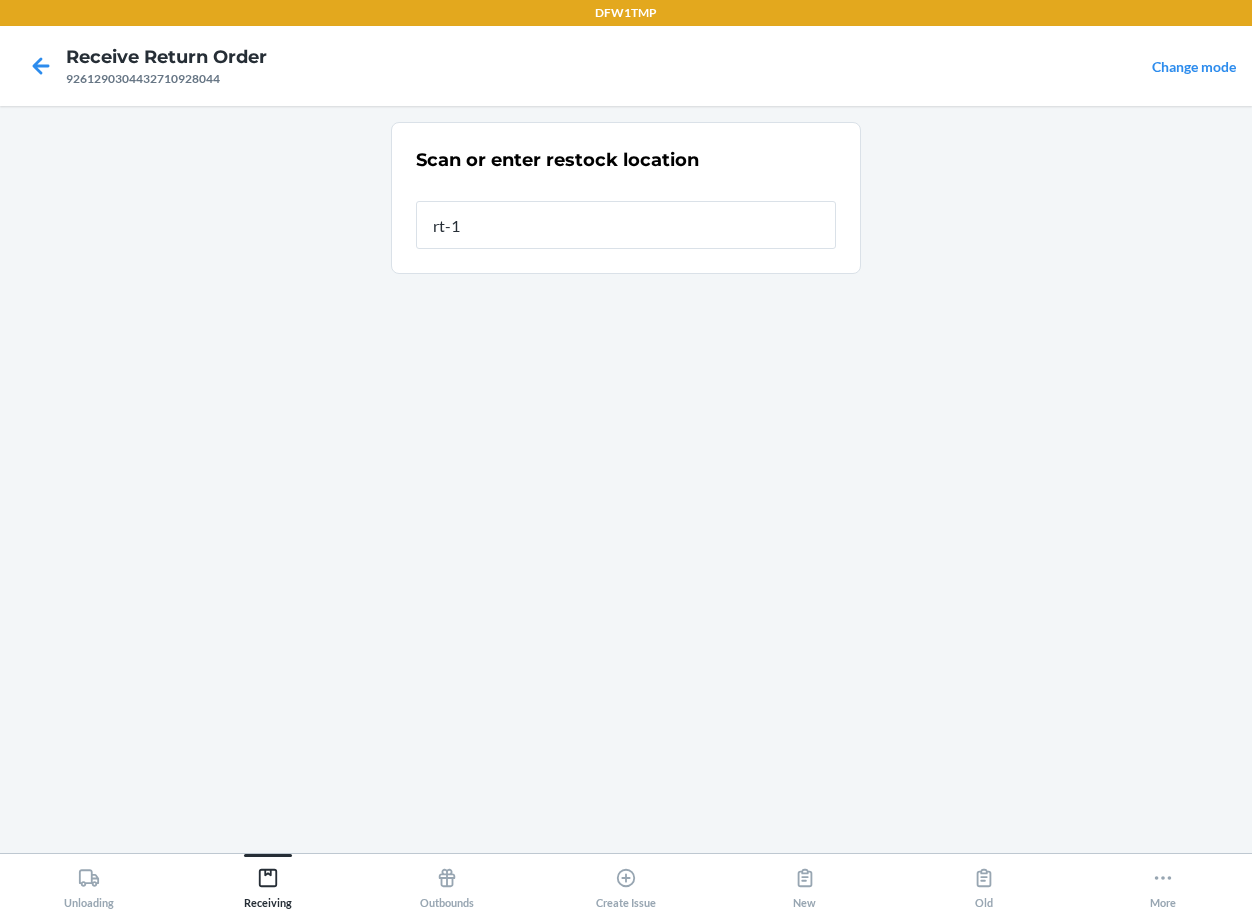 type on "rt-14" 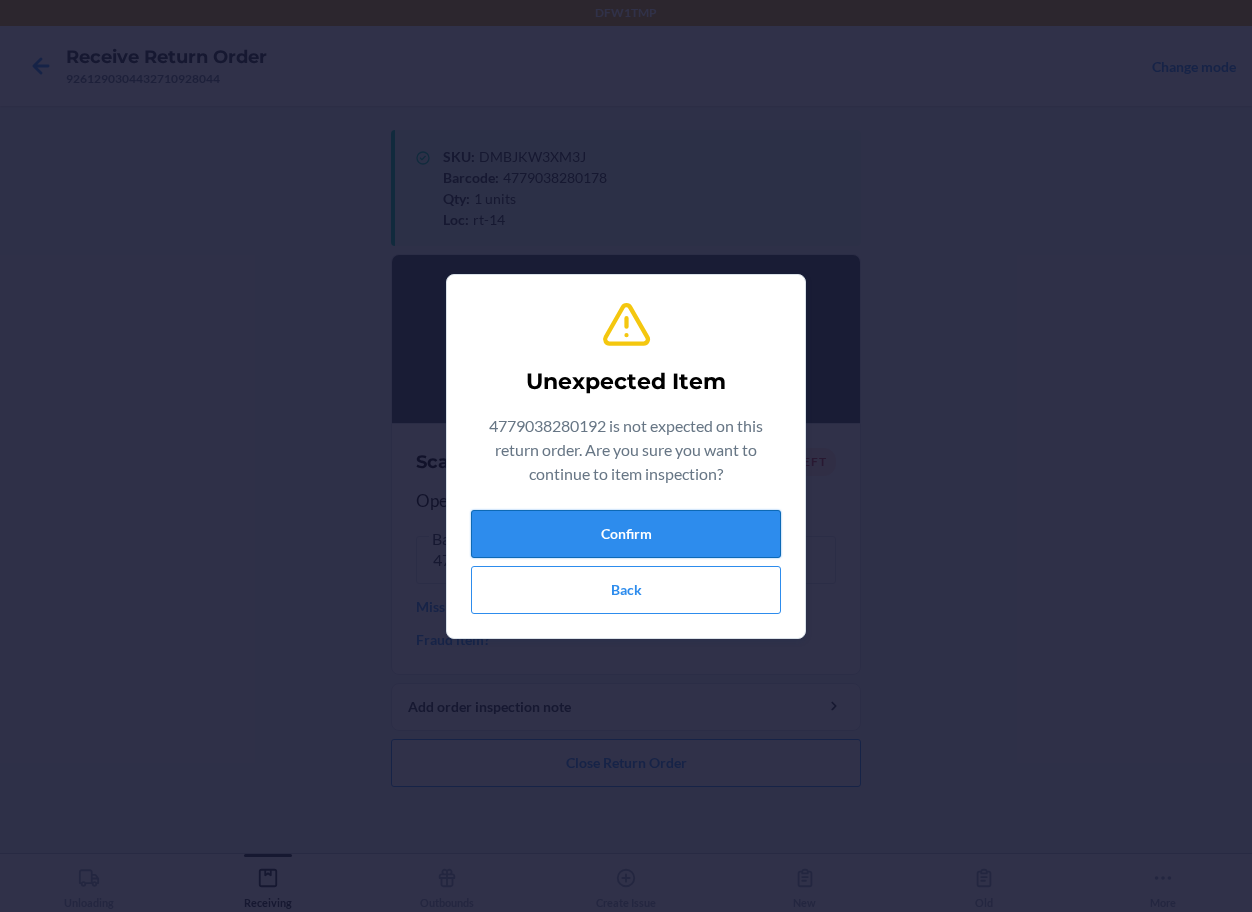 click on "Confirm" at bounding box center (626, 534) 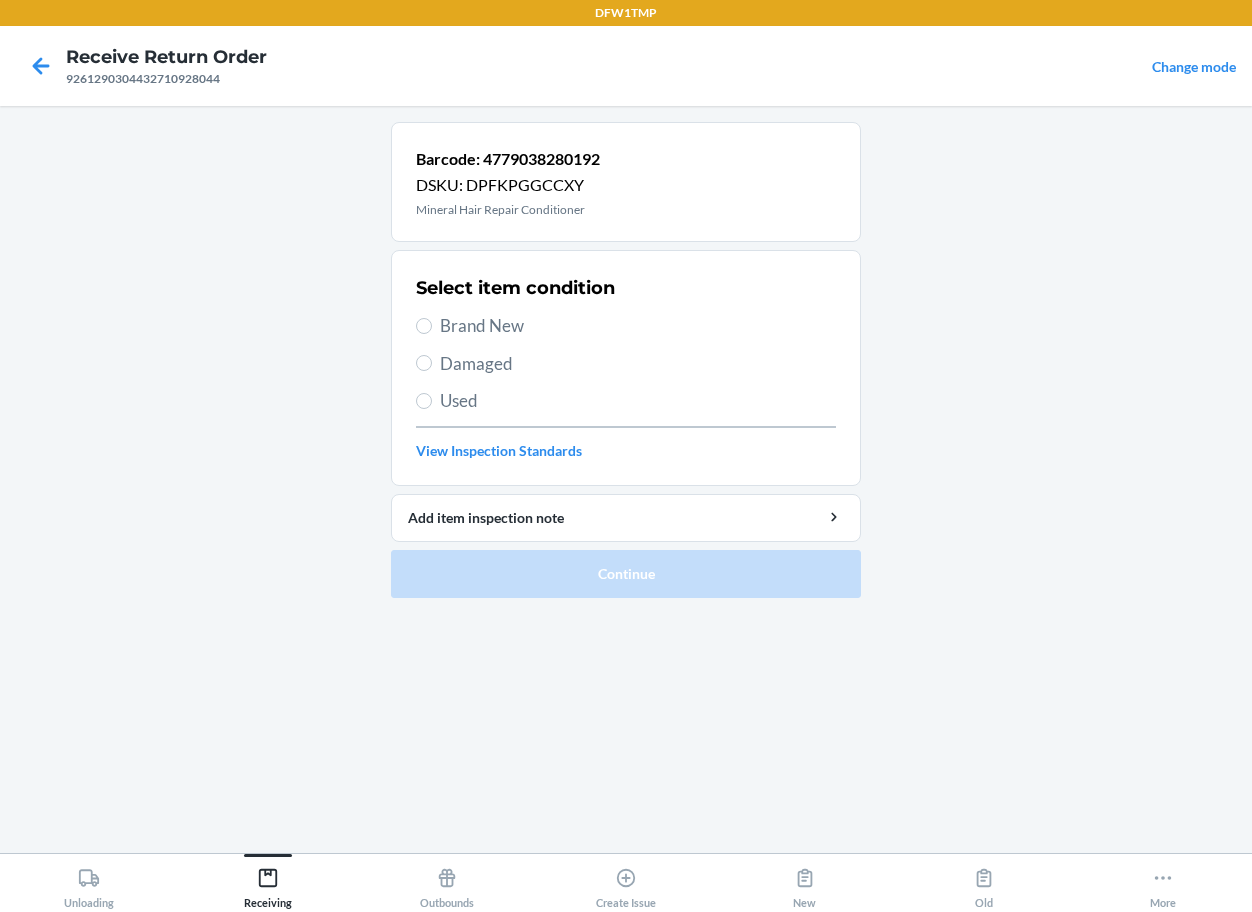 click on "Brand New" at bounding box center [638, 326] 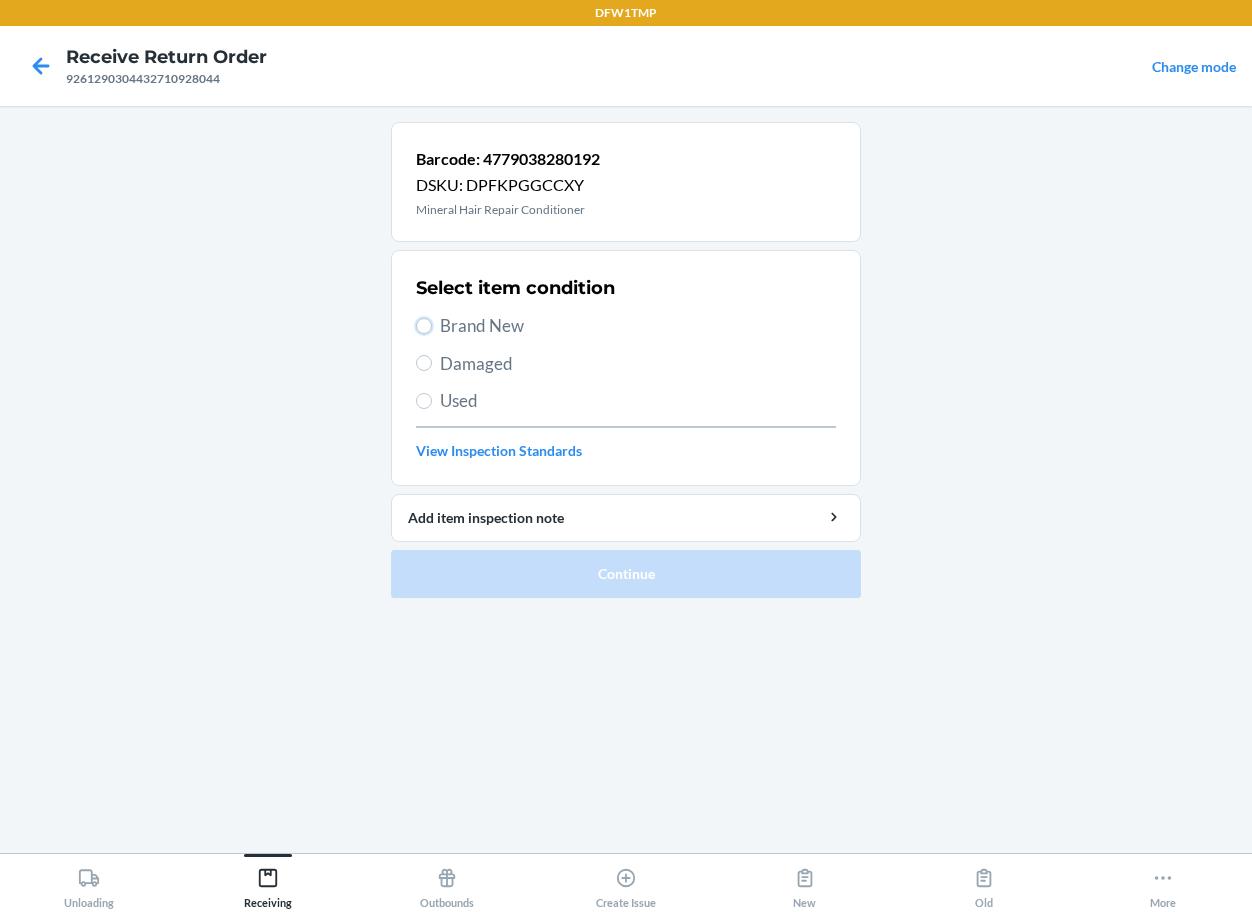 click on "Brand New" at bounding box center (424, 326) 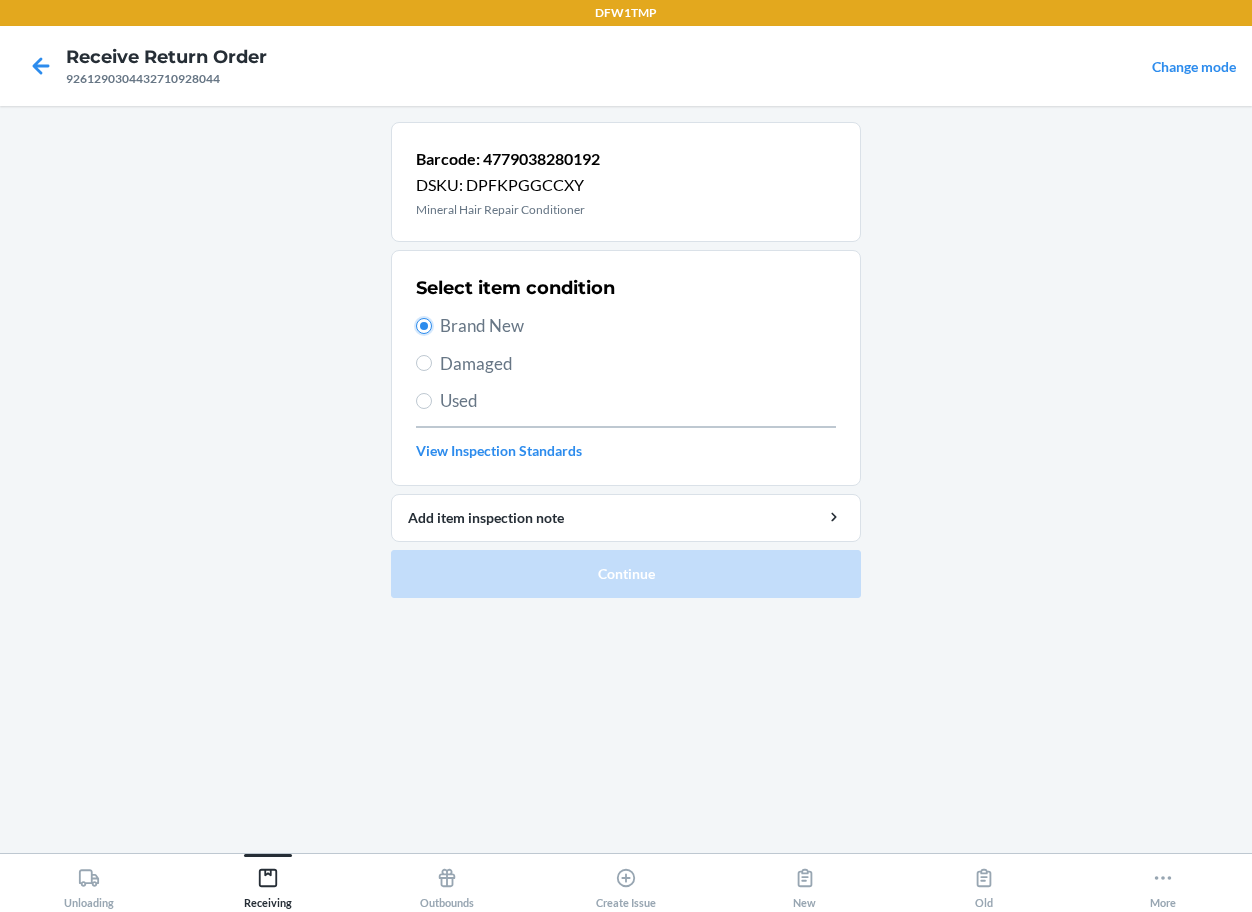 radio on "true" 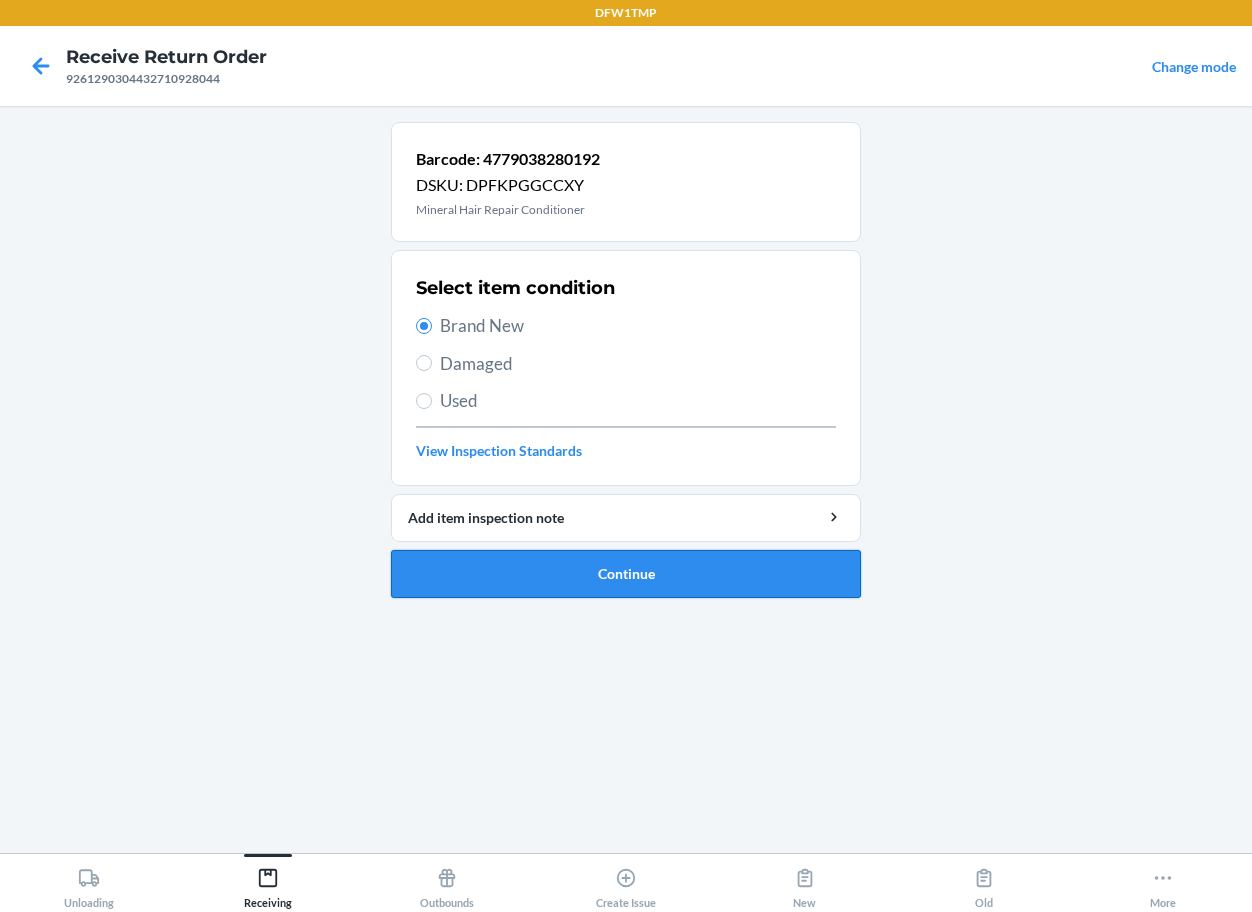 click on "Continue" at bounding box center [626, 574] 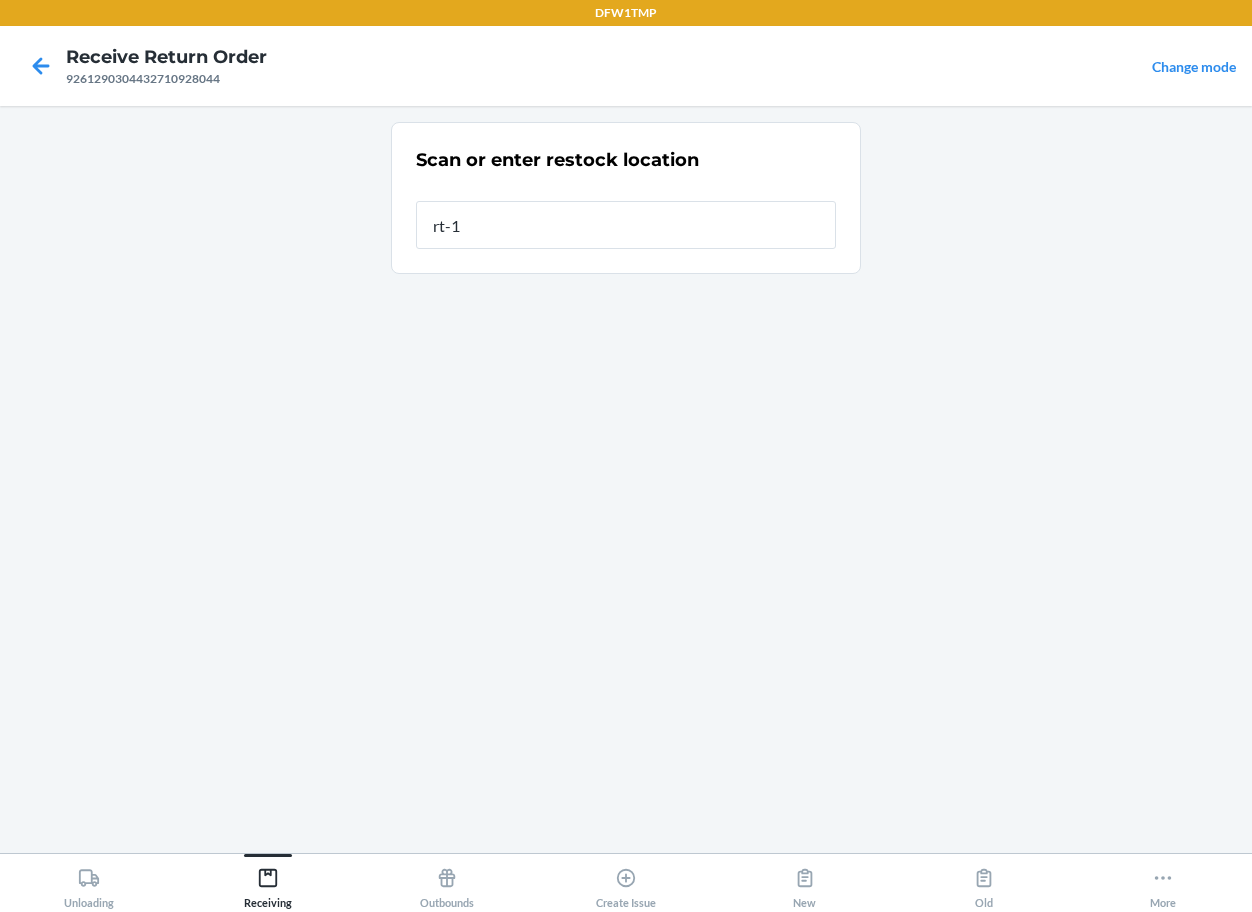 type on "rt-14" 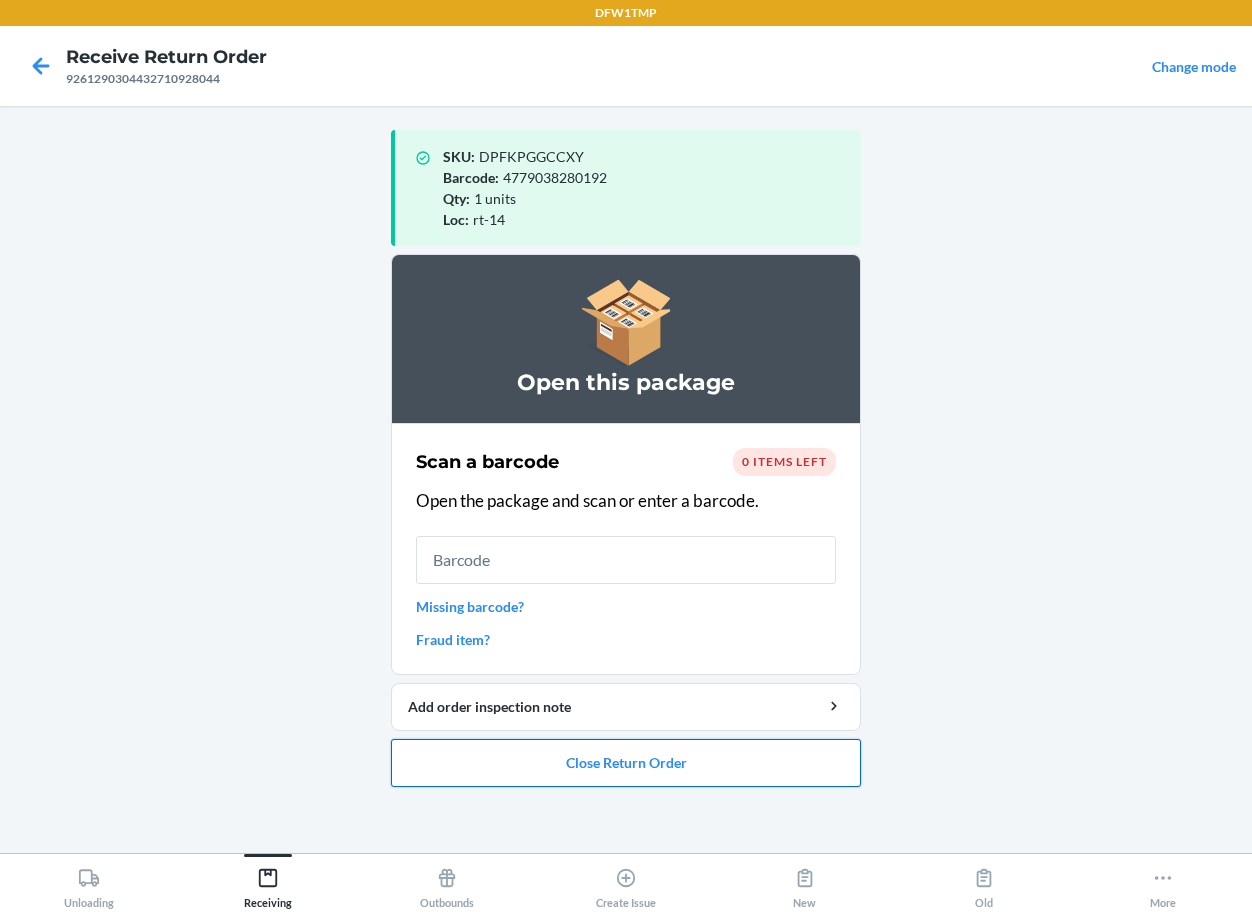 click on "Close Return Order" at bounding box center [626, 763] 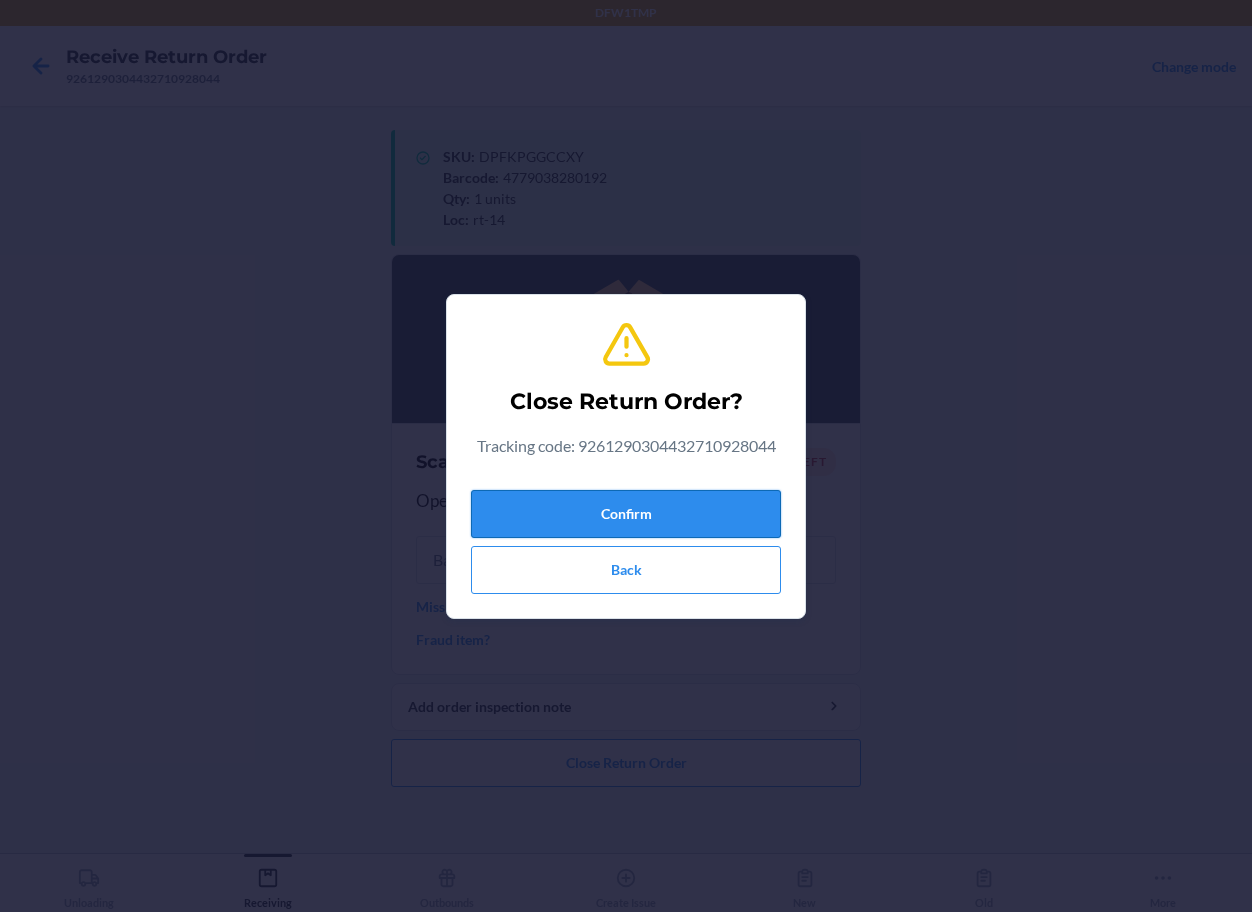 click on "Confirm" at bounding box center [626, 514] 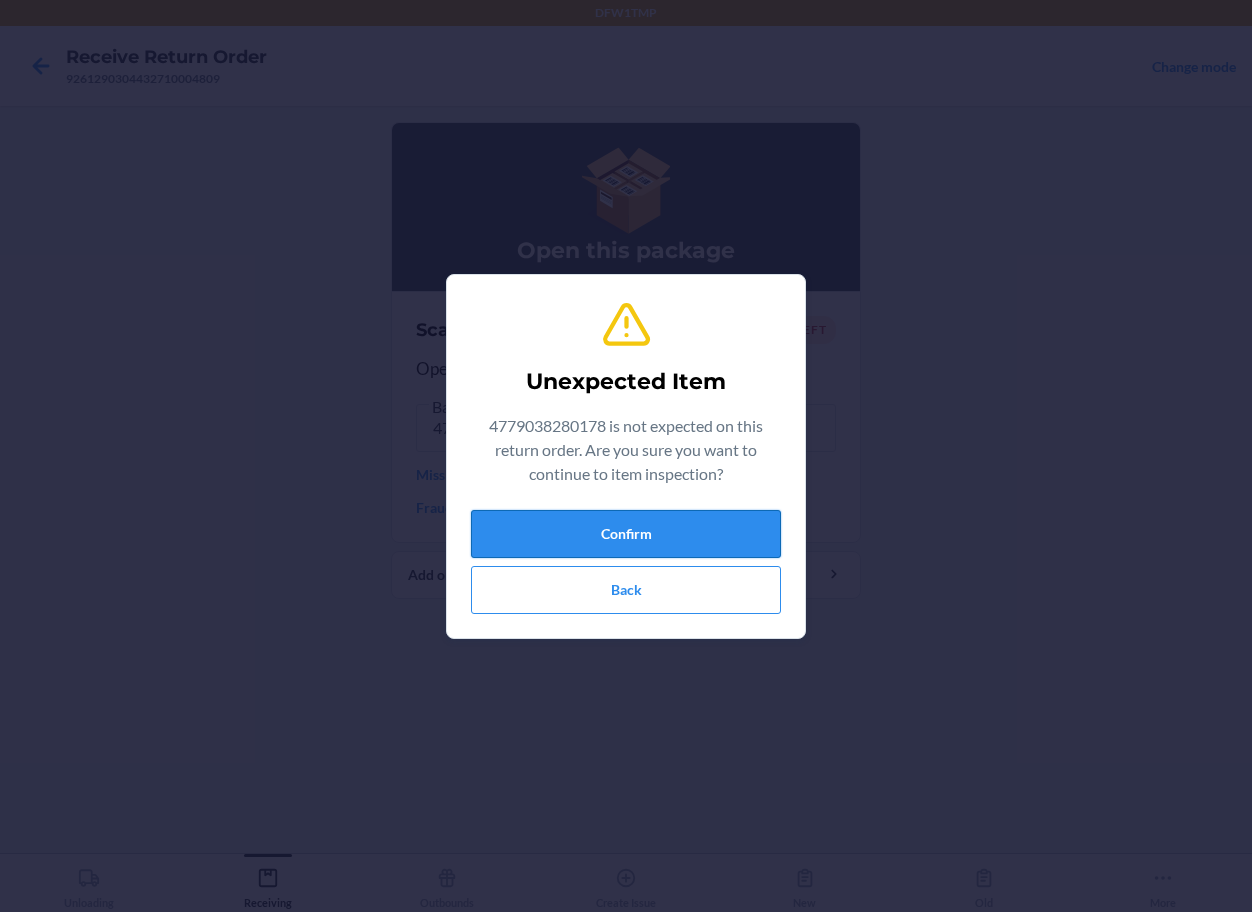 click on "Confirm" at bounding box center (626, 534) 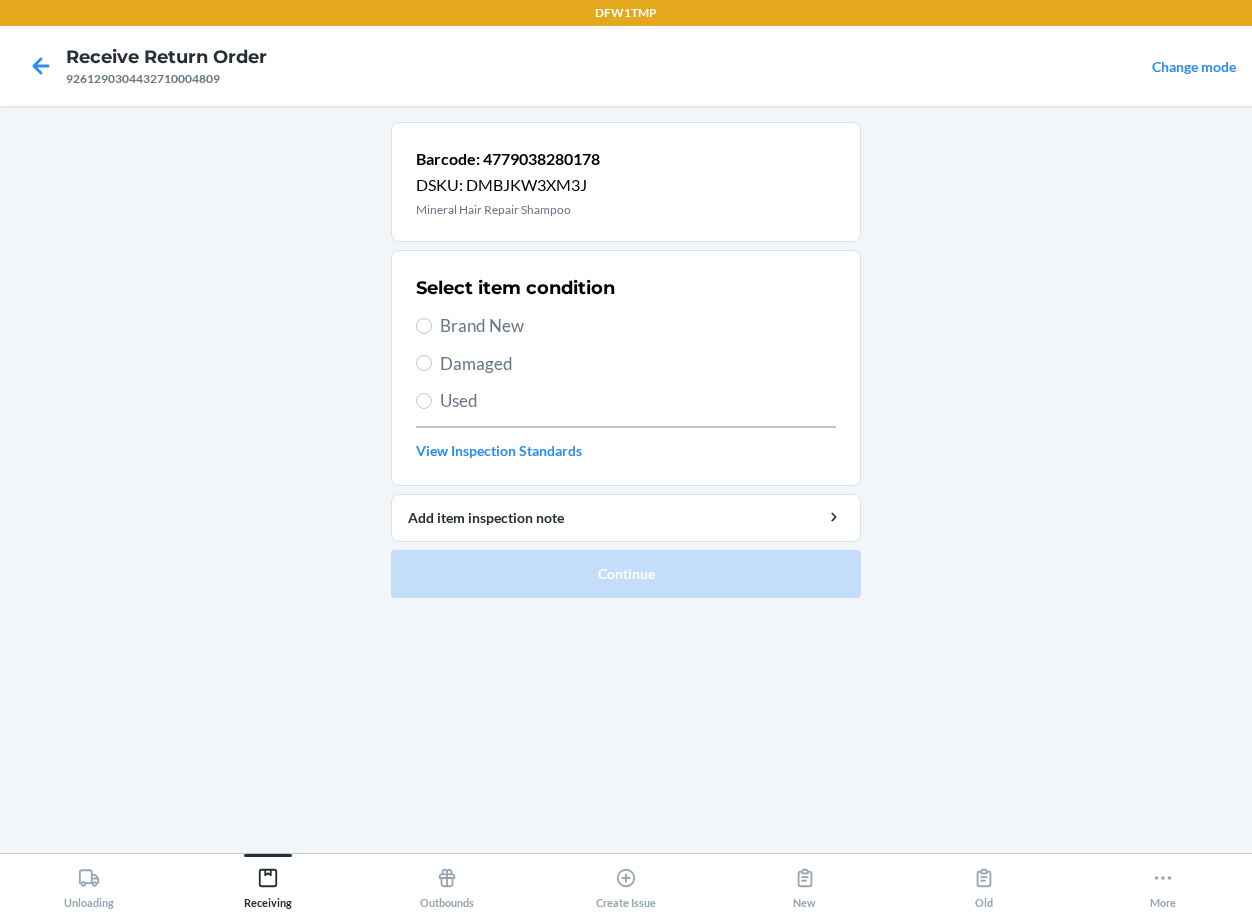 click on "Brand New" at bounding box center [626, 326] 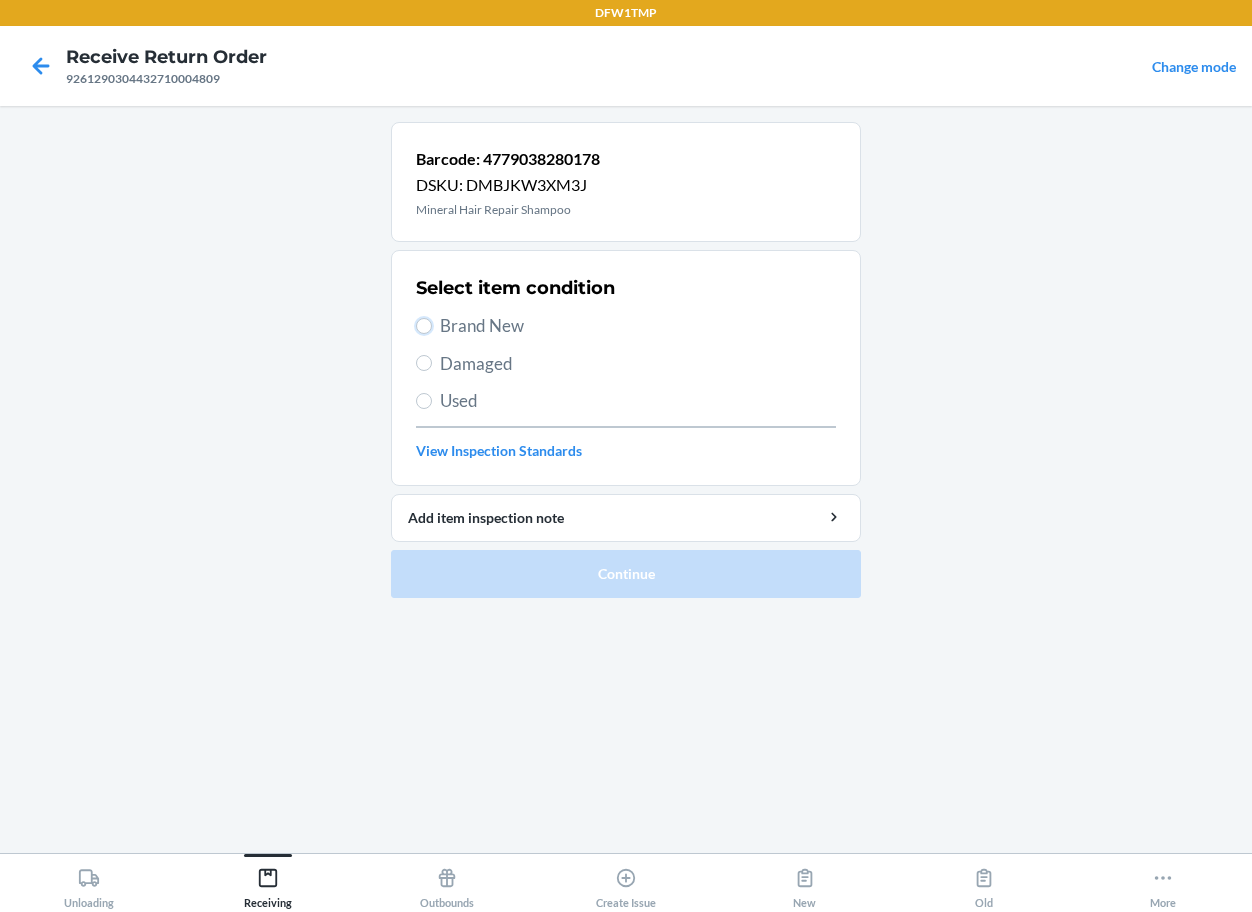 click on "Brand New" at bounding box center (424, 326) 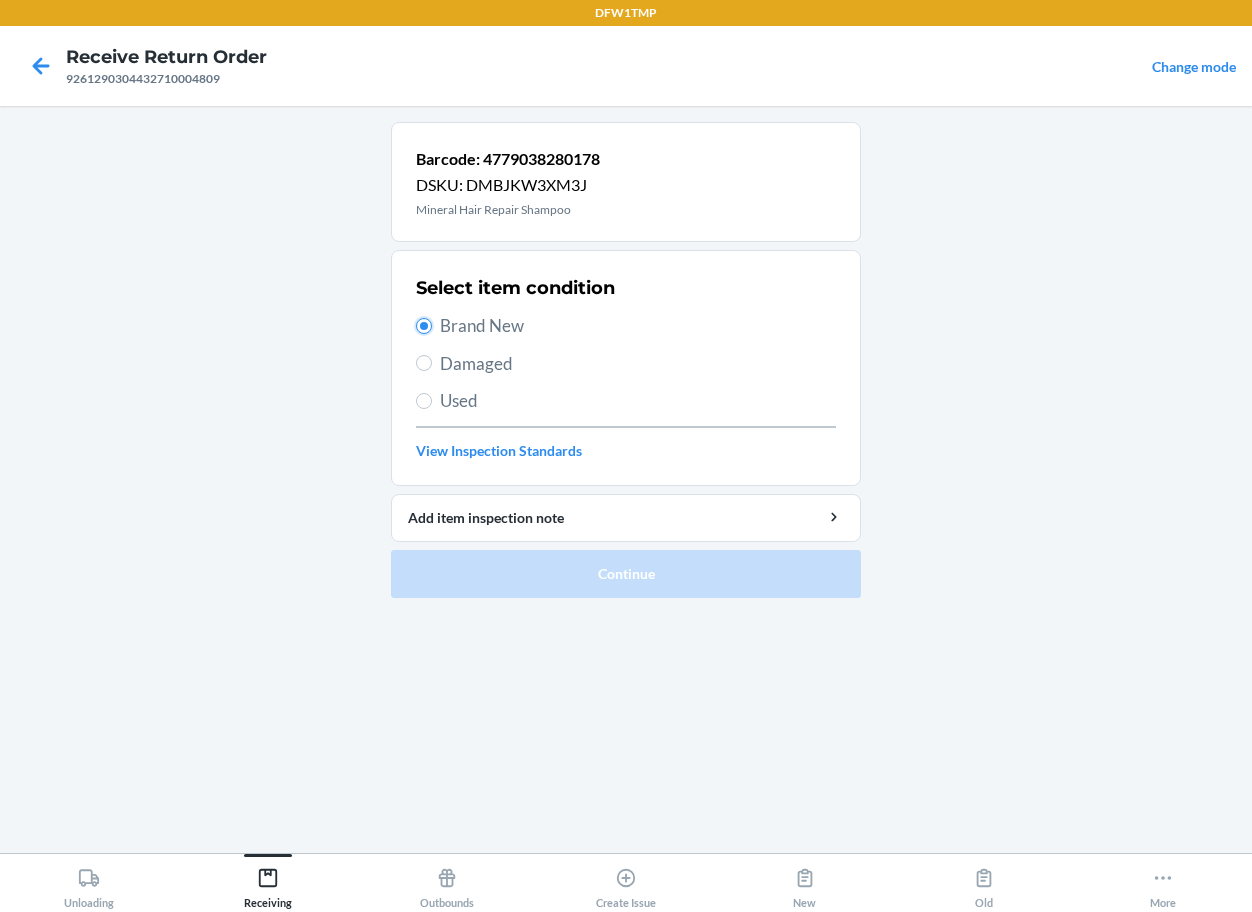 radio on "true" 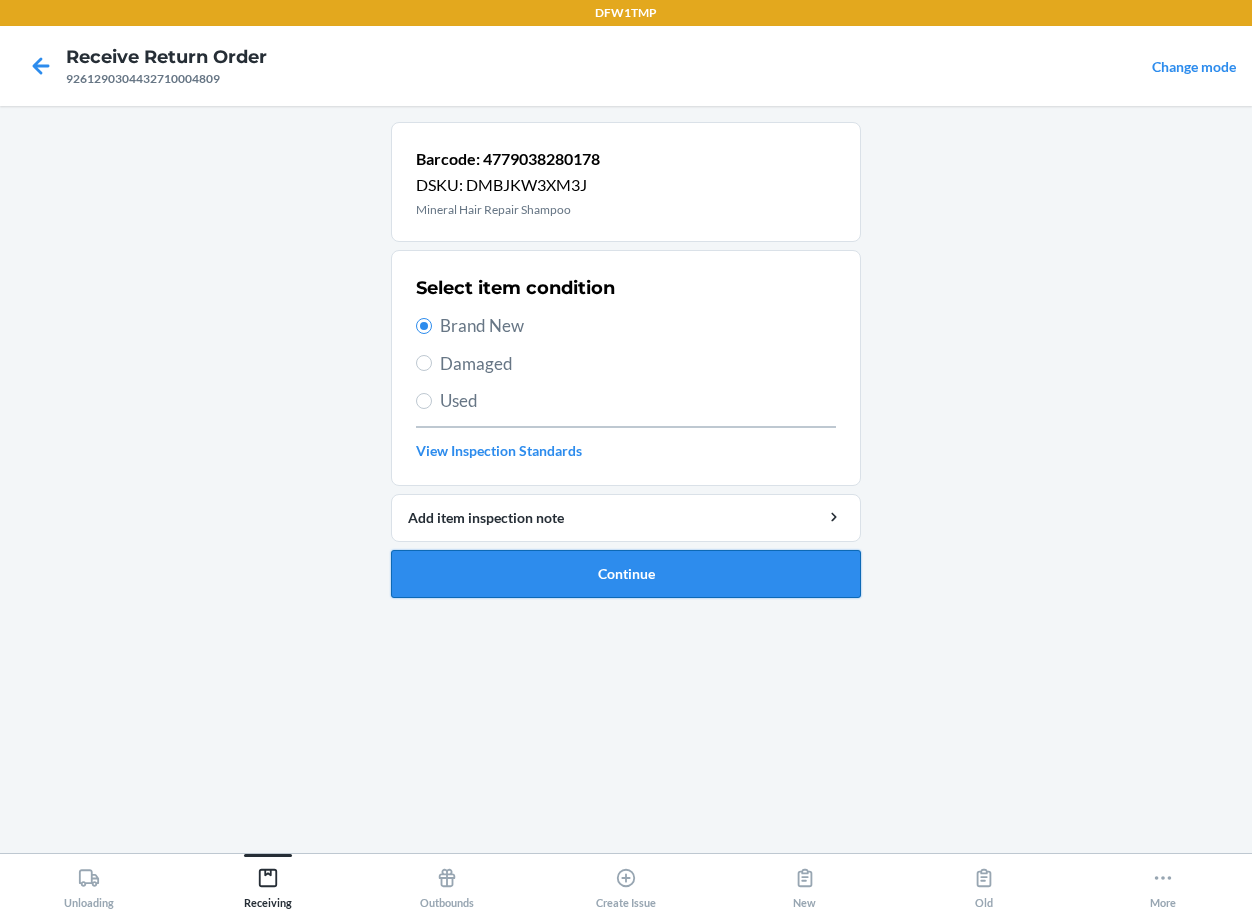 click on "Continue" at bounding box center (626, 574) 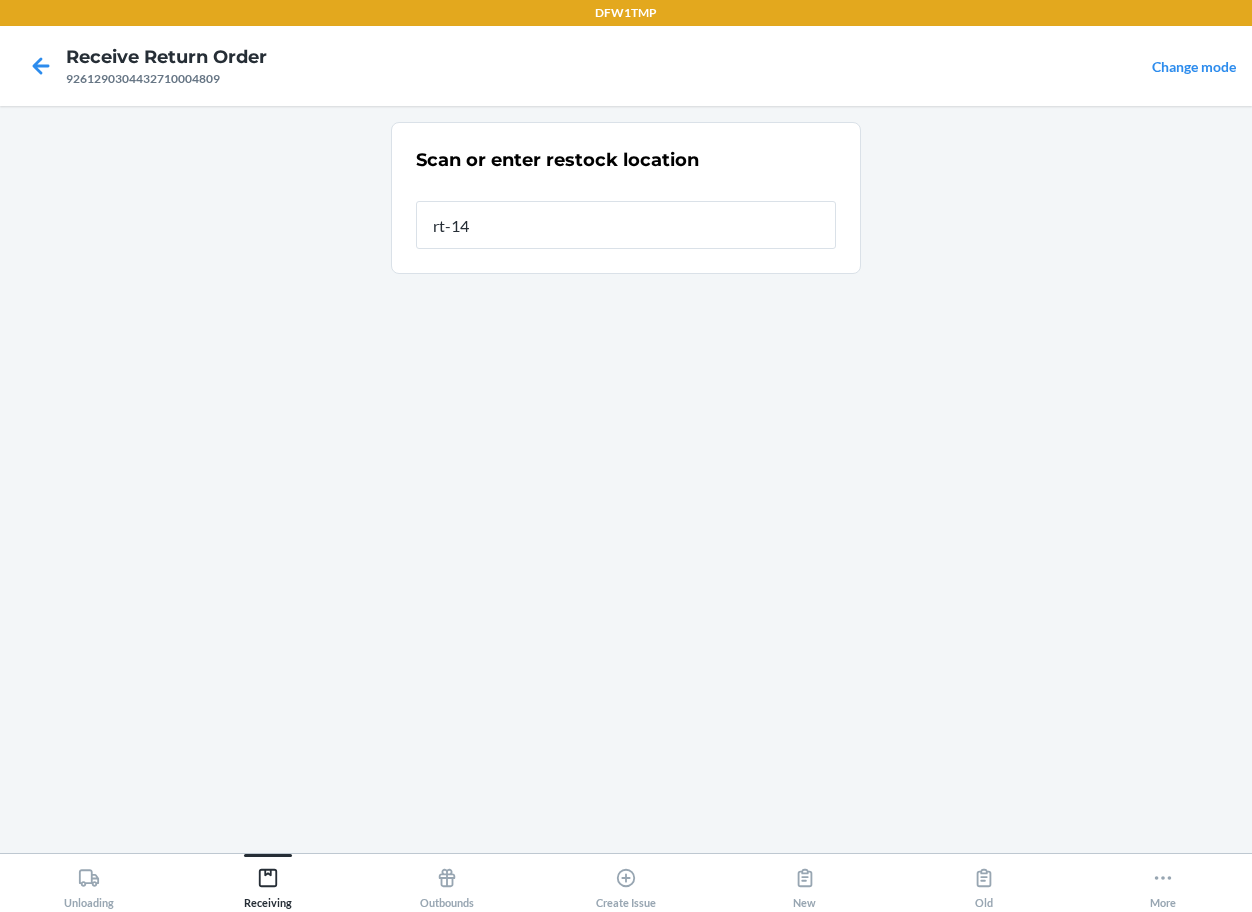 type on "rt-14" 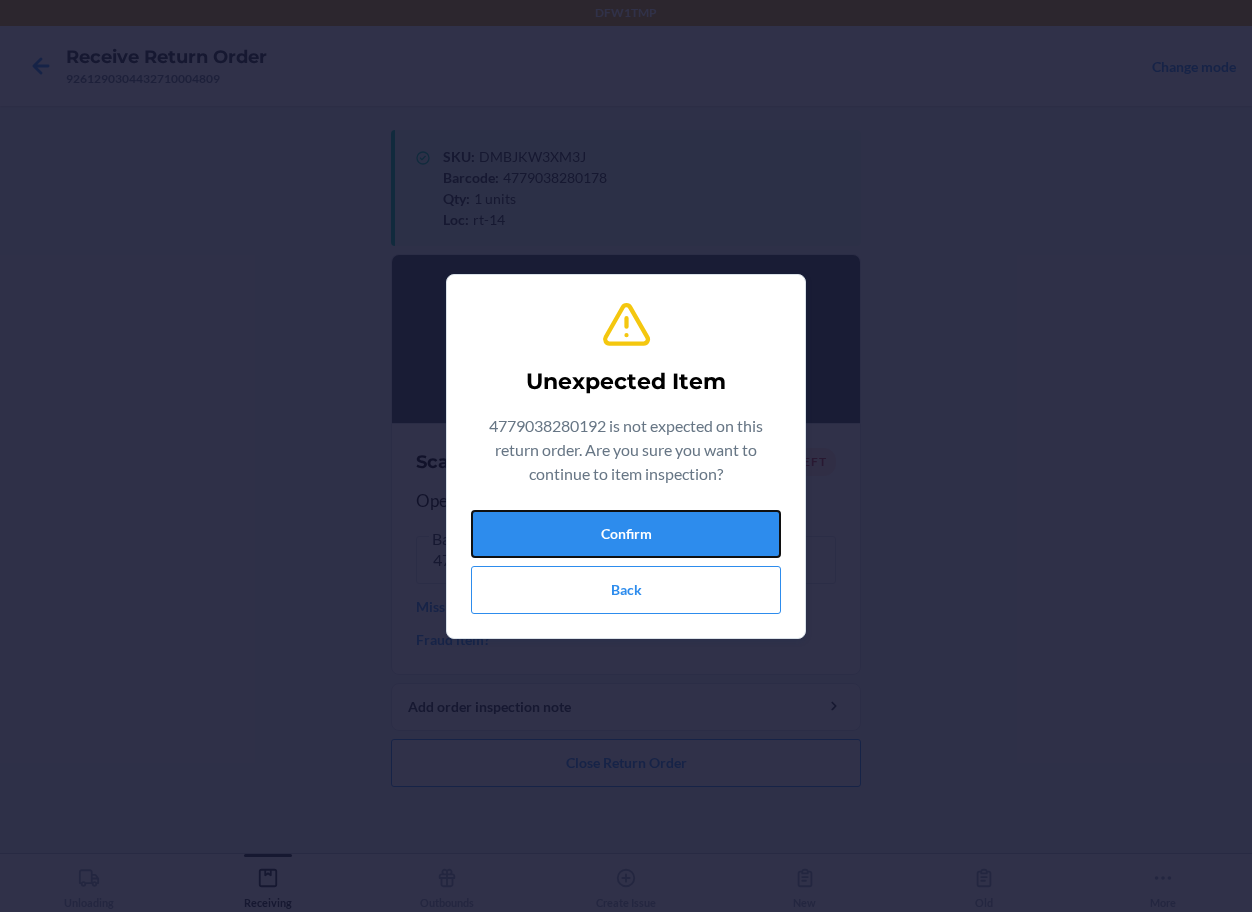 click on "Confirm" at bounding box center (626, 534) 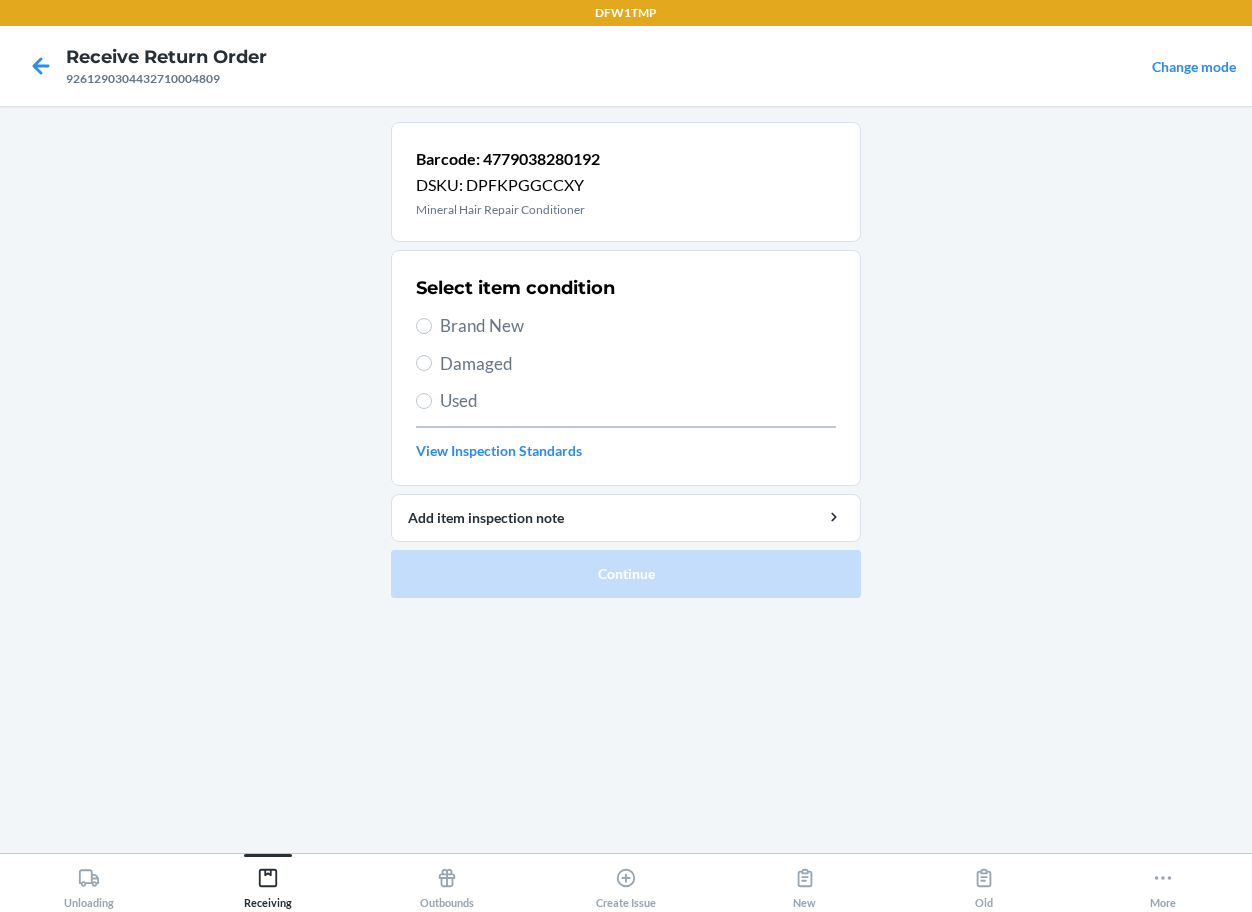 click on "Brand New" at bounding box center [638, 326] 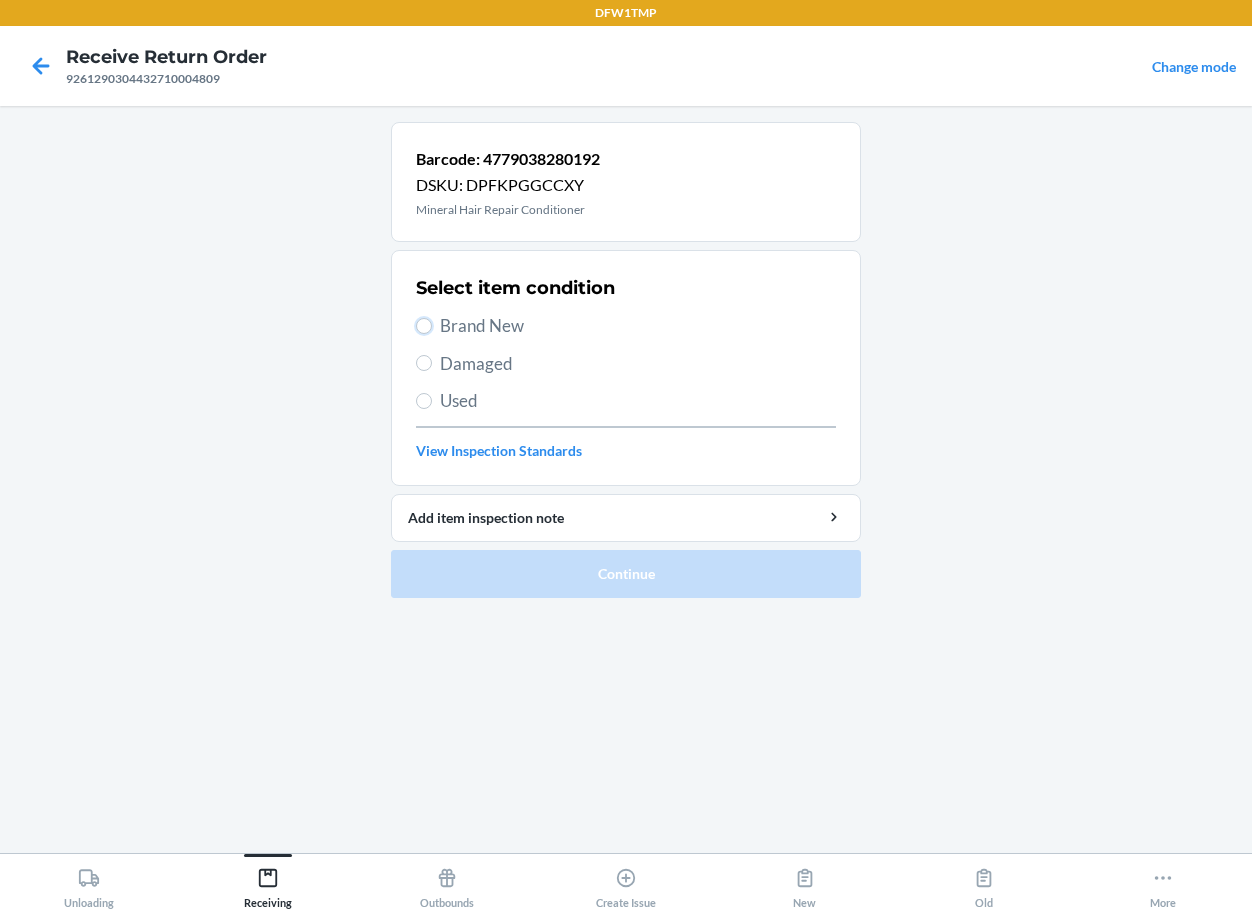 click on "Brand New" at bounding box center (424, 326) 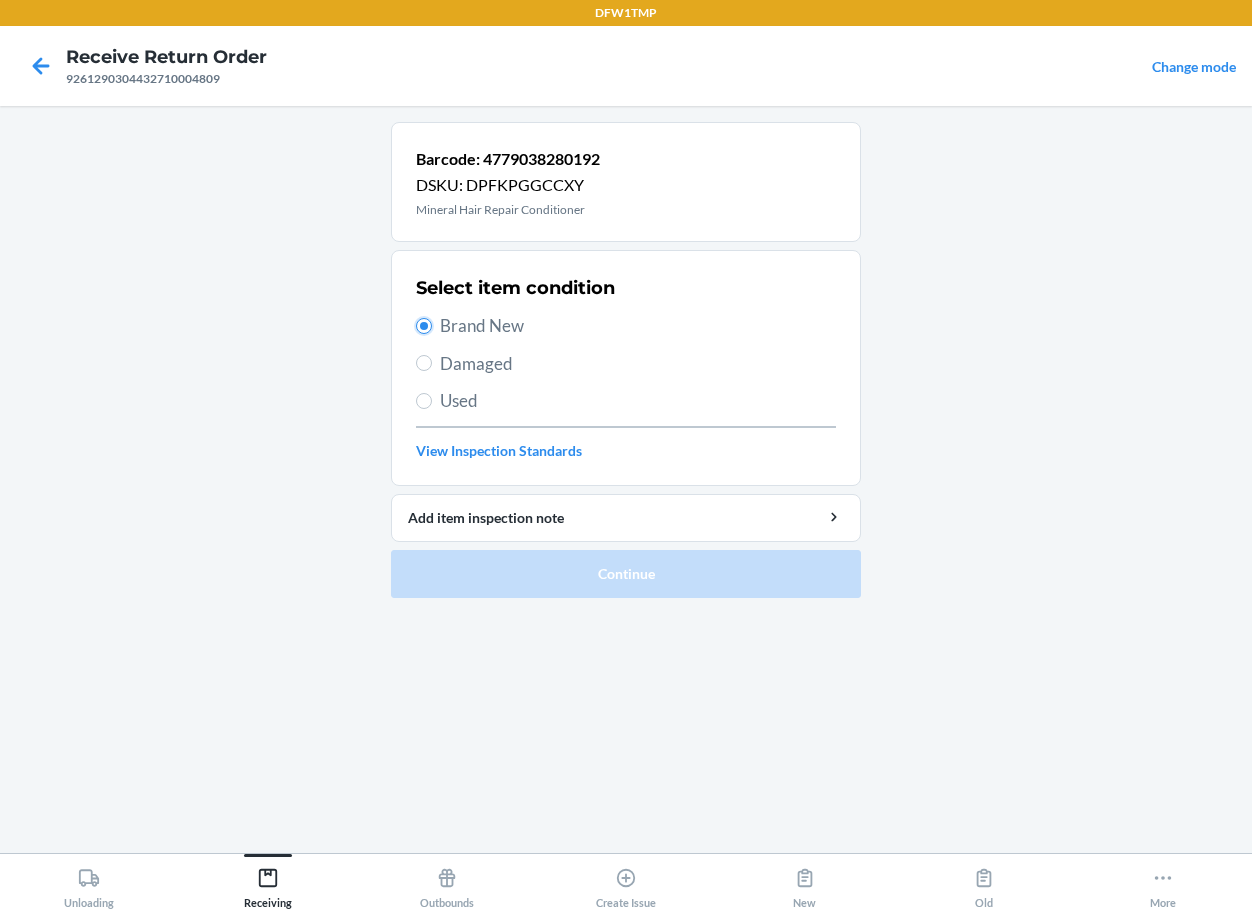 radio on "true" 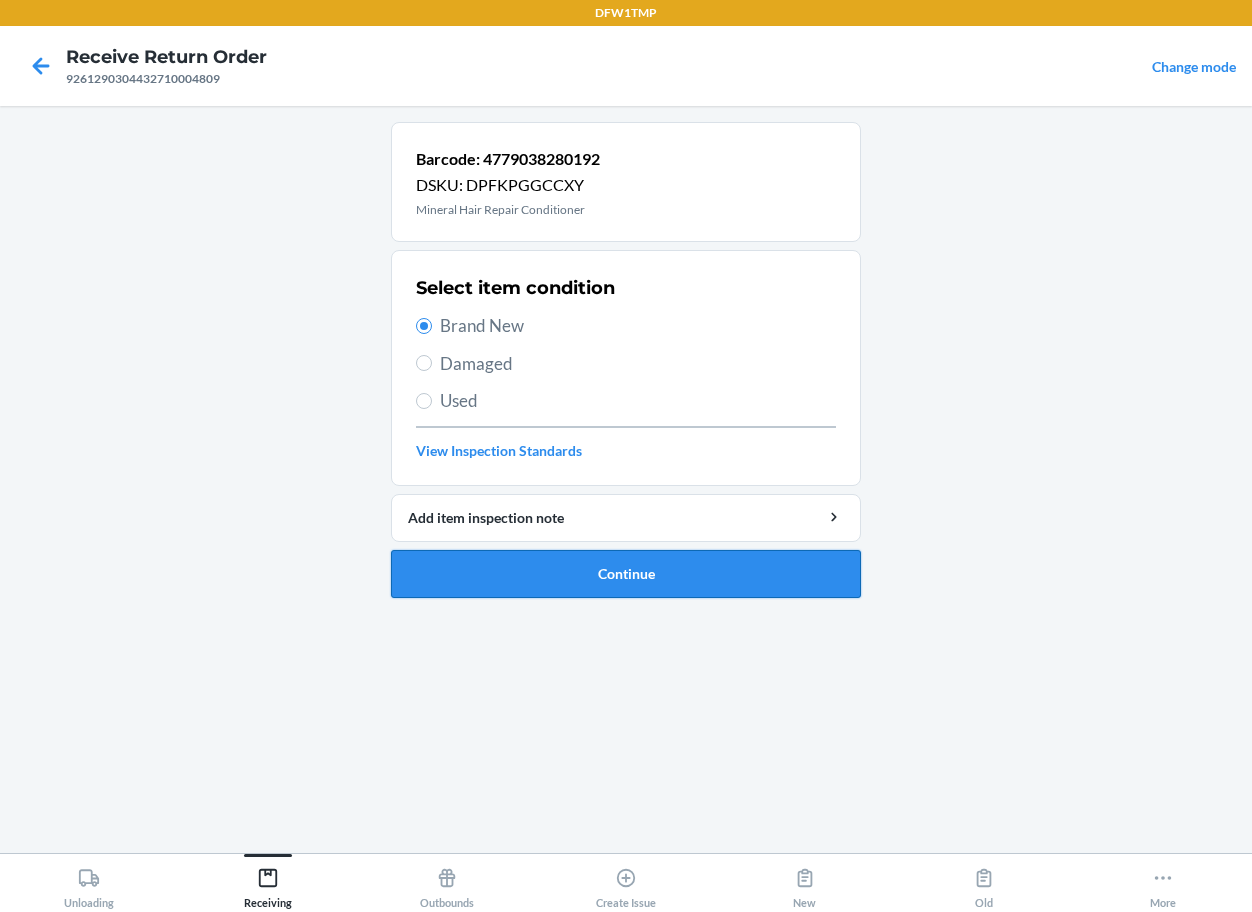 click on "Continue" at bounding box center [626, 574] 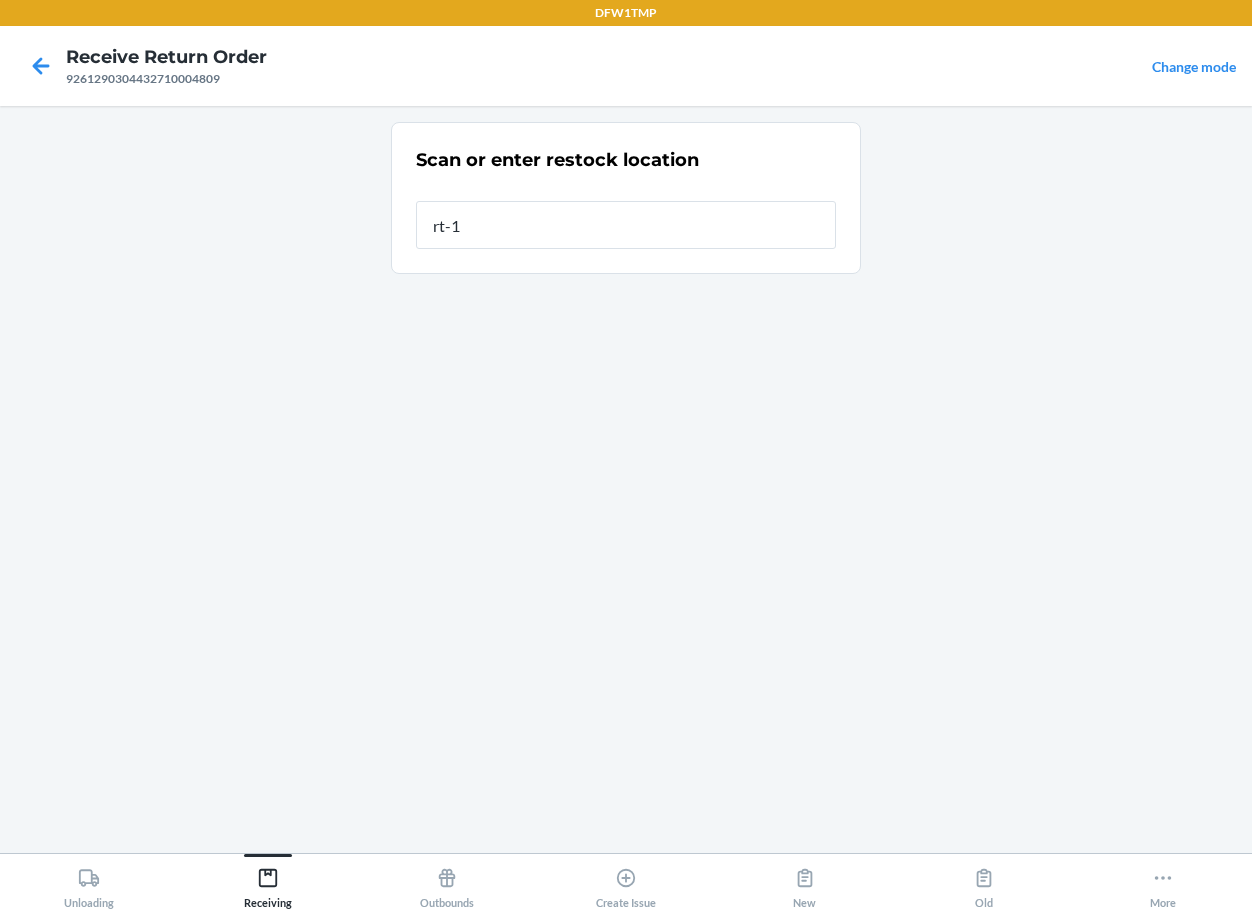 type on "rt-14" 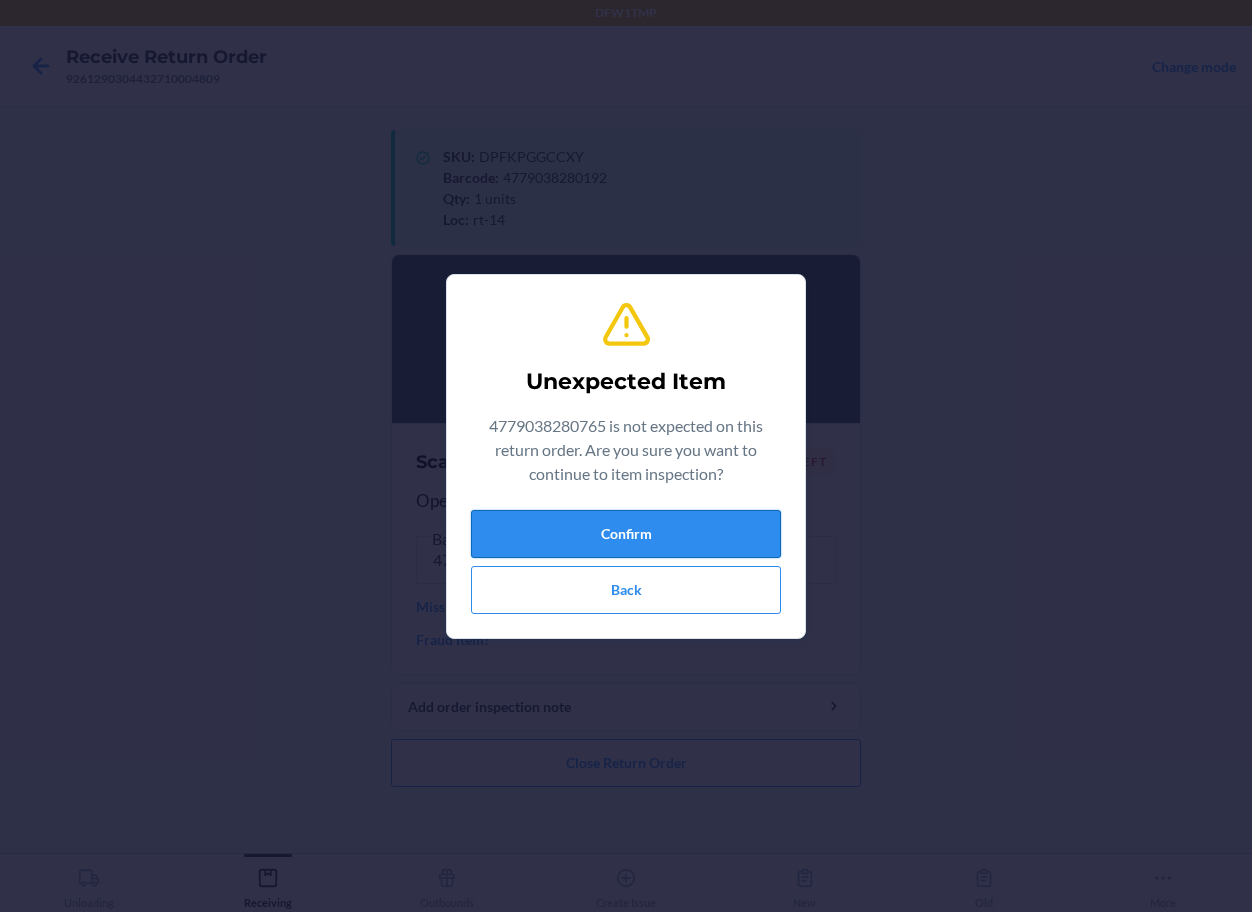 click on "Confirm" at bounding box center (626, 534) 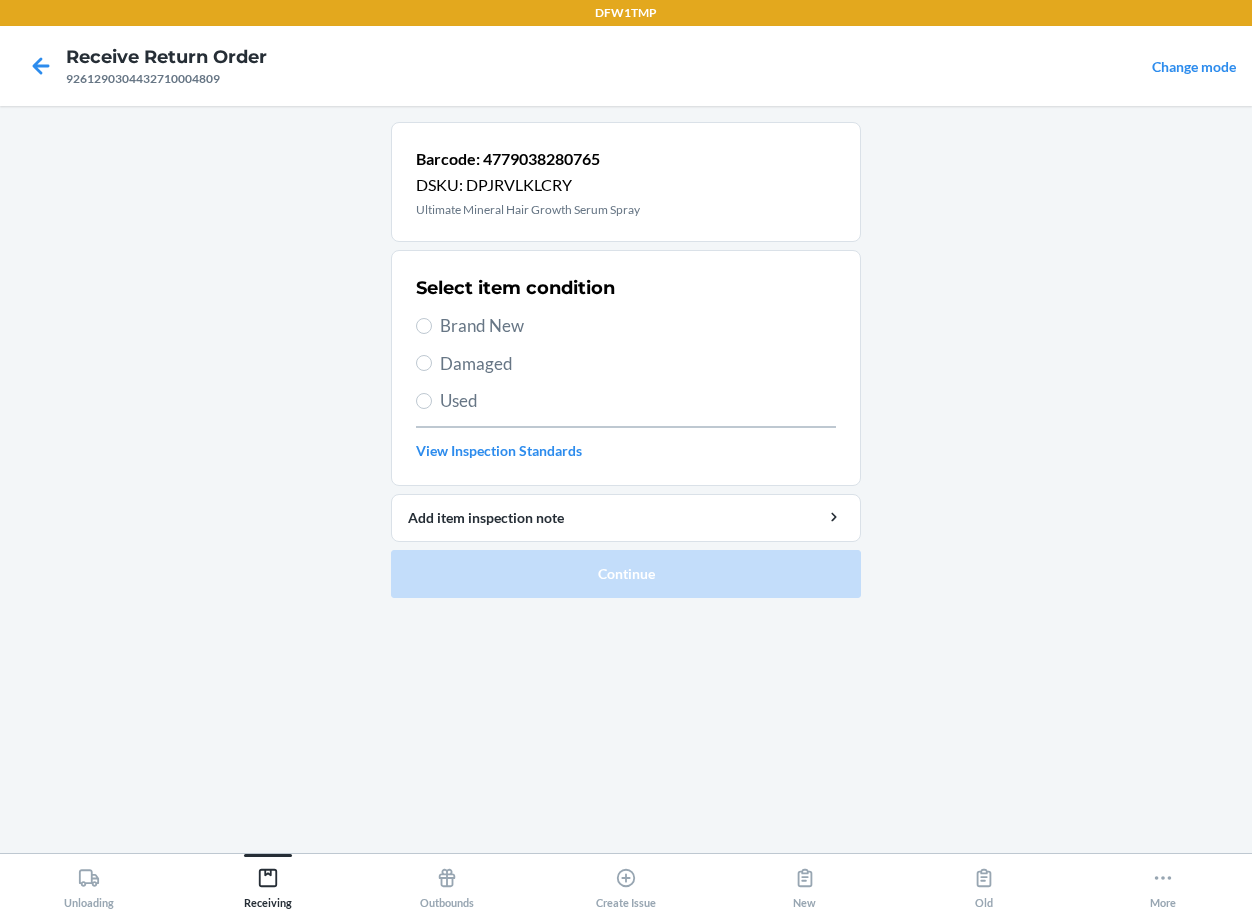 click on "Brand New" at bounding box center [638, 326] 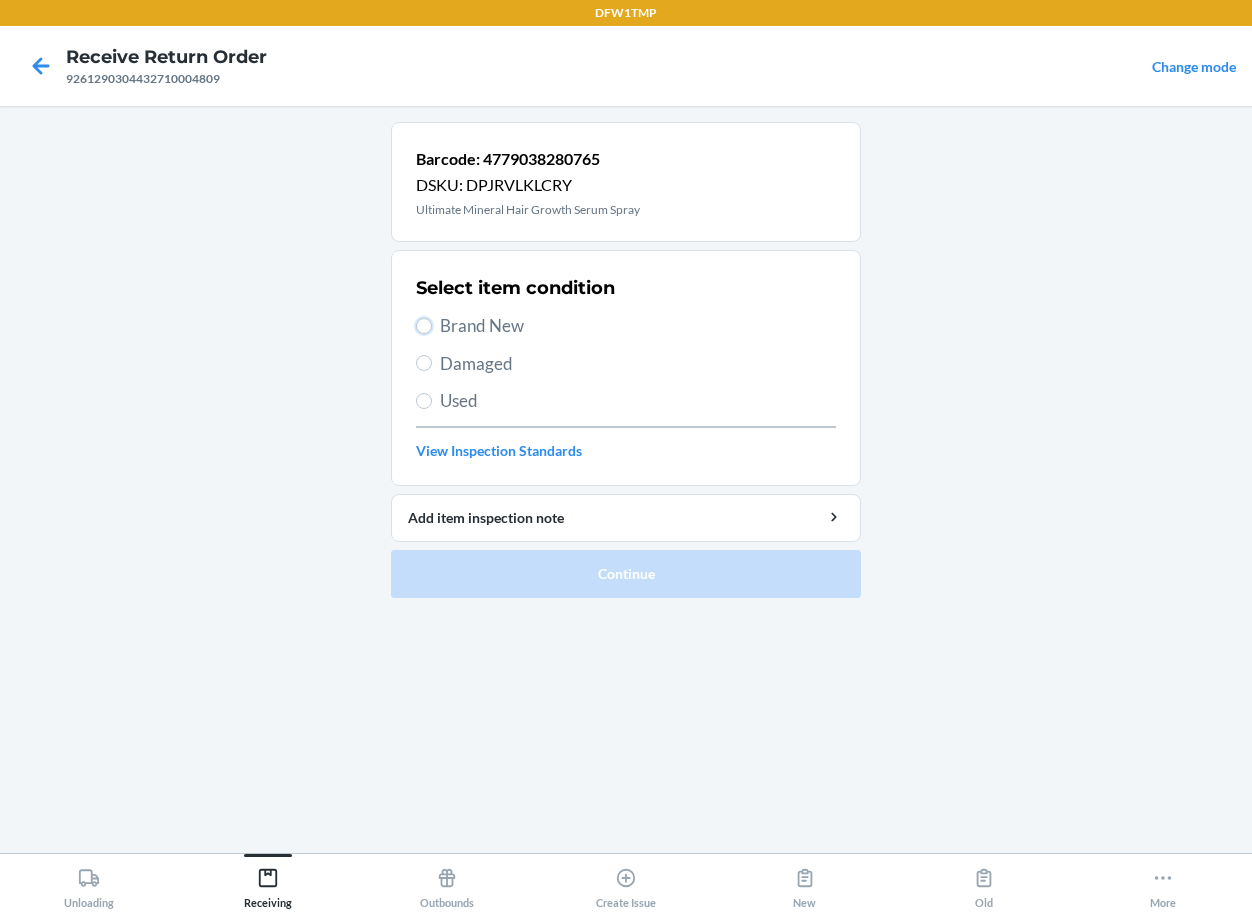 click on "Brand New" at bounding box center (424, 326) 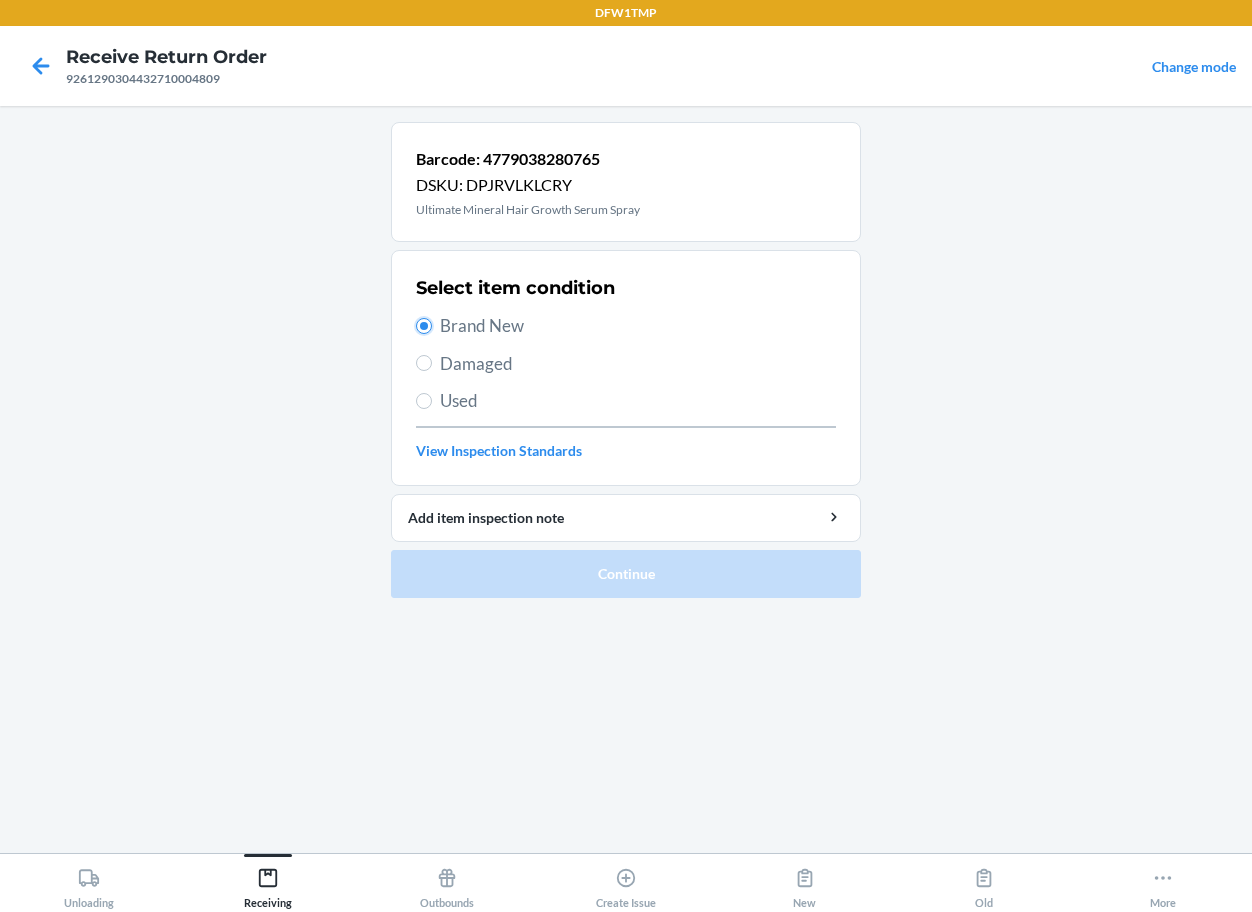 radio on "true" 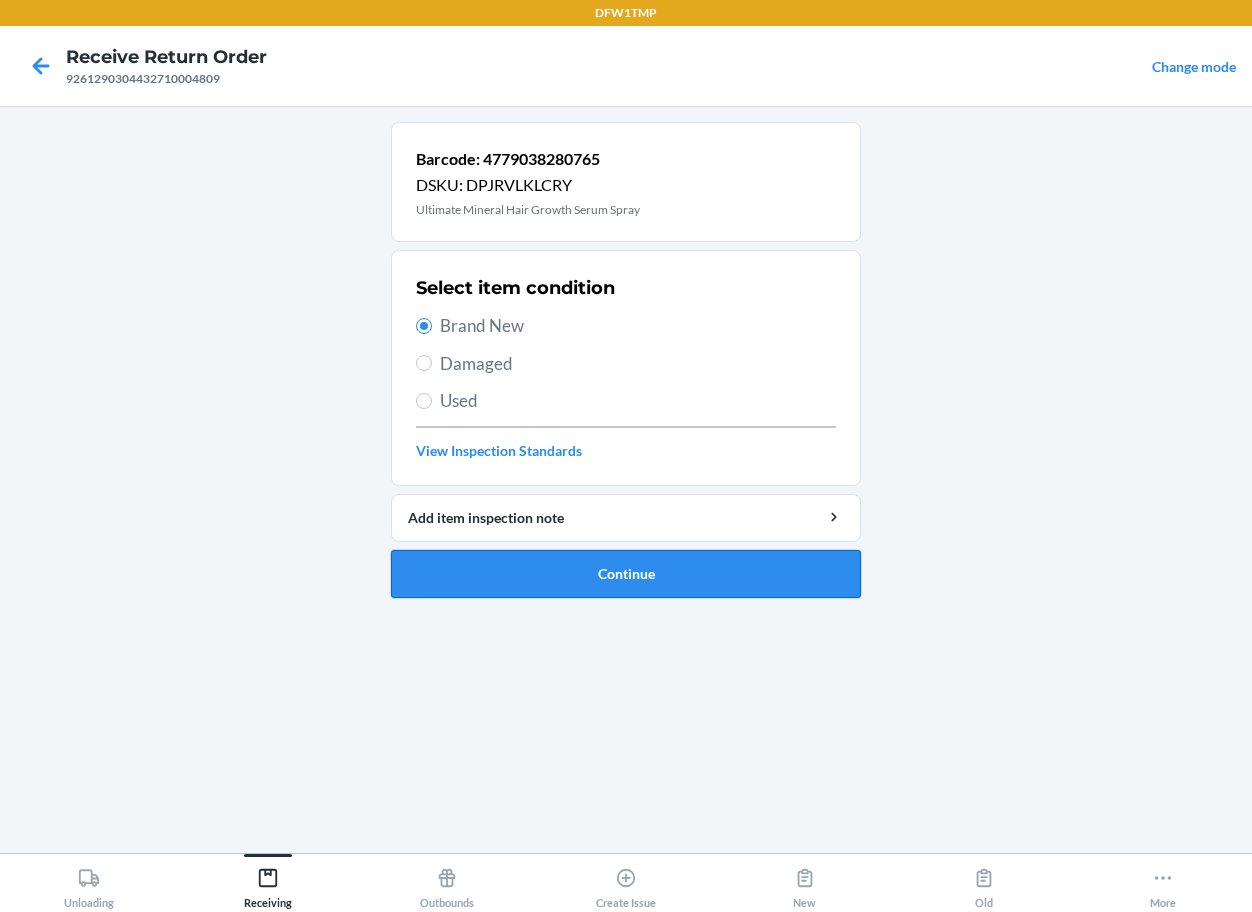 click on "Continue" at bounding box center (626, 574) 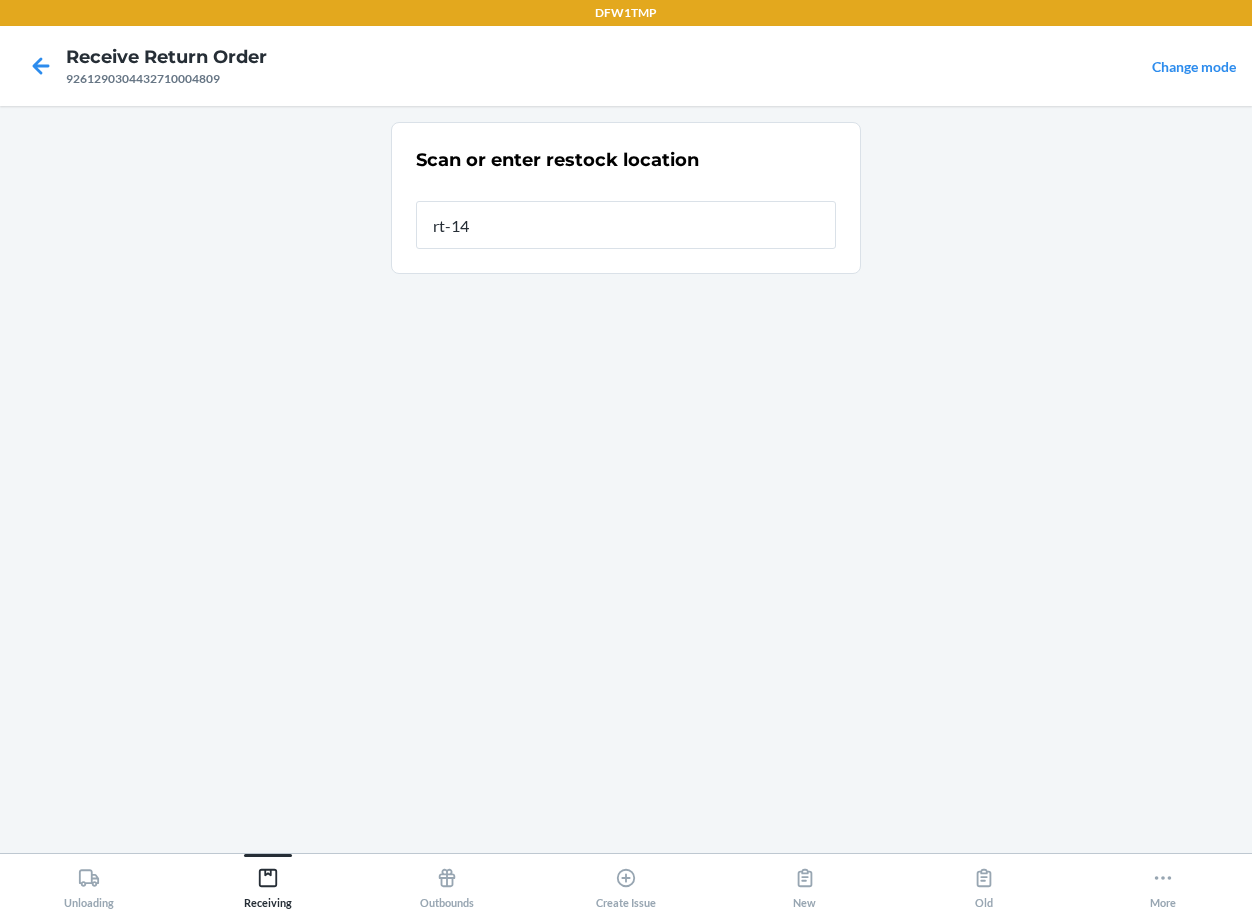 type on "rt-14" 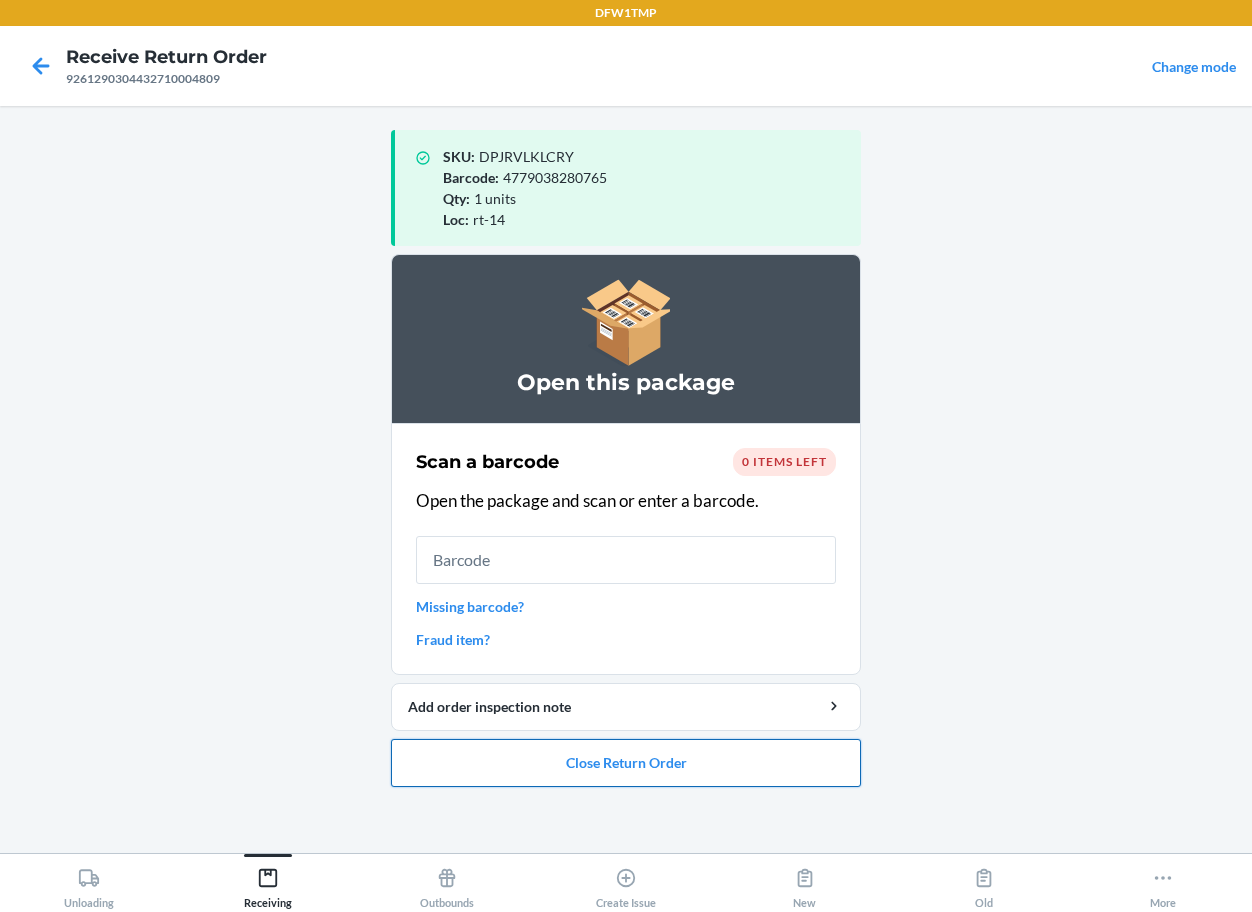 click on "Close Return Order" at bounding box center (626, 763) 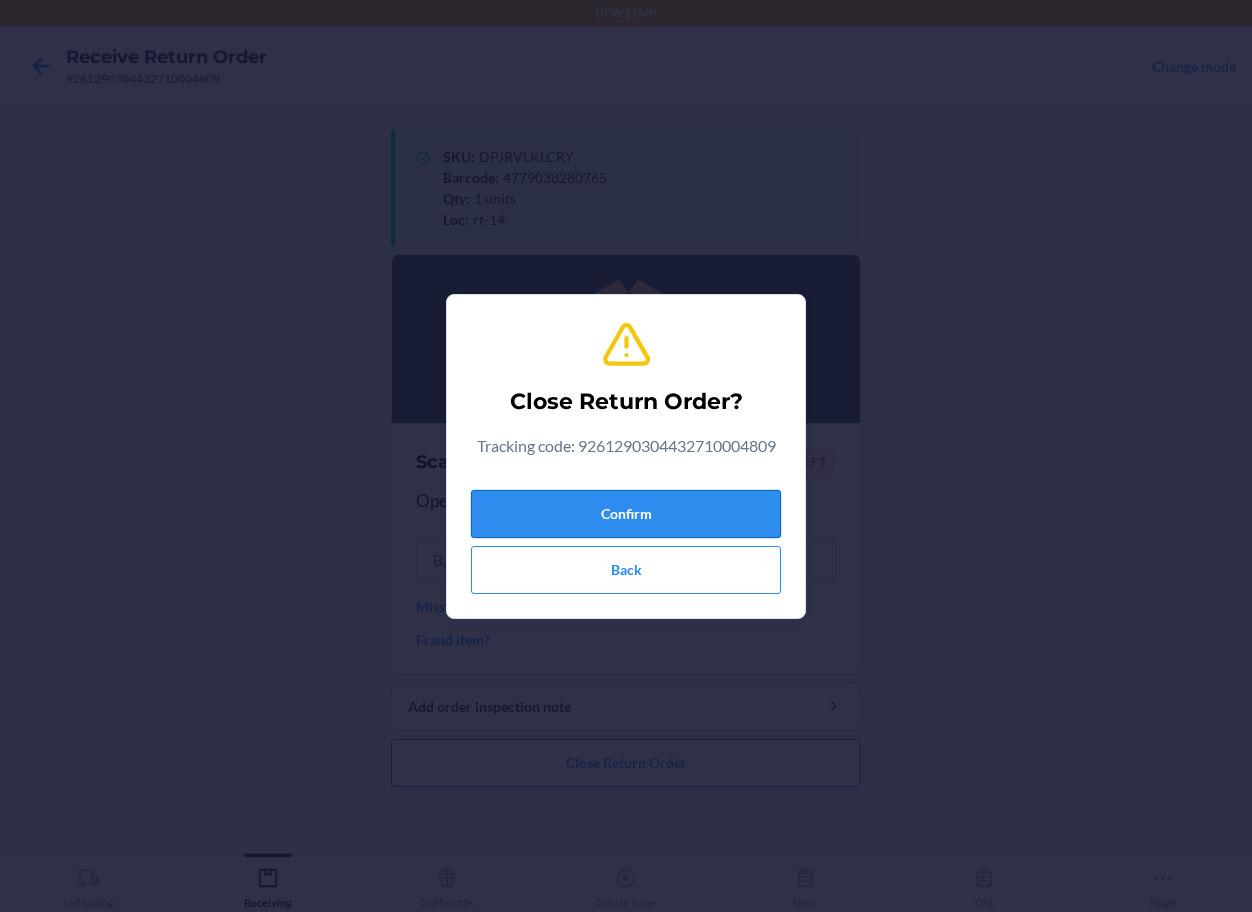 click on "Confirm" at bounding box center (626, 514) 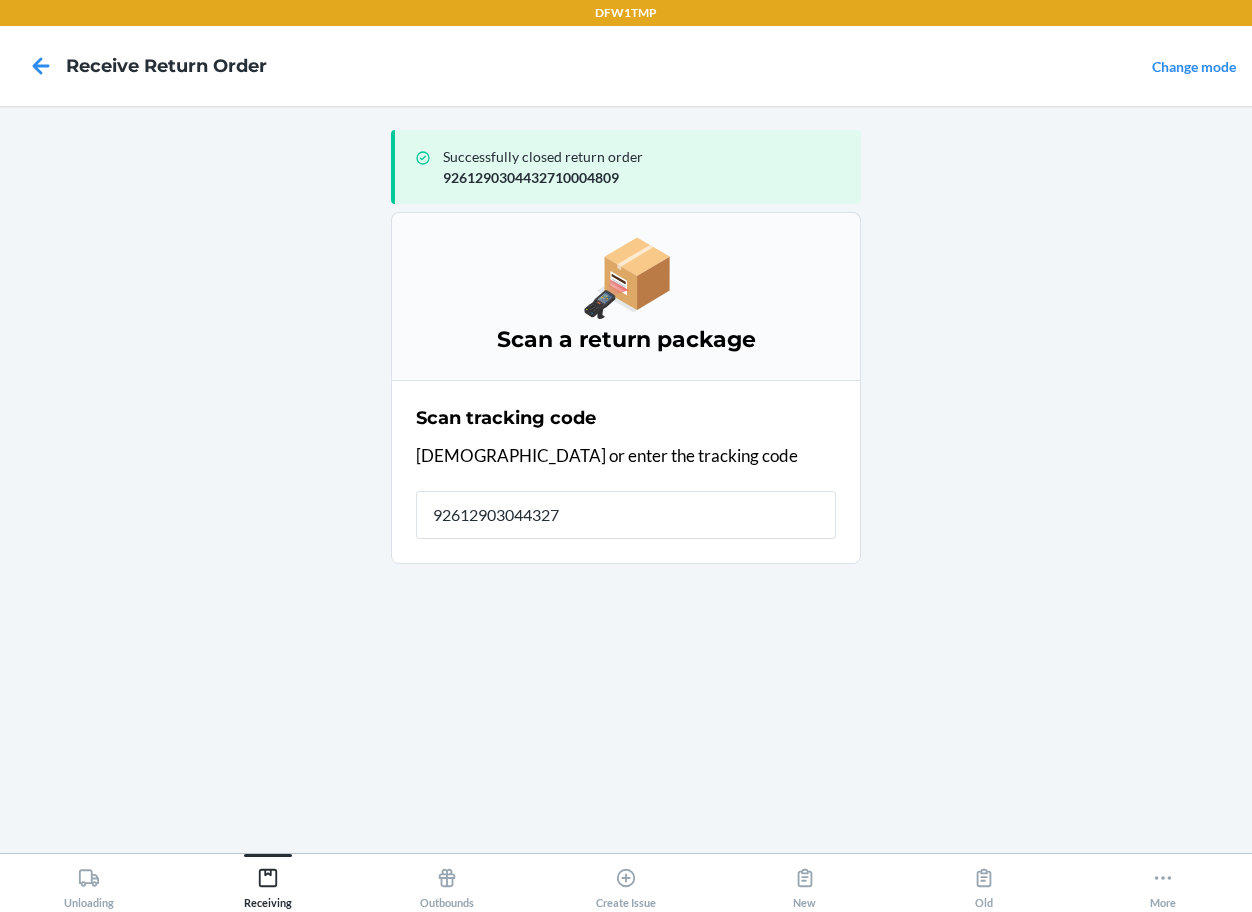type on "926129030443271" 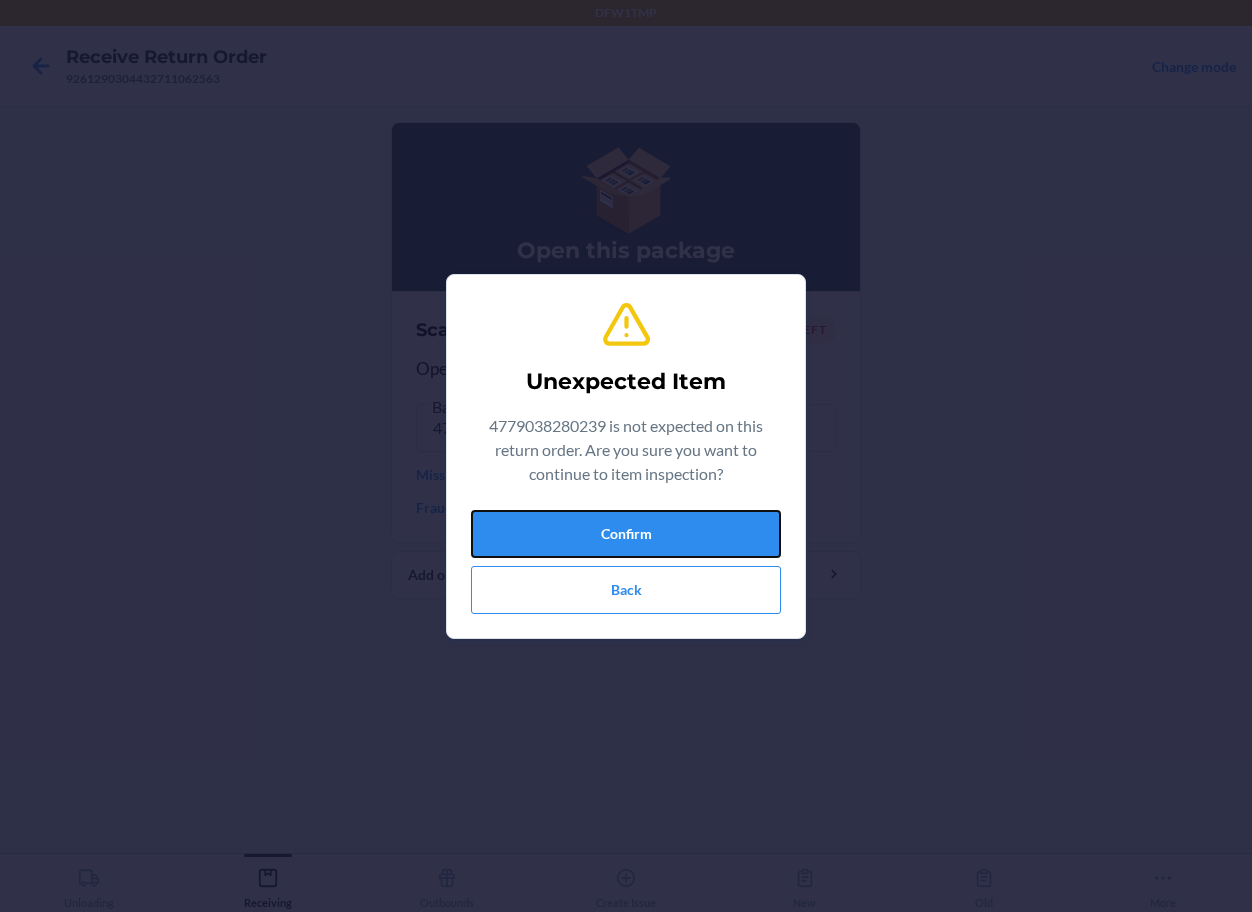 click on "Confirm" at bounding box center [626, 534] 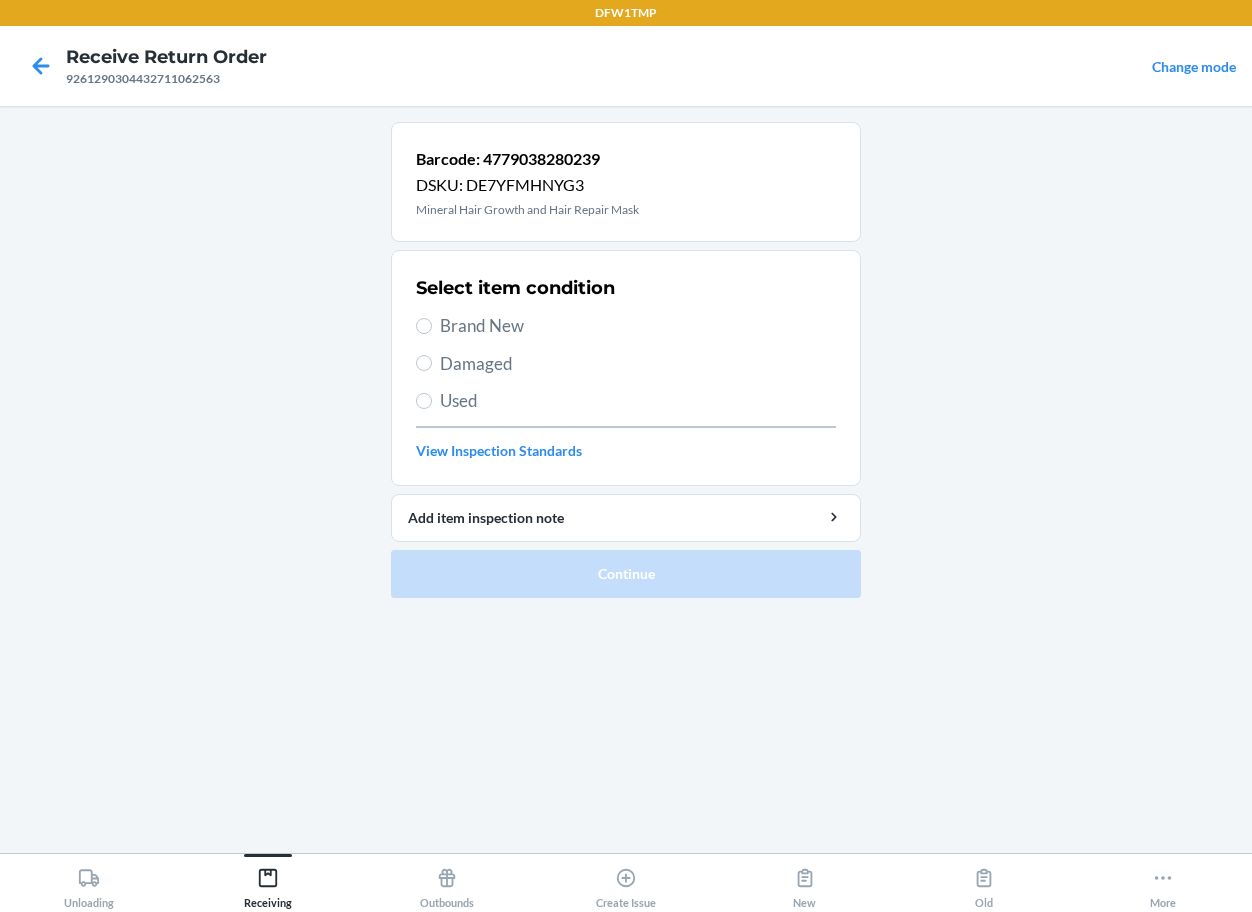 click on "Select item condition Brand New Damaged Used View Inspection Standards" at bounding box center (626, 368) 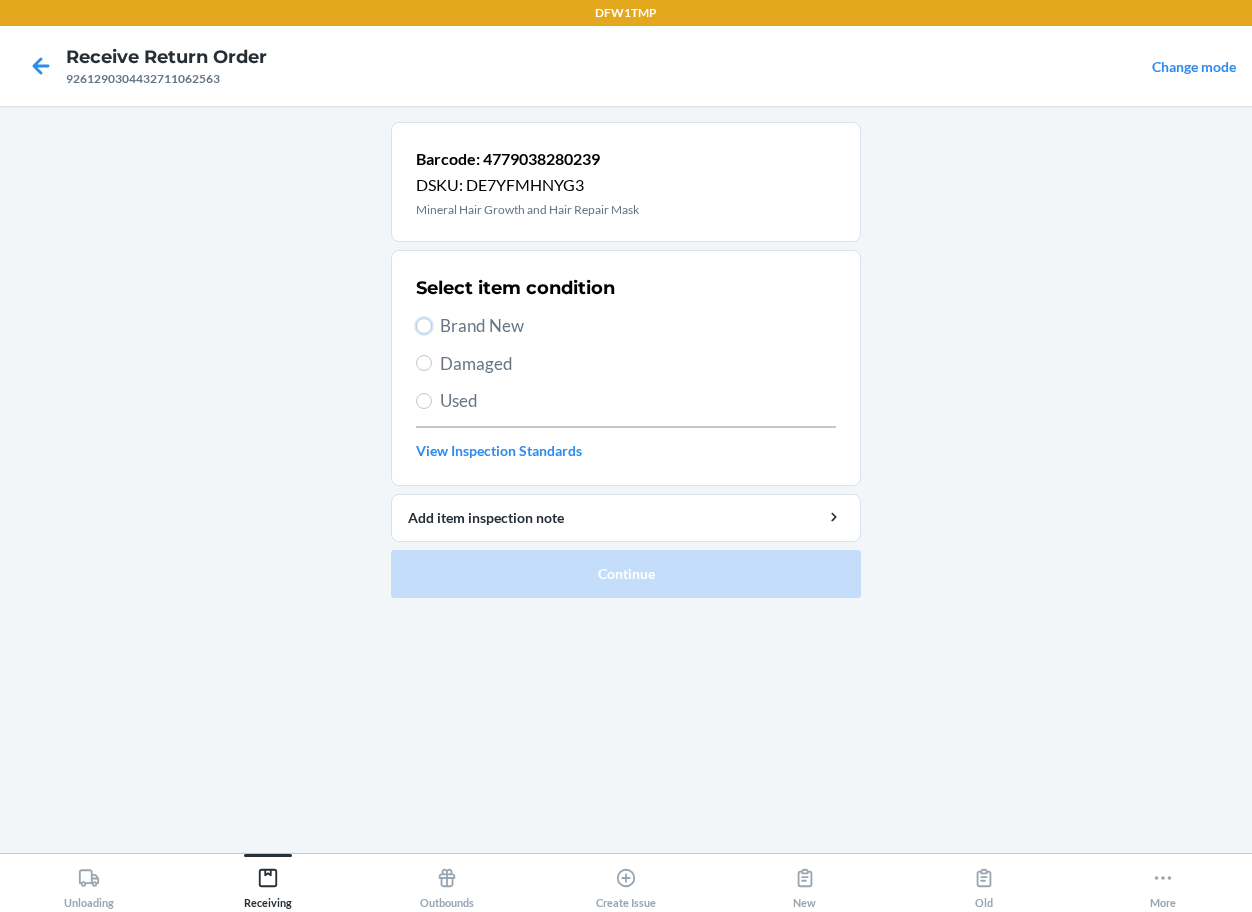 click on "Brand New" at bounding box center (424, 326) 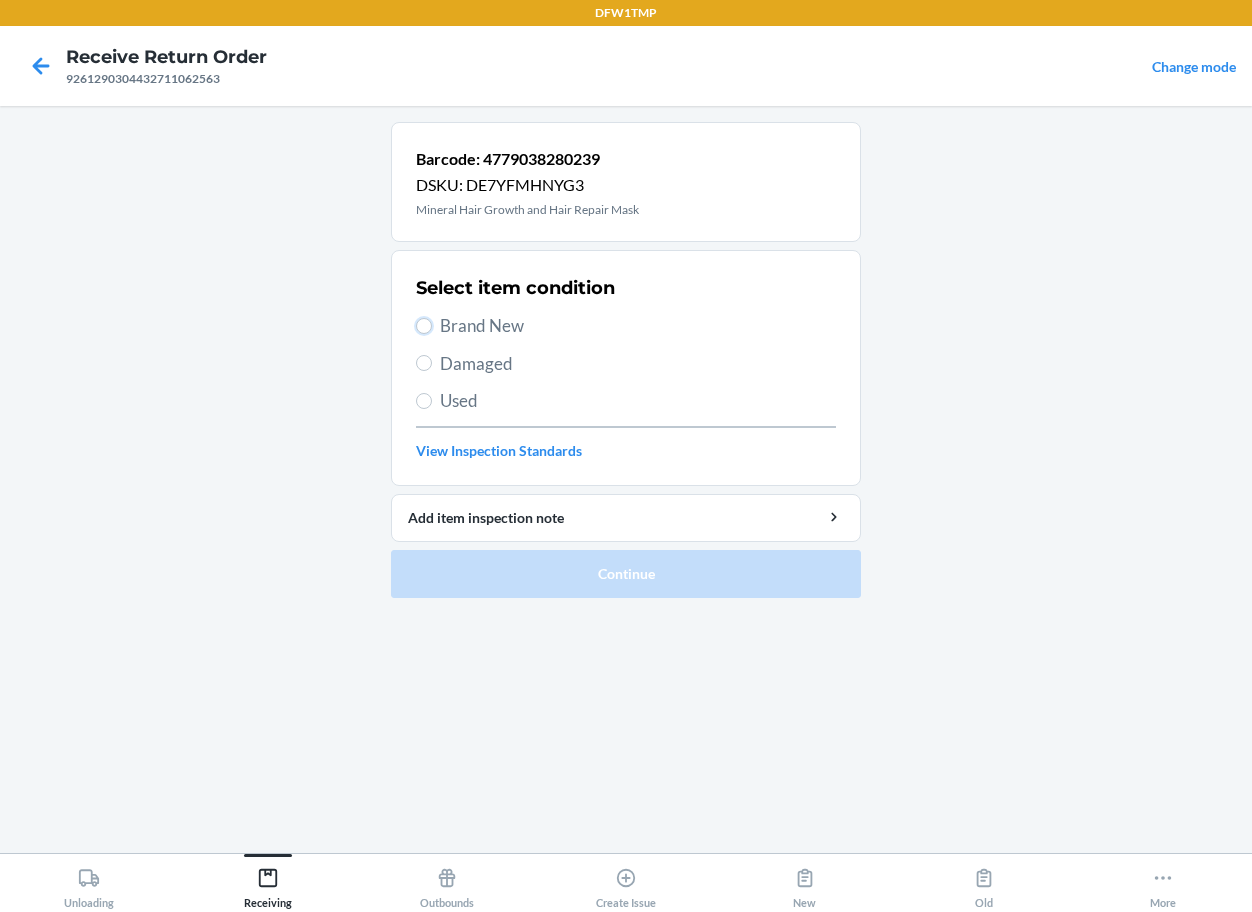 radio on "true" 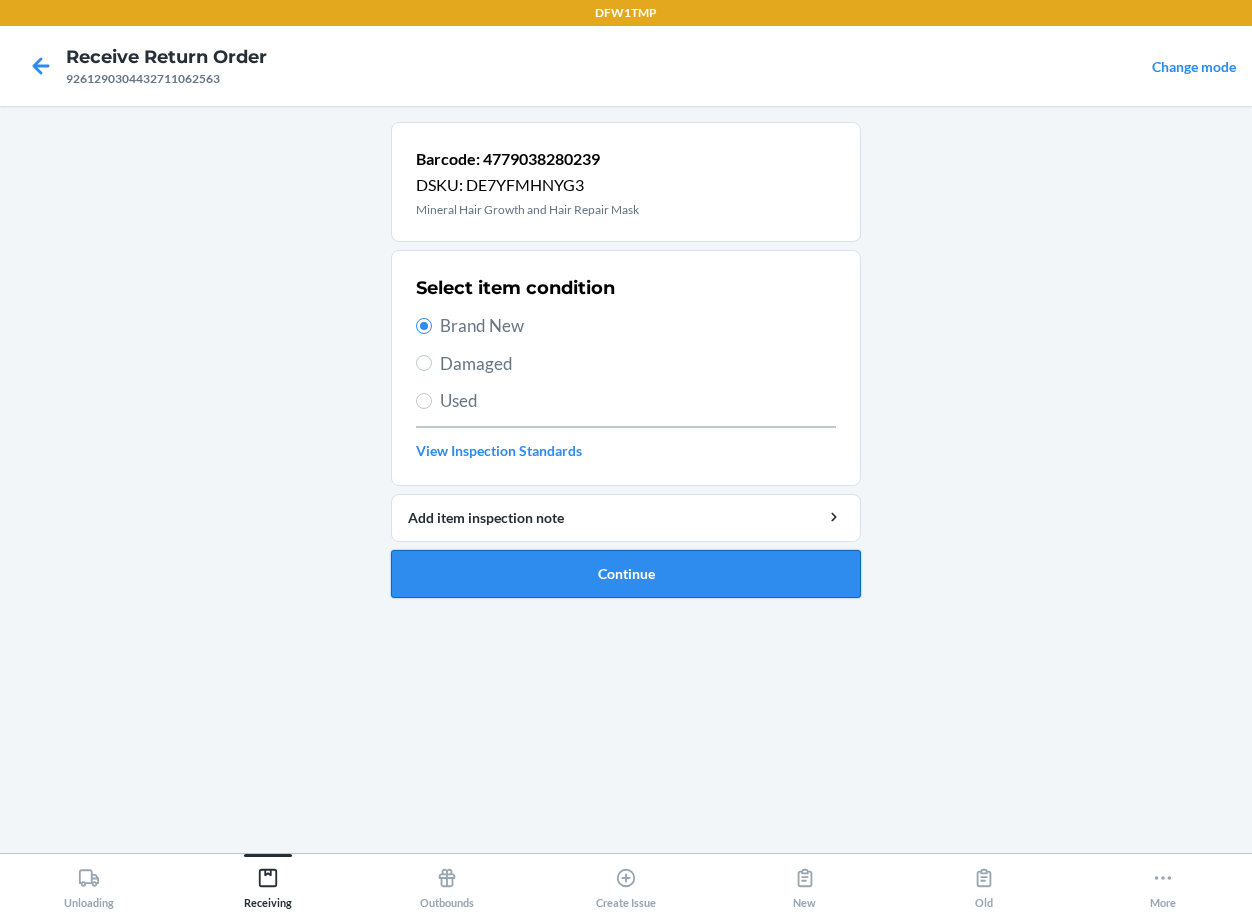 click on "Continue" at bounding box center [626, 574] 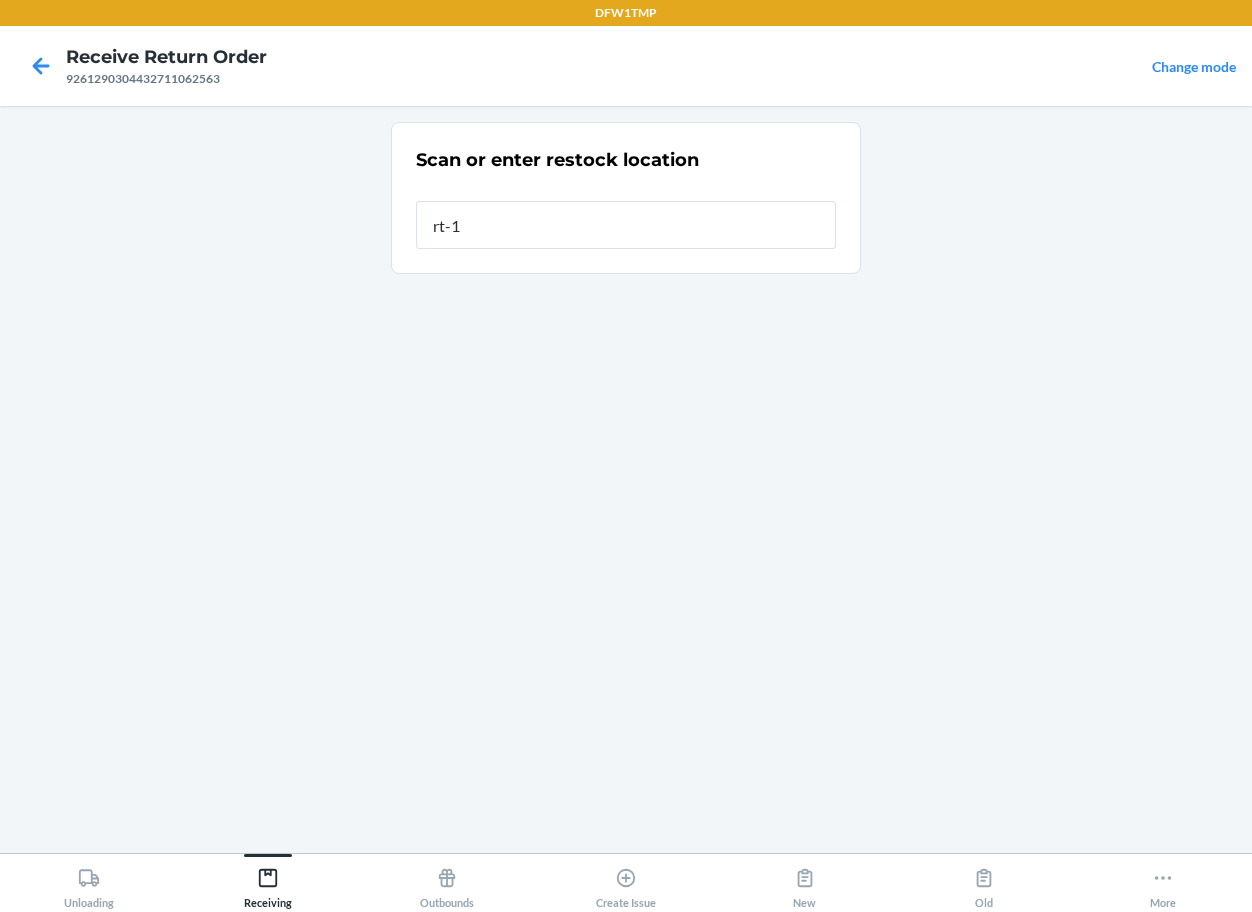 type on "rt-14" 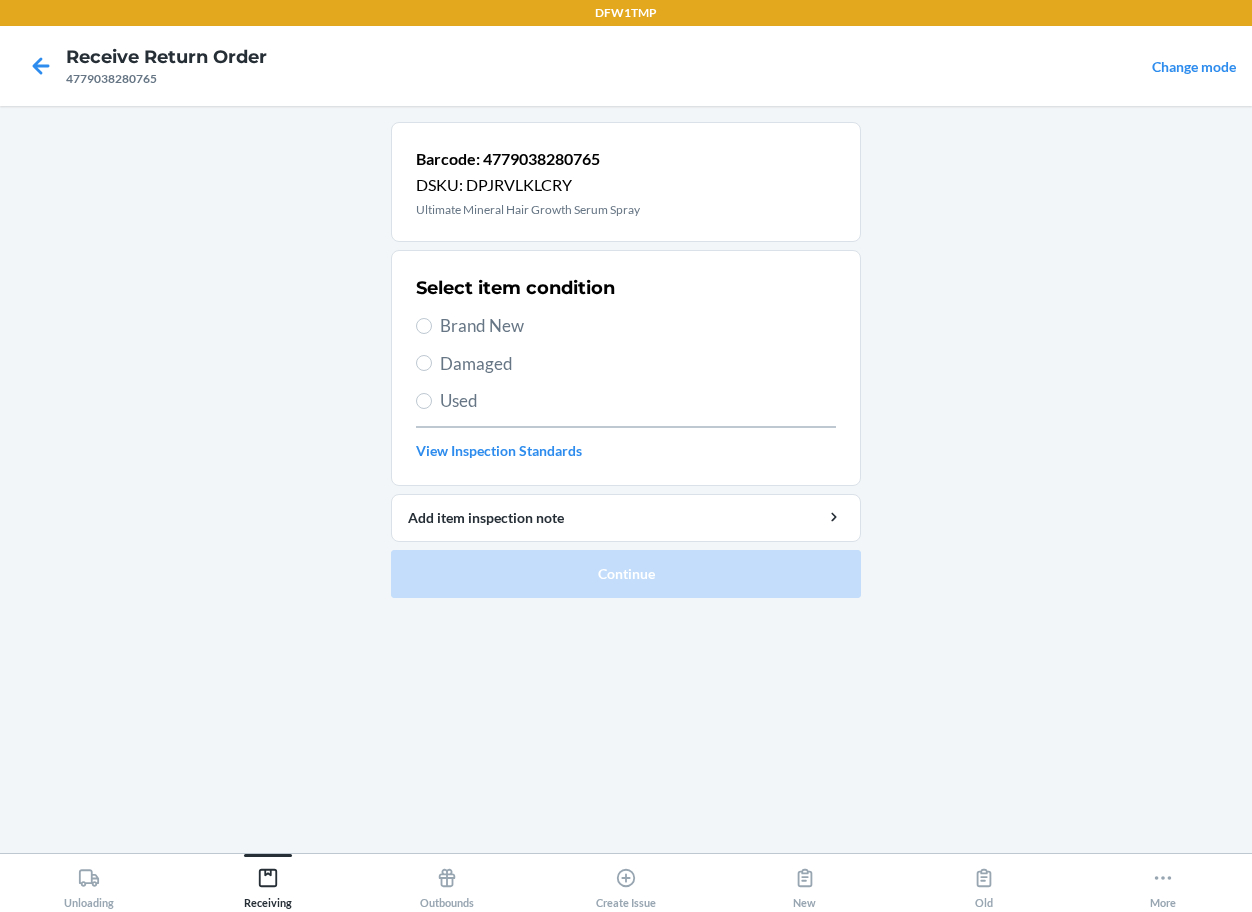 click on "Brand New" at bounding box center [626, 326] 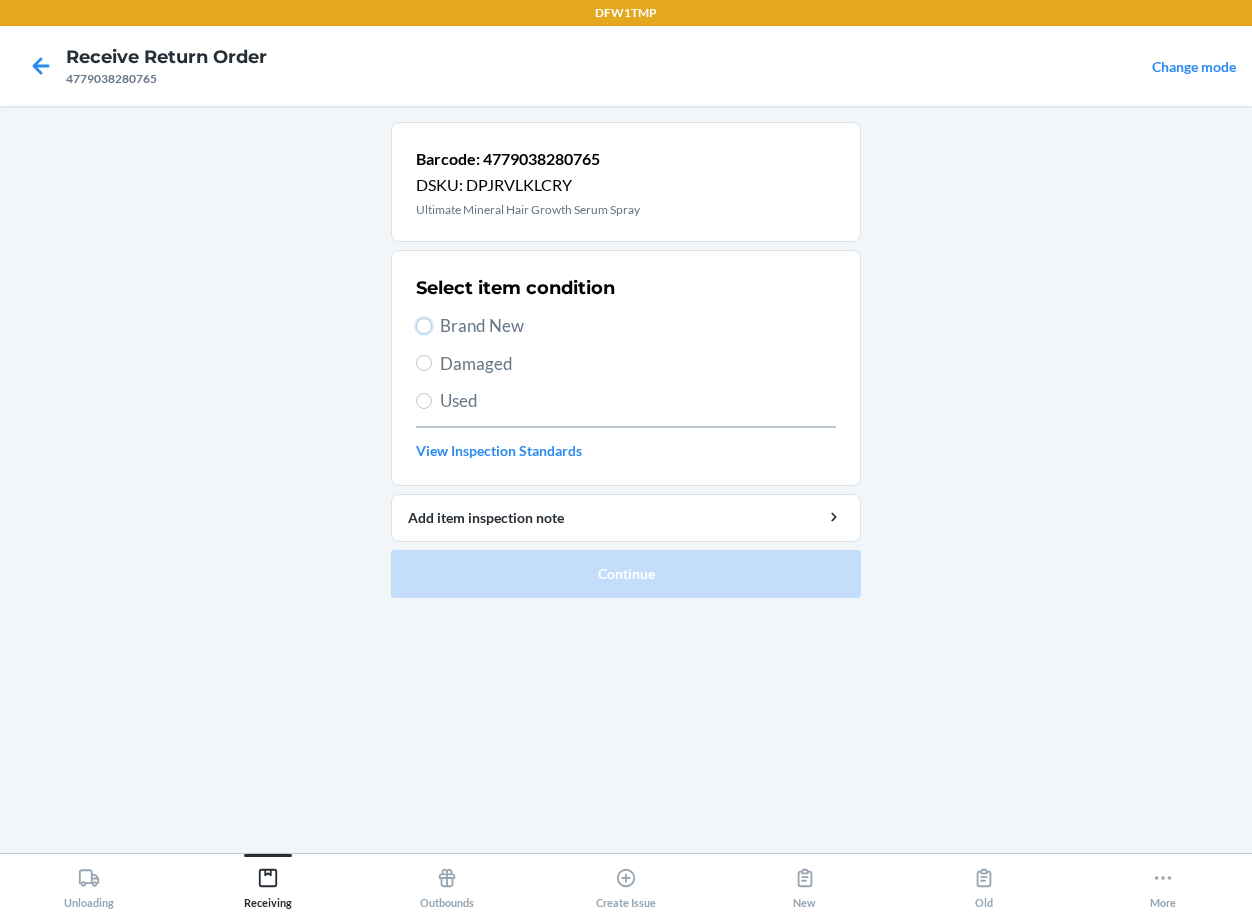 click on "Brand New" at bounding box center (424, 326) 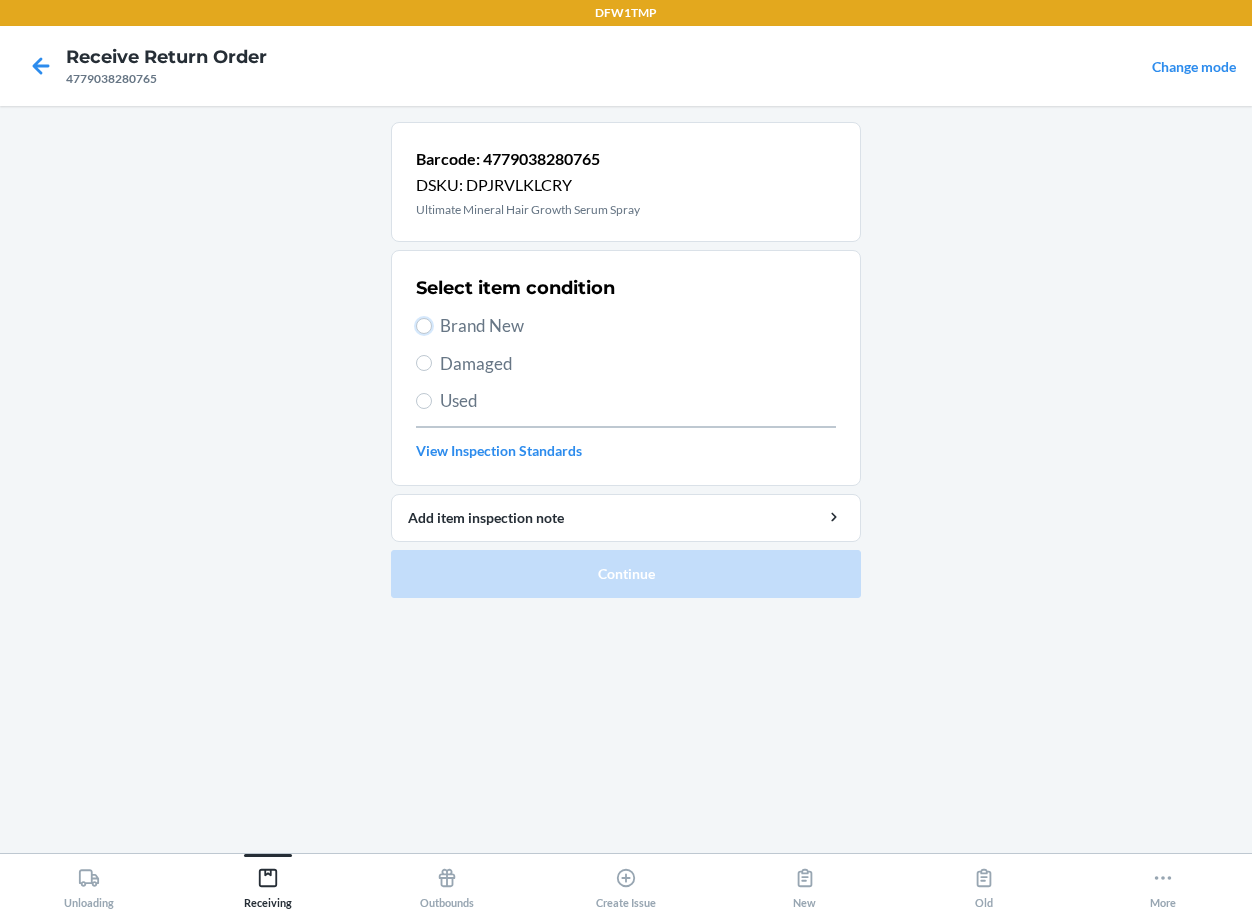 radio on "true" 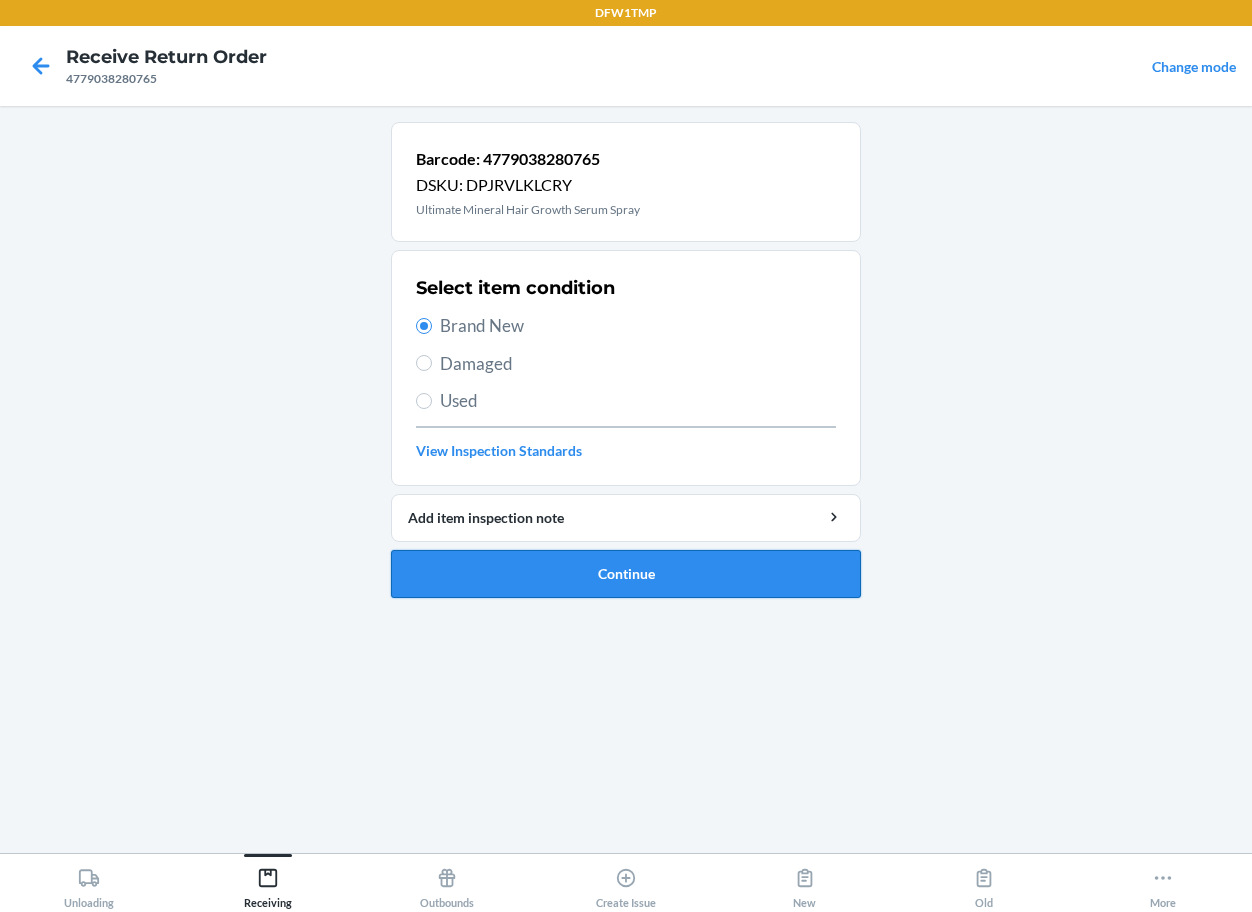 click on "Continue" at bounding box center [626, 574] 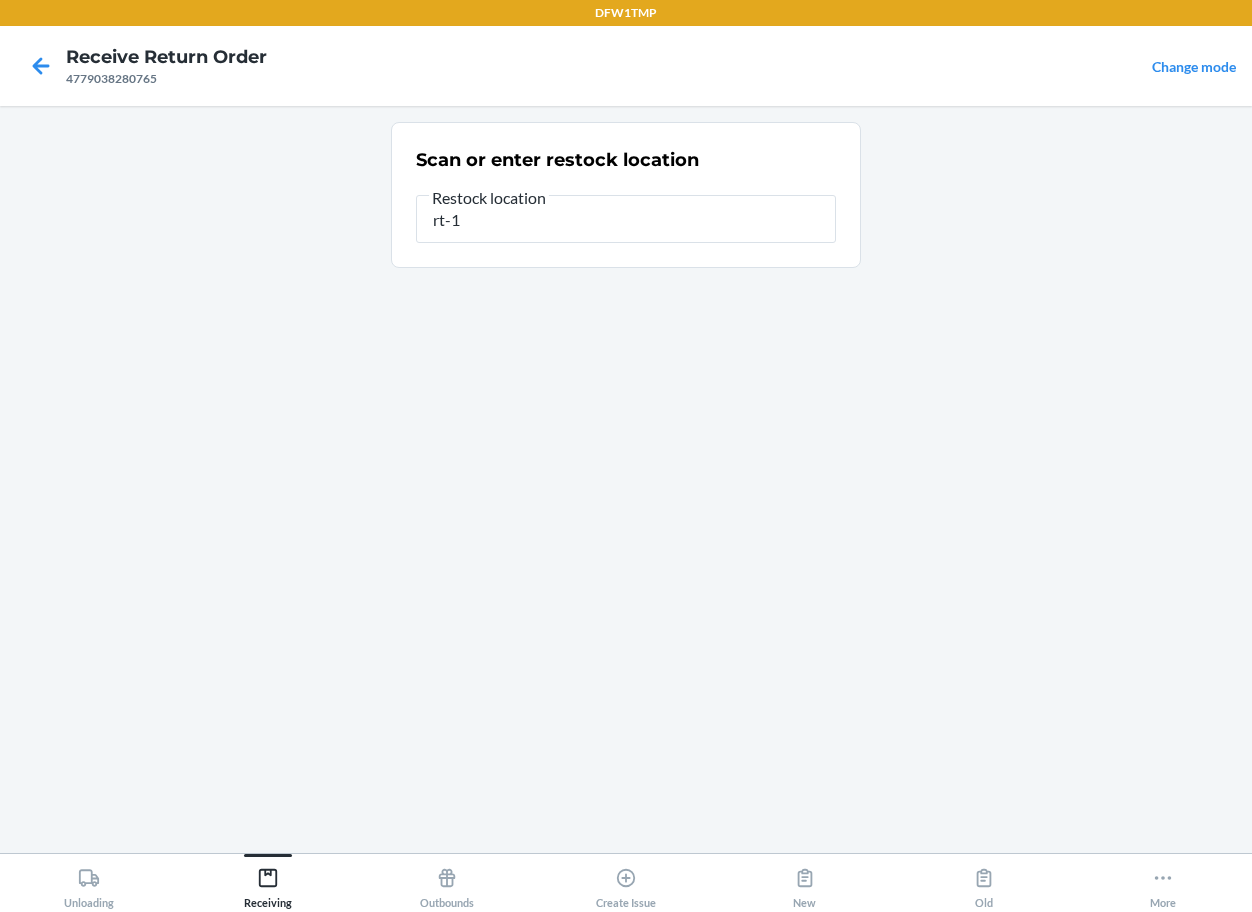 type on "rt-14" 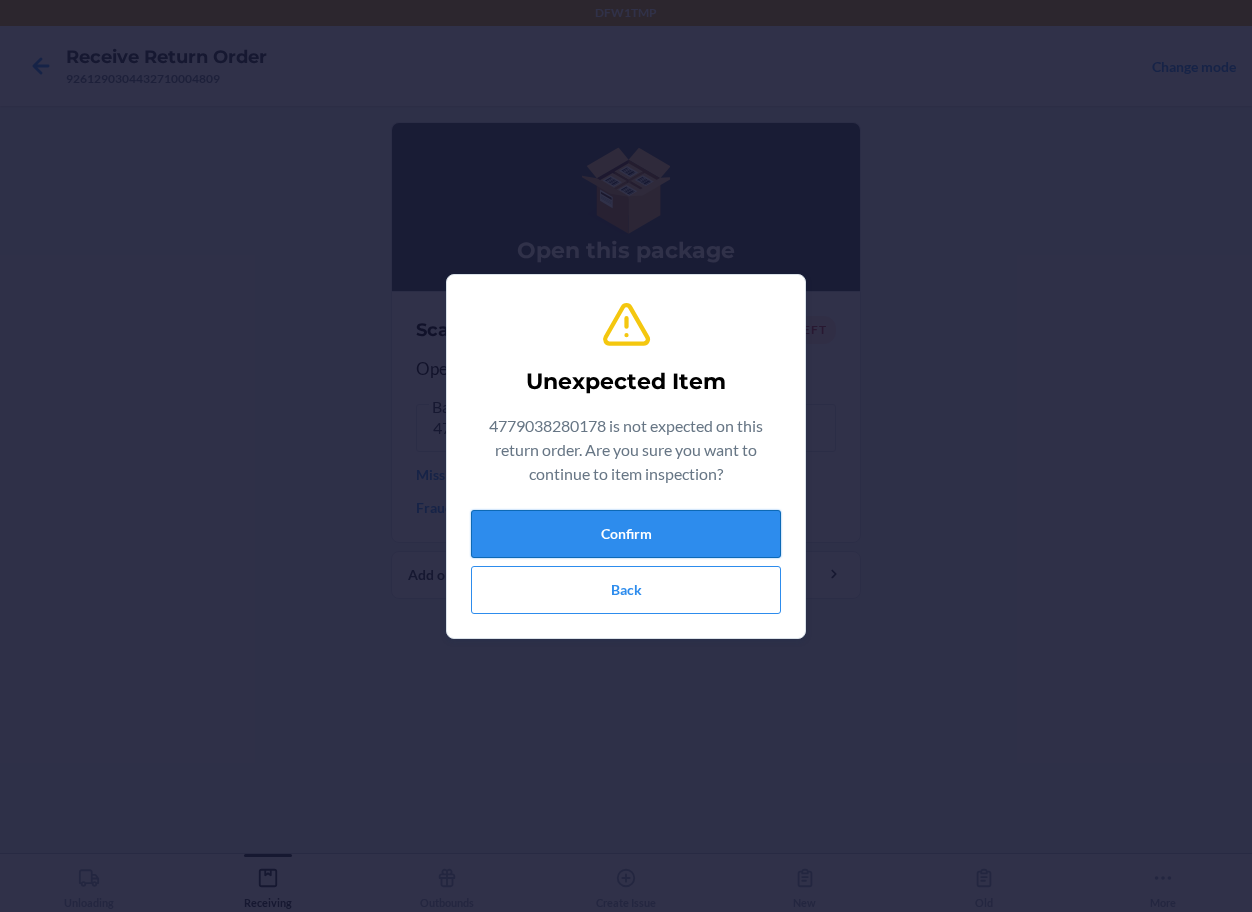 click on "Confirm" at bounding box center [626, 534] 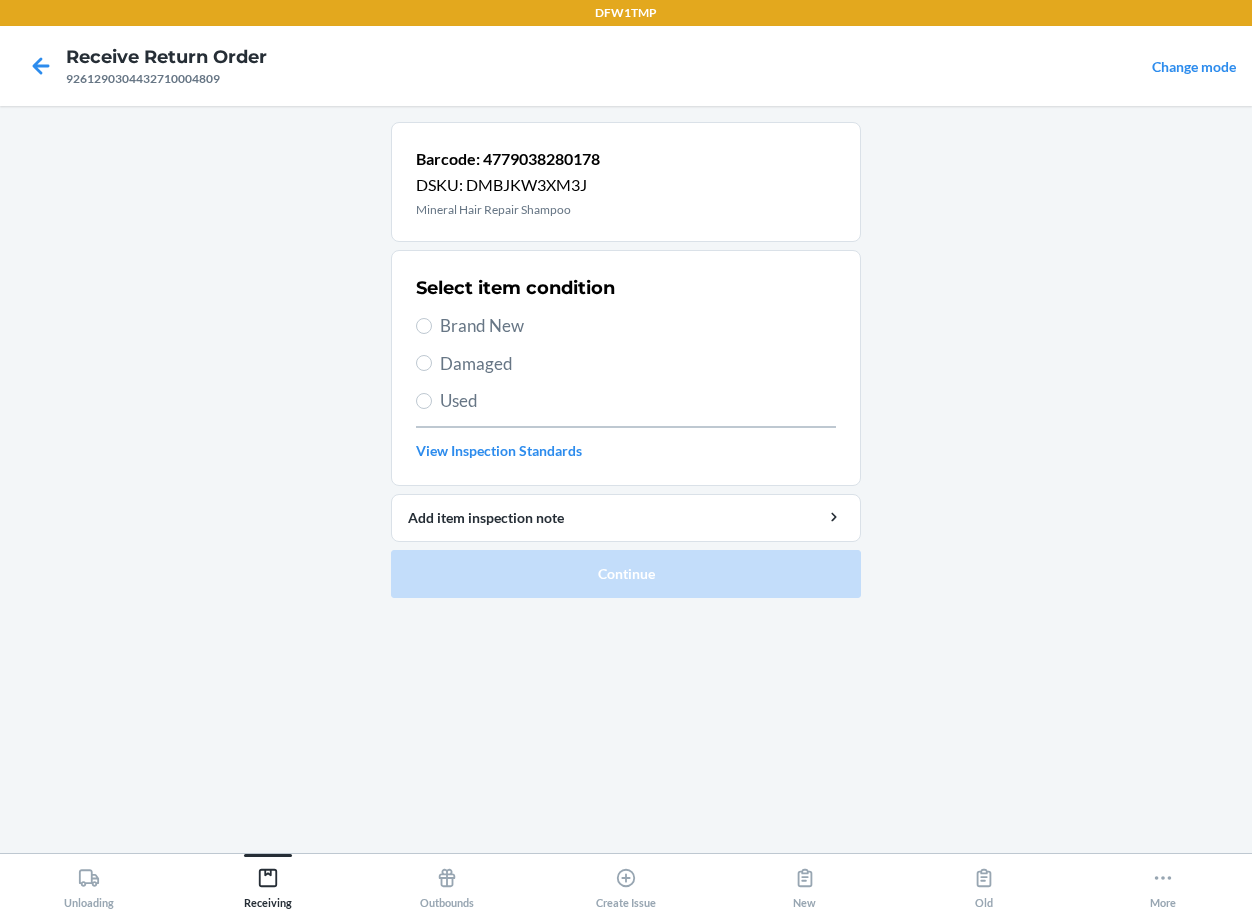 click on "Brand New" at bounding box center (638, 326) 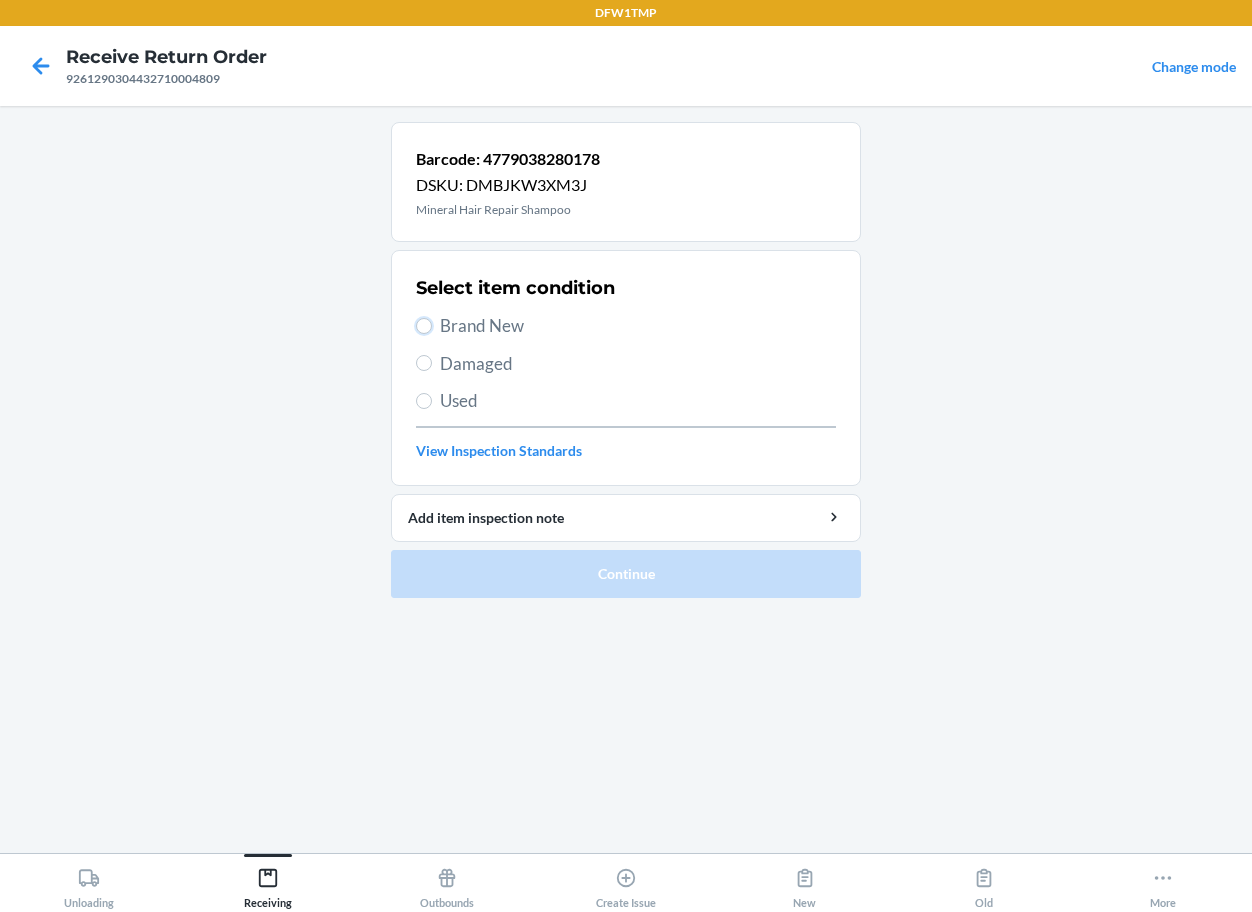 click on "Brand New" at bounding box center (424, 326) 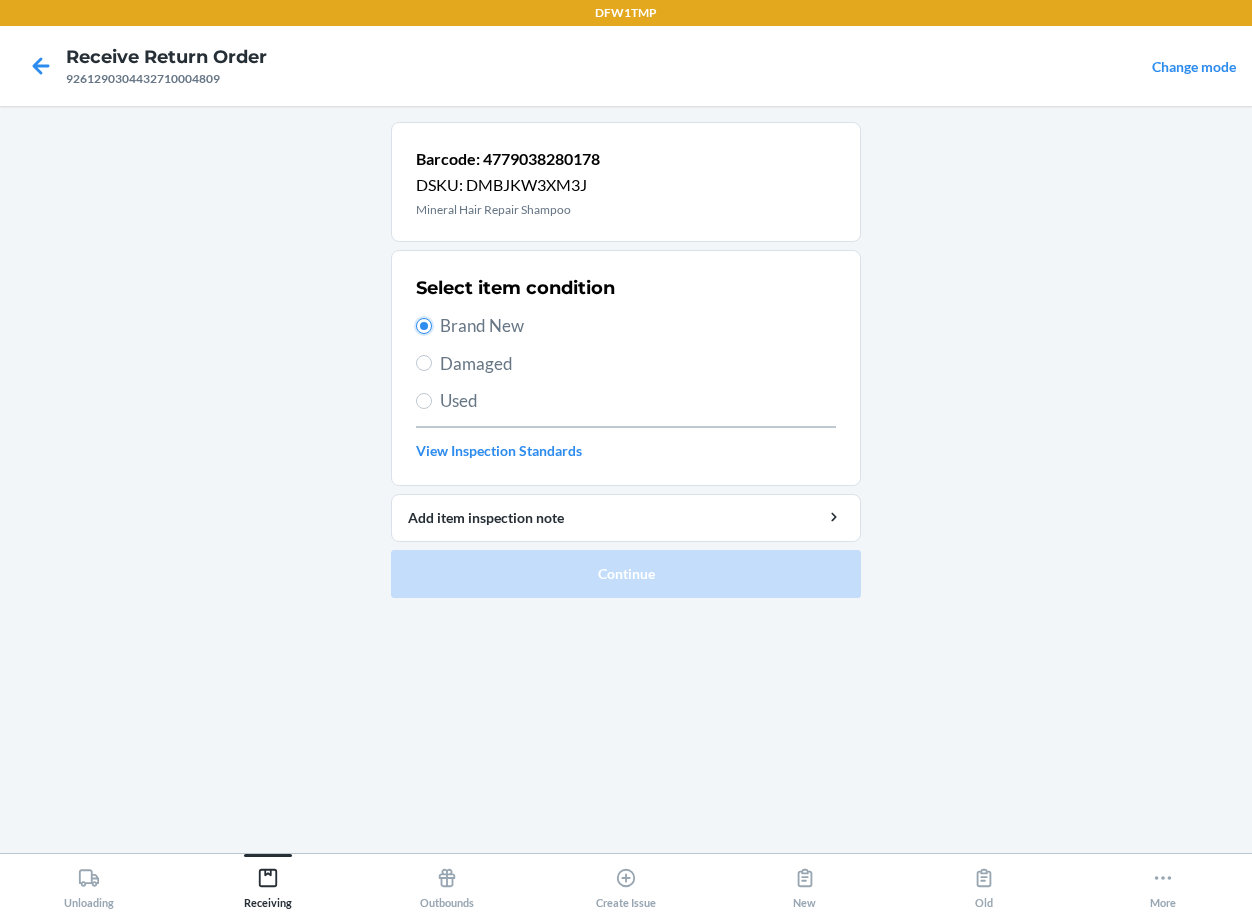 radio on "true" 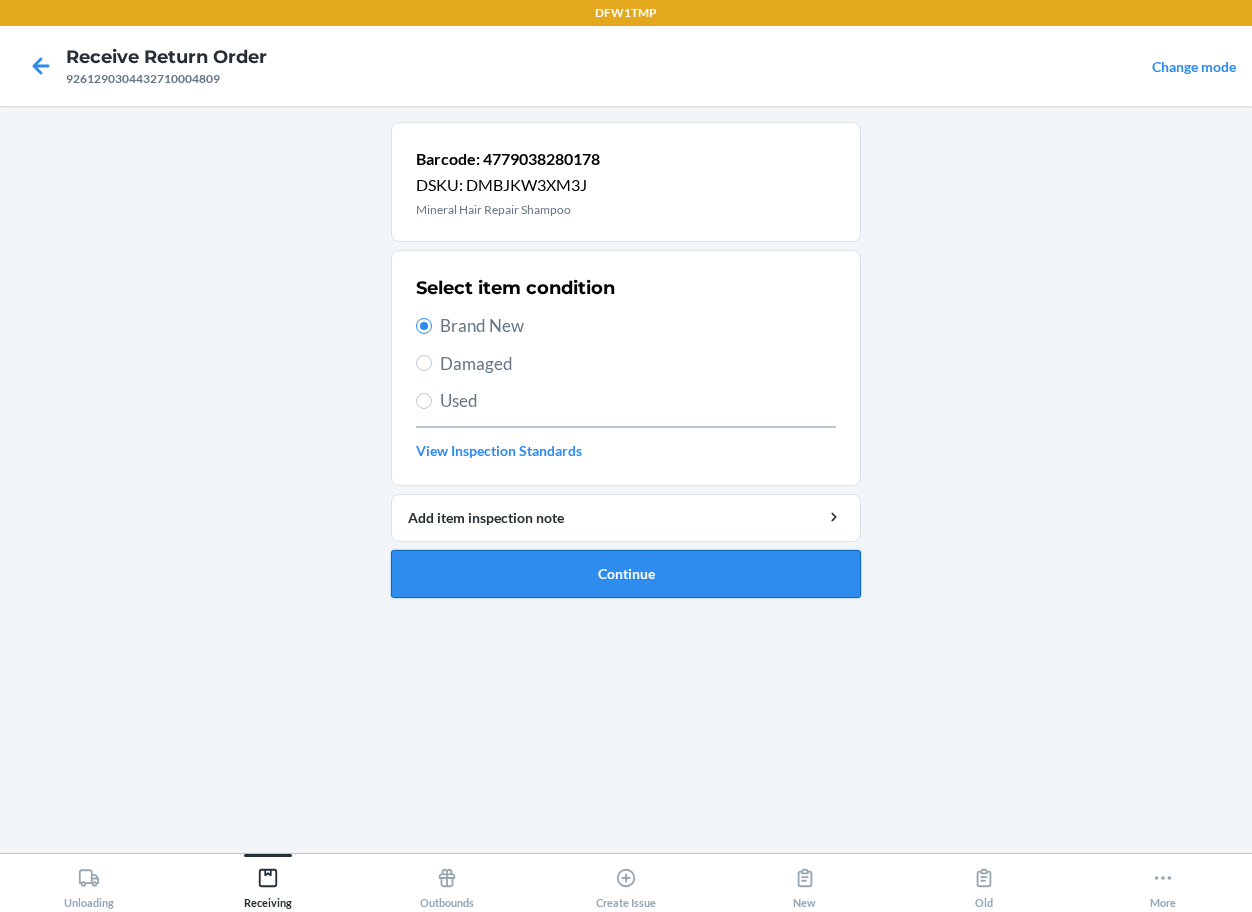 click on "Continue" at bounding box center [626, 574] 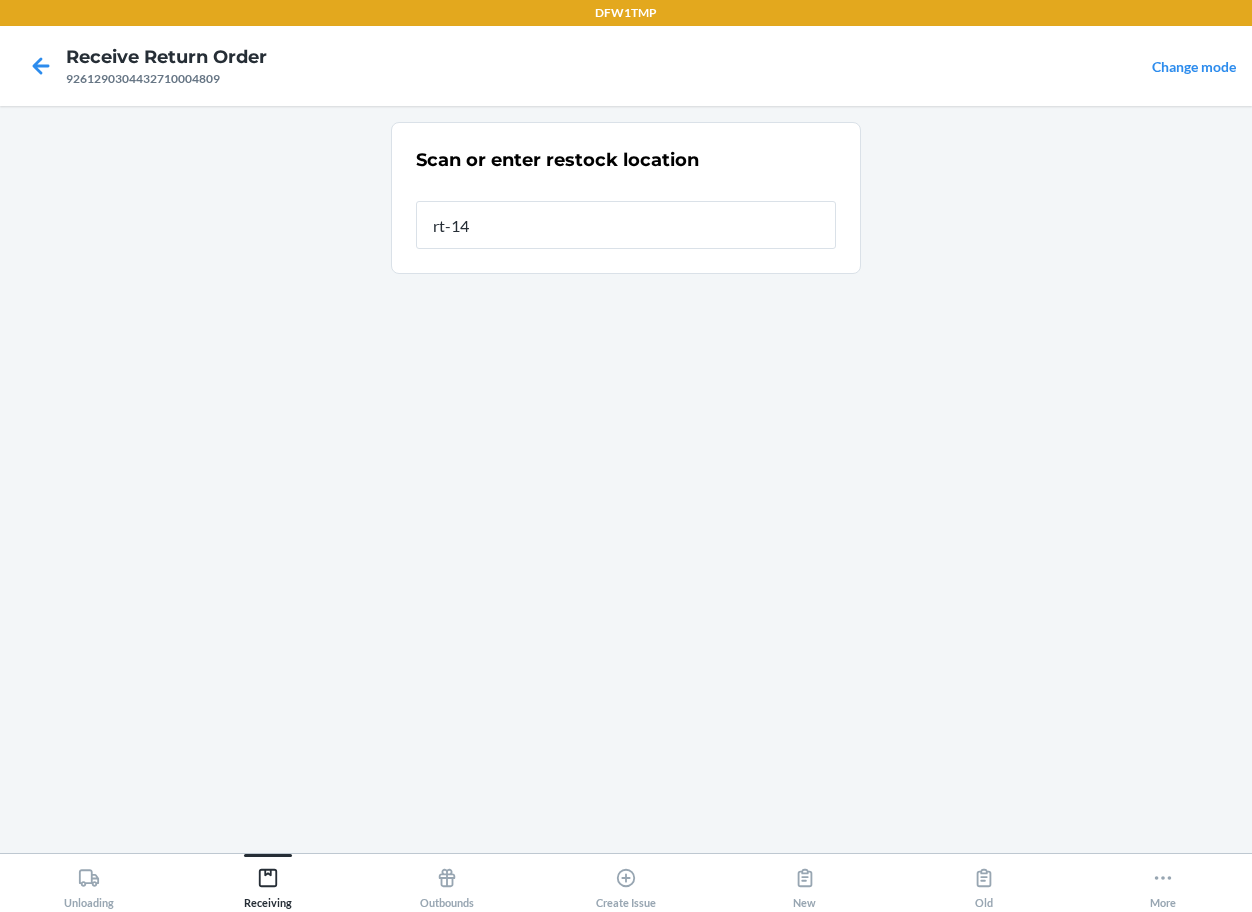 type on "rt-14" 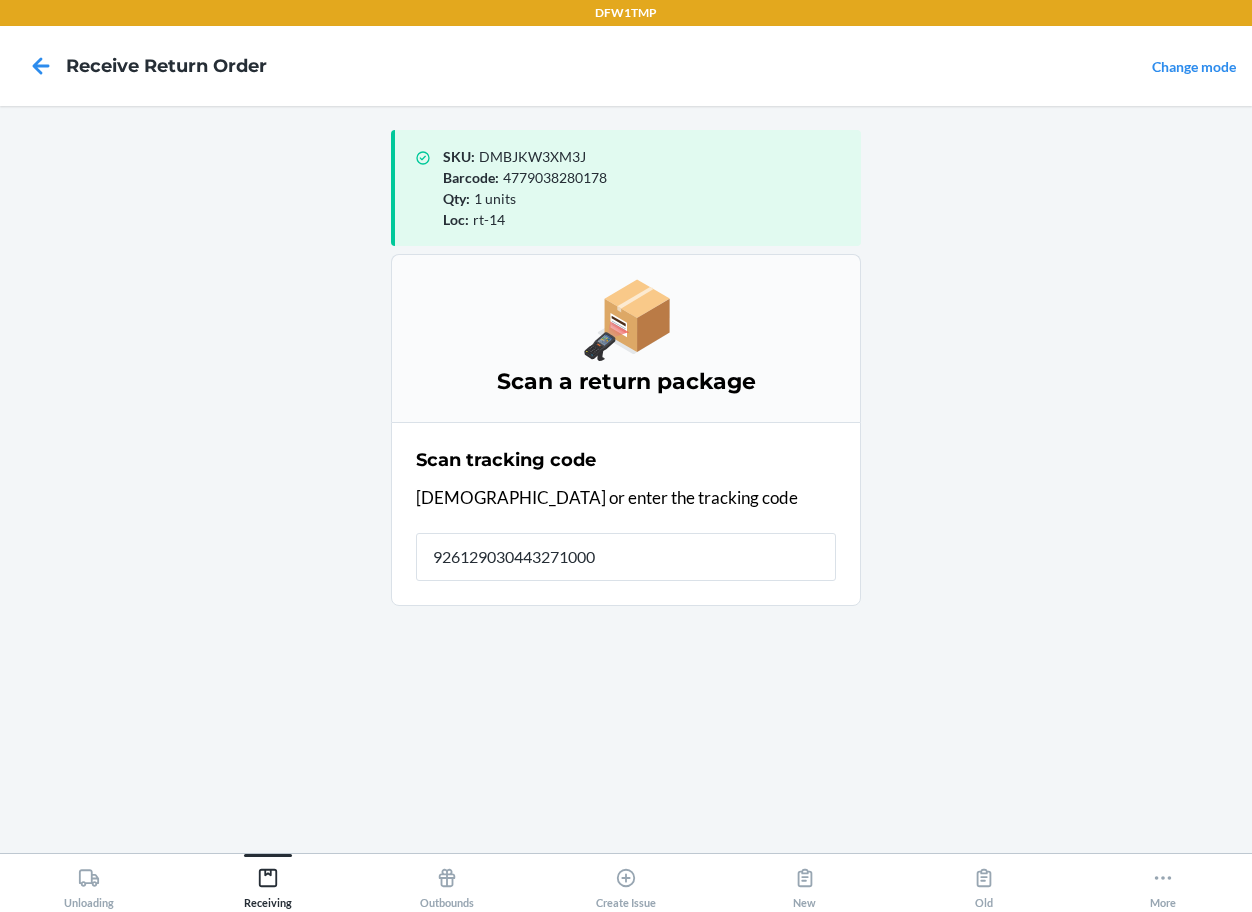 type on "9261290304432710004" 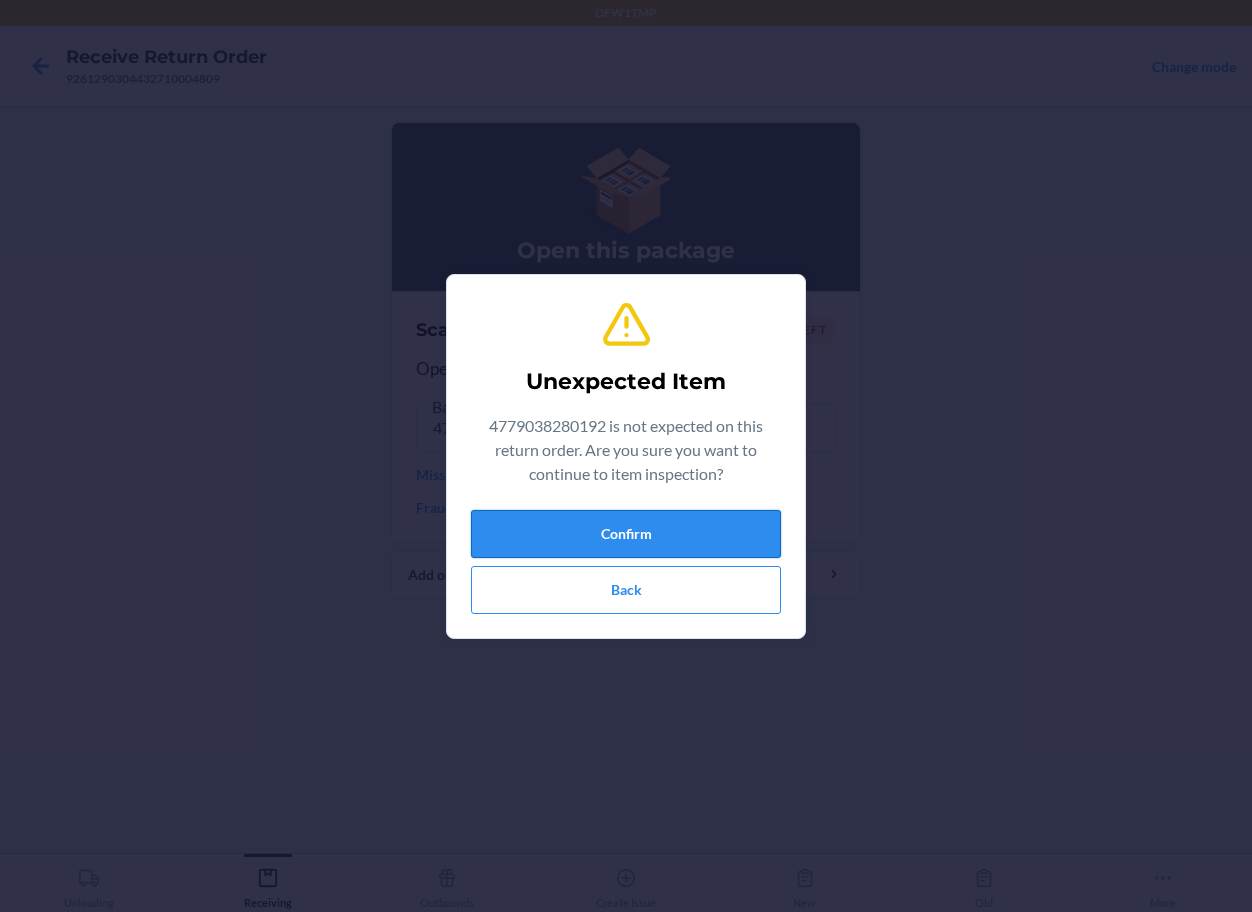 click on "Confirm" at bounding box center (626, 534) 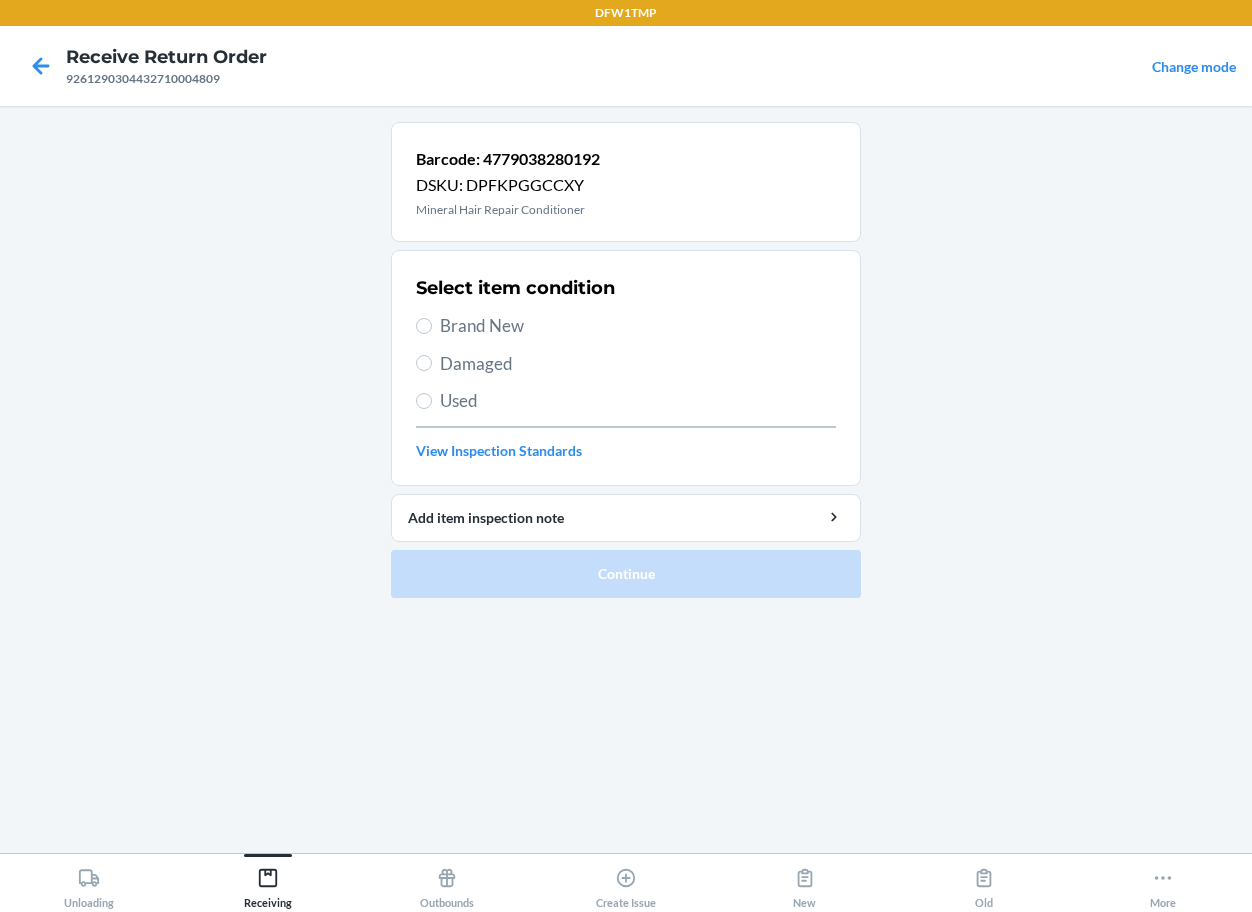 click on "Brand New" at bounding box center [638, 326] 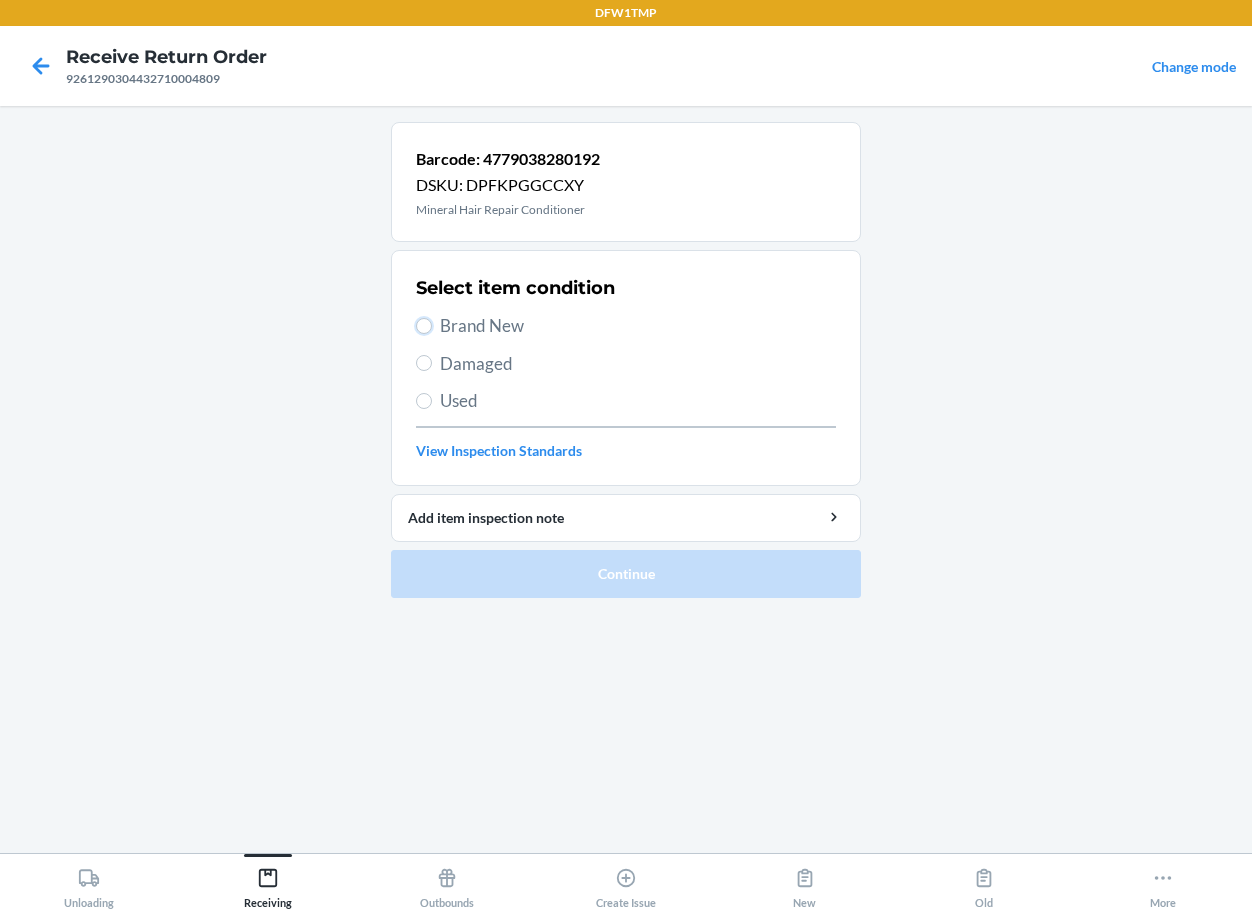 click on "Brand New" at bounding box center (424, 326) 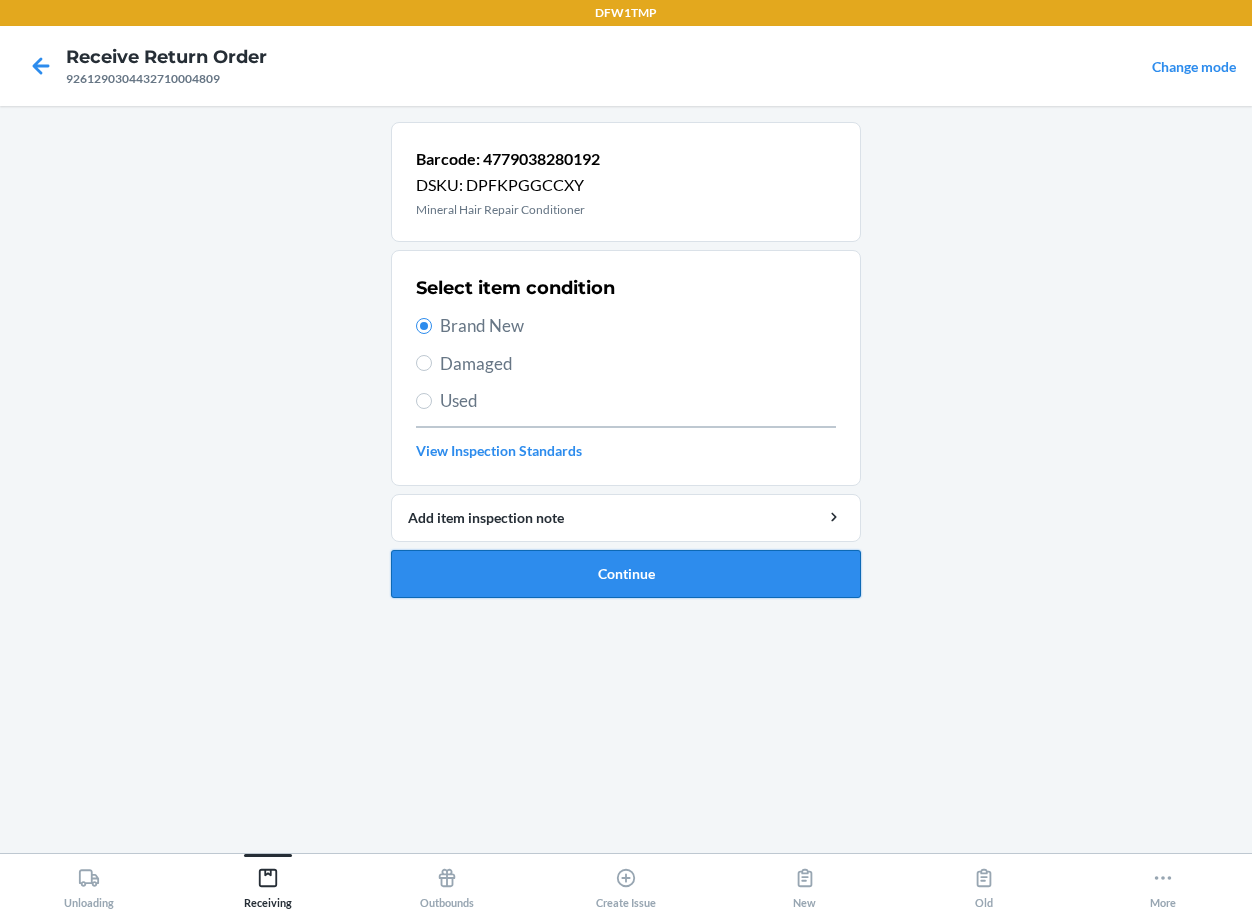 click on "Continue" at bounding box center [626, 574] 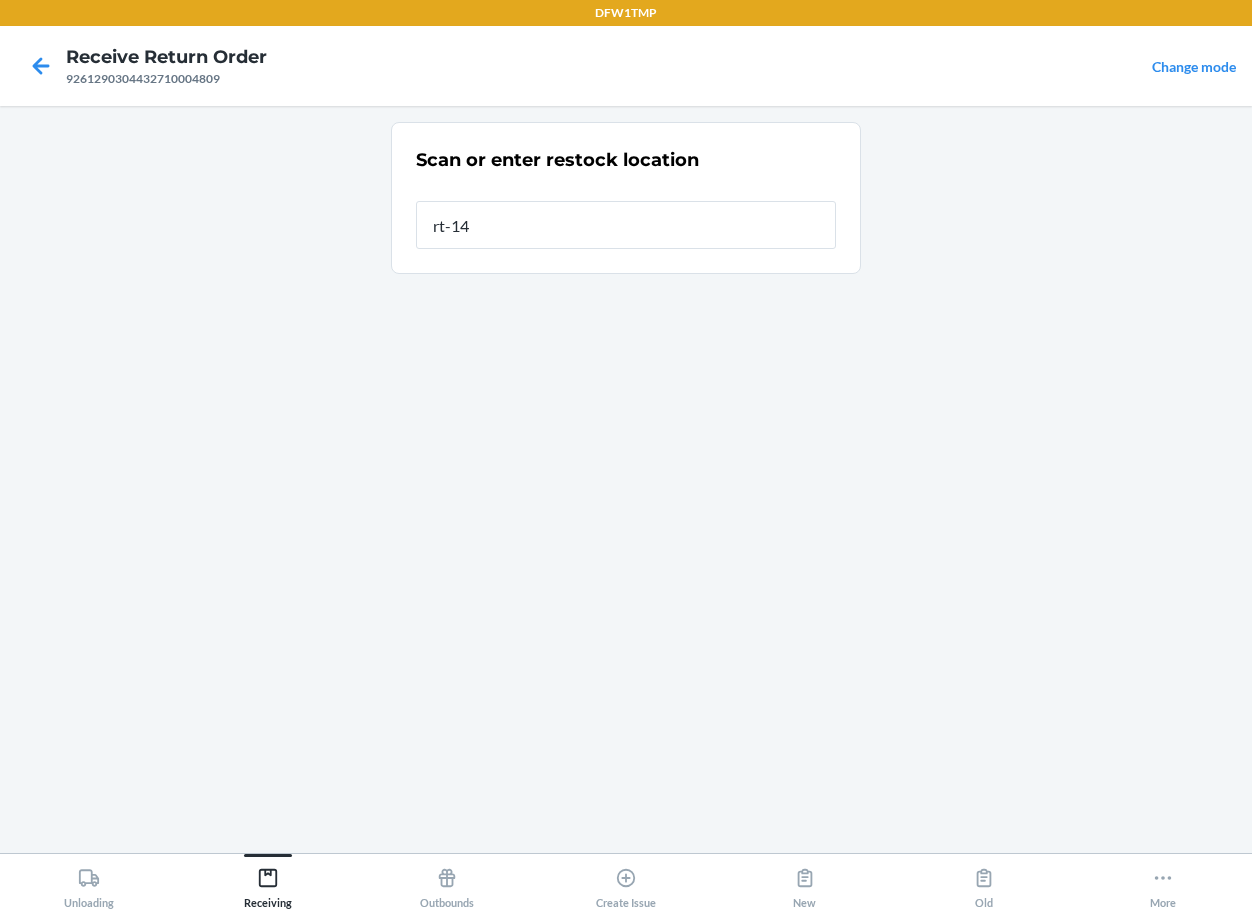 type on "rt-14" 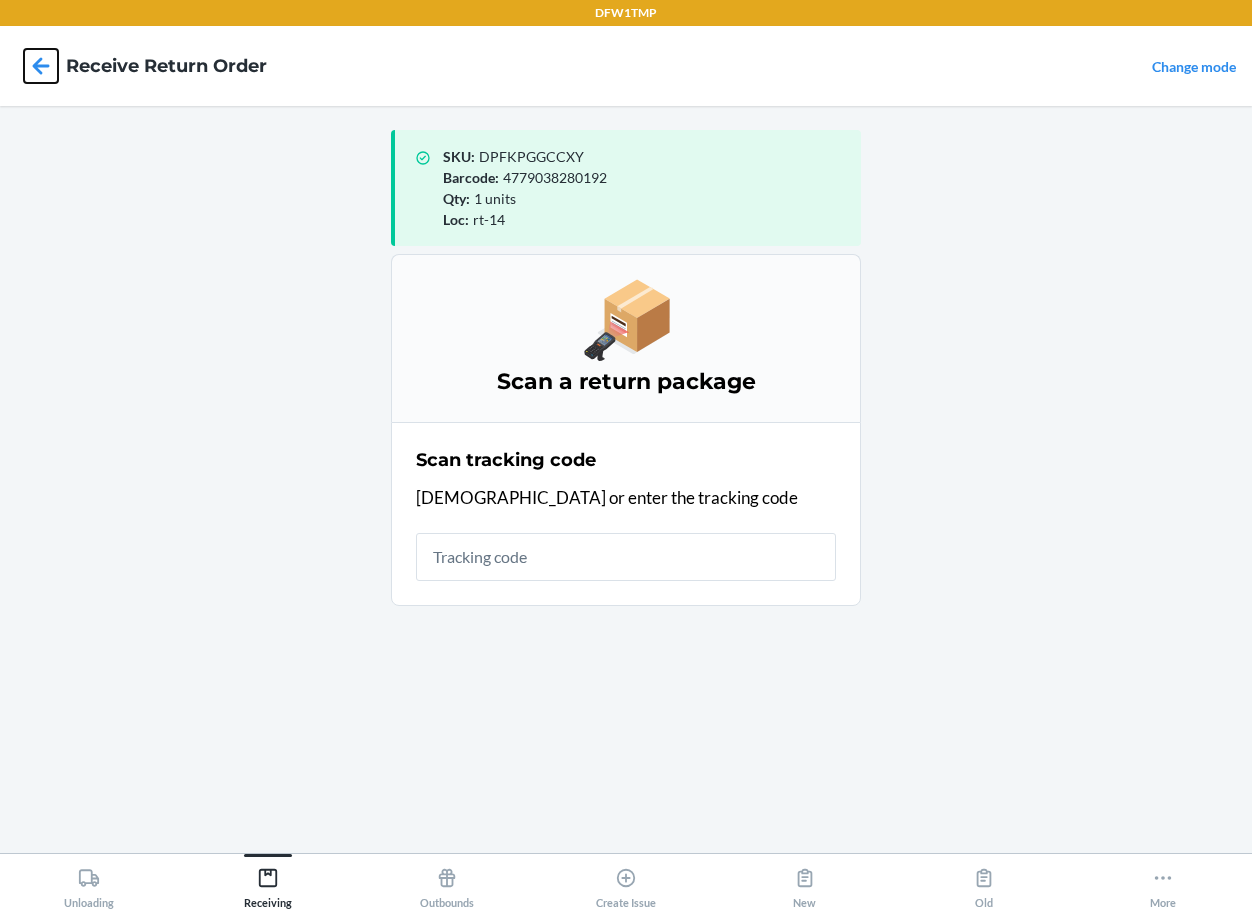click 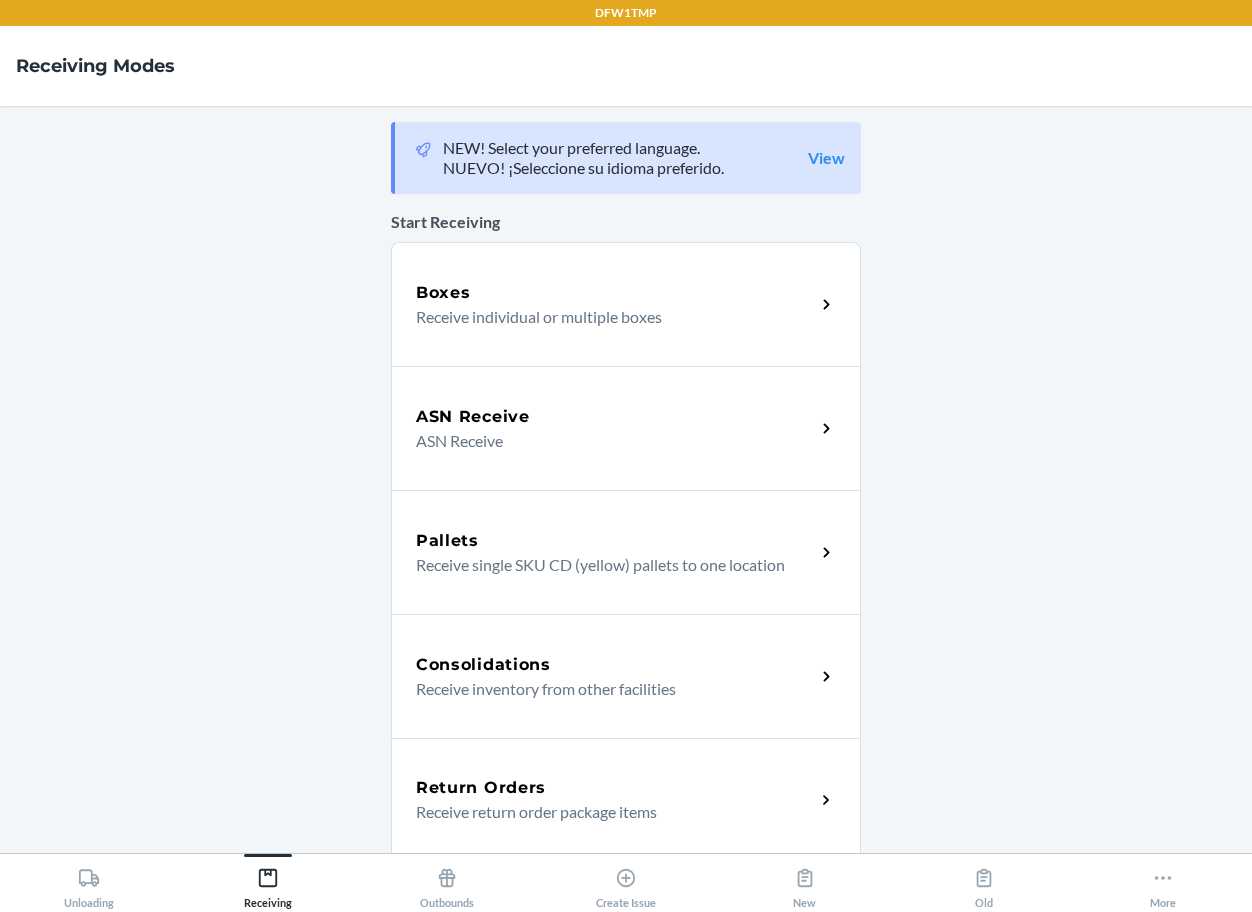 scroll, scrollTop: 200, scrollLeft: 0, axis: vertical 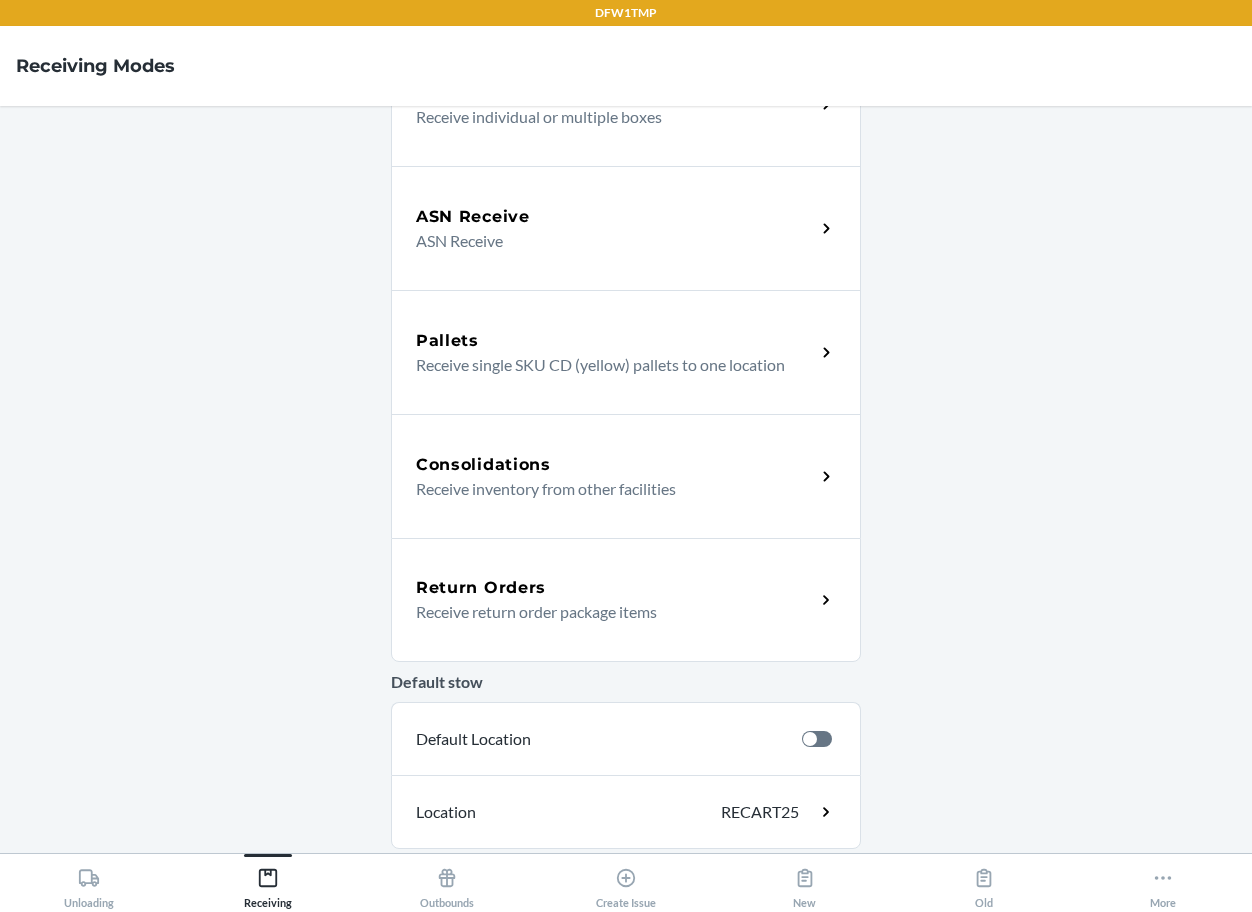 click on "Return Orders" at bounding box center (481, 588) 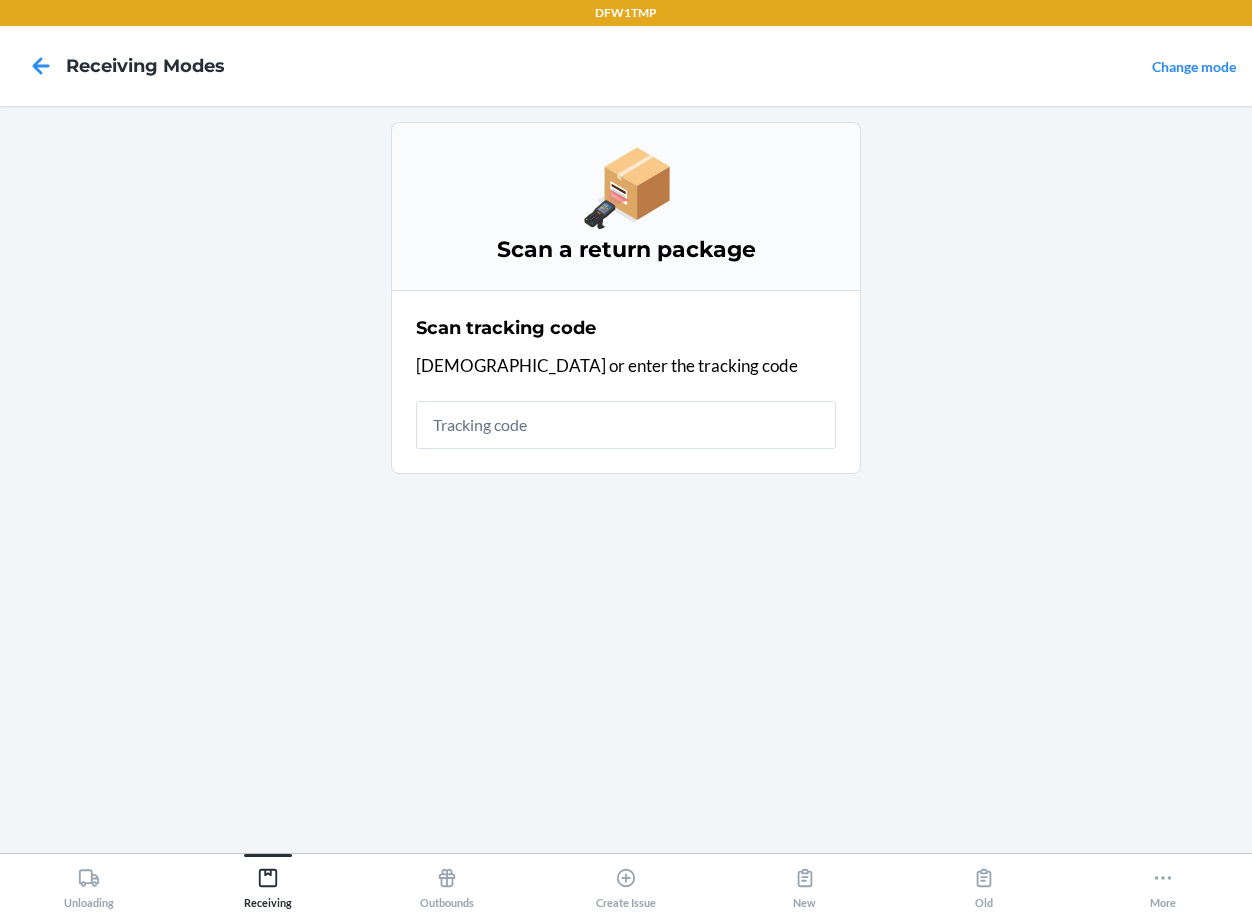 scroll, scrollTop: 0, scrollLeft: 0, axis: both 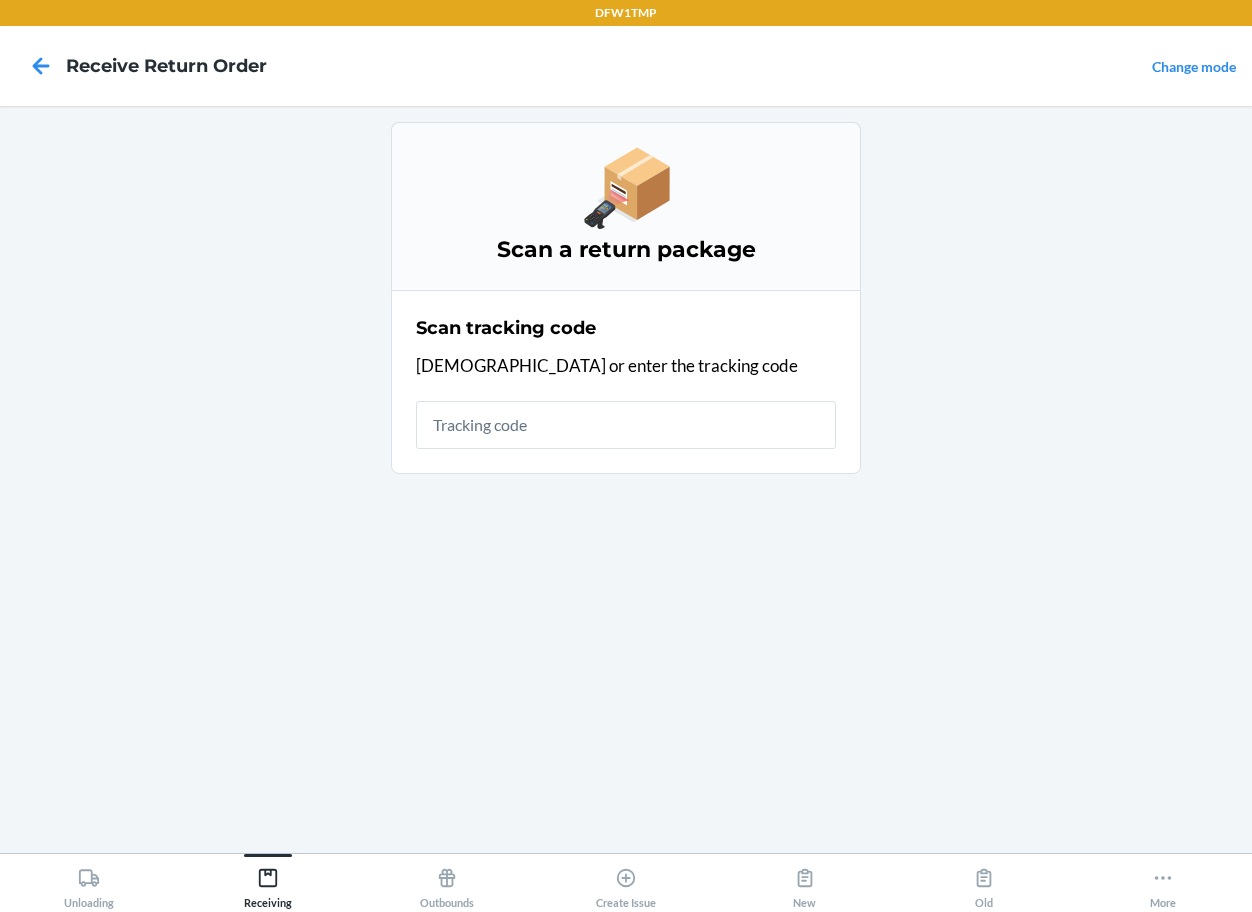 click at bounding box center (626, 425) 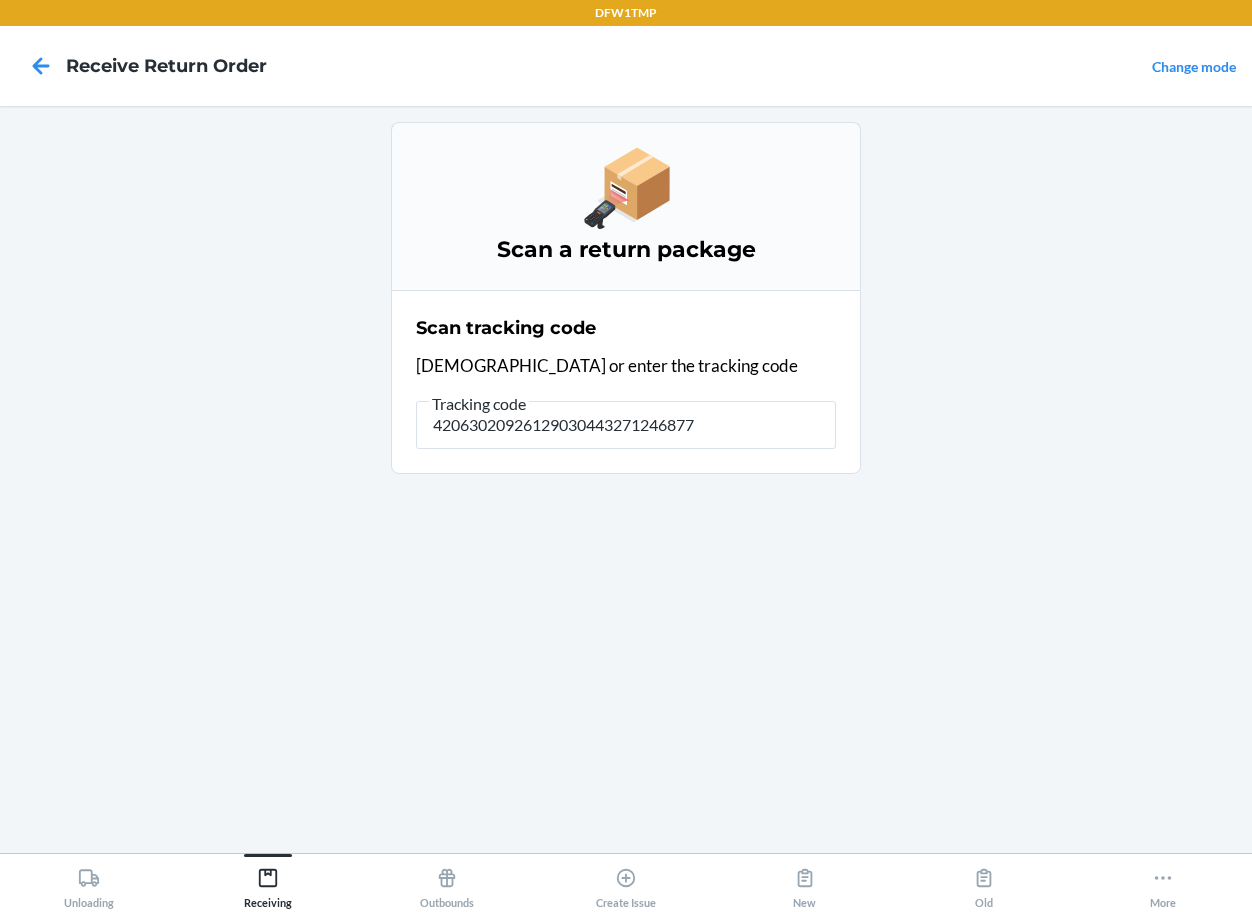 type on "420630209261290304432712468777" 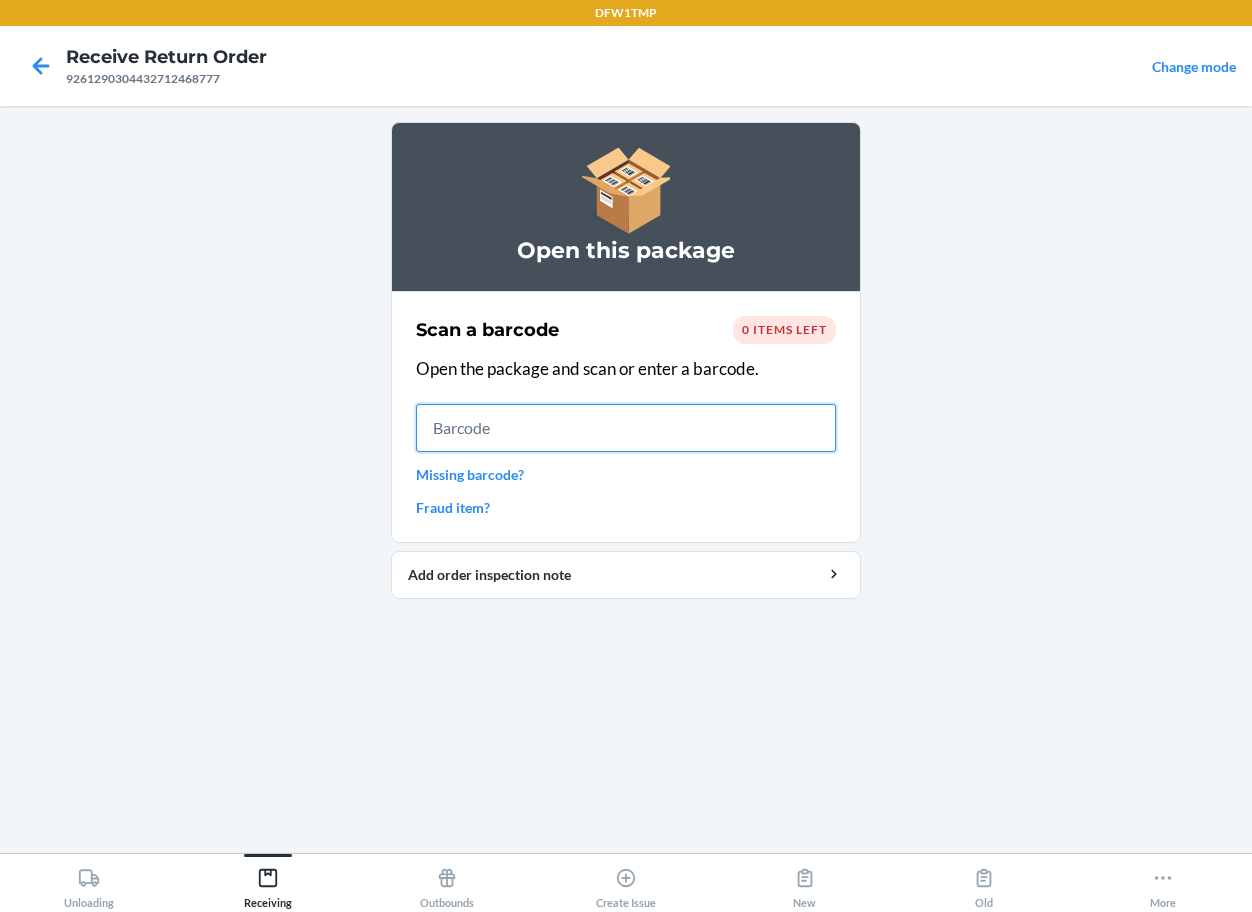 click at bounding box center (626, 428) 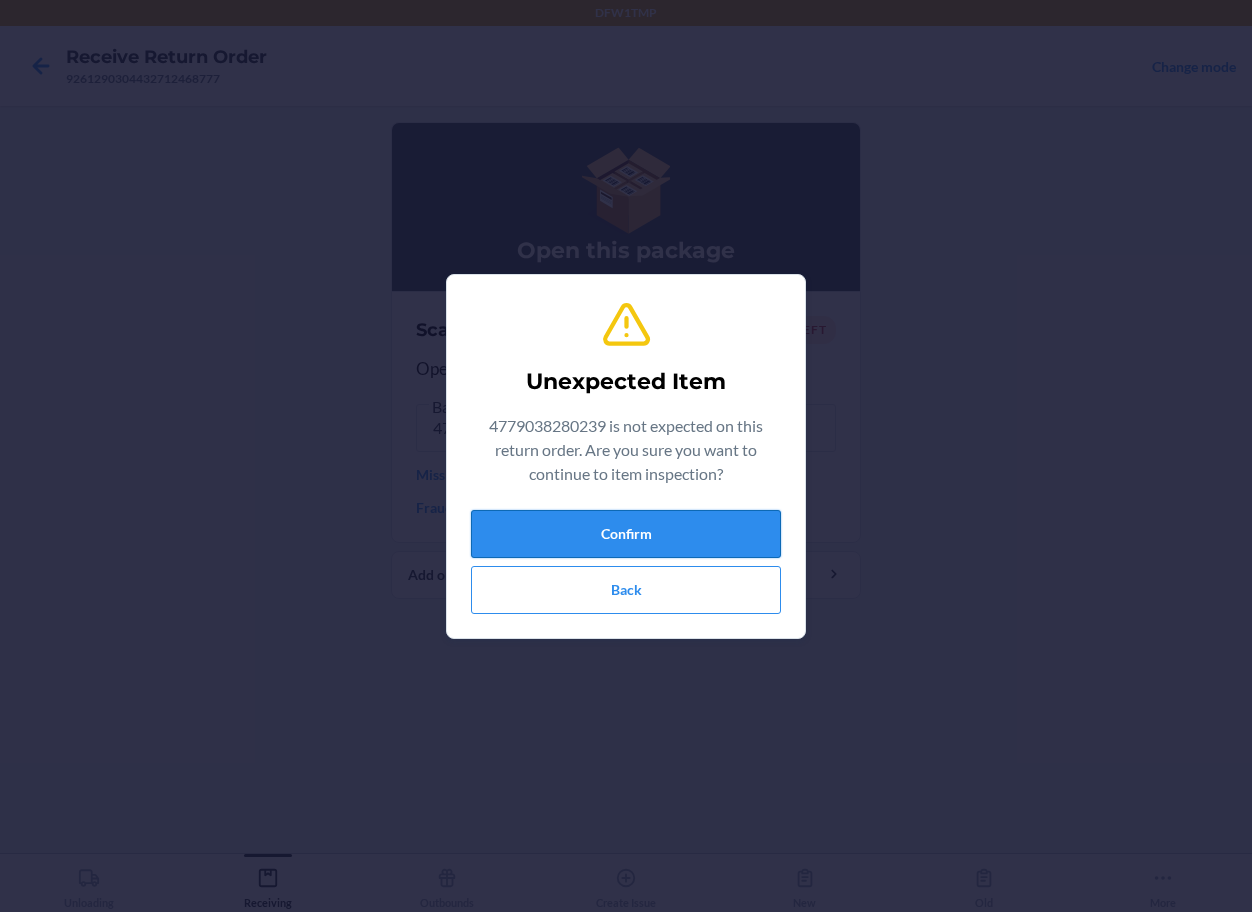 click on "Confirm" at bounding box center (626, 534) 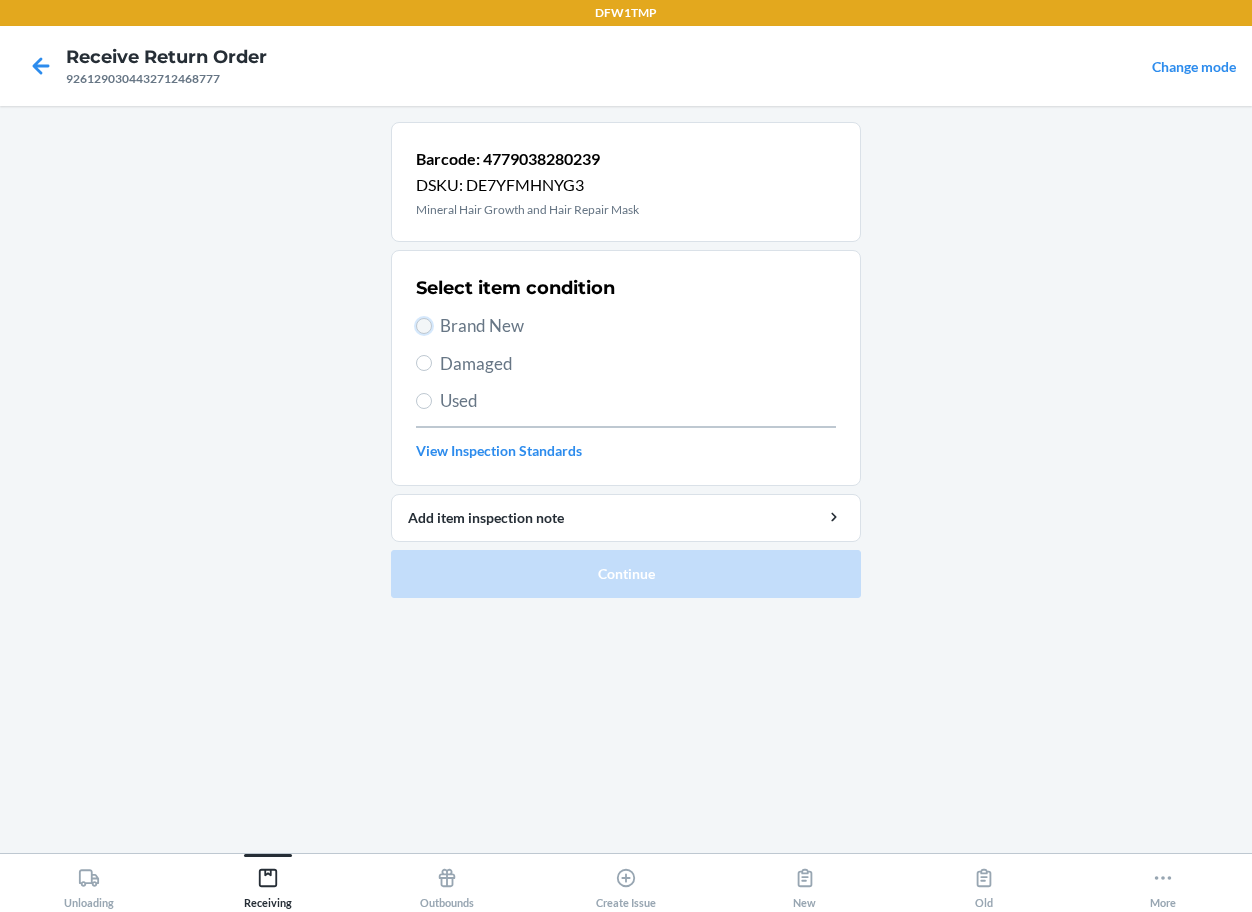 click on "Brand New" at bounding box center [424, 326] 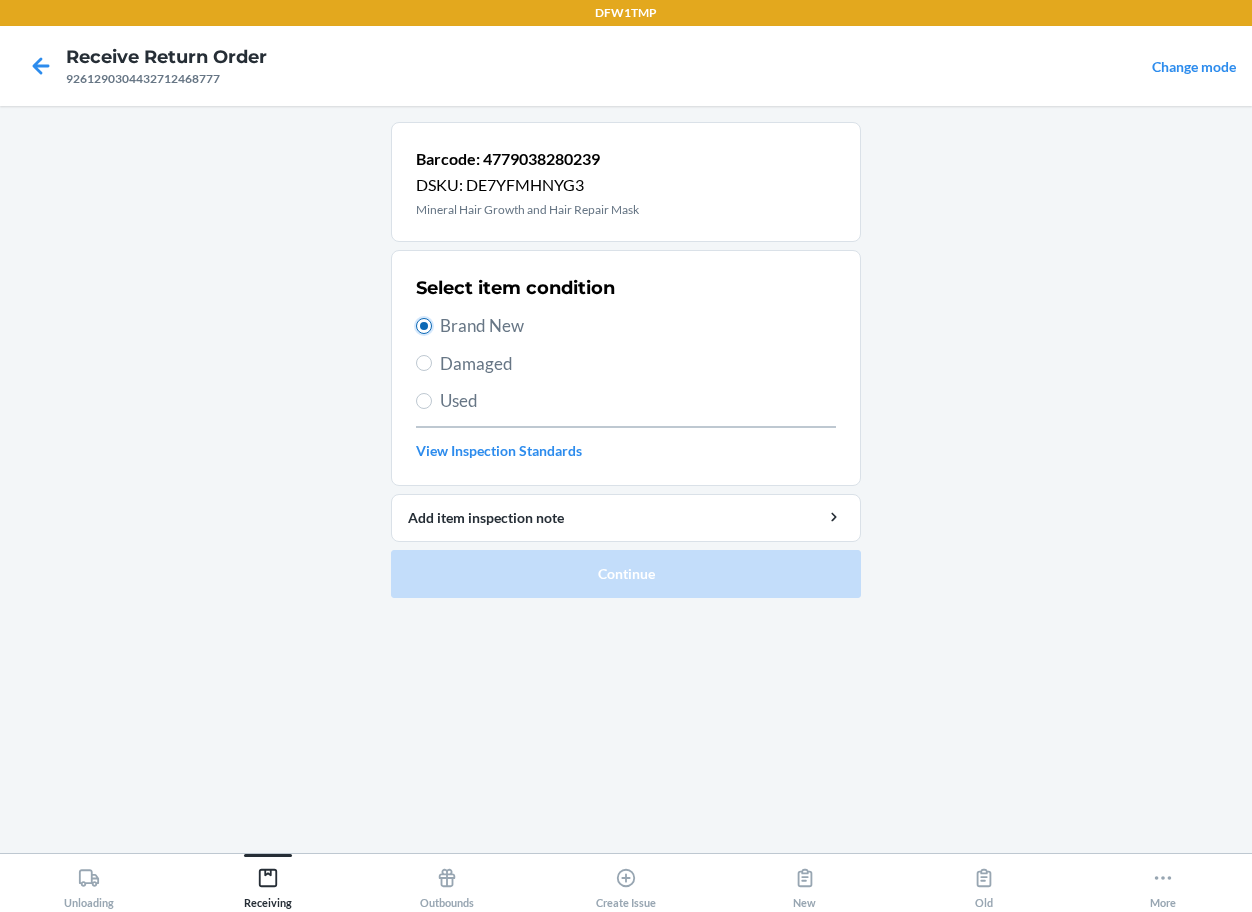radio on "true" 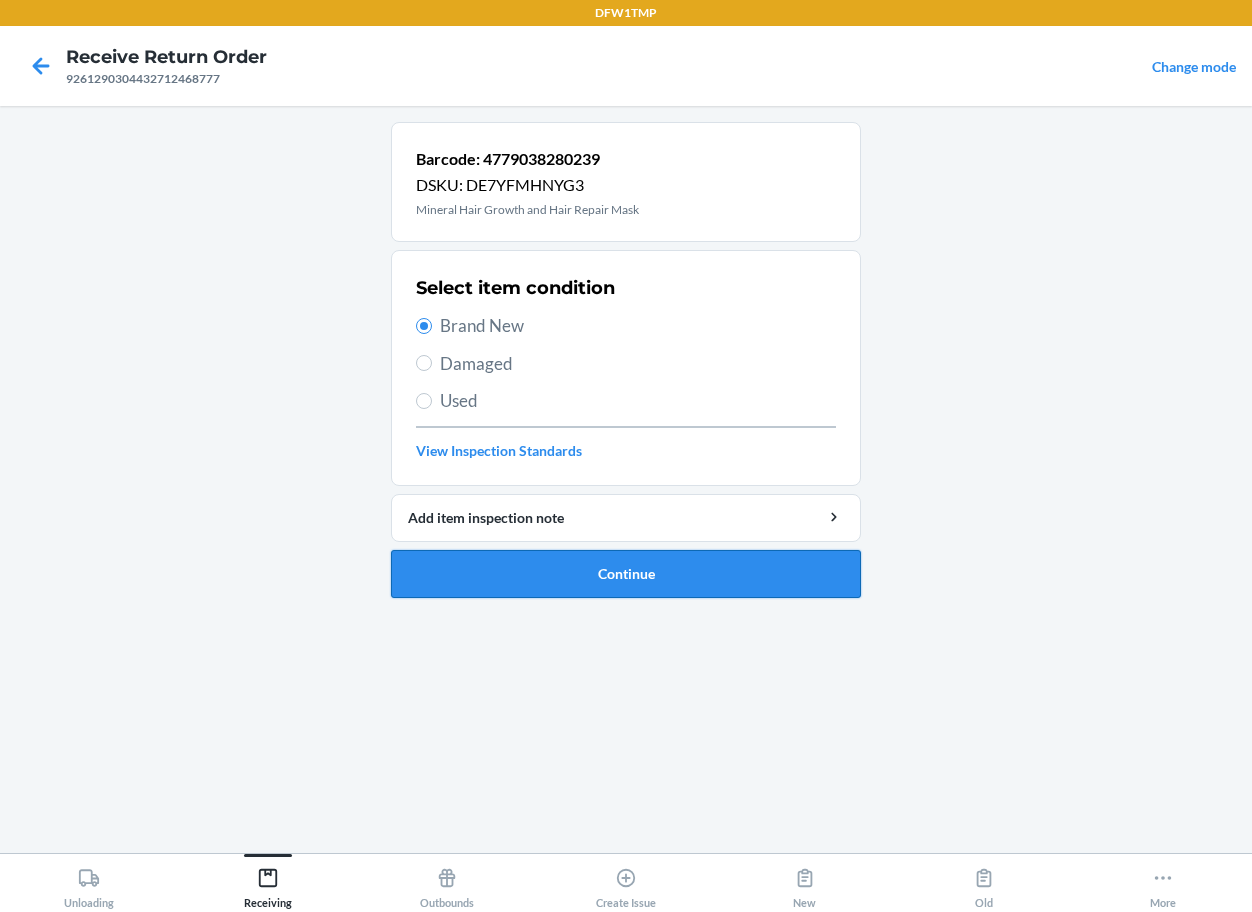 click on "Continue" at bounding box center (626, 574) 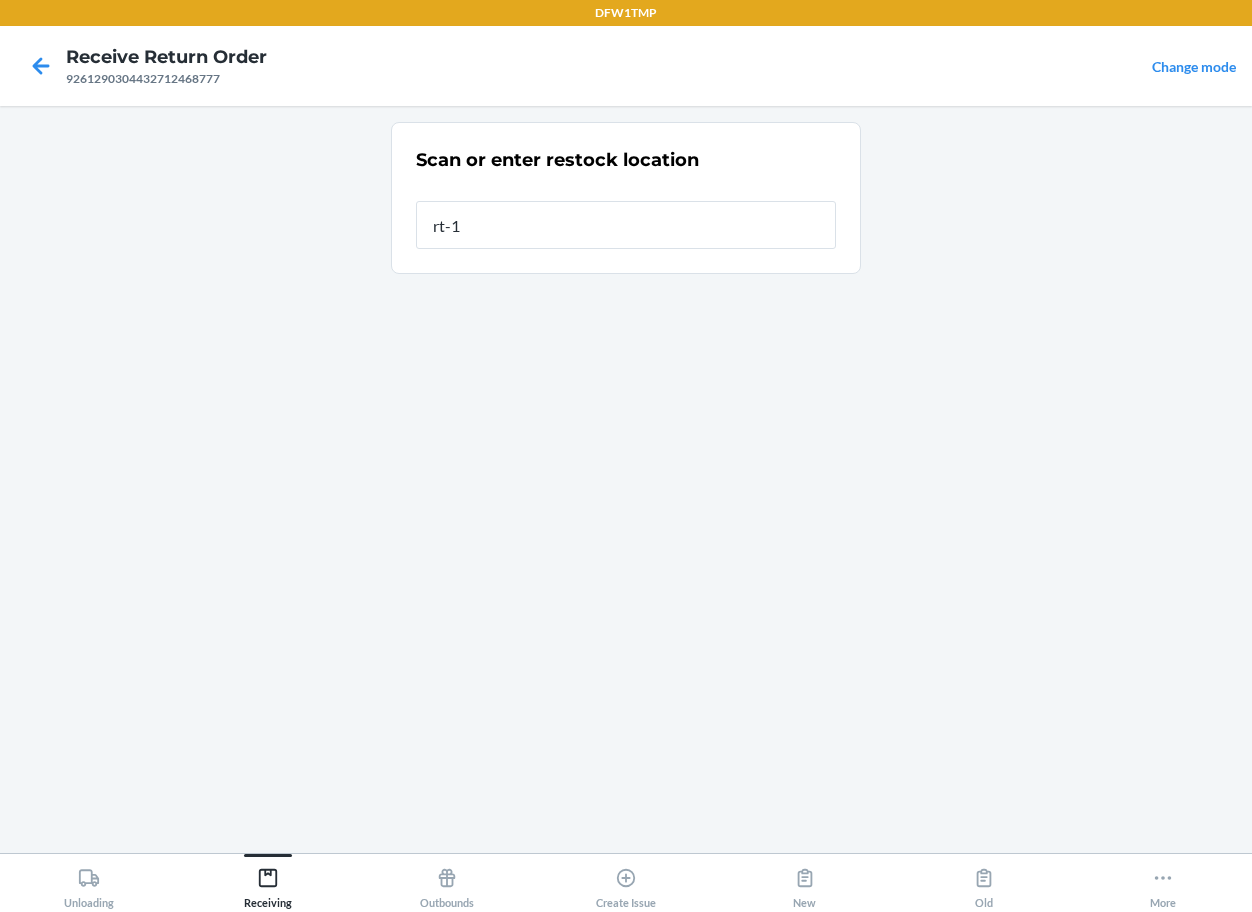 type on "rt-14" 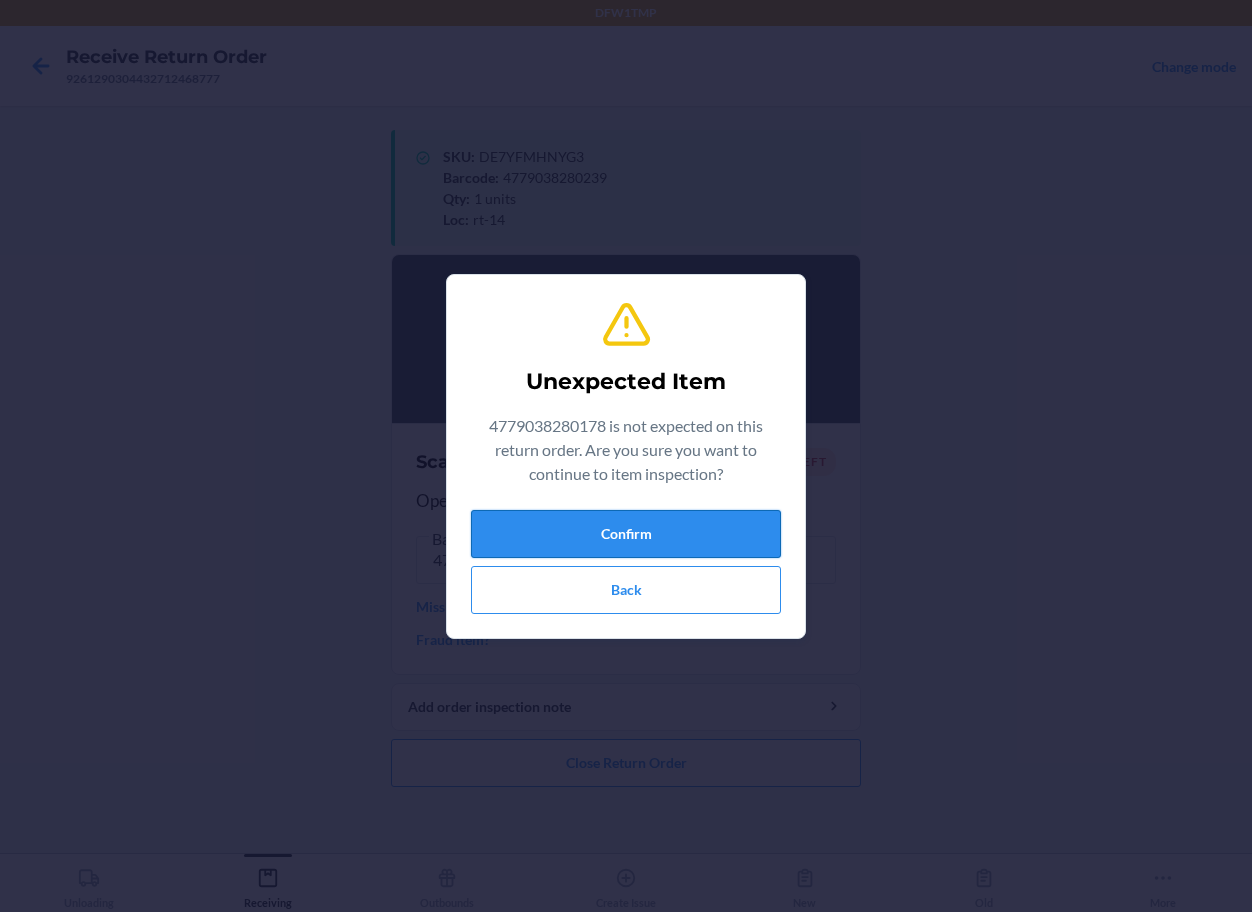 click on "Confirm" at bounding box center (626, 534) 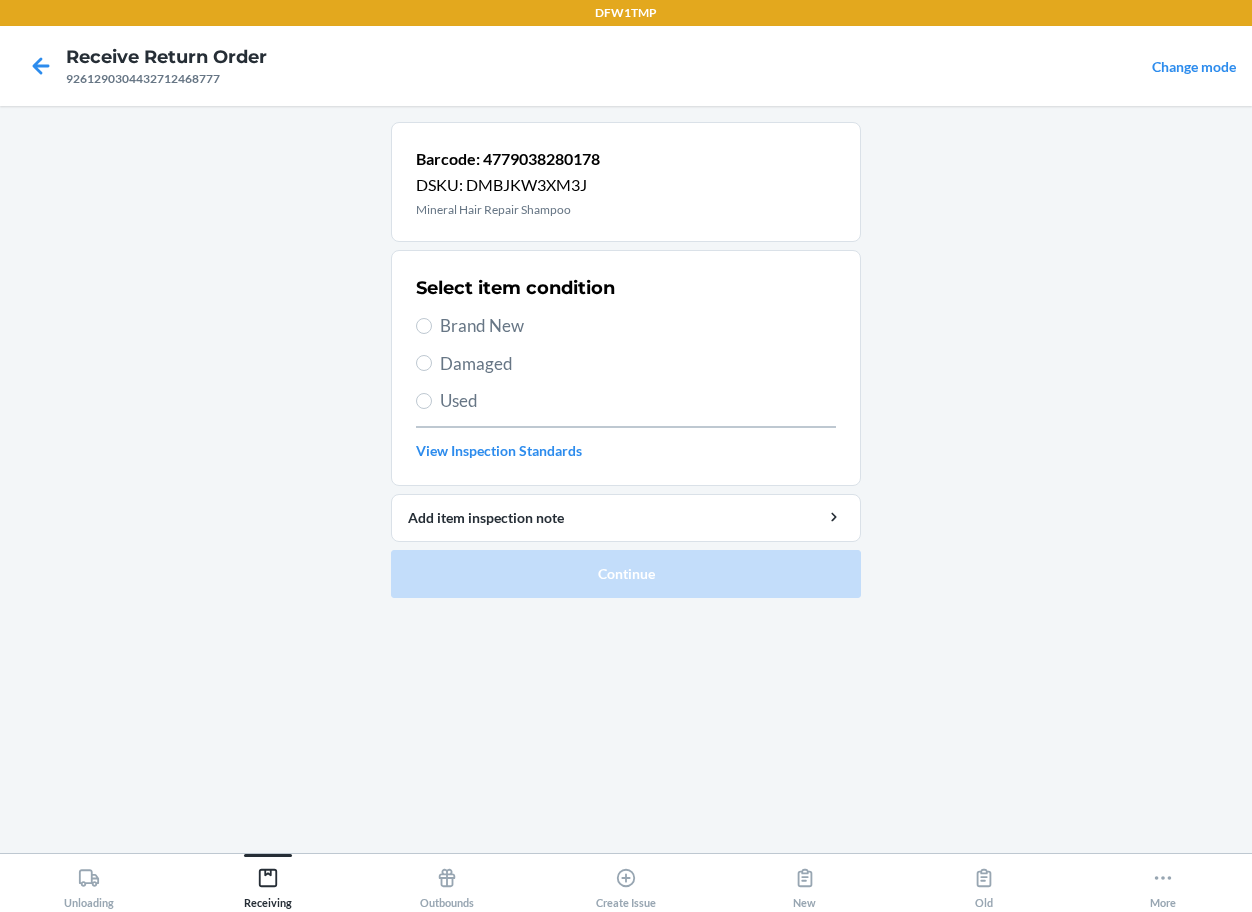 click on "Brand New" at bounding box center (626, 326) 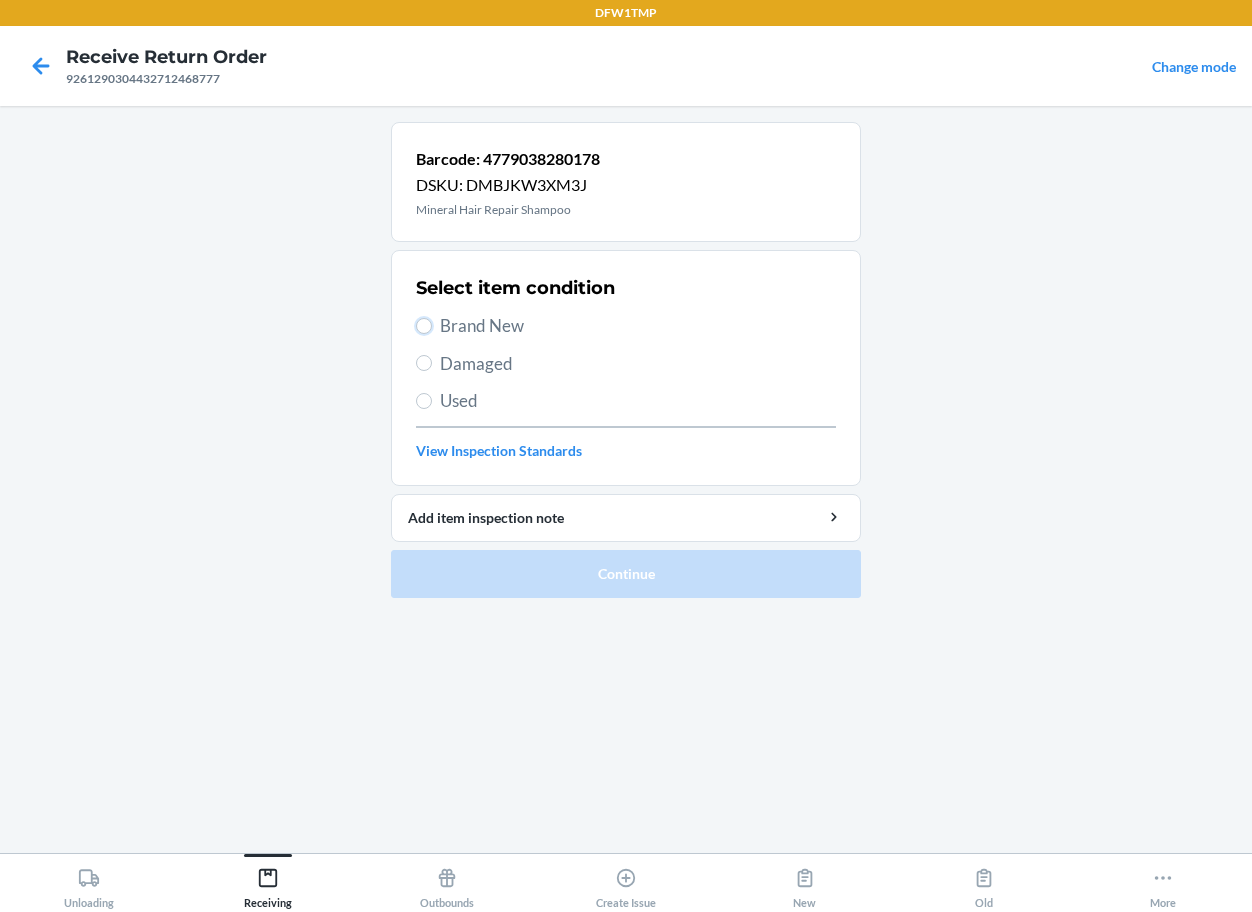 click on "Brand New" at bounding box center [424, 326] 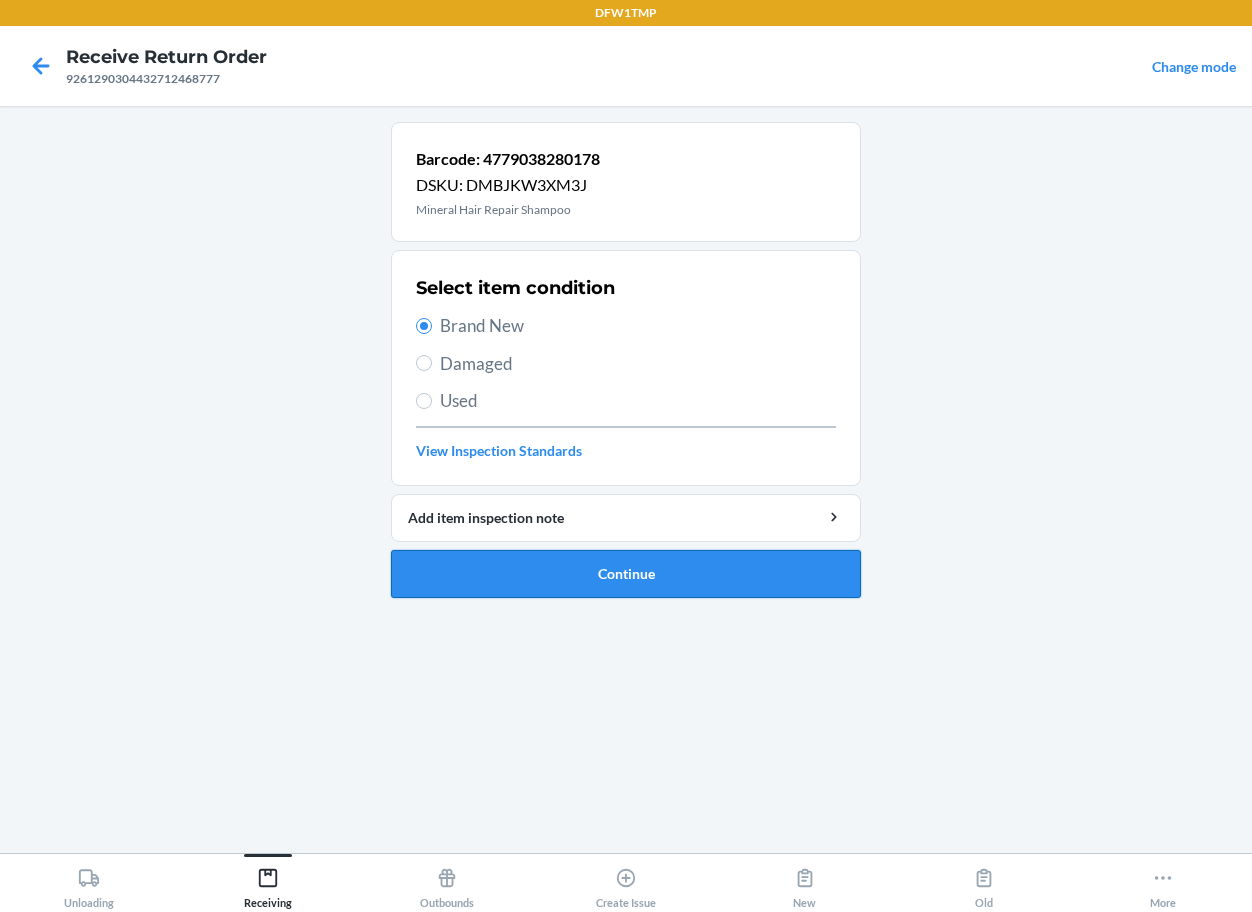 click on "Continue" at bounding box center [626, 574] 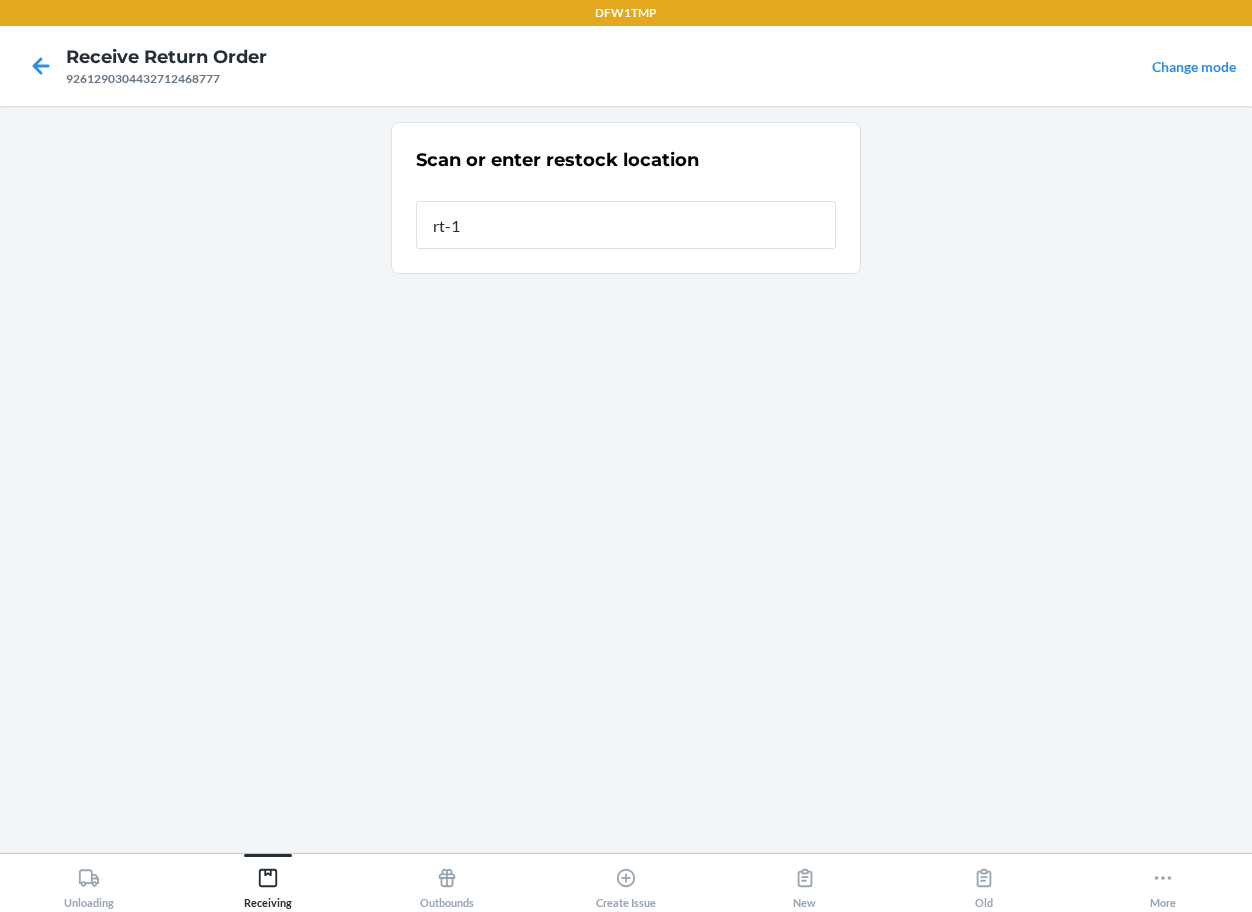 type on "rt-14" 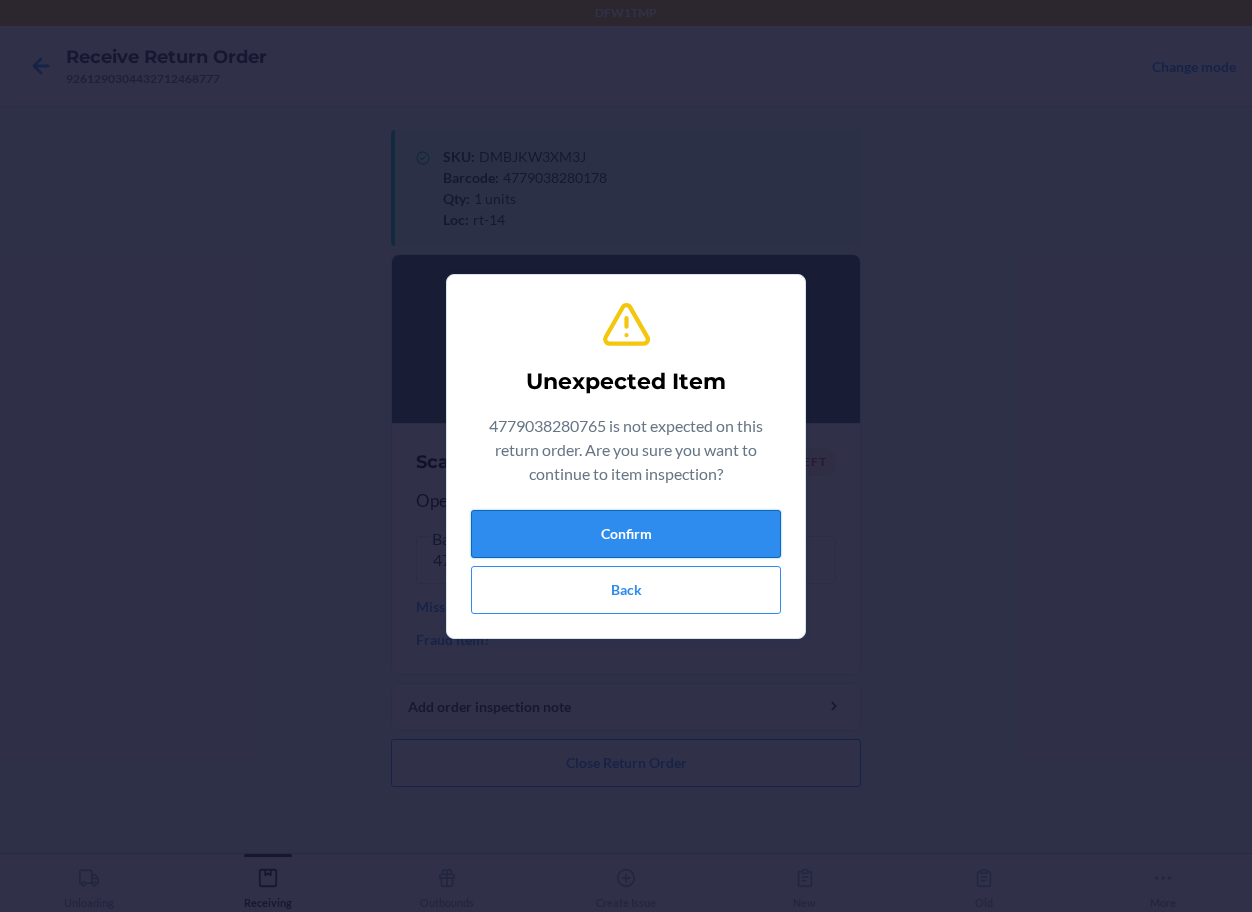click on "Confirm" at bounding box center (626, 534) 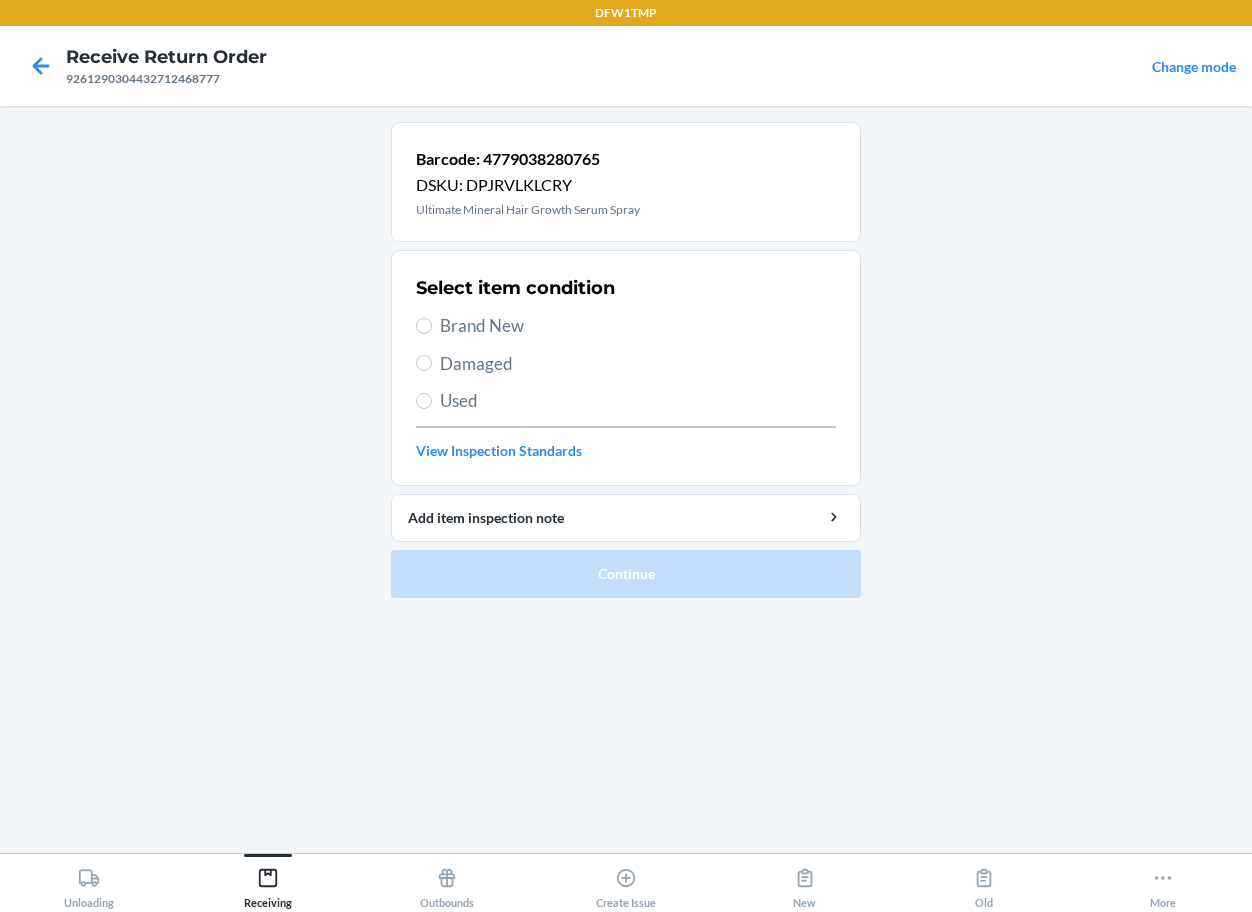 click on "Brand New" at bounding box center (638, 326) 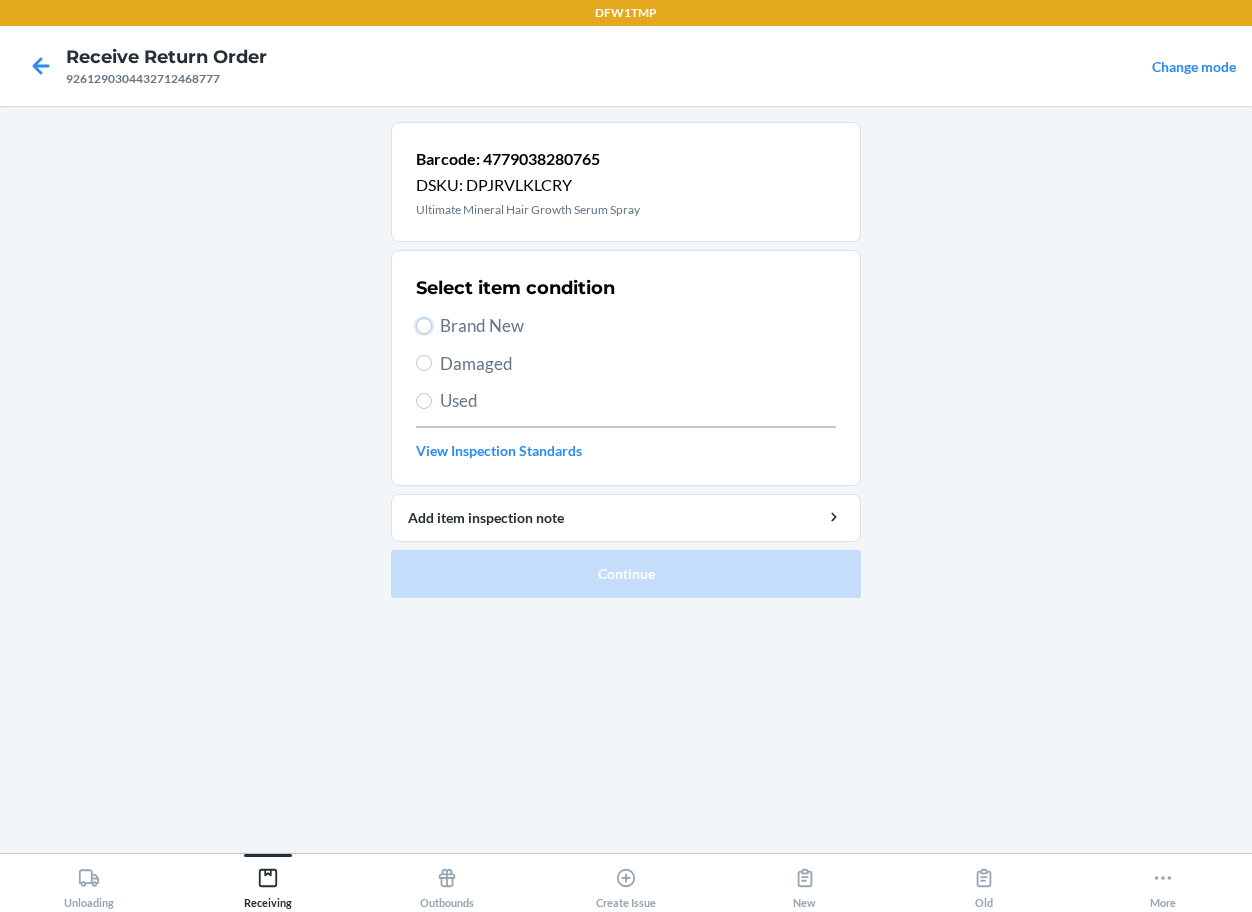 click on "Brand New" at bounding box center (424, 326) 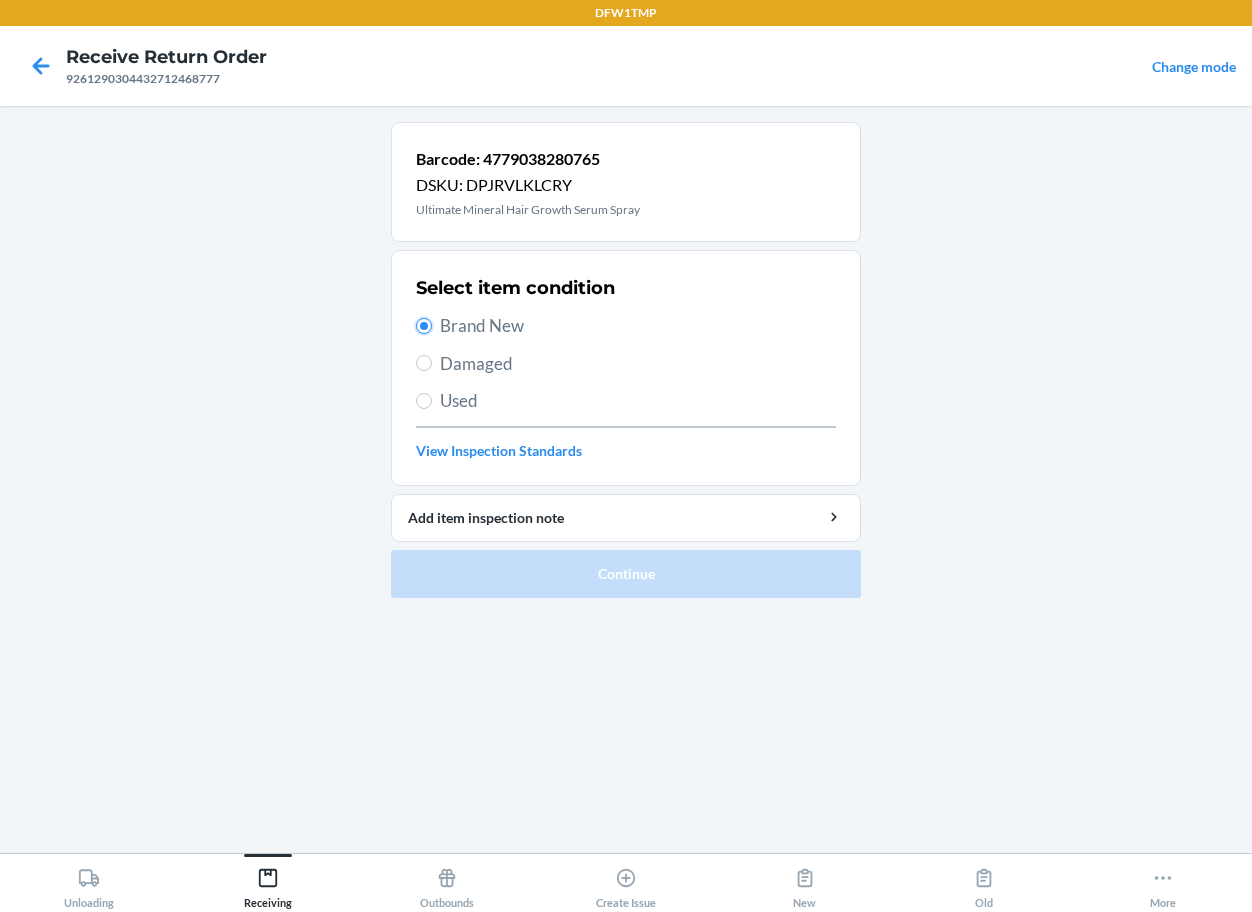 radio on "true" 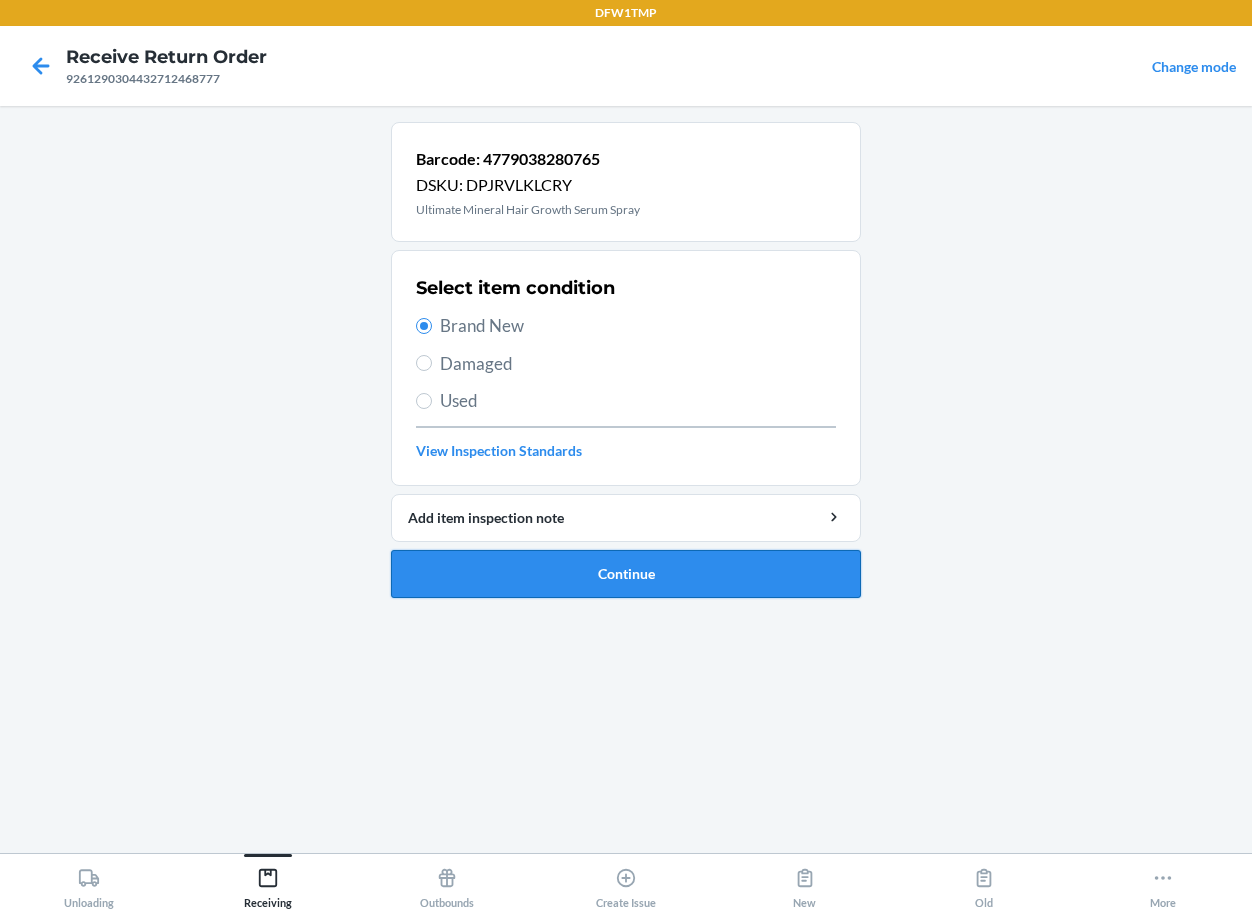 click on "Continue" at bounding box center [626, 574] 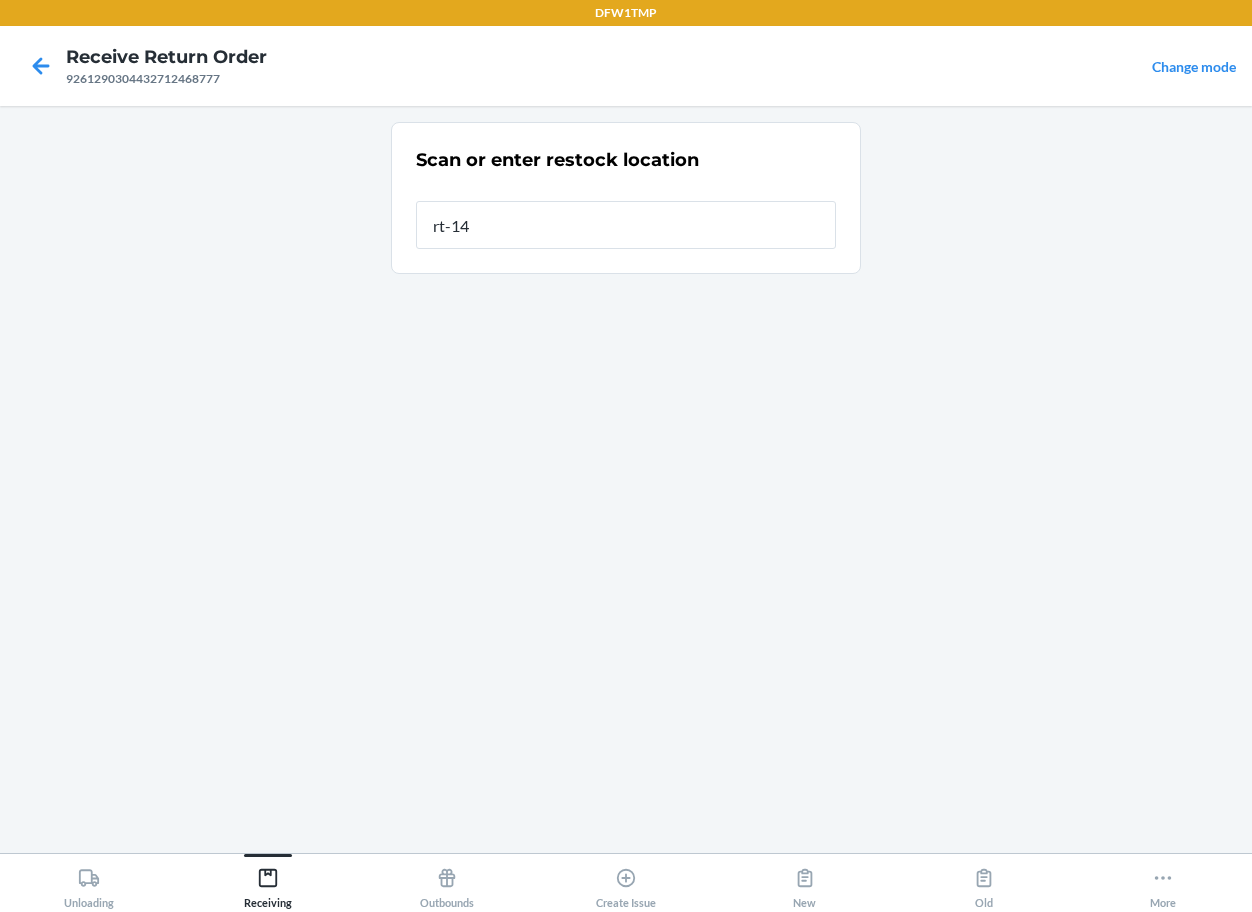 type on "rt-14" 